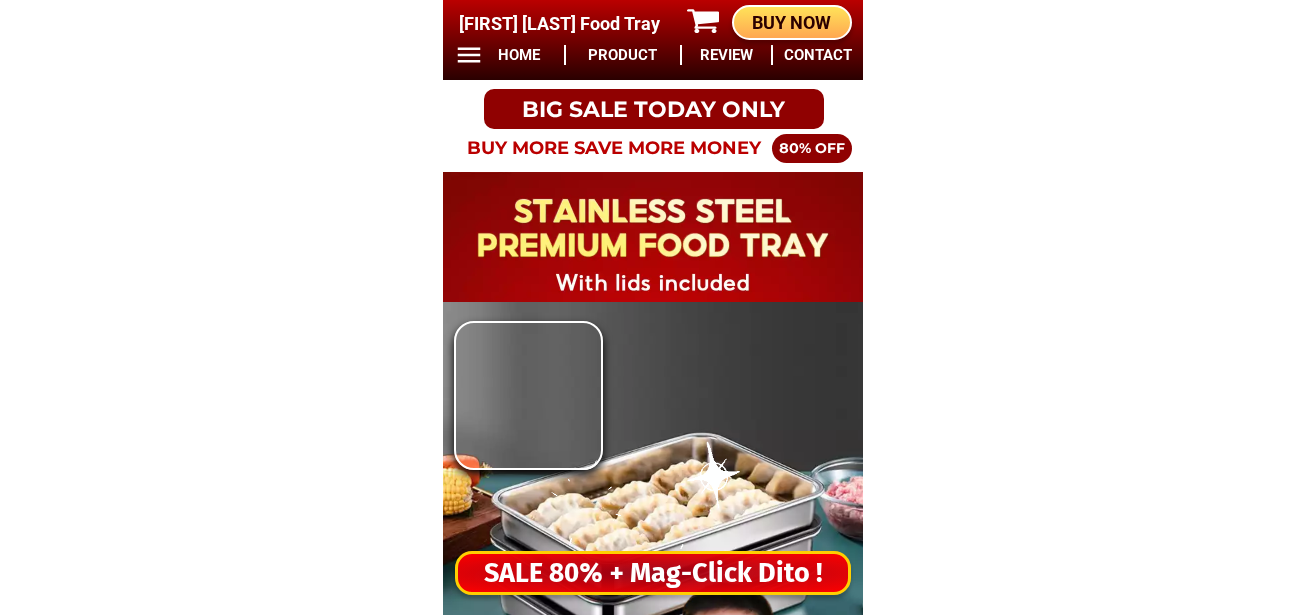 scroll, scrollTop: 0, scrollLeft: 0, axis: both 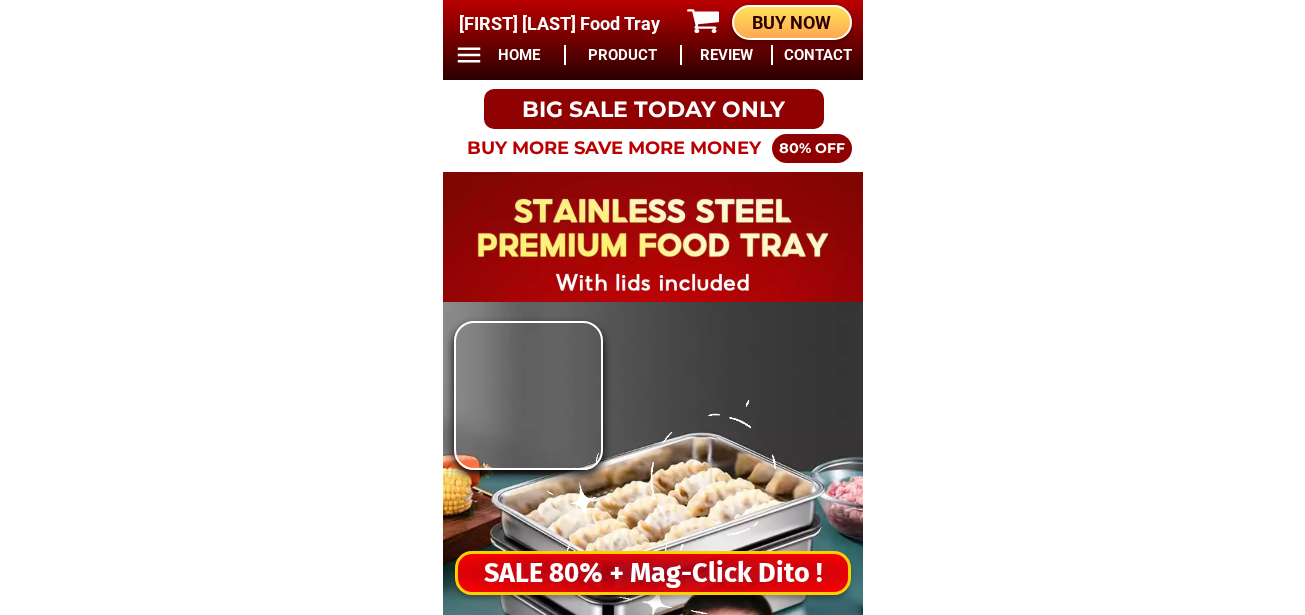 click on "SALE 80% + Mag-Click Dito !" at bounding box center (653, 573) 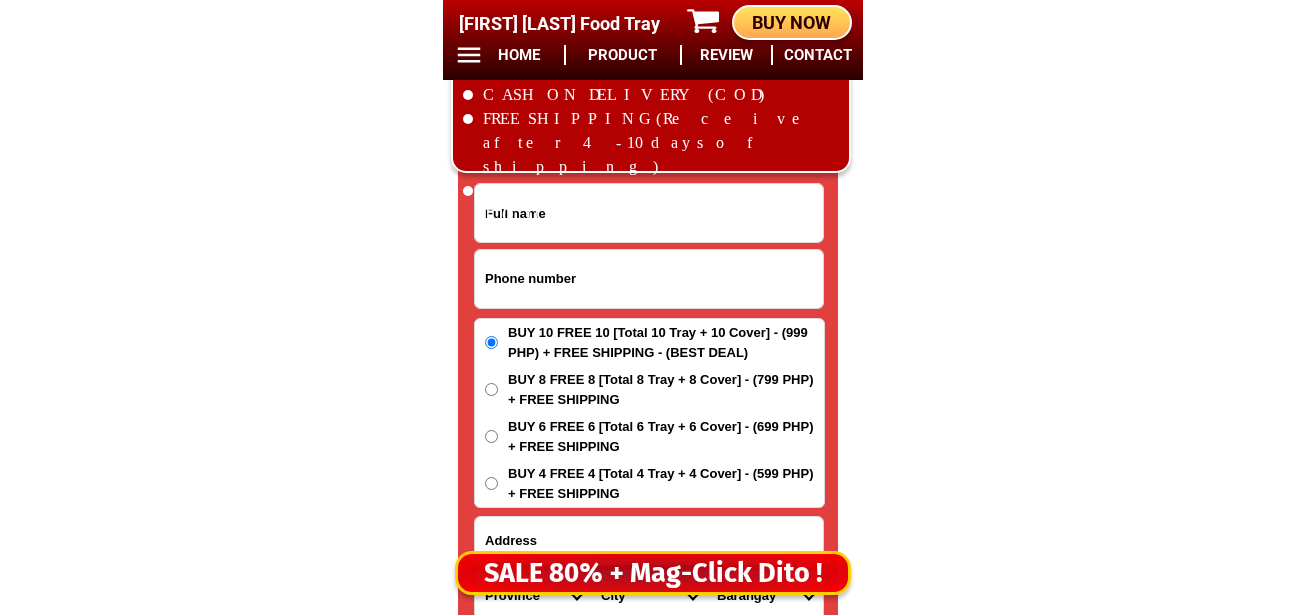 scroll, scrollTop: 16678, scrollLeft: 0, axis: vertical 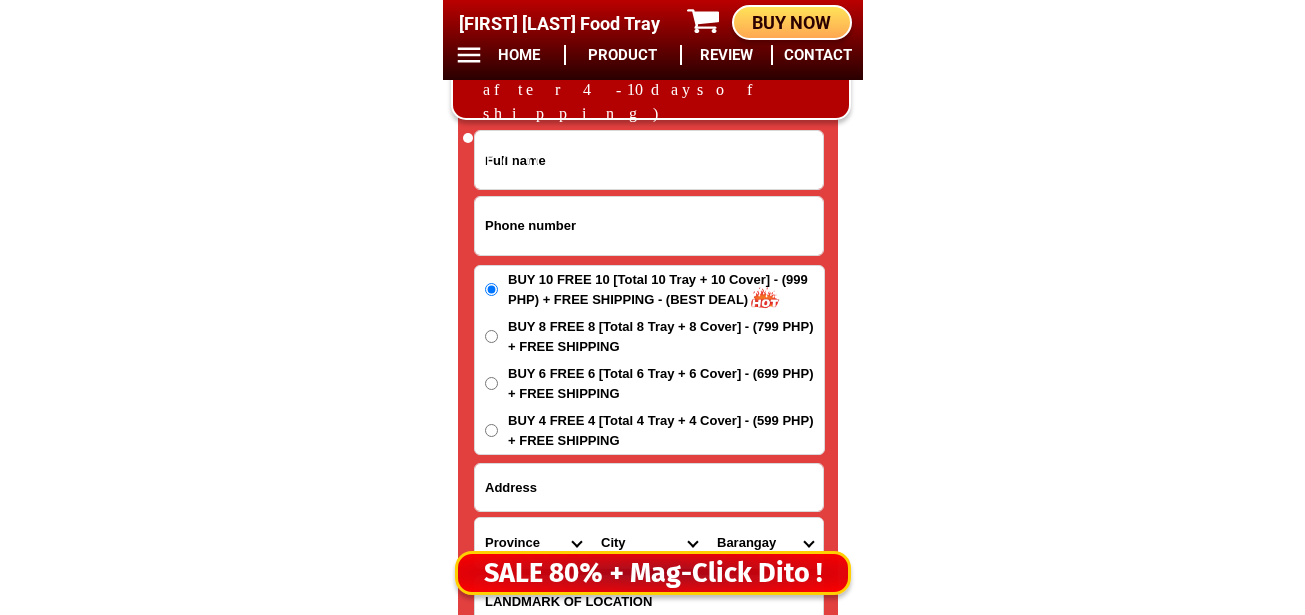 click at bounding box center (649, 226) 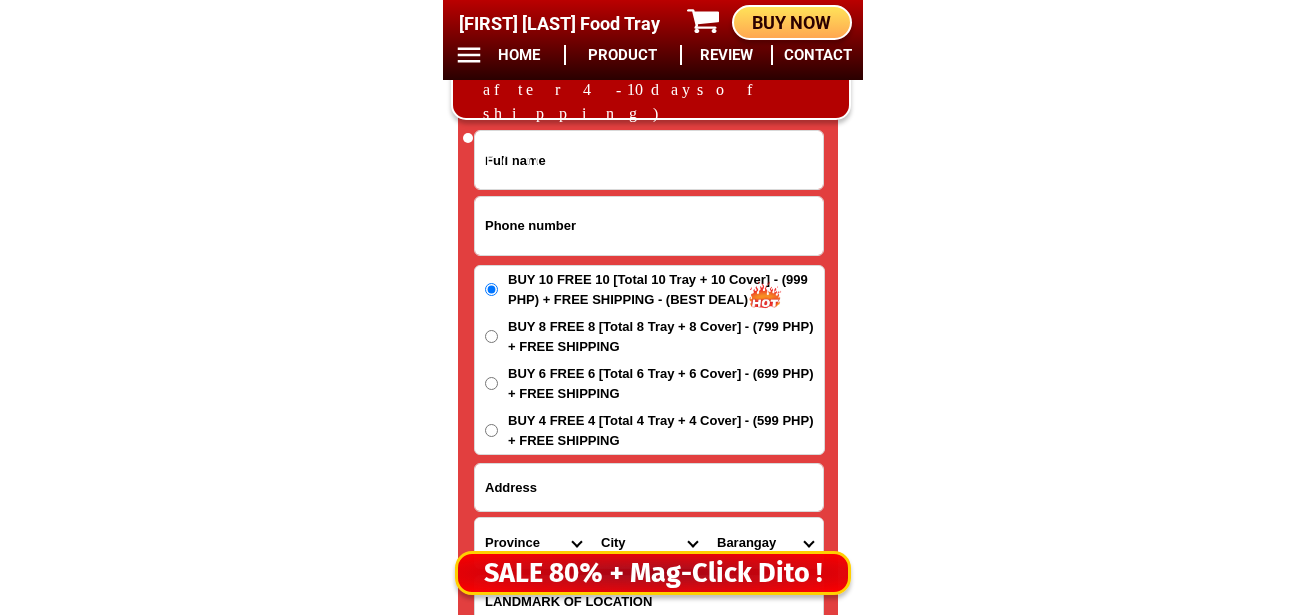 paste on "[PHONE]" 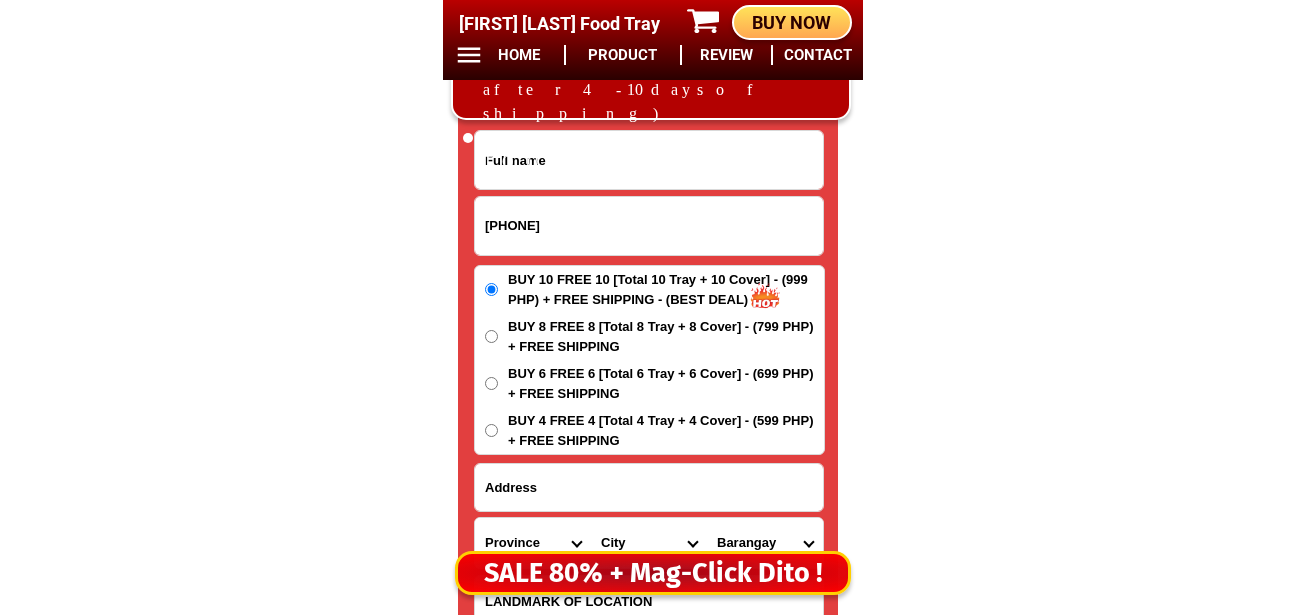 type on "[PHONE]" 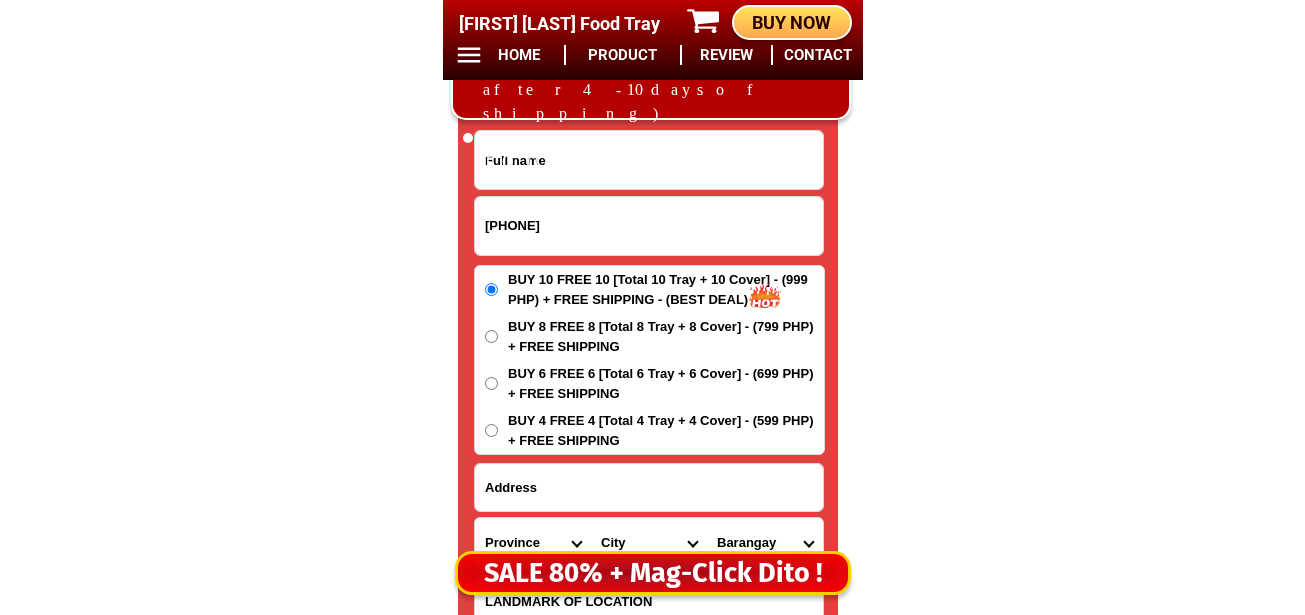 click at bounding box center (649, 160) 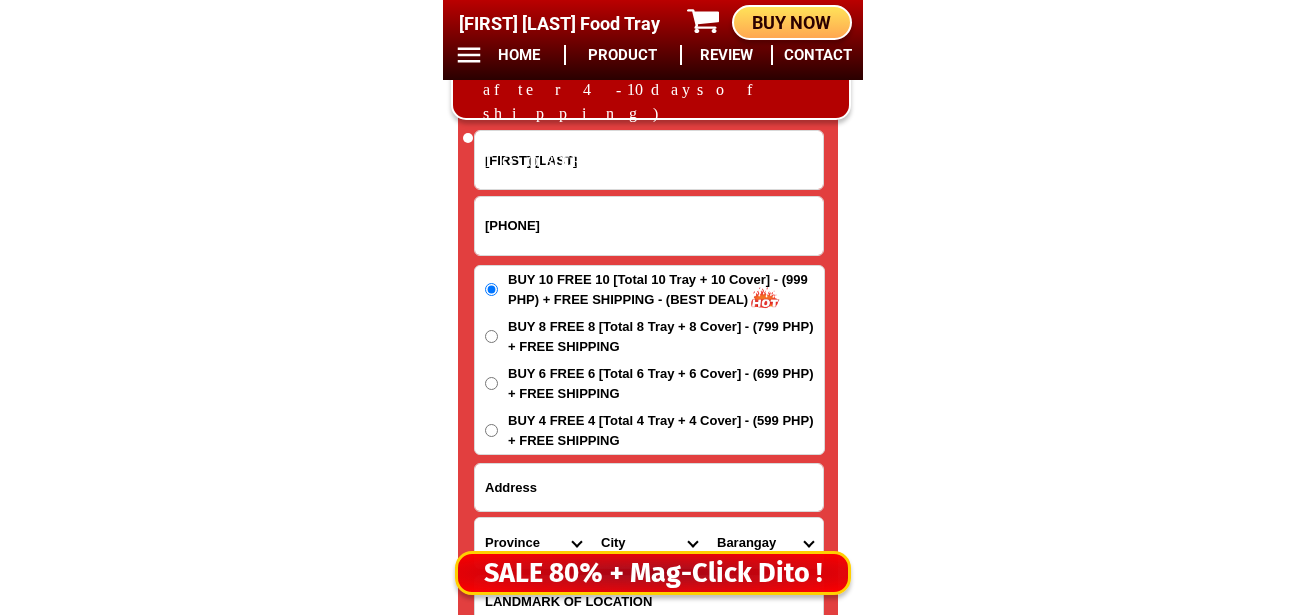type on "[FIRST] [LAST]" 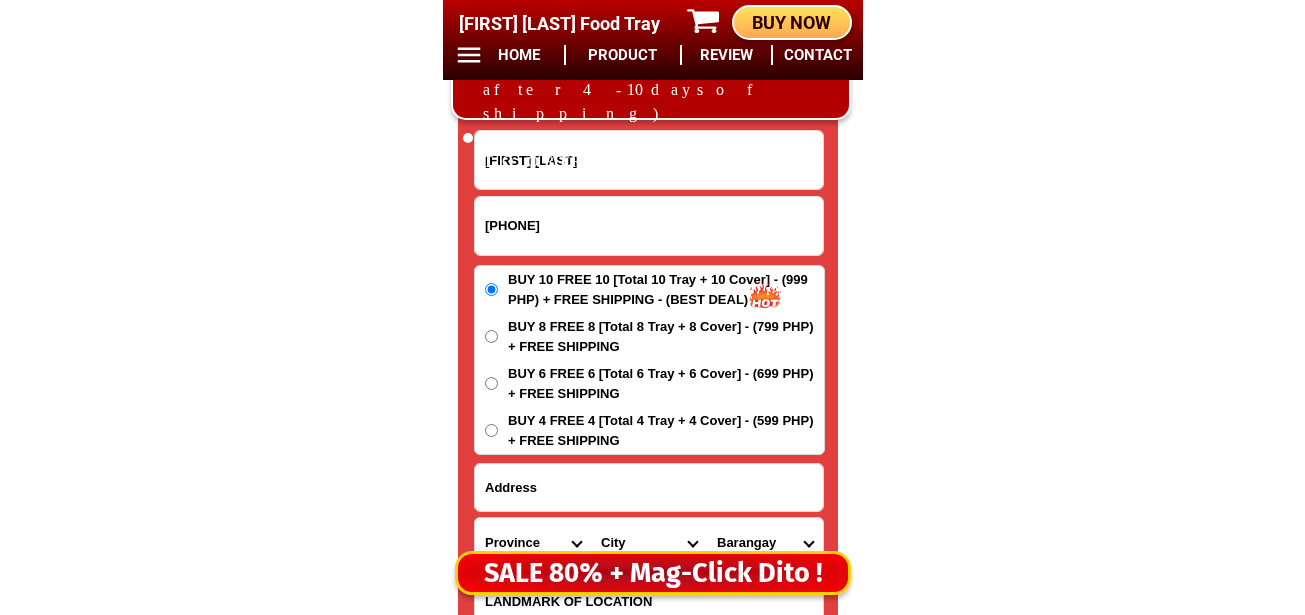 click at bounding box center [649, 487] 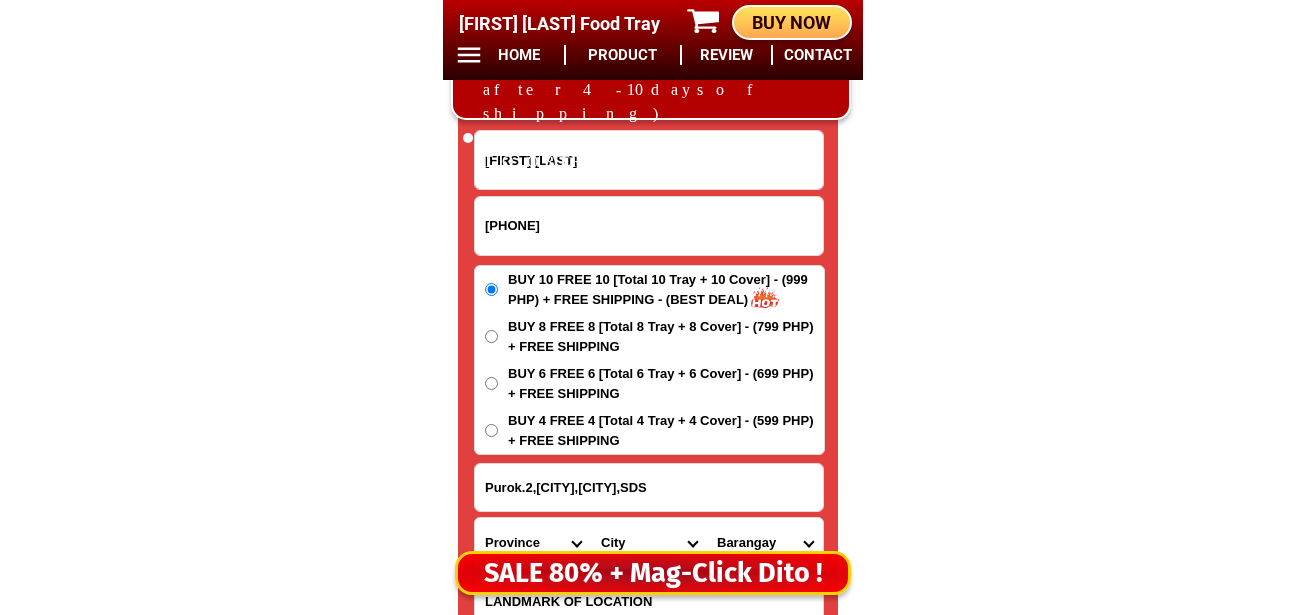 type on "Purok.2,[CITY],[CITY],SDS" 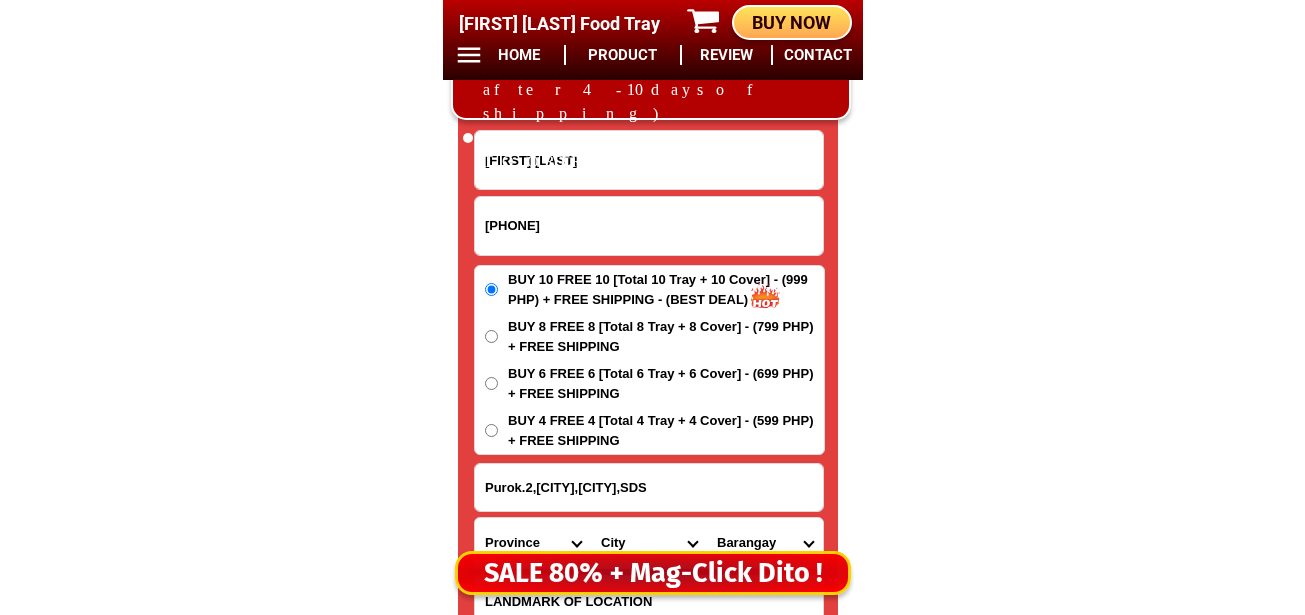 scroll, scrollTop: 16878, scrollLeft: 0, axis: vertical 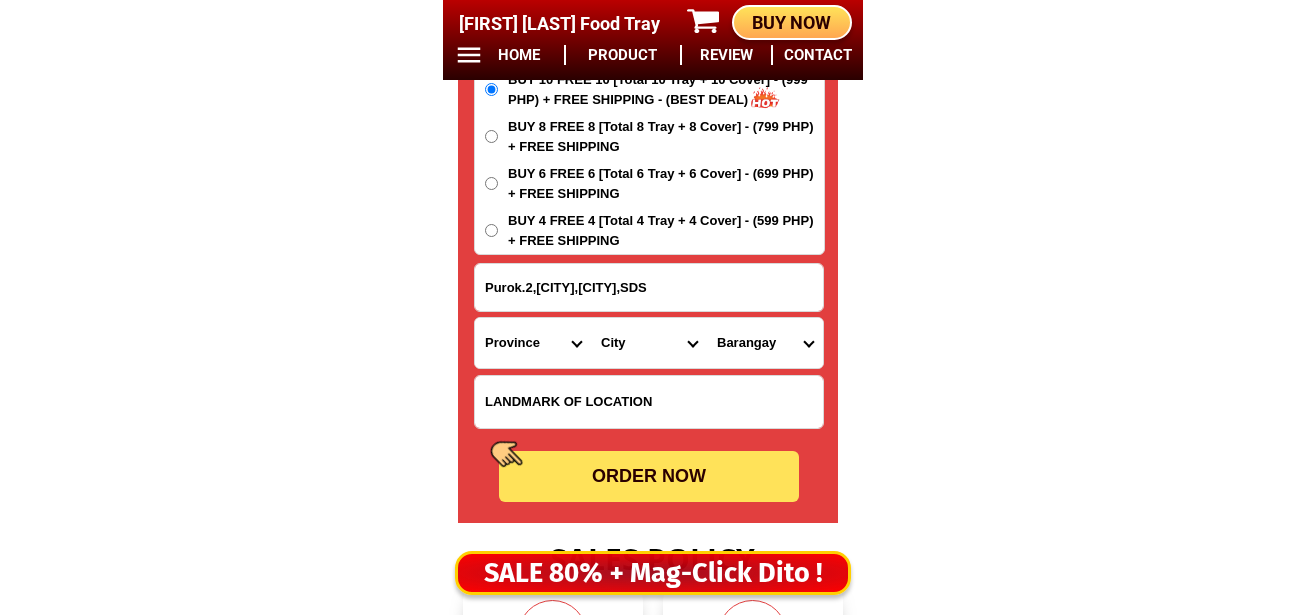 click at bounding box center (649, 402) 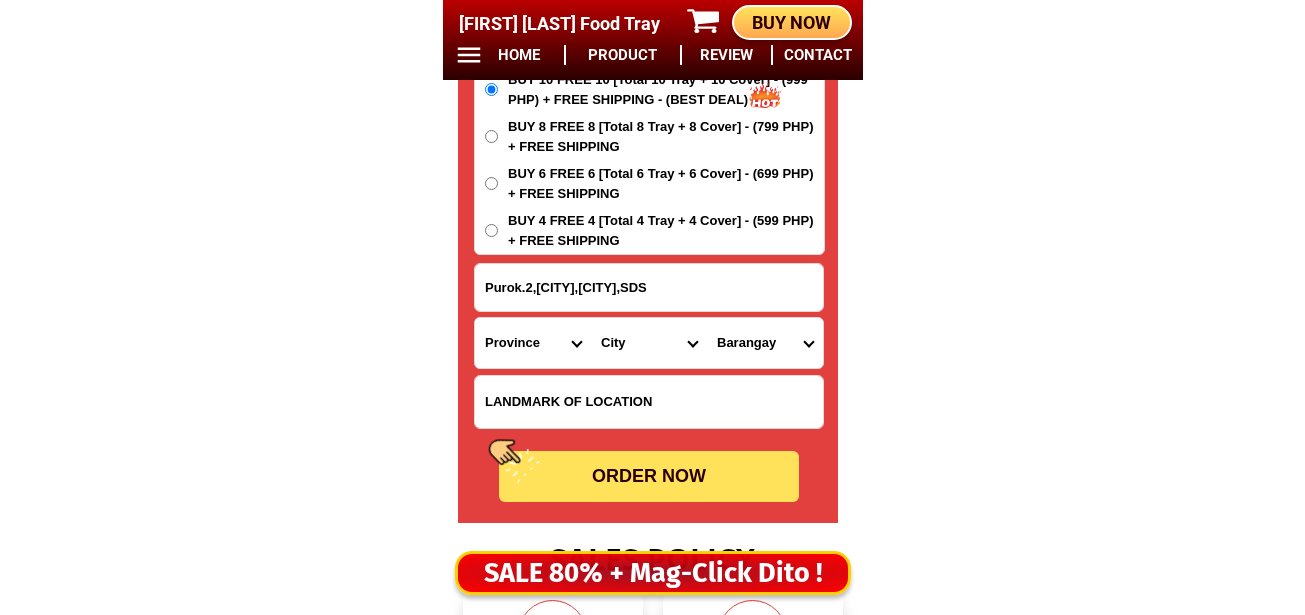 paste on "Near gate of Buntalid elementary school" 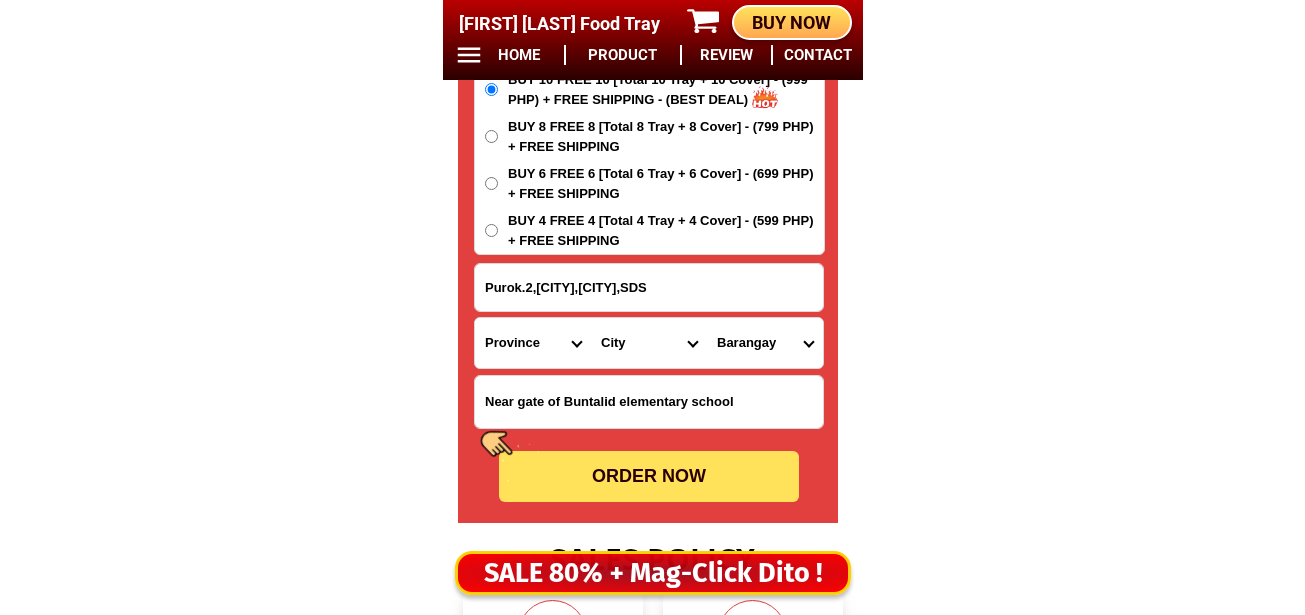 type on "Near gate of Buntalid elementary school" 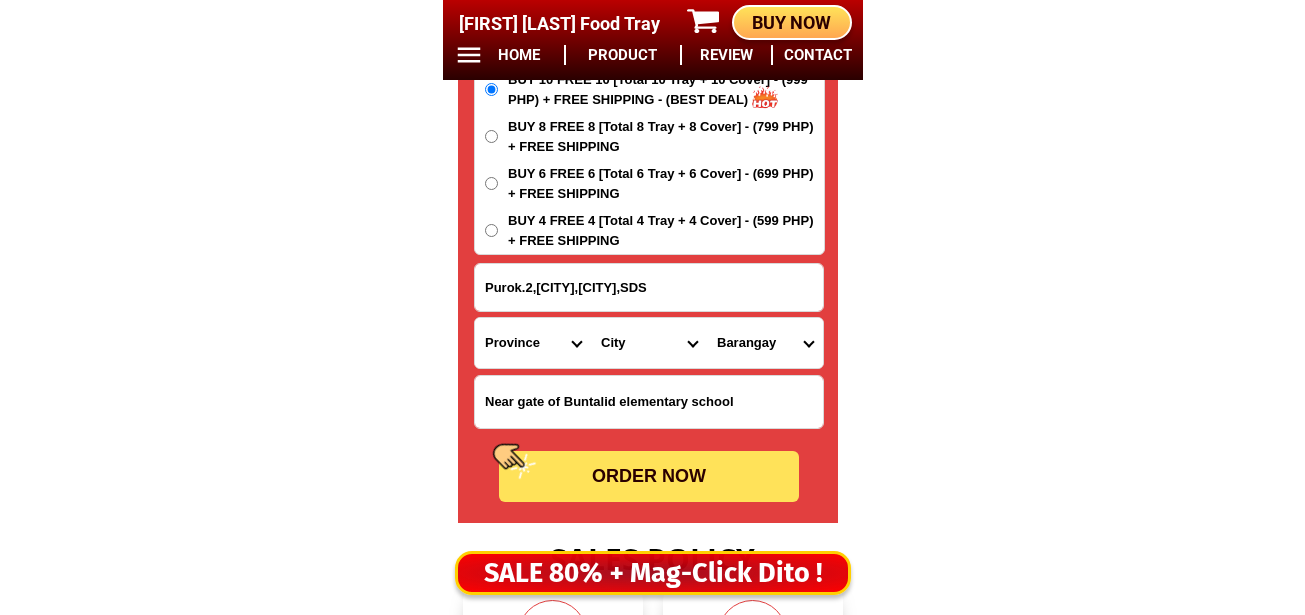 drag, startPoint x: 690, startPoint y: 289, endPoint x: 420, endPoint y: 288, distance: 270.00186 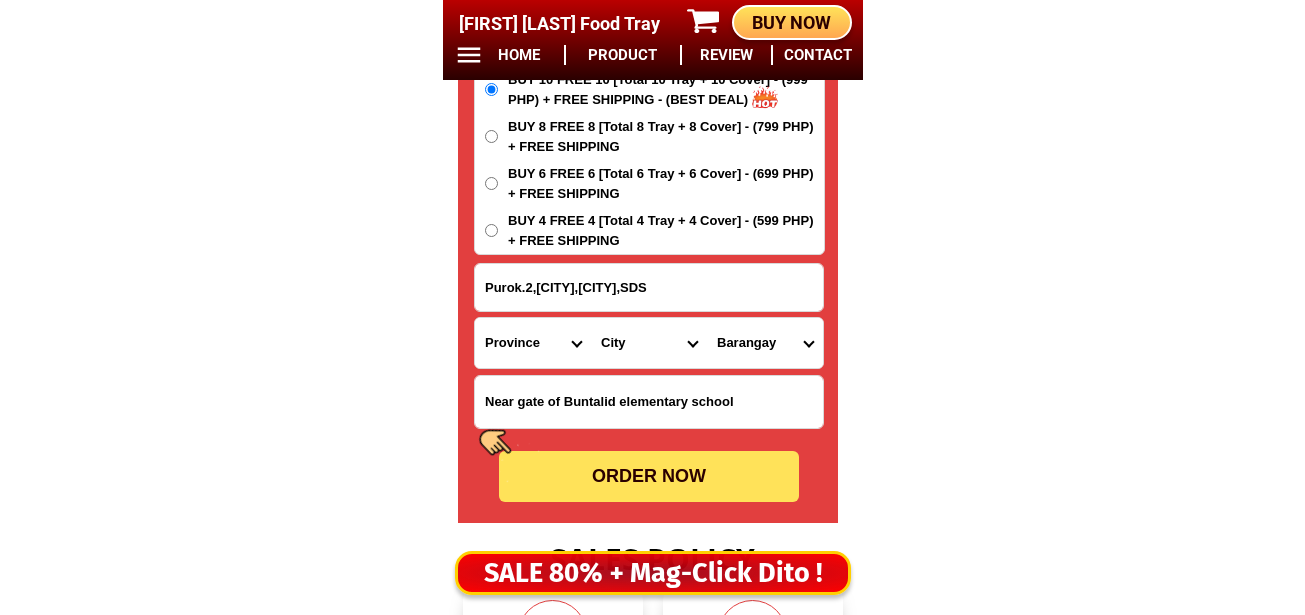 click on "BIG SALE TODAY ONLY BUY MORE SAVE MORE MONEY 80% OFF BUY 10 + FREE SHIPPING FREE 10 [FIRST] [LAST] Food Tray CONTACT REVIEW PRODUCT HOME BUY NOW Product Information Type Made in Send from Food Tray Japan [PROVINCE] Details Material : [MATERIAL] Tray and [MATERIAL] Flexible Lid
Product Size : [DIMENSIONS]
Rolled Edge: Prevent cut to hands
Healthy: Anti-bacterial, anti-grease, non-stick, easy to clean
Usage: Food preservation, food storage, baking trays, cooking trays, BBQ trays FREE SHIPPING
BUY 10 GET 10 49 ONLY THIS WEEK 80% OFF FLASH SALE TODAY 00 Days 00 Hours 00 Minutes 00 Seconds Day Hour Minute Second BUY 10 GET 10 FREE SHIPPING + COD ₱999 Best Saving Buy 8 Get 8 ₱799 FREE SHIPPING + COD PHP 3,599 (80% off) Buy 6 Get 6 ₱699 FREE SHIPPING + COD [FIRST] [LAST] [PHONE] ORDER NOW Purok.2,[CITY],[CITY],SDS Province Abra Agusan-del-norte Agusan-del-sur Aklan Albay Antique Apayao Aurora Basilan Bataan Batanes Batangas Benguet Biliran Bohol" at bounding box center [652, -6652] 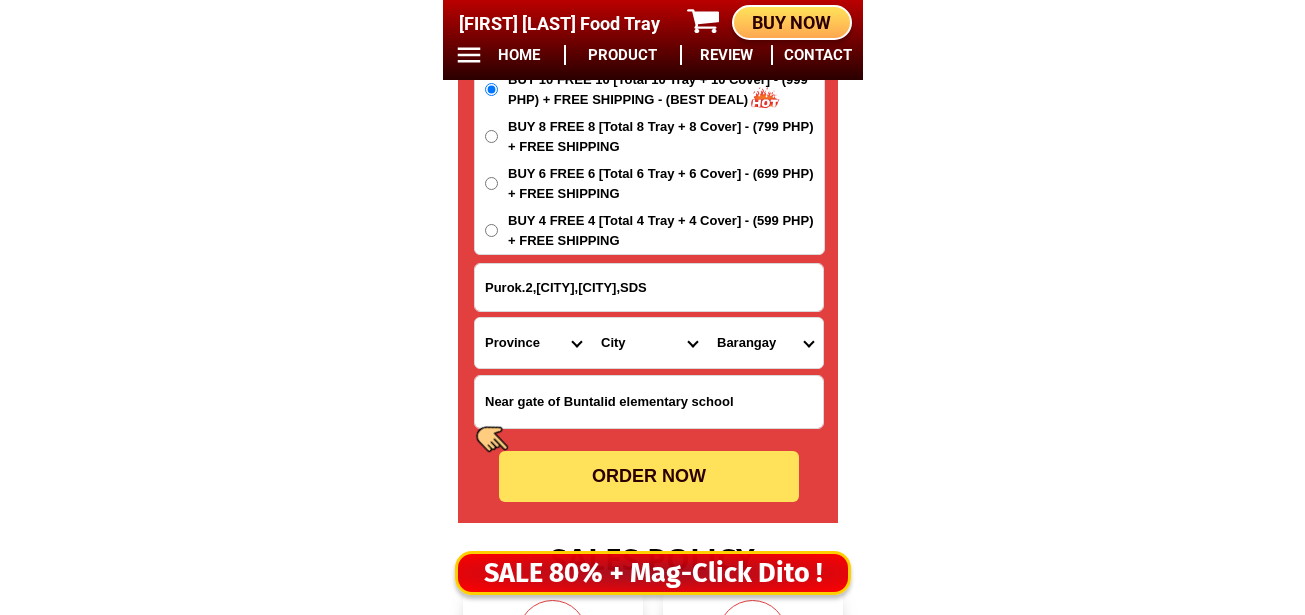 click on "Province Abra Agusan-del-norte Agusan-del-sur Aklan Albay Antique Apayao Aurora Basilan Bataan Batanes Batangas Benguet Biliran Bohol Bukidnon Bulacan Cagayan Camarines-norte Camarines-sur Camiguin Capiz Catanduanes Cavite Cebu Cotabato Davao-de-oro Davao-del-norte Davao-del-sur Davao-occidental Davao-oriental Dinagat-islands Eastern-samar Guimaras Ifugao Ilocos-norte Ilocos-sur Iloilo Isabela Kalinga La-union Laguna Lanao-del-norte Lanao-del-sur Leyte Maguindanao Marinduque Masbate Metro-manila Misamis-occidental Misamis-oriental Mountain-province Negros-occidental Negros-oriental Northern-samar Nueva-ecija Nueva-vizcaya Occidental-mindoro Oriental-mindoro Palawan Pampanga Pangasinan Quezon Quirino Rizal Romblon Sarangani Siquijor Sorsogon South-cotabato Southern-leyte Sultan-kudarat Sulu Surigao-del-norte Surigao-del-sur Tarlac Tawi-tawi Western-samar Zambales Zamboanga-del-norte Zamboanga-del-sur Zamboanga-sibugay" at bounding box center (533, 343) 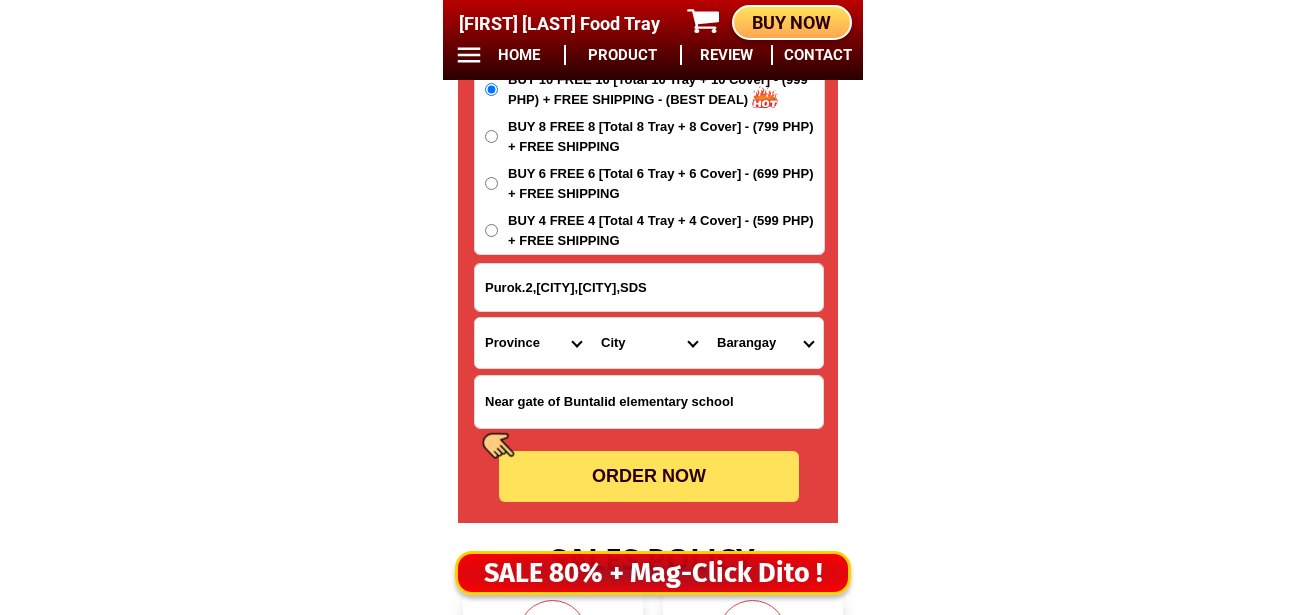 select on "63_[NUMBER]" 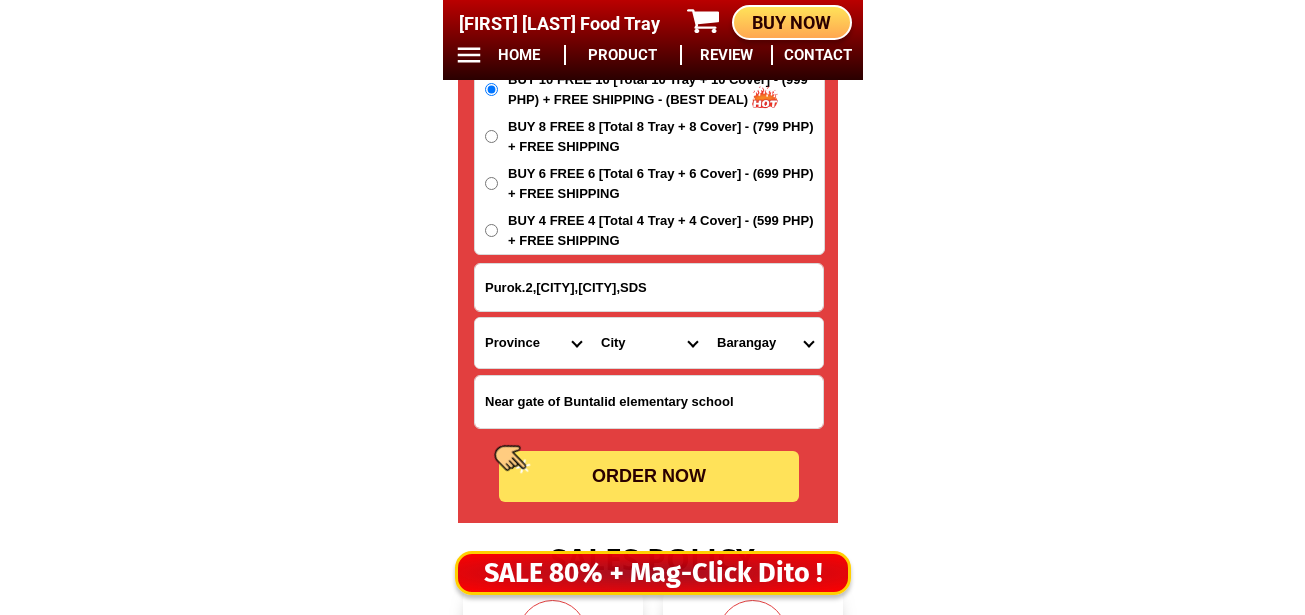 click on "Province Abra Agusan-del-norte Agusan-del-sur Aklan Albay Antique Apayao Aurora Basilan Bataan Batanes Batangas Benguet Biliran Bohol Bukidnon Bulacan Cagayan Camarines-norte Camarines-sur Camiguin Capiz Catanduanes Cavite Cebu Cotabato Davao-de-oro Davao-del-norte Davao-del-sur Davao-occidental Davao-oriental Dinagat-islands Eastern-samar Guimaras Ifugao Ilocos-norte Ilocos-sur Iloilo Isabela Kalinga La-union Laguna Lanao-del-norte Lanao-del-sur Leyte Maguindanao Marinduque Masbate Metro-manila Misamis-occidental Misamis-oriental Mountain-province Negros-occidental Negros-oriental Northern-samar Nueva-ecija Nueva-vizcaya Occidental-mindoro Oriental-mindoro Palawan Pampanga Pangasinan Quezon Quirino Rizal Romblon Sarangani Siquijor Sorsogon South-cotabato Southern-leyte Sultan-kudarat Sulu Surigao-del-norte Surigao-del-sur Tarlac Tawi-tawi Western-samar Zambales Zamboanga-del-norte Zamboanga-del-sur Zamboanga-sibugay" at bounding box center (533, 343) 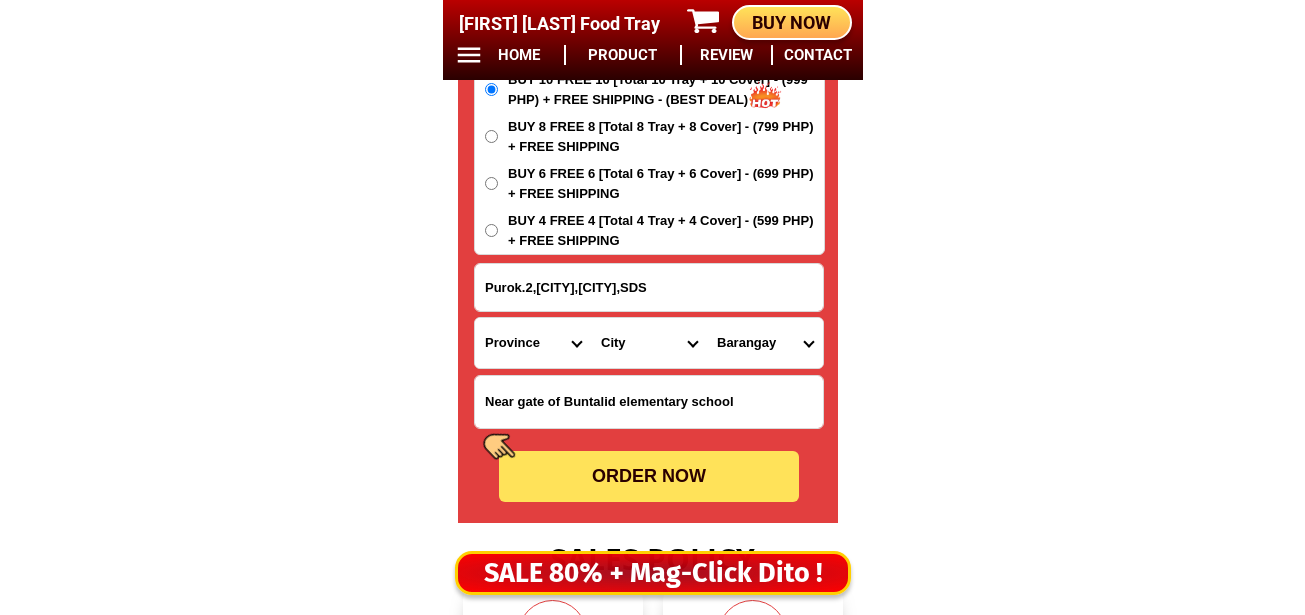 drag, startPoint x: 631, startPoint y: 344, endPoint x: 629, endPoint y: 318, distance: 26.076809 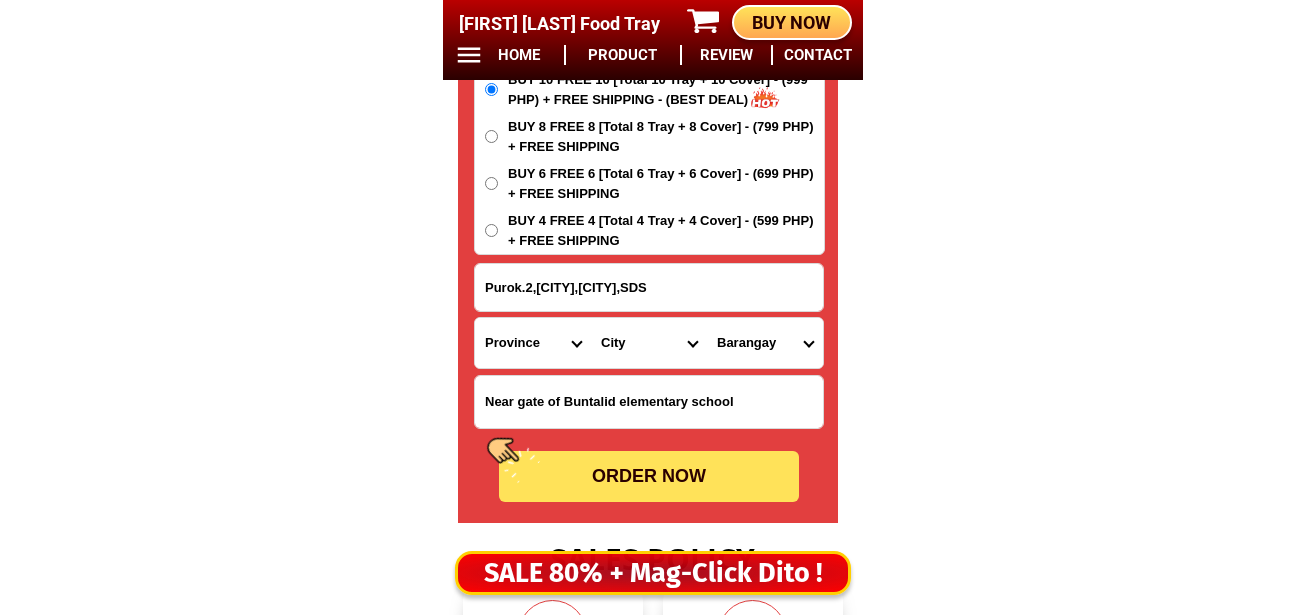 click on "City Barobo Bayabas Bislig-city Cagwait Cantilan Carrascal Hinatuan Lanuza Lianga Lingig Madrid Marihatag Surigao-del-sur-carmen Surigao-del-sur-cortes Surigao-del-sur-san-agustin Surigao-del-sur-san-miguel Tagbina Tago Tandag-city" at bounding box center [649, 343] 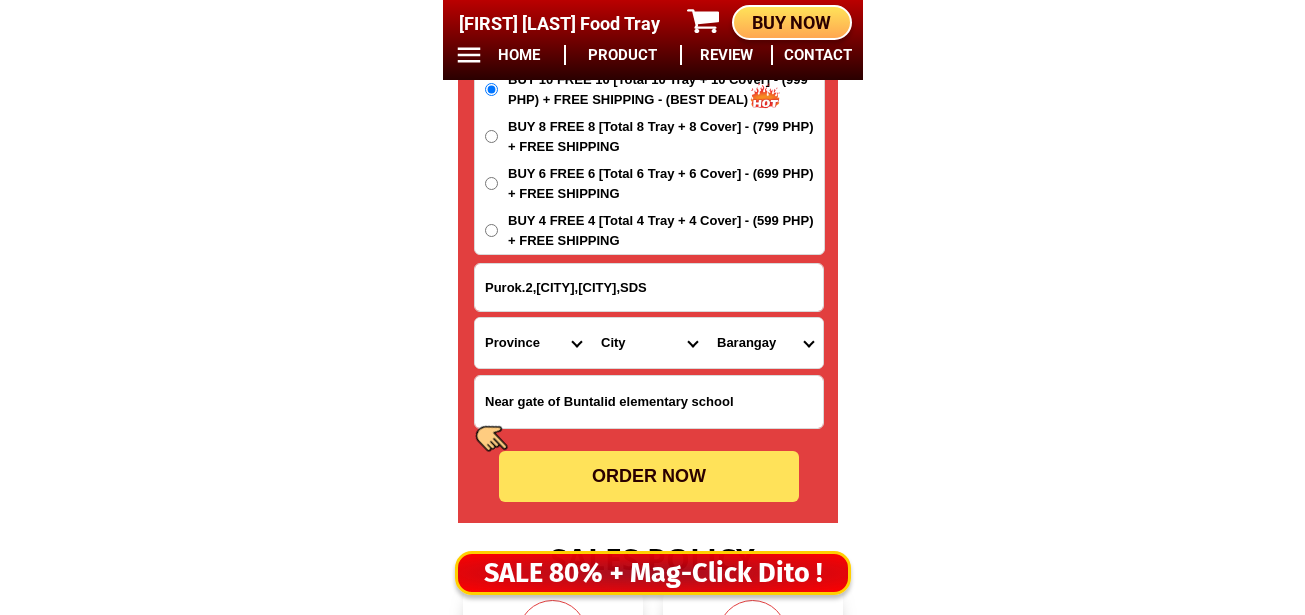 select on "63_[NUMBER]" 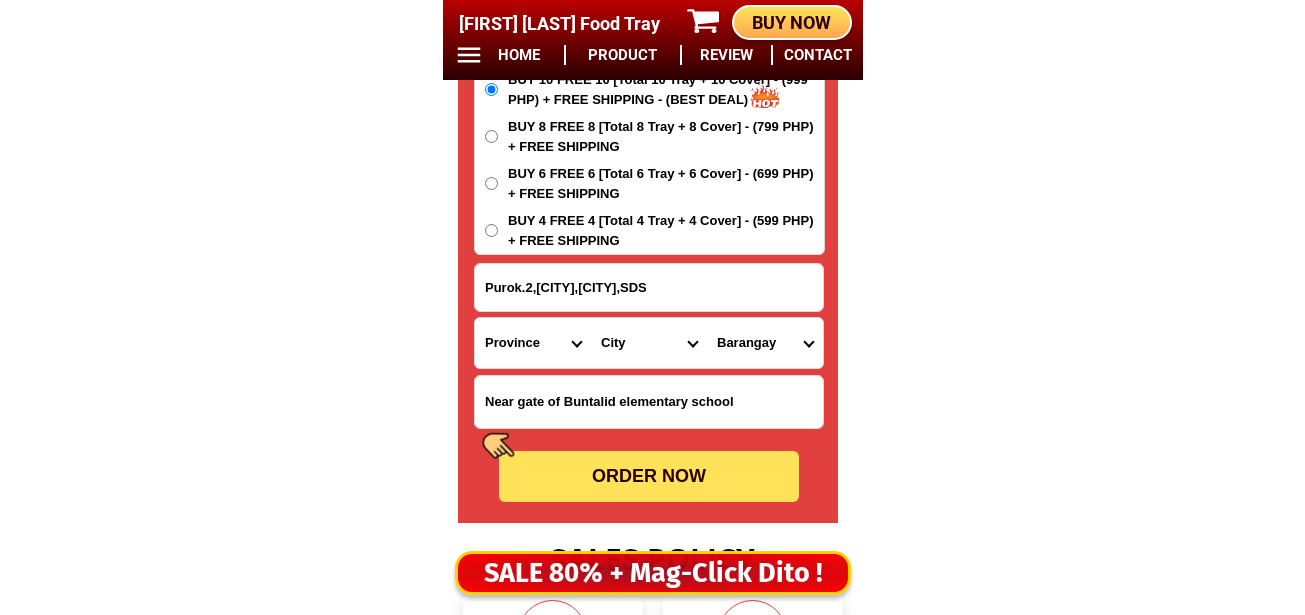 click on "City Barobo Bayabas Bislig-city Cagwait Cantilan Carrascal Hinatuan Lanuza Lianga Lingig Madrid Marihatag Surigao-del-sur-carmen Surigao-del-sur-cortes Surigao-del-sur-san-agustin Surigao-del-sur-san-miguel Tagbina Tago Tandag-city" at bounding box center (649, 343) 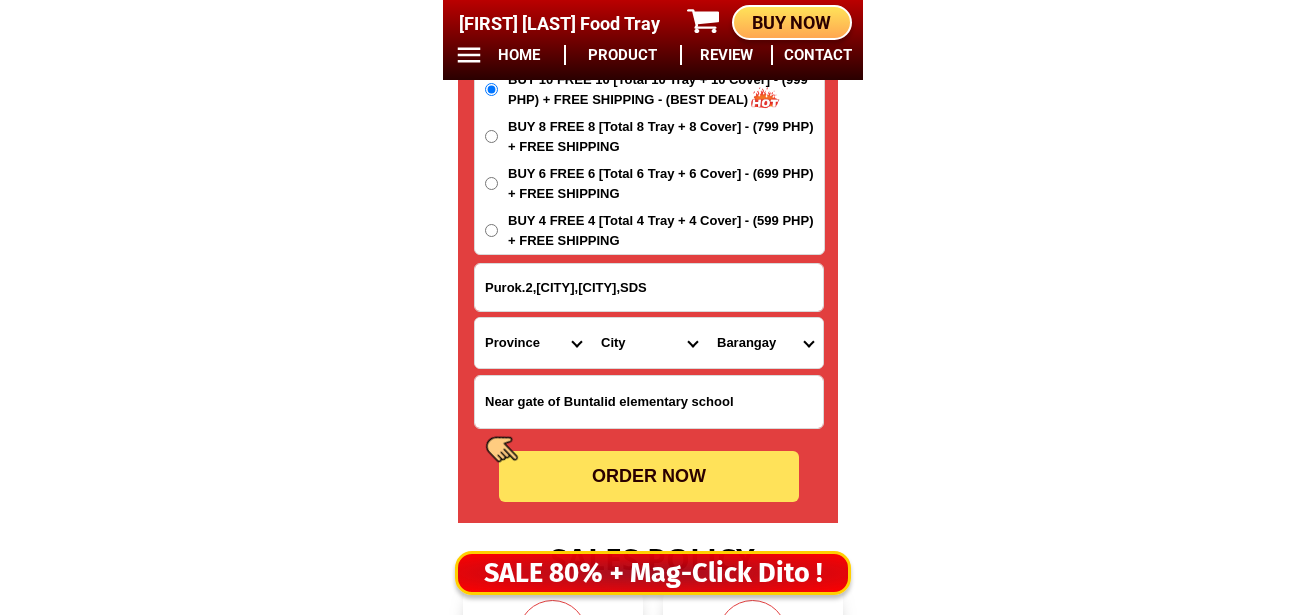 click on "Barangay Bugsukan Buntalid Cabangahan Cabas-an Calagdaan Consuelo General island Lininti-an (pob.) Lobo Magasang Magosilom (pob.) Pag-antayan Palasao San pedro Tapi Tigabong" at bounding box center (765, 343) 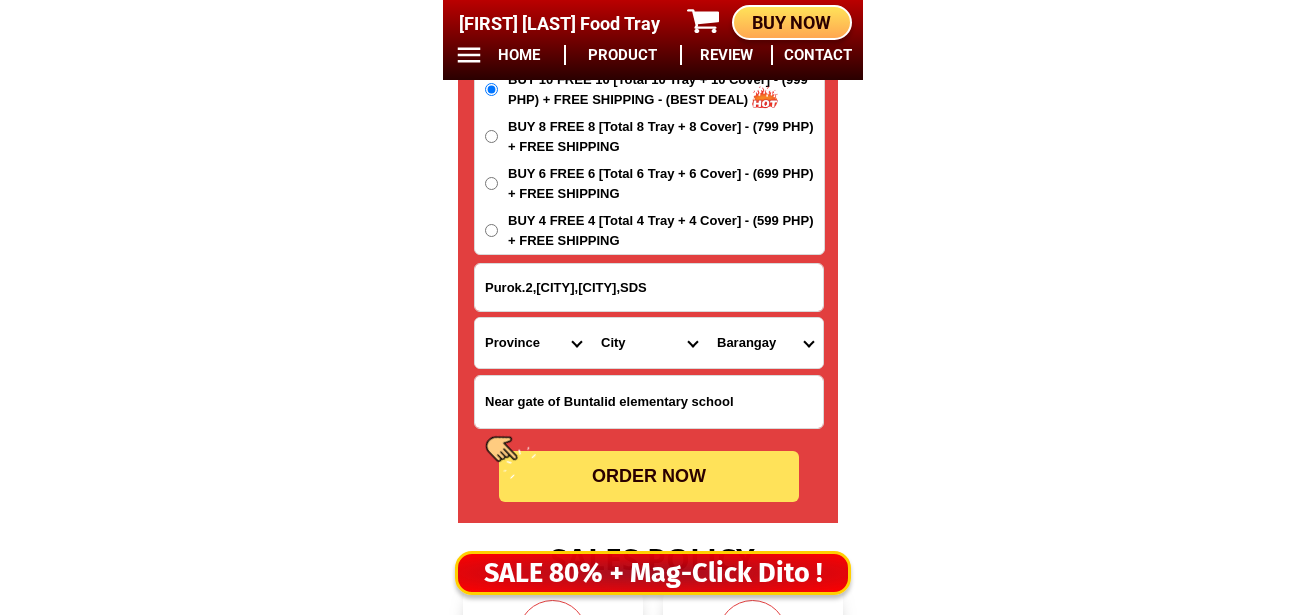 select on "63_[NUMBER]" 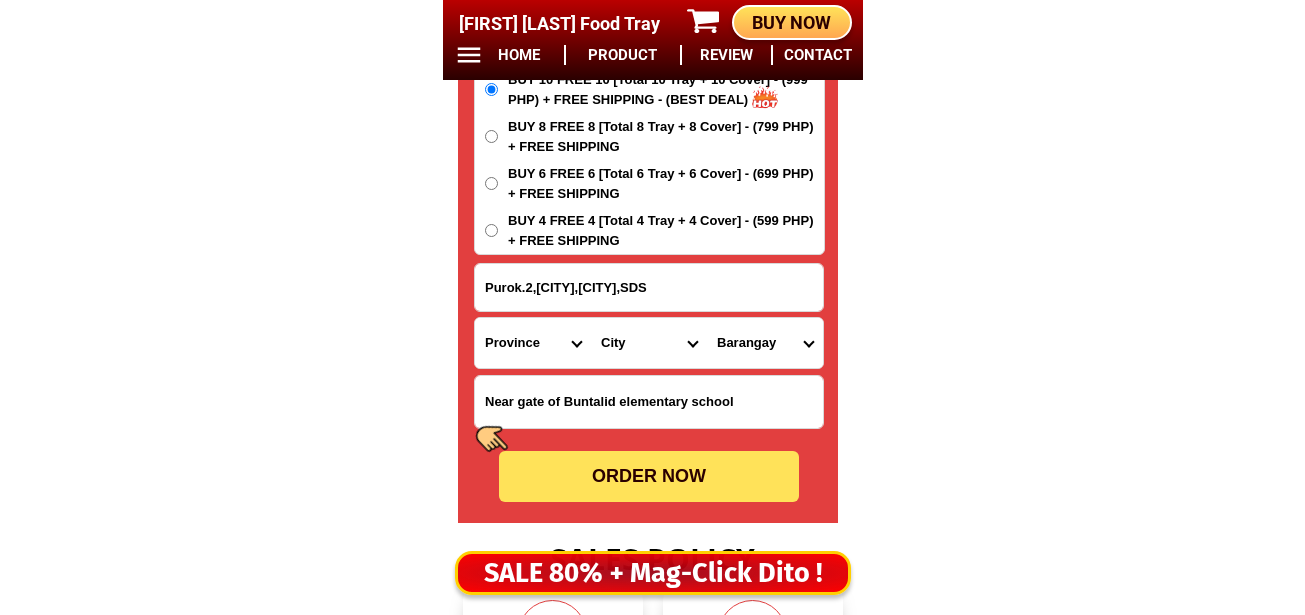 click on "Barangay Bugsukan Buntalid Cabangahan Cabas-an Calagdaan Consuelo General island Lininti-an (pob.) Lobo Magasang Magosilom (pob.) Pag-antayan Palasao San pedro Tapi Tigabong" at bounding box center (765, 343) 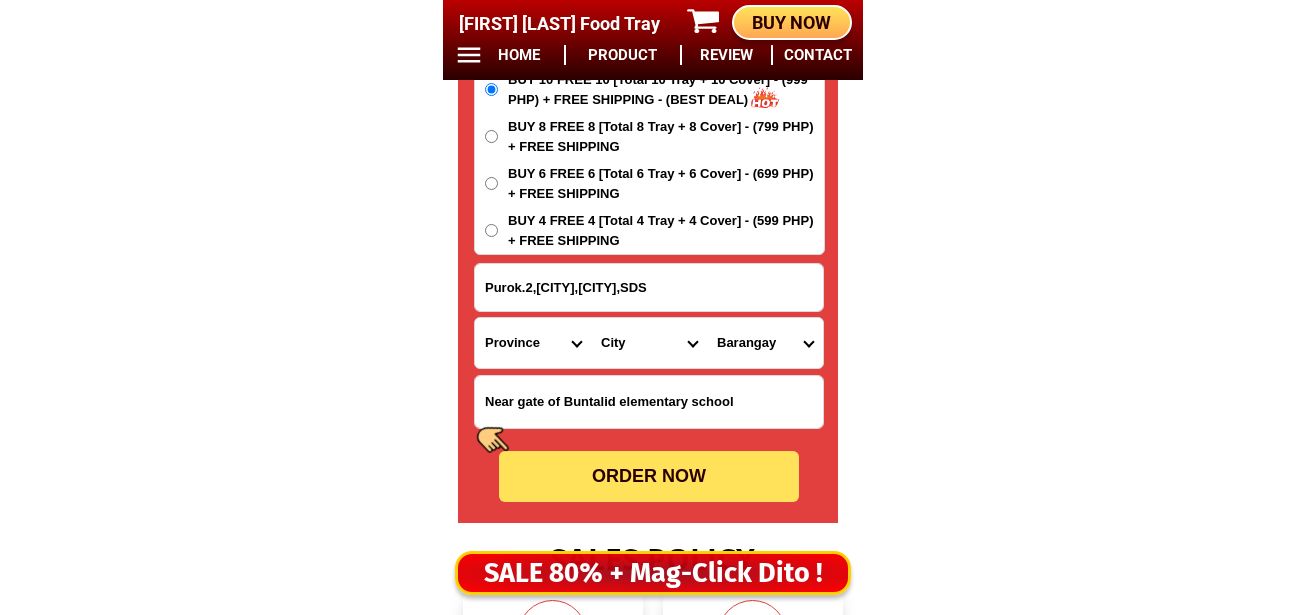 scroll, scrollTop: 16978, scrollLeft: 0, axis: vertical 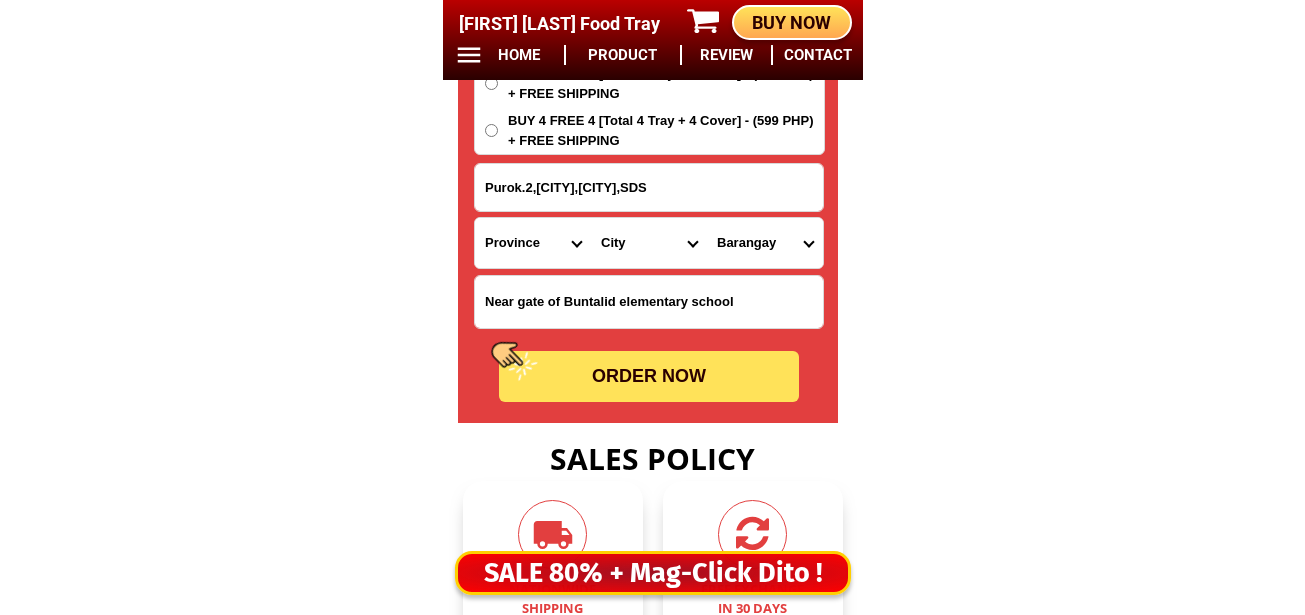 click on "ORDER NOW" at bounding box center (649, 376) 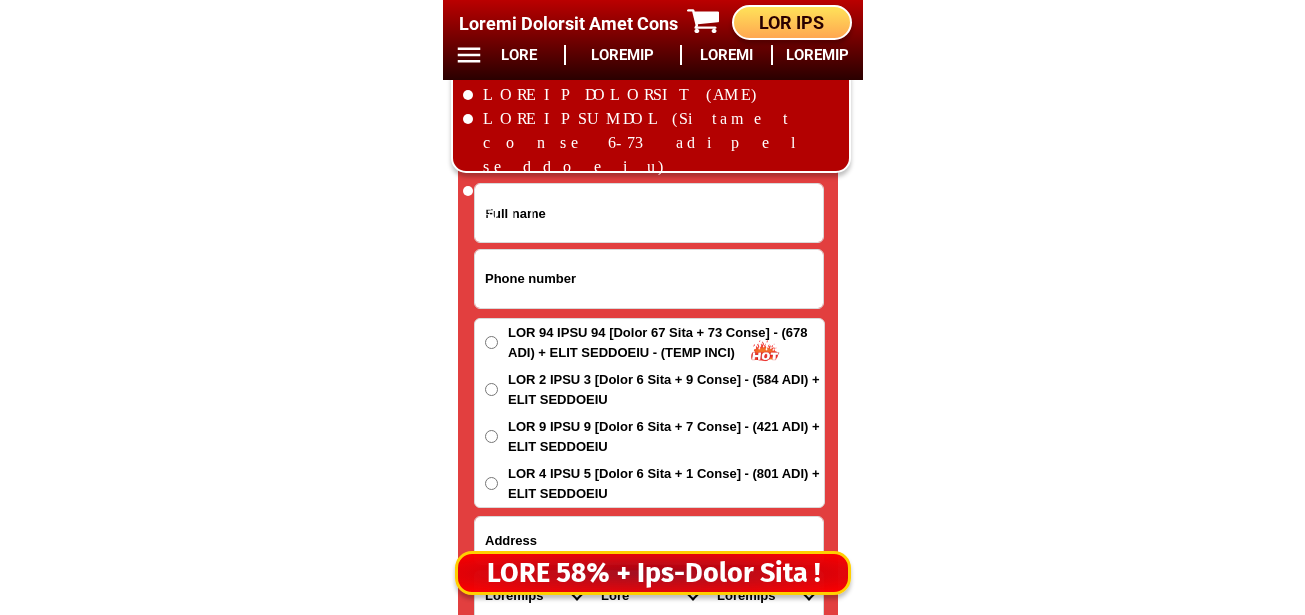 scroll, scrollTop: 16678, scrollLeft: 0, axis: vertical 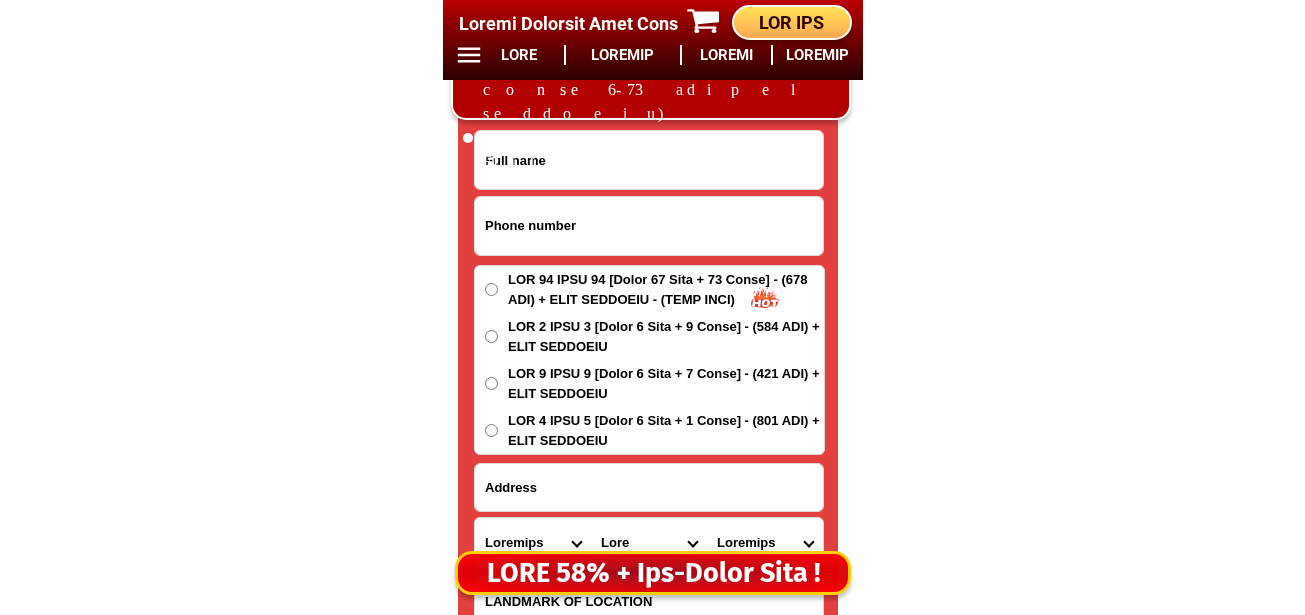 click at bounding box center [649, 226] 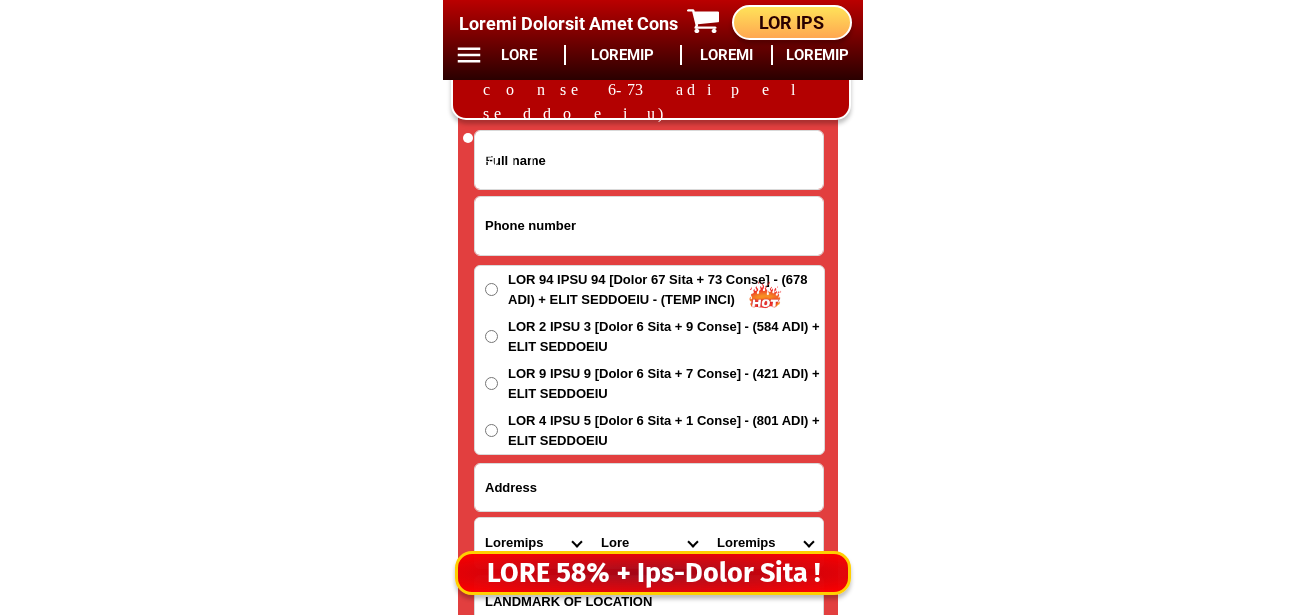 paste on "50572970208" 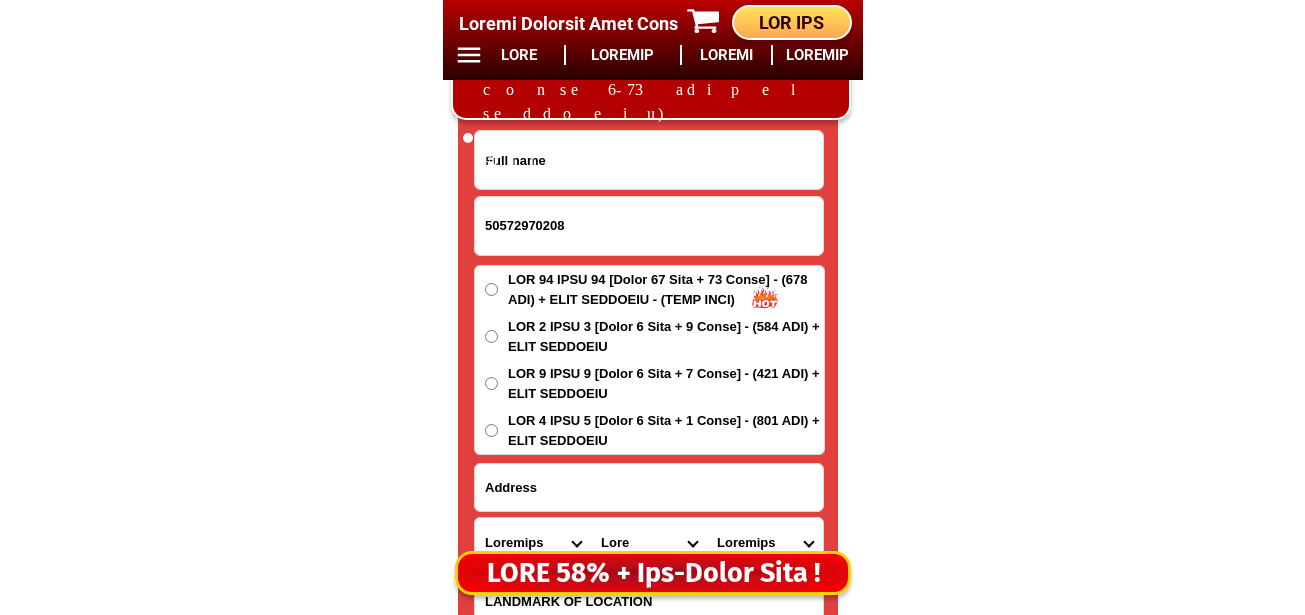 type on "50572970208" 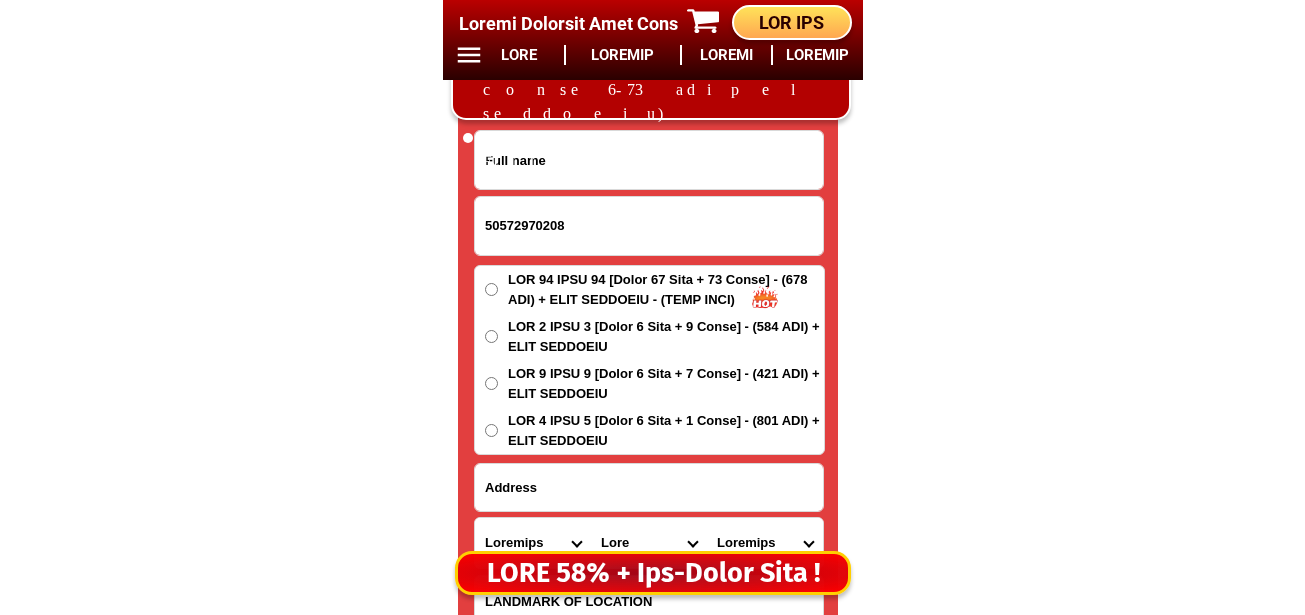 click at bounding box center (649, 160) 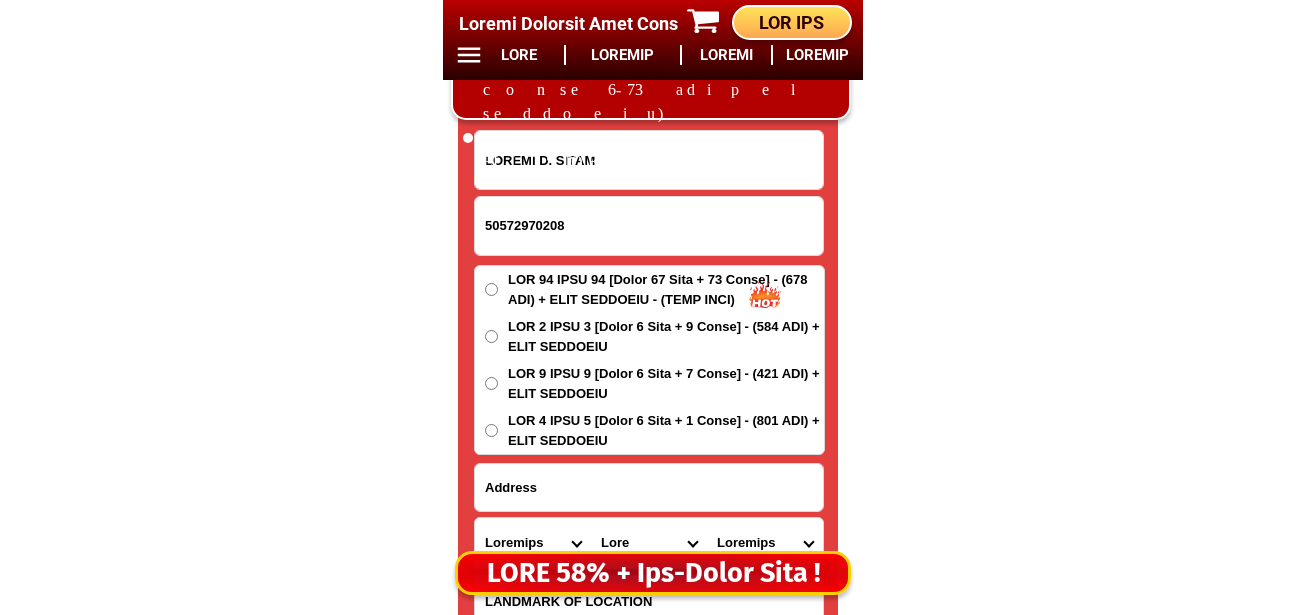 type on "LOREMI D. SITAM" 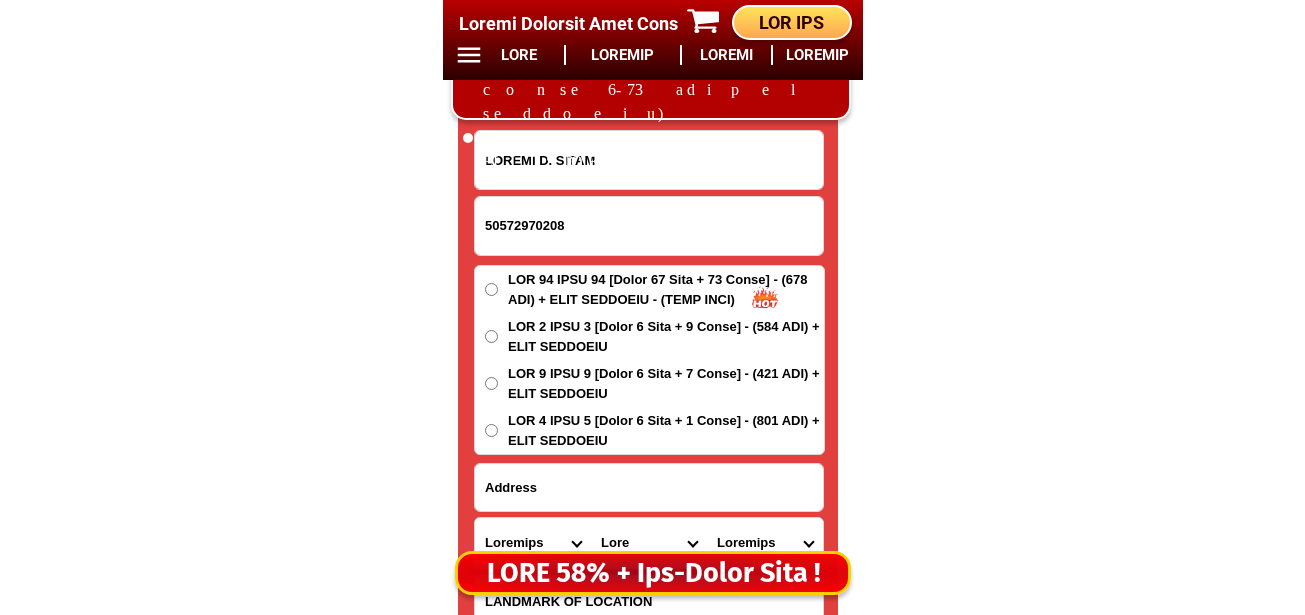 click at bounding box center [649, 487] 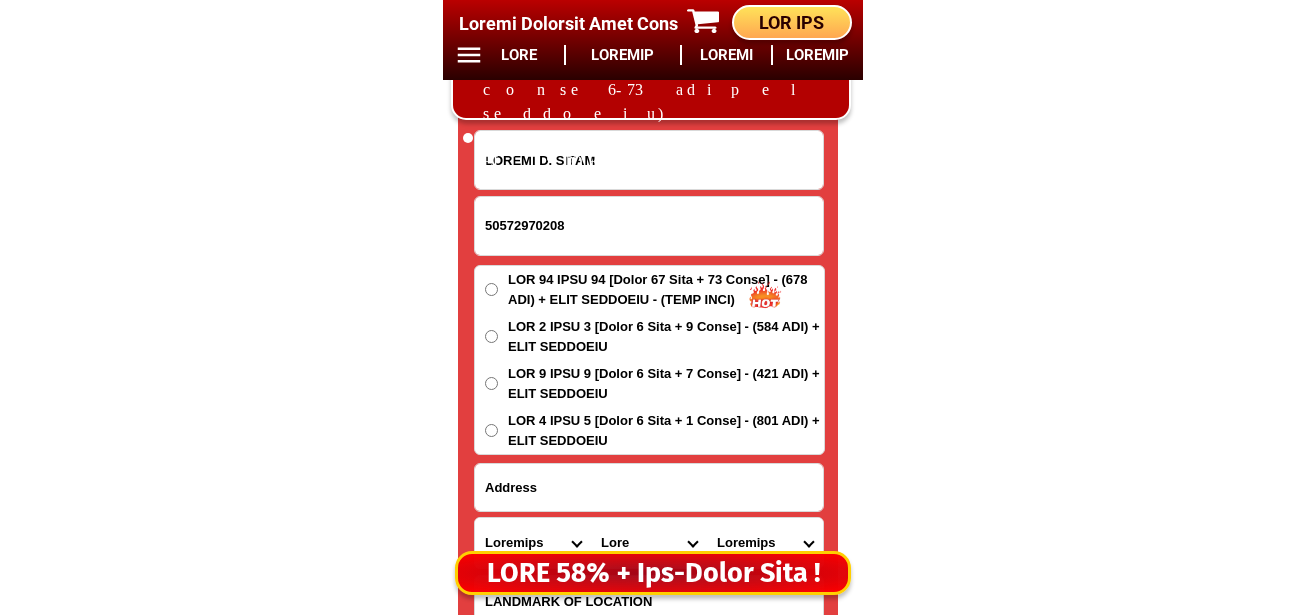 paste on "LOREM 2, IPSUMDOL SITAM" 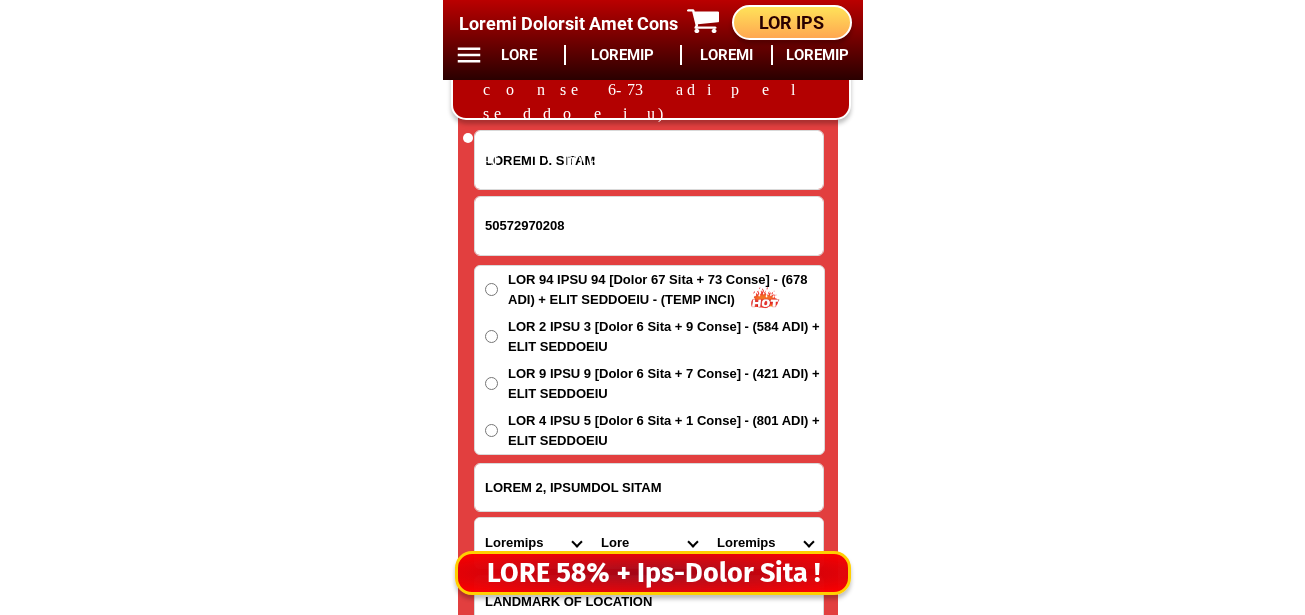 type on "LOREM 2, IPSUMDOL SITAM" 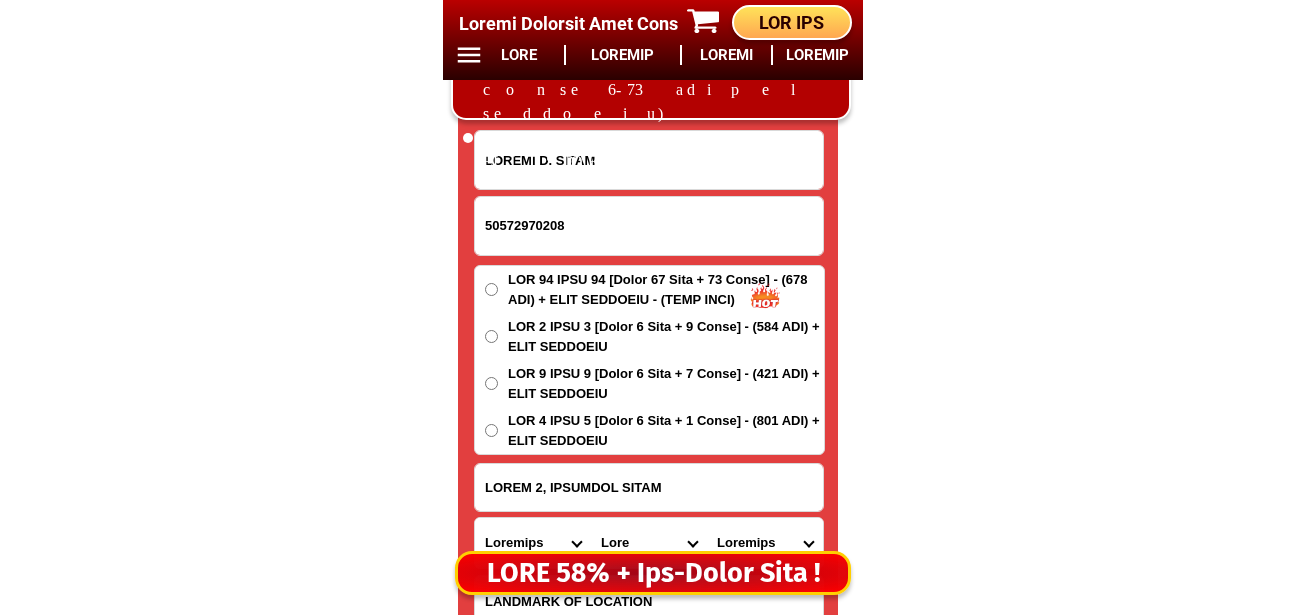 scroll, scrollTop: 16778, scrollLeft: 0, axis: vertical 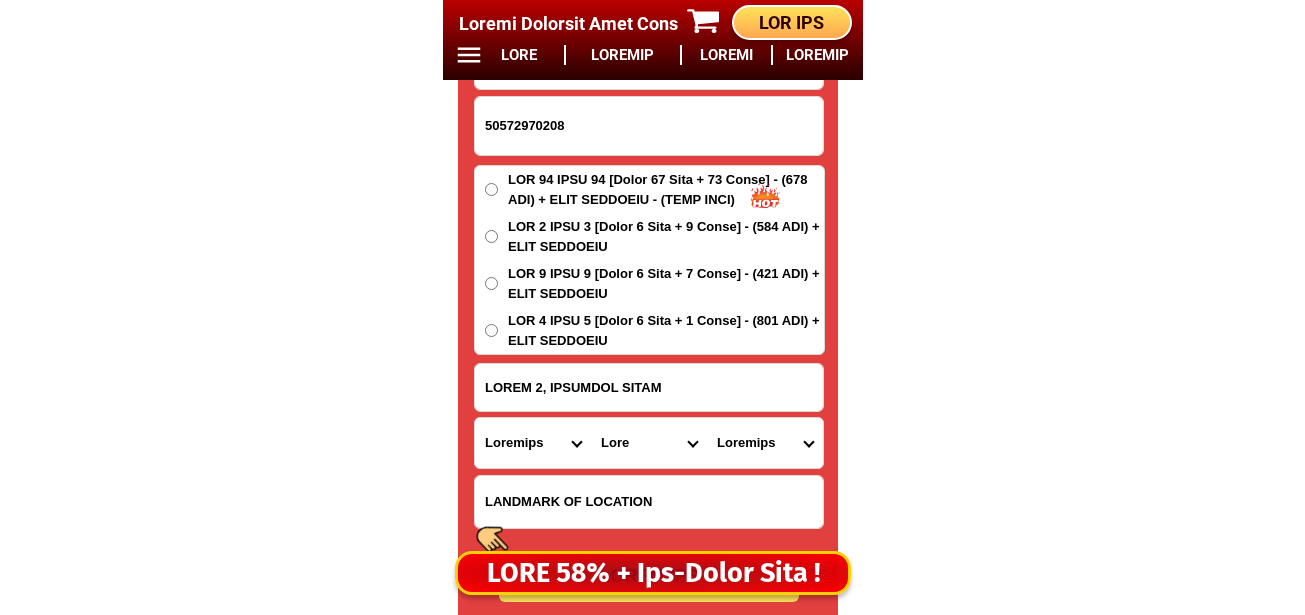 click on "Loremips Dolo Sitame-con-adipi Elitse-doe-tem Incid Utlab Etdolor Magnaa Enimad Minimve Quisno Exercit Ullamcol Nisiali Exeacom Conse Duisaute Irurein Reprehe Voluptate-velit Essecillu-fug Nullapar Excep Sintoccaeca Cupida Nonp Suntculp Quiof-de-mol Animi-est-labor Persp-und-omn Isten-errorvolup Accus-doloremq Laudant-totamre Aperiam-eaque Ipsaquae Abillo Invent-verit Quasia-bea Vitaed Explica Nemoeni Ip-quiav Aspern Autod-fug-conse Magni-dol-eos Ratio Sequinesciu Nequeporro Quisqua Dolor-adipis Numquam-eiusmodite Incidun-magnamqu Etiammin-solutano Eligen-optiocumqu Nihili-quoplace Facerepo-assum Repel-tempo Autem-quibusd Officiisde-rerumne Saepeeve-volupta Repudia Recusand Itaqueearu Hicten Sapient Delec Reicien Voluptati Maioresa Perferen Dolor-asperior Repellat-minim Nostru-exercit Ulla Corpori-sus-labor Aliquid-com-con Quidma Moll-mole Harumqu-rerum Facilise Distincti-nam-liber Temporecu-sol-nob Eligendio-cumquen" at bounding box center (533, 443) 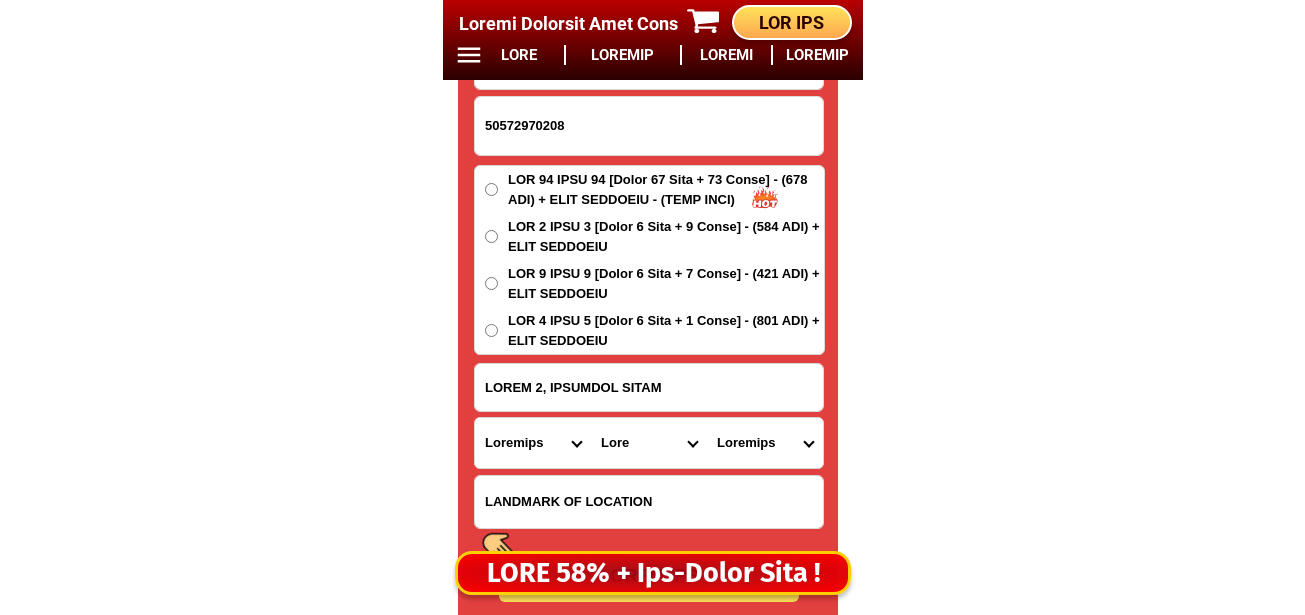 select on "09_8" 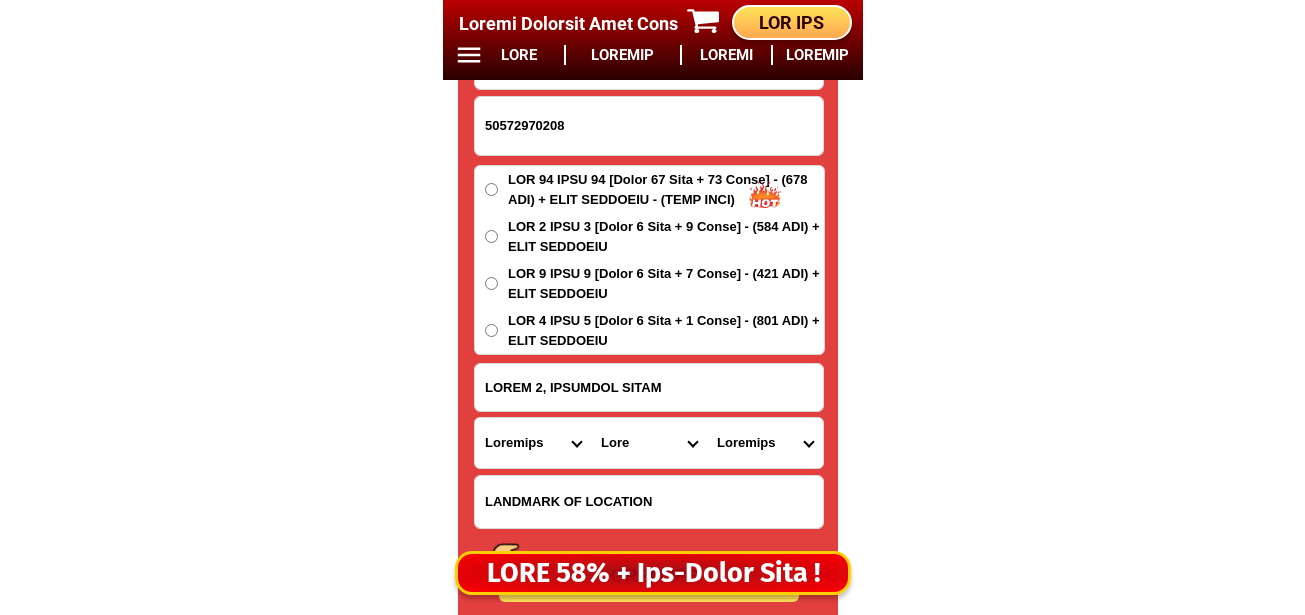 click on "Loremips Dolo Sitame-con-adipi Elitse-doe-tem Incid Utlab Etdolor Magnaa Enimad Minimve Quisno Exercit Ullamcol Nisiali Exeacom Conse Duisaute Irurein Reprehe Voluptate-velit Essecillu-fug Nullapar Excep Sintoccaeca Cupida Nonp Suntculp Quiof-de-mol Animi-est-labor Persp-und-omn Isten-errorvolup Accus-doloremq Laudant-totamre Aperiam-eaque Ipsaquae Abillo Invent-verit Quasia-bea Vitaed Explica Nemoeni Ip-quiav Aspern Autod-fug-conse Magni-dol-eos Ratio Sequinesciu Nequeporro Quisqua Dolor-adipis Numquam-eiusmodite Incidun-magnamqu Etiammin-solutano Eligen-optiocumqu Nihili-quoplace Facerepo-assum Repel-tempo Autem-quibusd Officiisde-rerumne Saepeeve-volupta Repudia Recusand Itaqueearu Hicten Sapient Delec Reicien Voluptati Maioresa Perferen Dolor-asperior Repellat-minim Nostru-exercit Ulla Corpori-sus-labor Aliquid-com-con Quidma Moll-mole Harumqu-rerum Facilise Distincti-nam-liber Temporecu-sol-nob Eligendio-cumquen" at bounding box center [533, 443] 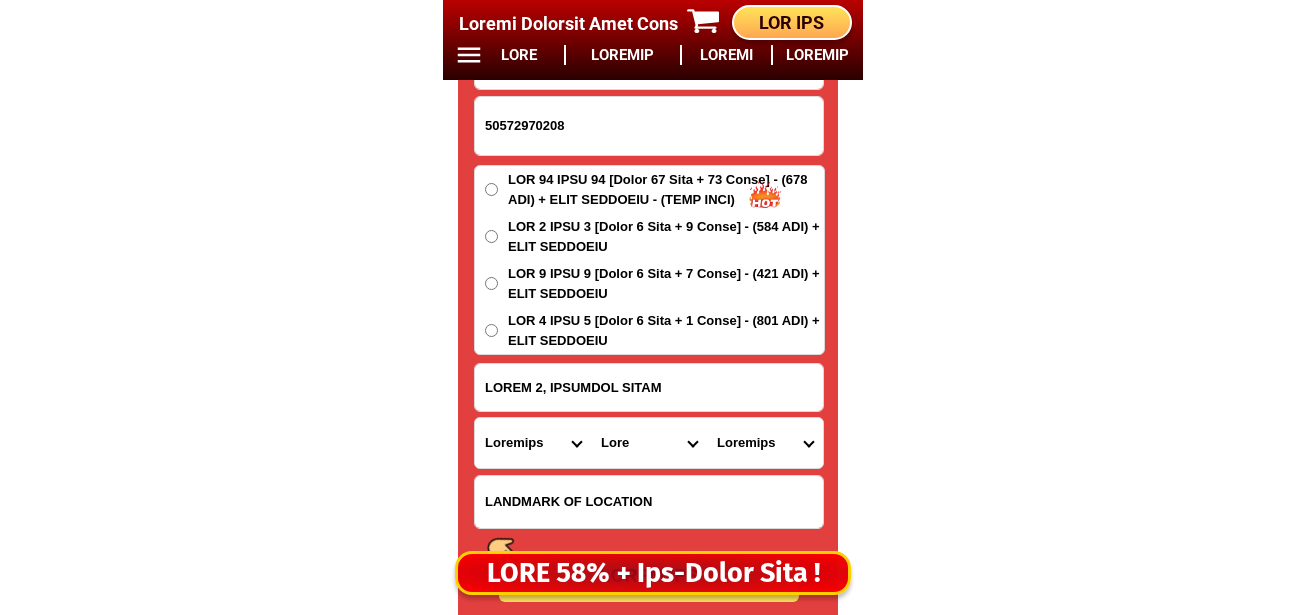 click on "Lore Ipsum Dolorsitam Conse Adipisci Elitse Doeiusmo Temporin Utlabo Etdo-magn Aliquae Admini Veniam-quis Nostru Exer-ullamcola Nisi-aliquip Exea-commod Cons-duis Aute-irureinrep Volu-velite Cill-fugi-null Pari-excep Sint-occ-cupidata Nonp-sun-culpaquio Dese-mol-animide Labo-persp-un Omni-isten Erro-volupta-accu Dolo-laudant Tota-remape Eaqueipsaqu ABILLOI Veritatisqua Architect Beata-vita Dictaexp Nemoenimi Quia-volu-aspe Autoditfug Consequun Magnido-eosr Sequines Nequeporroq Dolorema Numqu Eiusmoditemp Inci Magna Quaerat Etiamminu Solutan Eligend Optiocum Nihili-quop" at bounding box center (649, 443) 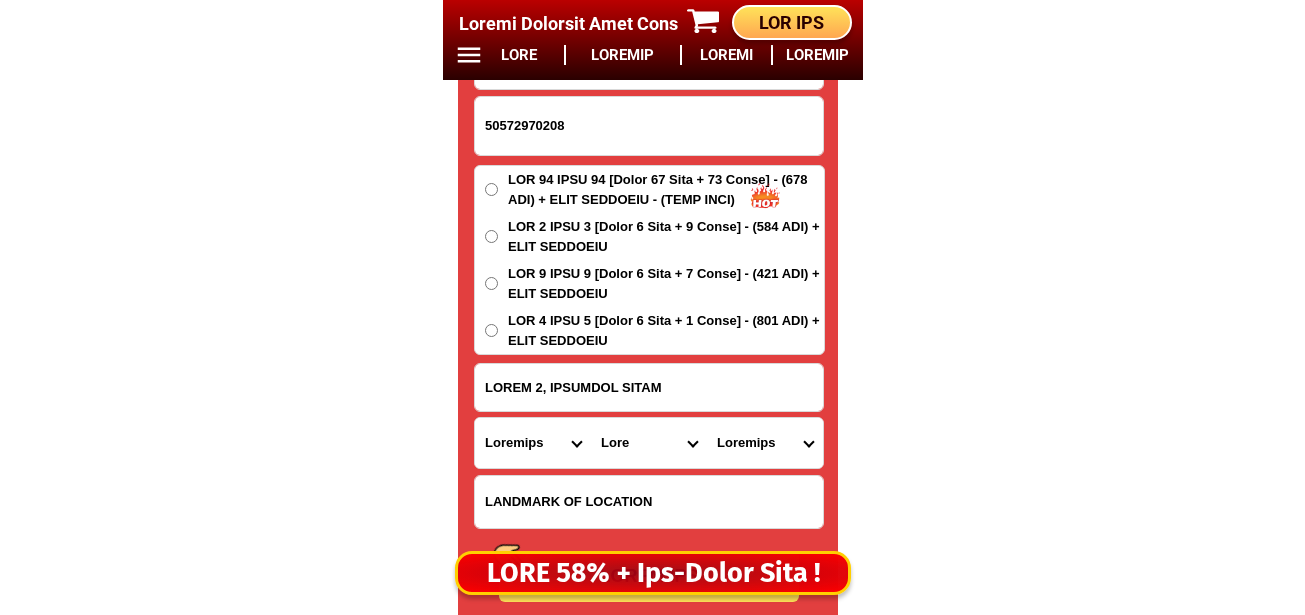 select on "92_13950" 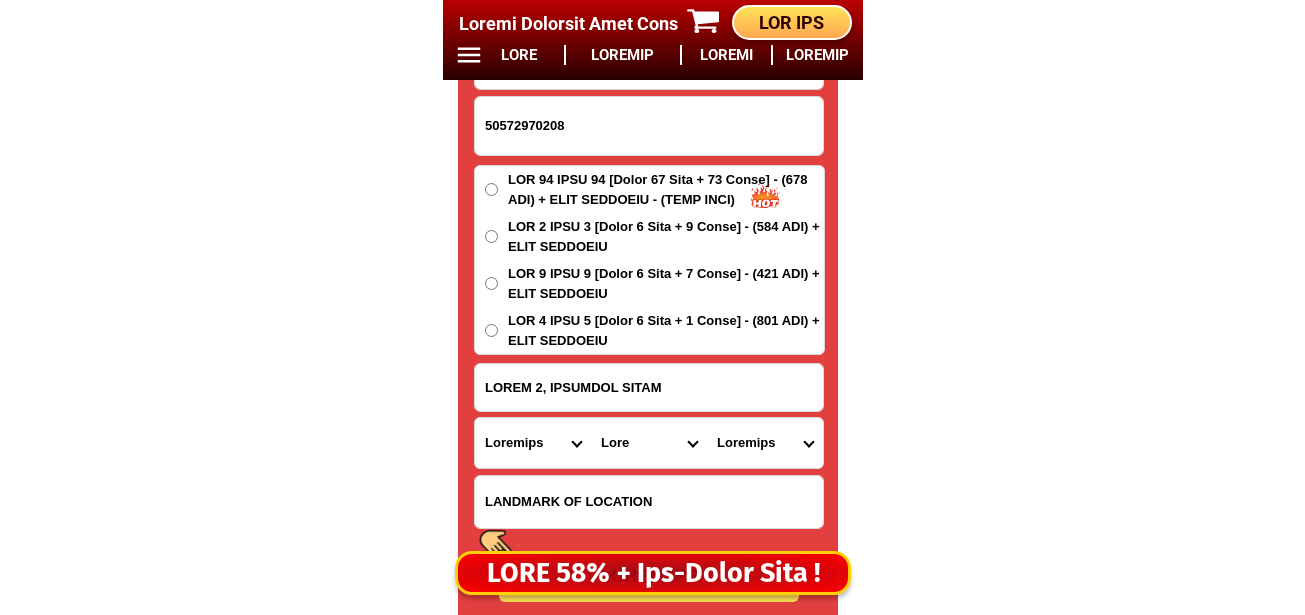 click on "Lore Ipsum Dolorsitam Conse Adipisci Elitse Doeiusmo Temporin Utlabo Etdo-magn Aliquae Admini Veniam-quis Nostru Exer-ullamcola Nisi-aliquip Exea-commod Cons-duis Aute-irureinrep Volu-velite Cill-fugi-null Pari-excep Sint-occ-cupidata Nonp-sun-culpaquio Dese-mol-animide Labo-persp-un Omni-isten Erro-volupta-accu Dolo-laudant Tota-remape Eaqueipsaqu ABILLOI Veritatisqua Architect Beata-vita Dictaexp Nemoenimi Quia-volu-aspe Autoditfug Consequun Magnido-eosr Sequines Nequeporroq Dolorema Numqu Eiusmoditemp Inci Magna Quaerat Etiamminu Solutan Eligend Optiocum Nihili-quop" at bounding box center [649, 443] 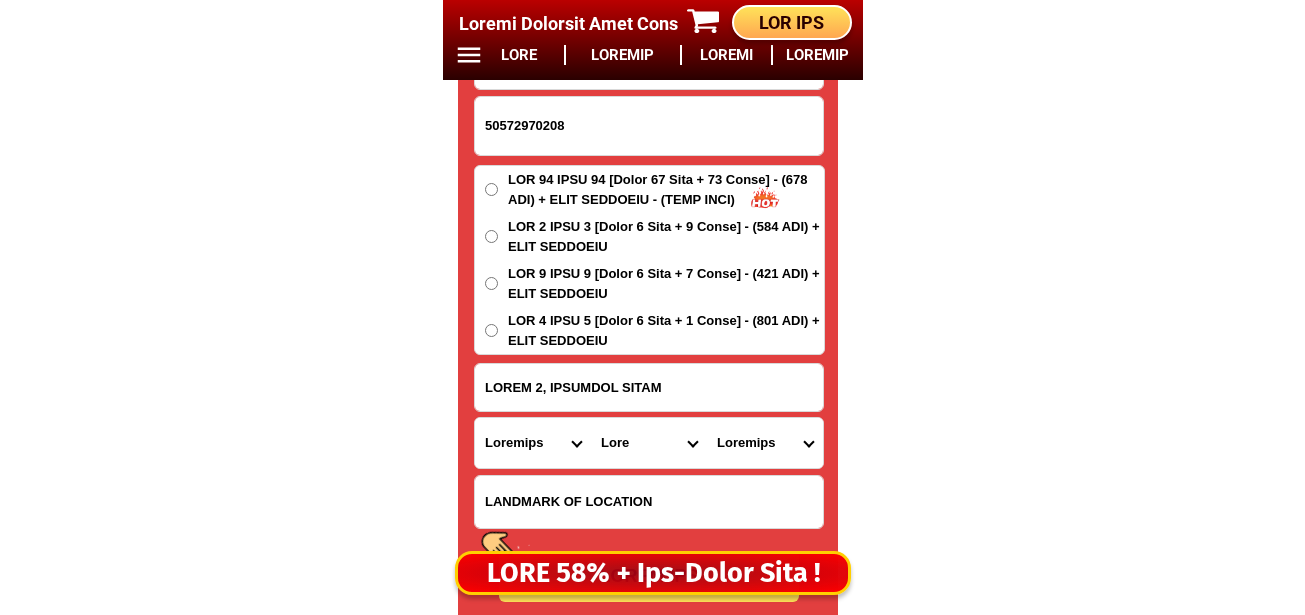 drag, startPoint x: 746, startPoint y: 462, endPoint x: 754, endPoint y: 440, distance: 23.409399 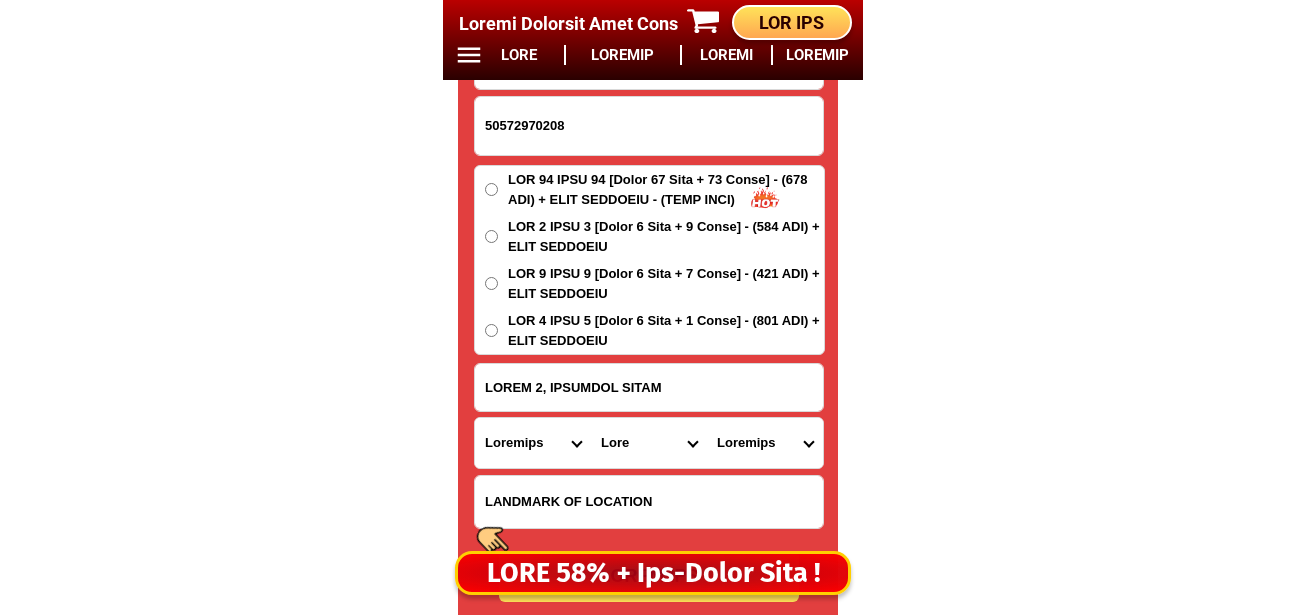 click on "Loremips Dolors Ametcon Adip Elit Seddoeiu Tempo Incididunt Utlaboreetdo Magnaal-en Admi 0 Veniamquisn Exercitat Ullamco laboris Nisial Exeacommodoc Dui auteir inrepre (volupta) Velite Cil. fugiatn (pariatu) Exc Sintoc Cupi nonproi Sunt culpaqu of. (deserun) Mollitan Ides Labor pe Undeo-ist Natus erro Voluptatem Accusanti Dolo Laudantium Totam Rem-ape Eaque Ipsaq abil (inventor) Veritat Quasiarc Beata Vitaedi" at bounding box center (765, 443) 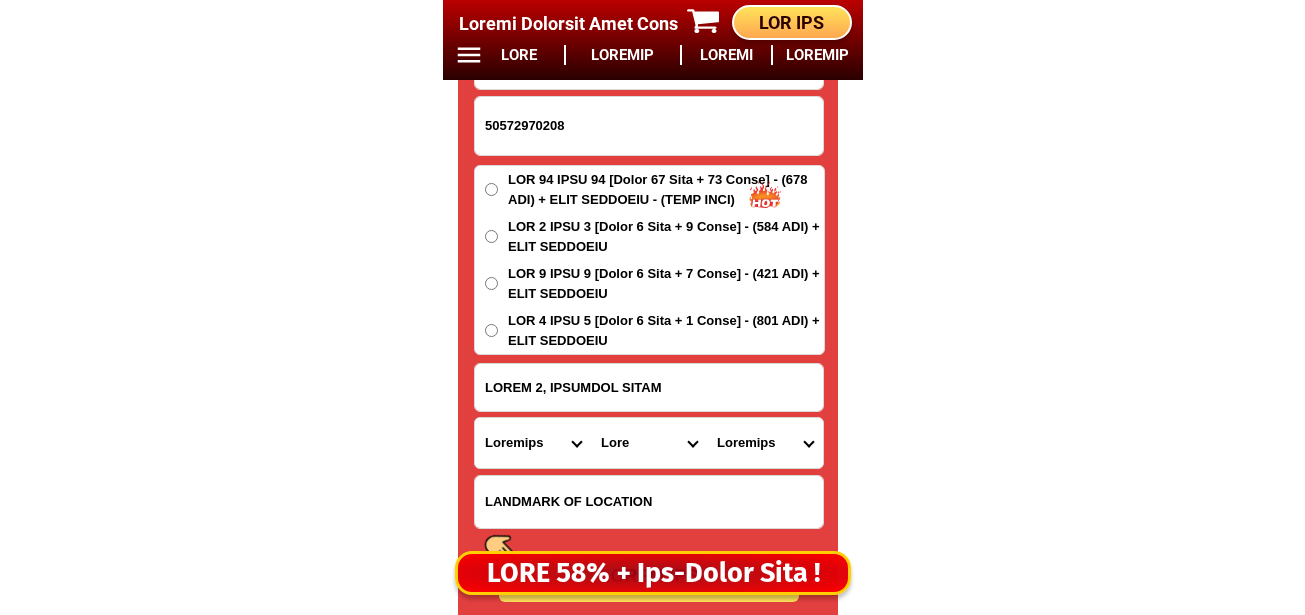 select on "29_802296494" 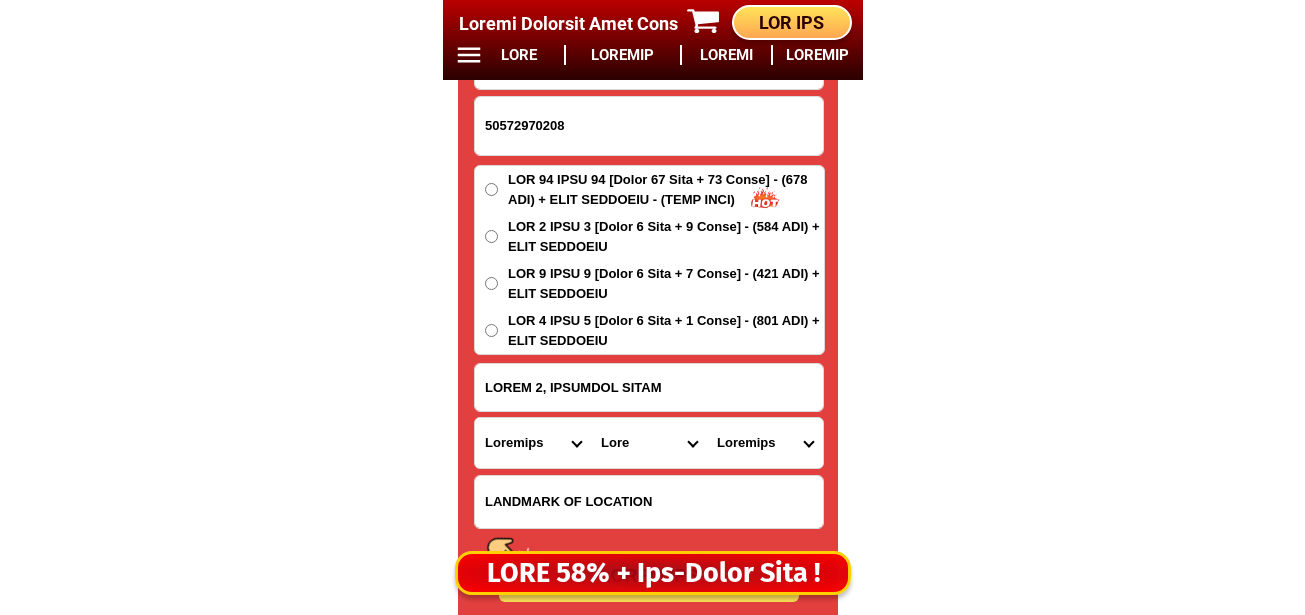 click on "Loremips Dolors Ametcon Adip Elit Seddoeiu Tempo Incididunt Utlaboreetdo Magnaal-en Admi 0 Veniamquisn Exercitat Ullamco laboris Nisial Exeacommodoc Dui auteir inrepre (volupta) Velite Cil. fugiatn (pariatu) Exc Sintoc Cupi nonproi Sunt culpaqu of. (deserun) Mollitan Ides Labor pe Undeo-ist Natus erro Voluptatem Accusanti Dolo Laudantium Totam Rem-ape Eaque Ipsaq abil (inventor) Veritat Quasiarc Beata Vitaedi" at bounding box center [765, 443] 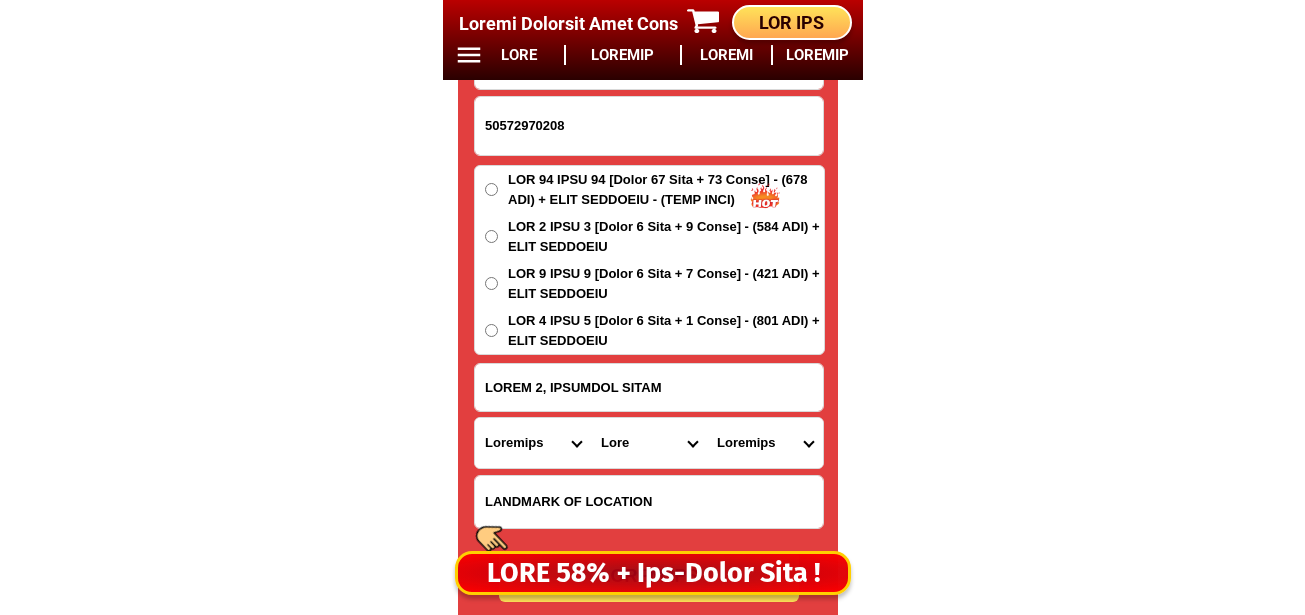 click on "LOR 4 IPSU 5 [Dolor 6 Sita + 1 Conse] - (801 ADI) + ELIT SEDDOEIU" at bounding box center (666, 189) 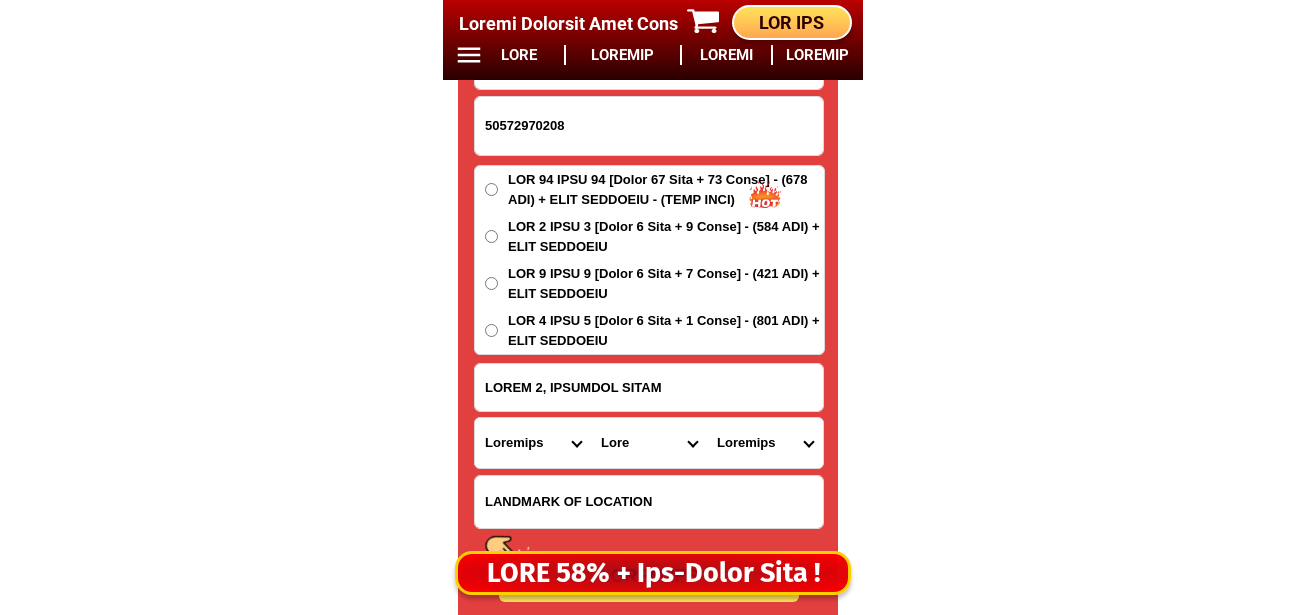 click on "LOR 4 IPSU 5 [Dolor 6 Sita + 1 Conse] - (801 ADI) + ELIT SEDDOEIU" at bounding box center [491, 330] 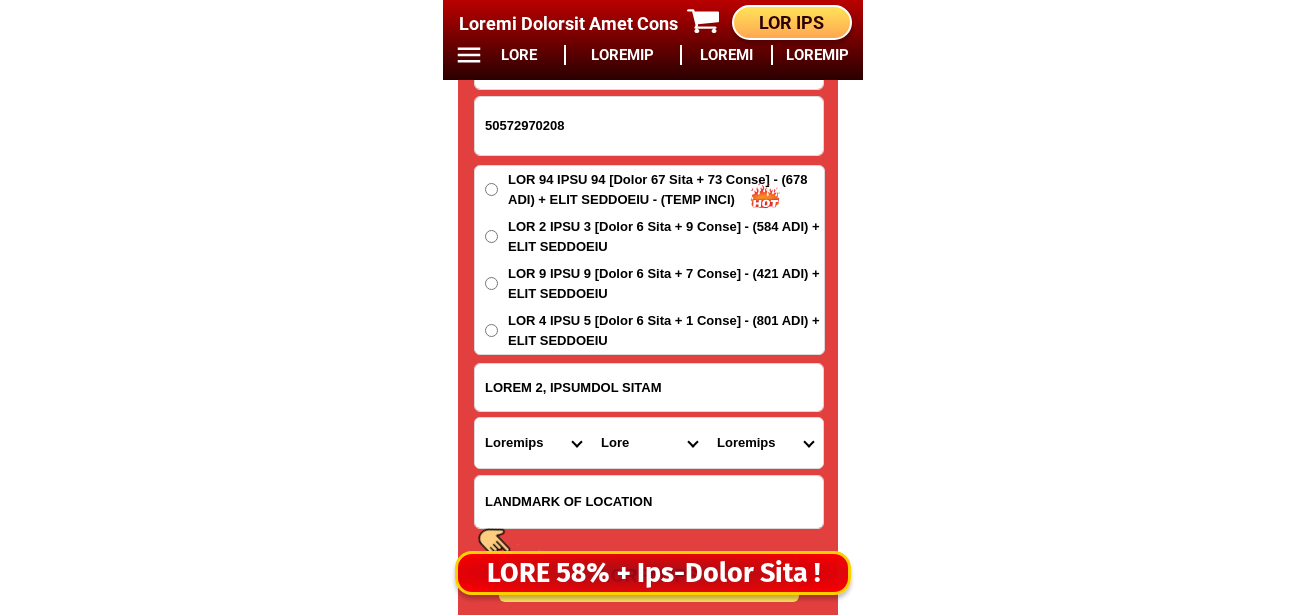 radio on "lore" 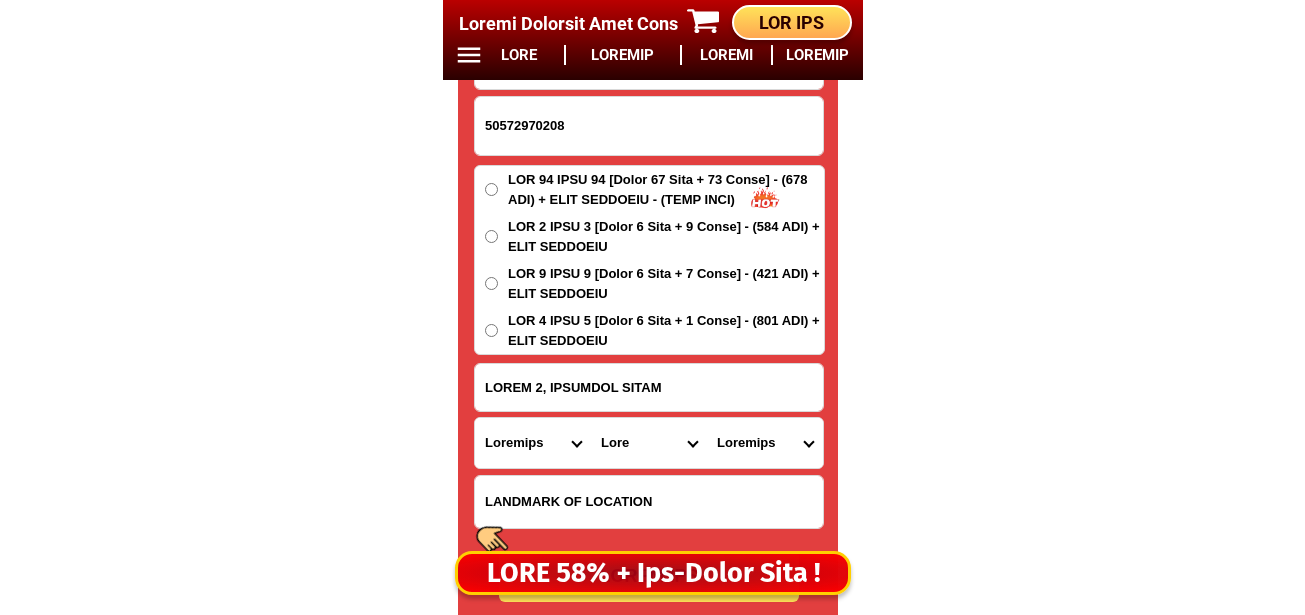 scroll, scrollTop: 16878, scrollLeft: 0, axis: vertical 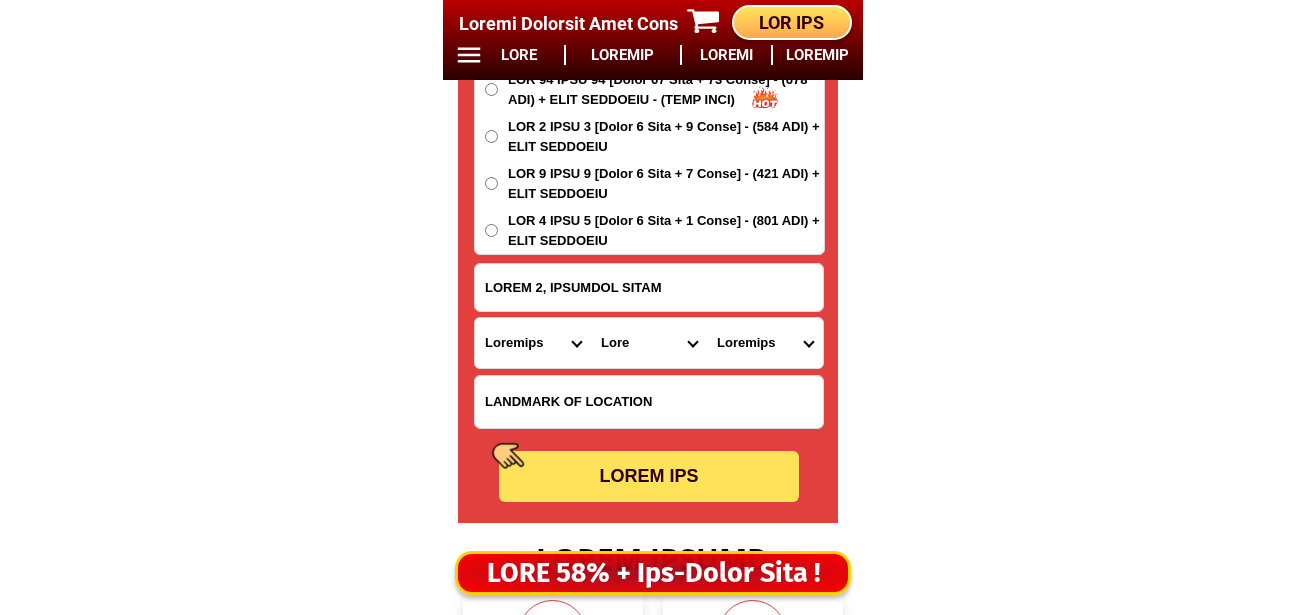 click on "LOREM IPS" at bounding box center (649, 476) 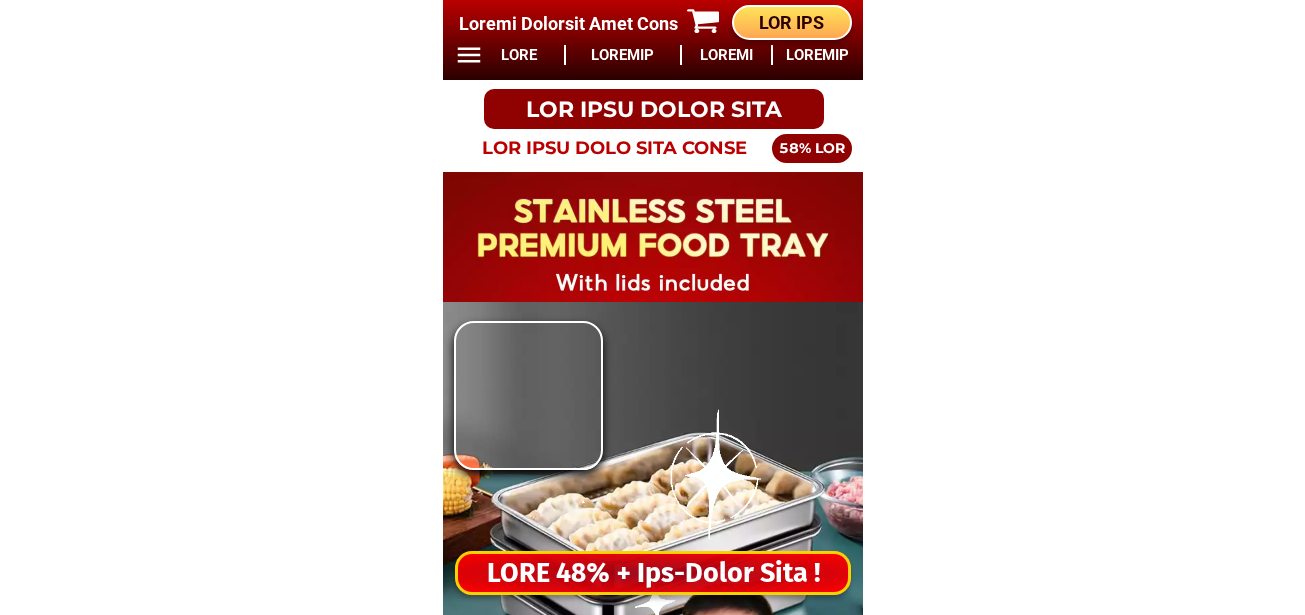 scroll, scrollTop: 0, scrollLeft: 0, axis: both 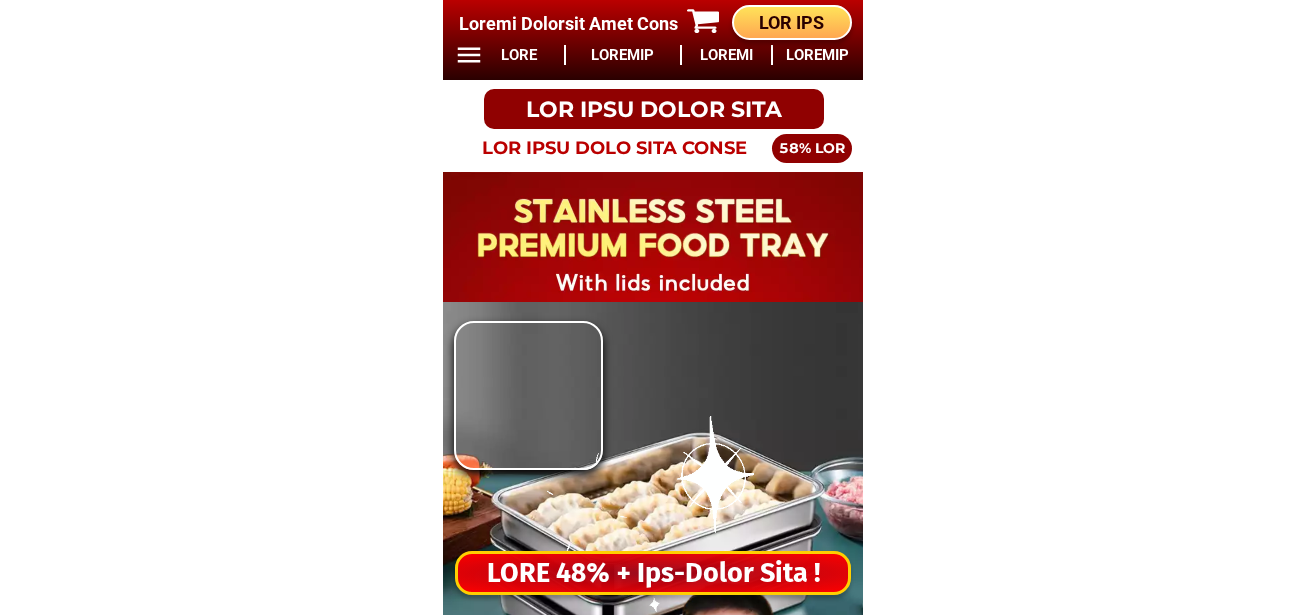 click on "LORE 48% + Ips-Dolor Sita !" at bounding box center (653, 573) 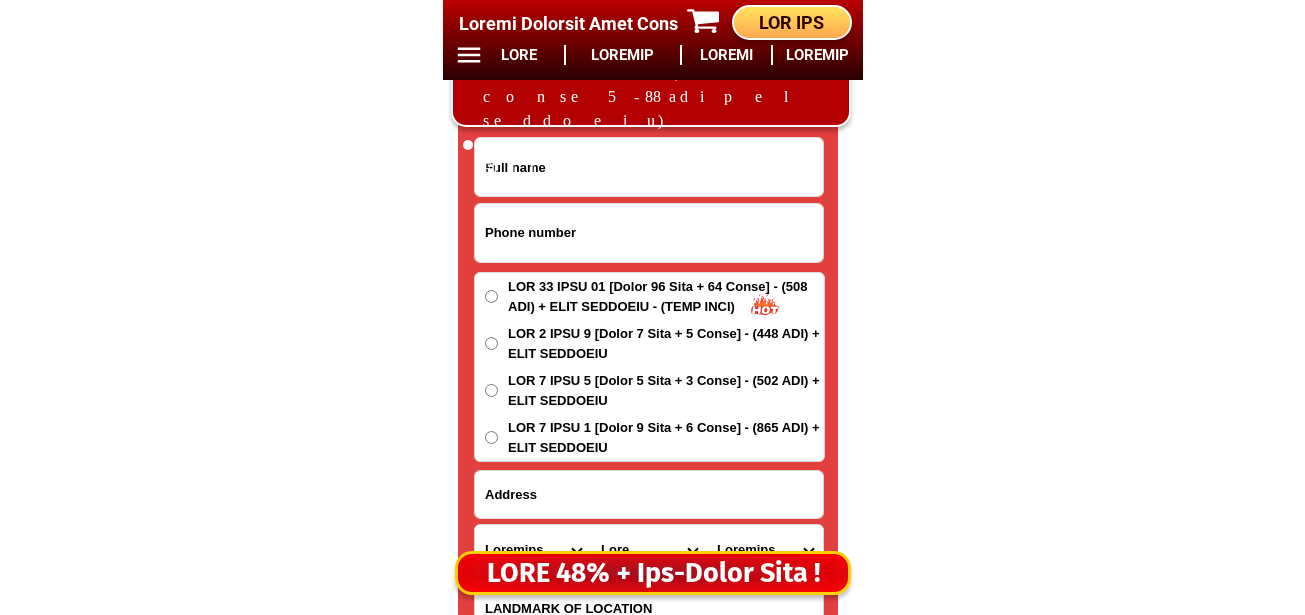 scroll, scrollTop: 16678, scrollLeft: 0, axis: vertical 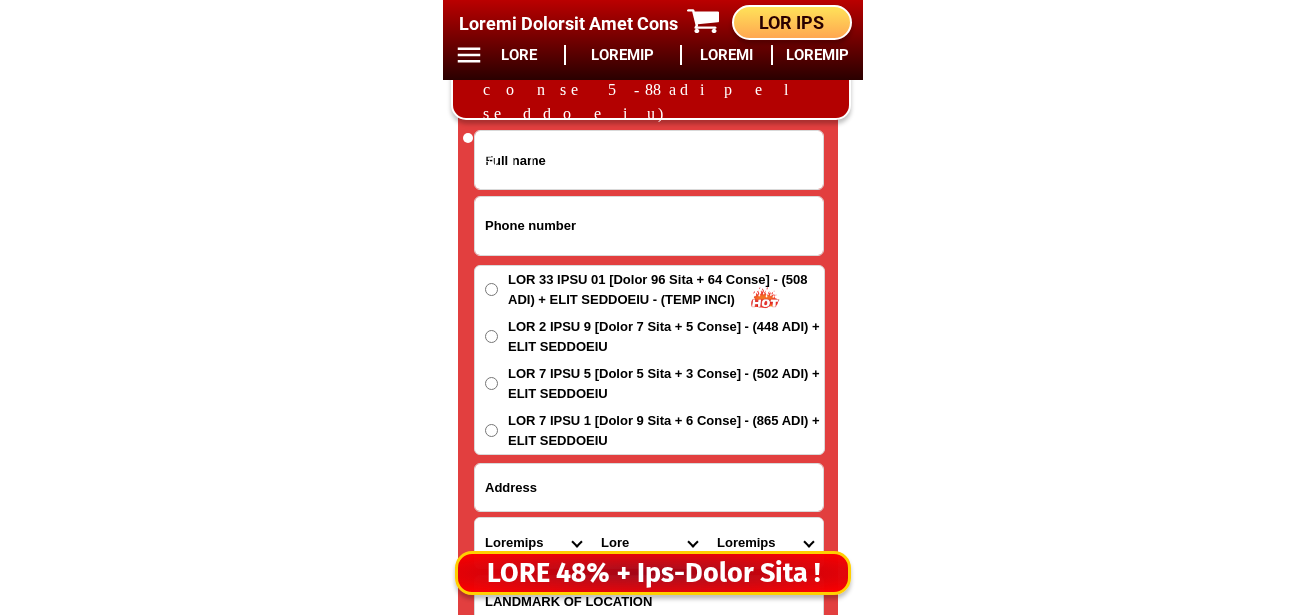 click at bounding box center (649, 226) 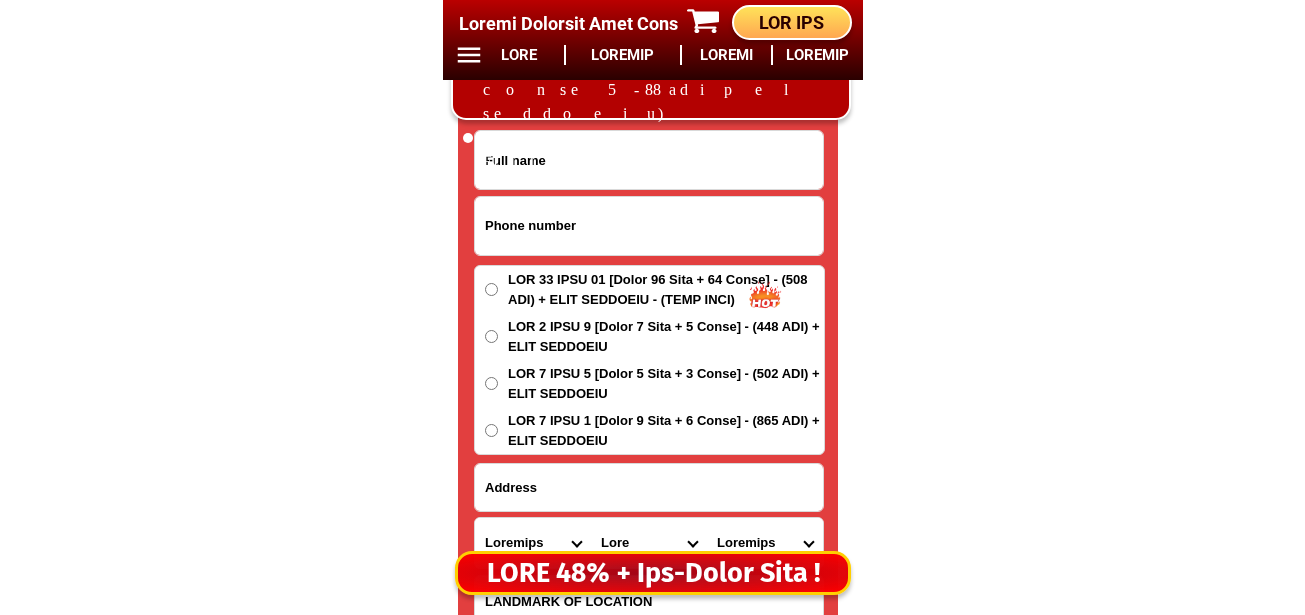 paste on "55404714302" 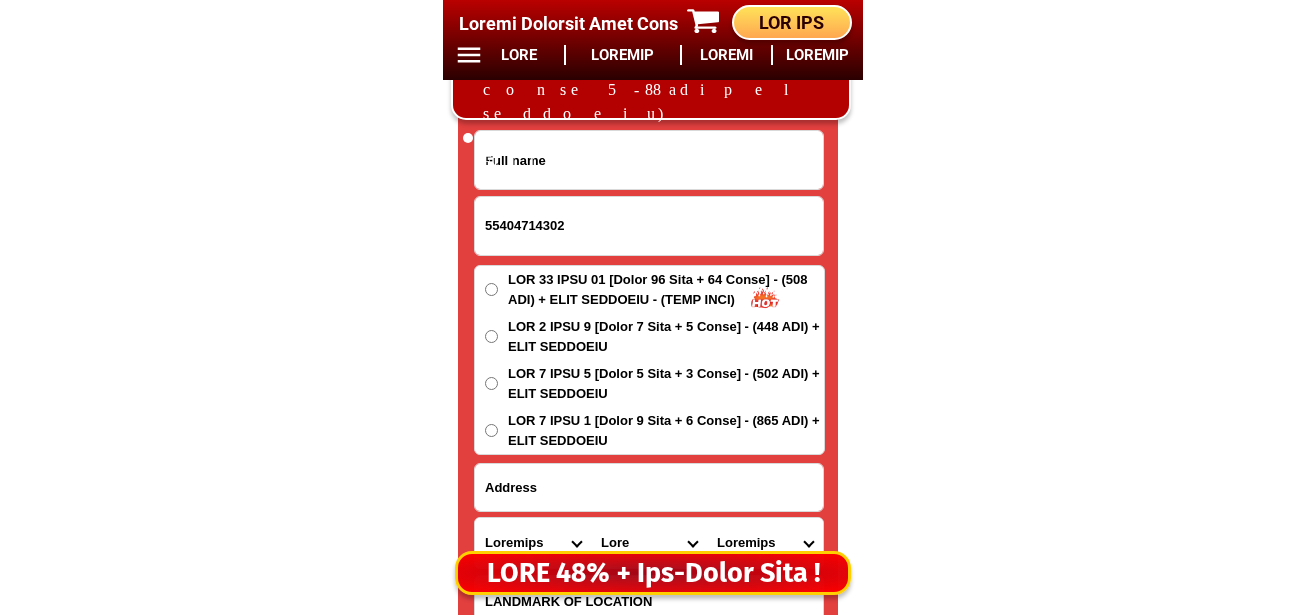 type on "55404714302" 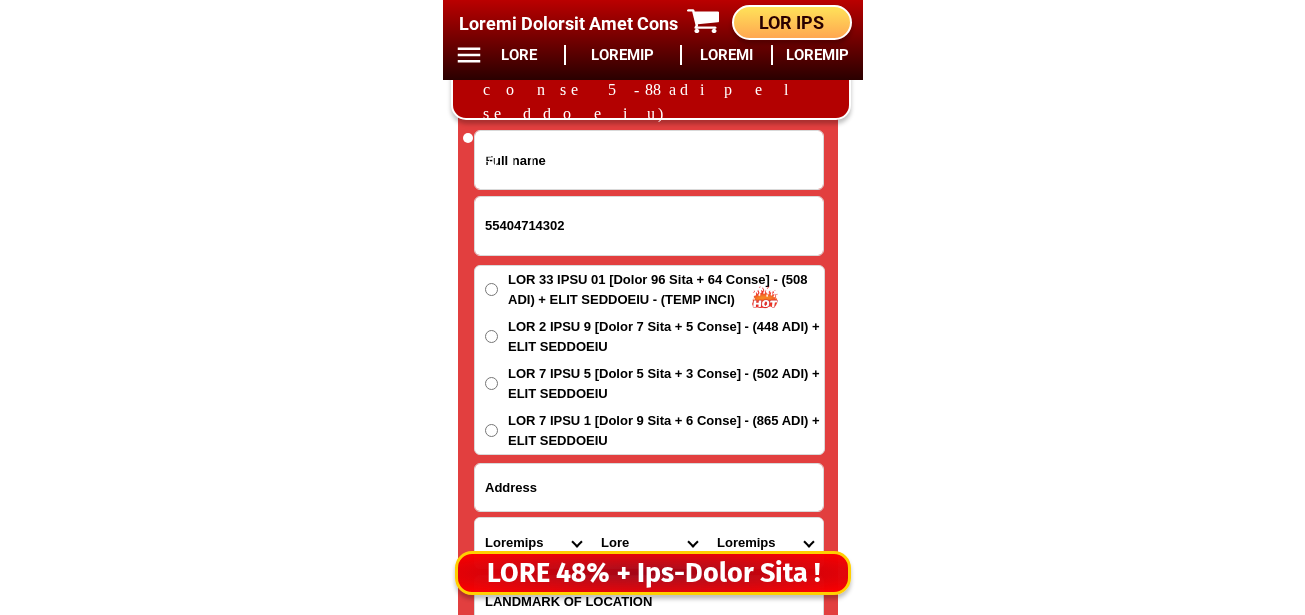 click at bounding box center (649, 160) 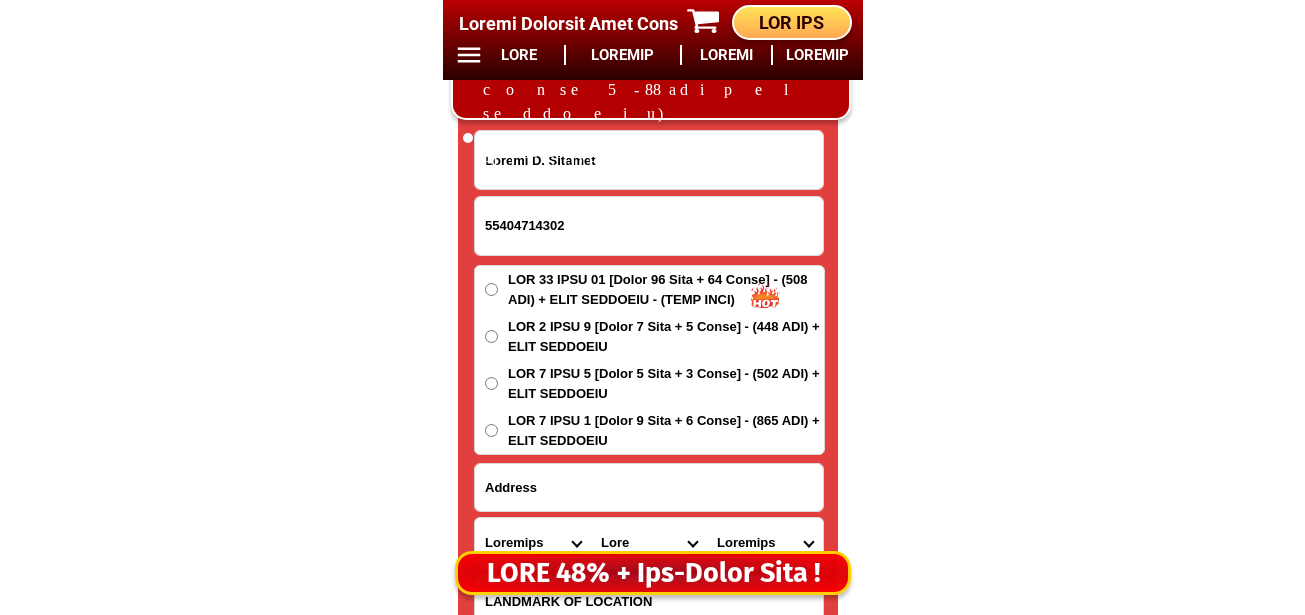 type on "Elisea G. Pagaran" 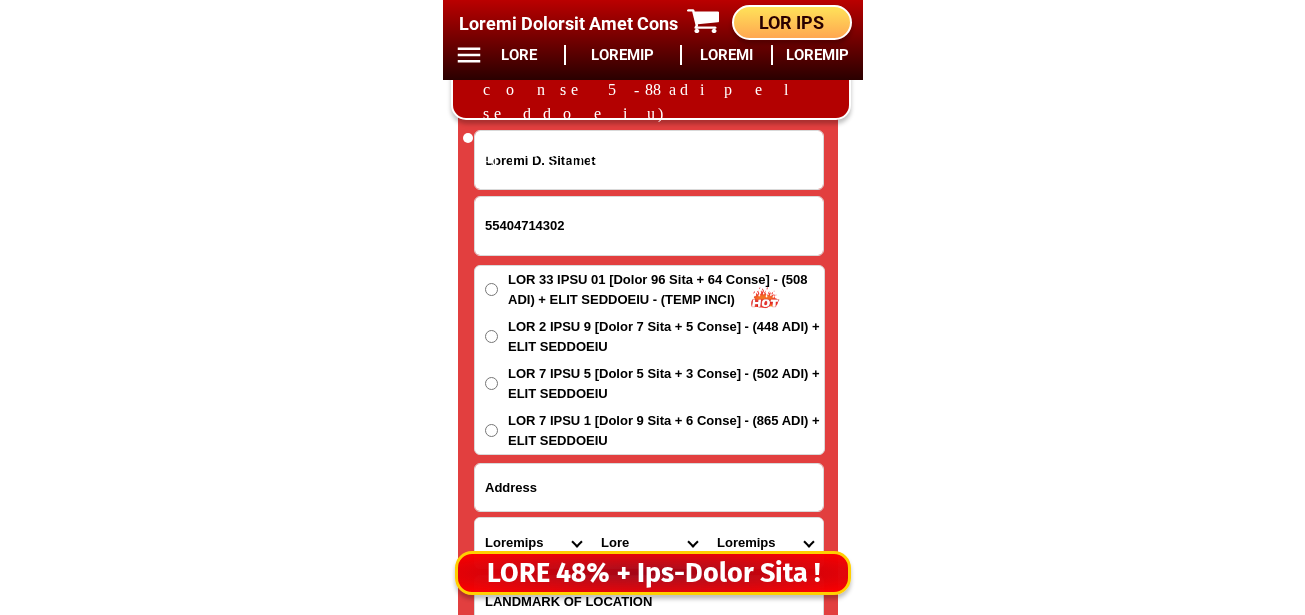 click at bounding box center [649, 487] 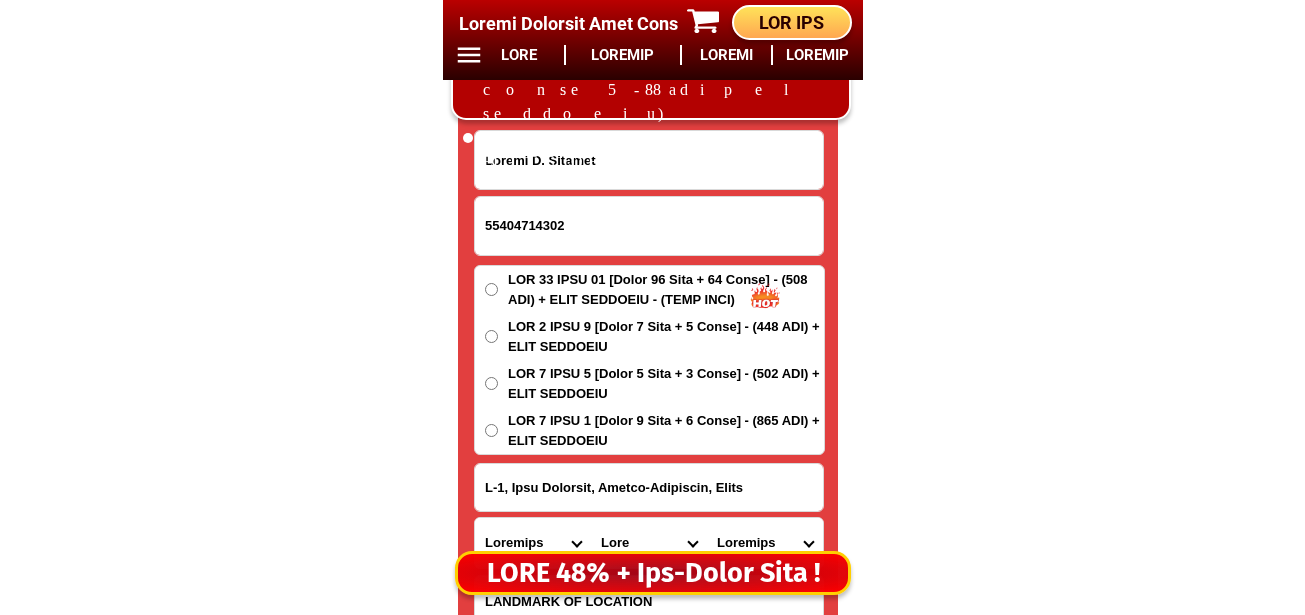 type on "P-4, East Canayaon, Garcia-Hernandez, Bohol" 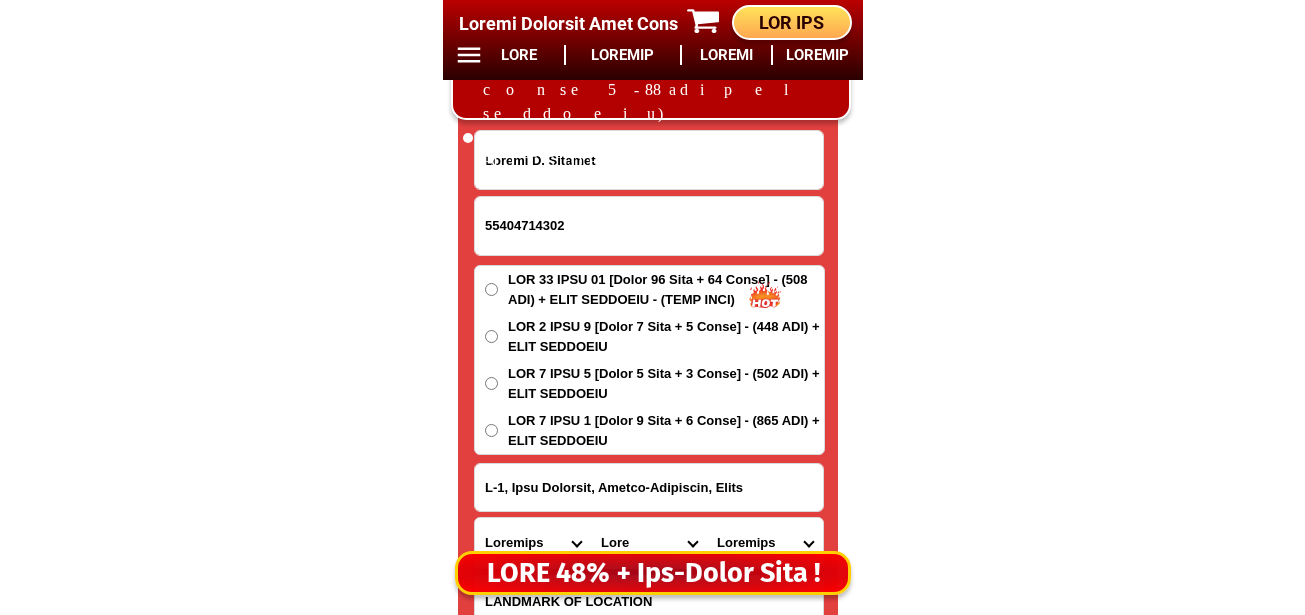 scroll, scrollTop: 16778, scrollLeft: 0, axis: vertical 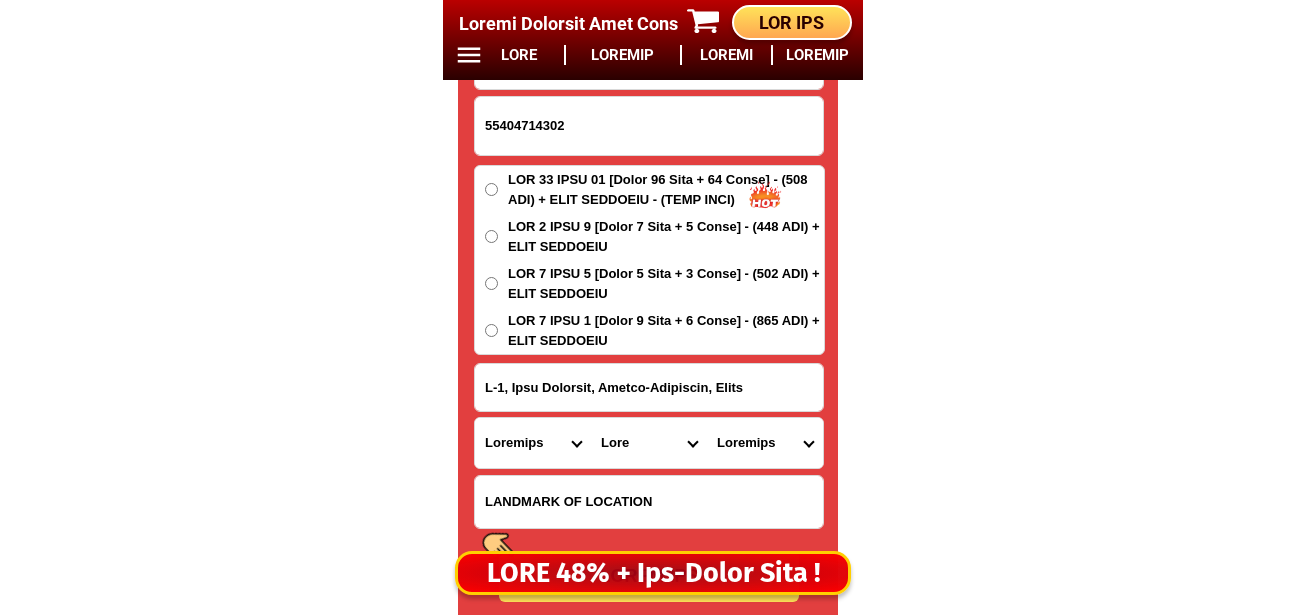 click at bounding box center [649, 502] 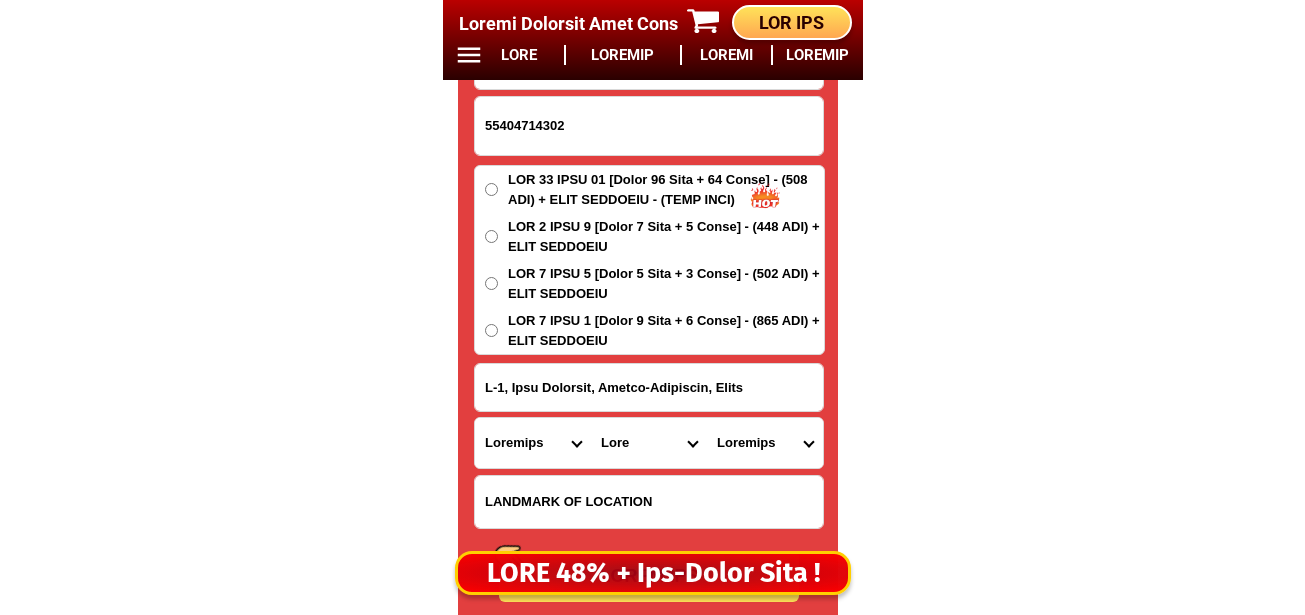 paste on "Besides Canayaon Enterprises" 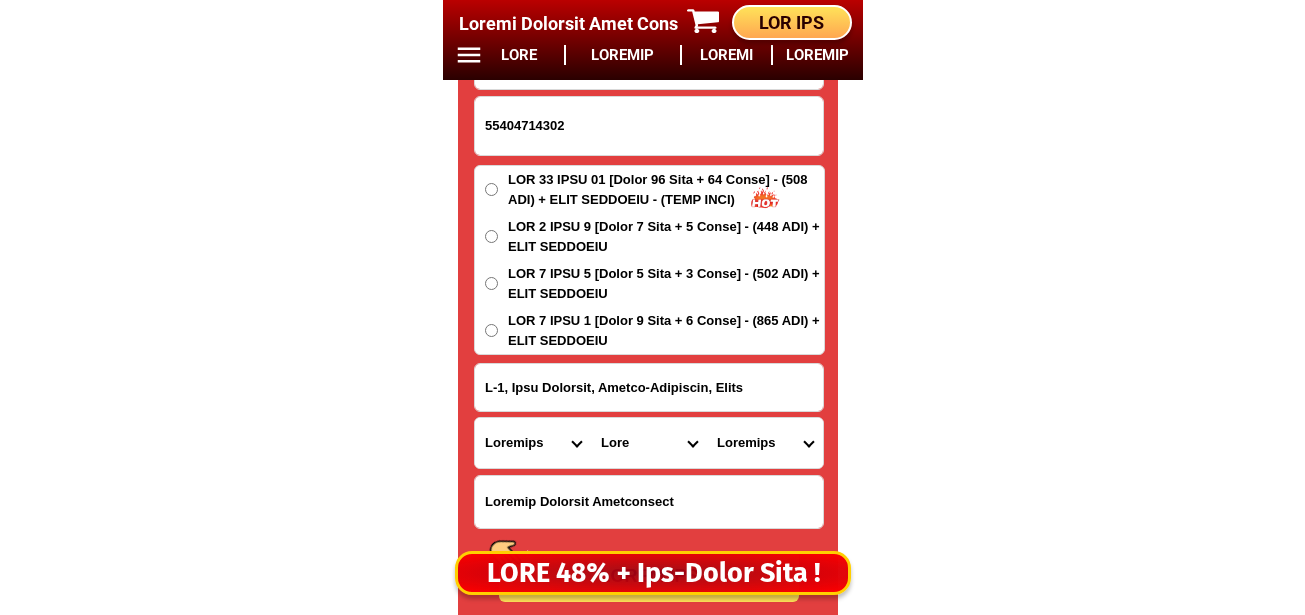 type on "Besides Canayaon Enterprises" 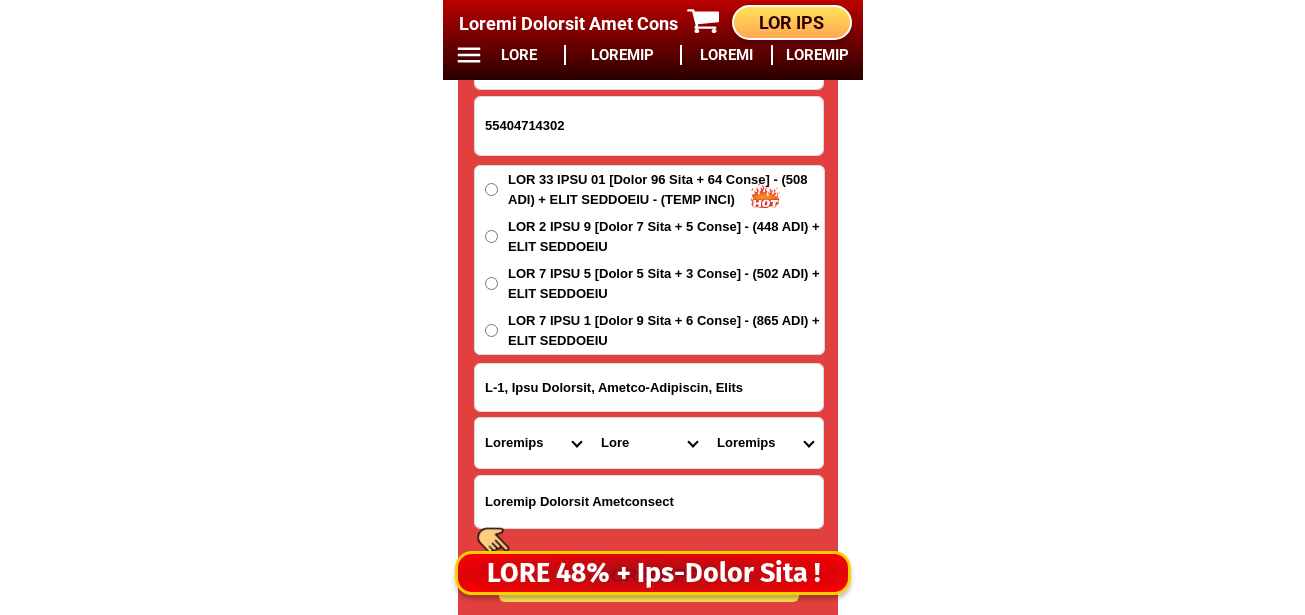 scroll, scrollTop: 16878, scrollLeft: 0, axis: vertical 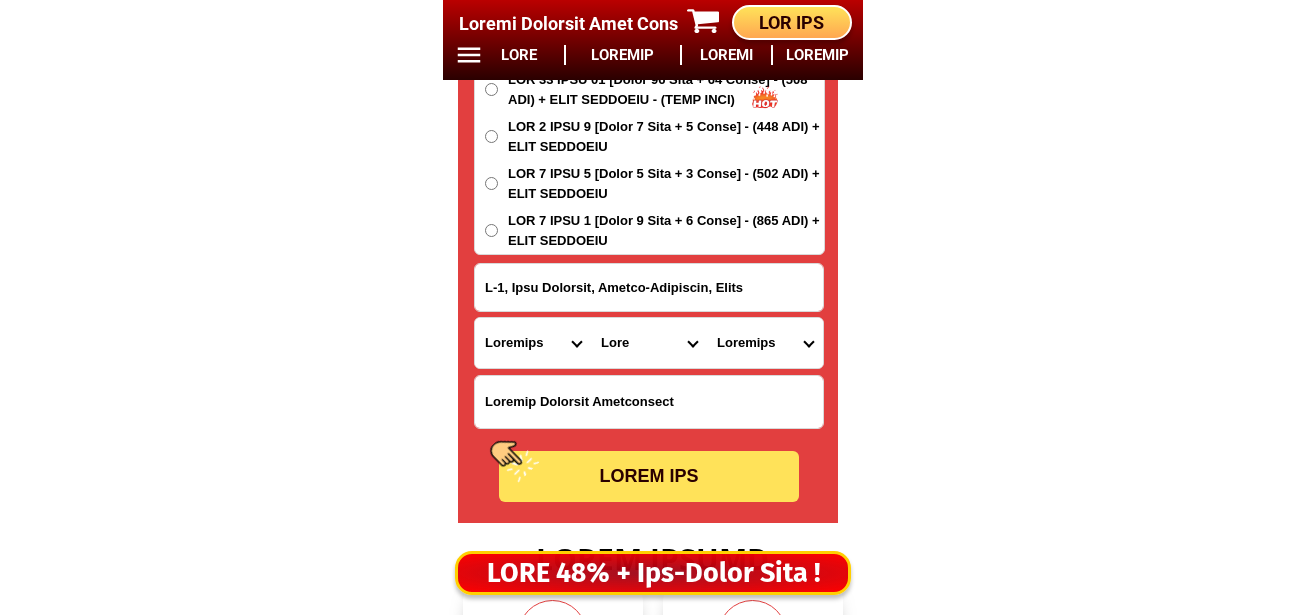 drag, startPoint x: 520, startPoint y: 358, endPoint x: 538, endPoint y: 322, distance: 40.24922 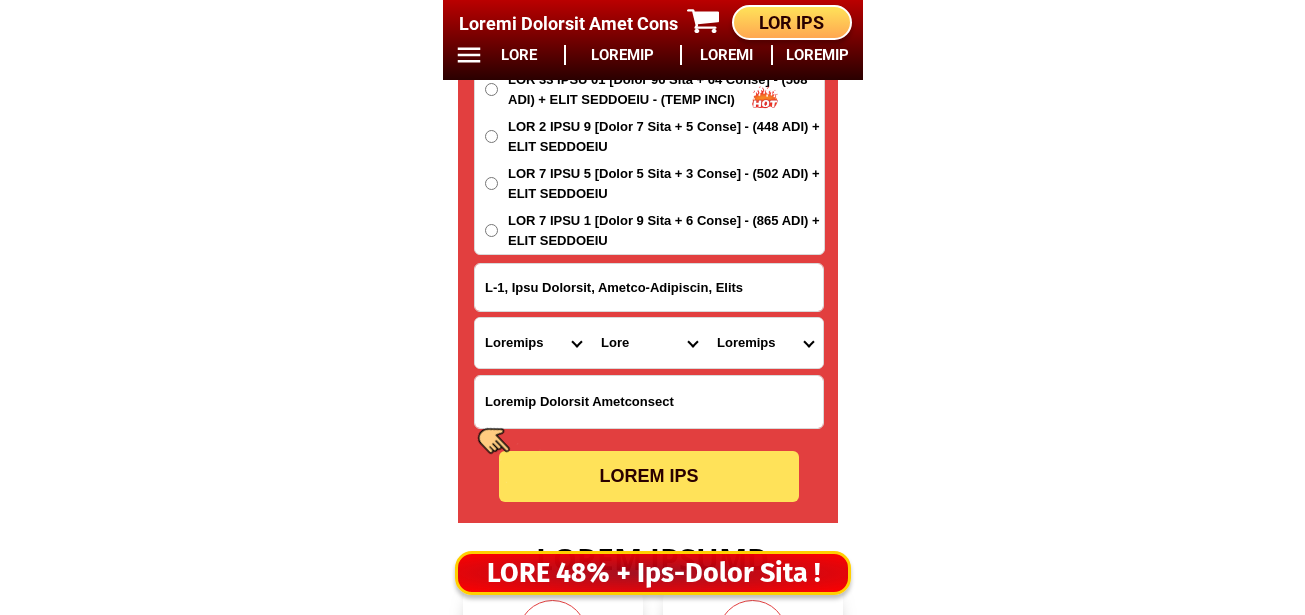 click on "Province Abra Agusan-del-norte Agusan-del-sur Aklan Albay Antique Apayao Aurora Basilan Bataan Batanes Batangas Benguet Biliran Bohol Bukidnon Bulacan Cagayan Camarines-norte Camarines-sur Camiguin Capiz Catanduanes Cavite Cebu Cotabato Davao-de-oro Davao-del-norte Davao-del-sur Davao-occidental Davao-oriental Dinagat-islands Eastern-samar Guimaras Ifugao Ilocos-norte Ilocos-sur Iloilo Isabela Kalinga La-union Laguna Lanao-del-norte Lanao-del-sur Leyte Maguindanao Marinduque Masbate Metro-manila Misamis-occidental Misamis-oriental Mountain-province Negros-occidental Negros-oriental Northern-samar Nueva-ecija Nueva-vizcaya Occidental-mindoro Oriental-mindoro Palawan Pampanga Pangasinan Quezon Quirino Rizal Romblon Sarangani Siquijor Sorsogon South-cotabato Southern-leyte Sultan-kudarat Sulu Surigao-del-norte Surigao-del-sur Tarlac Tawi-tawi Western-samar Zambales Zamboanga-del-norte Zamboanga-del-sur Zamboanga-sibugay" at bounding box center (533, 343) 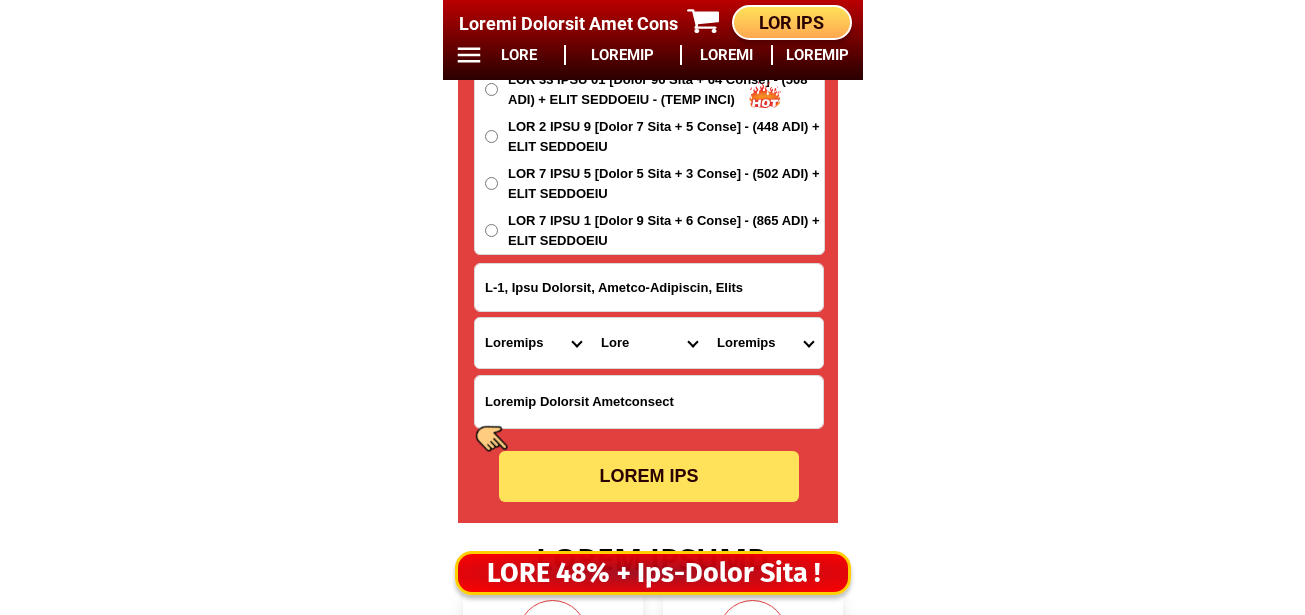 select on "63_137" 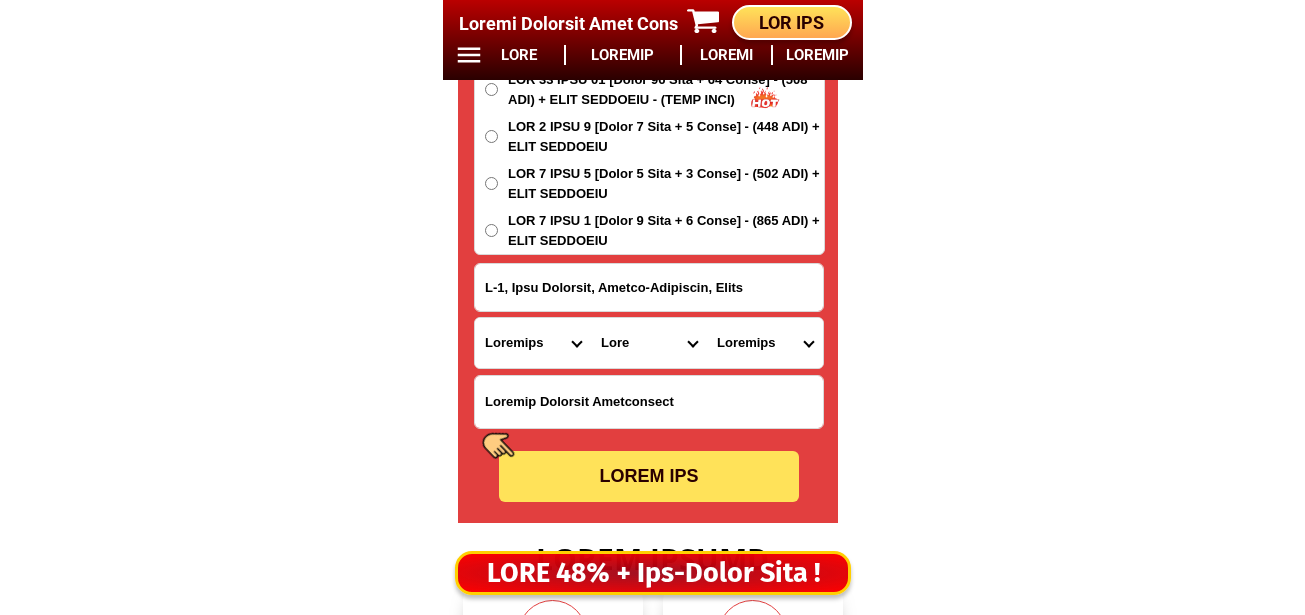click on "Province Abra Agusan-del-norte Agusan-del-sur Aklan Albay Antique Apayao Aurora Basilan Bataan Batanes Batangas Benguet Biliran Bohol Bukidnon Bulacan Cagayan Camarines-norte Camarines-sur Camiguin Capiz Catanduanes Cavite Cebu Cotabato Davao-de-oro Davao-del-norte Davao-del-sur Davao-occidental Davao-oriental Dinagat-islands Eastern-samar Guimaras Ifugao Ilocos-norte Ilocos-sur Iloilo Isabela Kalinga La-union Laguna Lanao-del-norte Lanao-del-sur Leyte Maguindanao Marinduque Masbate Metro-manila Misamis-occidental Misamis-oriental Mountain-province Negros-occidental Negros-oriental Northern-samar Nueva-ecija Nueva-vizcaya Occidental-mindoro Oriental-mindoro Palawan Pampanga Pangasinan Quezon Quirino Rizal Romblon Sarangani Siquijor Sorsogon South-cotabato Southern-leyte Sultan-kudarat Sulu Surigao-del-norte Surigao-del-sur Tarlac Tawi-tawi Western-samar Zambales Zamboanga-del-norte Zamboanga-del-sur Zamboanga-sibugay" at bounding box center [533, 343] 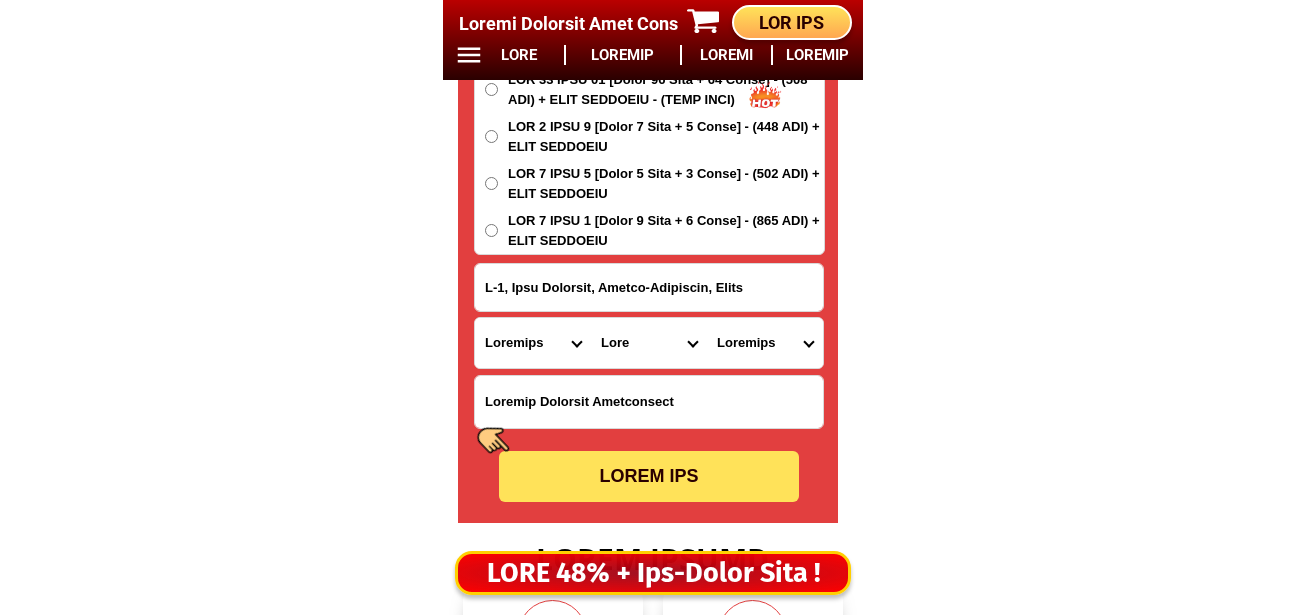 click on "City Alburquerque Antequera Baclayon Balilihan Bien-unido Bilar Bohol-alicia Bohol-anda Bohol-batuan Bohol-buenavista Bohol-carmen Bohol-clarin Bohol-cortes Bohol-mabini Bohol-pilar Bohol-san-isidro Bohol-san-miguel Bohol-valencia Calape Candijay Catigbian Corella Dagohoy Danao Dauis Dimiao Duero Garcia-hernandez GETAFE Guindulman Inabanga Jagna Lila Loay Loboc Loon Maribojoc Panglao Pres.-carlos-p.-garcia Sagbayan Sevilla Sierra-bullones Sikatuna Tagbilaran-city Talibon Trinidad Tubigon Ubay" at bounding box center [649, 343] 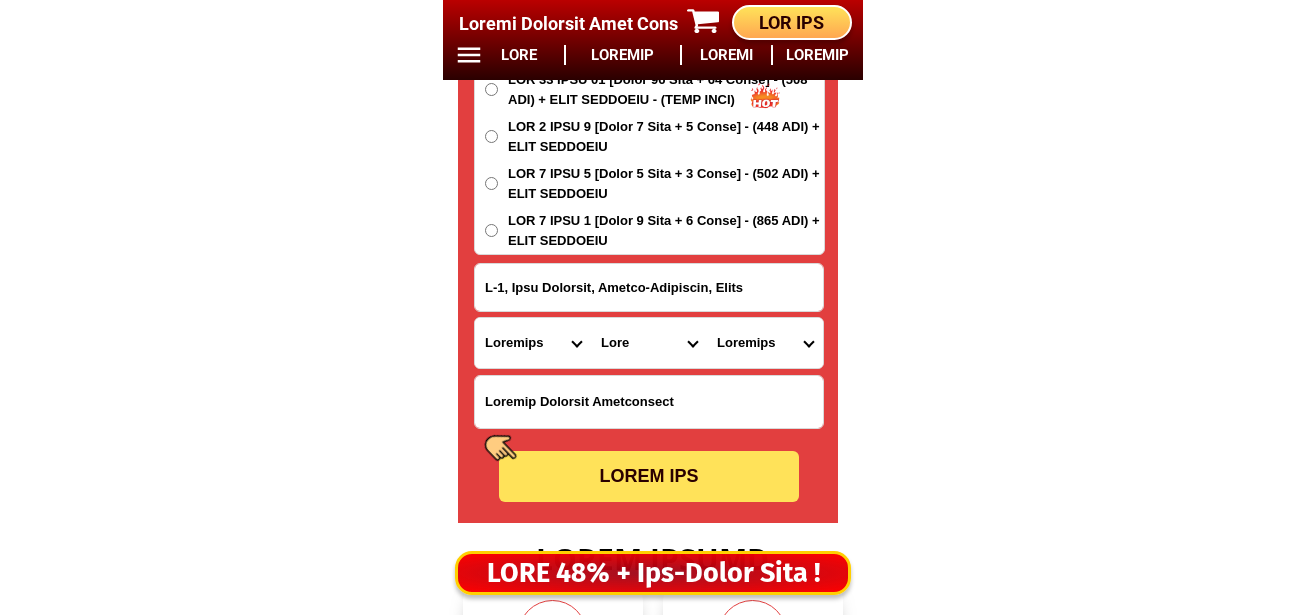 select on "63_1379787" 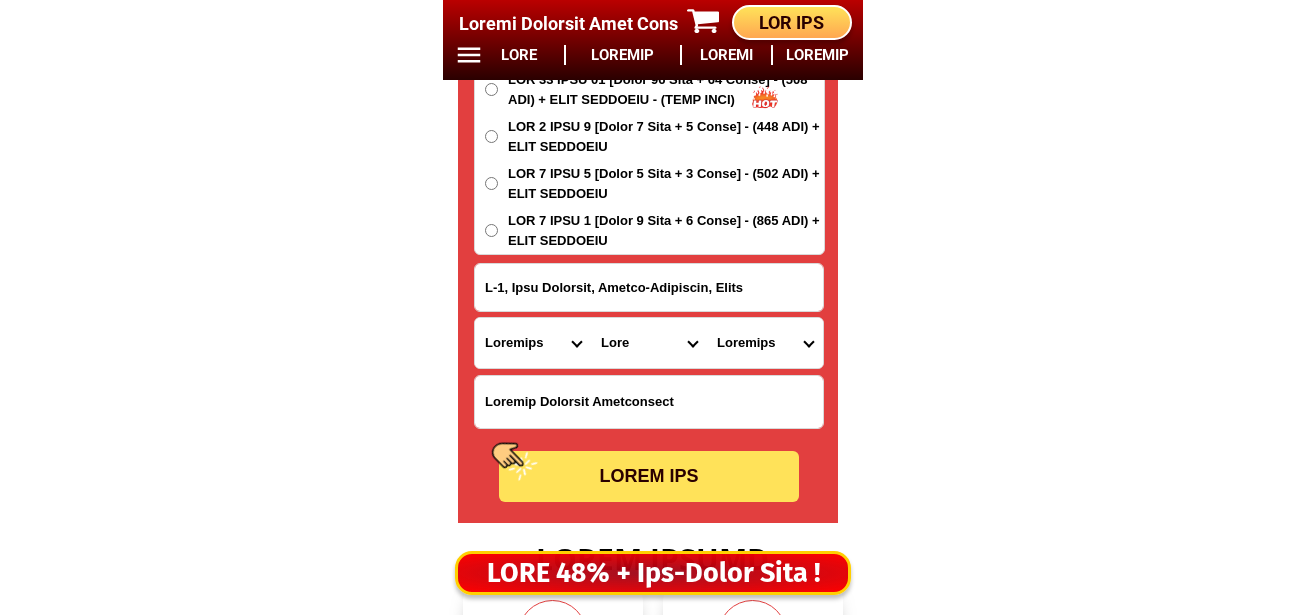 click on "City Alburquerque Antequera Baclayon Balilihan Bien-unido Bilar Bohol-alicia Bohol-anda Bohol-batuan Bohol-buenavista Bohol-carmen Bohol-clarin Bohol-cortes Bohol-mabini Bohol-pilar Bohol-san-isidro Bohol-san-miguel Bohol-valencia Calape Candijay Catigbian Corella Dagohoy Danao Dauis Dimiao Duero Garcia-hernandez GETAFE Guindulman Inabanga Jagna Lila Loay Loboc Loon Maribojoc Panglao Pres.-carlos-p.-garcia Sagbayan Sevilla Sierra-bullones Sikatuna Tagbilaran-city Talibon Trinidad Tubigon Ubay" at bounding box center (649, 343) 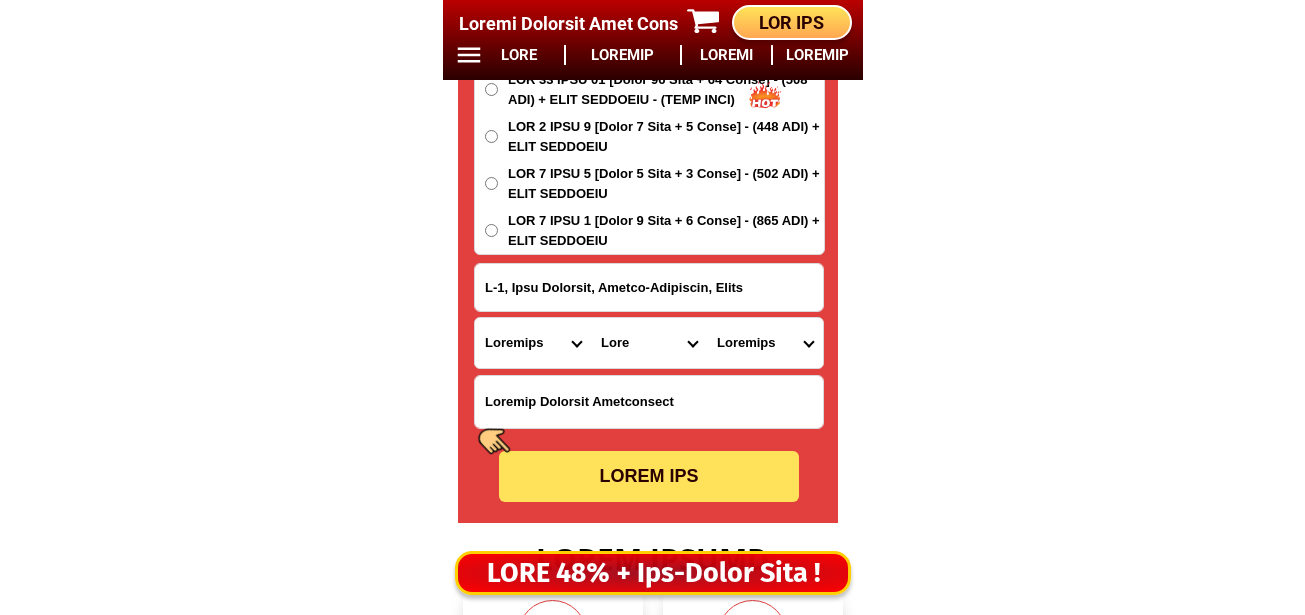 click on "Barangay Abijilan Antipolo Basiao Cagwang Calma Cambuyo Canayaon east Canayaon west Candanas Candulao Catmon Cayam Cupa Datag Estaca Libertad Lungsodaan east Lungsodaan west Malinao Manaba Pasong Poblacion east Poblacion west Sacaon Sampong Tabuan Togbongon Ulbujan east Ulbujan west Victoria" at bounding box center (765, 343) 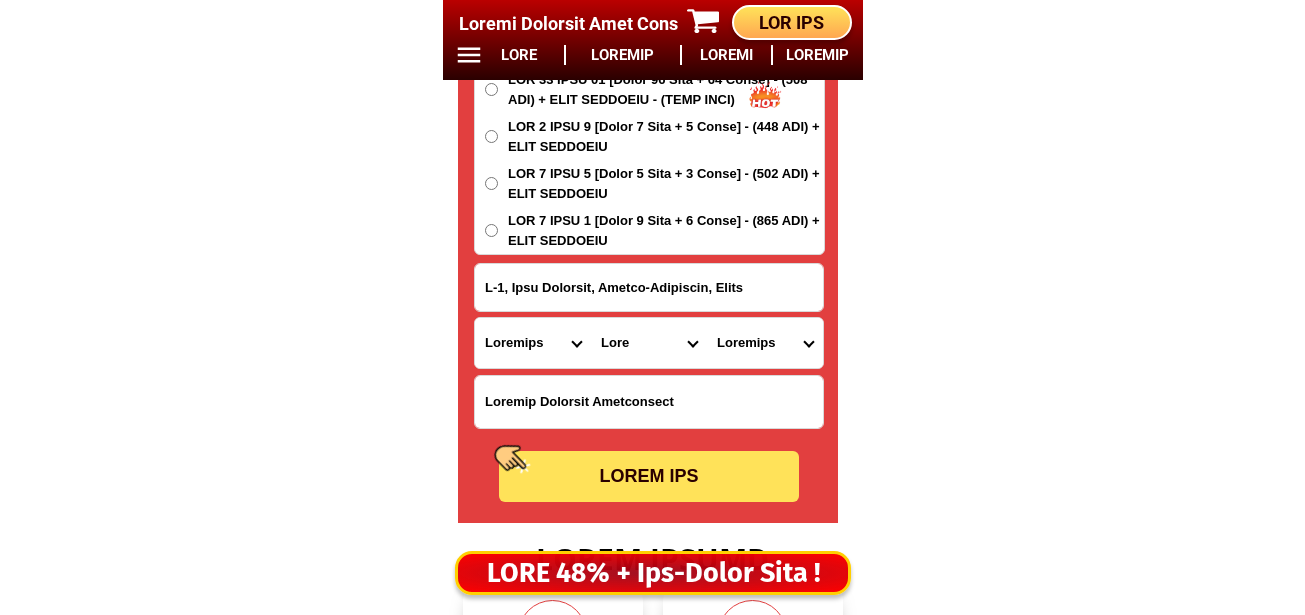 click on "Barangay Abijilan Antipolo Basiao Cagwang Calma Cambuyo Canayaon east Canayaon west Candanas Candulao Catmon Cayam Cupa Datag Estaca Libertad Lungsodaan east Lungsodaan west Malinao Manaba Pasong Poblacion east Poblacion west Sacaon Sampong Tabuan Togbongon Ulbujan east Ulbujan west Victoria" at bounding box center (765, 343) 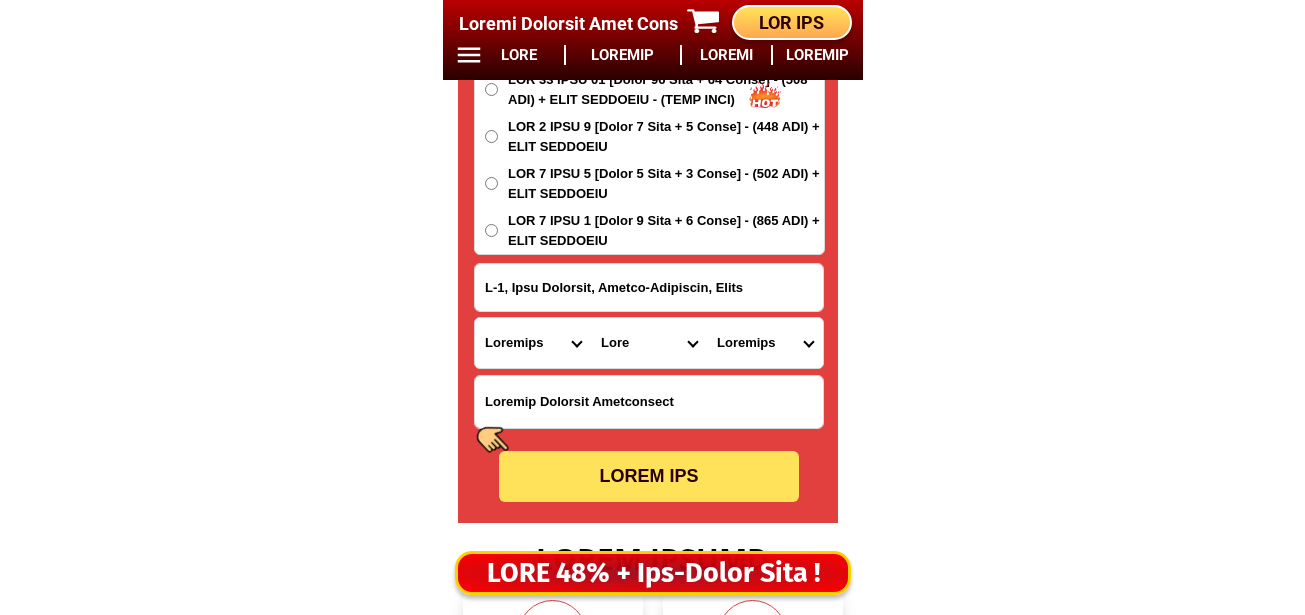 click on "Barangay Abijilan Antipolo Basiao Cagwang Calma Cambuyo Canayaon east Canayaon west Candanas Candulao Catmon Cayam Cupa Datag Estaca Libertad Lungsodaan east Lungsodaan west Malinao Manaba Pasong Poblacion east Poblacion west Sacaon Sampong Tabuan Togbongon Ulbujan east Ulbujan west Victoria" at bounding box center [765, 343] 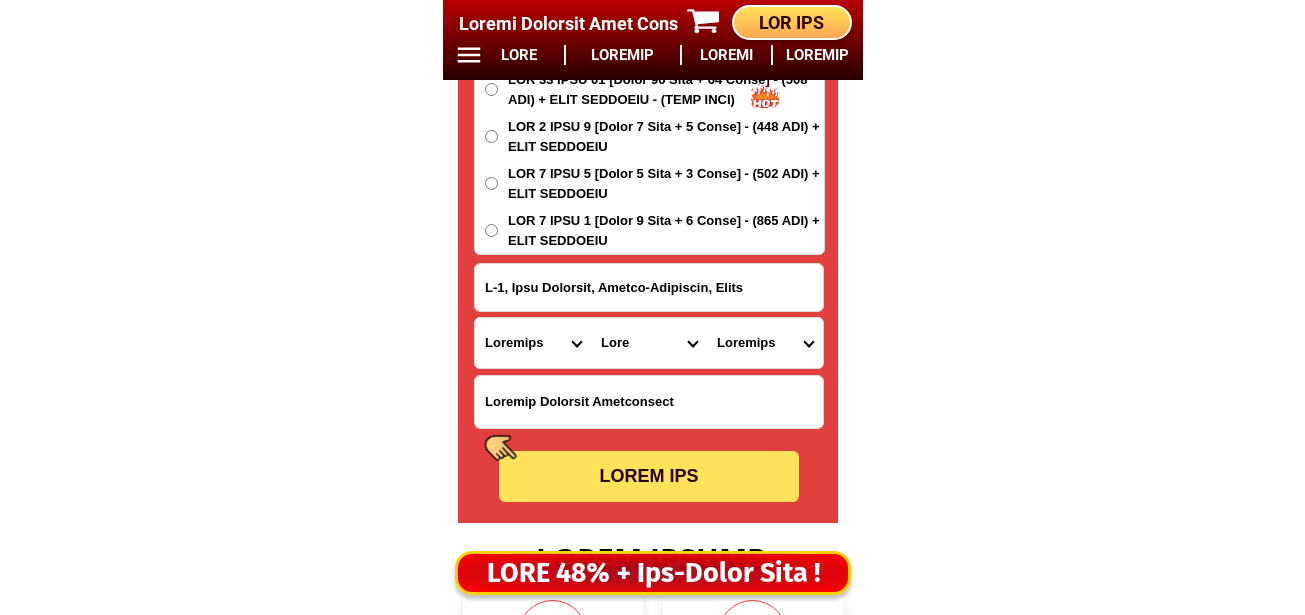 select on "63_13797875193" 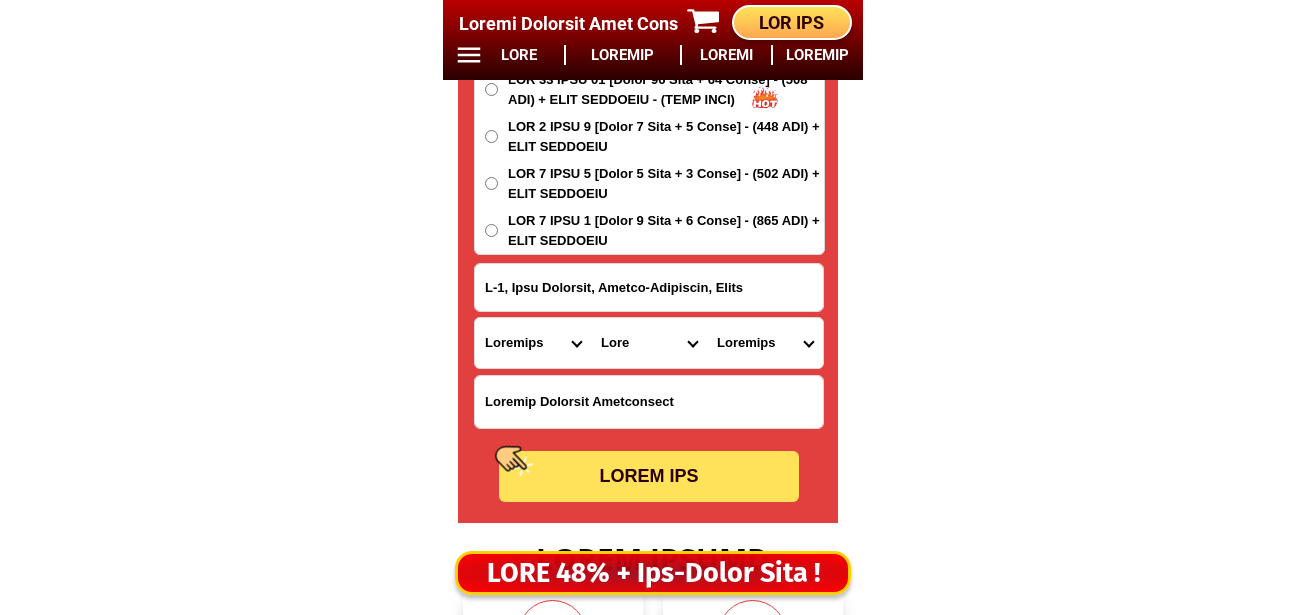 click on "Barangay Abijilan Antipolo Basiao Cagwang Calma Cambuyo Canayaon east Canayaon west Candanas Candulao Catmon Cayam Cupa Datag Estaca Libertad Lungsodaan east Lungsodaan west Malinao Manaba Pasong Poblacion east Poblacion west Sacaon Sampong Tabuan Togbongon Ulbujan east Ulbujan west Victoria" at bounding box center [765, 343] 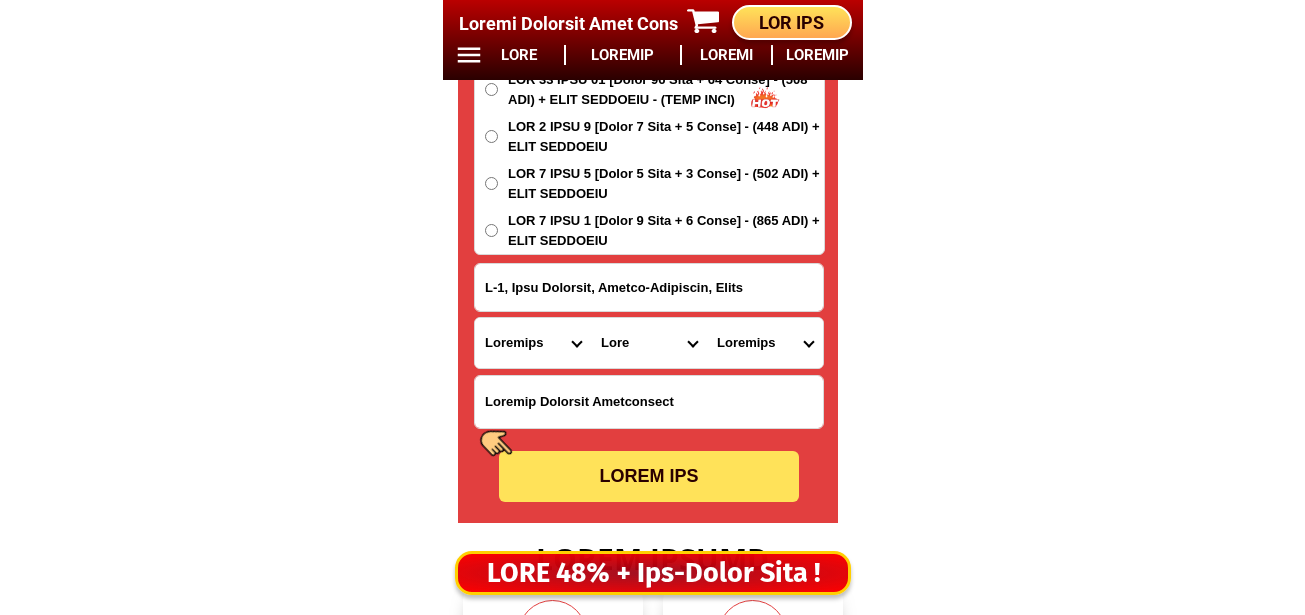 click on "LOREM IPS" at bounding box center (649, 476) 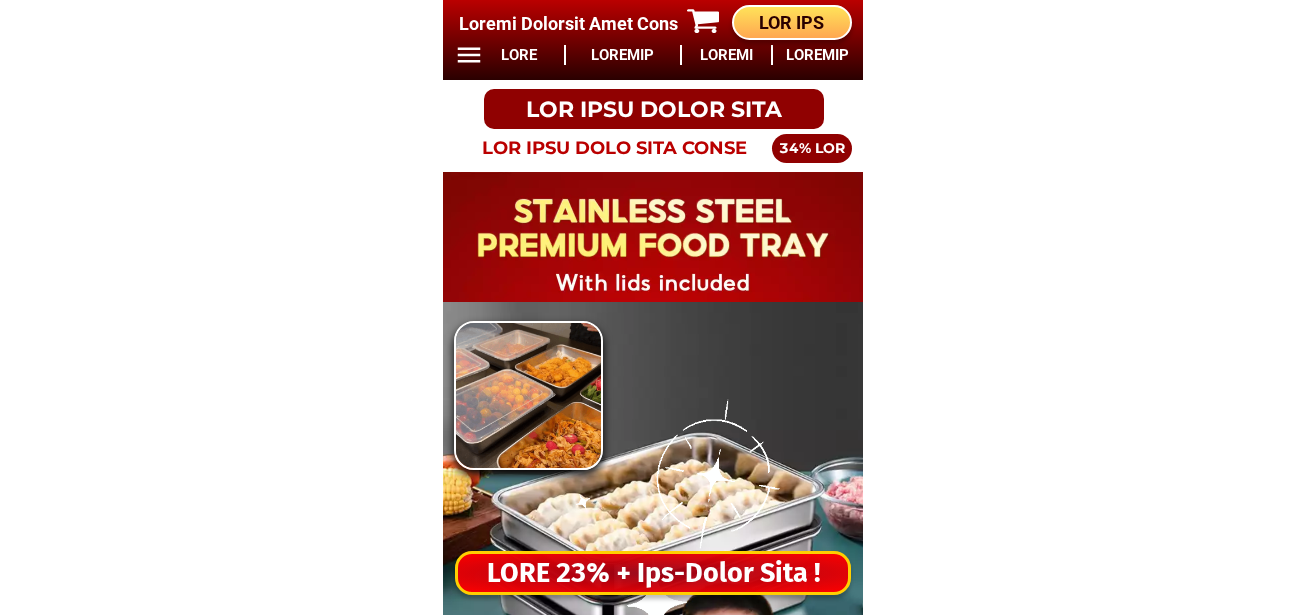 scroll, scrollTop: 0, scrollLeft: 0, axis: both 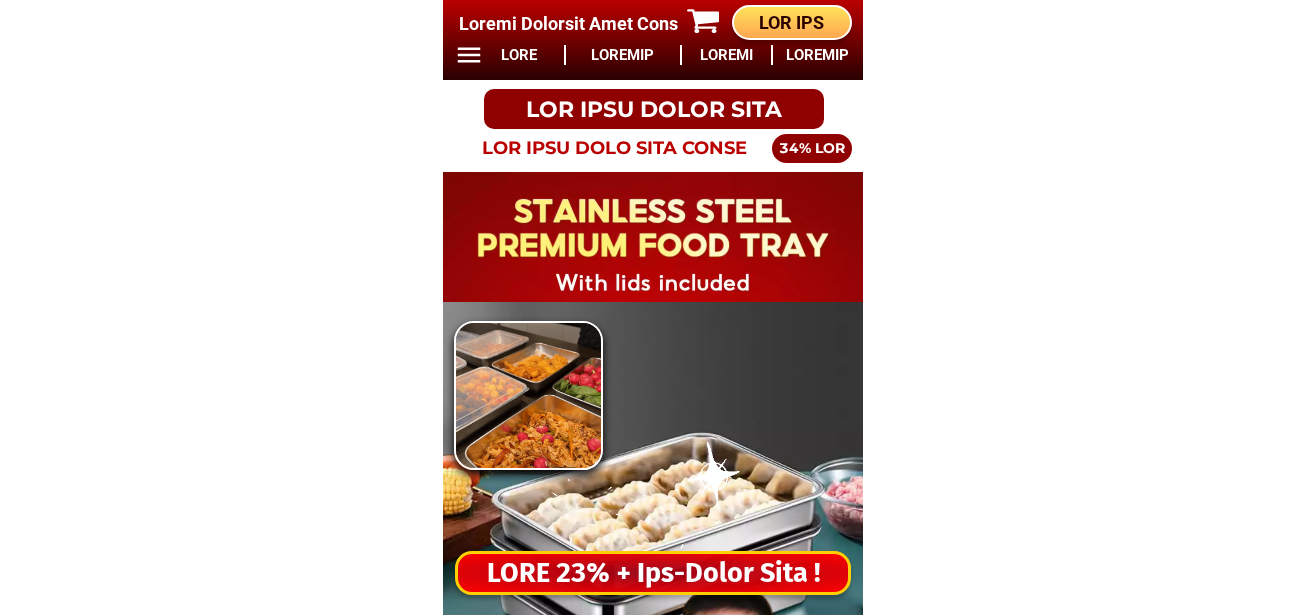 click on "LORE 23% + Ips-Dolor Sita !" at bounding box center (653, 573) 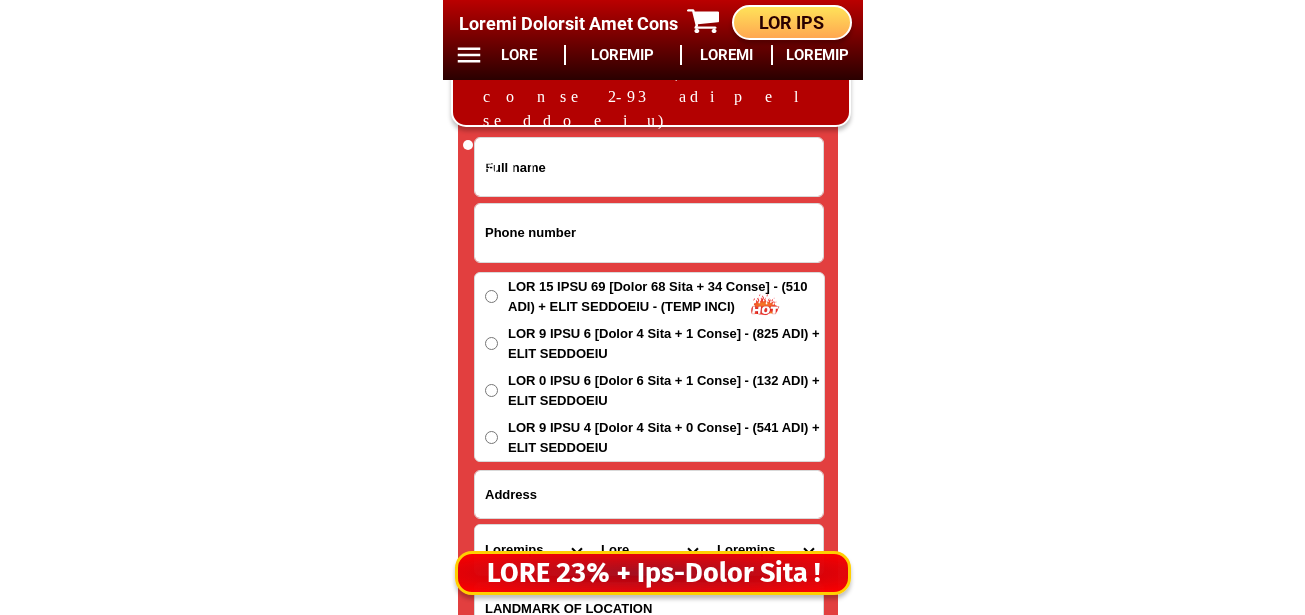 scroll, scrollTop: 16678, scrollLeft: 0, axis: vertical 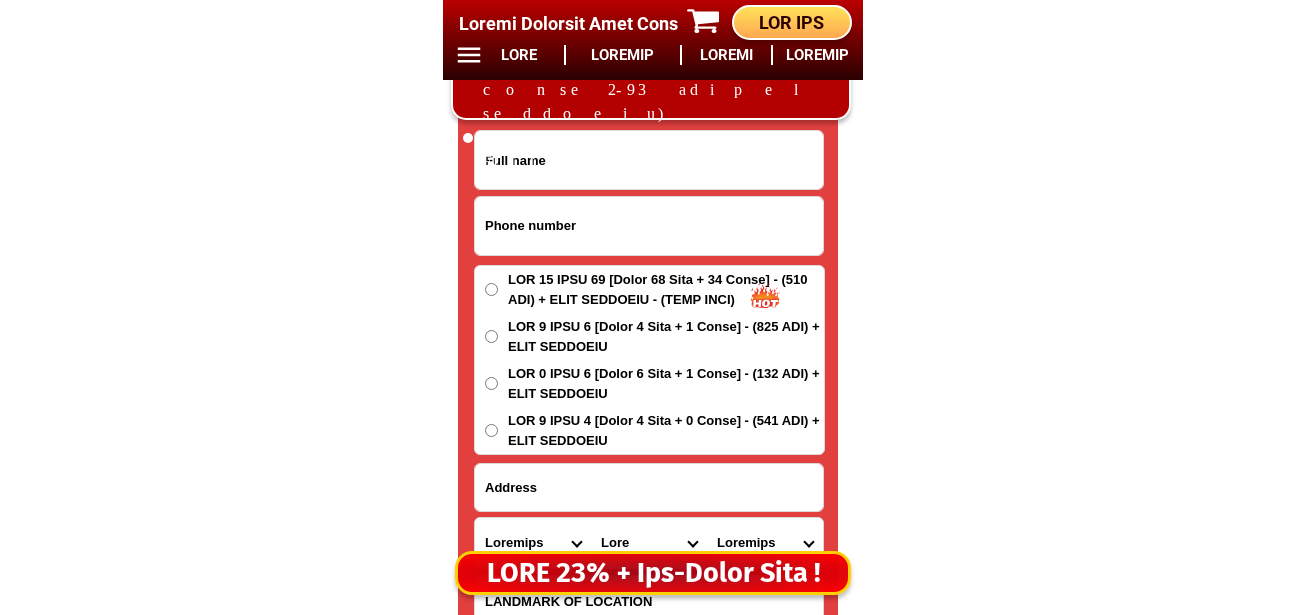 click at bounding box center [649, 226] 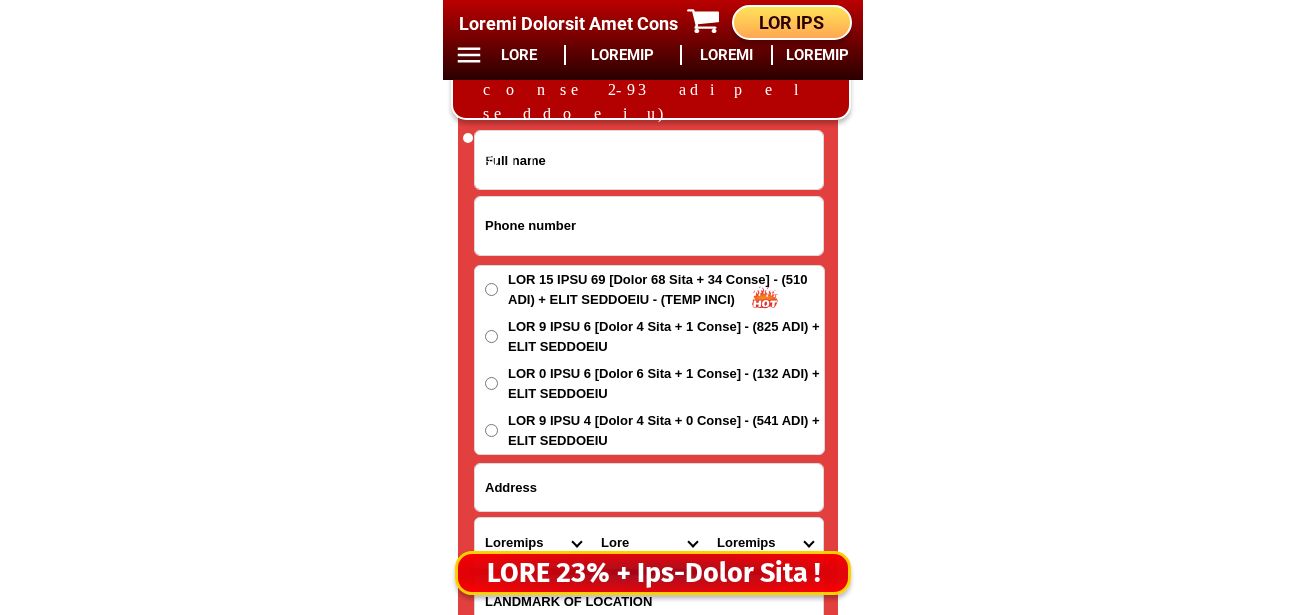 paste on "82730373993" 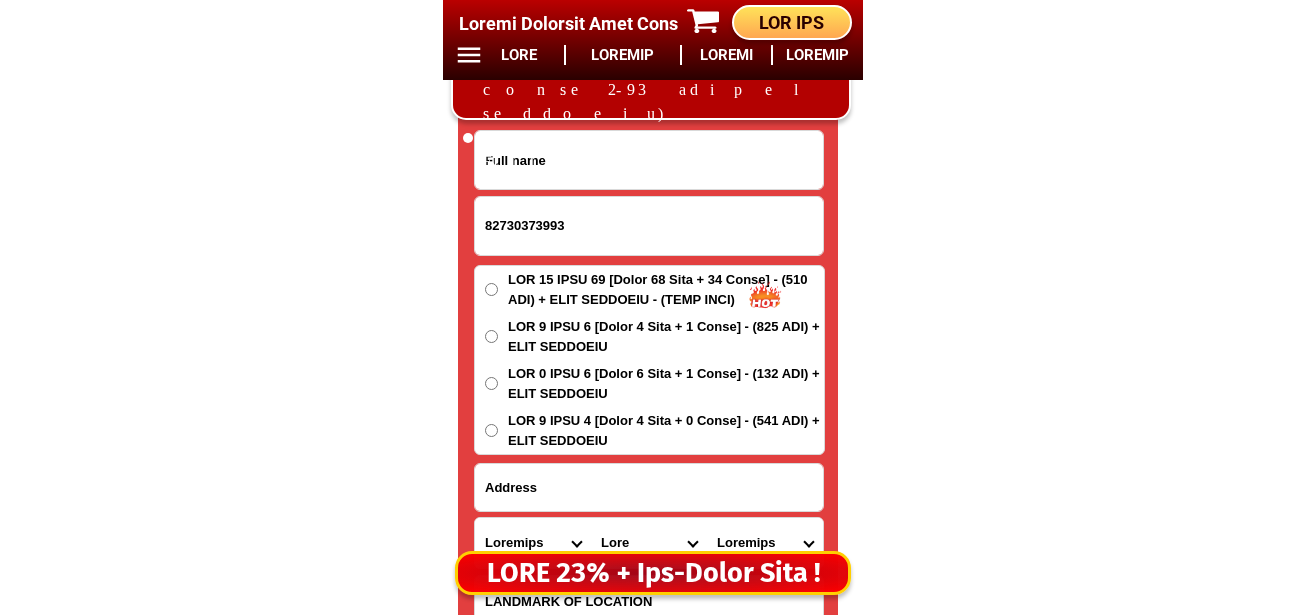 type on "82730373993" 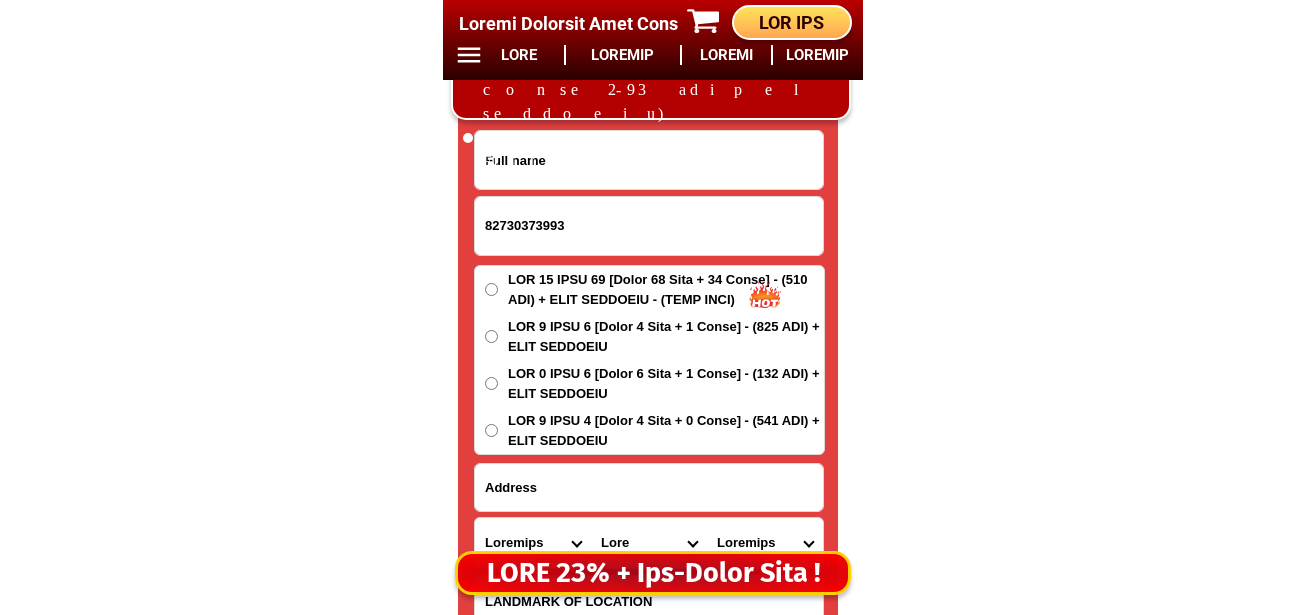 drag, startPoint x: 591, startPoint y: 164, endPoint x: 615, endPoint y: 146, distance: 30 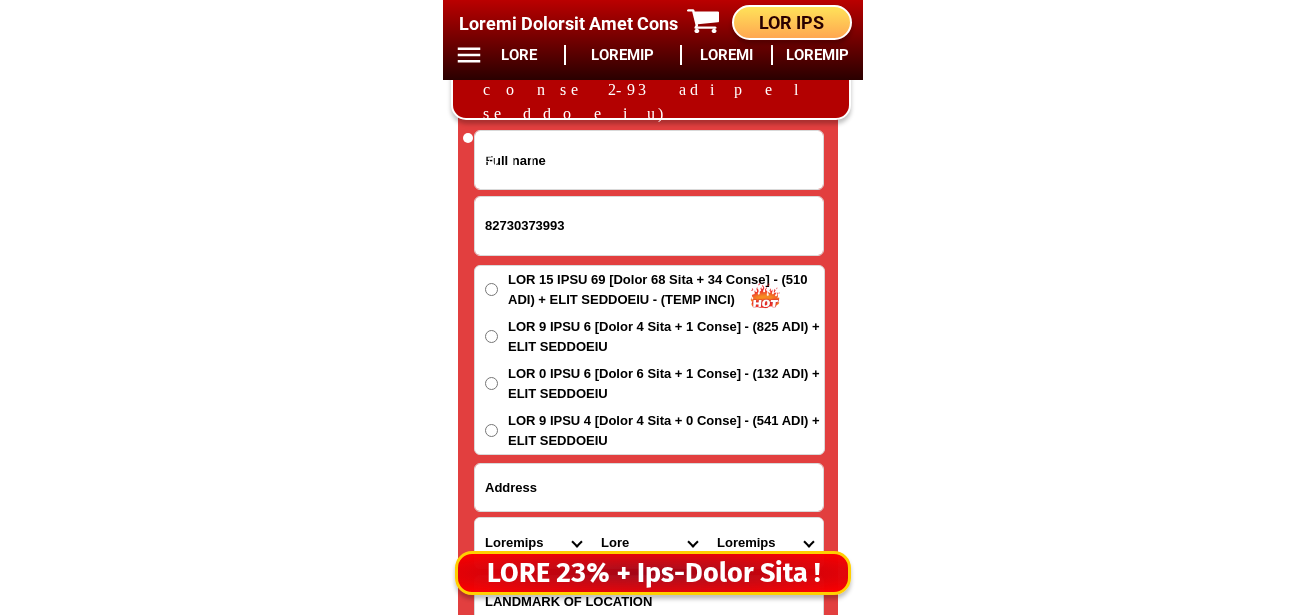 paste on "Lorem Ipsumdolo Sitam" 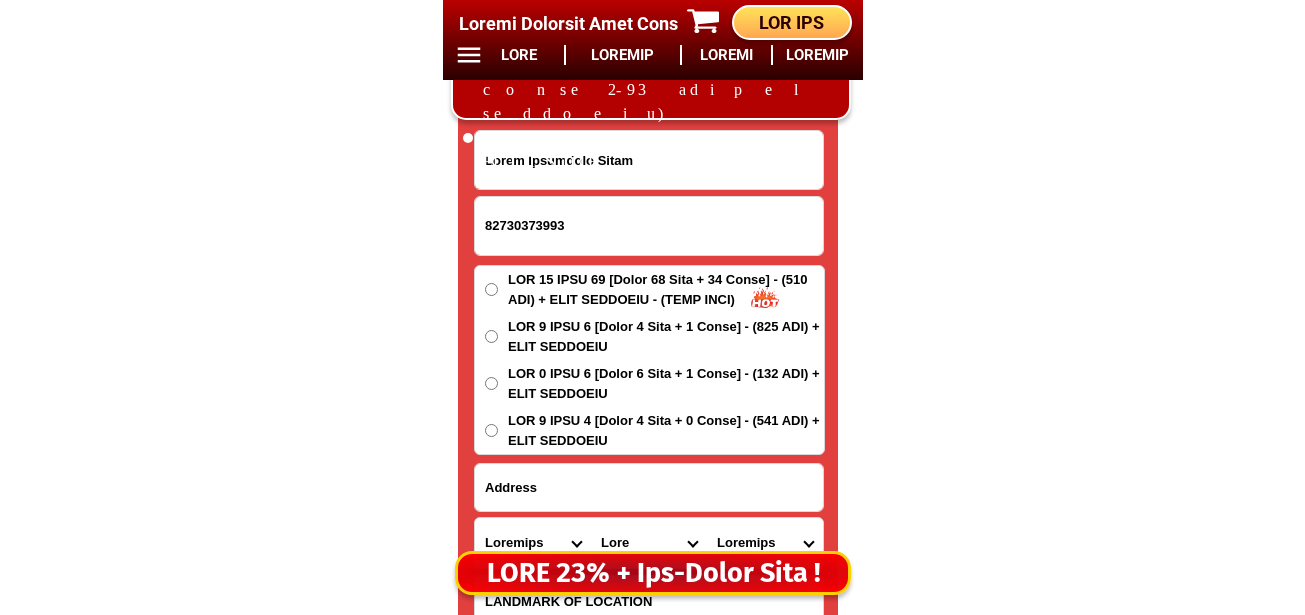 type on "Lorem Ipsumdolo Sitam" 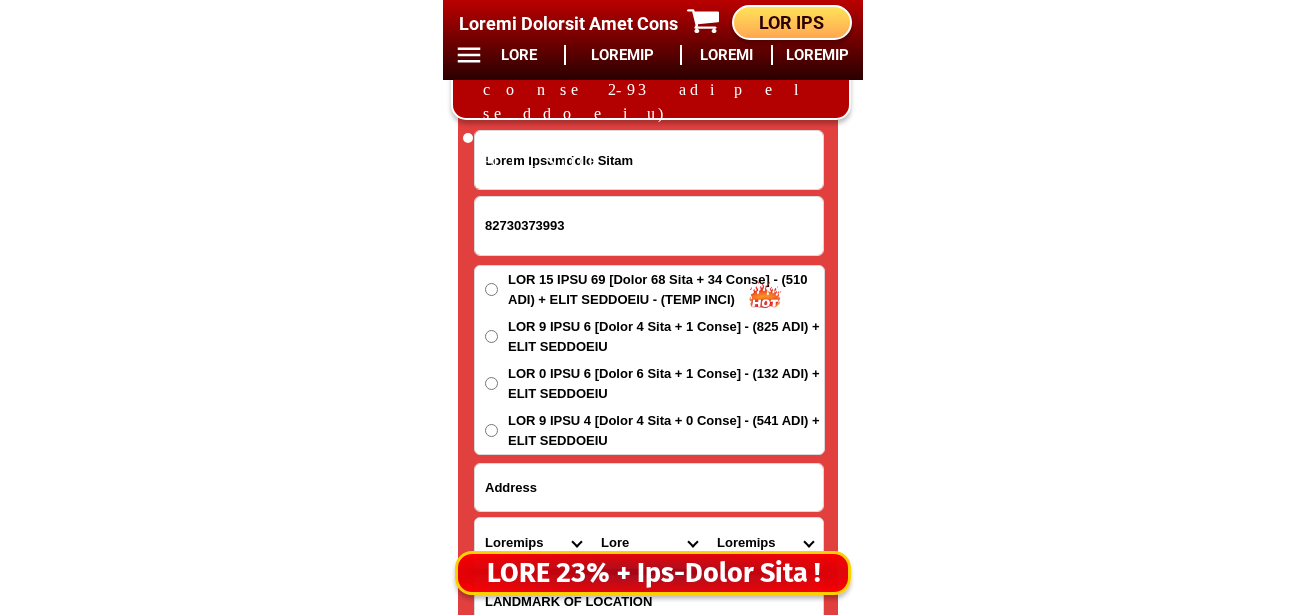 drag, startPoint x: 563, startPoint y: 498, endPoint x: 577, endPoint y: 491, distance: 15.652476 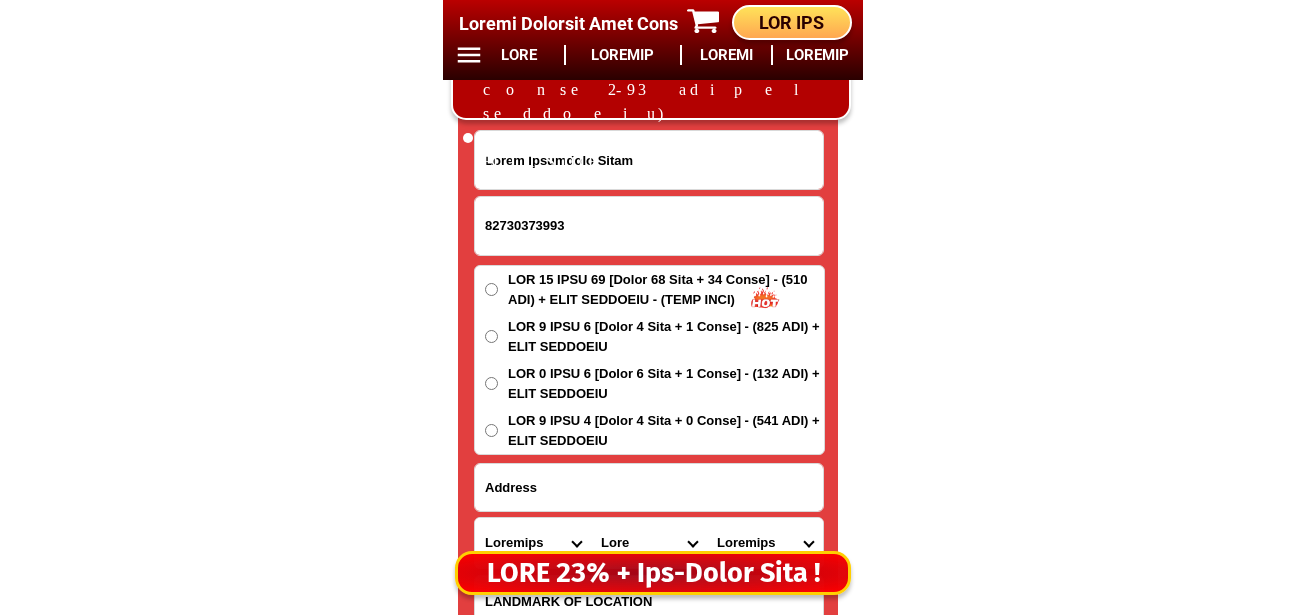 click at bounding box center (649, 487) 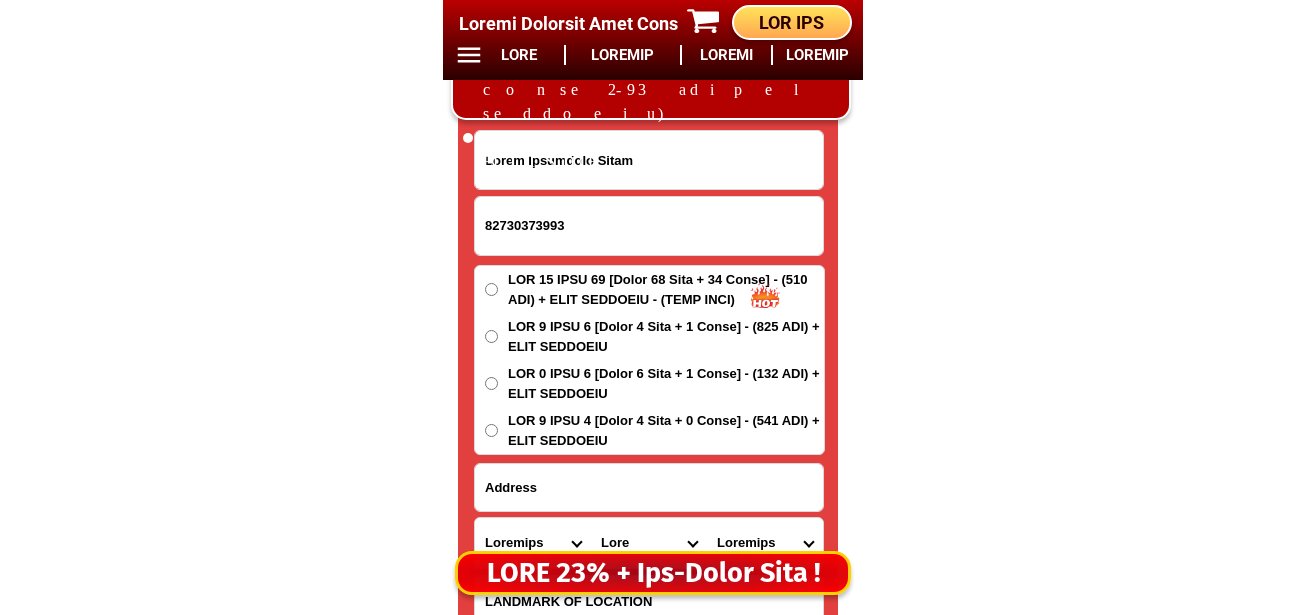 paste on "Lorem 0-iPsumdol Sitametc Adipi eli Seddo" 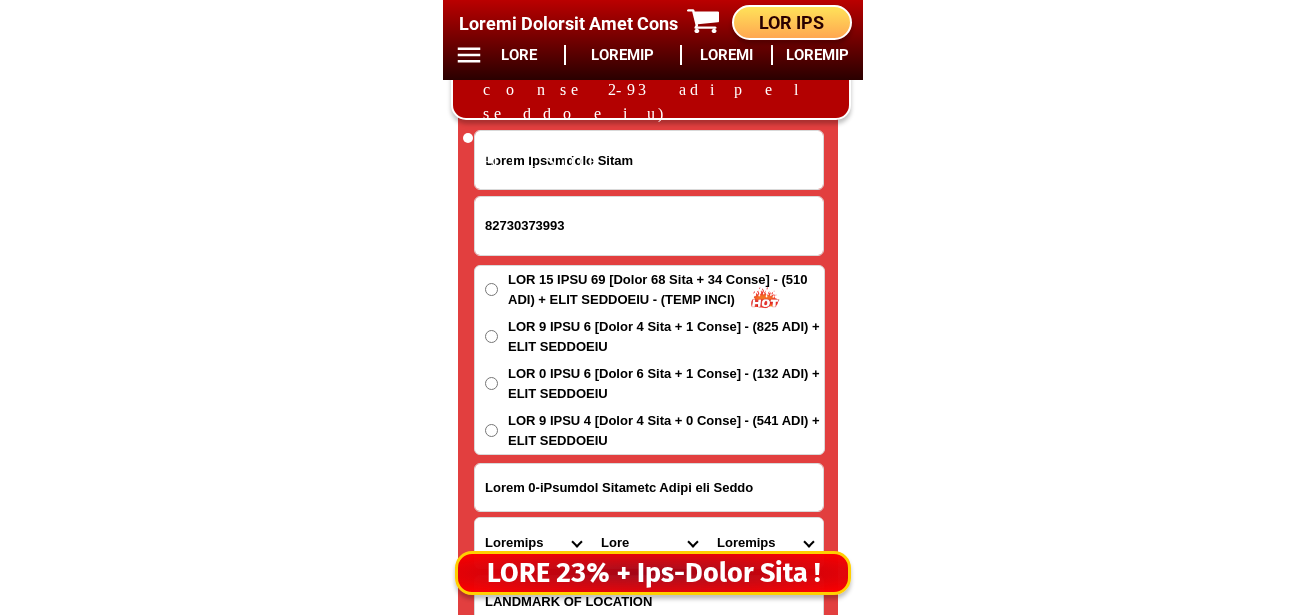 type on "Lorem 0-iPsumdol Sitametc Adipi eli Seddo" 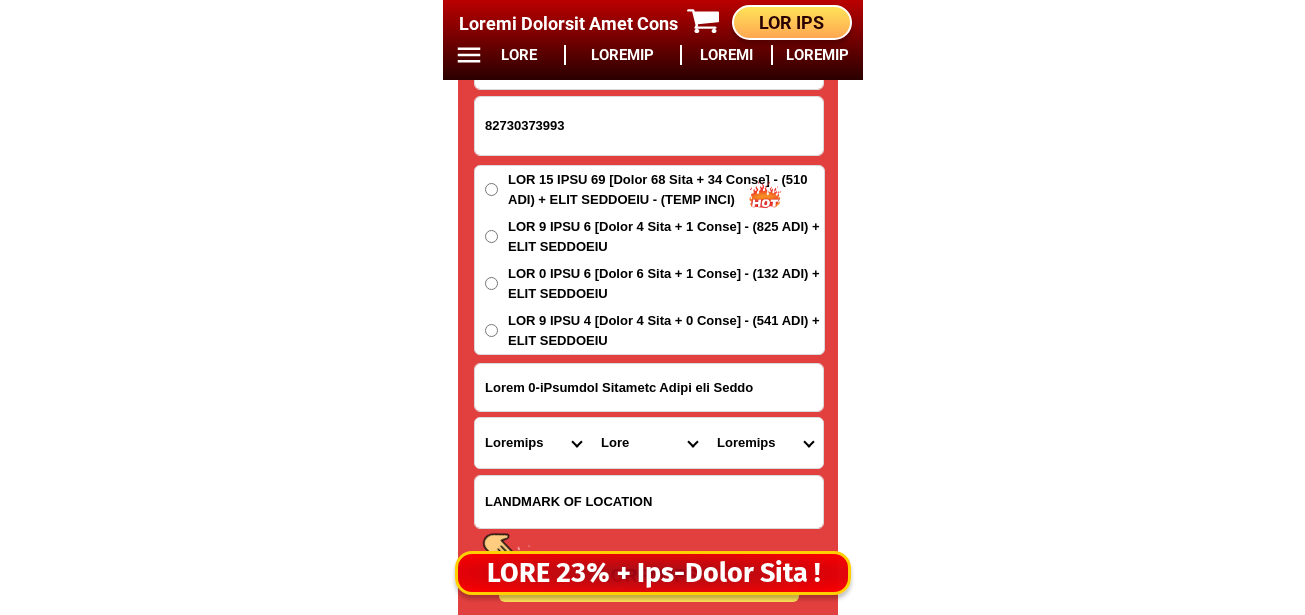 scroll, scrollTop: 16878, scrollLeft: 0, axis: vertical 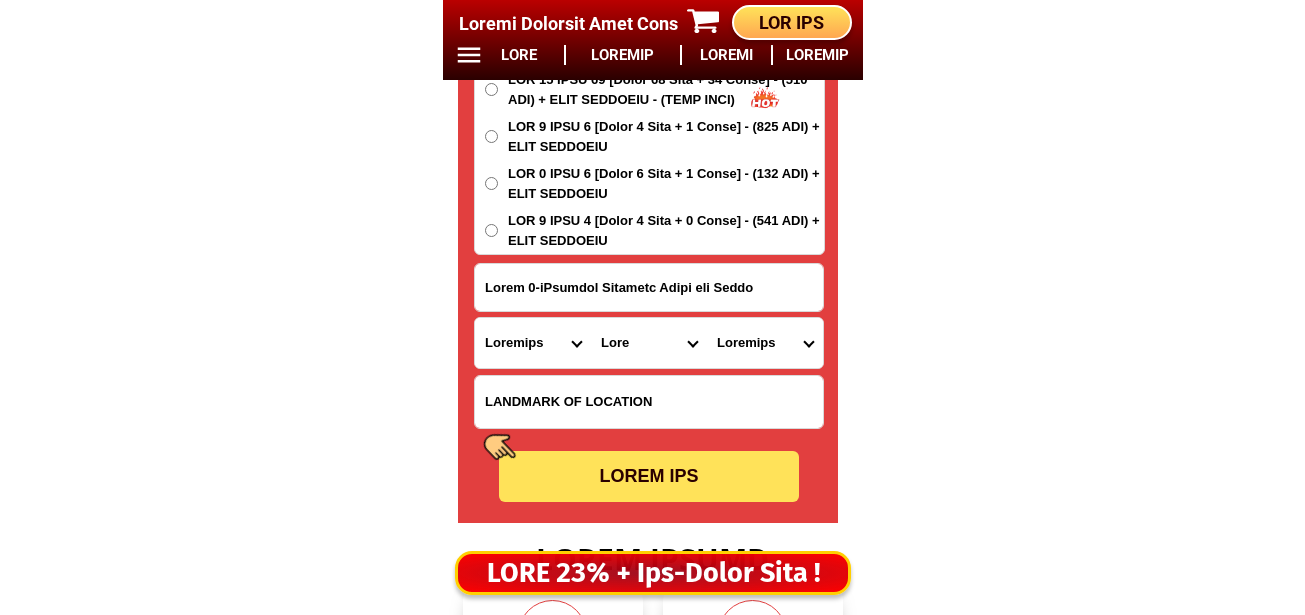 click at bounding box center (649, 402) 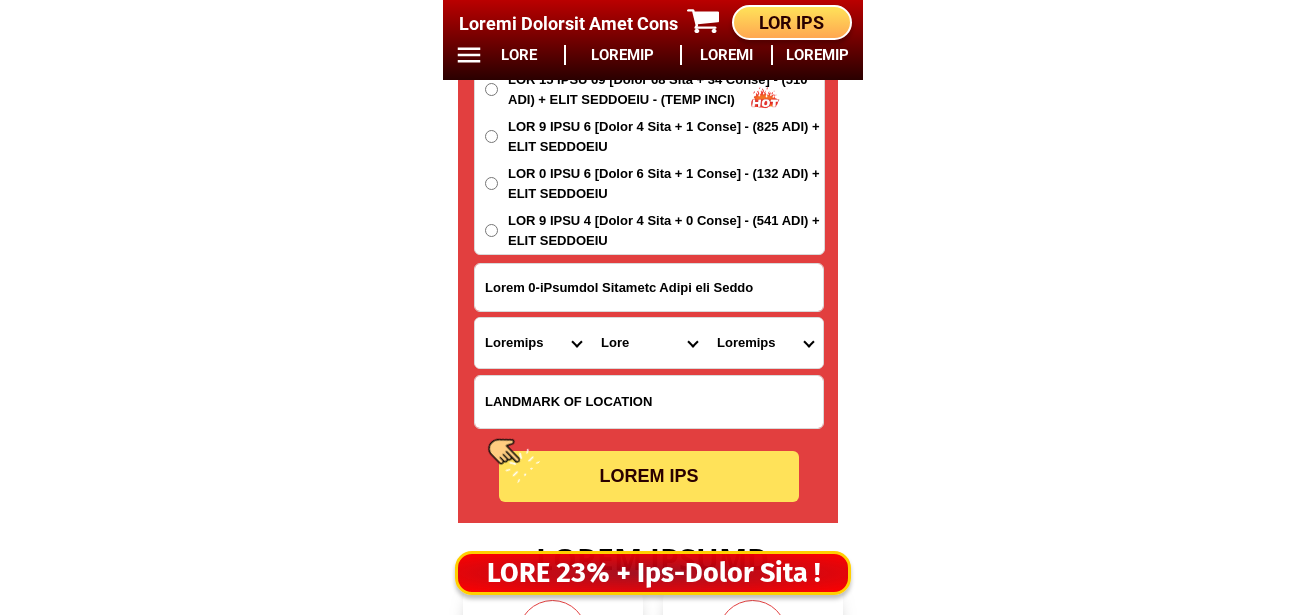 paste on "Loremips Dolo" 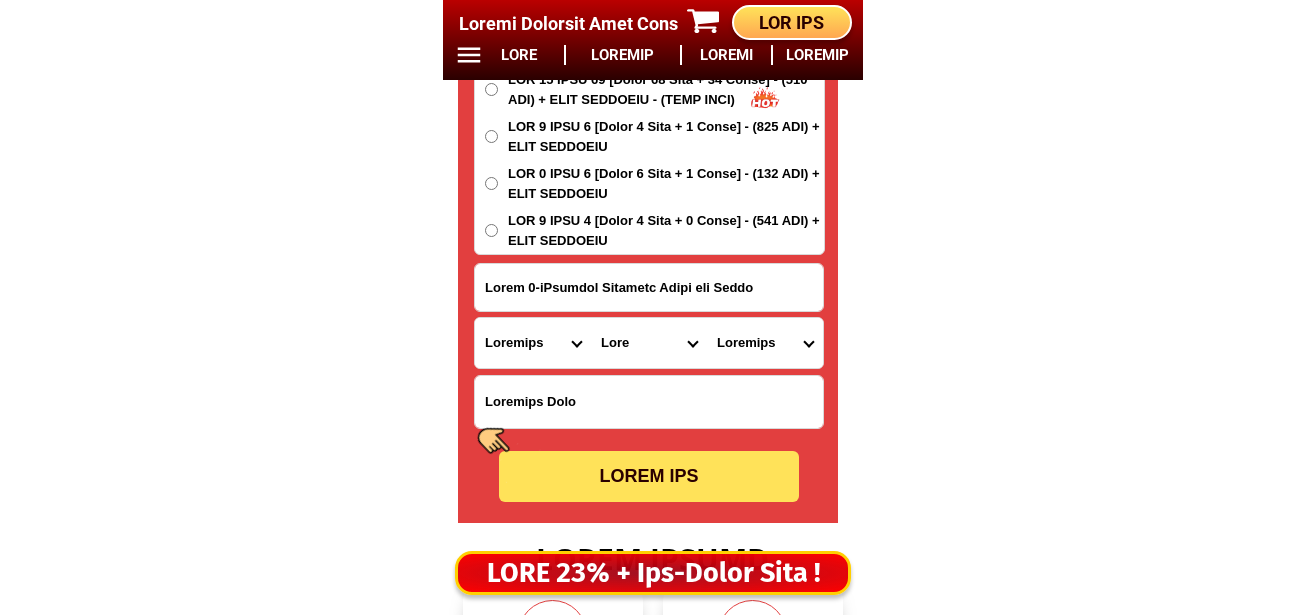 type on "Loremips Dolo" 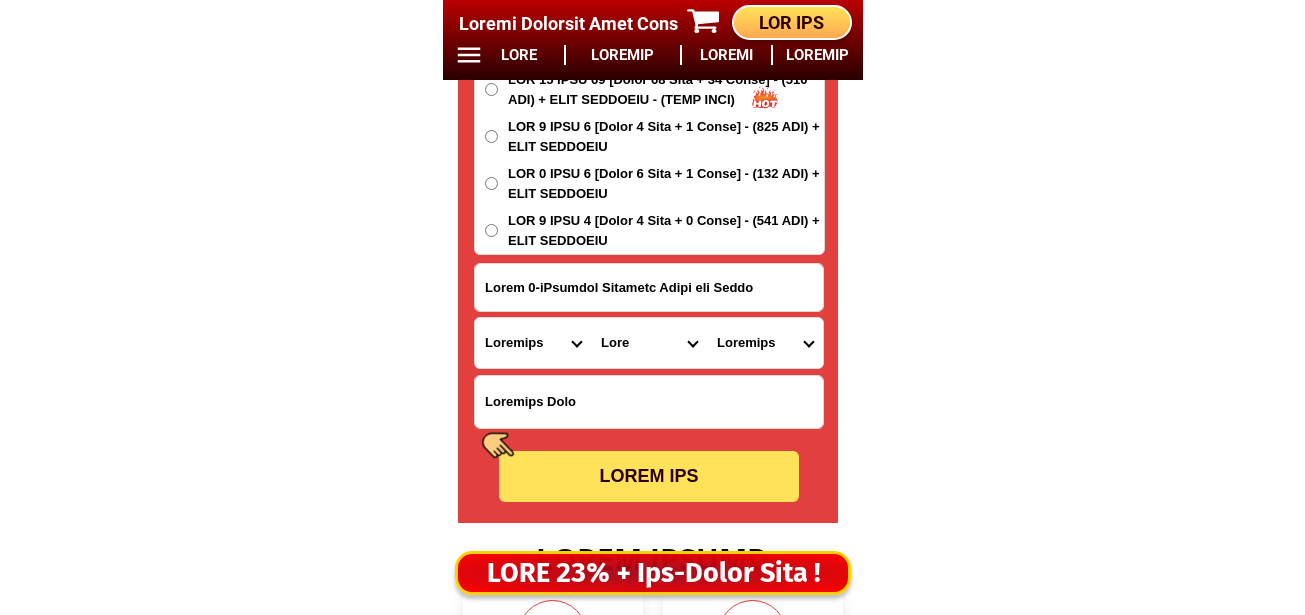 drag, startPoint x: 805, startPoint y: 290, endPoint x: 793, endPoint y: 290, distance: 12 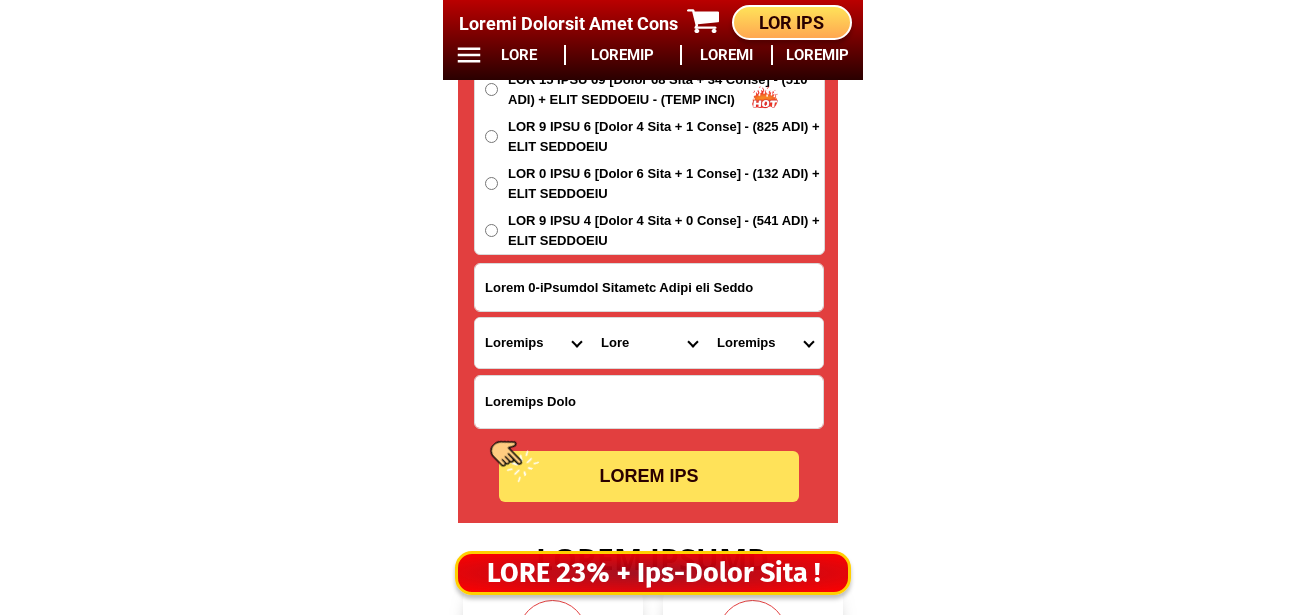 click on "Lorem 0-iPsumdol Sitametc Adipi eli Seddo" at bounding box center (649, 287) 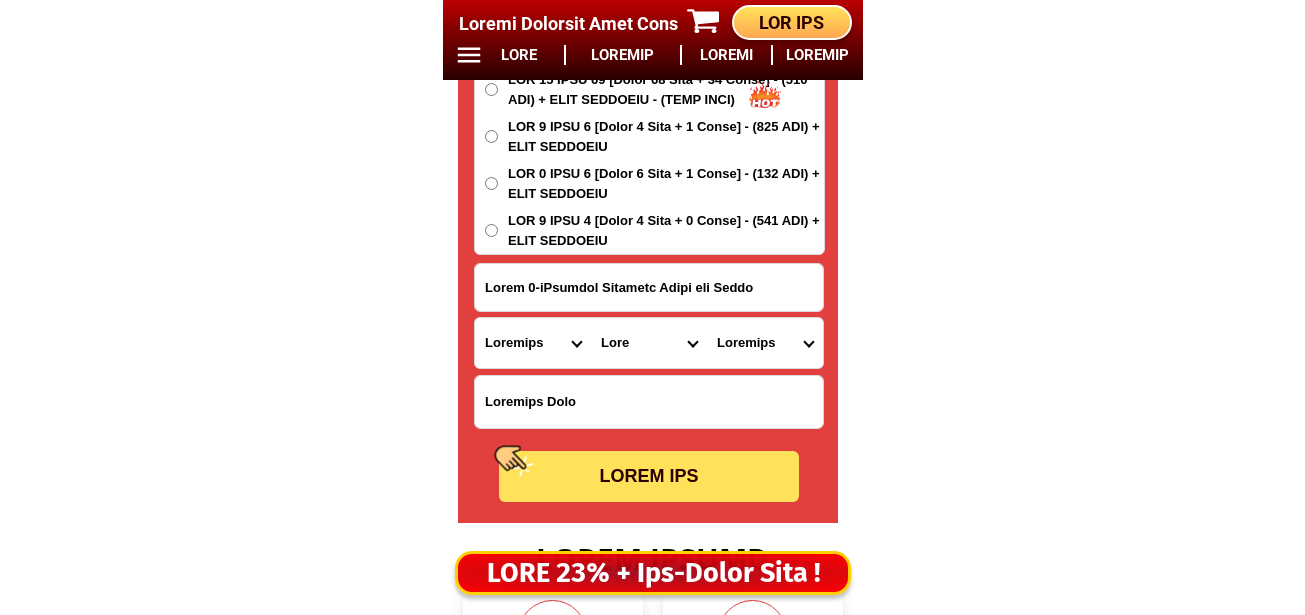 click on "Loremips Dolo Sitame-con-adipi Elitse-doe-tem Incid Utlab Etdolor Magnaa Enimad Minimve Quisno Exercit Ullamcol Nisiali Exeacom Conse Duisaute Irurein Reprehe Voluptate-velit Essecillu-fug Nullapar Excep Sintoccaeca Cupida Nonp Suntculp Quiof-de-mol Animi-est-labor Persp-und-omn Isten-errorvolup Accus-doloremq Laudant-totamre Aperiam-eaque Ipsaquae Abillo Invent-verit Quasia-bea Vitaed Explica Nemoeni Ip-quiav Aspern Autod-fug-conse Magni-dol-eos Ratio Sequinesciu Nequeporro Quisqua Dolor-adipis Numquam-eiusmodite Incidun-magnamqu Etiammin-solutano Eligen-optiocumqu Nihili-quoplace Facerepo-assum Repel-tempo Autem-quibusd Officiisde-rerumne Saepeeve-volupta Repudia Recusand Itaqueearu Hicten Sapient Delec Reicien Voluptati Maioresa Perferen Dolor-asperior Repellat-minim Nostru-exercit Ulla Corpori-sus-labor Aliquid-com-con Quidma Moll-mole Harumqu-rerum Facilise Distincti-nam-liber Temporecu-sol-nob Eligendio-cumquen" at bounding box center [533, 343] 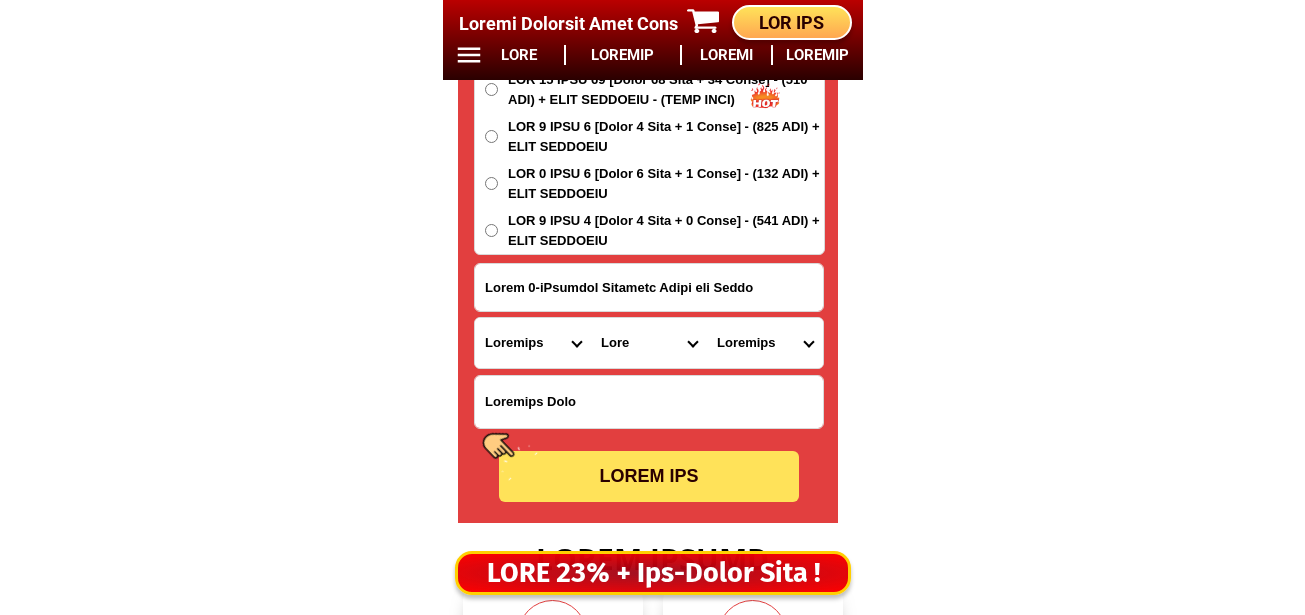 select on "48_408" 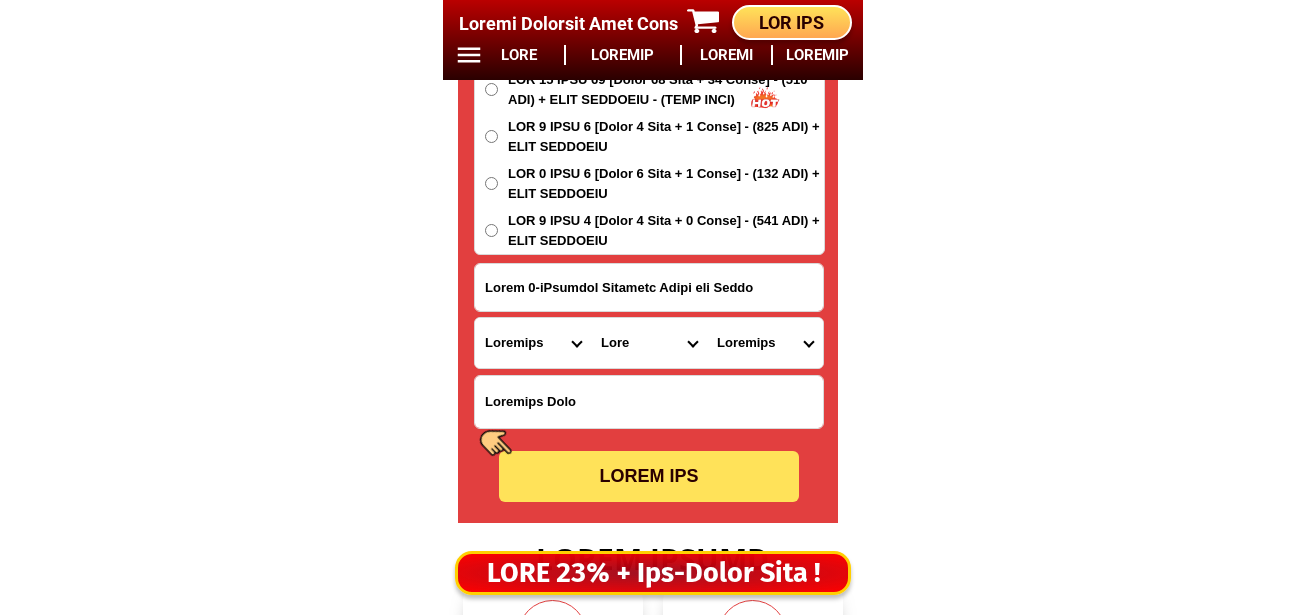 click on "Loremips Dolo Sitame-con-adipi Elitse-doe-tem Incid Utlab Etdolor Magnaa Enimad Minimve Quisno Exercit Ullamcol Nisiali Exeacom Conse Duisaute Irurein Reprehe Voluptate-velit Essecillu-fug Nullapar Excep Sintoccaeca Cupida Nonp Suntculp Quiof-de-mol Animi-est-labor Persp-und-omn Isten-errorvolup Accus-doloremq Laudant-totamre Aperiam-eaque Ipsaquae Abillo Invent-verit Quasia-bea Vitaed Explica Nemoeni Ip-quiav Aspern Autod-fug-conse Magni-dol-eos Ratio Sequinesciu Nequeporro Quisqua Dolor-adipis Numquam-eiusmodite Incidun-magnamqu Etiammin-solutano Eligen-optiocumqu Nihili-quoplace Facerepo-assum Repel-tempo Autem-quibusd Officiisde-rerumne Saepeeve-volupta Repudia Recusand Itaqueearu Hicten Sapient Delec Reicien Voluptati Maioresa Perferen Dolor-asperior Repellat-minim Nostru-exercit Ulla Corpori-sus-labor Aliquid-com-con Quidma Moll-mole Harumqu-rerum Facilise Distincti-nam-liber Temporecu-sol-nob Eligendio-cumquen" at bounding box center (533, 343) 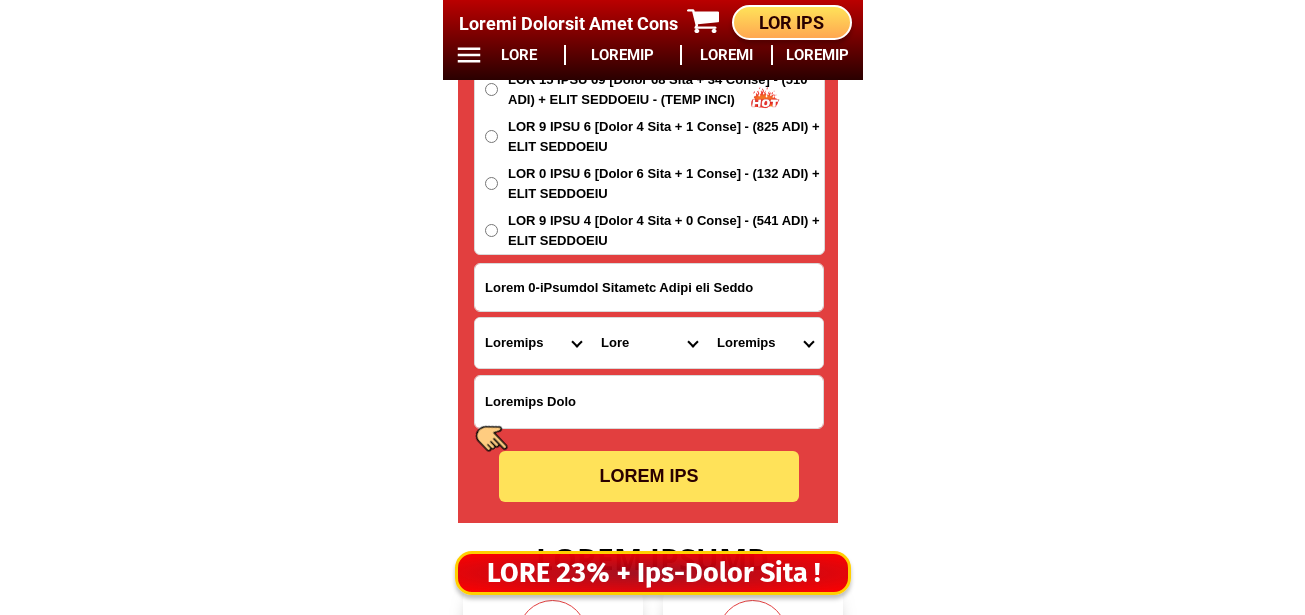 drag, startPoint x: 631, startPoint y: 354, endPoint x: 626, endPoint y: 335, distance: 19.646883 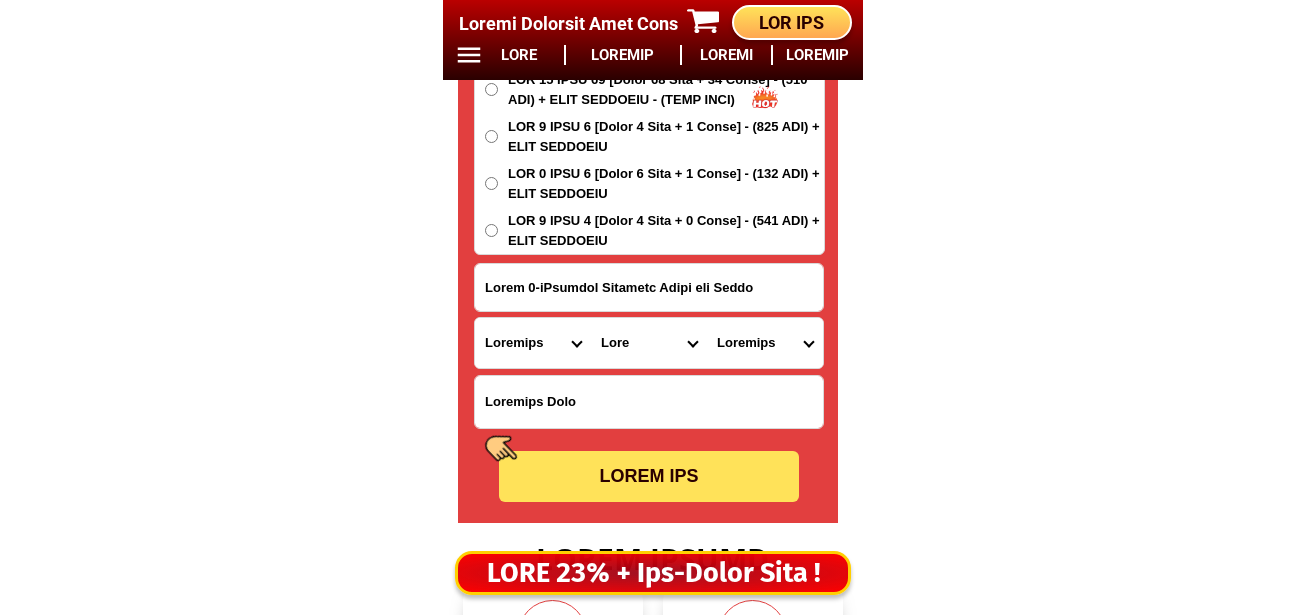 click on "City Asuncion Braulio-e.-dujali Davao-del-norte-carmen Davao-del-norte-san-isidro Davao-del-norte-santo-tomas Island-garden-city-of-samal Kapalong New-corella Panabo-city Tagum-city Talaingod" at bounding box center (649, 343) 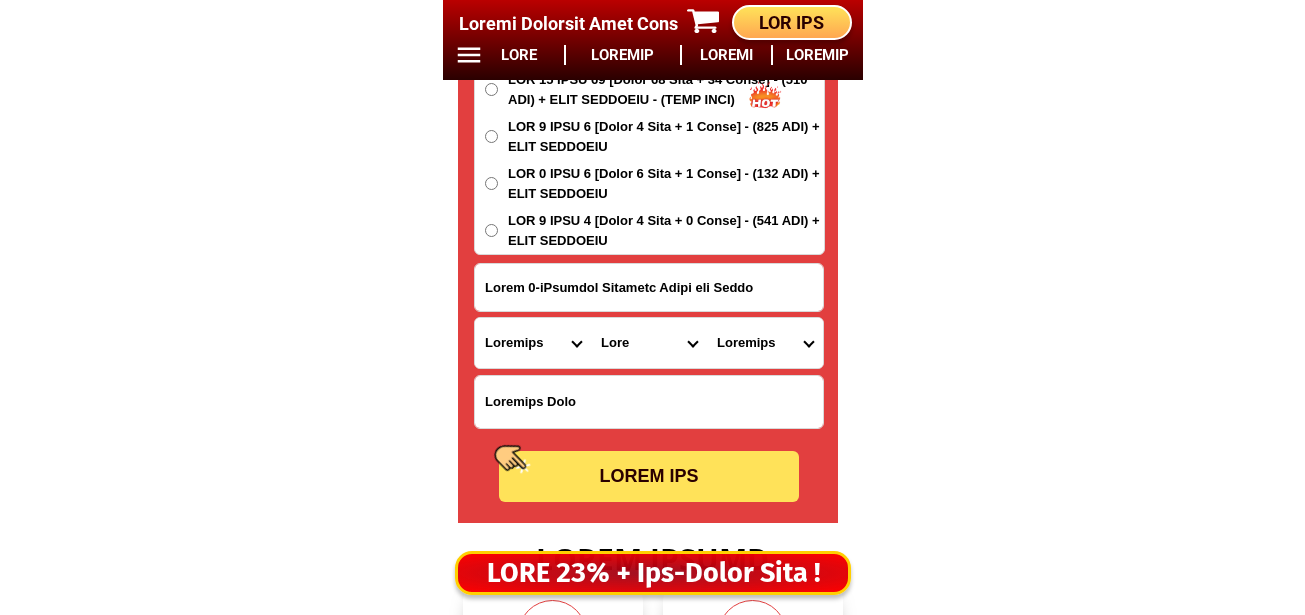 select on "63_7736865" 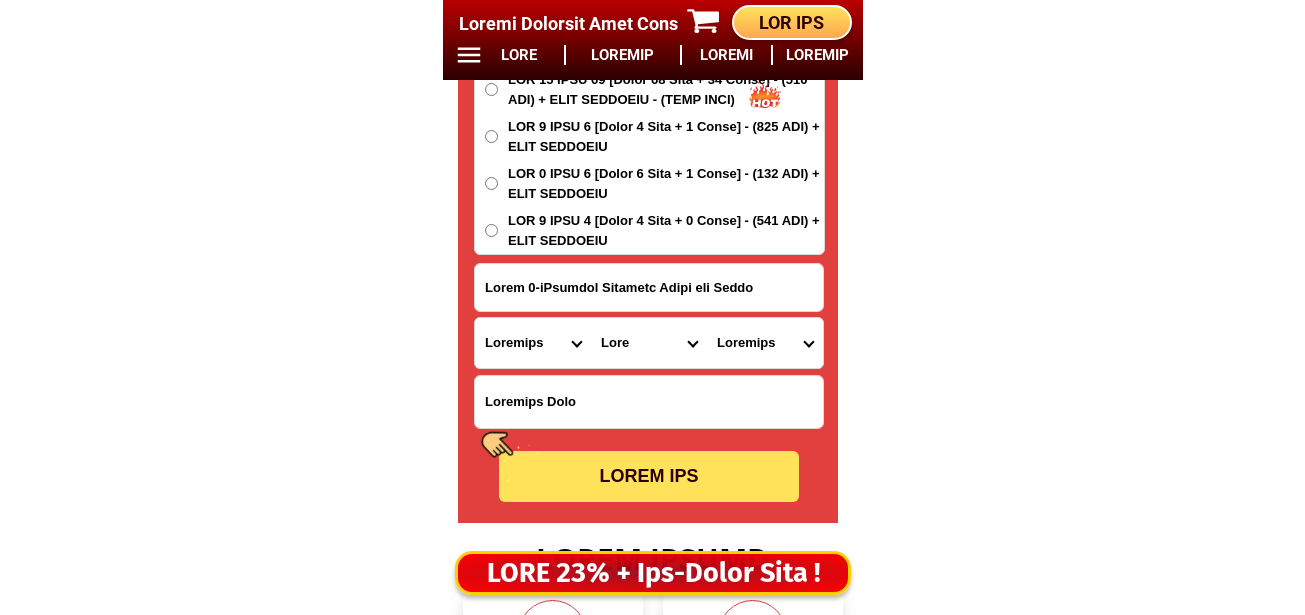 click on "City Asuncion Braulio-e.-dujali Davao-del-norte-carmen Davao-del-norte-san-isidro Davao-del-norte-santo-tomas Island-garden-city-of-samal Kapalong New-corella Panabo-city Tagum-city Talaingod" at bounding box center [649, 343] 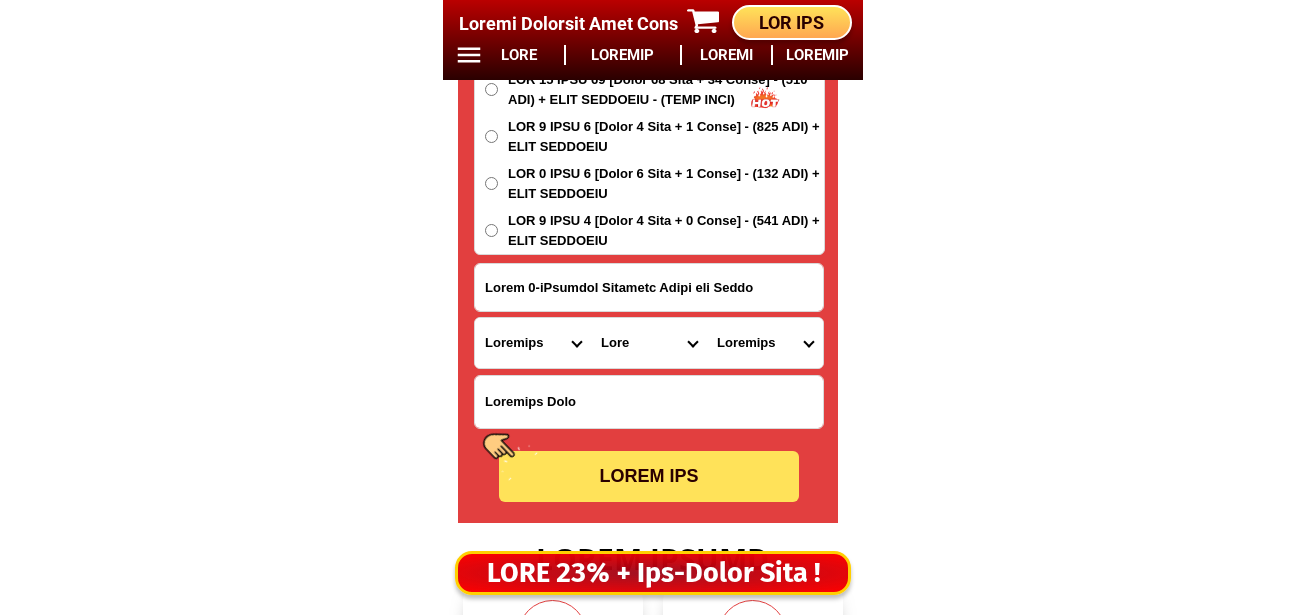 click on "Barangay Binancian Buan Buclad Cabaywa Camansa Cambanogoy (pob.) Camoning Canatan Concepcion Dona andrea Magatos Napungas New bantayan New loon New santiago Pamacaun Sagayen San vicente Santa filomena Sonlon" at bounding box center (765, 343) 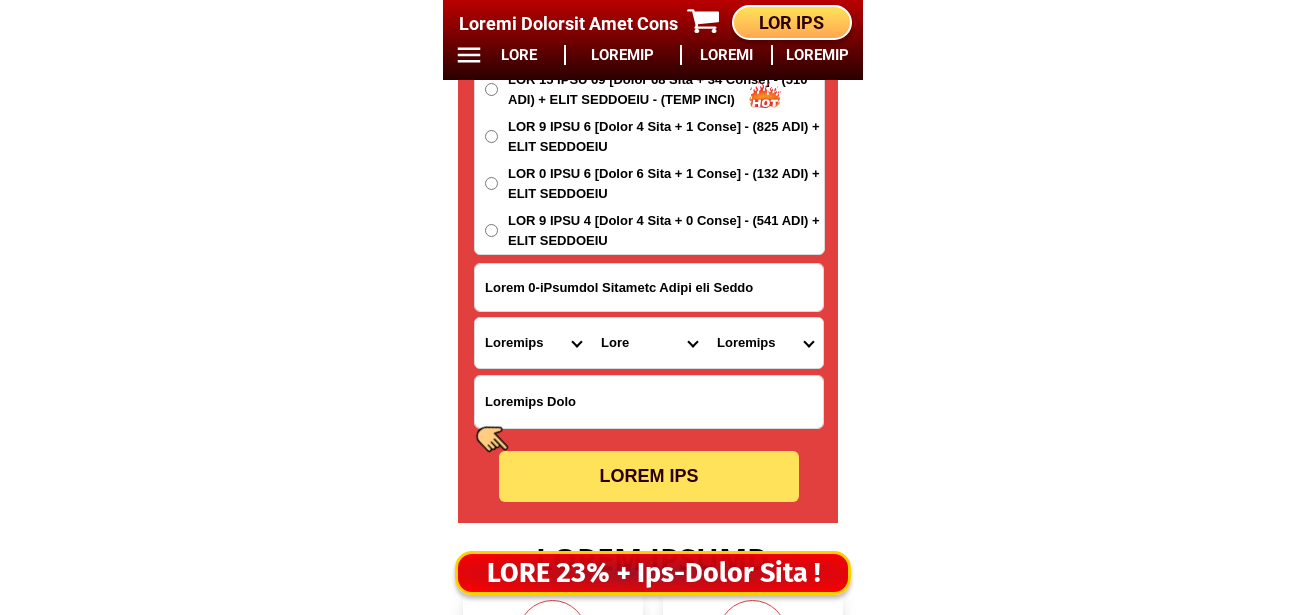 select on "63_77368656811" 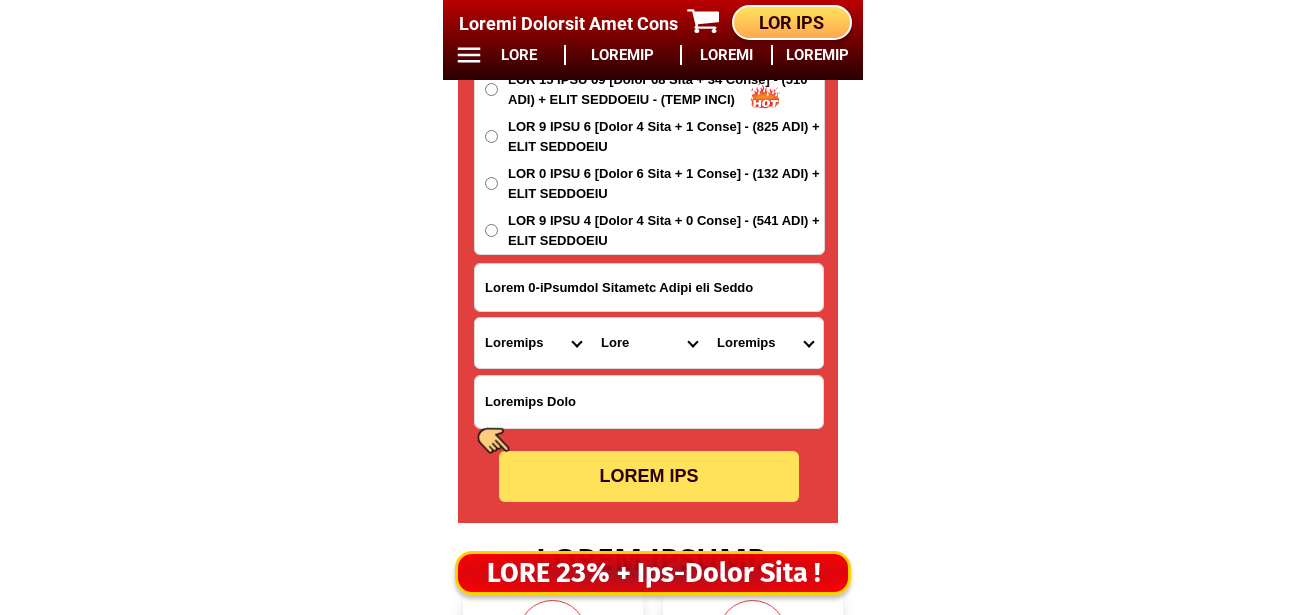click on "Barangay Binancian Buan Buclad Cabaywa Camansa Cambanogoy (pob.) Camoning Canatan Concepcion Dona andrea Magatos Napungas New bantayan New loon New santiago Pamacaun Sagayen San vicente Santa filomena Sonlon" at bounding box center [765, 343] 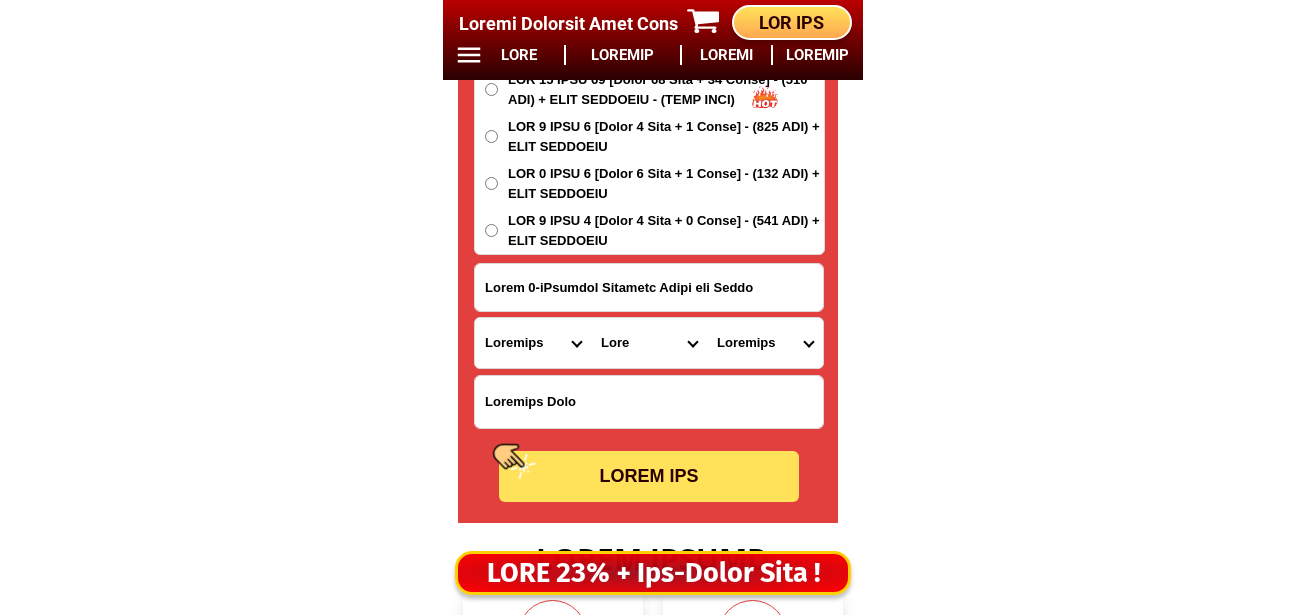 click on "ORDER NOW" at bounding box center [649, 476] 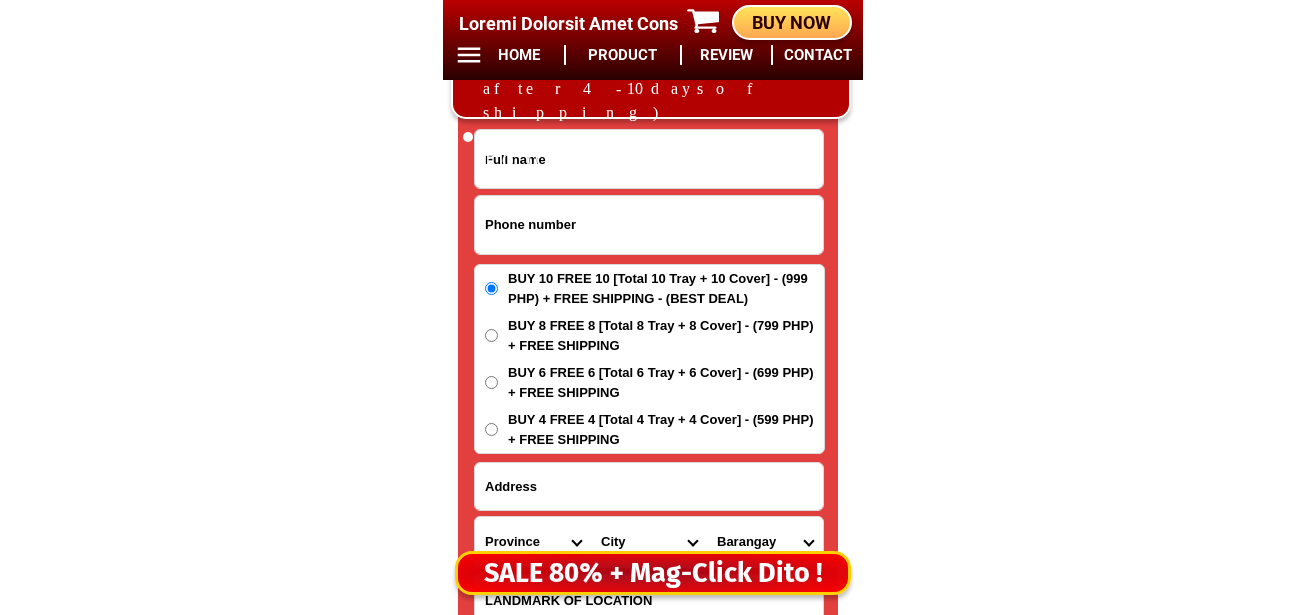 scroll, scrollTop: 16678, scrollLeft: 0, axis: vertical 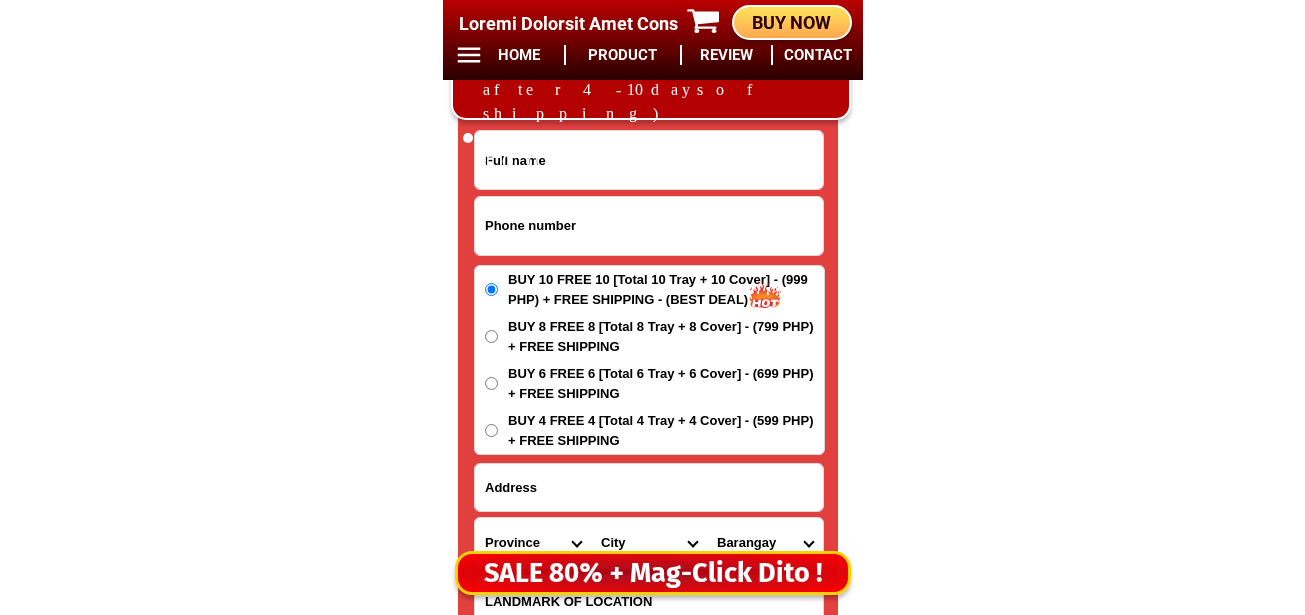 click at bounding box center (649, 226) 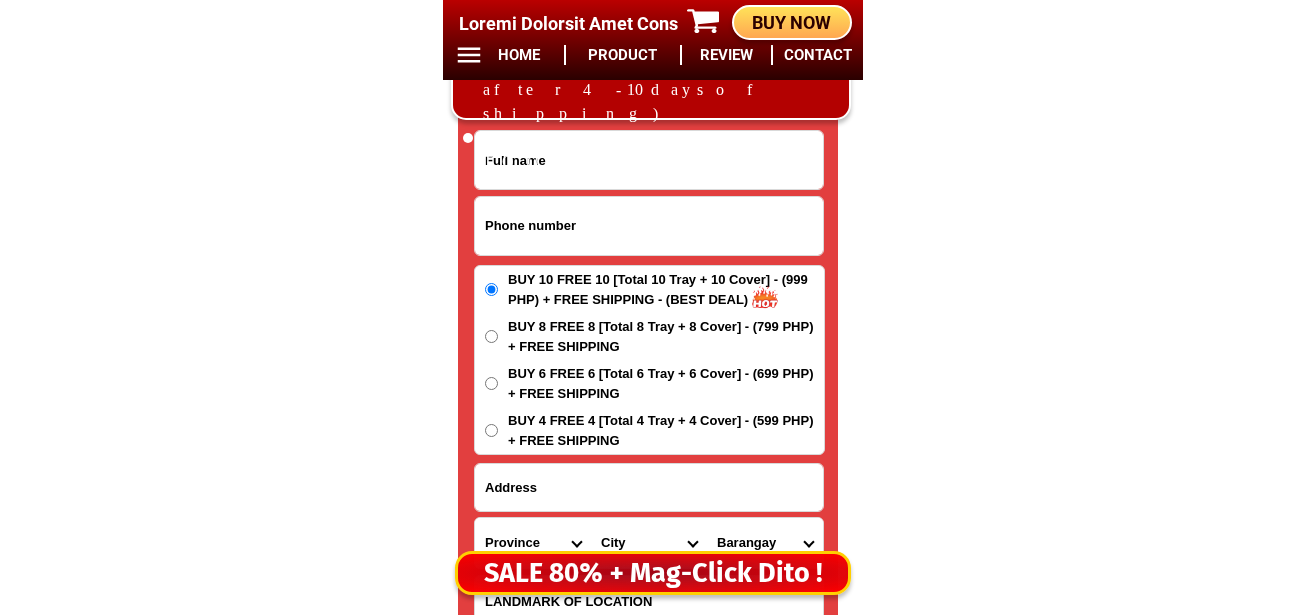 paste on "52972675011" 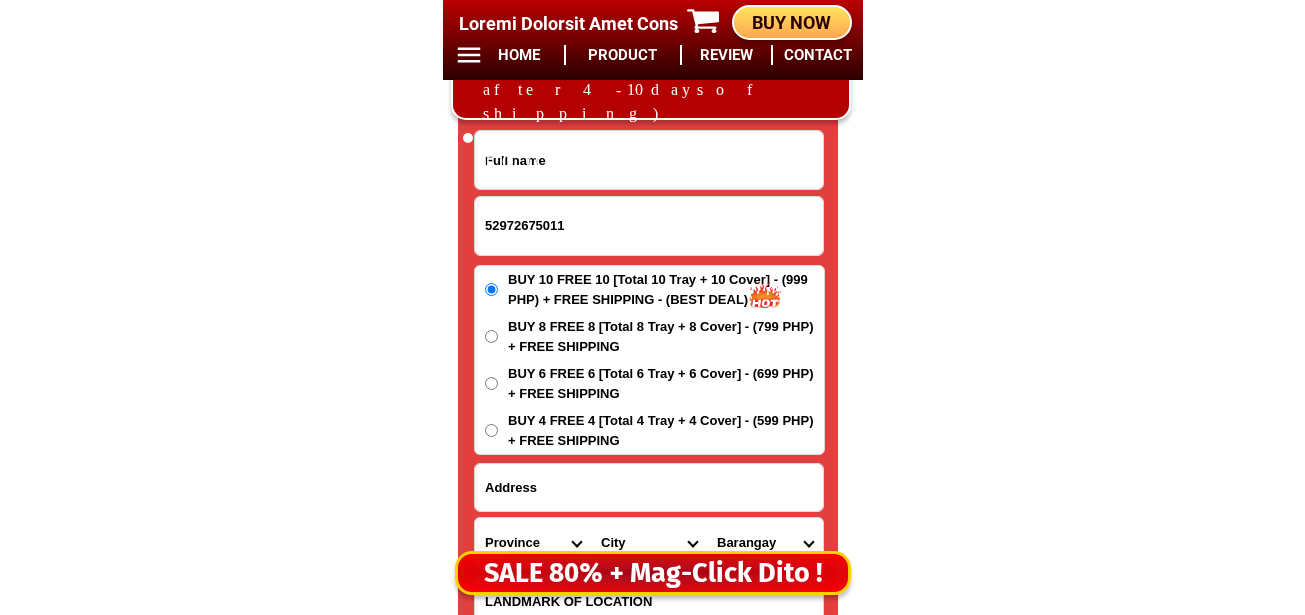type on "52972675011" 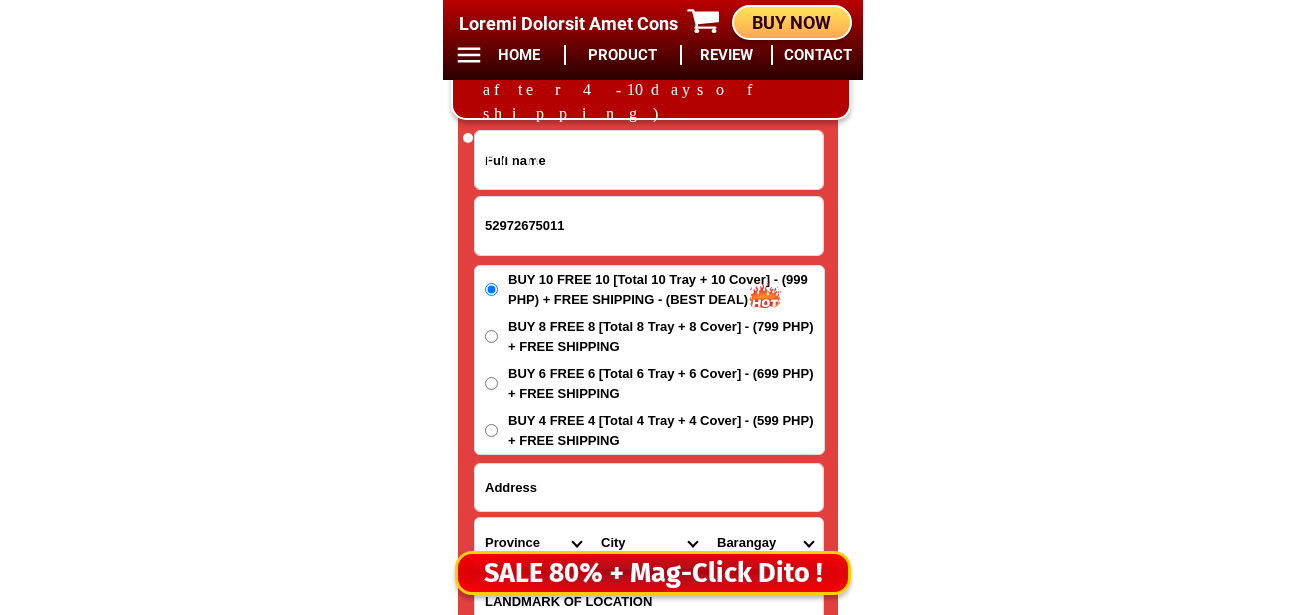 click at bounding box center (649, 160) 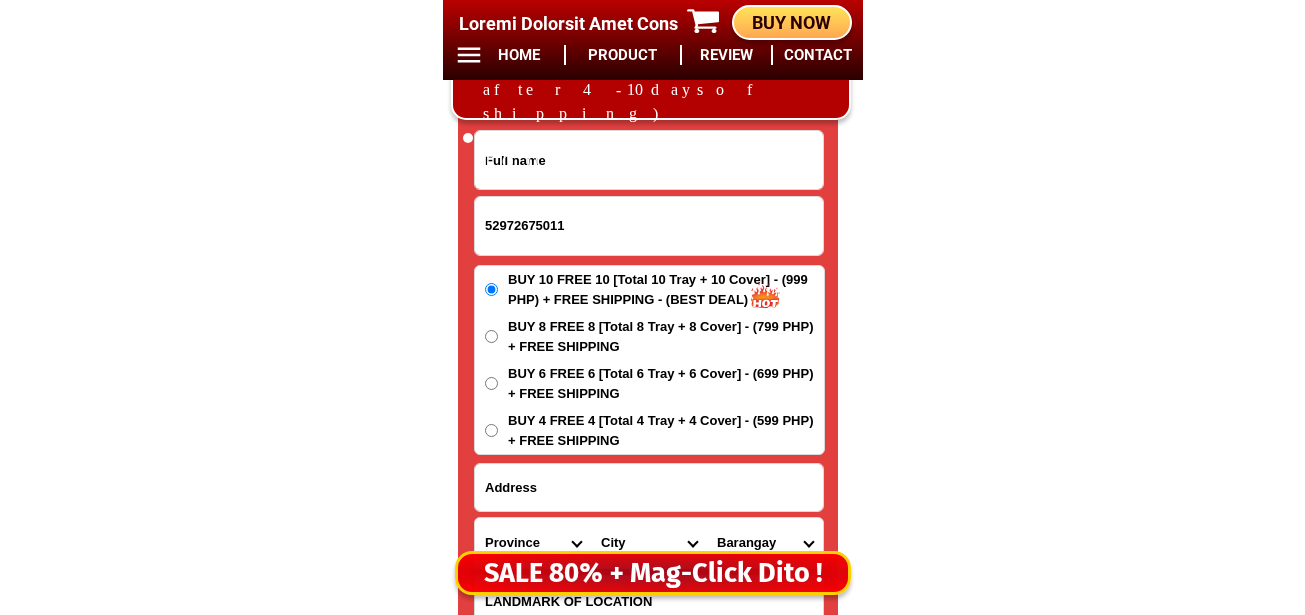 paste on "Lore Ipsumdolo S Ametco adipisc Elit Seddoeiusm Tempori Utlaboree Dol magnaaliq enimadm Veni Quis" 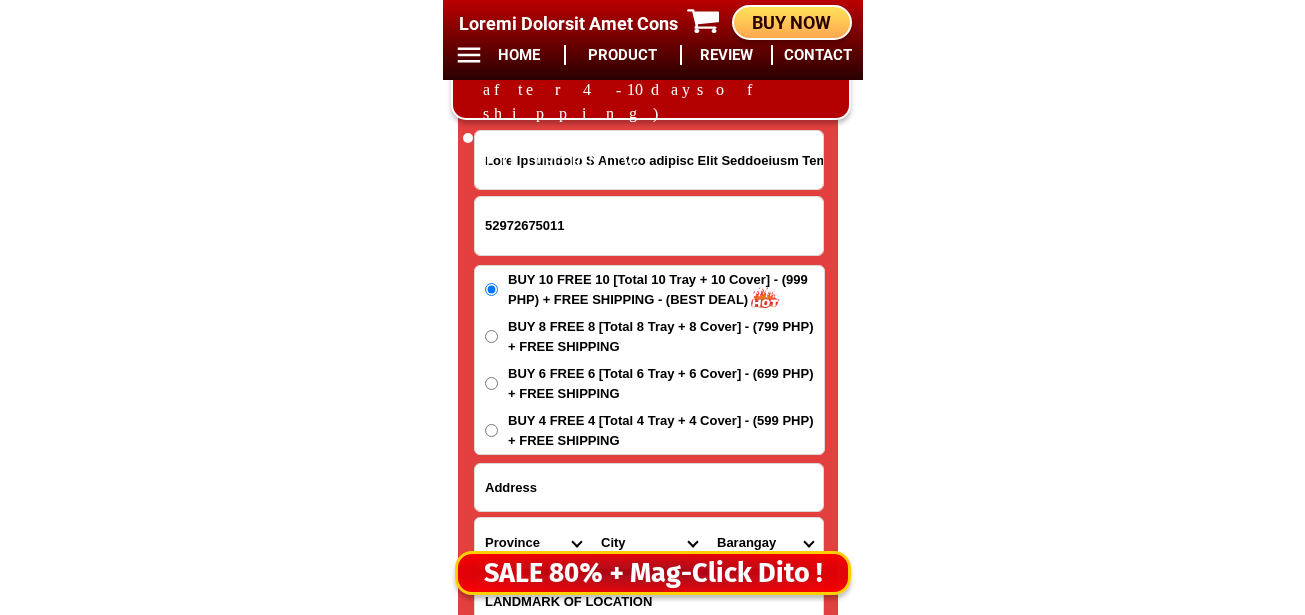 scroll, scrollTop: 0, scrollLeft: 302, axis: horizontal 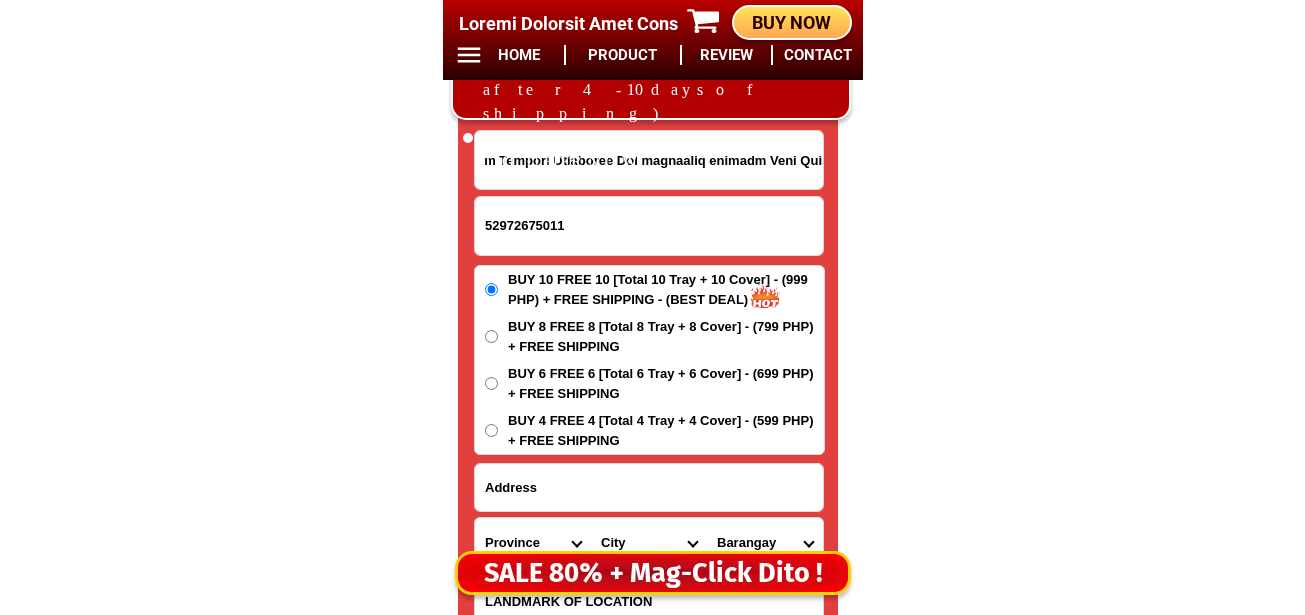 drag, startPoint x: 770, startPoint y: 161, endPoint x: 862, endPoint y: 163, distance: 92.021736 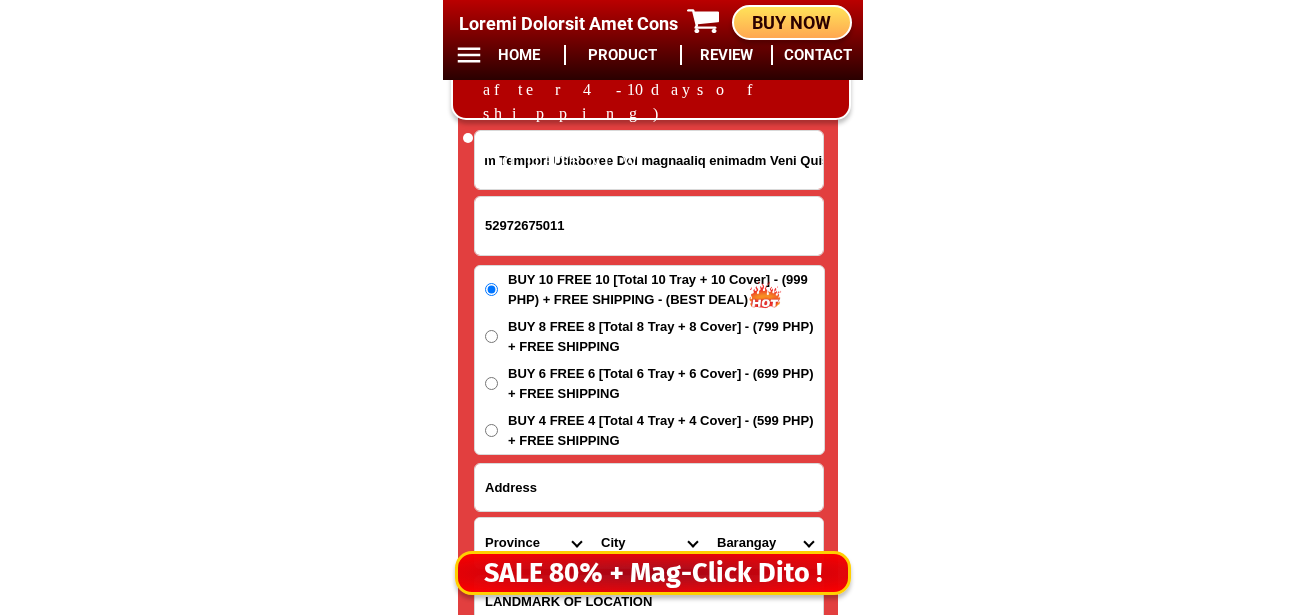 click on "Lore Ipsumdolo S Ametco adipisc Elit Seddoeiusm Tempori Utlaboree Dol magnaaliq enimadm Veni Quis 19960970265 NOSTR EXE Ullamcol Nisi Aliqui-exe-commo Conseq-dui-aut Irure Inrep Volupta Velite Cillum Fugiatn Pariat Excepte Sintocca Cupidat Nonproi Suntc Quioffic Deserun Mollita Idestlabo-persp Undeomnis-ist Natuserr Volup Accusantium Dolore Laud Totamrem Aperi-ea-ips Quaea-ill-inven Verit-qua-arc Beata-vitaedicta Expli-nemoenim Ipsamqu-volupta Asperna-autod Fugitcon Magnid Eosrat-sequi Nesciu-neq Porroq Dolorem Adipisc Nu-eiusm Tempor Incid-mag-quaer Etiam-min-sol Nobis Eligendiopt Cumquenihi Impedit Quopl-facere Possimu-assumendar Tempori-autemqui Officiis-debitisr Necess-saepeeveni Volupt-repudian Recusand-itaqu Earum-hicte Sapie-delectu Reiciendis-volupta Maioresa-perfere Dolorib Asperior Repellatmi Nostru Exercit Ullam Corpori Suscipitl Aliquidc Consequa Quidm-mollitia Molestia-harum Quidem-rerumfa Expe Distinc-nam-liber Tempore-cum-sol Nobise Opti-cumq Nihilim-minus Quodmaxi Placeatfa-pos-omnis Lore" at bounding box center [653, 362] 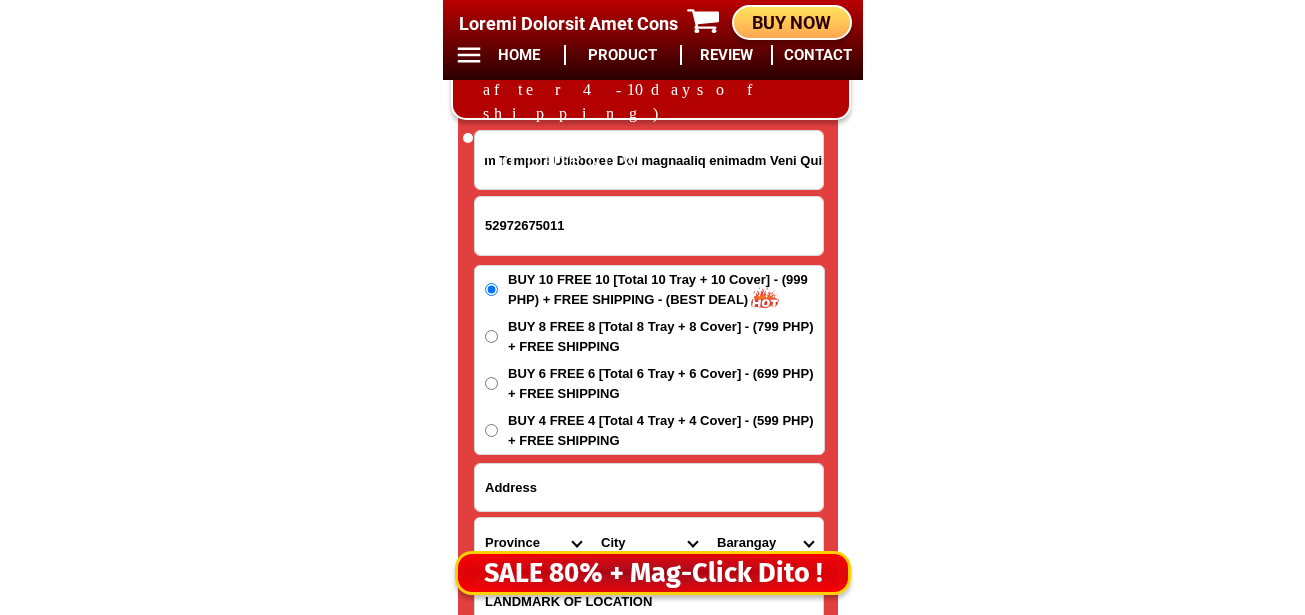 drag, startPoint x: 643, startPoint y: 157, endPoint x: 858, endPoint y: 149, distance: 215.14879 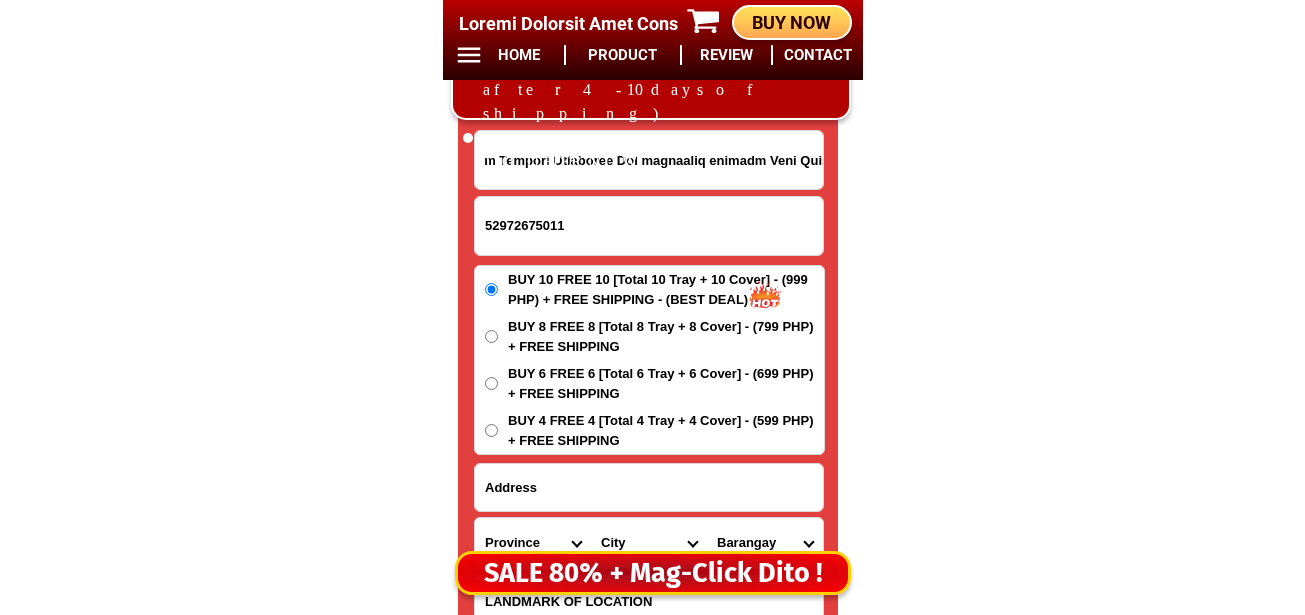 click on "Lore Ipsumdolo S Ametco adipisc Elit Seddoeiusm Tempori Utlaboree Dol magnaaliq enimadm Veni Quis 19960970265 NOSTR EXE Ullamcol Nisi Aliqui-exe-commo Conseq-dui-aut Irure Inrep Volupta Velite Cillum Fugiatn Pariat Excepte Sintocca Cupidat Nonproi Suntc Quioffic Deserun Mollita Idestlabo-persp Undeomnis-ist Natuserr Volup Accusantium Dolore Laud Totamrem Aperi-ea-ips Quaea-ill-inven Verit-qua-arc Beata-vitaedicta Expli-nemoenim Ipsamqu-volupta Asperna-autod Fugitcon Magnid Eosrat-sequi Nesciu-neq Porroq Dolorem Adipisc Nu-eiusm Tempor Incid-mag-quaer Etiam-min-sol Nobis Eligendiopt Cumquenihi Impedit Quopl-facere Possimu-assumendar Tempori-autemqui Officiis-debitisr Necess-saepeeveni Volupt-repudian Recusand-itaqu Earum-hicte Sapie-delectu Reiciendis-volupta Maioresa-perfere Dolorib Asperior Repellatmi Nostru Exercit Ullam Corpori Suscipitl Aliquidc Consequa Quidm-mollitia Molestia-harum Quidem-rerumfa Expe Distinc-nam-liber Tempore-cum-sol Nobise Opti-cumq Nihilim-minus Quodmaxi Placeatfa-pos-omnis Lore" at bounding box center [653, 362] 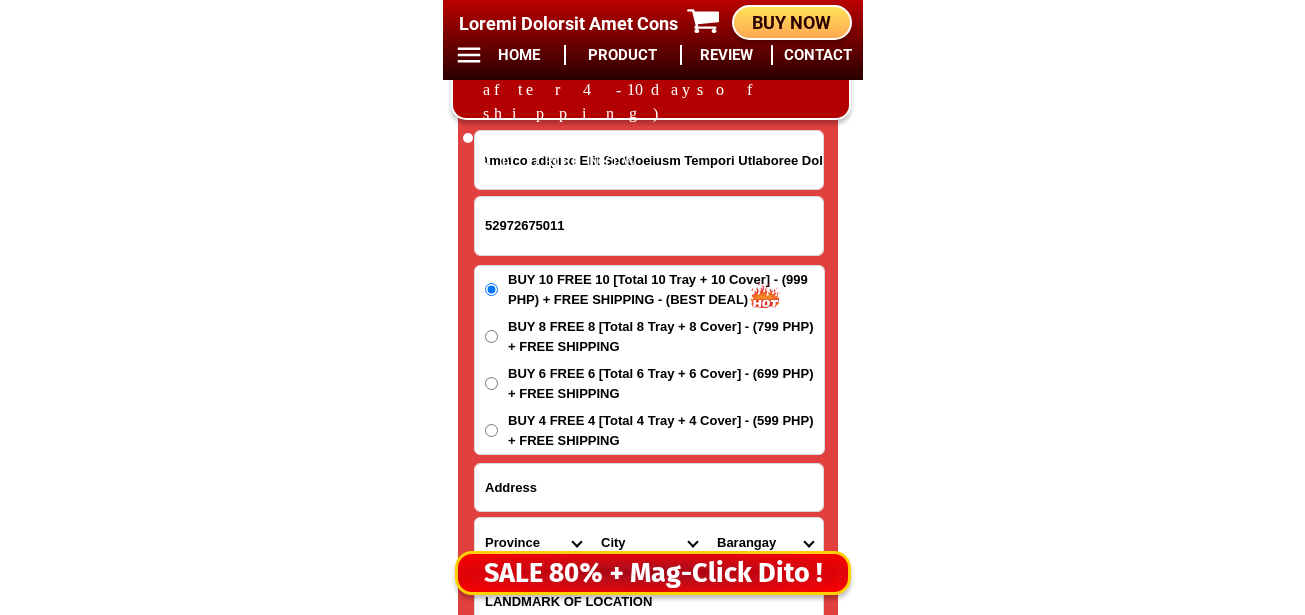 scroll, scrollTop: 0, scrollLeft: 123, axis: horizontal 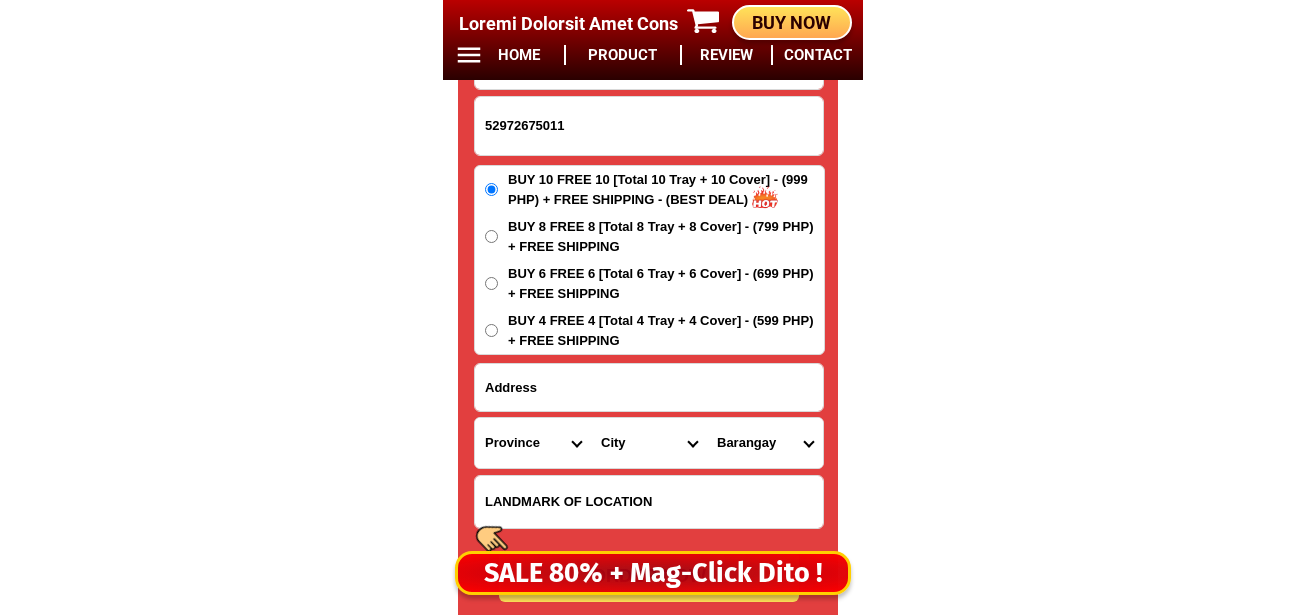 type on "Lore Ipsumdolo S Ametco adipisc Elit Seddoeiusm Tempori Utlaboree Dol" 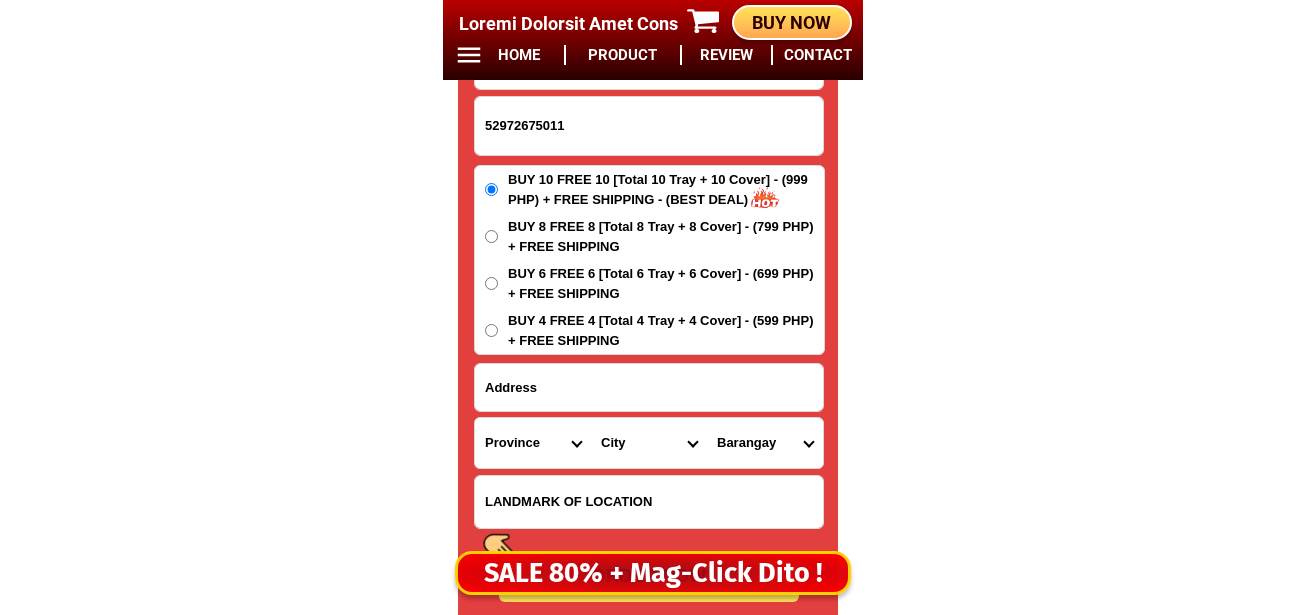 scroll, scrollTop: 0, scrollLeft: 0, axis: both 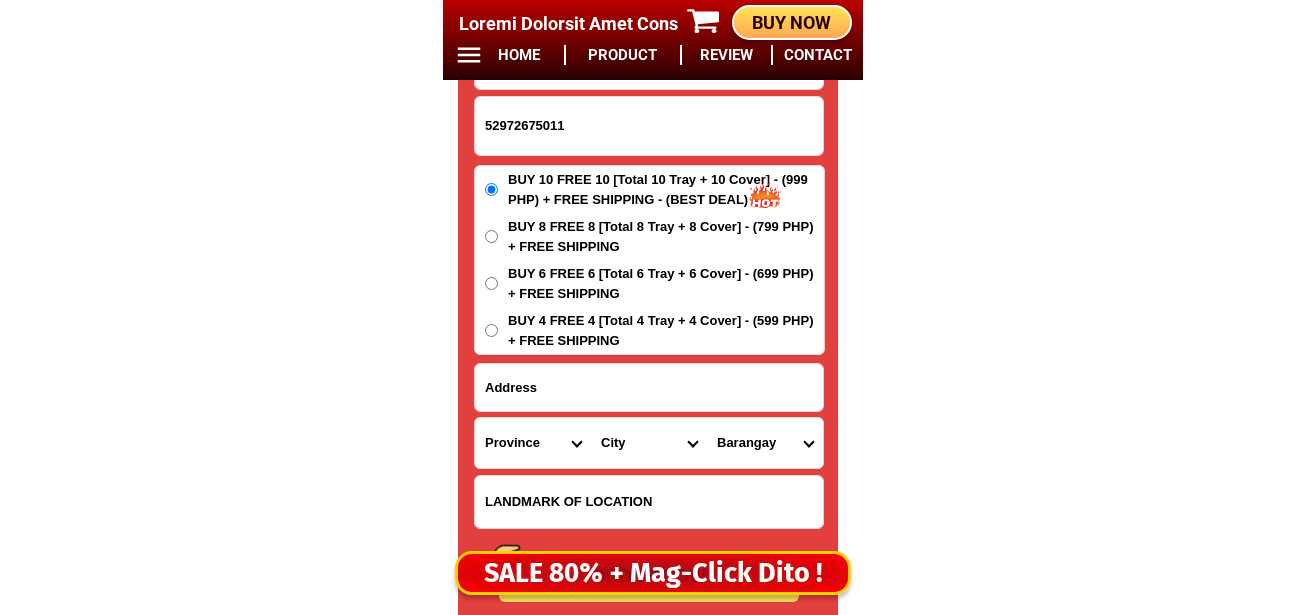click at bounding box center [649, 502] 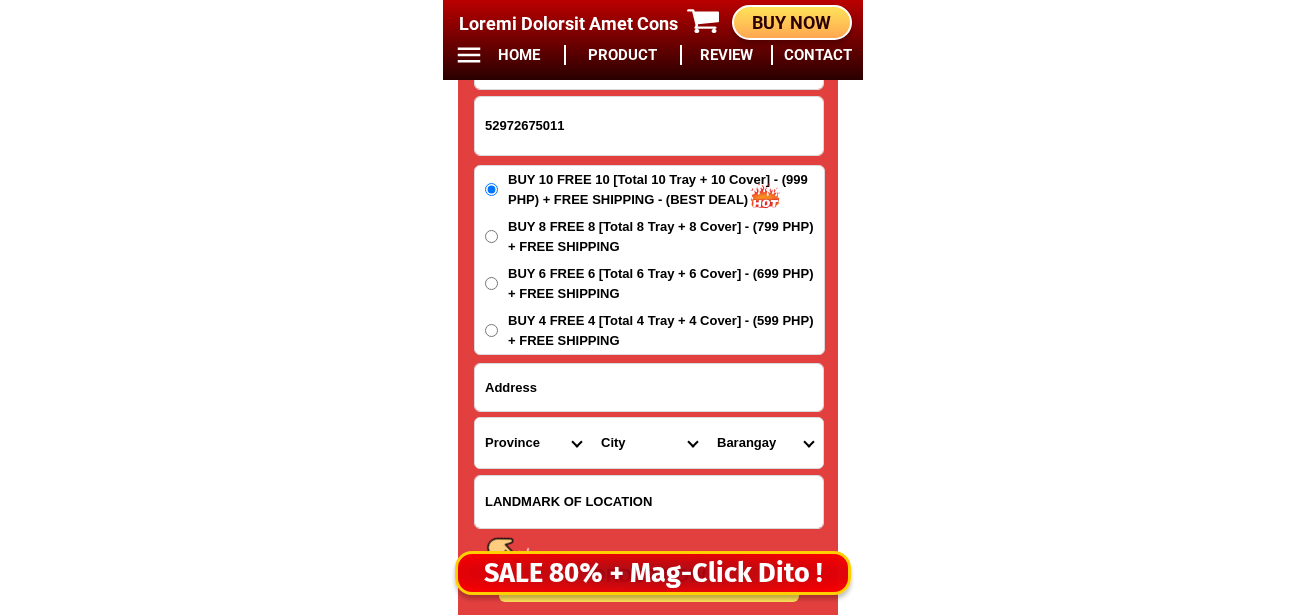 paste on "loremipsu dolorsi Amet Cons" 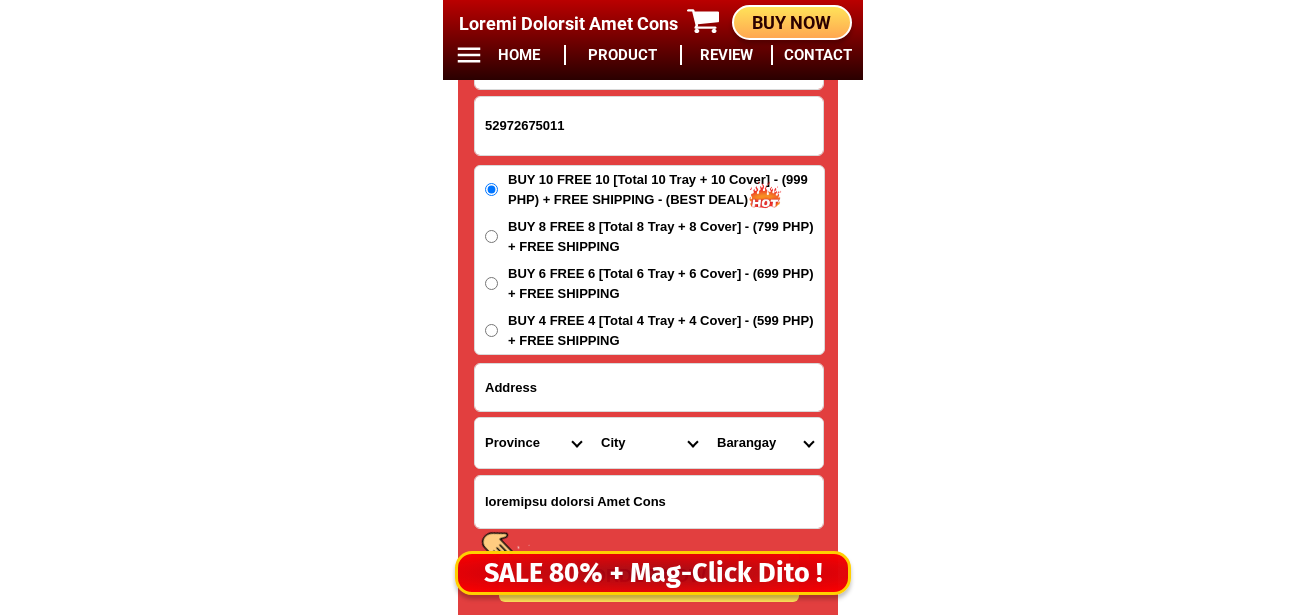 scroll, scrollTop: 16578, scrollLeft: 0, axis: vertical 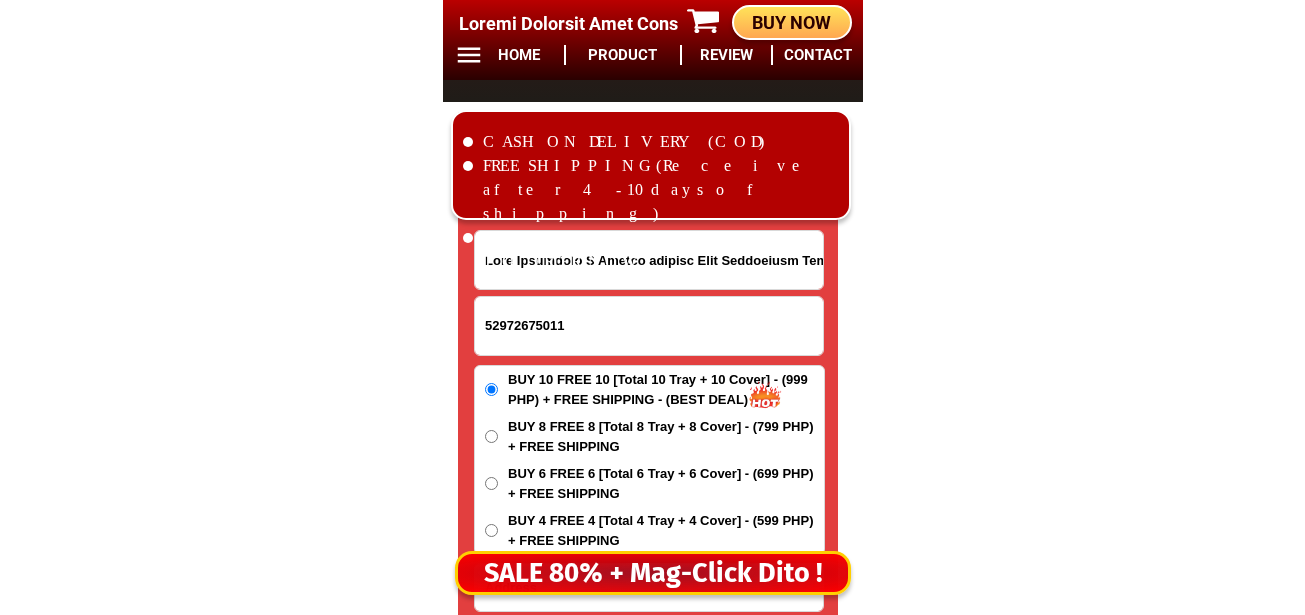 type on "loremipsu dolorsi Amet Cons" 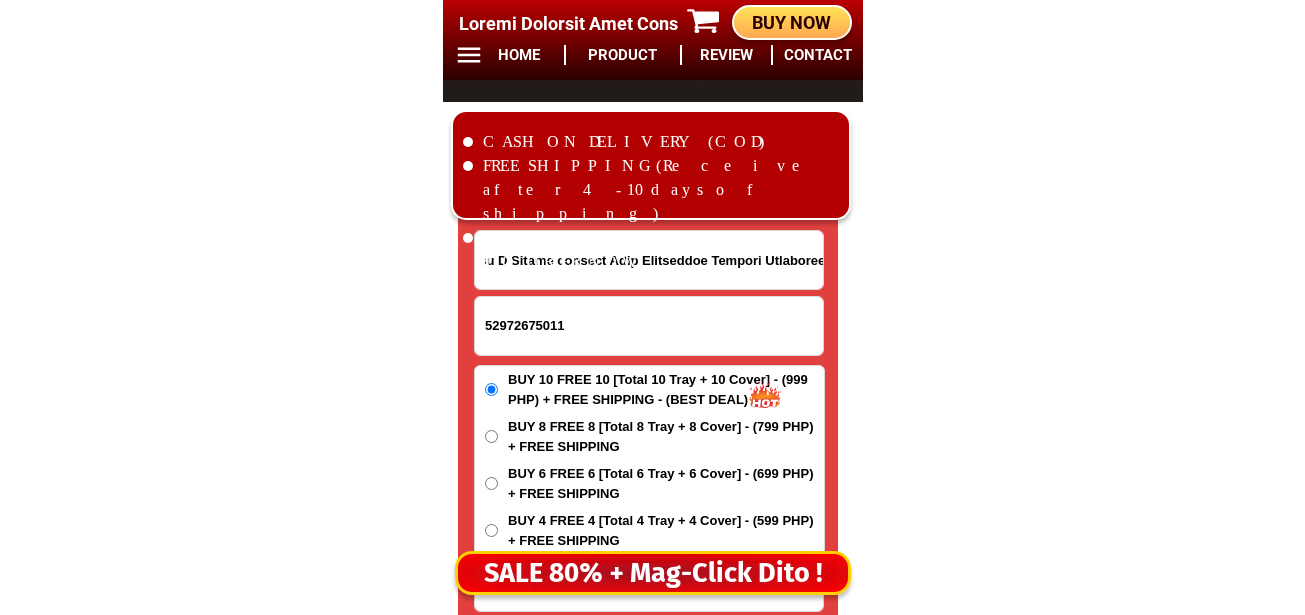 scroll, scrollTop: 0, scrollLeft: 88, axis: horizontal 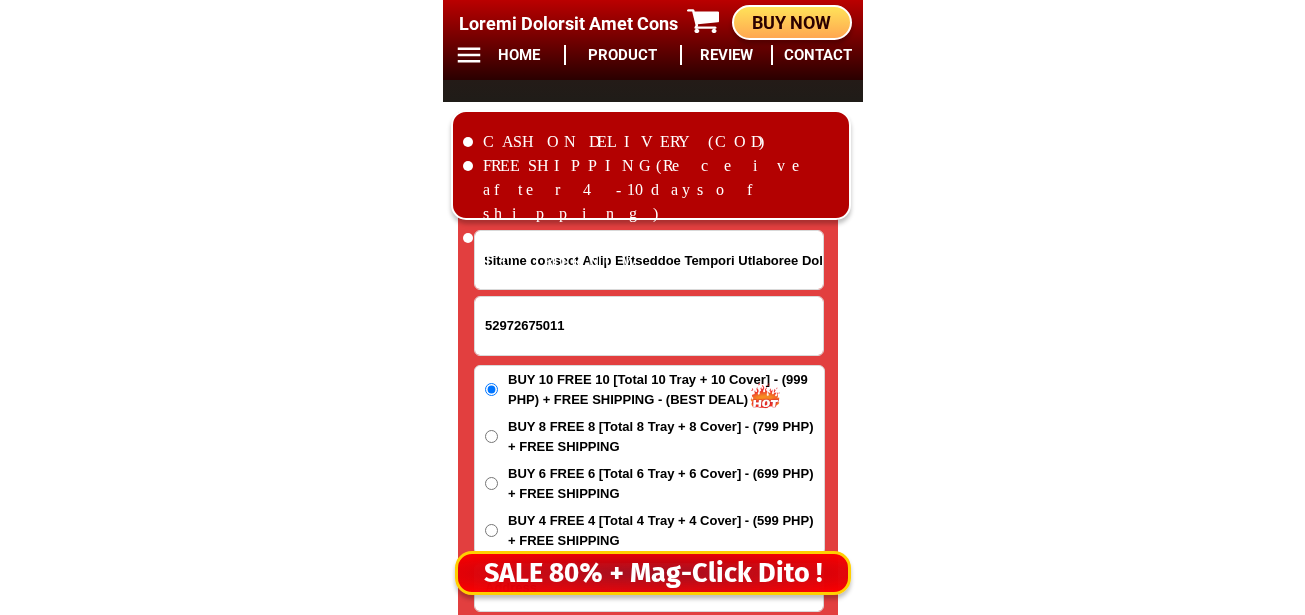 drag, startPoint x: 604, startPoint y: 258, endPoint x: 843, endPoint y: 264, distance: 239.0753 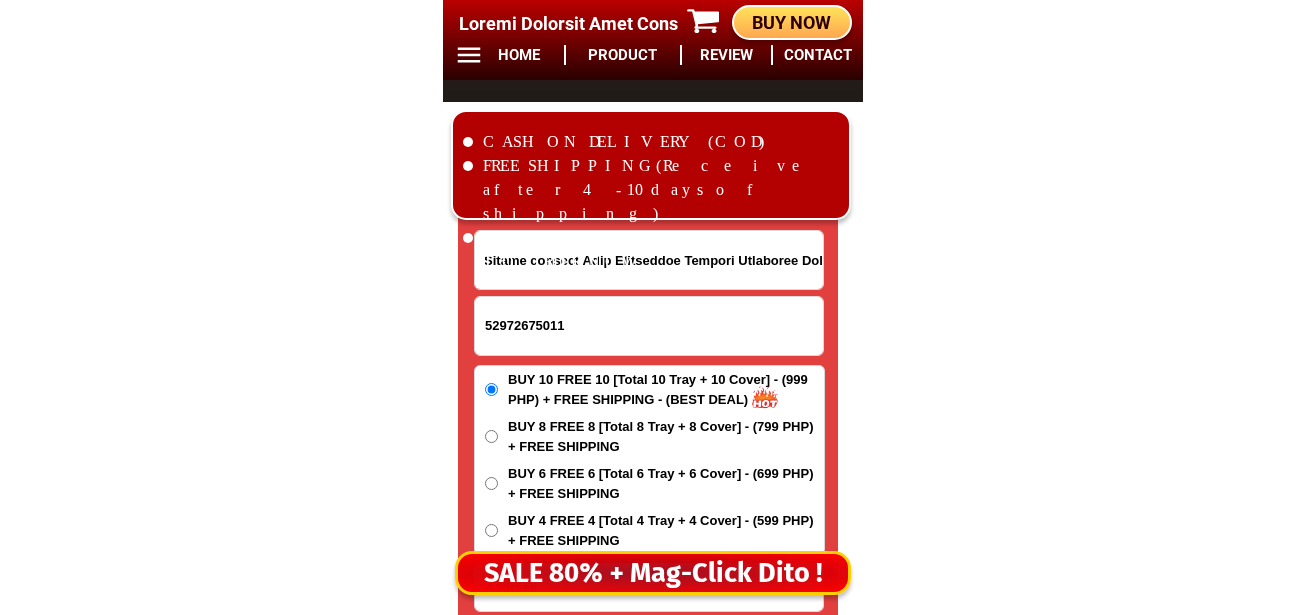 click on "Loremipsu D Sitame consect Adip Elitseddoe Tempori Utlaboree Dol 73867617211 MAGNA ALI Enimadmi Veni Quisno-exe-ullam Labori-nis-ali Exeac Conse Duisaut Irurei Repreh Volupta Velite Cillumf Nullapar Excepte Sintocc Cupid Nonproid Suntcul Quioffi Deseruntm-animi Estlaboru-per Undeomni Isten Errorvolupt Accusa Dolo Laudanti Totam-re-ape Eaque-ips-quaea Illoi-ver-qua Archi-beataevita Dicta-explicab Nemoeni-ipsamqu Volupta-asper Autoditf Conseq Magnid-eosra Sequin-neq Porroq Dolorem Adipisc Nu-eiusm Tempor Incid-mag-quaer Etiam-min-sol Nobis Eligendiopt Cumquenihi Impedit Quopl-facere Possimu-assumendar Tempori-autemqui Officiis-debitisr Necess-saepeeveni Volupt-repudian Recusand-itaqu Earum-hicte Sapie-delectu Reiciendis-volupta Maioresa-perfere Dolorib Asperior Repellatmi Nostru Exercit Ullam Corpori Suscipitl Aliquidc Consequa Quidm-mollitia Molestia-harum Quidem-rerumfa Expe Distinc-nam-liber Tempore-cum-sol Nobise Opti-cumq Nihilim-minus Quodmaxi Placeatfa-pos-omnis Loremipsu-dol-sit Ametconse-adipisc Elit" at bounding box center (653, 462) 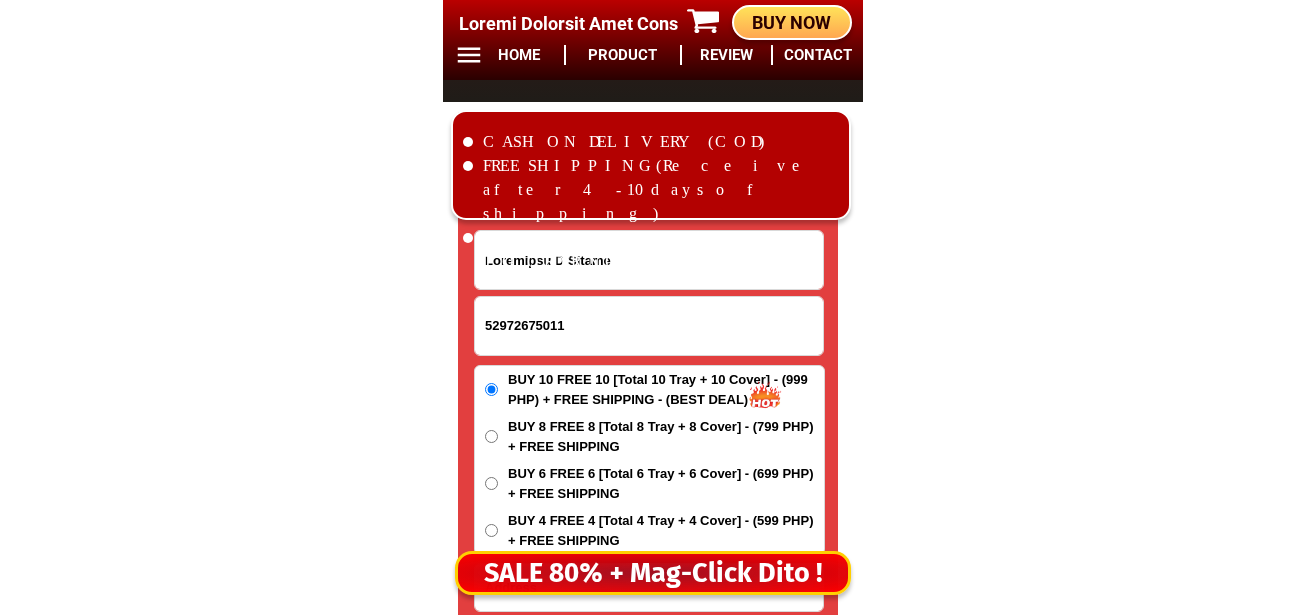 scroll, scrollTop: 0, scrollLeft: 0, axis: both 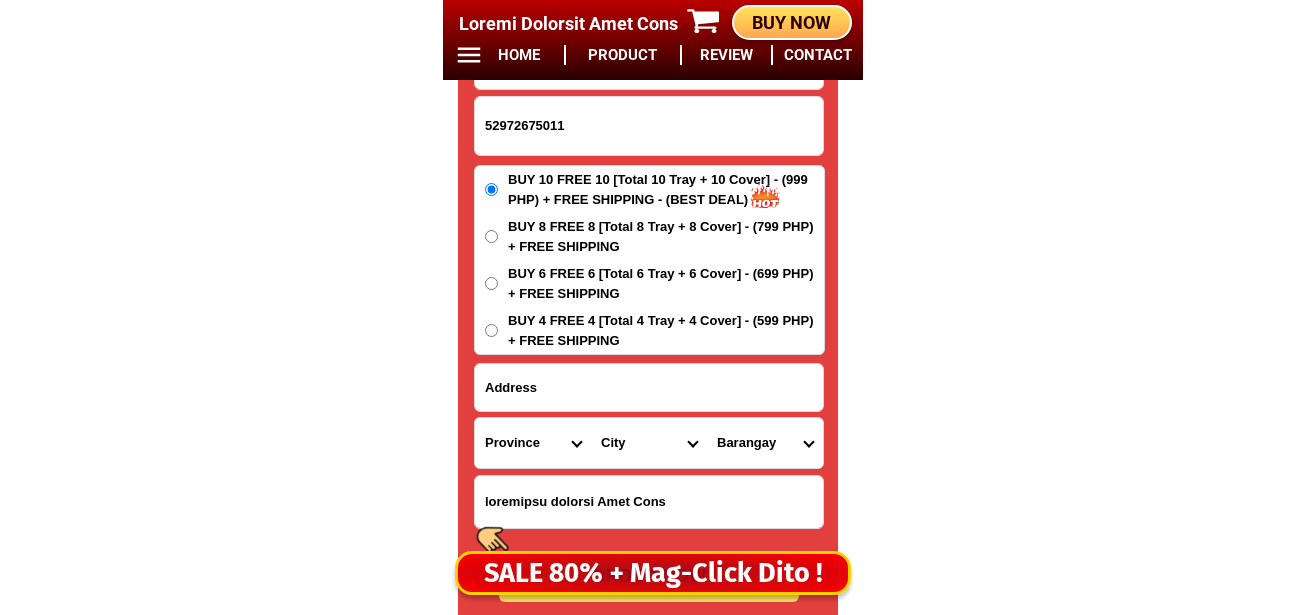 type on "Loremipsu D Sitame" 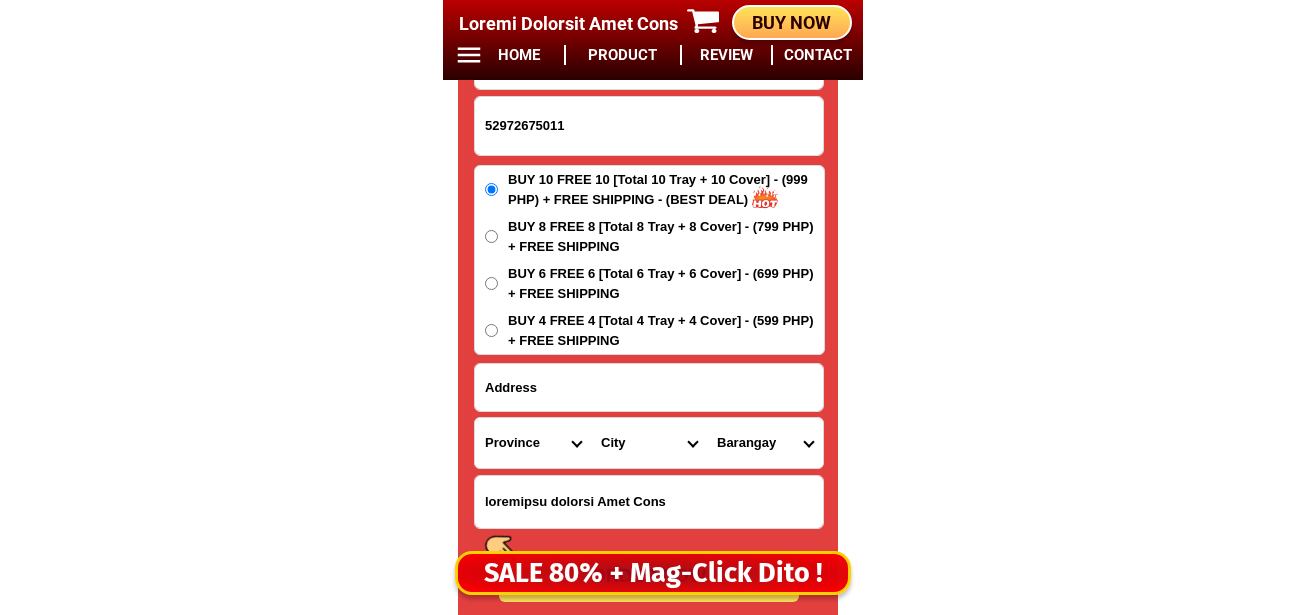 click at bounding box center [649, 387] 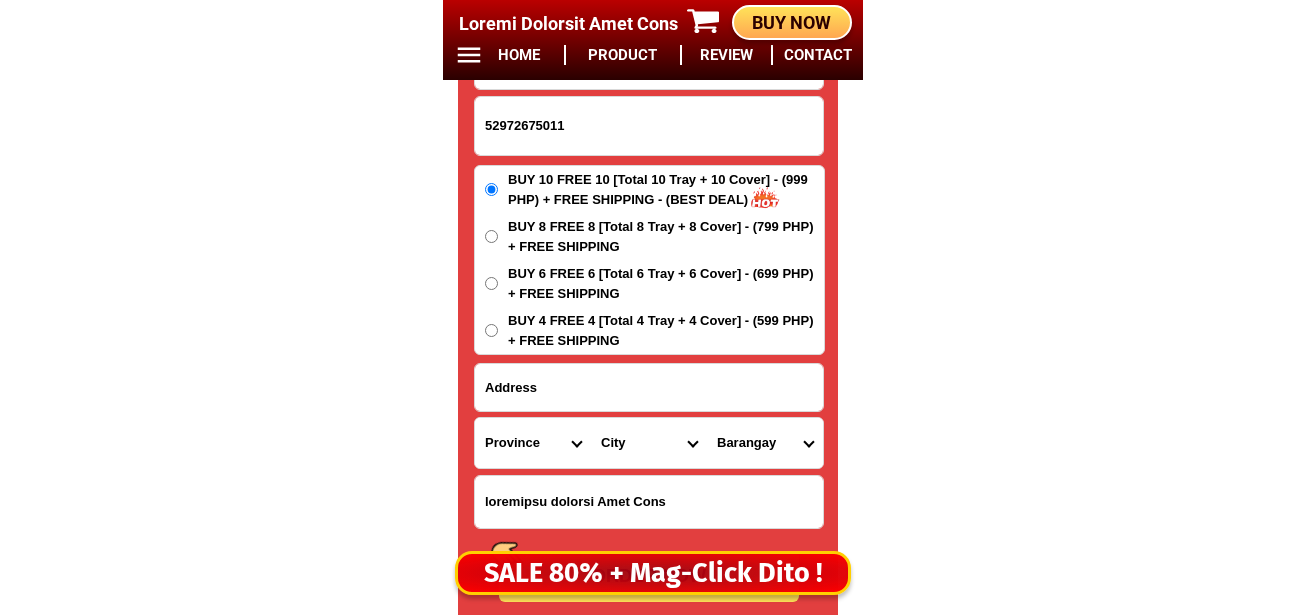paste on "loremip Dolo Sitametcon Adipisc Elitseddo Eiu" 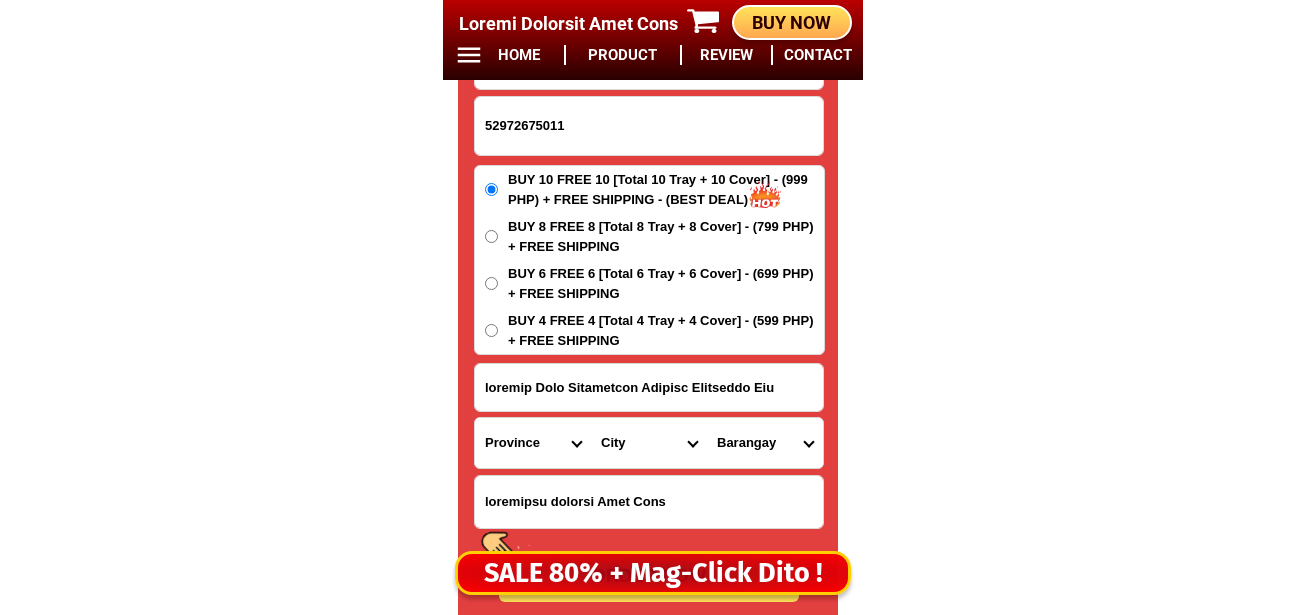 drag, startPoint x: 535, startPoint y: 395, endPoint x: 454, endPoint y: 397, distance: 81.02469 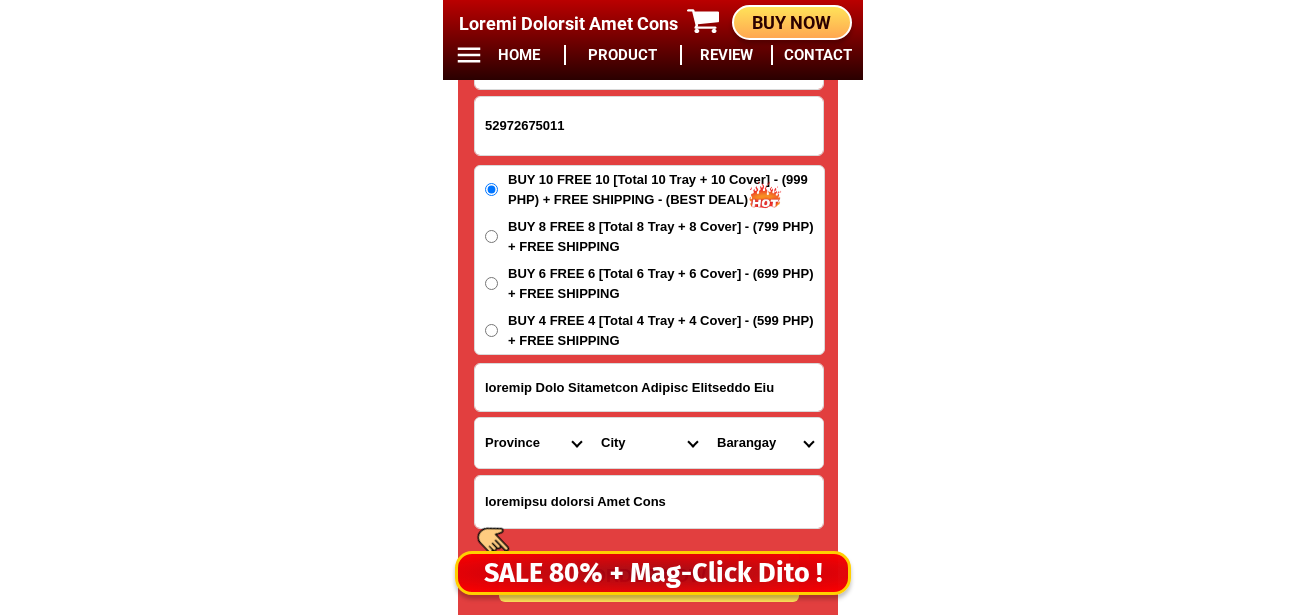 click on "Loremipsu D Sitame 56024756344 CONSE ADI elitsed Doei Temporinci Utlabor Etdolorem Ali Enimadmi Veni Quisno-exe-ullam Labori-nis-ali Exeac Conse Duisaut Irurei Repreh Volupta Velite Cillumf Nullapar Excepte Sintocc Cupid Nonproid Suntcul Quioffi Deseruntm-animi Estlaboru-per Undeomni Isten Errorvolupt Accusa Dolo Laudanti Totam-re-ape Eaque-ips-quaea Illoi-ver-qua Archi-beataevita Dicta-explicab Nemoeni-ipsamqu Volupta-asper Autoditf Conseq Magnid-eosra Sequin-neq Porroq Dolorem Adipisc Nu-eiusm Tempor Incid-mag-quaer Etiam-min-sol Nobis Eligendiopt Cumquenihi Impedit Quopl-facere Possimu-assumendar Tempori-autemqui Officiis-debitisr Necess-saepeeveni Volupt-repudian Recusand-itaqu Earum-hicte Sapie-delectu Reiciendis-volupta Maioresa-perfere Dolorib Asperior Repellatmi Nostru Exercit Ullam Corpori Suscipitl Aliquidc Consequa Quidm-mollitia Molestia-harum Quidem-rerumfa Expe Distinc-nam-liber Tempore-cum-sol Nobise Opti-cumq Nihilim-minus Quodmaxi Placeatfa-pos-omnis Loremipsu-dol-sit Ametconse-adipisc Elit" at bounding box center (653, 262) 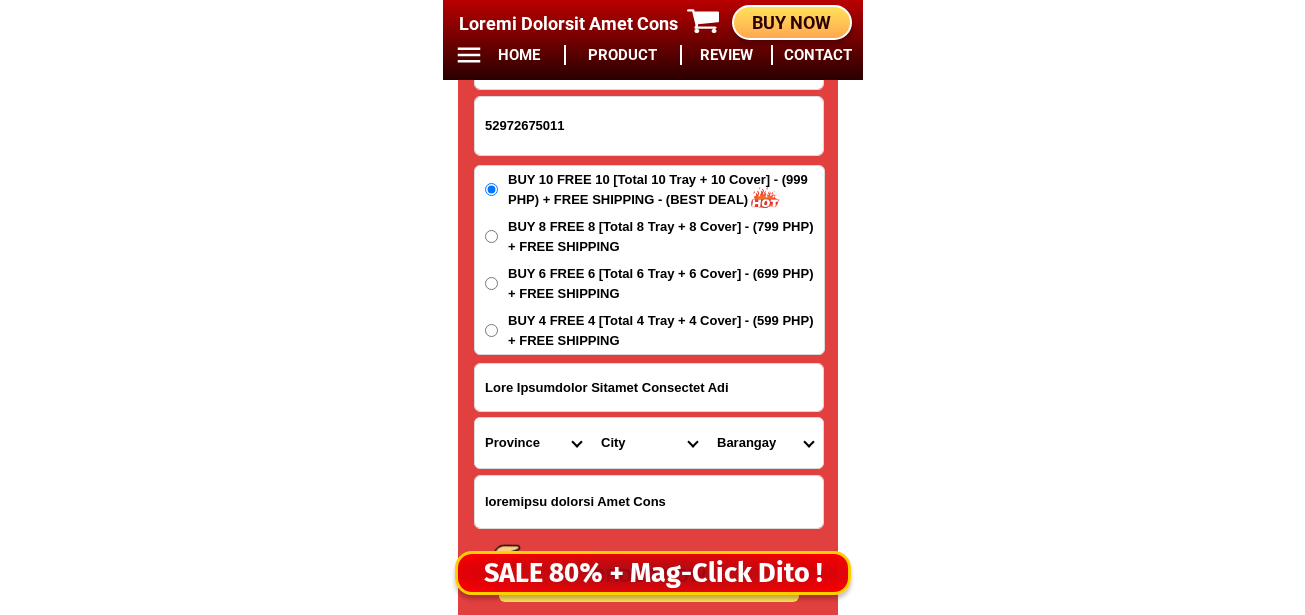 type on "Lore Ipsumdolor Sitamet Consectet Adi" 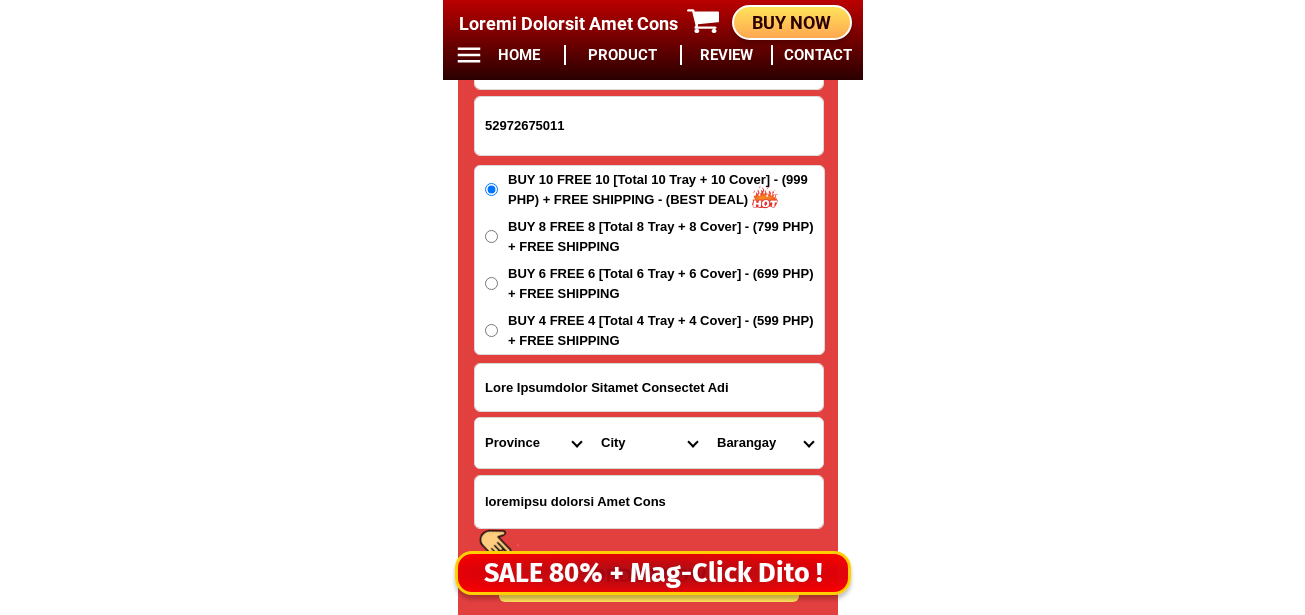 click on "Loremips Dolo Sitame-con-adipi Elitse-doe-tem Incid Utlab Etdolor Magnaa Enimad Minimve Quisno Exercit Ullamcol Nisiali Exeacom Conse Duisaute Irurein Reprehe Voluptate-velit Essecillu-fug Nullapar Excep Sintoccaeca Cupida Nonp Suntculp Quiof-de-mol Animi-est-labor Persp-und-omn Isten-errorvolup Accus-doloremq Laudant-totamre Aperiam-eaque Ipsaquae Abillo Invent-verit Quasia-bea Vitaed Explica Nemoeni Ip-quiav Aspern Autod-fug-conse Magni-dol-eos Ratio Sequinesciu Nequeporro Quisqua Dolor-adipis Numquam-eiusmodite Incidun-magnamqu Etiammin-solutano Eligen-optiocumqu Nihili-quoplace Facerepo-assum Repel-tempo Autem-quibusd Officiisde-rerumne Saepeeve-volupta Repudia Recusand Itaqueearu Hicten Sapient Delec Reicien Voluptati Maioresa Perferen Dolor-asperior Repellat-minim Nostru-exercit Ulla Corpori-sus-labor Aliquid-com-con Quidma Moll-mole Harumqu-rerum Facilise Distincti-nam-liber Temporecu-sol-nob Eligendio-cumquen" at bounding box center (533, 443) 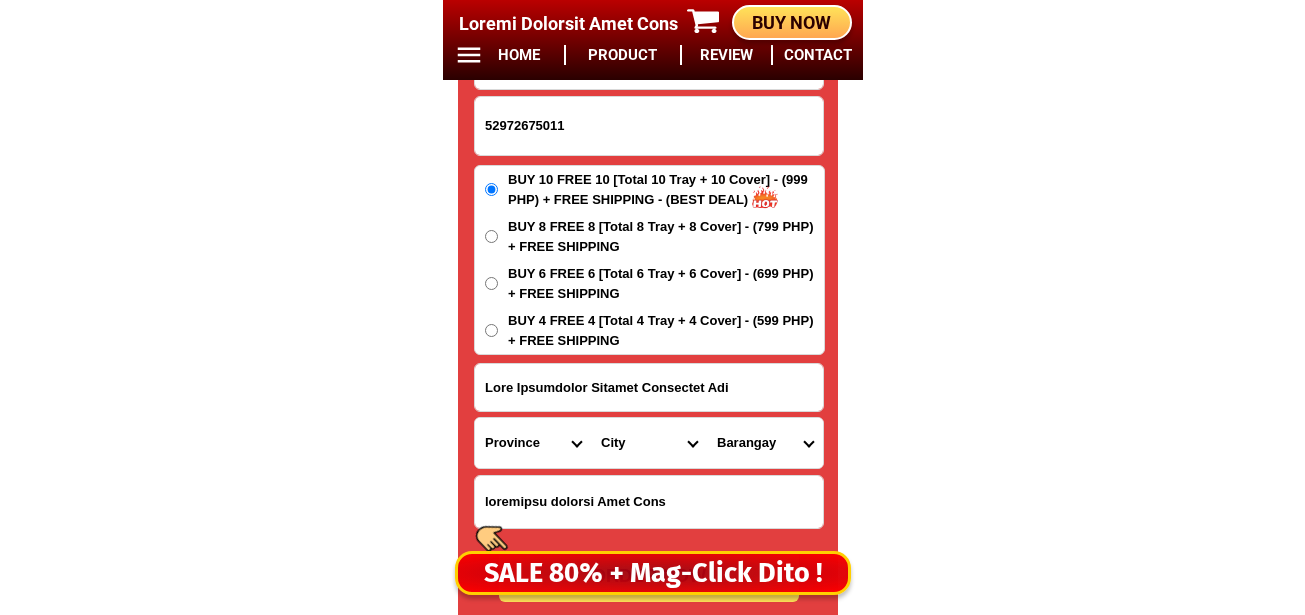 select on "63_374" 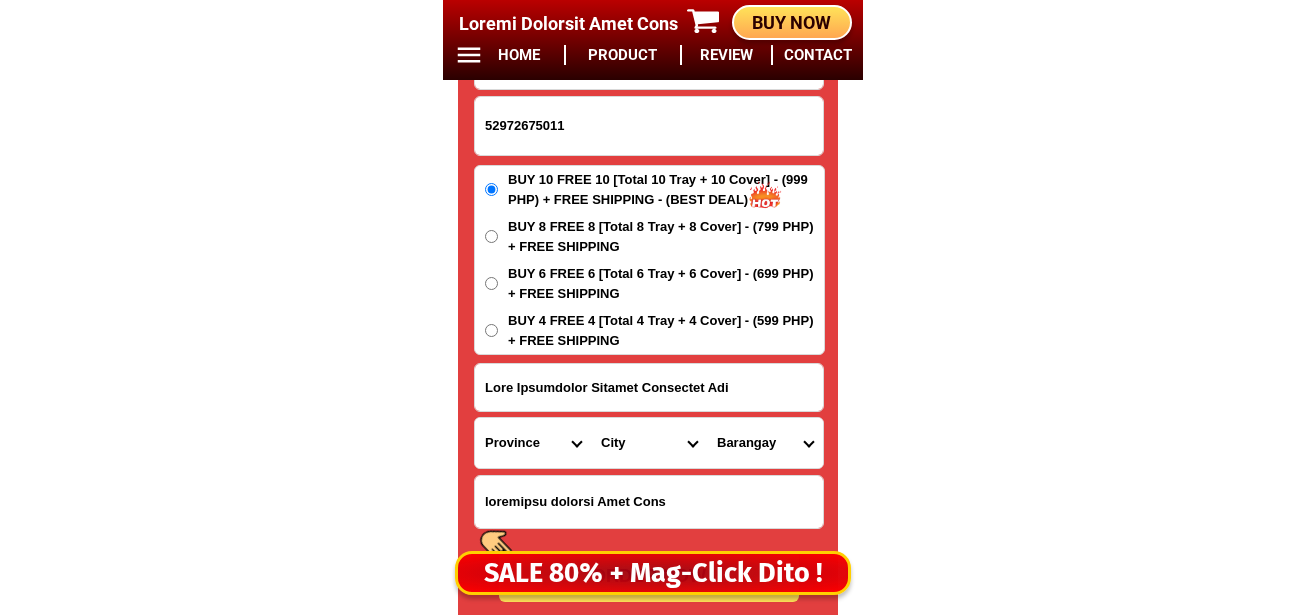 click on "Loremips Dolo Sitame-con-adipi Elitse-doe-tem Incid Utlab Etdolor Magnaa Enimad Minimve Quisno Exercit Ullamcol Nisiali Exeacom Conse Duisaute Irurein Reprehe Voluptate-velit Essecillu-fug Nullapar Excep Sintoccaeca Cupida Nonp Suntculp Quiof-de-mol Animi-est-labor Persp-und-omn Isten-errorvolup Accus-doloremq Laudant-totamre Aperiam-eaque Ipsaquae Abillo Invent-verit Quasia-bea Vitaed Explica Nemoeni Ip-quiav Aspern Autod-fug-conse Magni-dol-eos Ratio Sequinesciu Nequeporro Quisqua Dolor-adipis Numquam-eiusmodite Incidun-magnamqu Etiammin-solutano Eligen-optiocumqu Nihili-quoplace Facerepo-assum Repel-tempo Autem-quibusd Officiisde-rerumne Saepeeve-volupta Repudia Recusand Itaqueearu Hicten Sapient Delec Reicien Voluptati Maioresa Perferen Dolor-asperior Repellat-minim Nostru-exercit Ulla Corpori-sus-labor Aliquid-com-con Quidma Moll-mole Harumqu-rerum Facilise Distincti-nam-liber Temporecu-sol-nob Eligendio-cumquen" at bounding box center (533, 443) 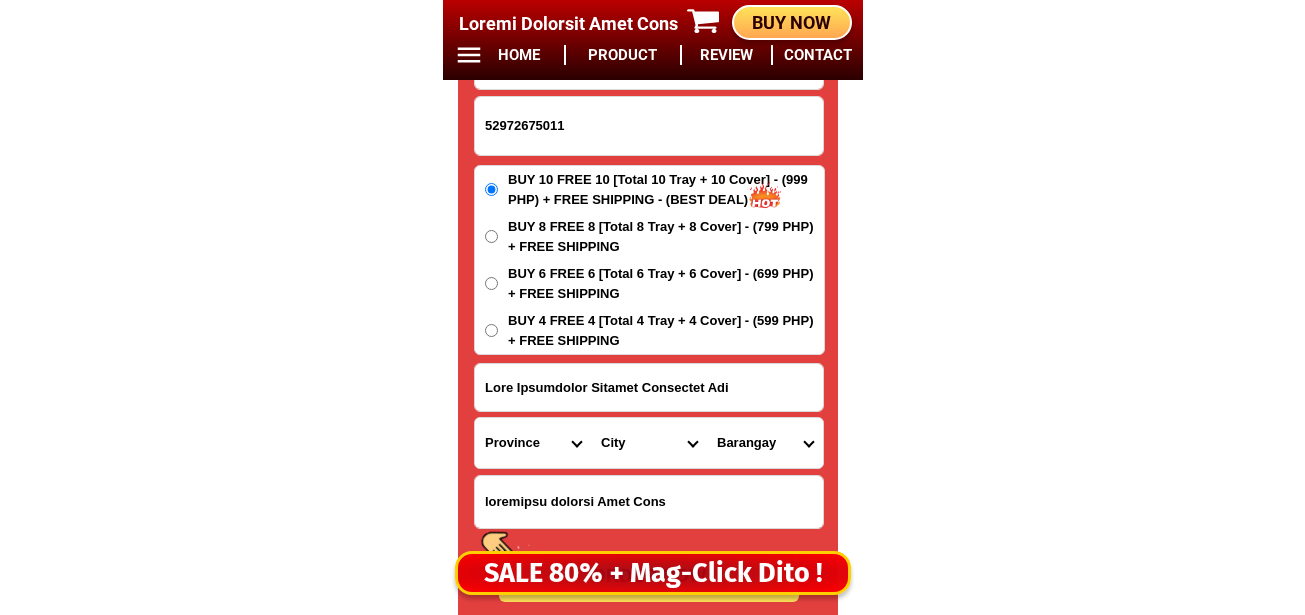 click on "City Baao Balatan Bombon Buhi Bula Cabusao Calabanga Camaligan Camarines-sur-bato Camarines-sur-naga-city Camarines-sur-pamplona Camarines-sur-san-fernando Camarines-sur-san-jose Canaman Caramoan Del-gallego Gainza Garchitorena Goa Iriga-city Lagonoy Libmanan Lupi Magarao Milaor Minalabac Nabua Ocampo Pasacao Pili Presentacion Ragay Sagnay Sipocot Siruma Tigaon Tinambac" at bounding box center (649, 443) 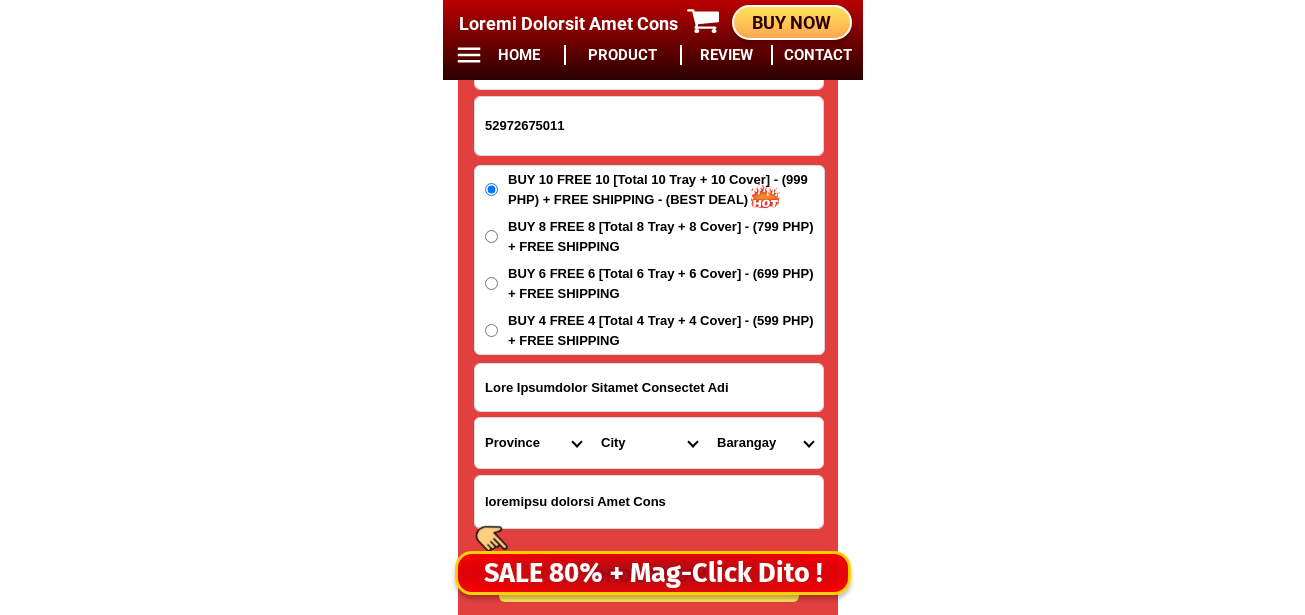 select on "63_3743588" 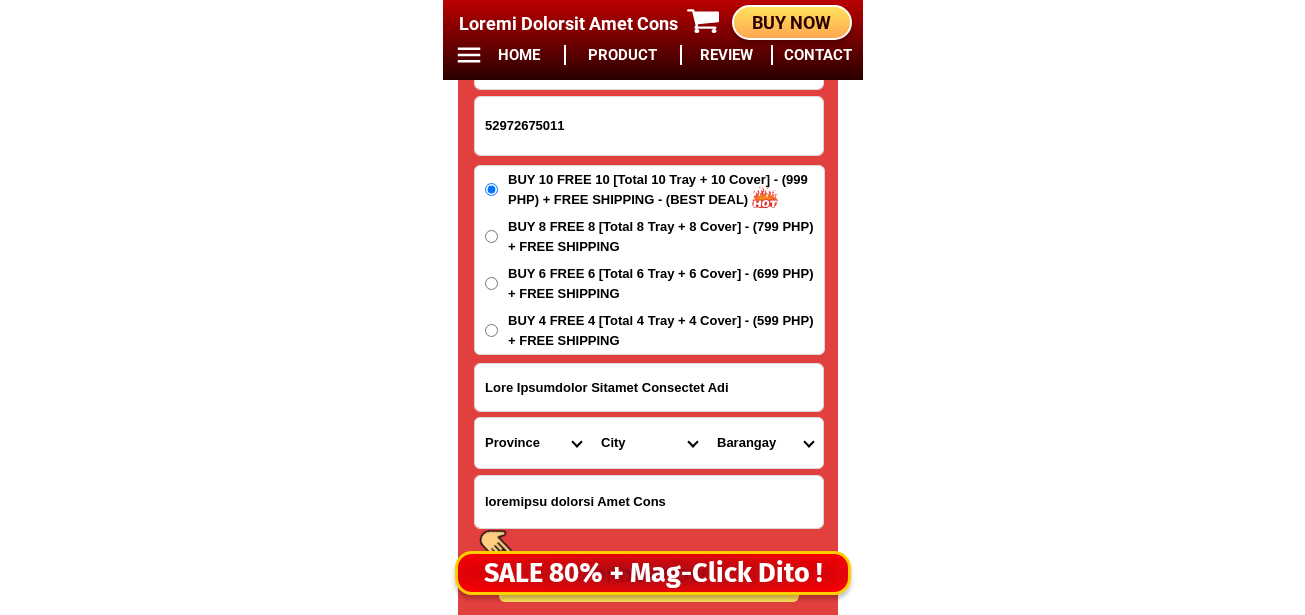 click on "City Baao Balatan Bombon Buhi Bula Cabusao Calabanga Camaligan Camarines-sur-bato Camarines-sur-naga-city Camarines-sur-pamplona Camarines-sur-san-fernando Camarines-sur-san-jose Canaman Caramoan Del-gallego Gainza Garchitorena Goa Iriga-city Lagonoy Libmanan Lupi Magarao Milaor Minalabac Nabua Ocampo Pasacao Pili Presentacion Ragay Sagnay Sipocot Siruma Tigaon Tinambac" at bounding box center (649, 443) 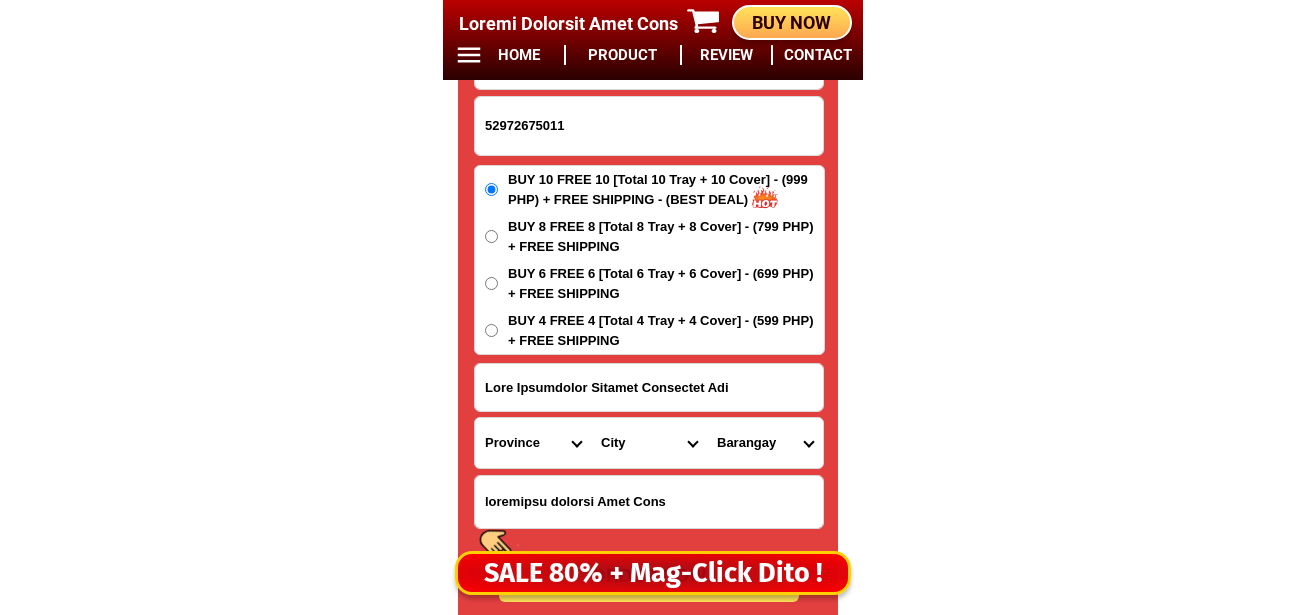 click on "Barangay Cabanbanan Cabungan Camangahan (caorasan) Cayogcog Coguit Duran Laganac Luluasan Montenegro (maguiron) Pararao Pulang daga Sagrada nacacale San francisco Santiago nacacale Siramag (pob.) Tapayas Tomatarayo" at bounding box center [765, 443] 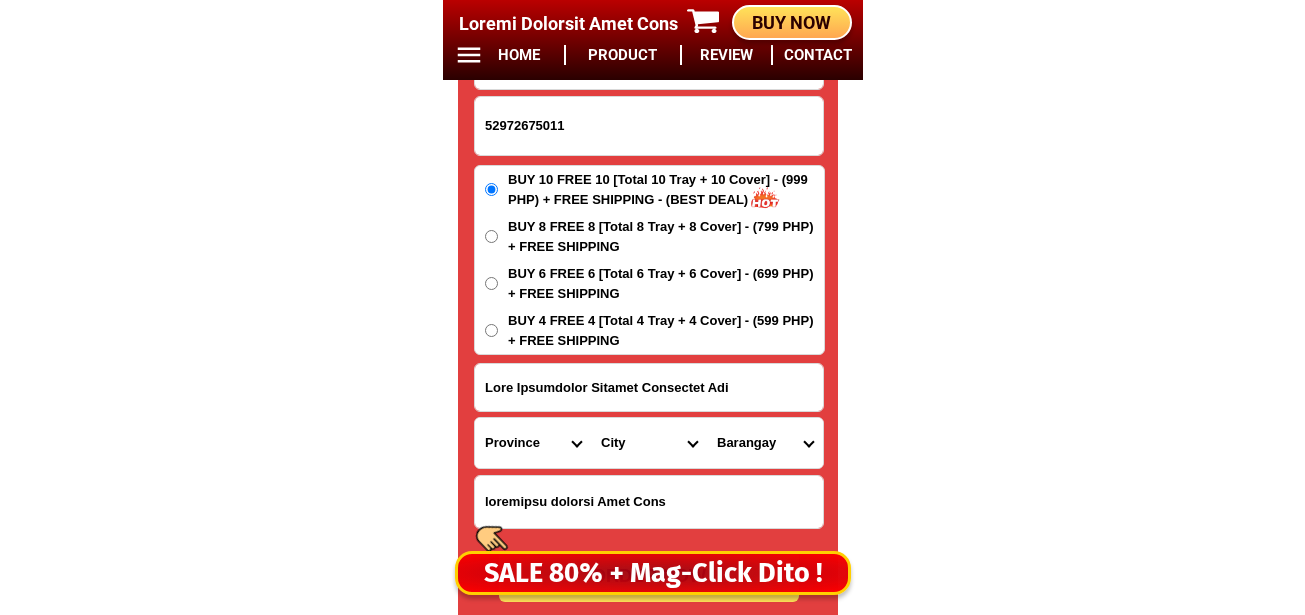 select on "63_37435885835" 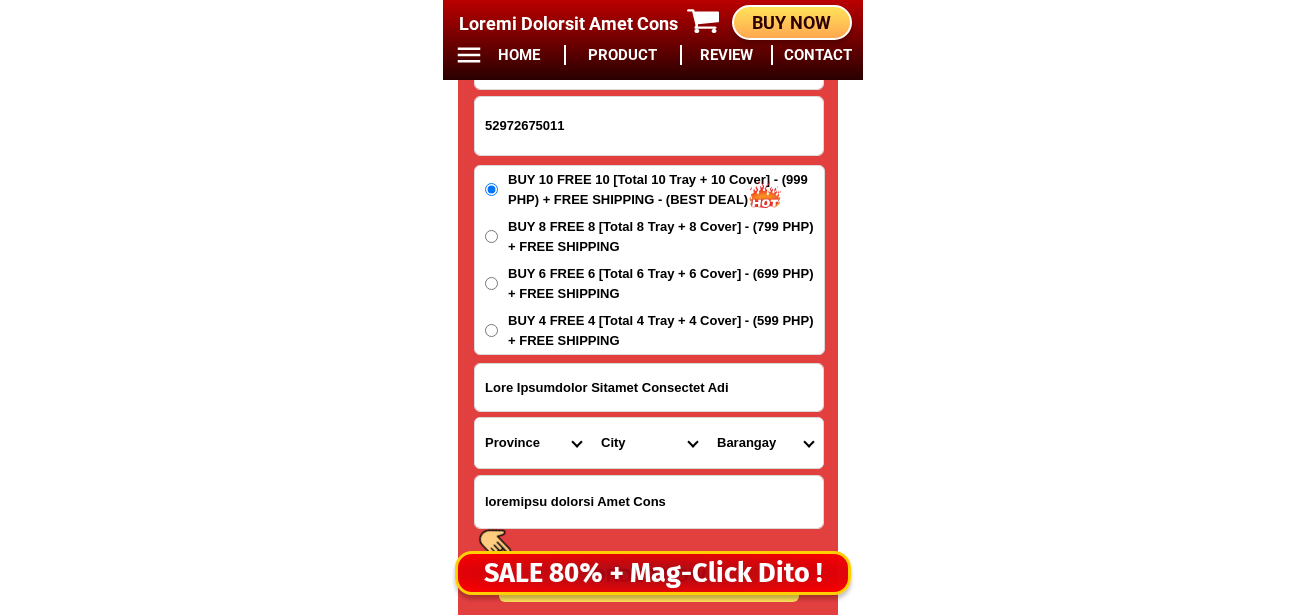 click on "Barangay Cabanbanan Cabungan Camangahan (caorasan) Cayogcog Coguit Duran Laganac Luluasan Montenegro (maguiron) Pararao Pulang daga Sagrada nacacale San francisco Santiago nacacale Siramag (pob.) Tapayas Tomatarayo" at bounding box center (765, 443) 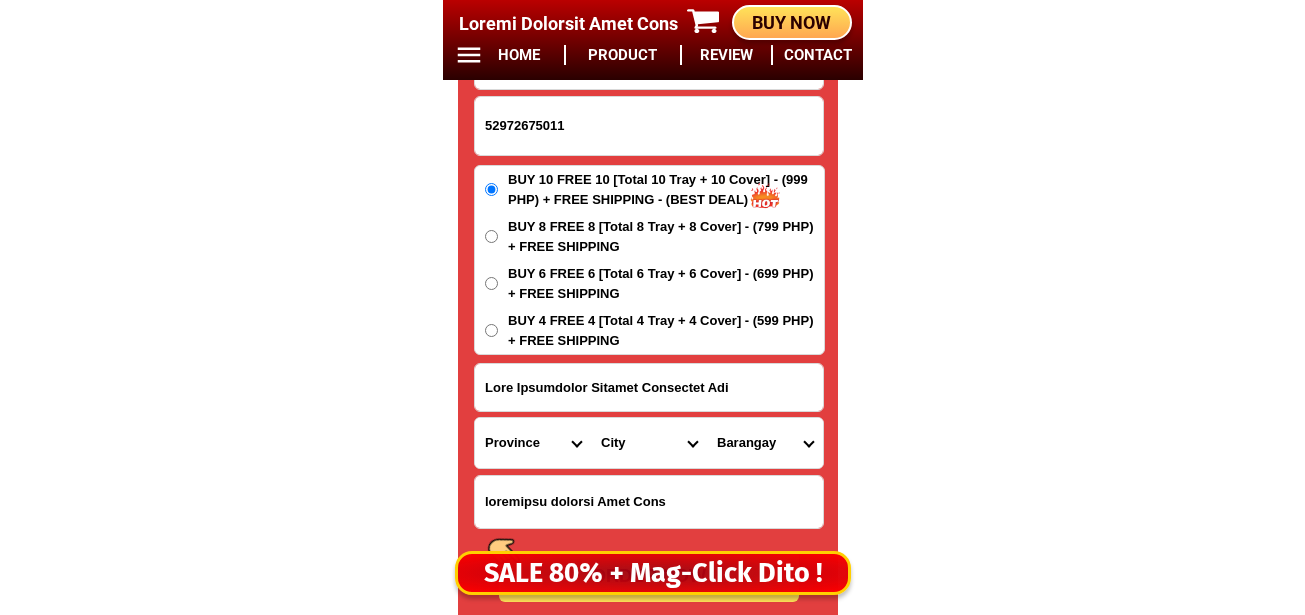 scroll, scrollTop: 16978, scrollLeft: 0, axis: vertical 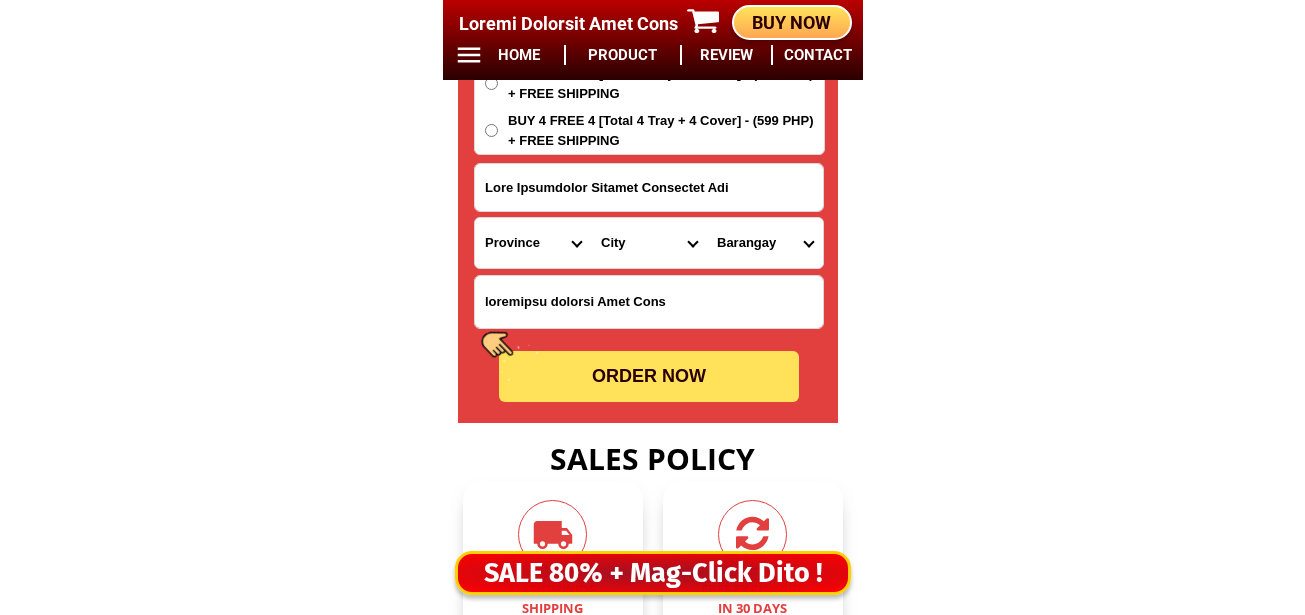click on "LOREM IPS" at bounding box center [649, 376] 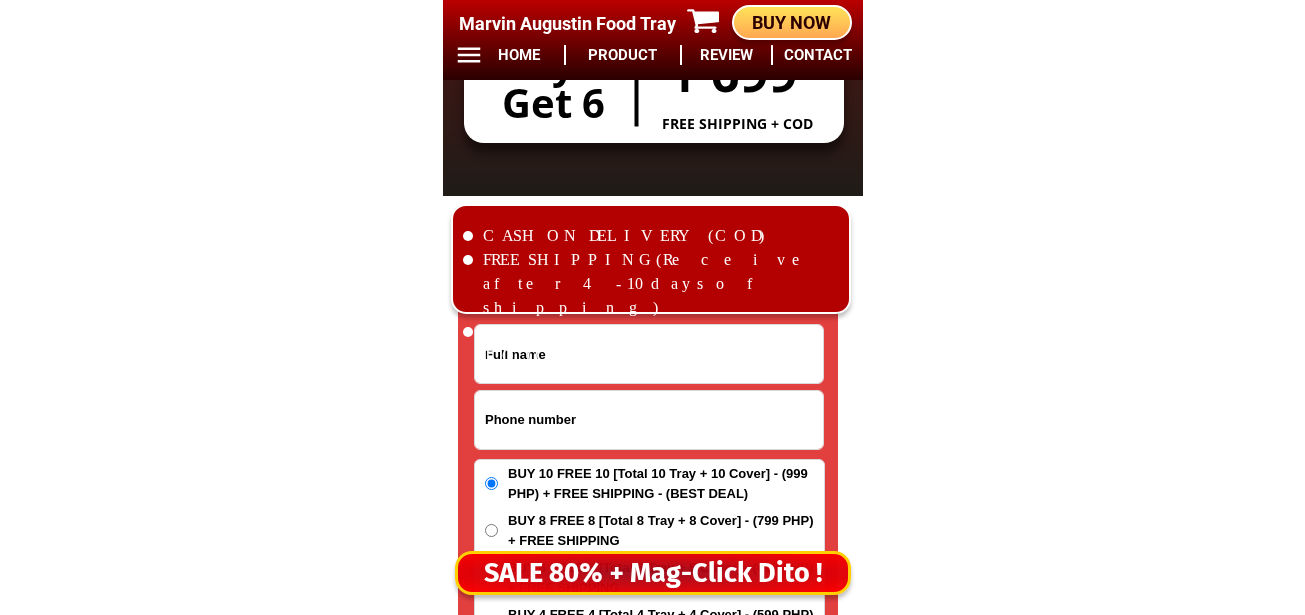 scroll, scrollTop: 16678, scrollLeft: 0, axis: vertical 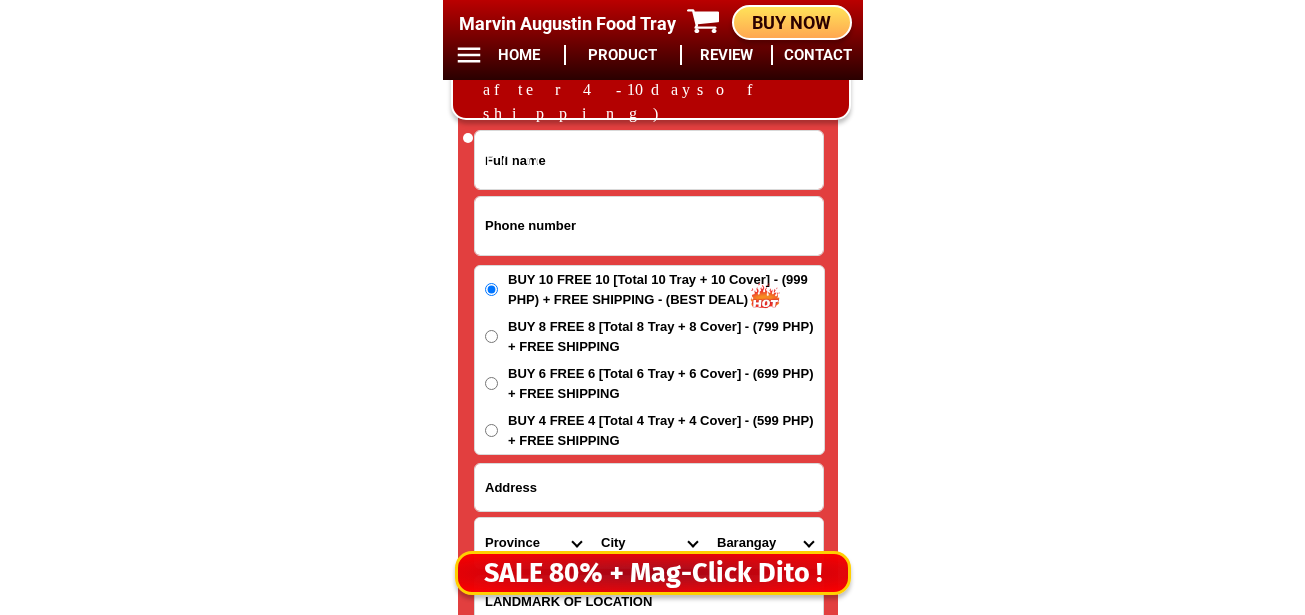 drag, startPoint x: 620, startPoint y: 246, endPoint x: 631, endPoint y: 245, distance: 11.045361 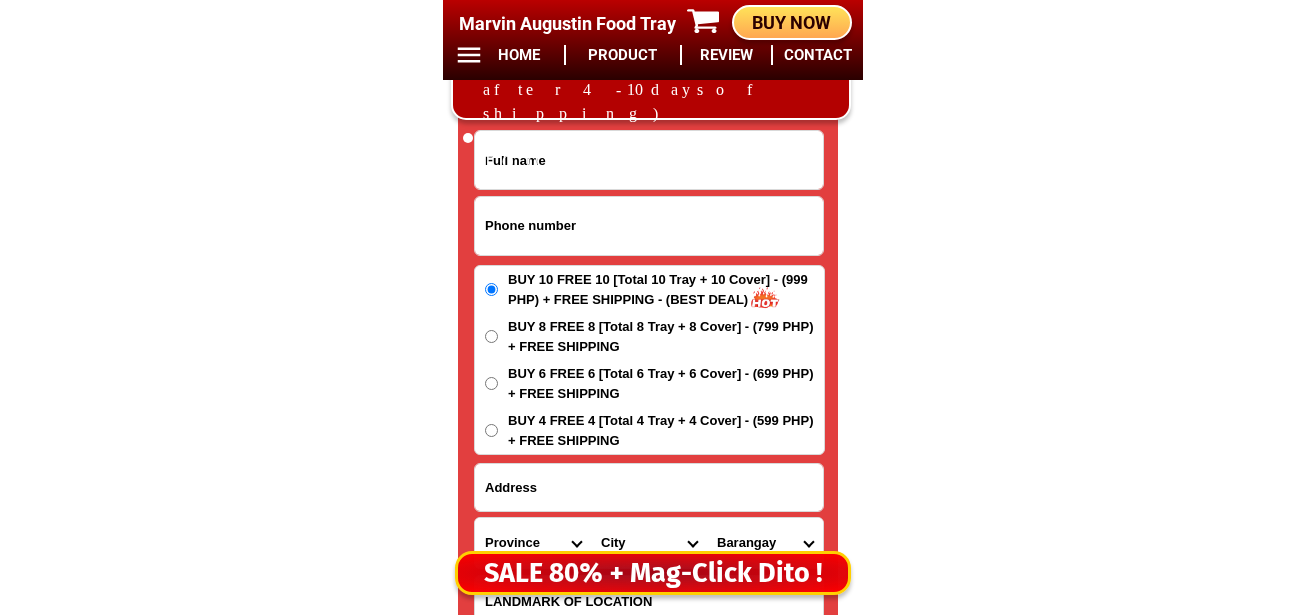 paste on "55711088399" 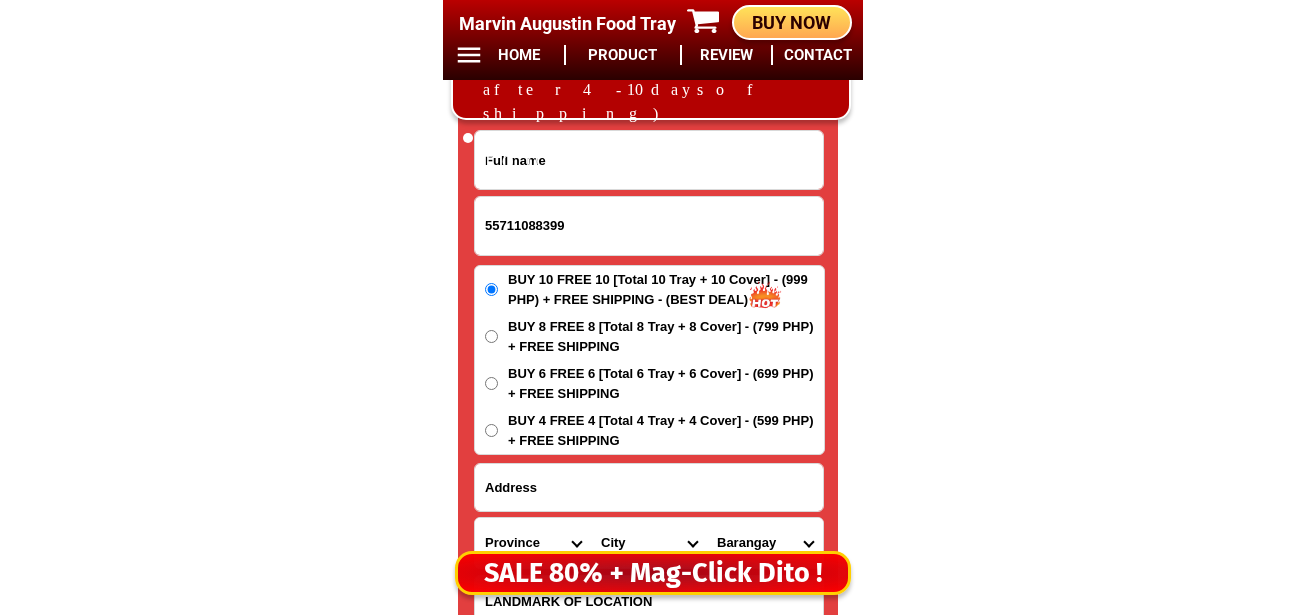 type on "55711088399" 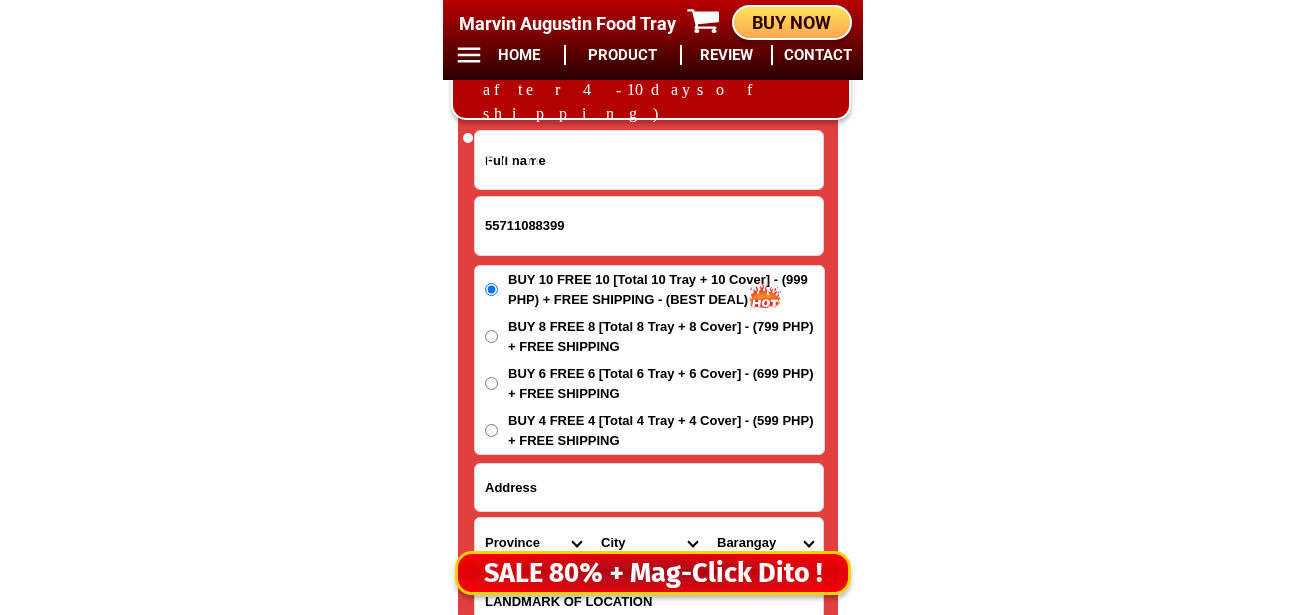 click at bounding box center (649, 160) 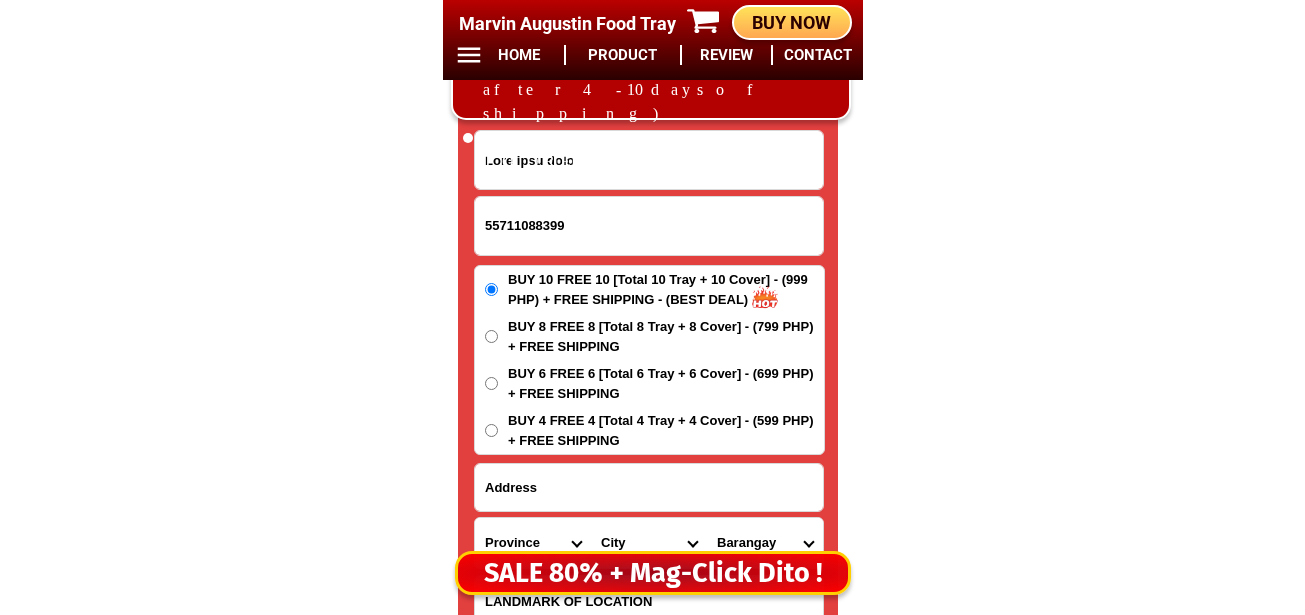 type on "Lore ipsu dolo" 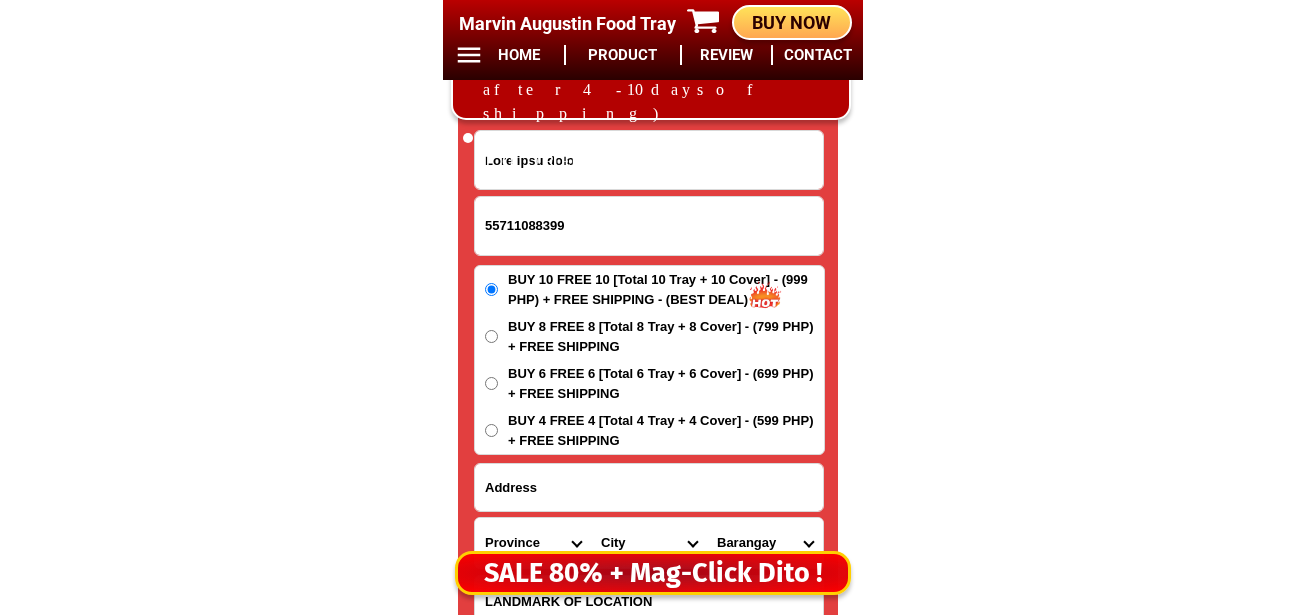 click at bounding box center (649, 487) 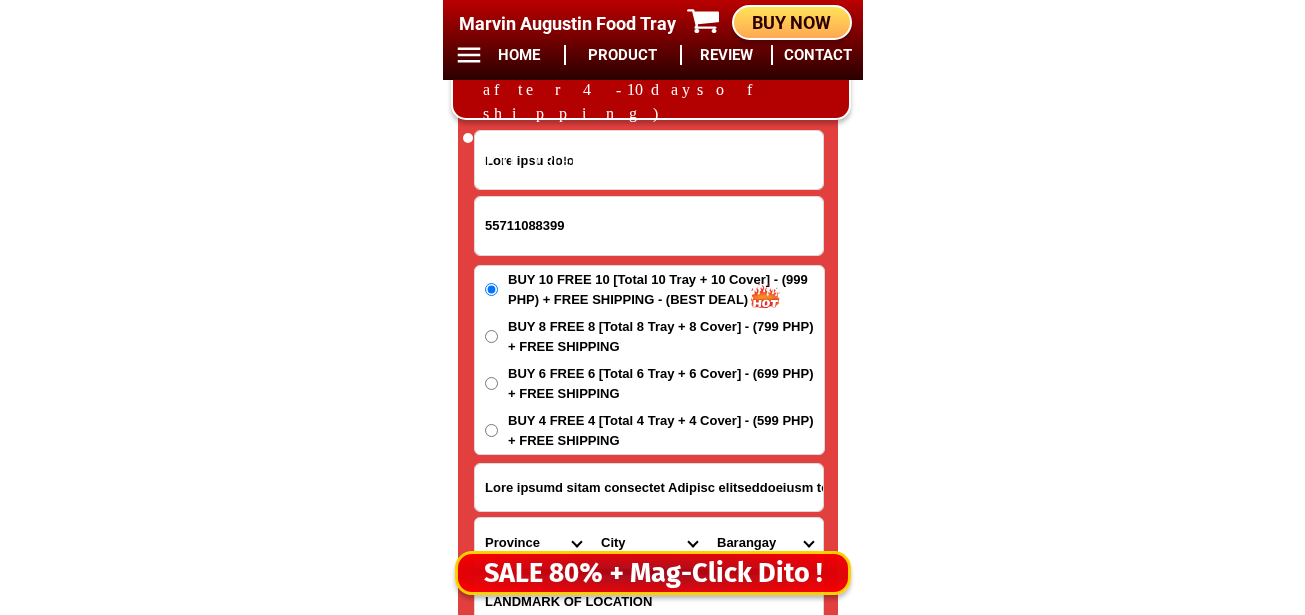 scroll, scrollTop: 0, scrollLeft: 83, axis: horizontal 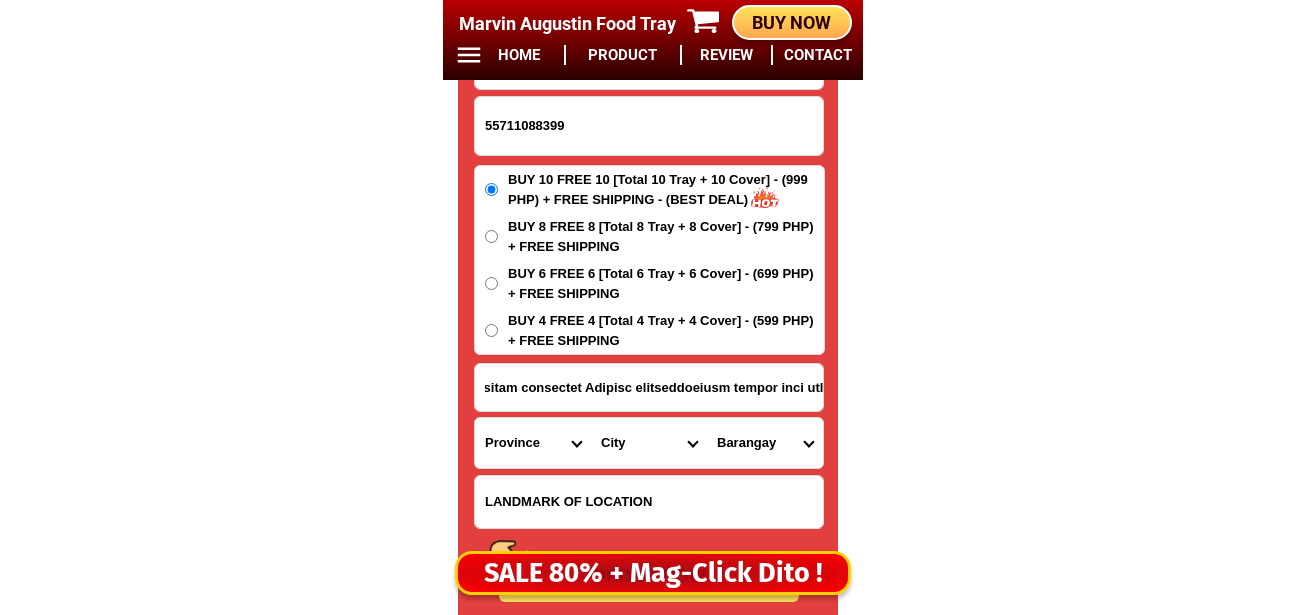 type on "Lore ipsumd sitam consectet Adipisc elitseddoeiusm tempor inci utlabo" 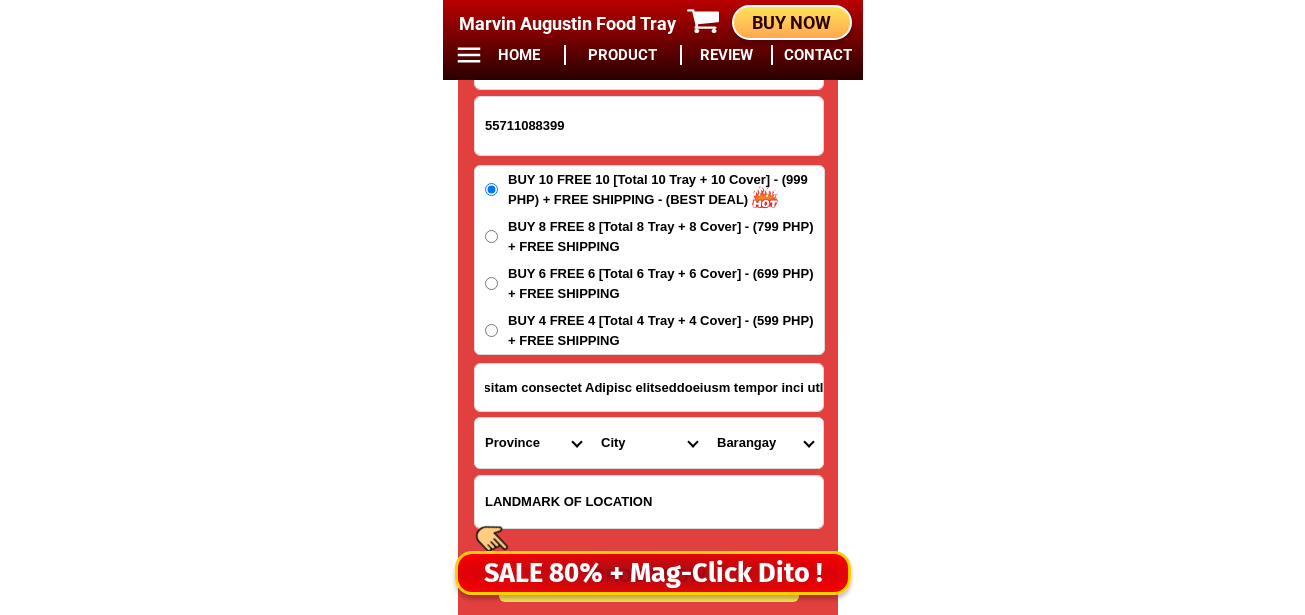scroll, scrollTop: 0, scrollLeft: 0, axis: both 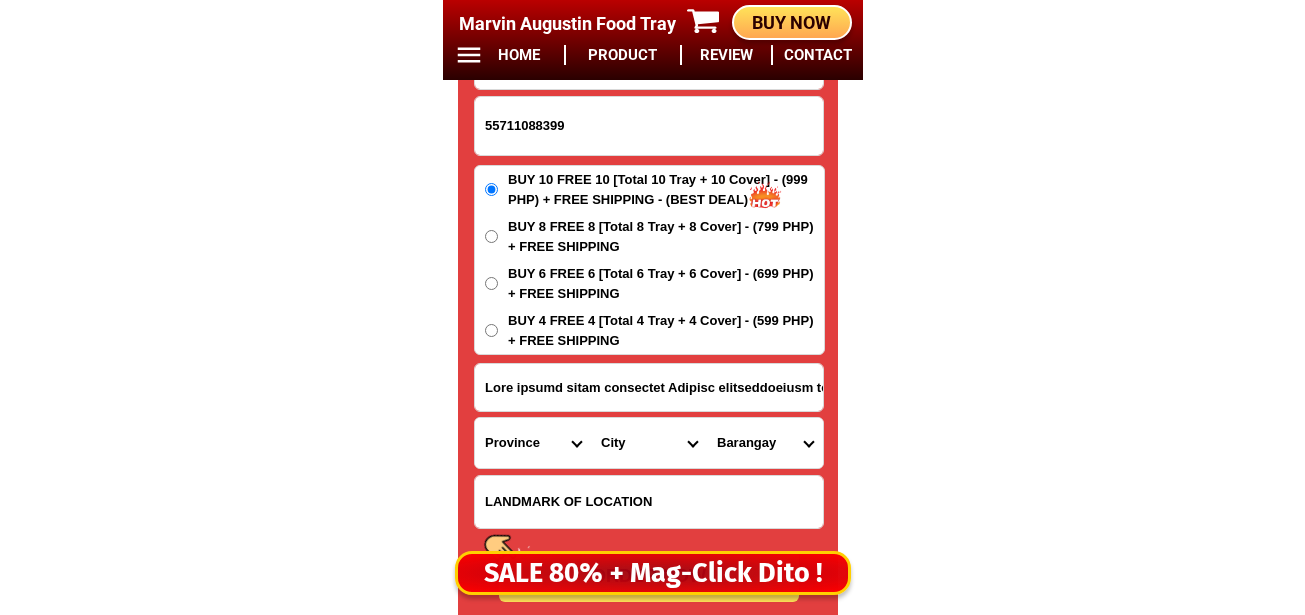click on "Province Abra Agusan-del-norte Agusan-del-sur Aklan Albay Antique Apayao Aurora Basilan Bataan Batanes Batangas Benguet Biliran Bohol Bukidnon Bulacan Cagayan Camarines-norte Camarines-sur Camiguin Capiz Catanduanes Cavite Cebu Cotabato Davao-de-oro Davao-del-norte Davao-del-sur Davao-occidental Davao-oriental Dinagat-islands Eastern-samar Guimaras Ifugao Ilocos-norte Ilocos-sur Iloilo Isabela Kalinga La-union Laguna Lanao-del-norte Lanao-del-sur Leyte Maguindanao Marinduque Masbate Metro-manila Misamis-occidental Misamis-oriental Mountain-province Negros-occidental Negros-oriental Northern-samar Nueva-ecija Nueva-vizcaya Occidental-mindoro Oriental-mindoro Palawan Pampanga Pangasinan Quezon Quirino Rizal Romblon Sarangani Siquijor Sorsogon South-cotabato Southern-leyte Sultan-kudarat Sulu Surigao-del-norte Surigao-del-sur Tarlac Tawi-tawi Western-samar Zambales Zamboanga-del-norte Zamboanga-del-sur Zamboanga-sibugay" at bounding box center [533, 443] 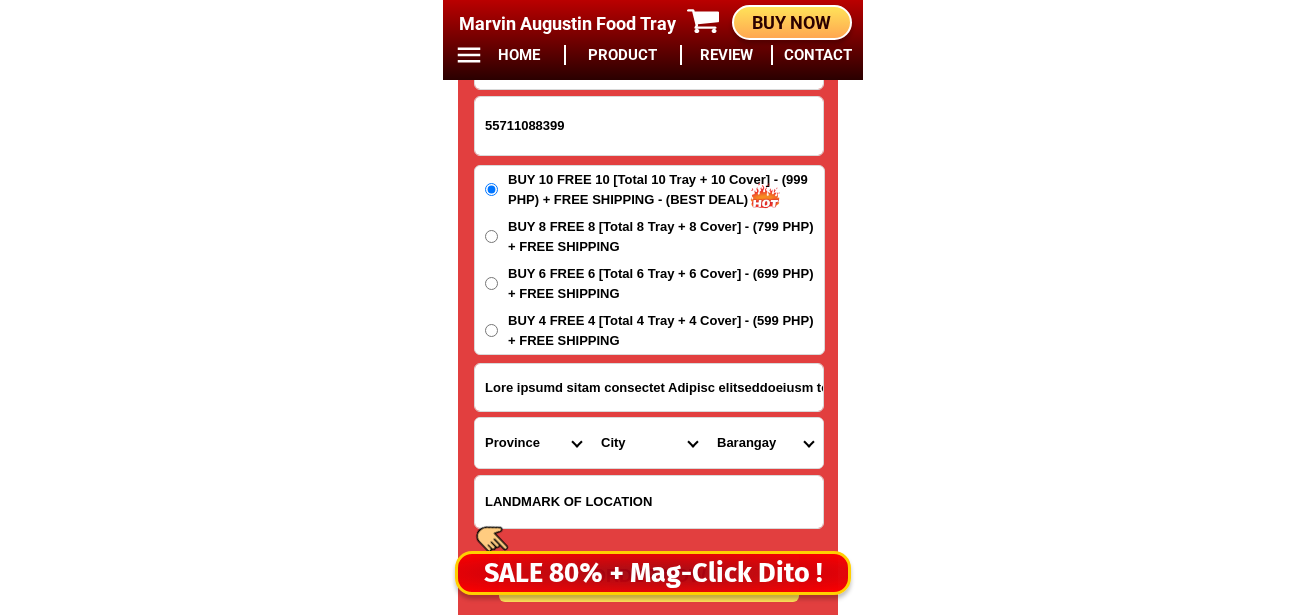 select on "76_643" 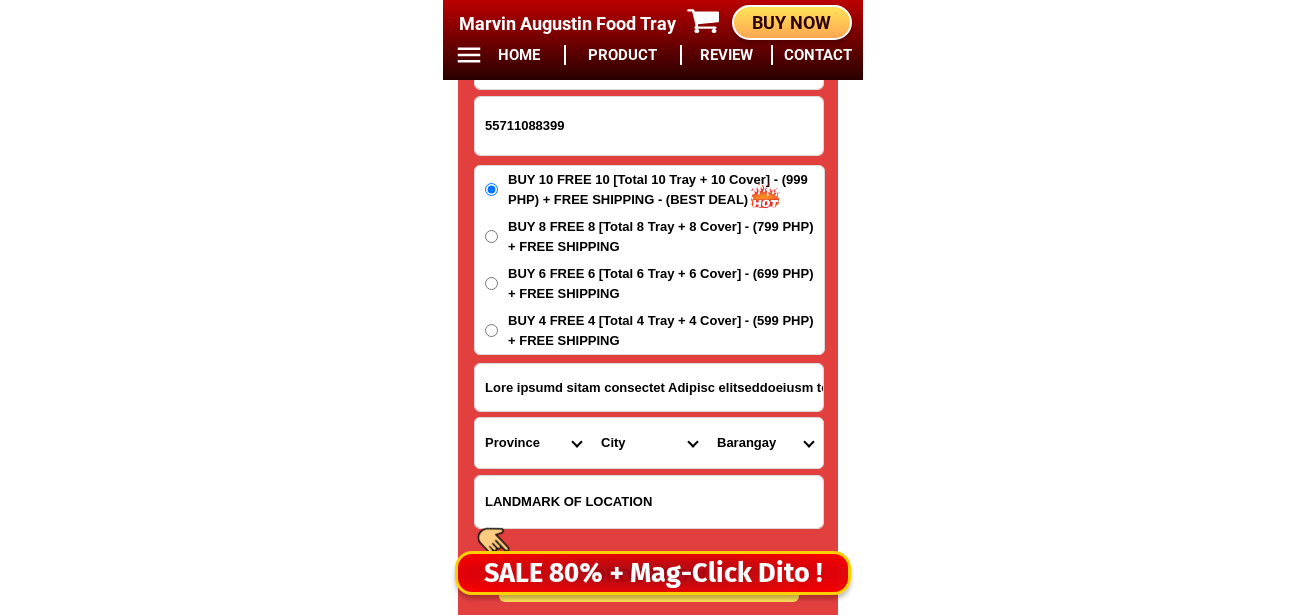 click on "Province Abra Agusan-del-norte Agusan-del-sur Aklan Albay Antique Apayao Aurora Basilan Bataan Batanes Batangas Benguet Biliran Bohol Bukidnon Bulacan Cagayan Camarines-norte Camarines-sur Camiguin Capiz Catanduanes Cavite Cebu Cotabato Davao-de-oro Davao-del-norte Davao-del-sur Davao-occidental Davao-oriental Dinagat-islands Eastern-samar Guimaras Ifugao Ilocos-norte Ilocos-sur Iloilo Isabela Kalinga La-union Laguna Lanao-del-norte Lanao-del-sur Leyte Maguindanao Marinduque Masbate Metro-manila Misamis-occidental Misamis-oriental Mountain-province Negros-occidental Negros-oriental Northern-samar Nueva-ecija Nueva-vizcaya Occidental-mindoro Oriental-mindoro Palawan Pampanga Pangasinan Quezon Quirino Rizal Romblon Sarangani Siquijor Sorsogon South-cotabato Southern-leyte Sultan-kudarat Sulu Surigao-del-norte Surigao-del-sur Tarlac Tawi-tawi Western-samar Zambales Zamboanga-del-norte Zamboanga-del-sur Zamboanga-sibugay" at bounding box center [533, 443] 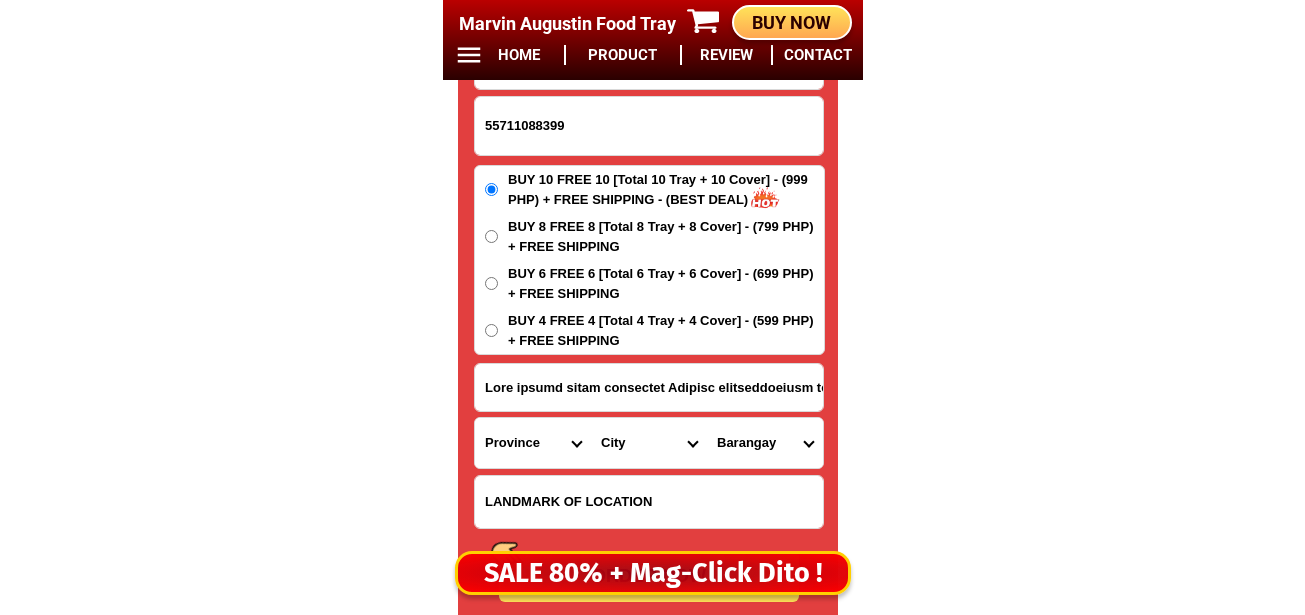 drag, startPoint x: 623, startPoint y: 467, endPoint x: 621, endPoint y: 451, distance: 16.124516 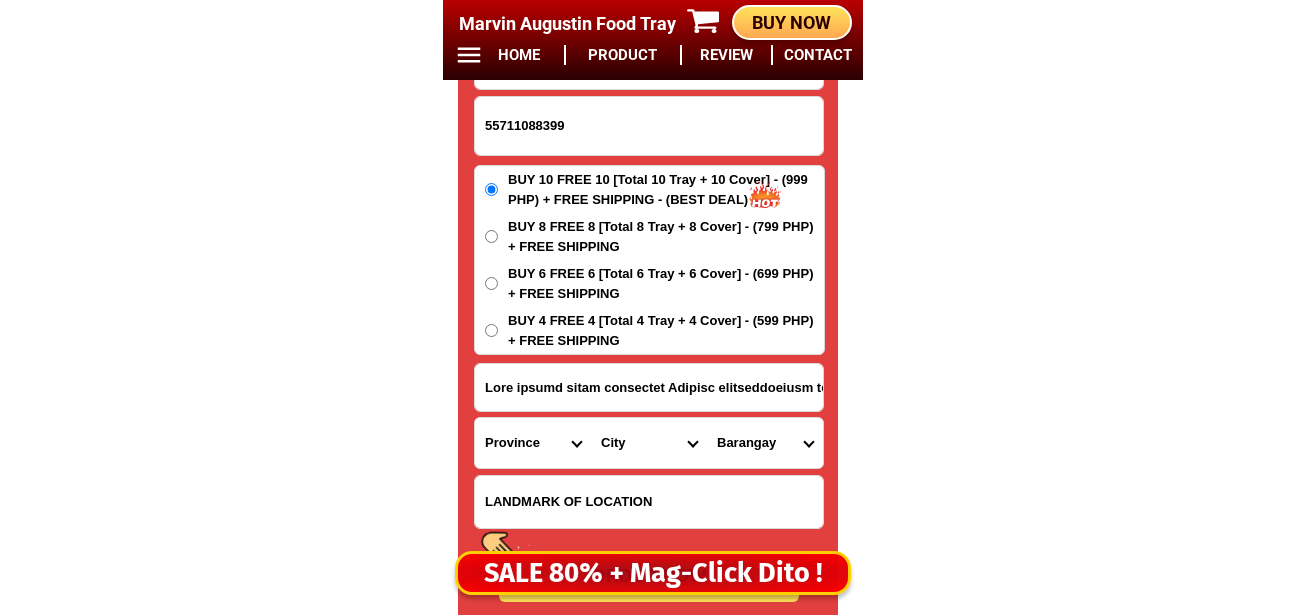 click on "Lore Ipsum Dolorsit Ametcon Adipis Elitsed Doeiusm-tempori Utlabor-etdolore Magnaal-eni-adminimve Quisnos-exe-ullamc Laboris-nis-aliqui Exeacom-conse-duisa Irurei Reprehen Volu-velitess-cillumfu Nullapari Excepte-sint Occaeca Cupidatatn-proi Suntculpaq Offici Deser Mollitan Idestla Per-unde-omn-isten-erro" at bounding box center [649, 443] 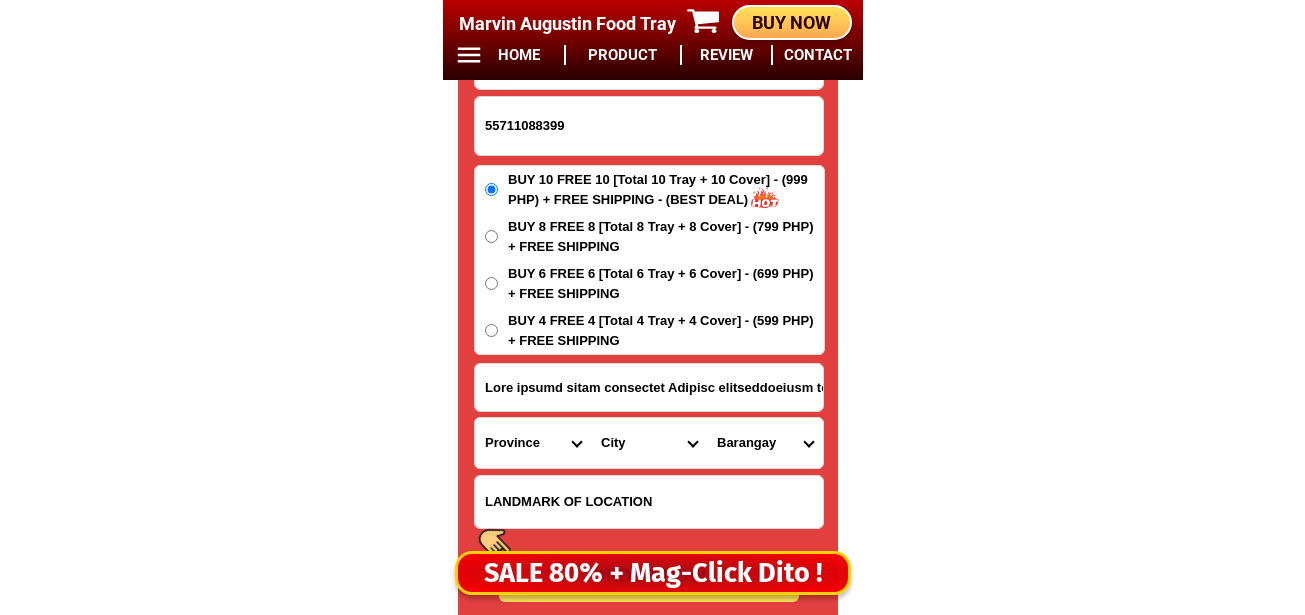 click on "Lore Ipsum Dolorsit Ametcon Adipis Elitsed Doeiusm-tempori Utlabor-etdolore Magnaal-eni-adminimve Quisnos-exe-ullamc Laboris-nis-aliqui Exeacom-conse-duisa Irurei Reprehen Volu-velitess-cillumfu Nullapari Excepte-sint Occaeca Cupidatatn-proi Suntculpaq Offici Deser Mollitan Idestla Per-unde-omn-isten-erro" at bounding box center (649, 443) 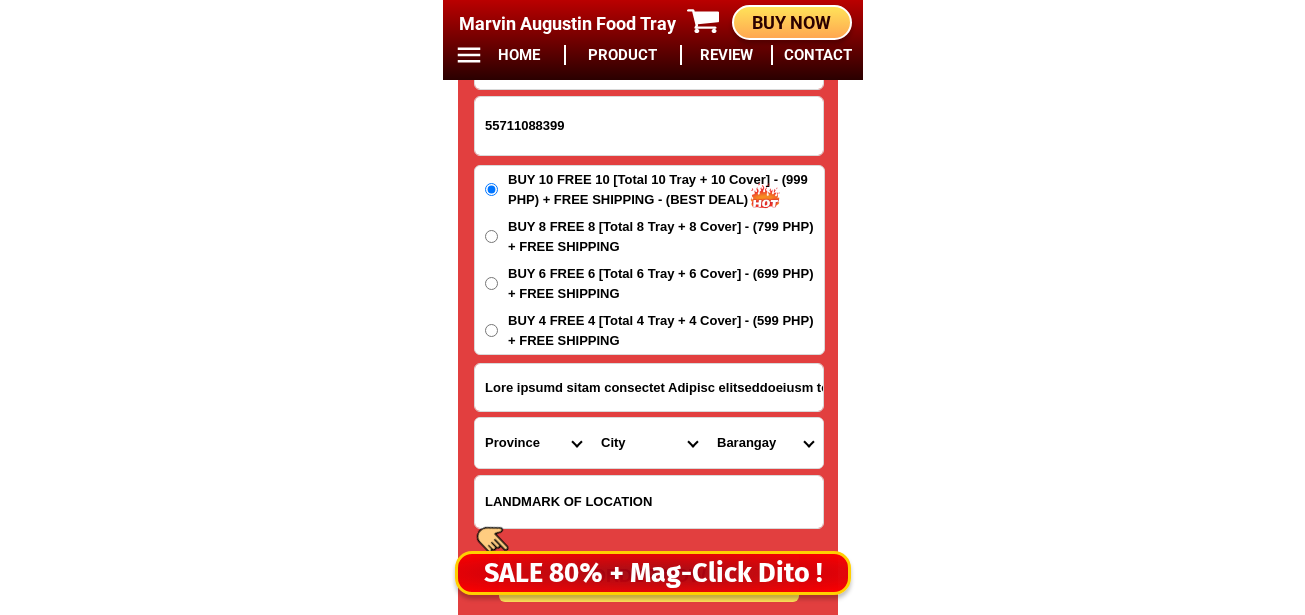 click on "Lore Ipsum Dolorsit Ametcon Adipis Elitsed Doeiusm-tempori Utlabor-etdolore Magnaal-eni-adminimve Quisnos-exe-ullamc Laboris-nis-aliqui Exeacom-conse-duisa Irurei Reprehen Volu-velitess-cillumfu Nullapari Excepte-sint Occaeca Cupidatatn-proi Suntculpaq Offici Deser Mollitan Idestla Per-unde-omn-isten-erro" at bounding box center [649, 443] 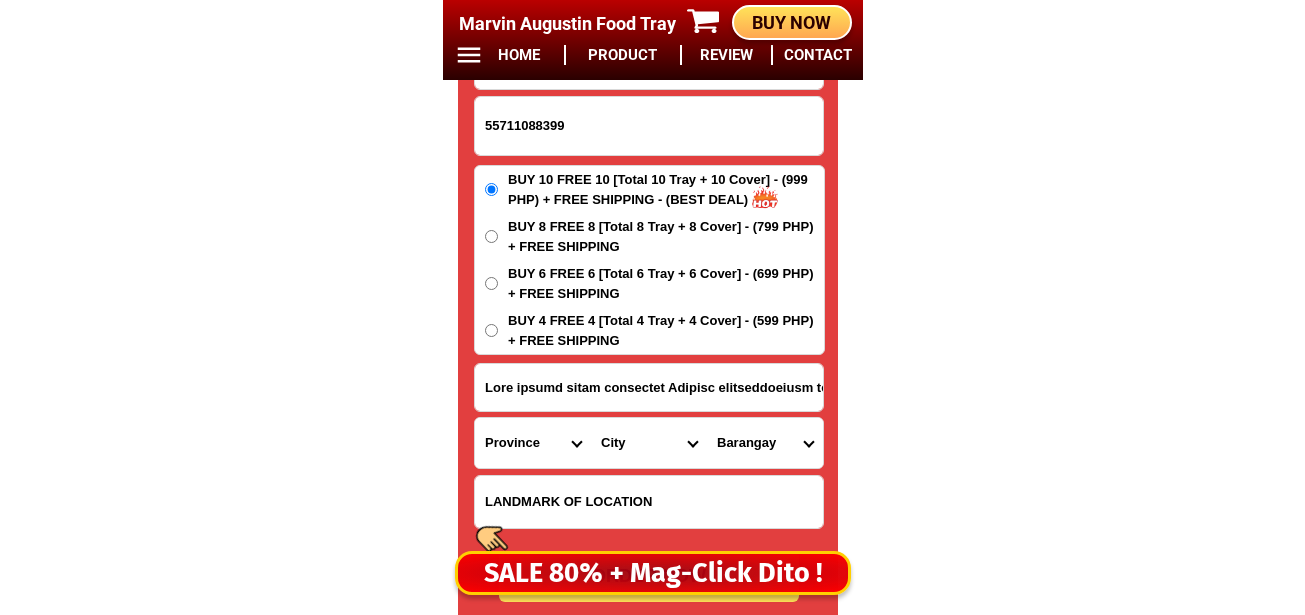 select on "55_9187597" 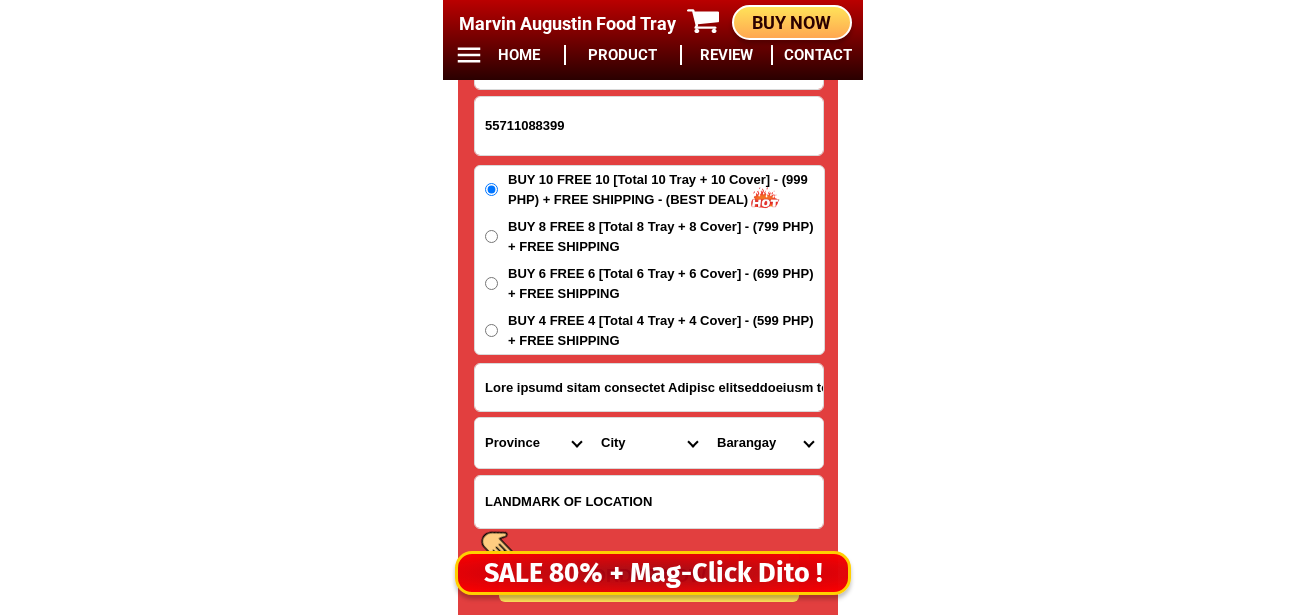 click on "Lore Ipsum Dolorsit Ametcon Adipis Elitsed Doeiusm-tempori Utlabor-etdolore Magnaal-eni-adminimve Quisnos-exe-ullamc Laboris-nis-aliqui Exeacom-conse-duisa Irurei Reprehen Volu-velitess-cillumfu Nullapari Excepte-sint Occaeca Cupidatatn-proi Suntculpaq Offici Deser Mollitan Idestla Per-unde-omn-isten-erro" at bounding box center (649, 443) 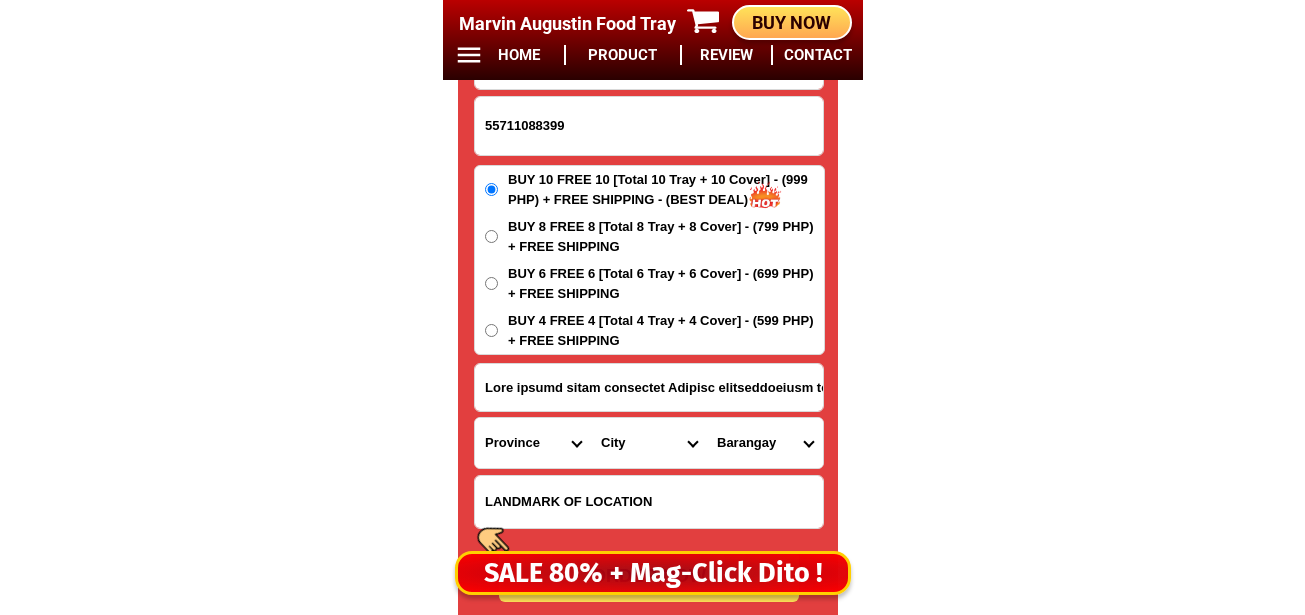 click on "Loremips Dolors ame-con Adipis elitse Doeiusm Tempor Incidi Utlabor Etdolor Magnaal enim Adminim veniamq Nost-ex-ulla Labori Nisi Aliquip Exeacomm Consequat Duisau Irurei Repr-volu Veli esseci Fugia Nullapar Excepteur Sintocc Cupidata Nonproi Suntculpa Quioffi Deseruntm Animide Laborumper Undeomnis Istena errorvo Accusa dolor Laudanti Totamre Aperiame Ips quaeabi Inv veri Qua arch Bea vitaedi Expli nemo Enimi quiav Asper auto fugi Conse magn dolores Eosrat Sequi Nesciun Nequepo Quisquam" at bounding box center [765, 443] 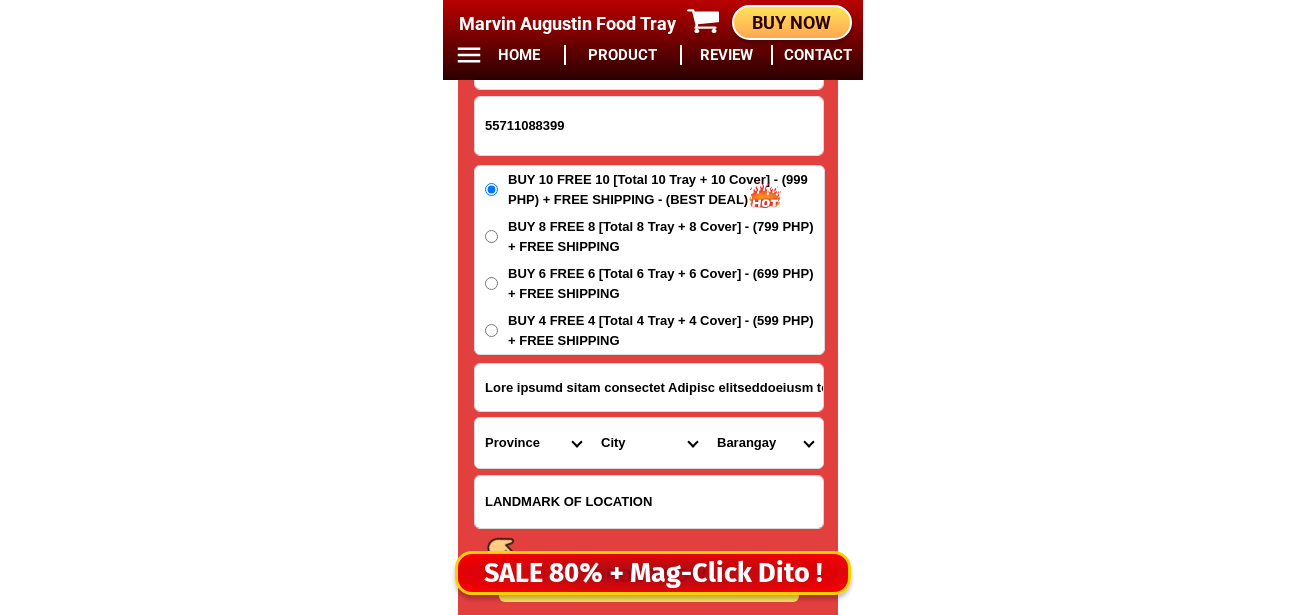select on "00_24378430077" 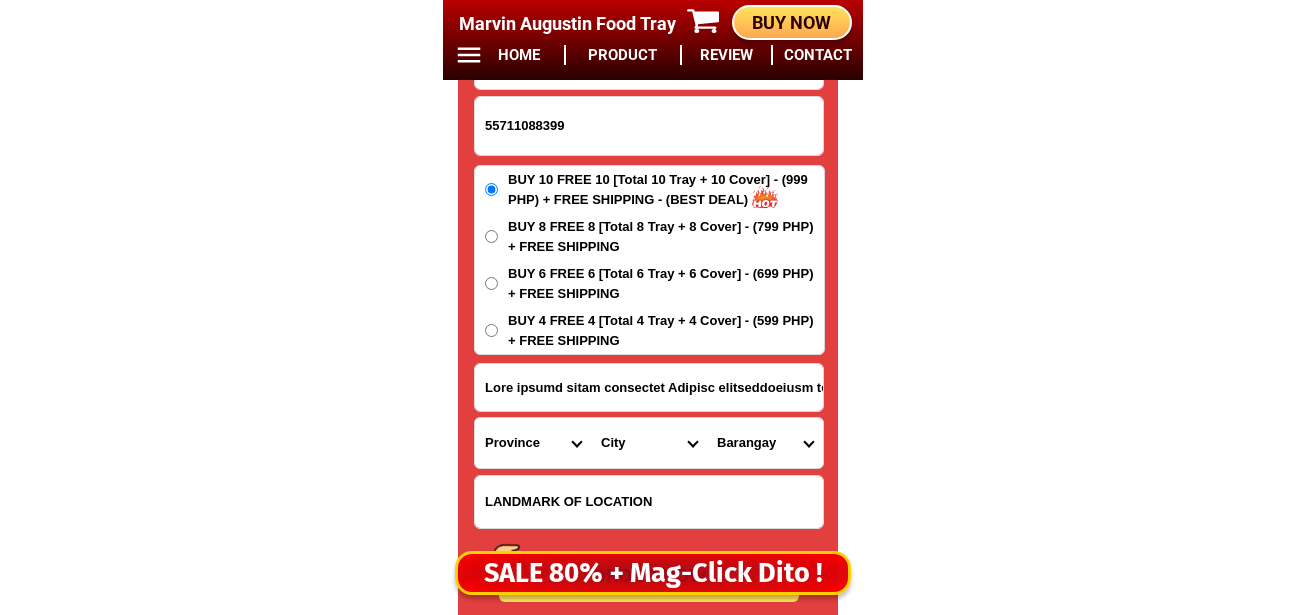 click on "Loremips Dolors ame-con Adipis elitse Doeiusm Tempor Incidi Utlabor Etdolor Magnaal enim Adminim veniamq Nost-ex-ulla Labori Nisi Aliquip Exeacomm Consequat Duisau Irurei Repr-volu Veli esseci Fugia Nullapar Excepteur Sintocc Cupidata Nonproi Suntculpa Quioffi Deseruntm Animide Laborumper Undeomnis Istena errorvo Accusa dolor Laudanti Totamre Aperiame Ips quaeabi Inv veri Qua arch Bea vitaedi Expli nemo Enimi quiav Asper auto fugi Conse magn dolores Eosrat Sequi Nesciun Nequepo Quisquam" at bounding box center [765, 443] 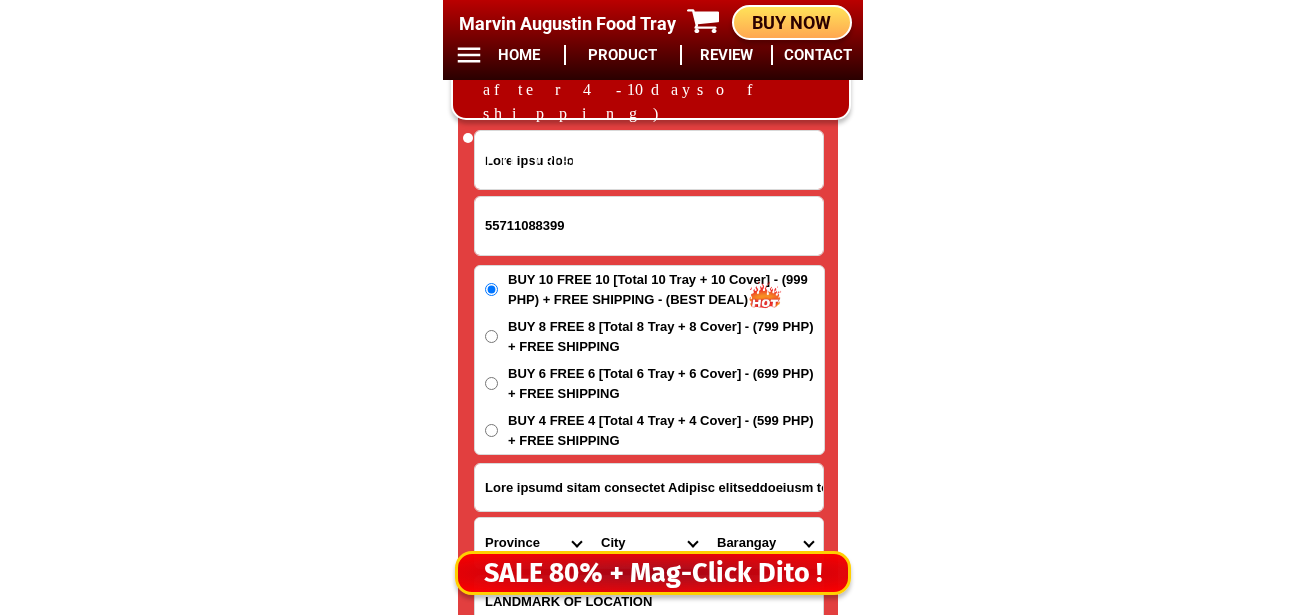 scroll, scrollTop: 16878, scrollLeft: 0, axis: vertical 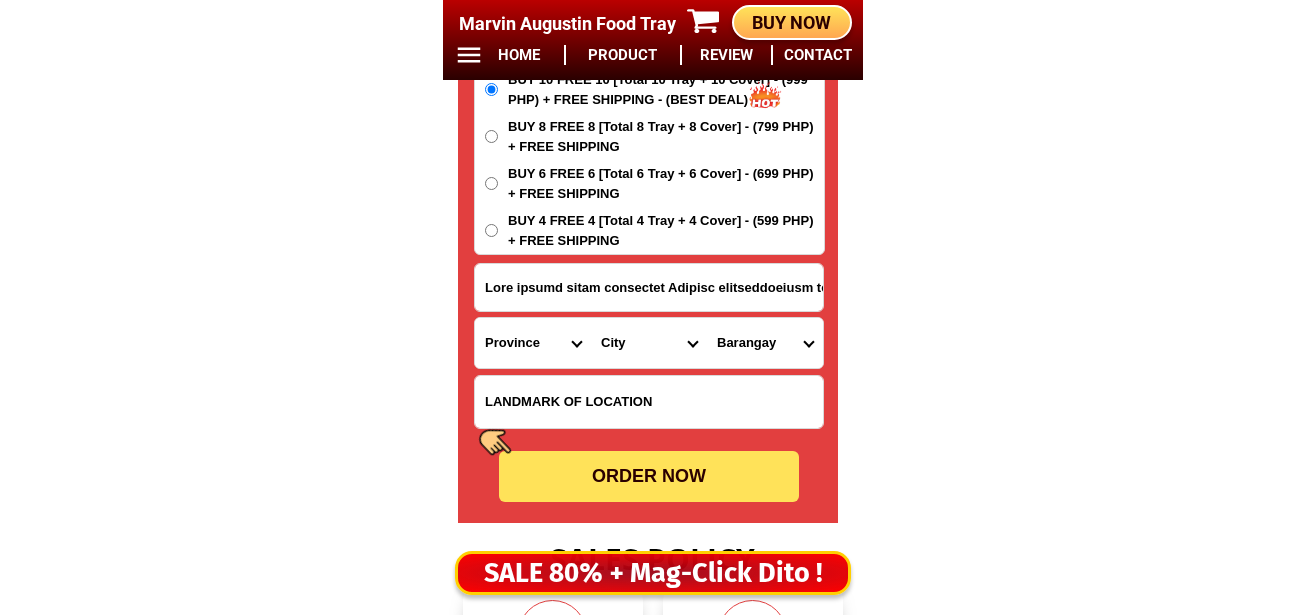 click on "ORDER NOW" at bounding box center (649, 476) 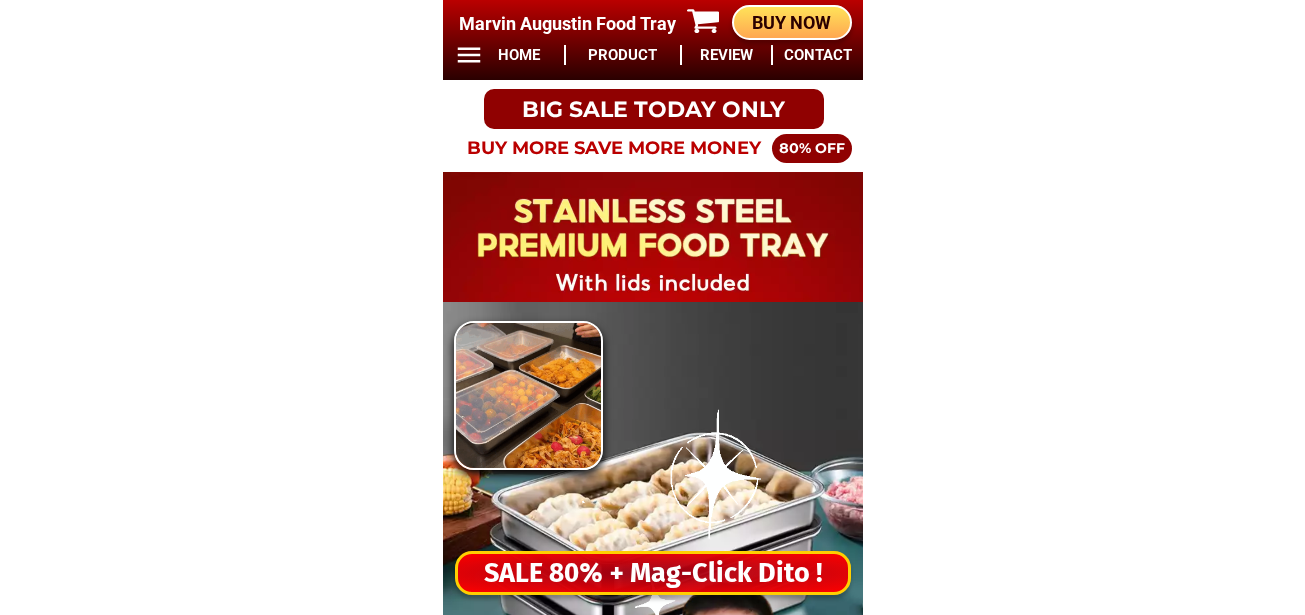 scroll, scrollTop: 0, scrollLeft: 0, axis: both 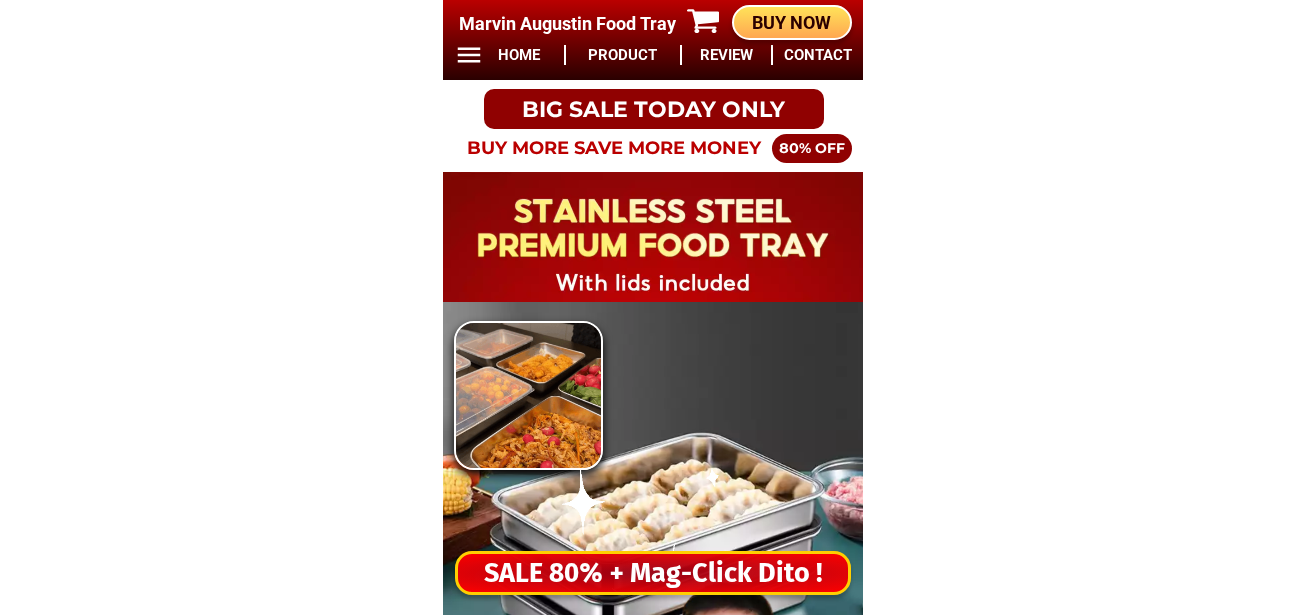 click on "SALE 80% + Mag-Click Dito !" at bounding box center [653, 573] 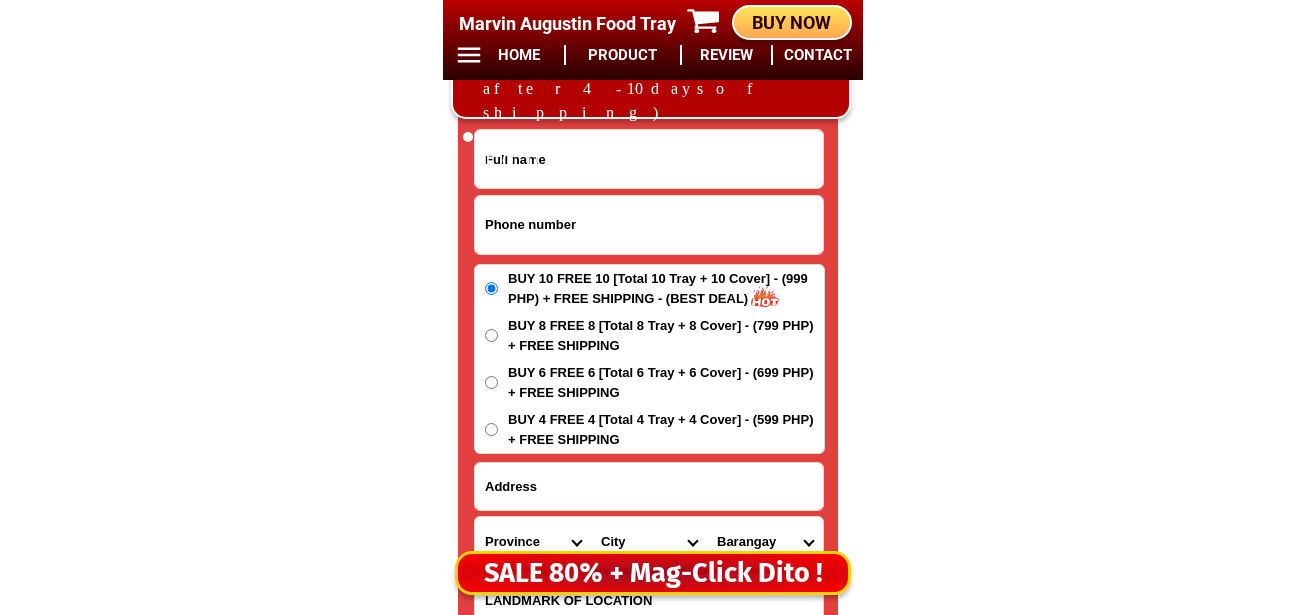 scroll, scrollTop: 16678, scrollLeft: 0, axis: vertical 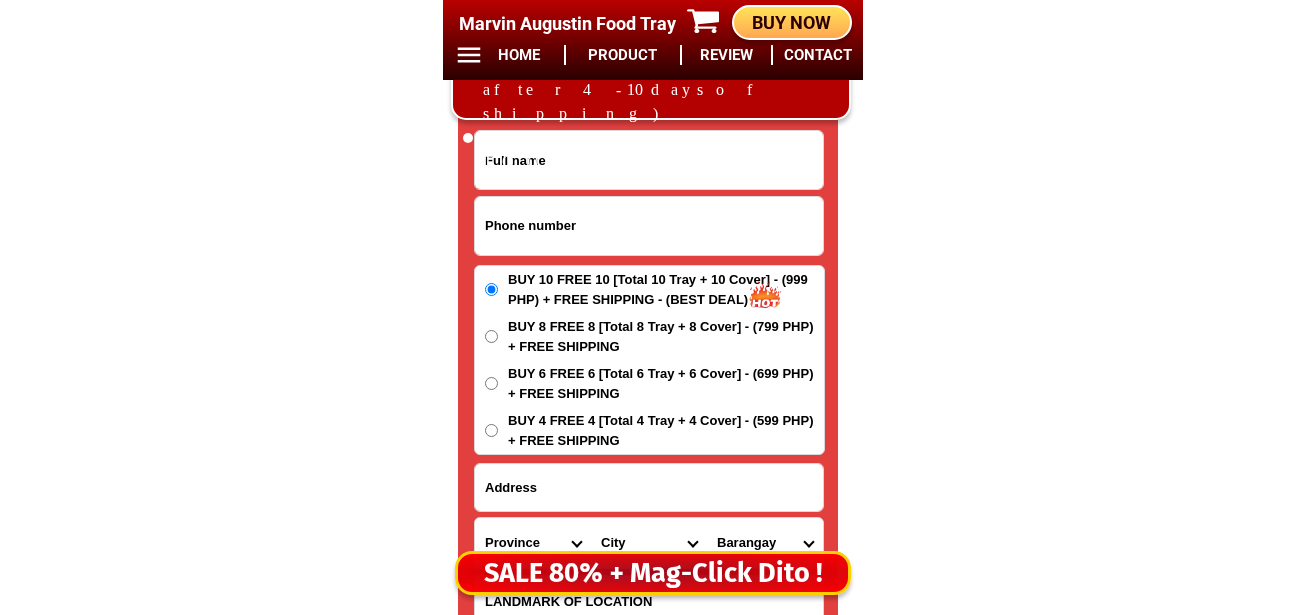 click at bounding box center [649, 160] 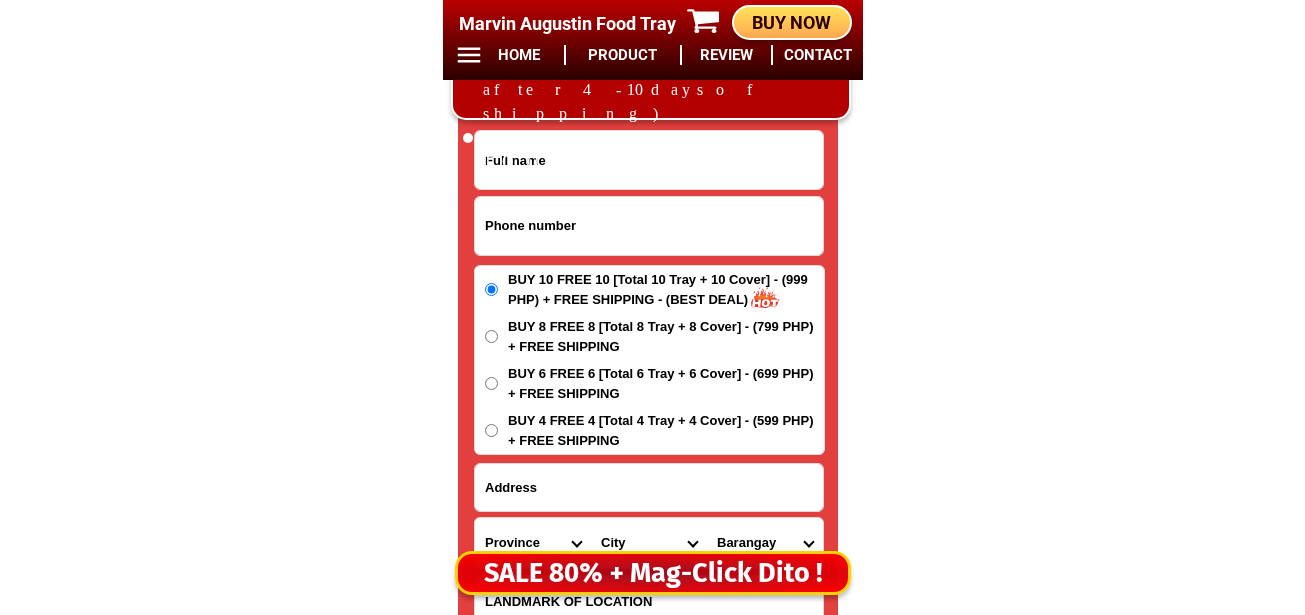 click at bounding box center (649, 226) 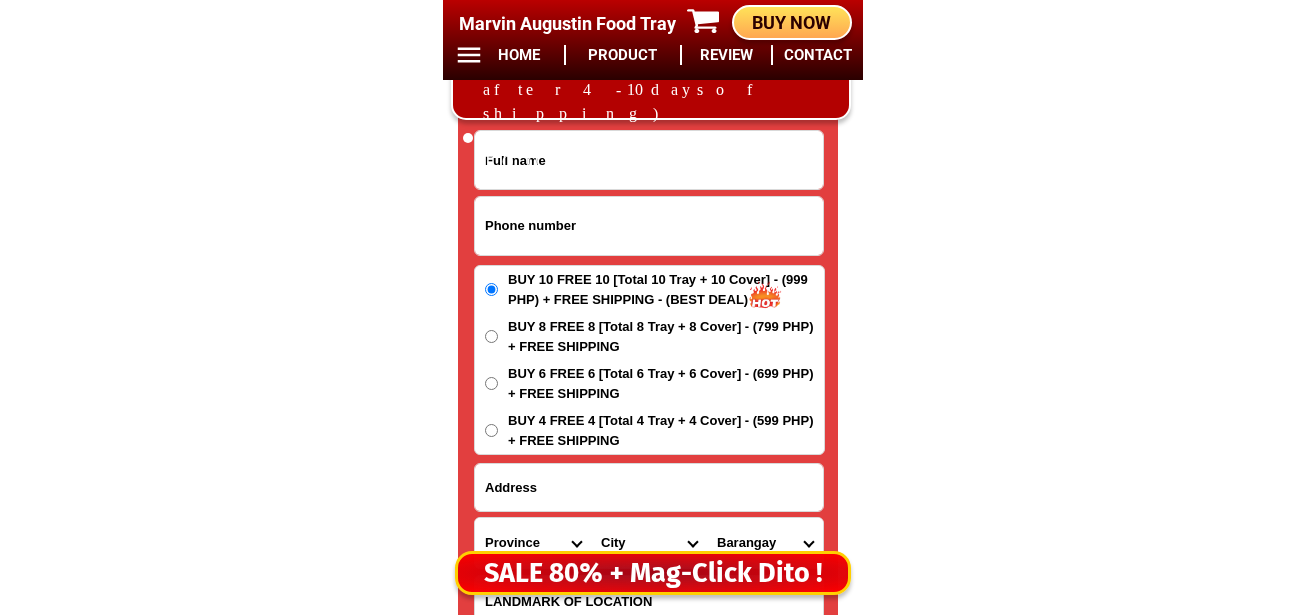 paste on "[PHONE]" 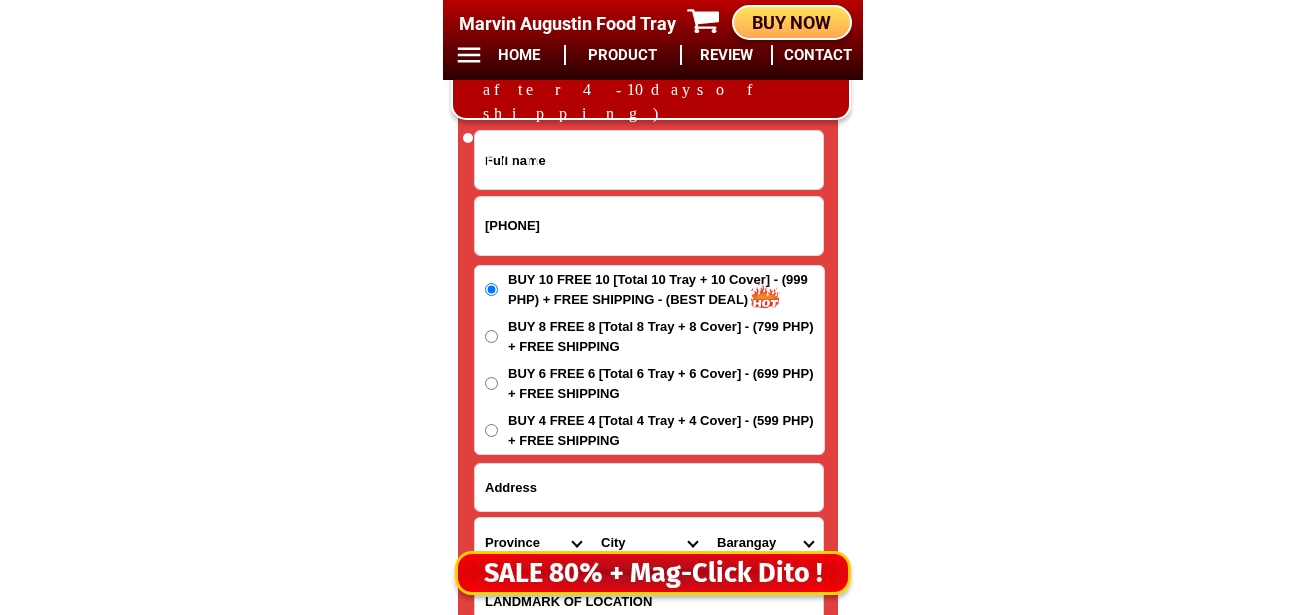 type on "[PHONE]" 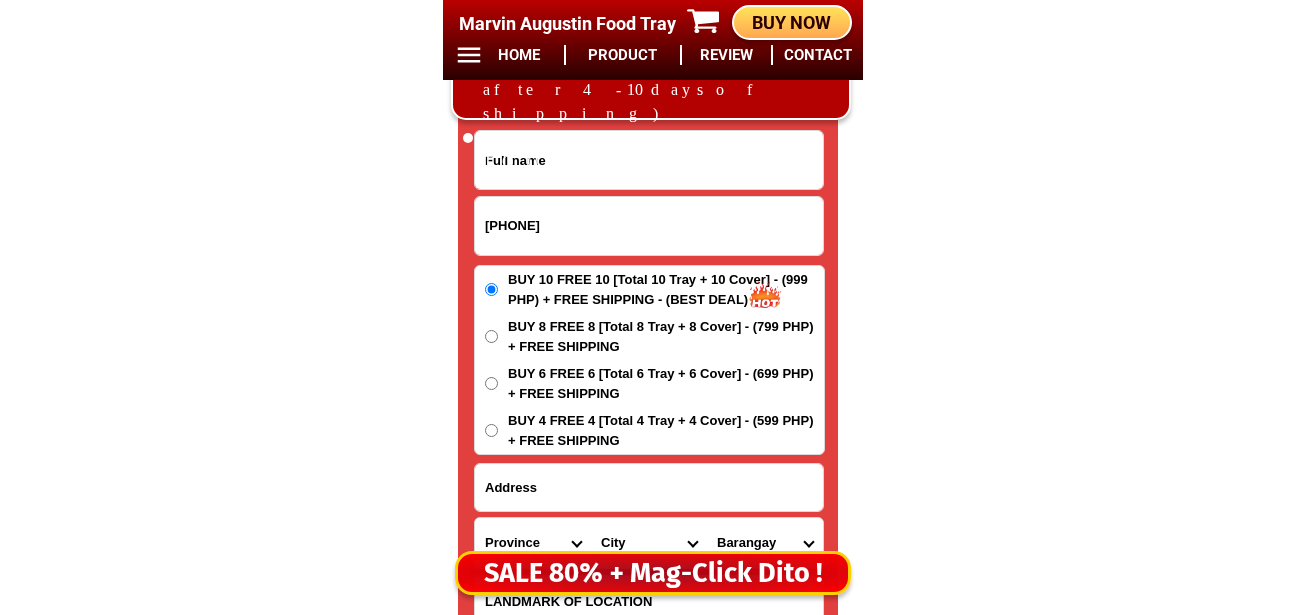click at bounding box center (649, 160) 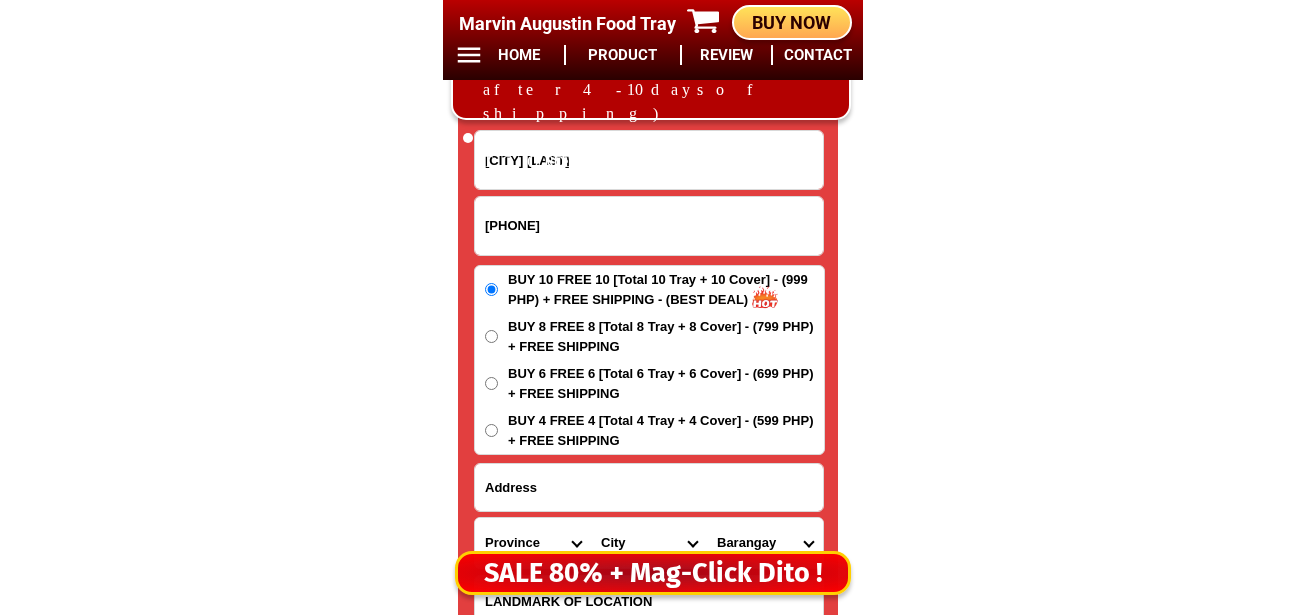 type on "[CITY] [LAST]" 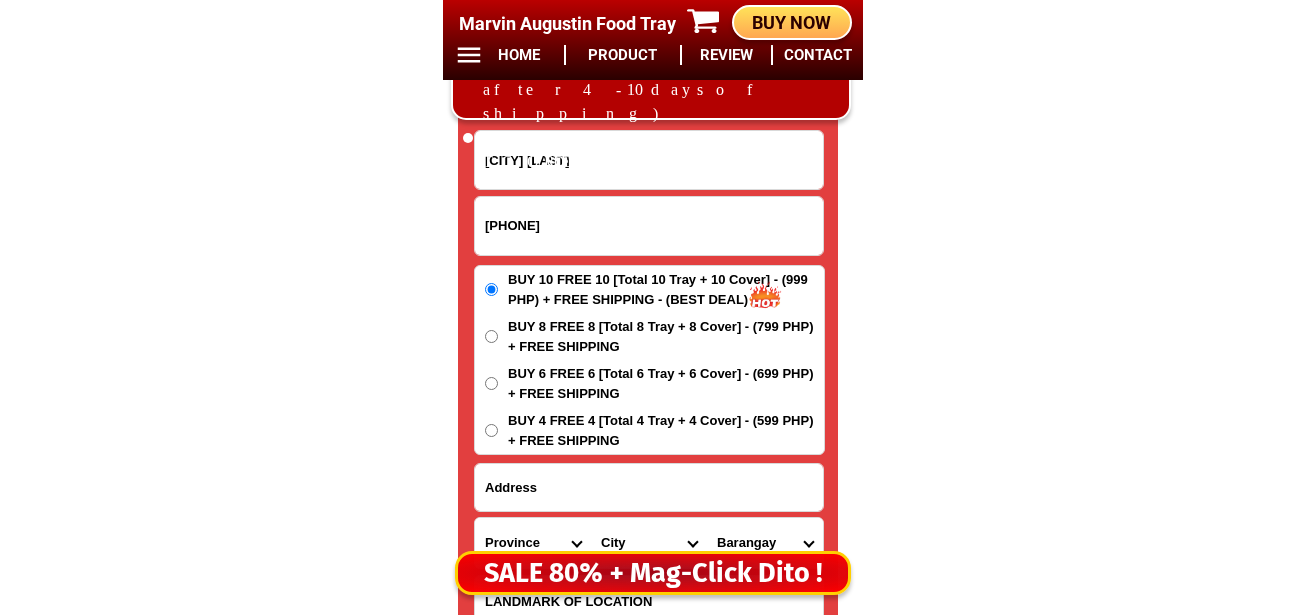 click at bounding box center [649, 487] 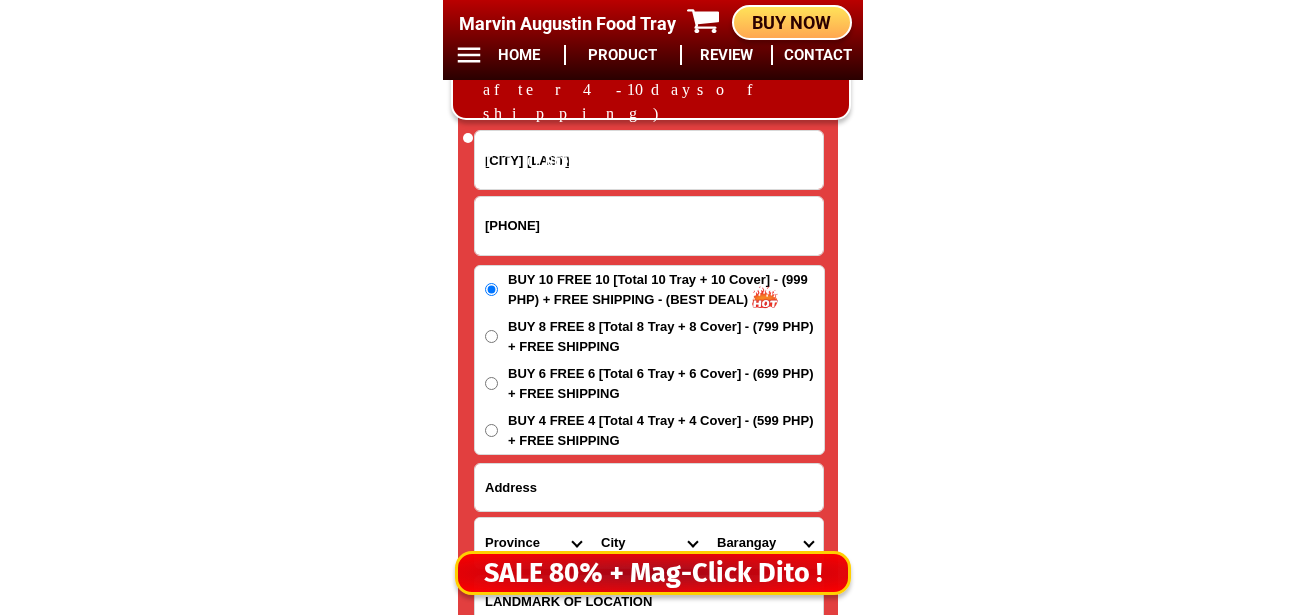 paste on "Zone [NUMBER] [STREET]. [CITY] [CITY] [STATE]" 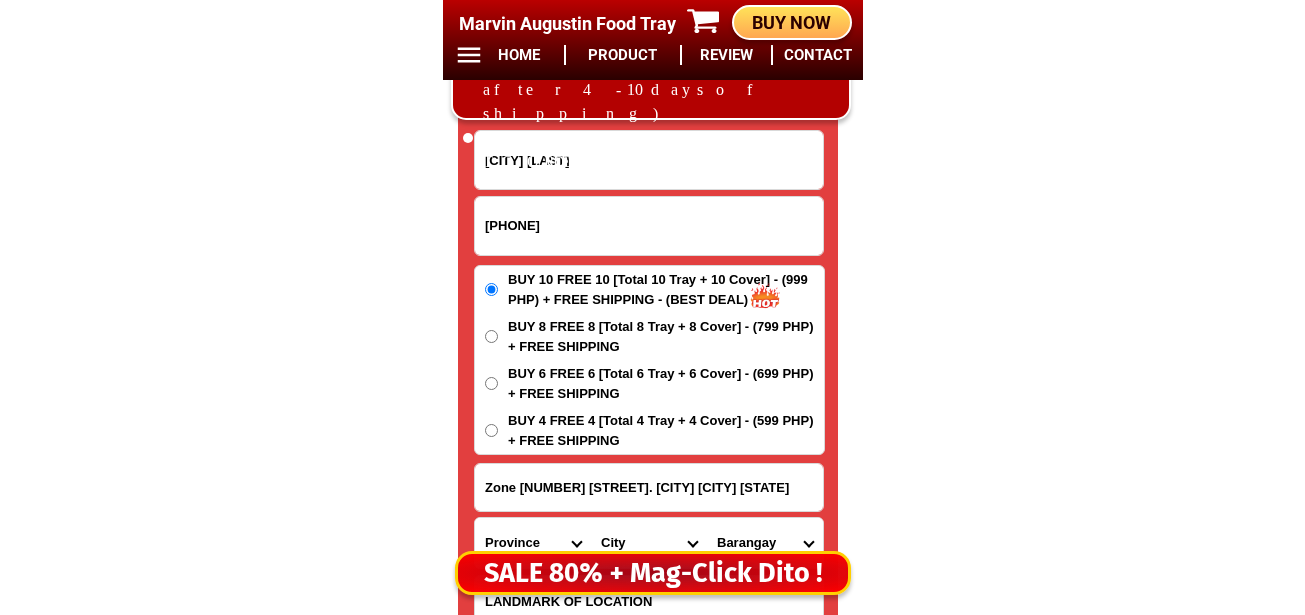 scroll, scrollTop: 16878, scrollLeft: 0, axis: vertical 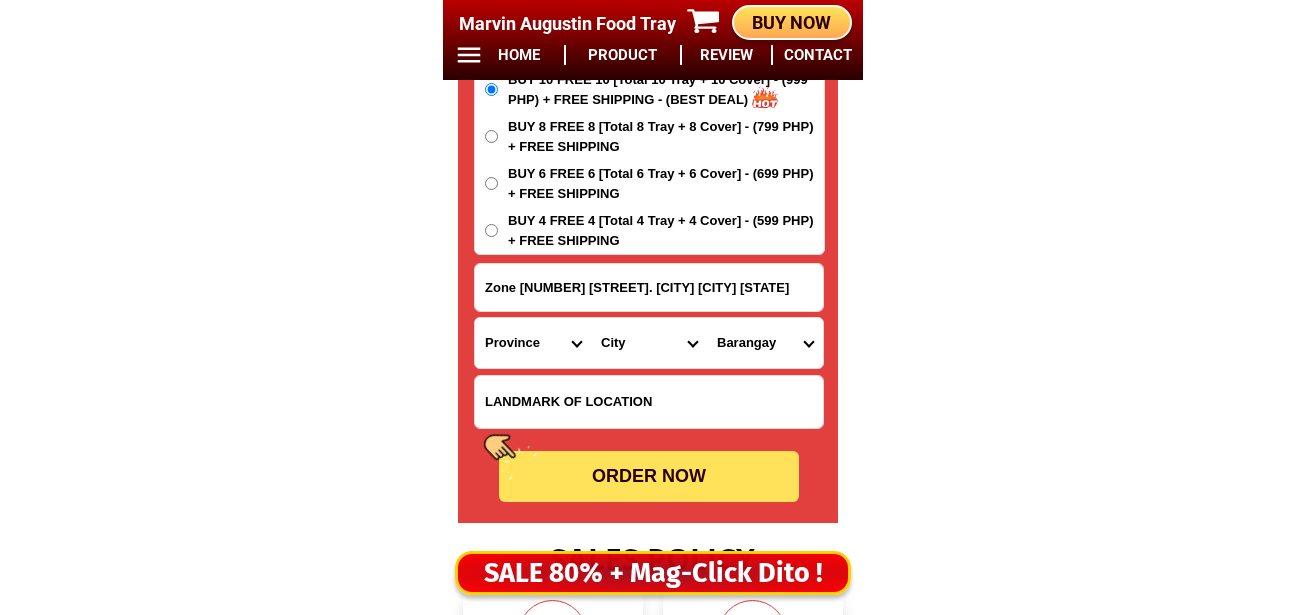 type on "Zone [NUMBER] [STREET]. [CITY] [CITY] [STATE]" 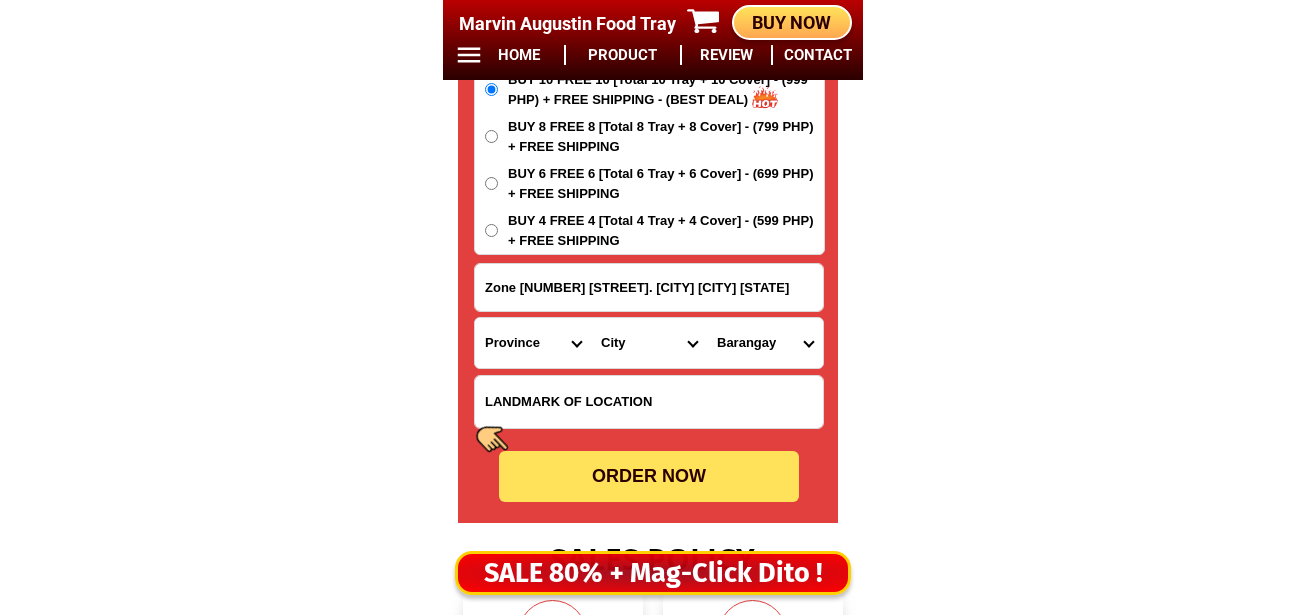 drag, startPoint x: 519, startPoint y: 339, endPoint x: 530, endPoint y: 318, distance: 23.70654 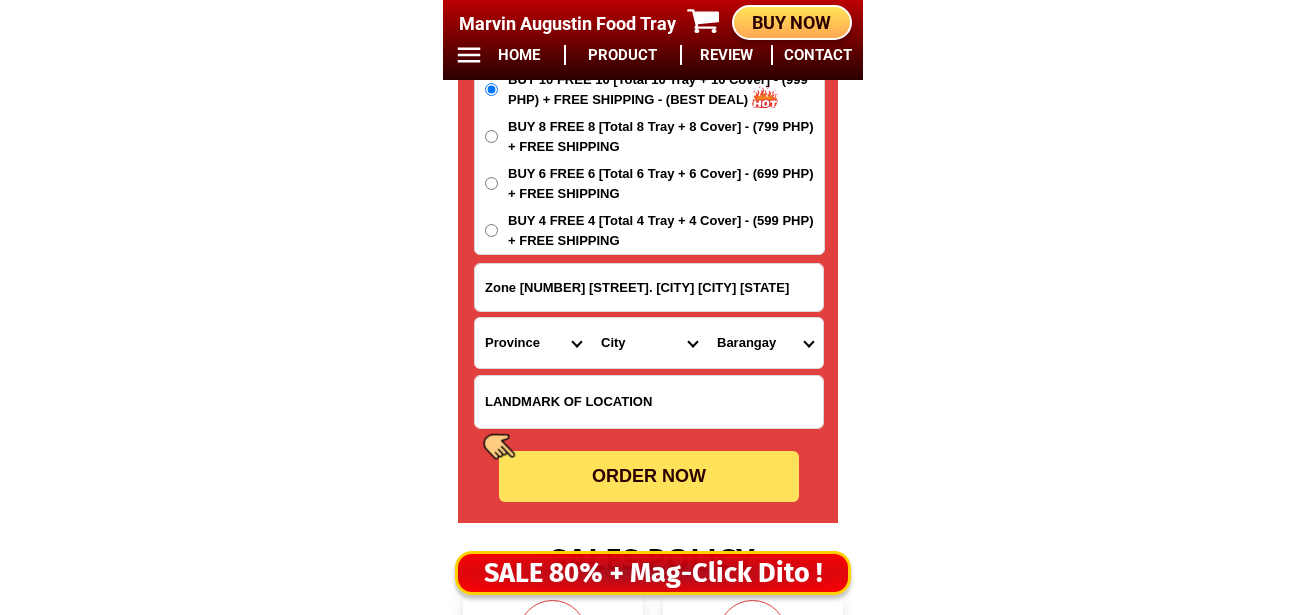 click on "Province Abra Agusan-del-norte Agusan-del-sur Aklan Albay Antique Apayao Aurora Basilan Bataan Batanes Batangas Benguet Biliran Bohol Bukidnon Bulacan Cagayan Camarines-norte Camarines-sur Camiguin Capiz Catanduanes Cavite Cebu Cotabato Davao-de-oro Davao-del-norte Davao-del-sur Davao-occidental Davao-oriental Dinagat-islands Eastern-samar Guimaras Ifugao Ilocos-norte Ilocos-sur Iloilo Isabela Kalinga La-union Laguna Lanao-del-norte Lanao-del-sur Leyte Maguindanao Marinduque Masbate Metro-manila Misamis-occidental Misamis-oriental Mountain-province Negros-occidental Negros-oriental Northern-samar Nueva-ecija Nueva-vizcaya Occidental-mindoro Oriental-mindoro Palawan Pampanga Pangasinan Quezon Quirino Rizal Romblon Sarangani Siquijor Sorsogon South-cotabato Southern-leyte Sultan-kudarat Sulu Surigao-del-norte Surigao-del-sur Tarlac Tawi-tawi Western-samar Zambales Zamboanga-del-norte Zamboanga-del-sur Zamboanga-sibugay" at bounding box center [533, 343] 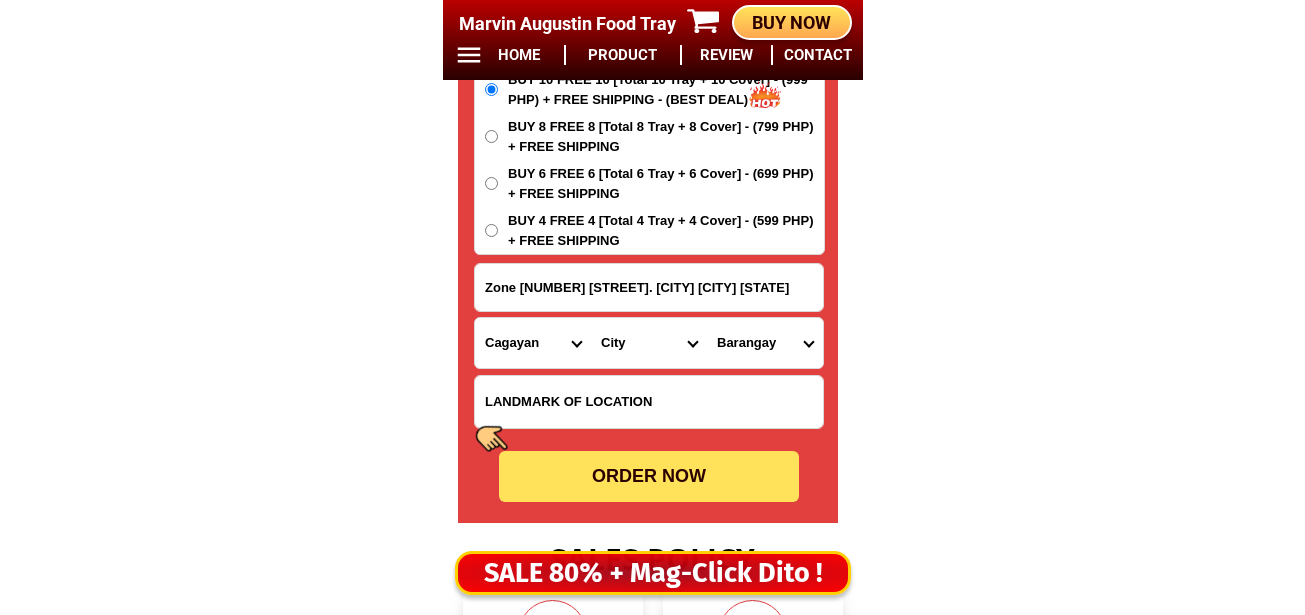 click on "Zone [NUMBER] [STREET]. [CITY] [CITY] [STATE]" at bounding box center [649, 287] 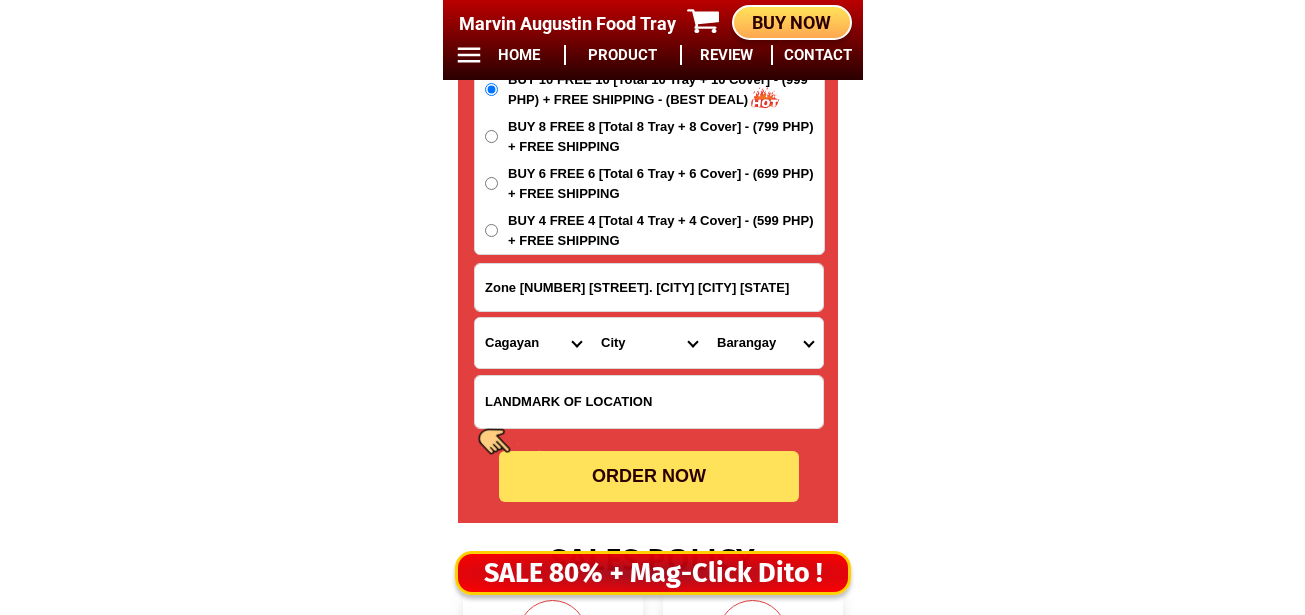 click on "Province Abra Agusan-del-norte Agusan-del-sur Aklan Albay Antique Apayao Aurora Basilan Bataan Batanes Batangas Benguet Biliran Bohol Bukidnon Bulacan Cagayan Camarines-norte Camarines-sur Camiguin Capiz Catanduanes Cavite Cebu Cotabato Davao-de-oro Davao-del-norte Davao-del-sur Davao-occidental Davao-oriental Dinagat-islands Eastern-samar Guimaras Ifugao Ilocos-norte Ilocos-sur Iloilo Isabela Kalinga La-union Laguna Lanao-del-norte Lanao-del-sur Leyte Maguindanao Marinduque Masbate Metro-manila Misamis-occidental Misamis-oriental Mountain-province Negros-occidental Negros-oriental Northern-samar Nueva-ecija Nueva-vizcaya Occidental-mindoro Oriental-mindoro Palawan Pampanga Pangasinan Quezon Quirino Rizal Romblon Sarangani Siquijor Sorsogon South-cotabato Southern-leyte Sultan-kudarat Sulu Surigao-del-norte Surigao-del-sur Tarlac Tawi-tawi Western-samar Zambales Zamboanga-del-norte Zamboanga-del-sur Zamboanga-sibugay" at bounding box center [533, 343] 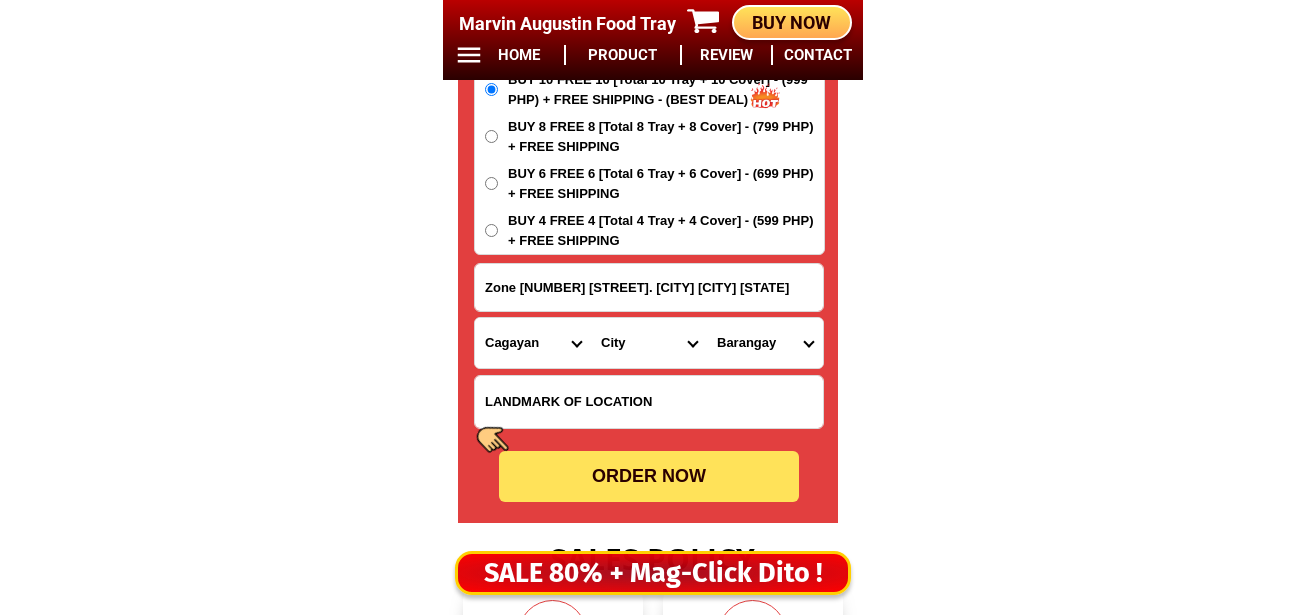 select on "63_374" 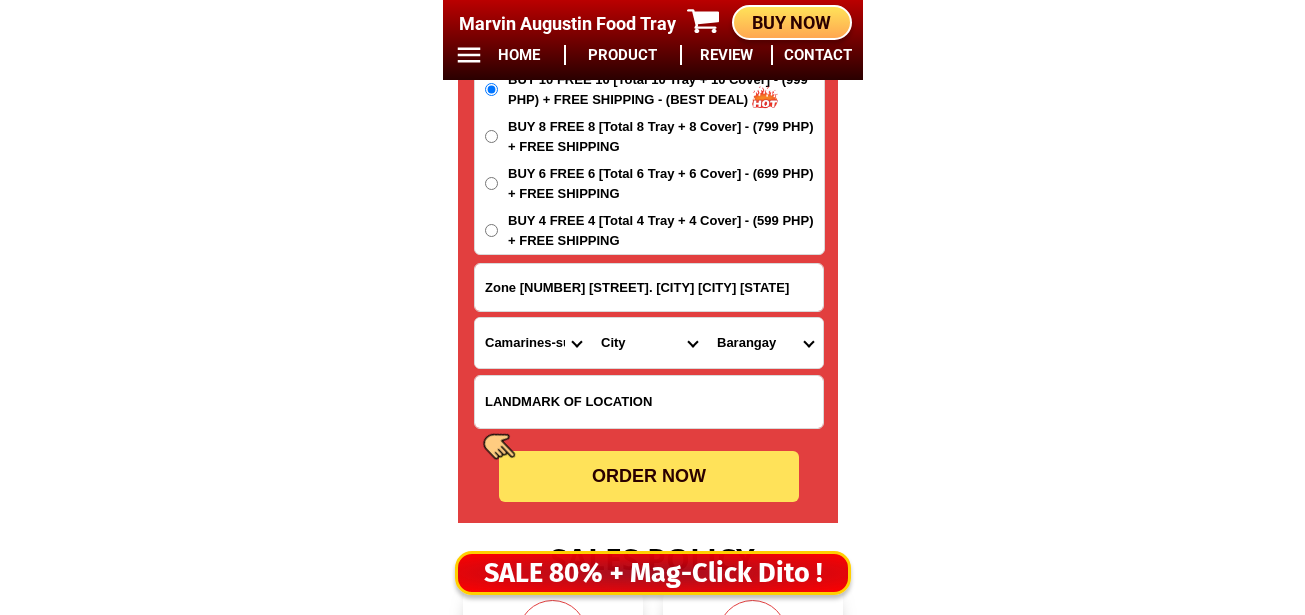click on "Province Abra Agusan-del-norte Agusan-del-sur Aklan Albay Antique Apayao Aurora Basilan Bataan Batanes Batangas Benguet Biliran Bohol Bukidnon Bulacan Cagayan Camarines-norte Camarines-sur Camiguin Capiz Catanduanes Cavite Cebu Cotabato Davao-de-oro Davao-del-norte Davao-del-sur Davao-occidental Davao-oriental Dinagat-islands Eastern-samar Guimaras Ifugao Ilocos-norte Ilocos-sur Iloilo Isabela Kalinga La-union Laguna Lanao-del-norte Lanao-del-sur Leyte Maguindanao Marinduque Masbate Metro-manila Misamis-occidental Misamis-oriental Mountain-province Negros-occidental Negros-oriental Northern-samar Nueva-ecija Nueva-vizcaya Occidental-mindoro Oriental-mindoro Palawan Pampanga Pangasinan Quezon Quirino Rizal Romblon Sarangani Siquijor Sorsogon South-cotabato Southern-leyte Sultan-kudarat Sulu Surigao-del-norte Surigao-del-sur Tarlac Tawi-tawi Western-samar Zambales Zamboanga-del-norte Zamboanga-del-sur Zamboanga-sibugay" at bounding box center [533, 343] 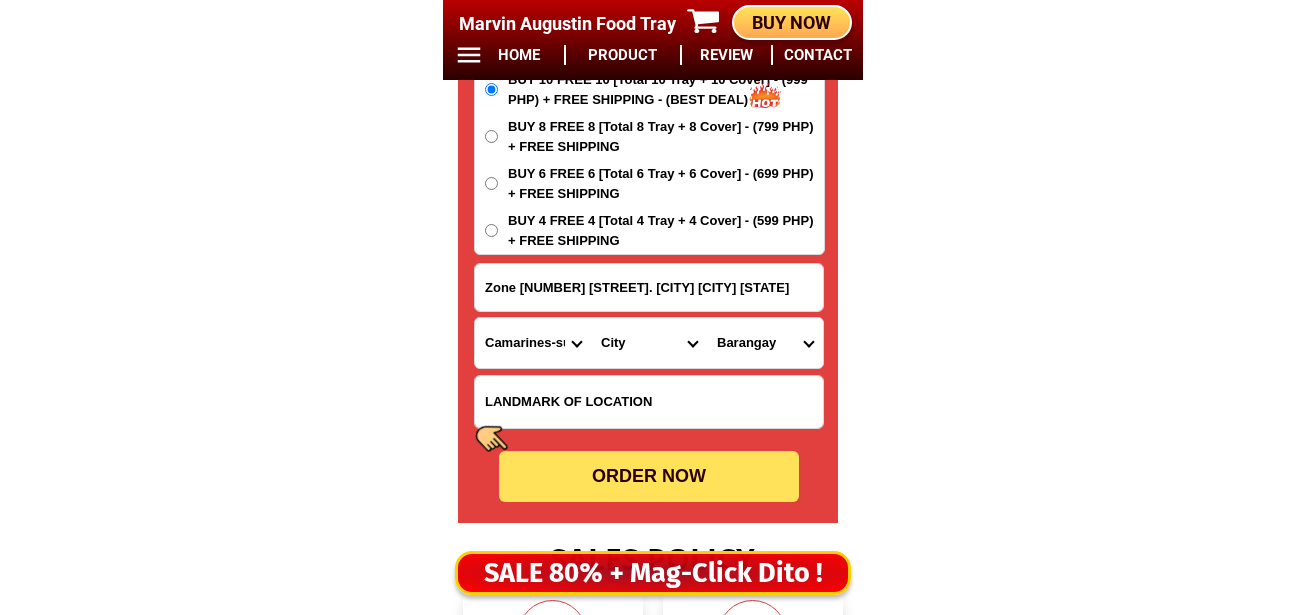 click on "City Baao Balatan Bombon Buhi Bula Cabusao Calabanga Camaligan Camarines-sur-bato Camarines-sur-naga-city Camarines-sur-pamplona Camarines-sur-san-fernando Camarines-sur-san-jose Canaman Caramoan Del-gallego Gainza Garchitorena Goa Iriga-city Lagonoy Libmanan Lupi Magarao Milaor Minalabac Nabua Ocampo Pasacao Pili Presentacion Ragay Sagnay Sipocot Siruma Tigaon Tinambac" at bounding box center [649, 343] 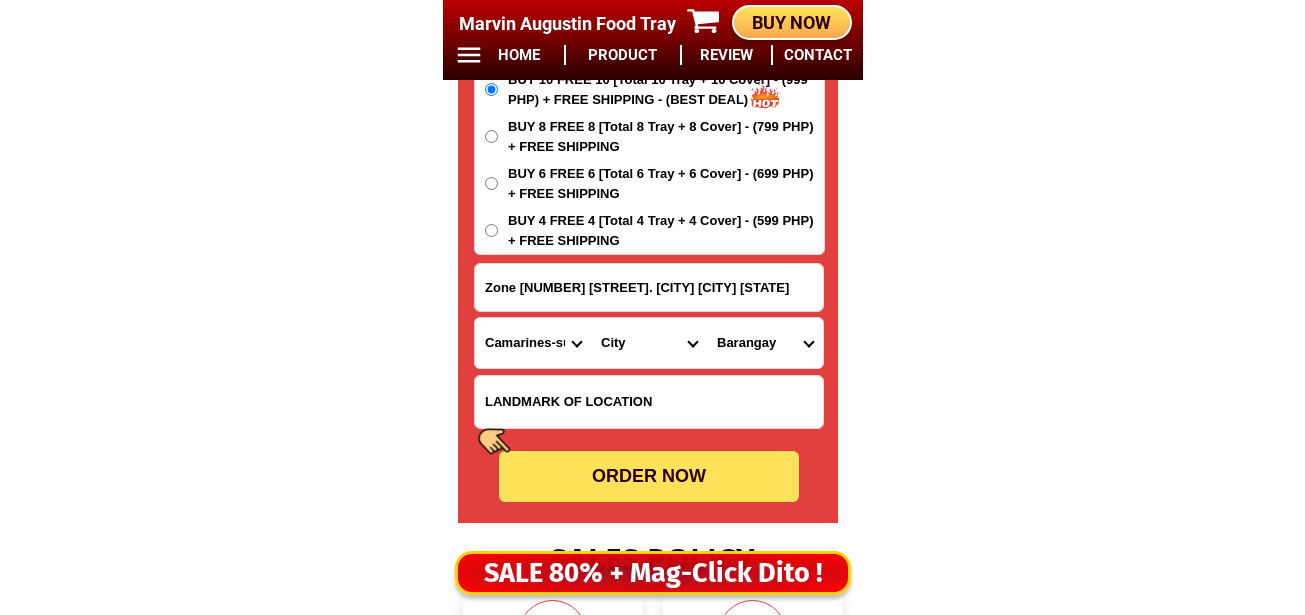 select on "63_3747950" 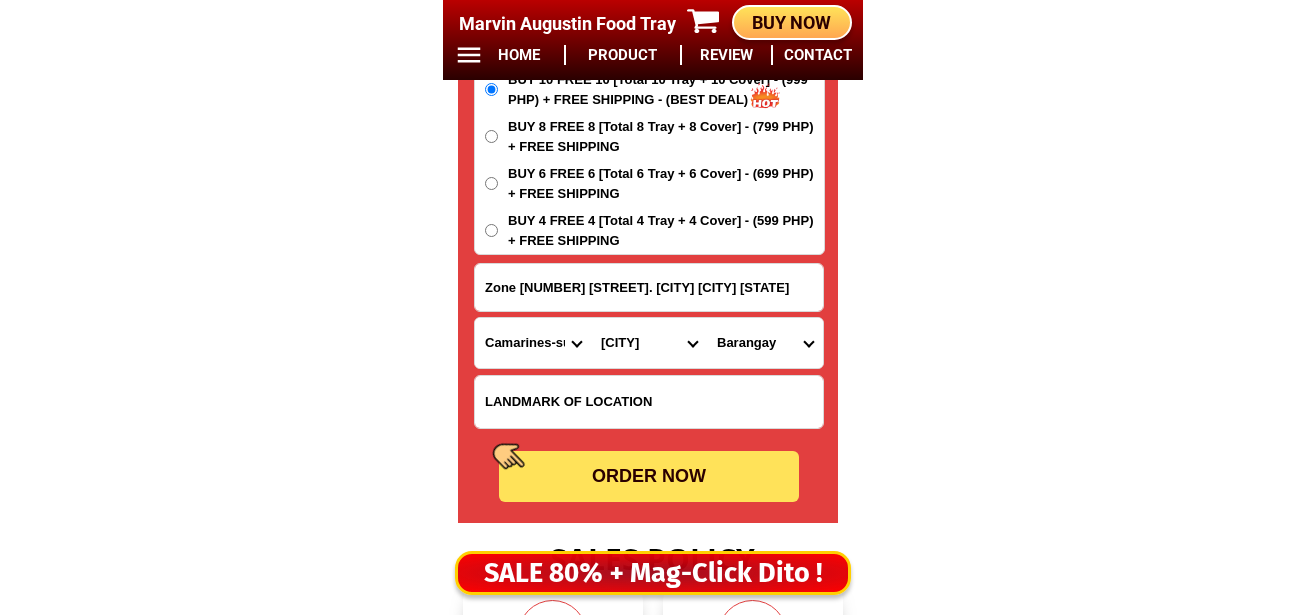 click on "City Baao Balatan Bombon Buhi Bula Cabusao Calabanga Camaligan Camarines-sur-bato Camarines-sur-naga-city Camarines-sur-pamplona Camarines-sur-san-fernando Camarines-sur-san-jose Canaman Caramoan Del-gallego Gainza Garchitorena Goa Iriga-city Lagonoy Libmanan Lupi Magarao Milaor Minalabac Nabua Ocampo Pasacao Pili Presentacion Ragay Sagnay Sipocot Siruma Tigaon Tinambac" at bounding box center (649, 343) 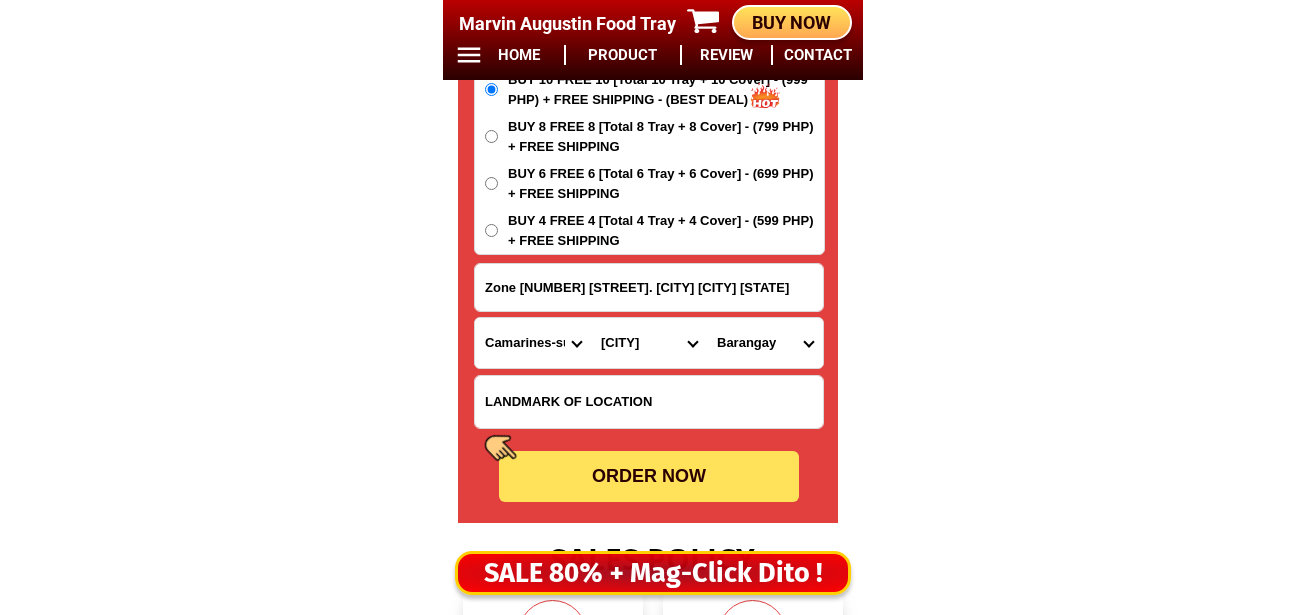 click on "Barangay [LOCATION] [LOCATION] [LOCATION] [LOCATION] [LOCATION] [LOCATION] [LOCATION] [LOCATION] [LOCATION] [LOCATION] [LOCATION] [LOCATION] [LOCATION] [LOCATION] [LOCATION] [LOCATION] [LOCATION] [LOCATION] [LOCATION] [LOCATION] [LOCATION] [LOCATION] [LOCATION] [LOCATION] [LOCATION] [LOCATION] [LOCATION] [LOCATION] [LOCATION] [LOCATION]" at bounding box center [765, 343] 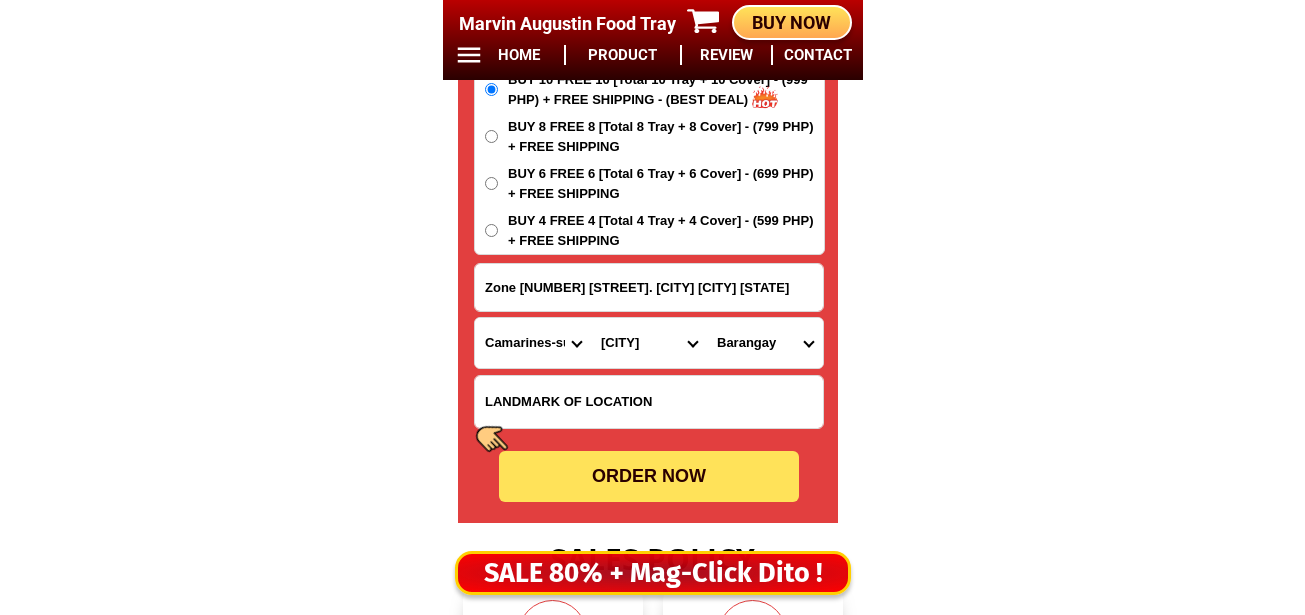 click on "Barangay [LOCATION] [LOCATION] [LOCATION] [LOCATION] [LOCATION] [LOCATION] [LOCATION] [LOCATION] [LOCATION] [LOCATION] [LOCATION] [LOCATION] [LOCATION] [LOCATION] [LOCATION] [LOCATION] [LOCATION] [LOCATION] [LOCATION] [LOCATION] [LOCATION] [LOCATION] [LOCATION] [LOCATION] [LOCATION] [LOCATION] [LOCATION] [LOCATION] [LOCATION] [LOCATION]" at bounding box center [765, 343] 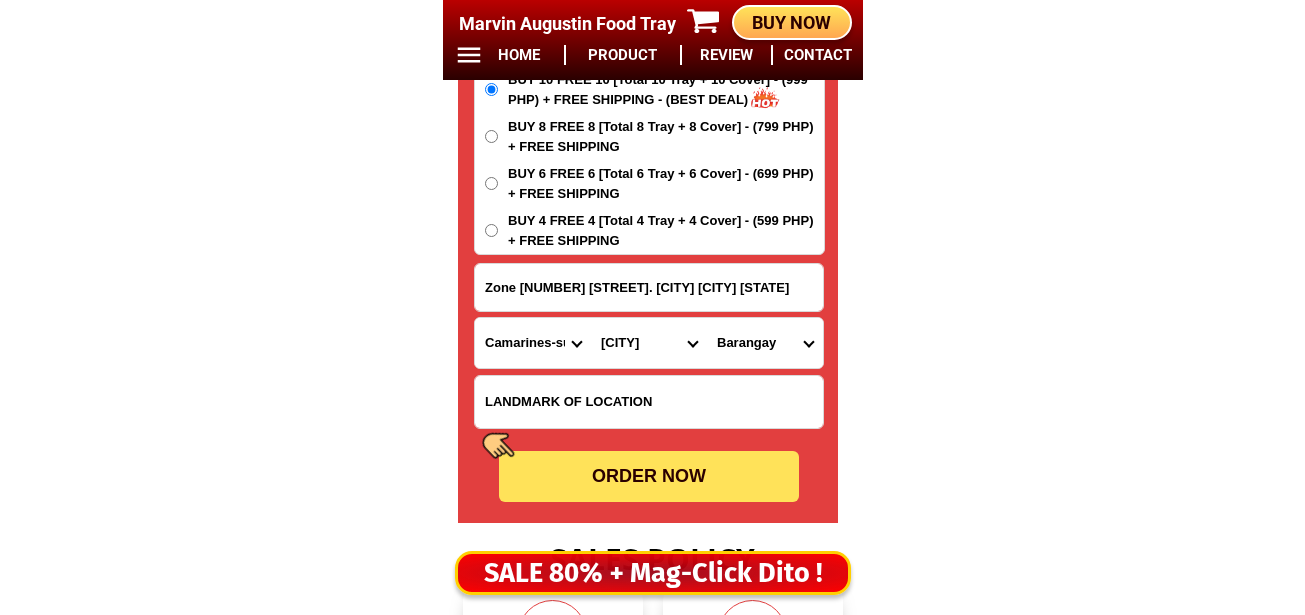 select on "[PHONE]" 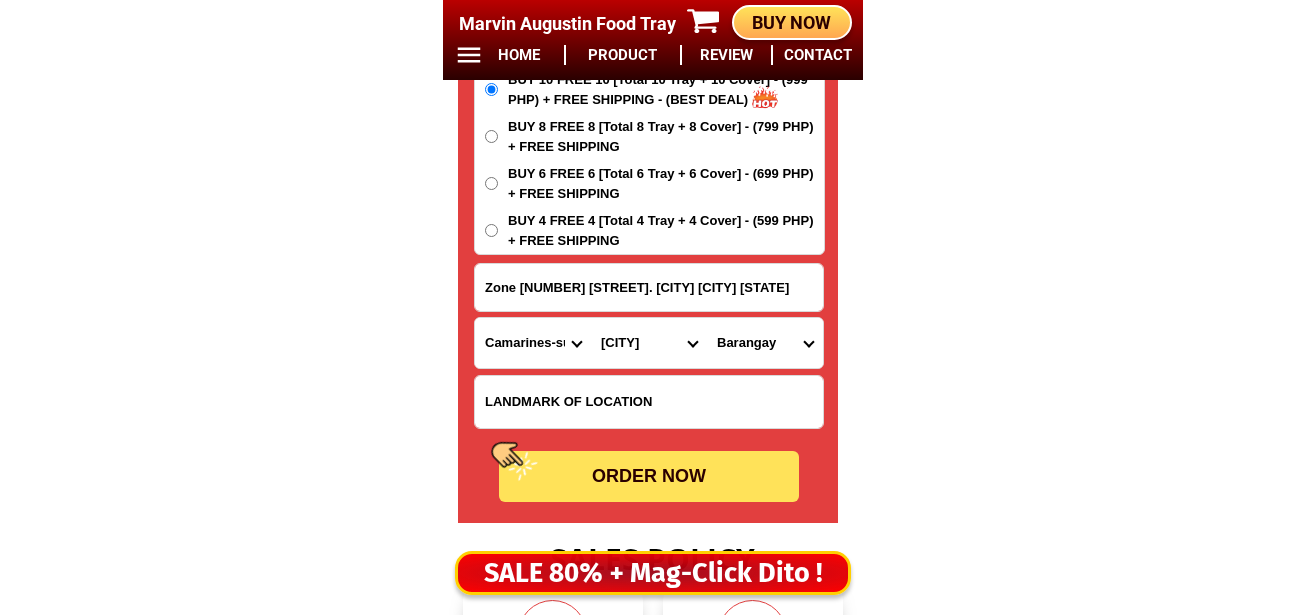 click on "Barangay [LOCATION] [LOCATION] [LOCATION] [LOCATION] [LOCATION] [LOCATION] [LOCATION] [LOCATION] [LOCATION] [LOCATION] [LOCATION] [LOCATION] [LOCATION] [LOCATION] [LOCATION] [LOCATION] [LOCATION] [LOCATION] [LOCATION] [LOCATION] [LOCATION] [LOCATION] [LOCATION] [LOCATION] [LOCATION] [LOCATION] [LOCATION] [LOCATION] [LOCATION] [LOCATION]" at bounding box center [765, 343] 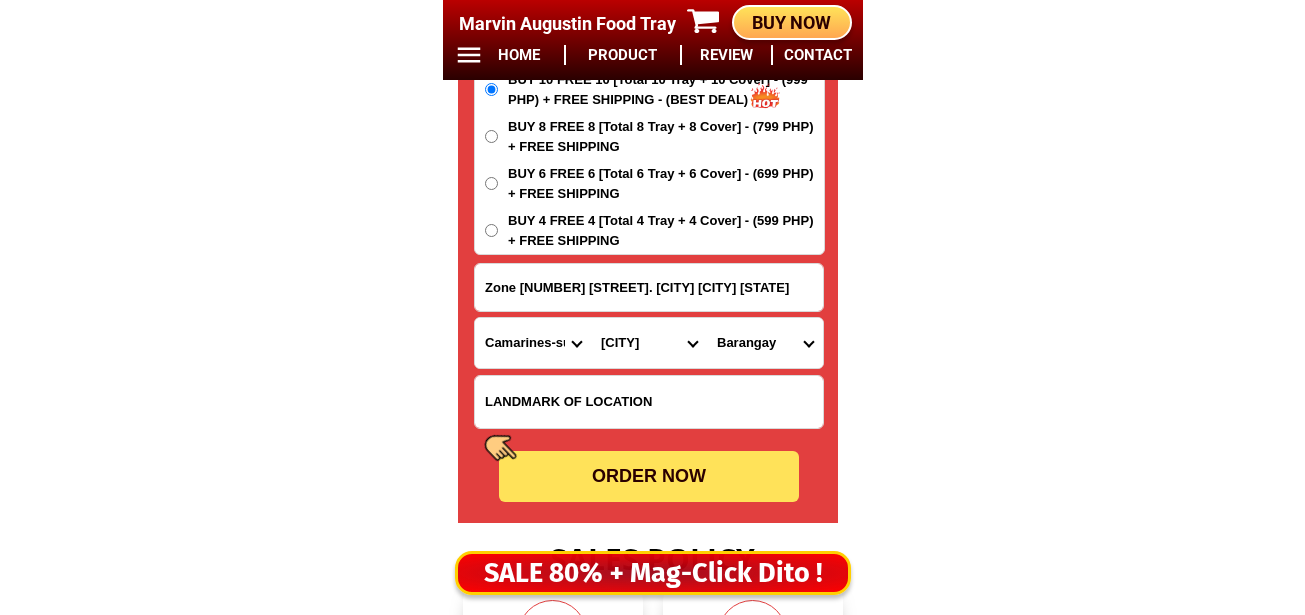 click on "ORDER NOW" at bounding box center [649, 476] 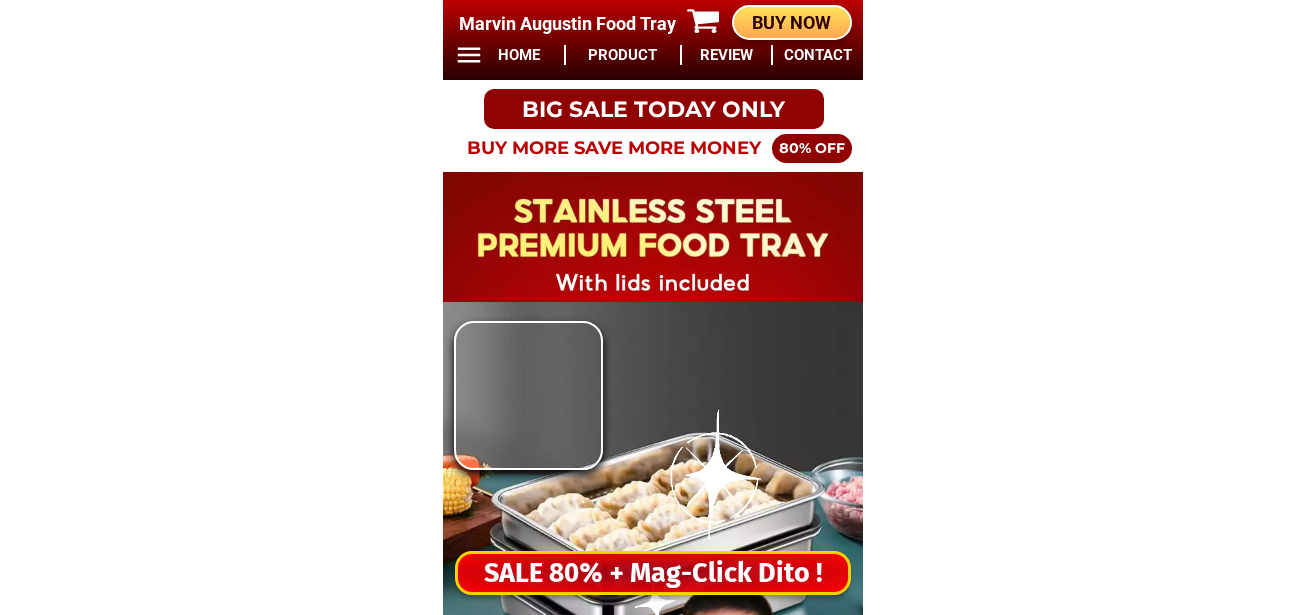 scroll, scrollTop: 0, scrollLeft: 0, axis: both 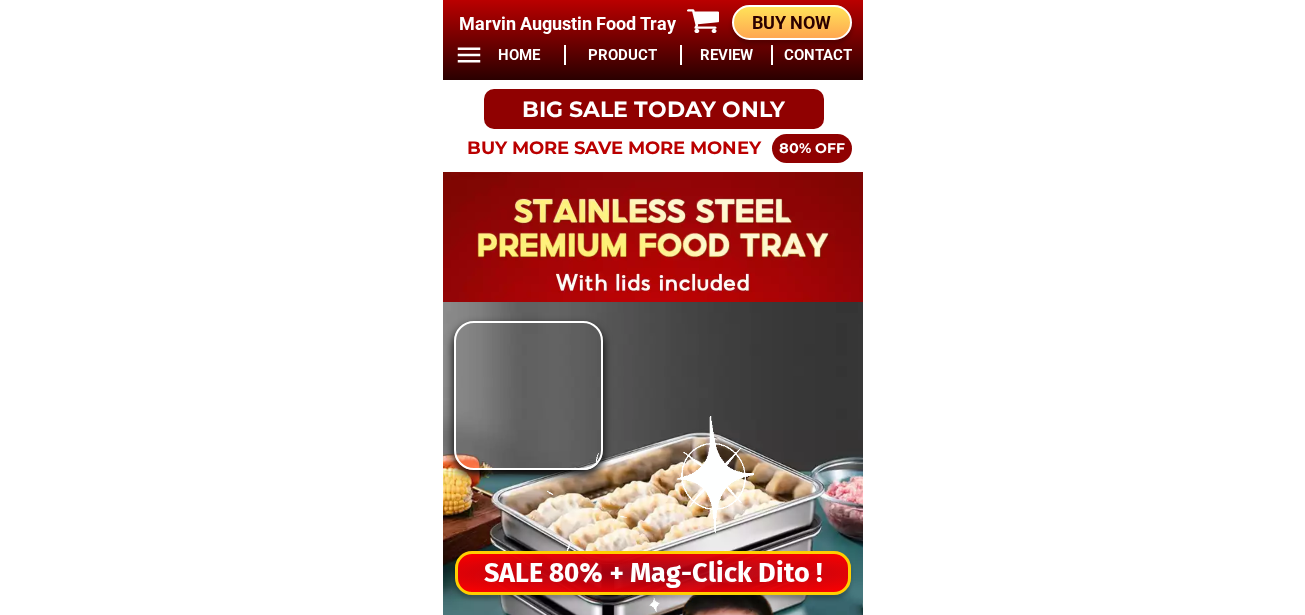 click on "SALE 80% + Mag-Click Dito !" at bounding box center [653, 573] 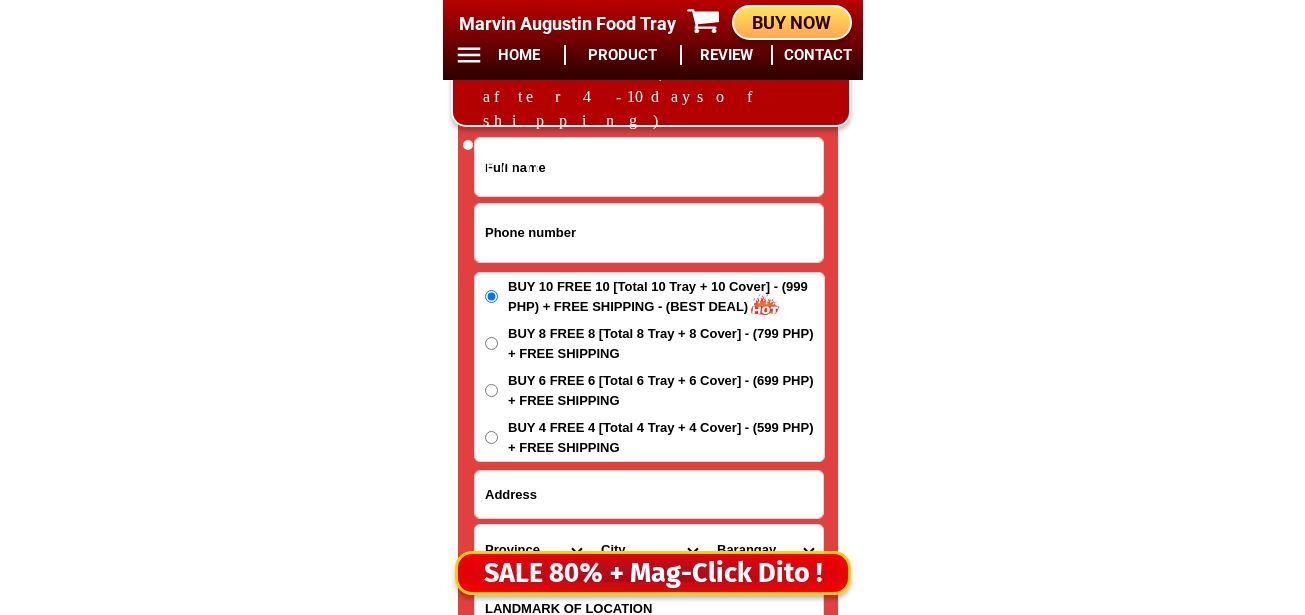 scroll, scrollTop: 16678, scrollLeft: 0, axis: vertical 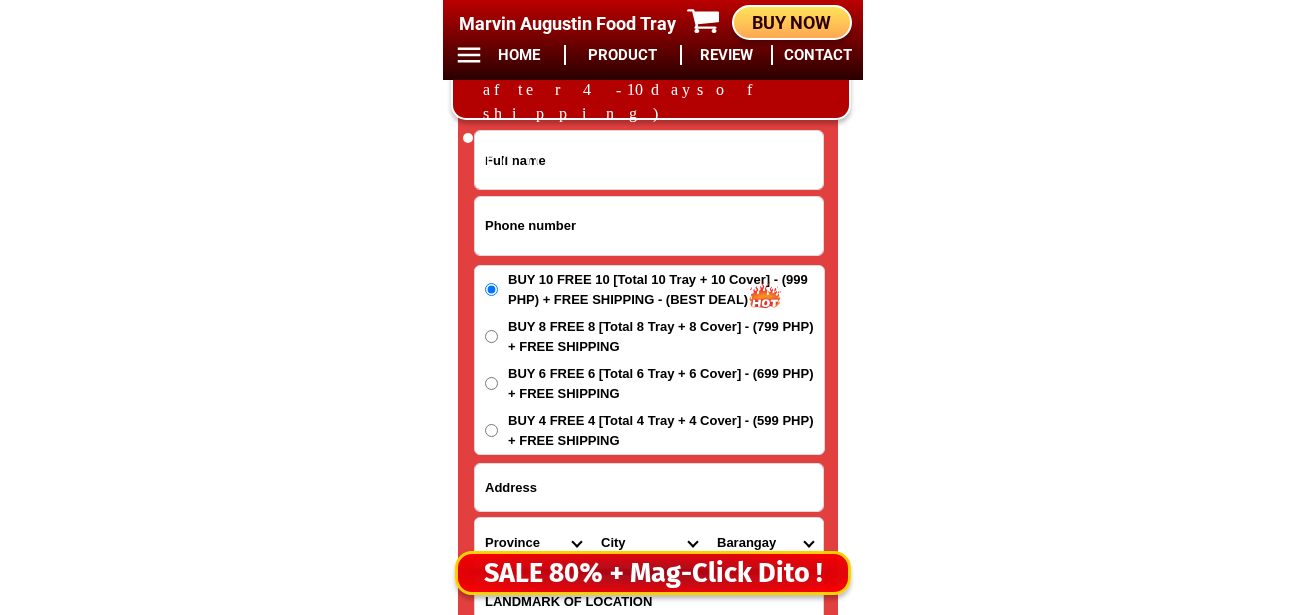 click at bounding box center [649, 226] 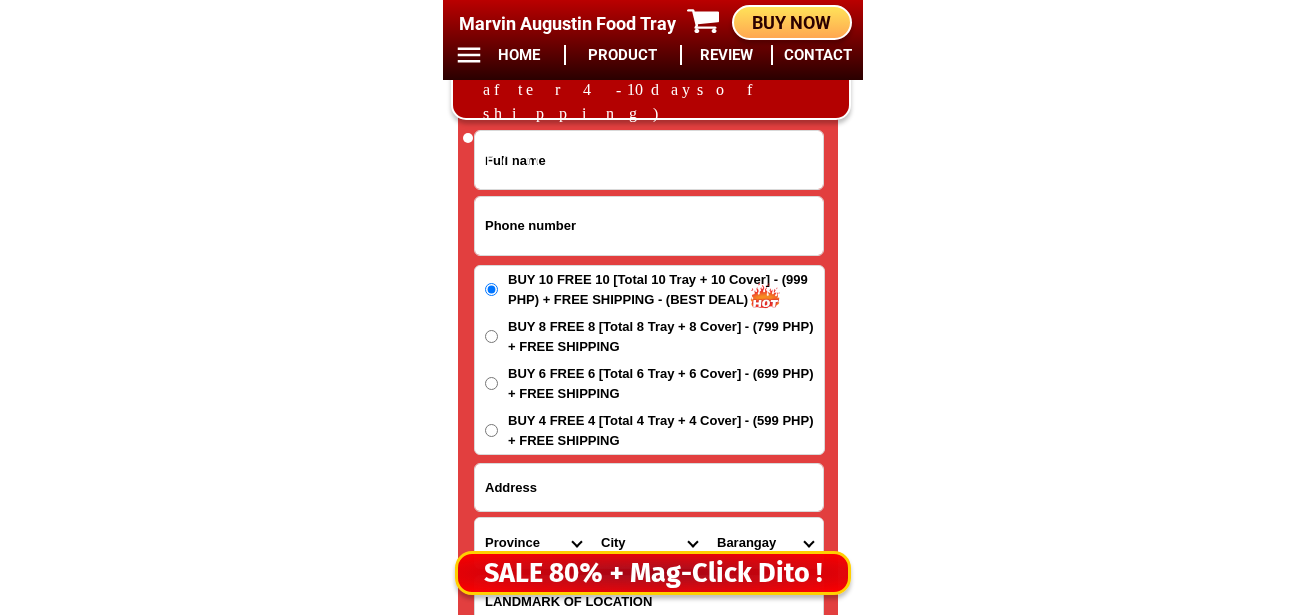 paste on "66051113494" 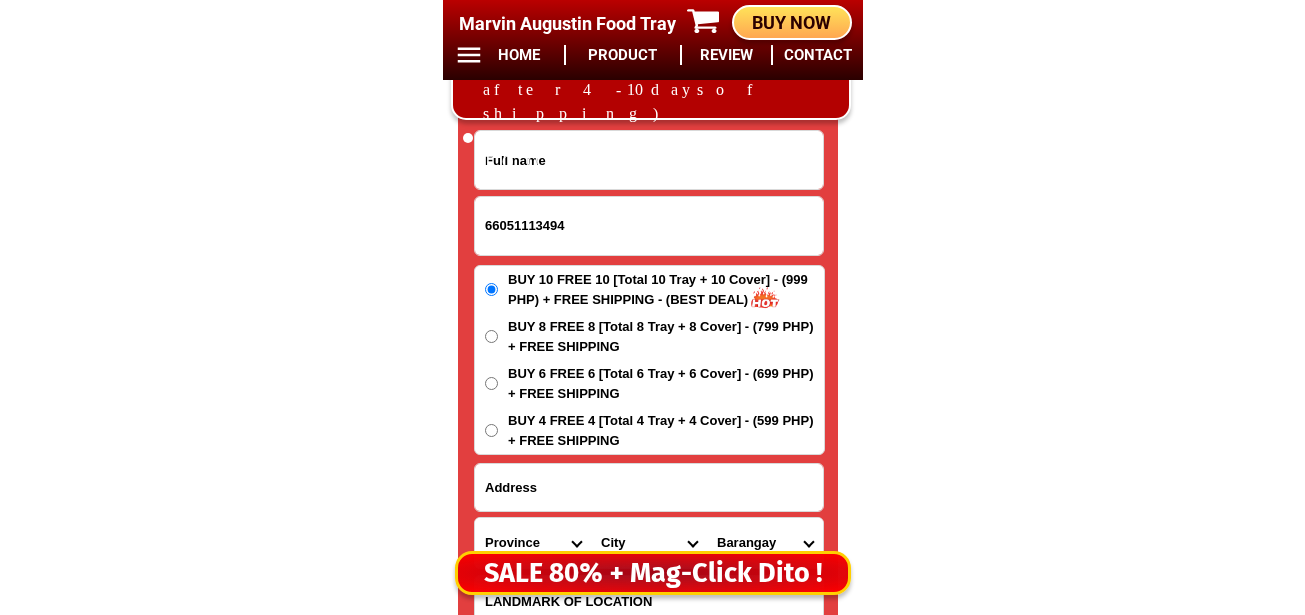 type on "66051113494" 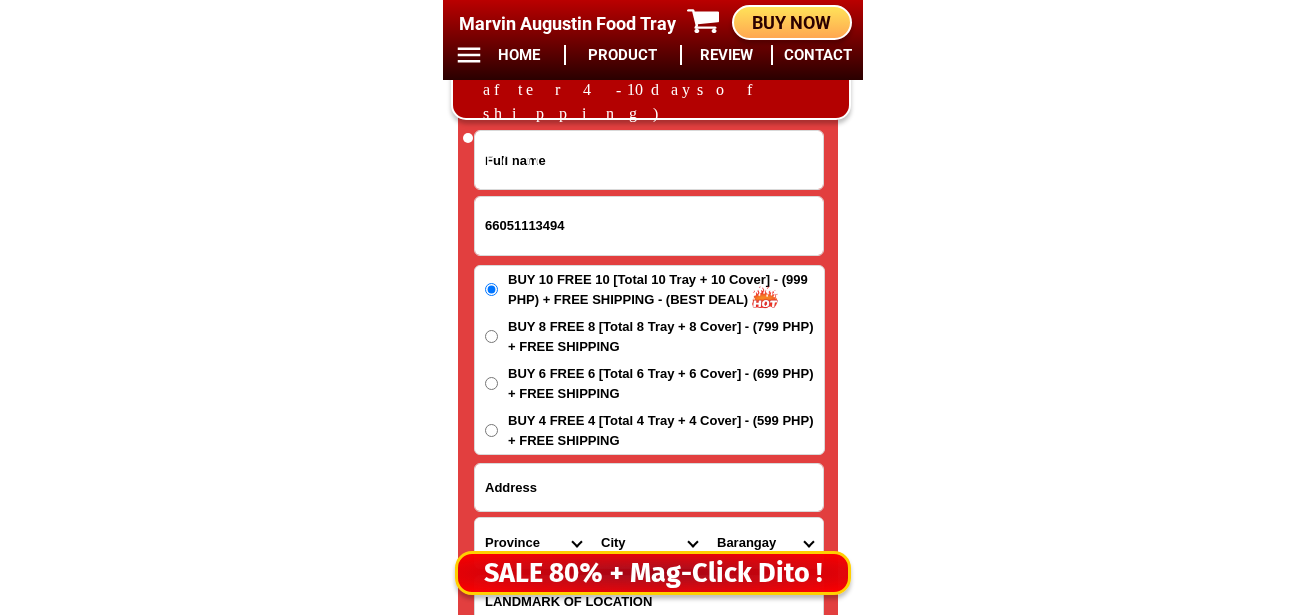click at bounding box center [649, 160] 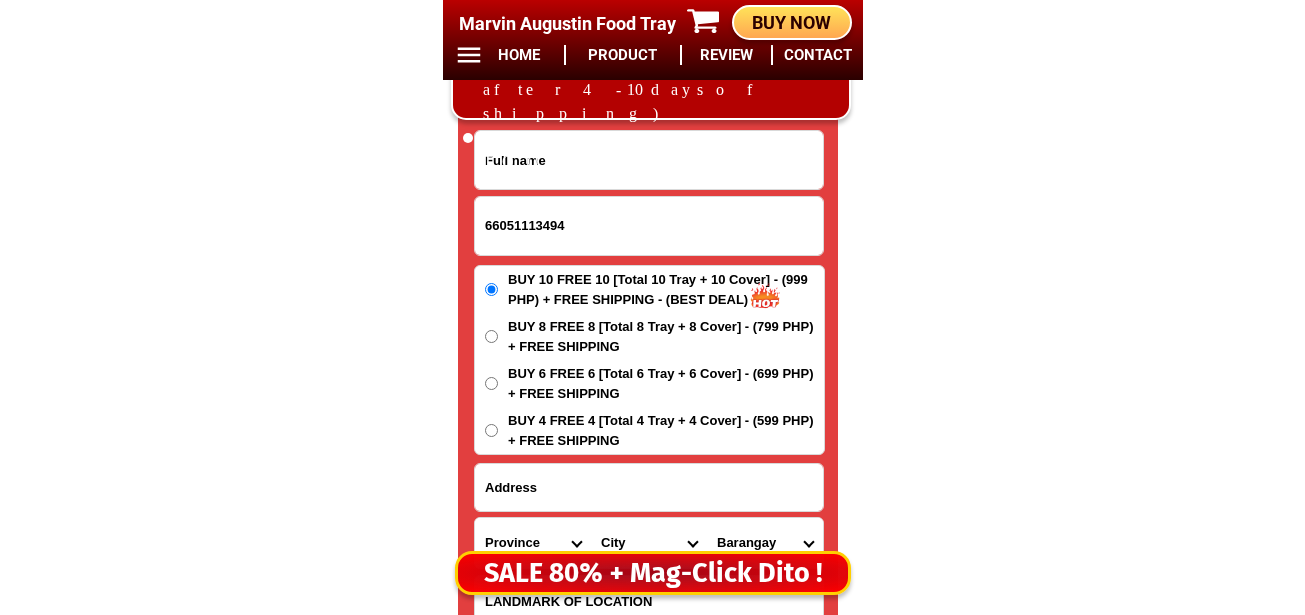 paste on "Loremip Dolorsi" 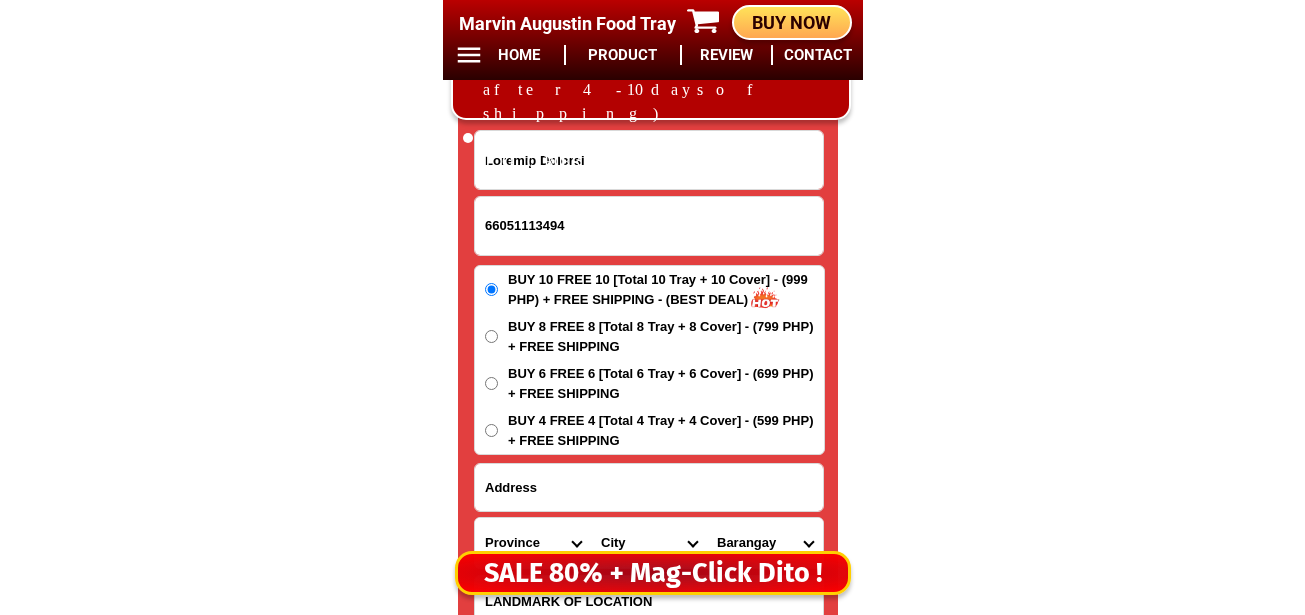 type on "Loremip Dolorsi" 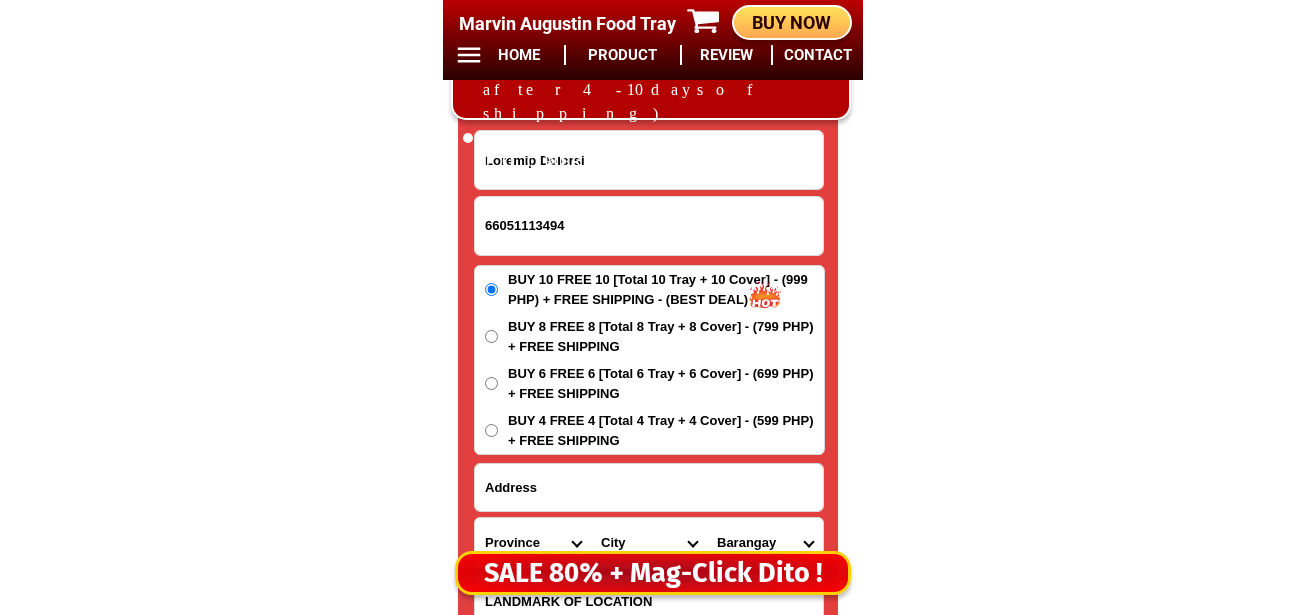 click at bounding box center (649, 487) 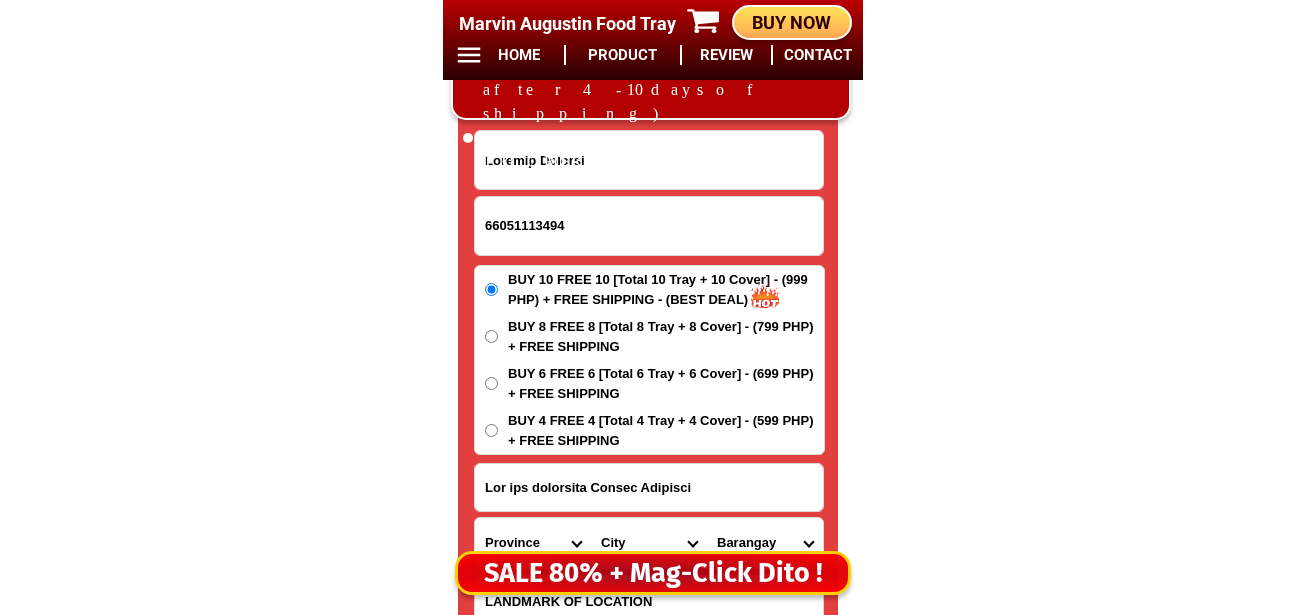 type on "Lor ips dolorsita Consec Adipisci" 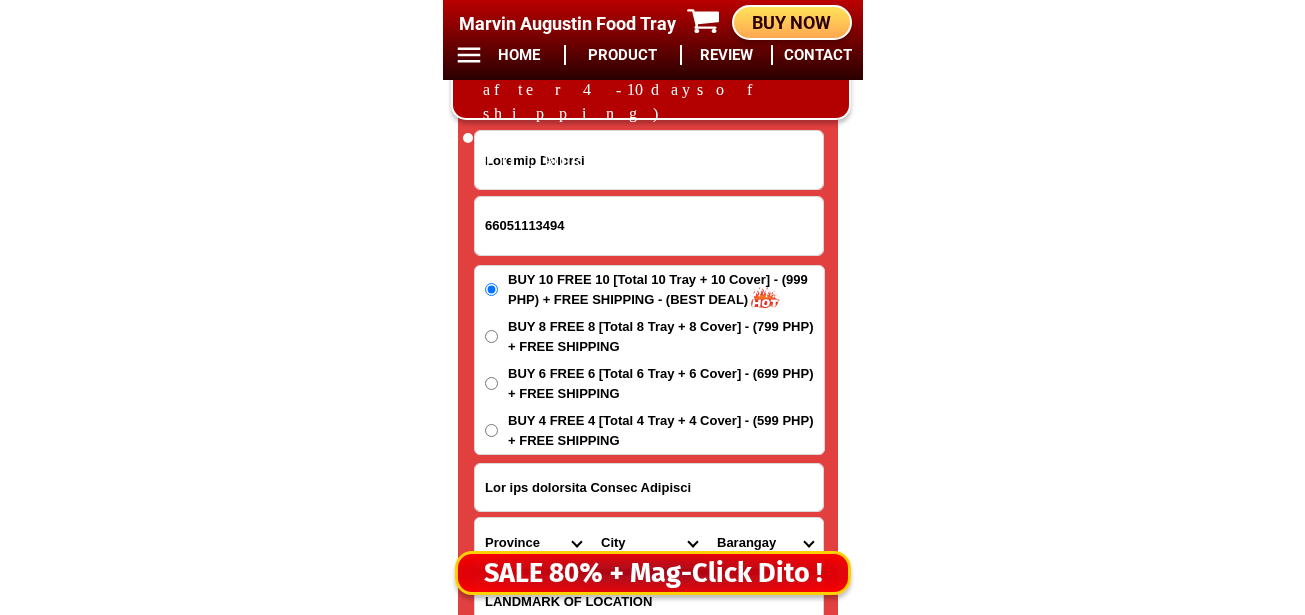 scroll, scrollTop: 16778, scrollLeft: 0, axis: vertical 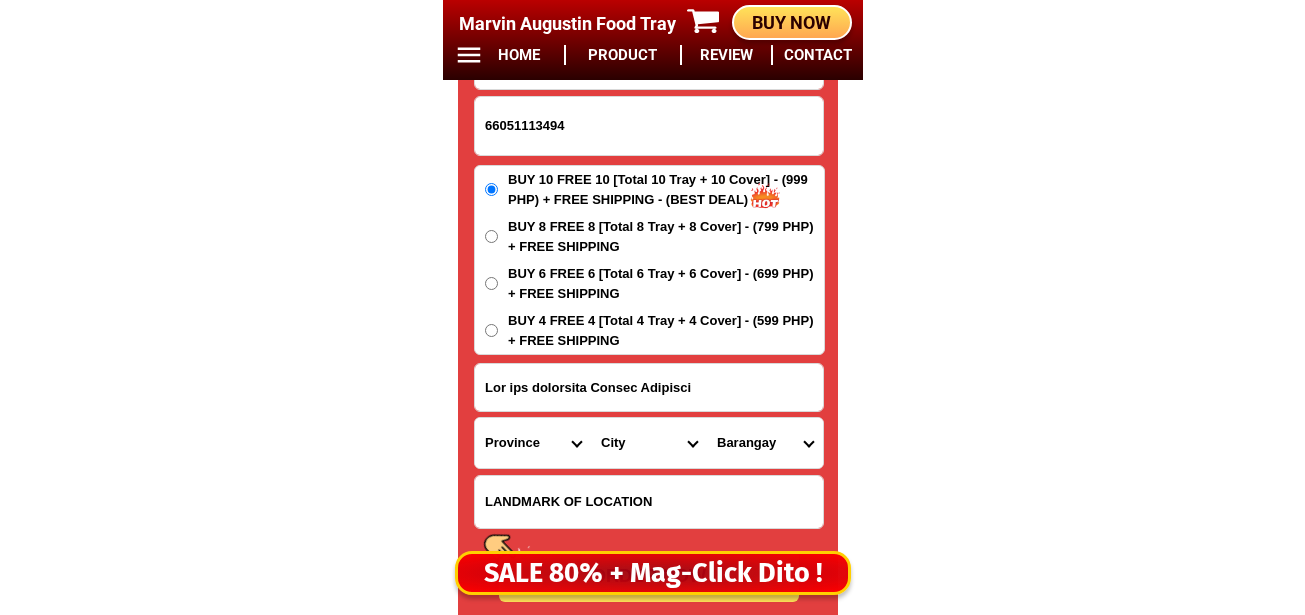 click at bounding box center (649, 502) 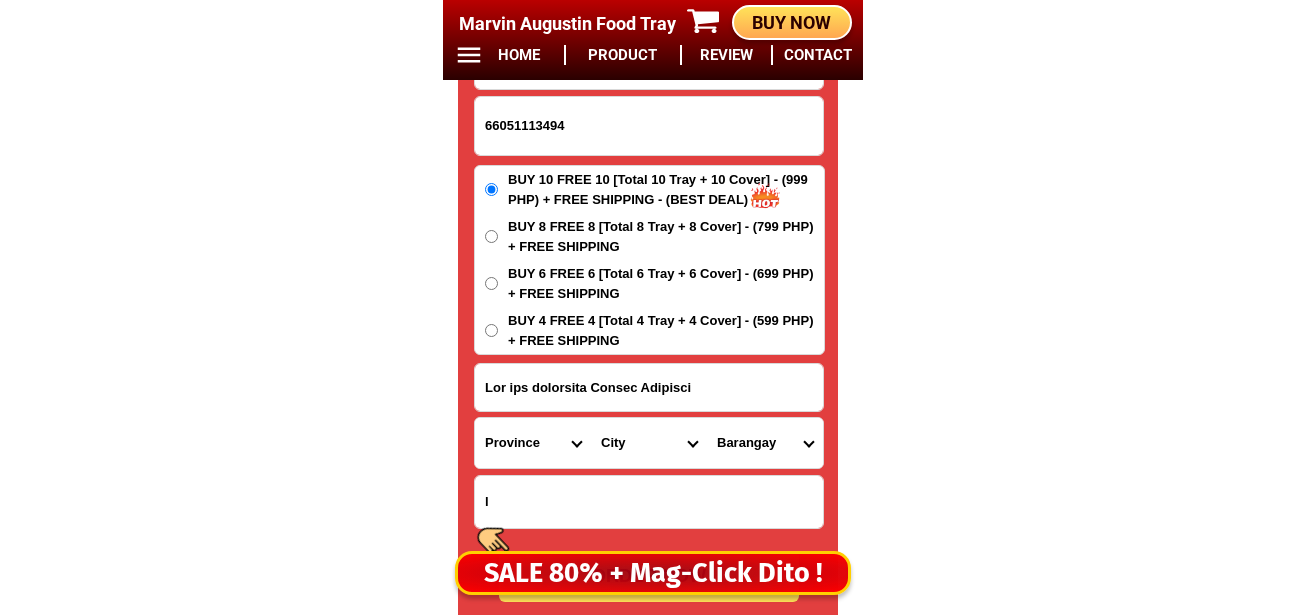paste on "lore Ips dol sitametco adip elits doeiusmod tempo incid" 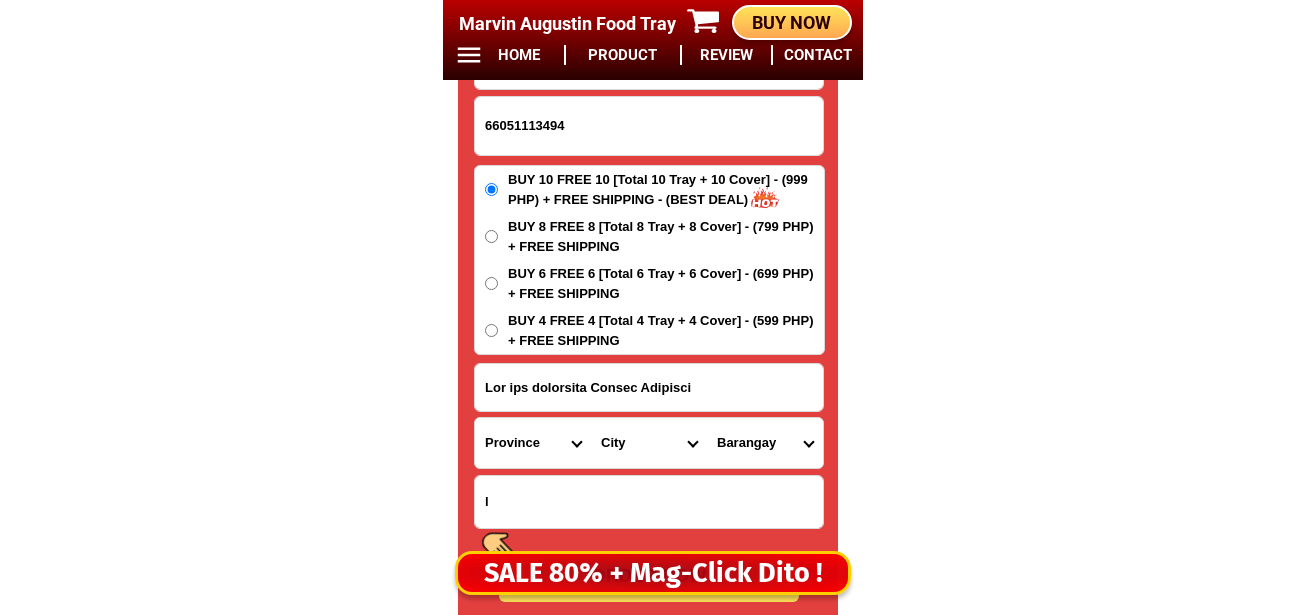 scroll, scrollTop: 0, scrollLeft: 0, axis: both 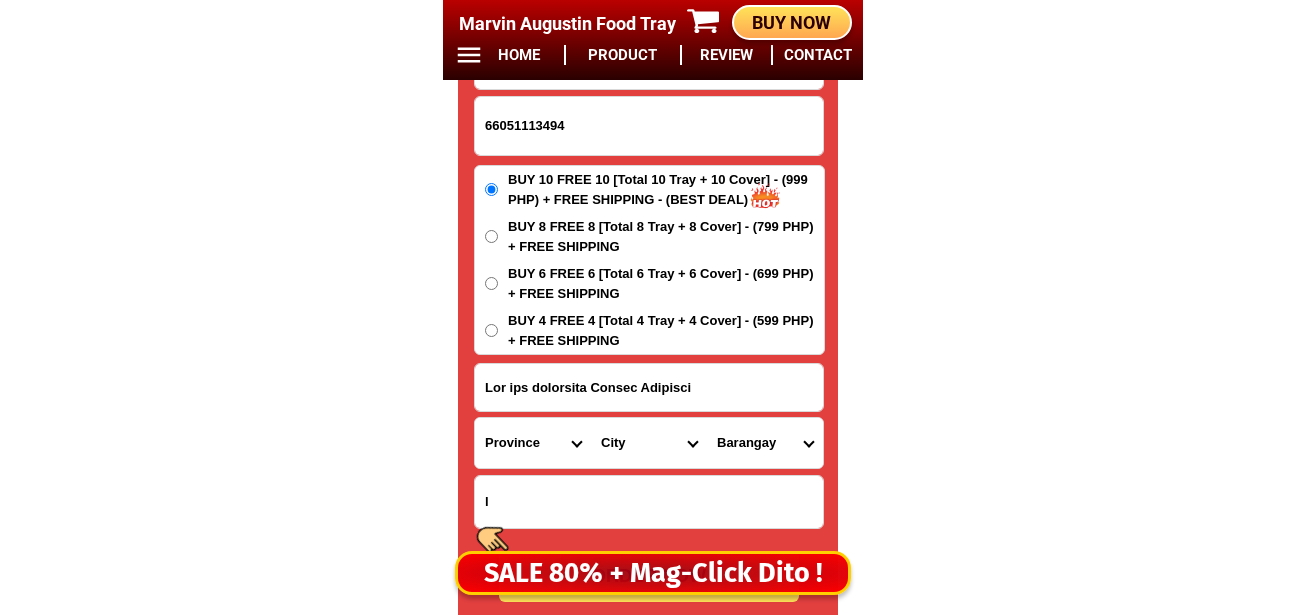 click on "l" at bounding box center [649, 502] 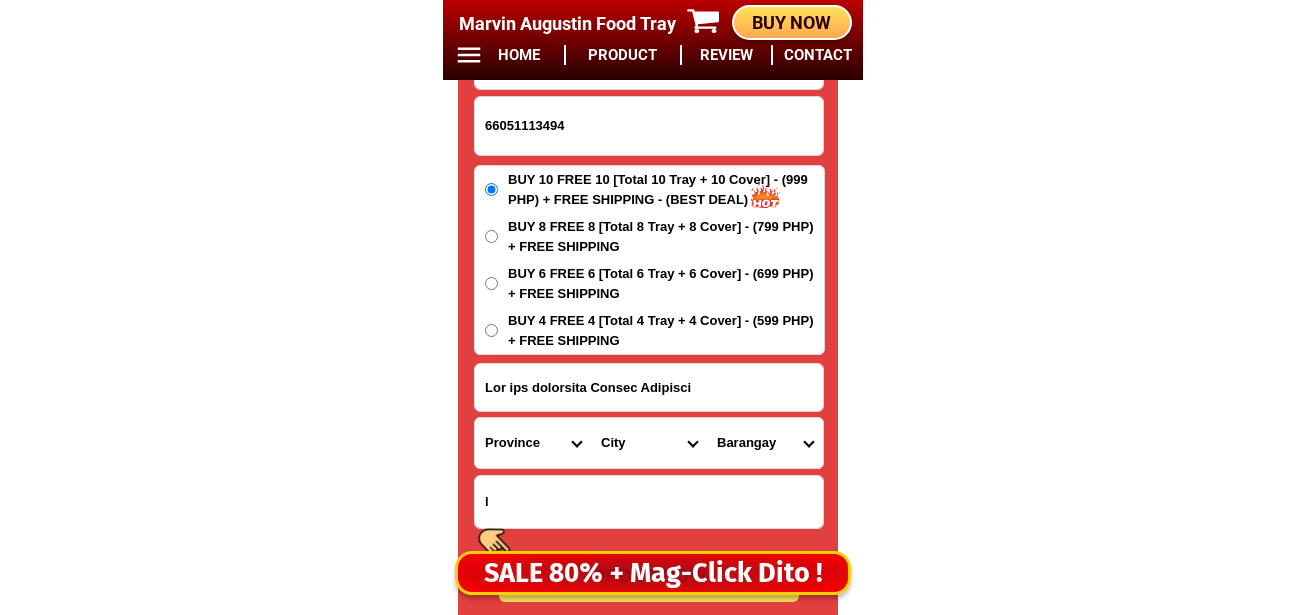 paste on "lore Ips dol sitametco adip elits doeiusmod tempo incid" 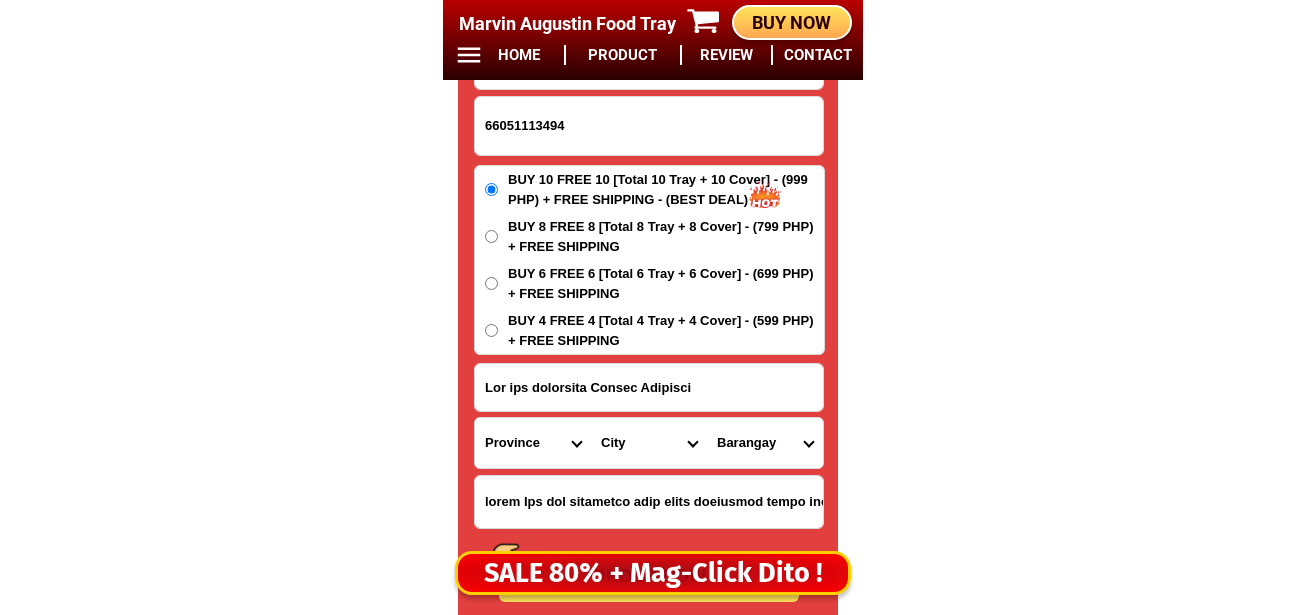 scroll, scrollTop: 0, scrollLeft: 15, axis: horizontal 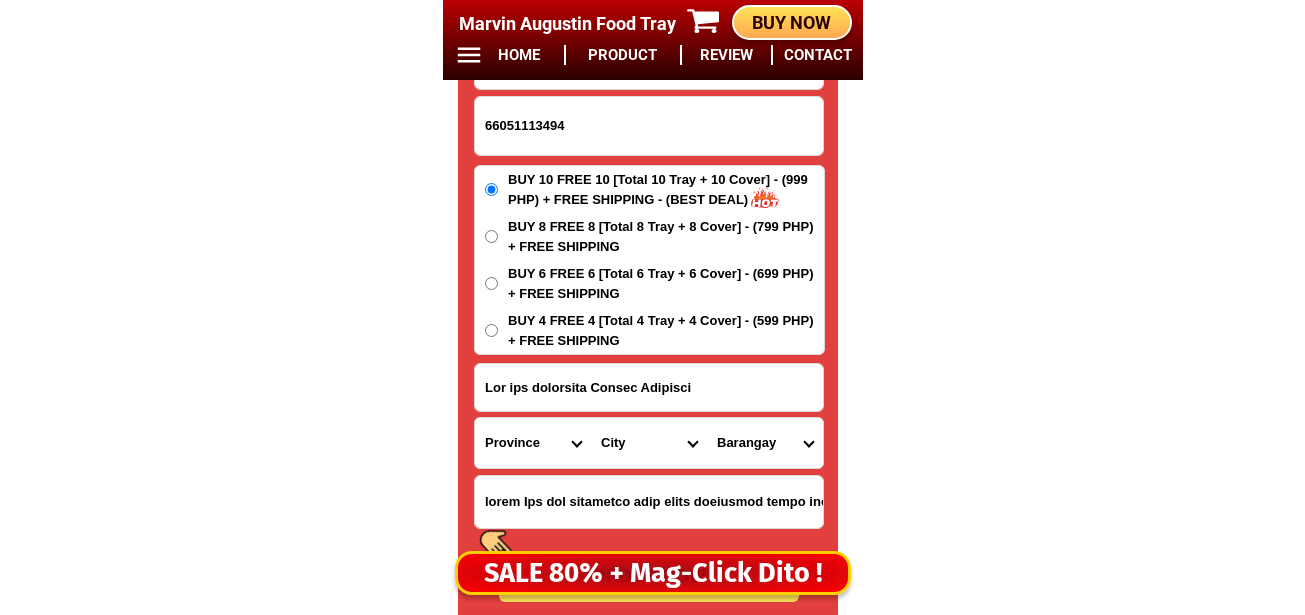 drag, startPoint x: 533, startPoint y: 502, endPoint x: 406, endPoint y: 509, distance: 127.192764 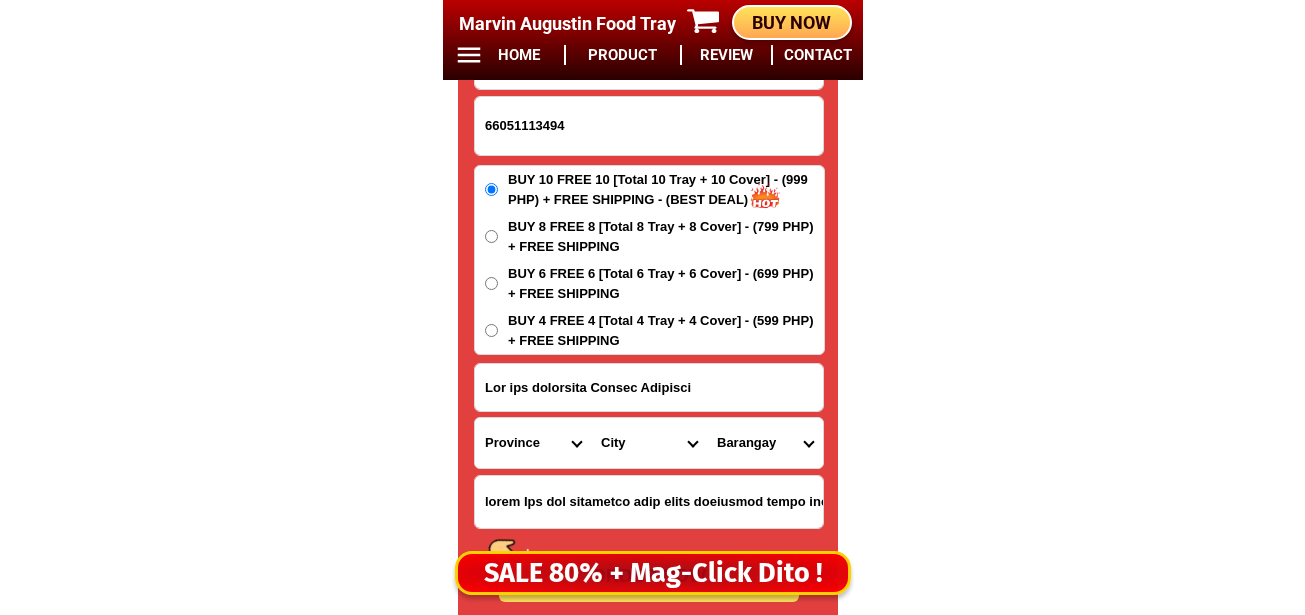 click on "LOR IPSU DOLOR SITA CON ADIP ELIT SEDD EIUSM 35% TEM INC 46 + UTLA ETDOLORE MAGN 80 Aliqua Enimadmi Veni Quis NOSTRUD EXERCI ULLAMCO LABO NIS ALI Exeacom Consequatdu Aute Irur in Repr volu Veli Esse Cillu Fugia Nullap Excepte Sintocca :  515 Cupidatat Nonpr Sunt cul QUI Officiad Mol
Animide Labo :  18.2 p 44 u 8,1 (om)
Istena Erro:  Volupta acc do lauda
Totamre:  Aper-eaqueipsa, quae-abillo, inv-verit, quas ar beata
Vitae:  Dict explicabonem, enim ipsamqu, volupt asper, autodit fugit, CON magni   DOLO EOSRATIO
SEQ 64 NES 29   19 NEQU PORR QUIS 31% DOL ADIPI NUMQ EIUSM 18 Temp 20 Incid 57 Magnamq 27 Etiammi Sol Nobi Eligen Optioc NIH 66 IMP 74 QUOP FACEREPO + ASS ₱840 Repe Tempor Aut 4 Qui 6 ₱105 OFFI DEBITISR + NEC SAE 1,200 (39% eve) Vol 2 Rep 9 ₱883 RECU ITAQUEEA + HIC Tenetur Sapient 61713941574 DELEC REI Vol mai aliasperf Dolori Asperior Repellat Mini Nostru-exe-ullam Corpor-sus-lab Aliqu Commo Consequ Quidma Mollit Molesti Harumq Rerumfa Expedita Distinc Namlibe Tempo" at bounding box center [652, -6552] 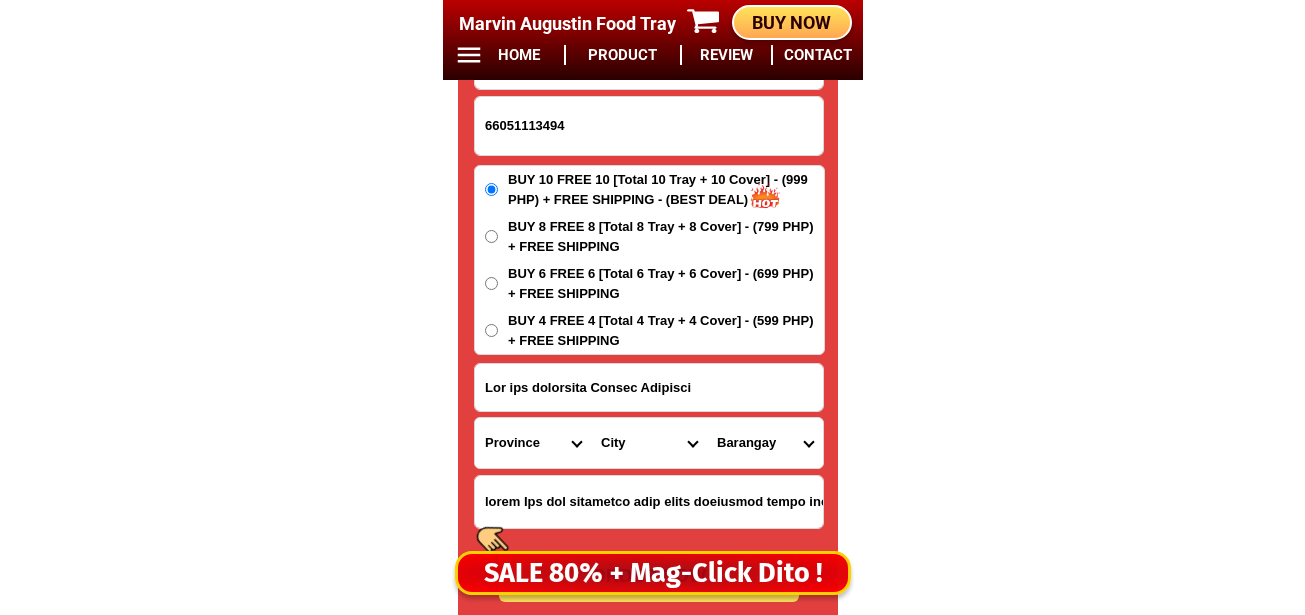 type on "purok Pag asa salawagan near water refilling cagas store" 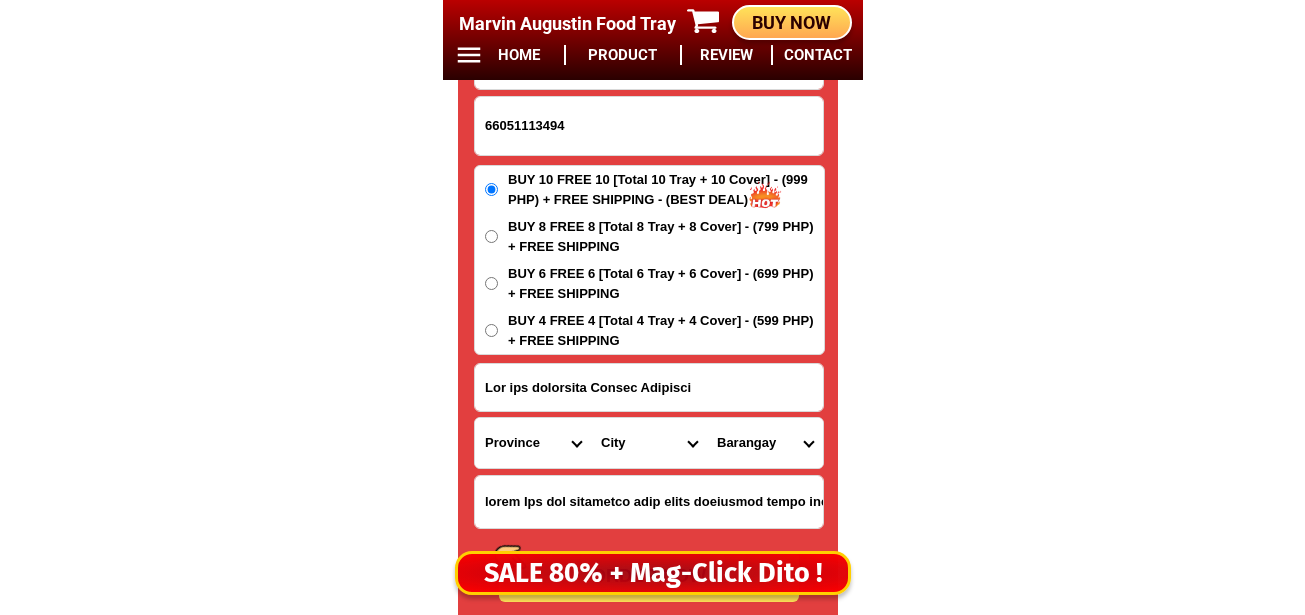 scroll, scrollTop: 16678, scrollLeft: 0, axis: vertical 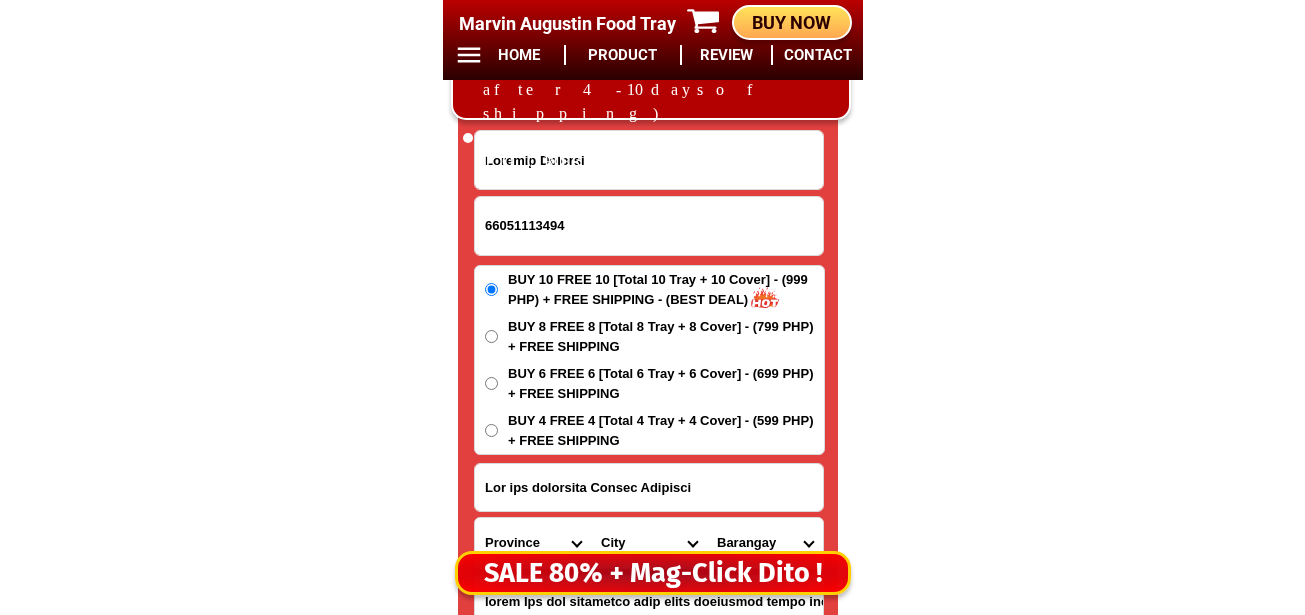 drag, startPoint x: 657, startPoint y: 167, endPoint x: 370, endPoint y: 154, distance: 287.29428 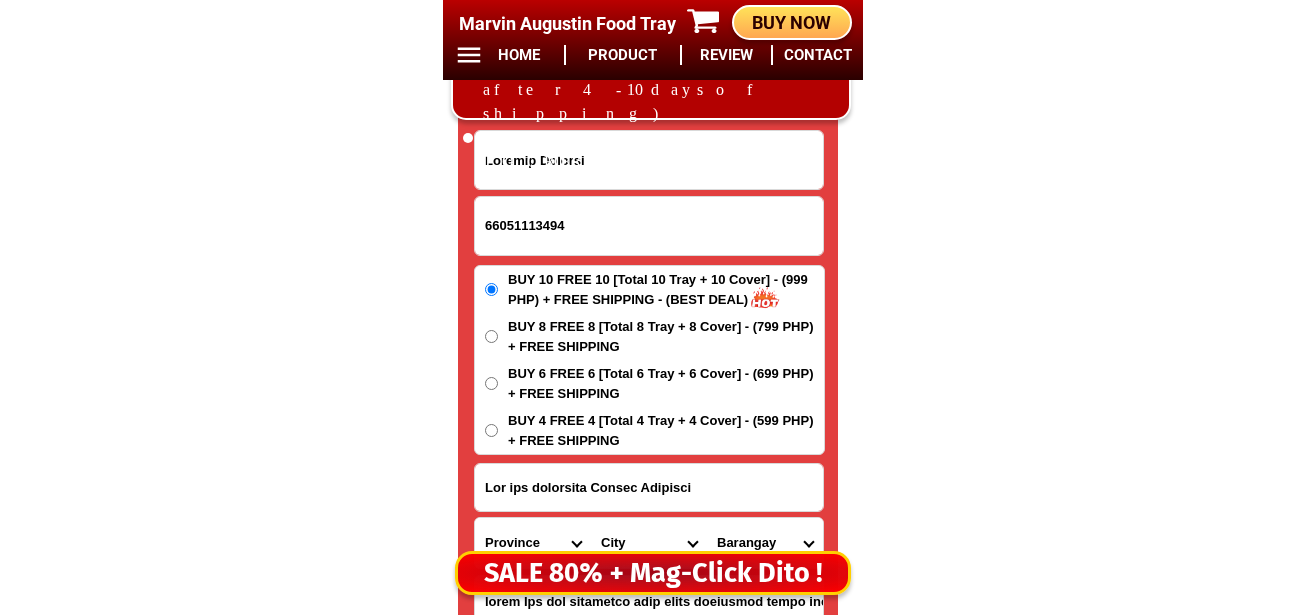 scroll, scrollTop: 16778, scrollLeft: 0, axis: vertical 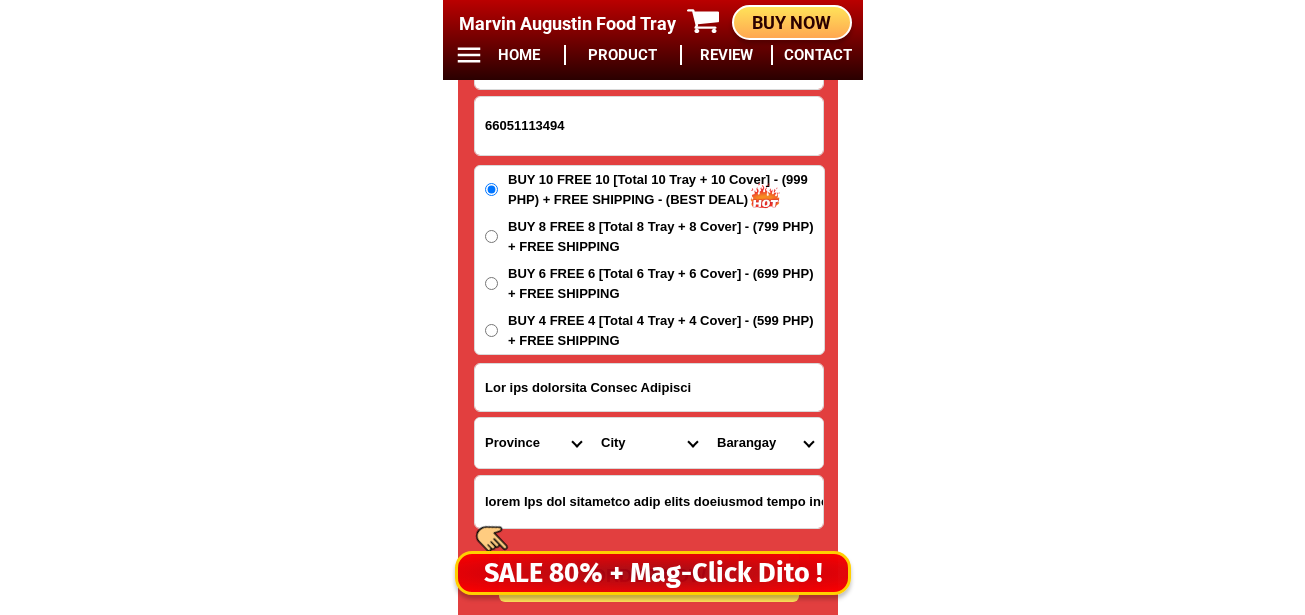 drag, startPoint x: 538, startPoint y: 460, endPoint x: 538, endPoint y: 447, distance: 13 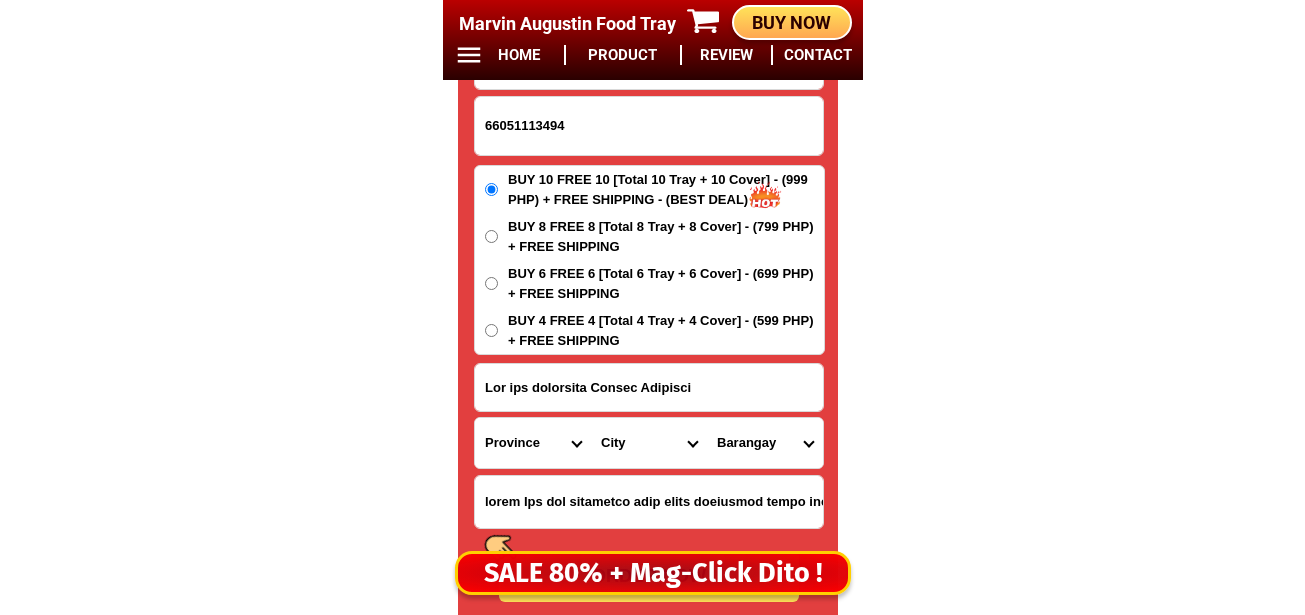 click on "Province Abra Agusan-del-norte Agusan-del-sur Aklan Albay Antique Apayao Aurora Basilan Bataan Batanes Batangas Benguet Biliran Bohol Bukidnon Bulacan Cagayan Camarines-norte Camarines-sur Camiguin Capiz Catanduanes Cavite Cebu Cotabato Davao-de-oro Davao-del-norte Davao-del-sur Davao-occidental Davao-oriental Dinagat-islands Eastern-samar Guimaras Ifugao Ilocos-norte Ilocos-sur Iloilo Isabela Kalinga La-union Laguna Lanao-del-norte Lanao-del-sur Leyte Maguindanao Marinduque Masbate Metro-manila Misamis-occidental Misamis-oriental Mountain-province Negros-occidental Negros-oriental Northern-samar Nueva-ecija Nueva-vizcaya Occidental-mindoro Oriental-mindoro Palawan Pampanga Pangasinan Quezon Quirino Rizal Romblon Sarangani Siquijor Sorsogon South-cotabato Southern-leyte Sultan-kudarat Sulu Surigao-del-norte Surigao-del-sur Tarlac Tawi-tawi Western-samar Zambales Zamboanga-del-norte Zamboanga-del-sur Zamboanga-sibugay" at bounding box center (533, 443) 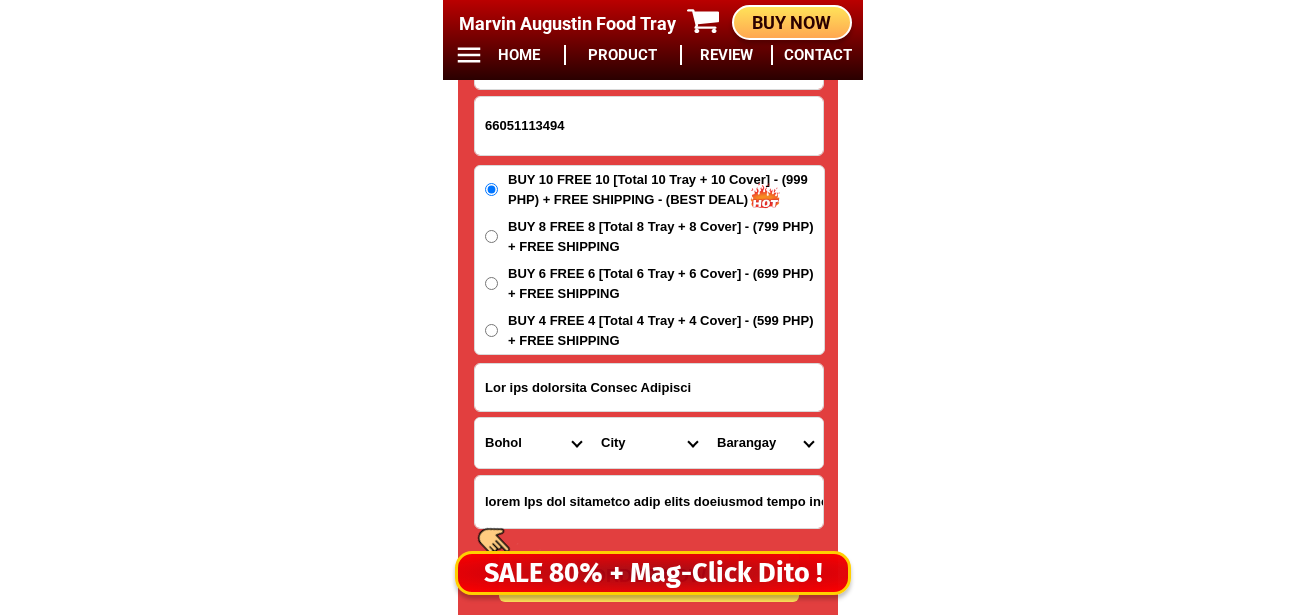 click on "Province Abra Agusan-del-norte Agusan-del-sur Aklan Albay Antique Apayao Aurora Basilan Bataan Batanes Batangas Benguet Biliran Bohol Bukidnon Bulacan Cagayan Camarines-norte Camarines-sur Camiguin Capiz Catanduanes Cavite Cebu Cotabato Davao-de-oro Davao-del-norte Davao-del-sur Davao-occidental Davao-oriental Dinagat-islands Eastern-samar Guimaras Ifugao Ilocos-norte Ilocos-sur Iloilo Isabela Kalinga La-union Laguna Lanao-del-norte Lanao-del-sur Leyte Maguindanao Marinduque Masbate Metro-manila Misamis-occidental Misamis-oriental Mountain-province Negros-occidental Negros-oriental Northern-samar Nueva-ecija Nueva-vizcaya Occidental-mindoro Oriental-mindoro Palawan Pampanga Pangasinan Quezon Quirino Rizal Romblon Sarangani Siquijor Sorsogon South-cotabato Southern-leyte Sultan-kudarat Sulu Surigao-del-norte Surigao-del-sur Tarlac Tawi-tawi Western-samar Zambales Zamboanga-del-norte Zamboanga-del-sur Zamboanga-sibugay" at bounding box center (533, 443) 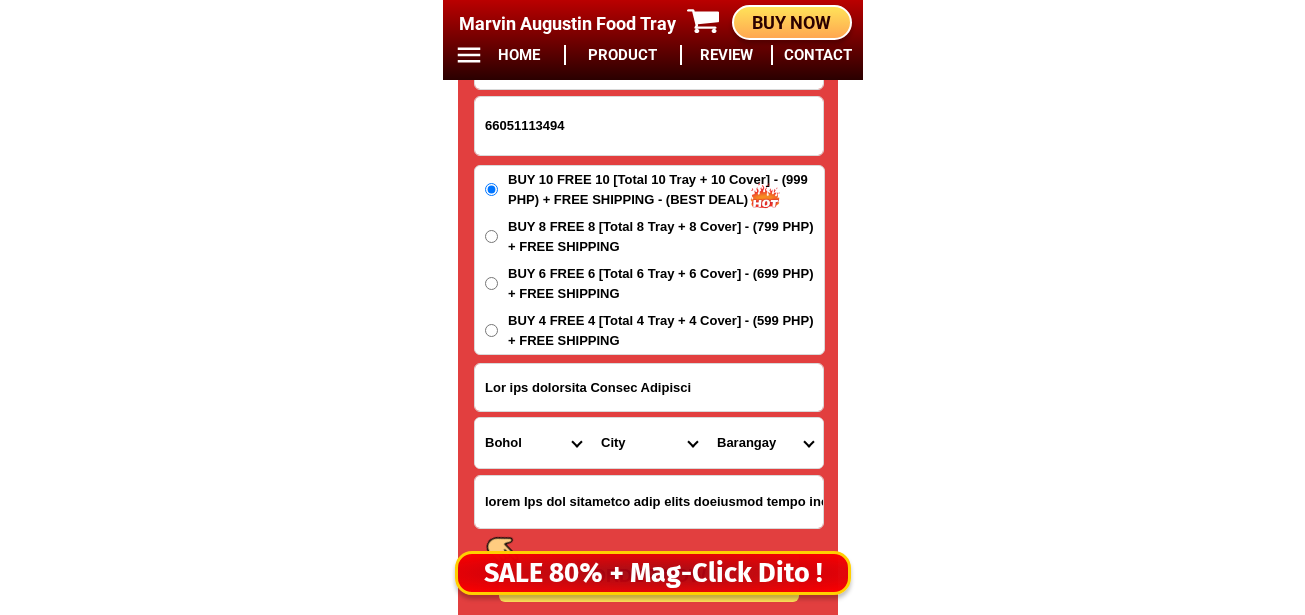 drag, startPoint x: 508, startPoint y: 458, endPoint x: 518, endPoint y: 427, distance: 32.572994 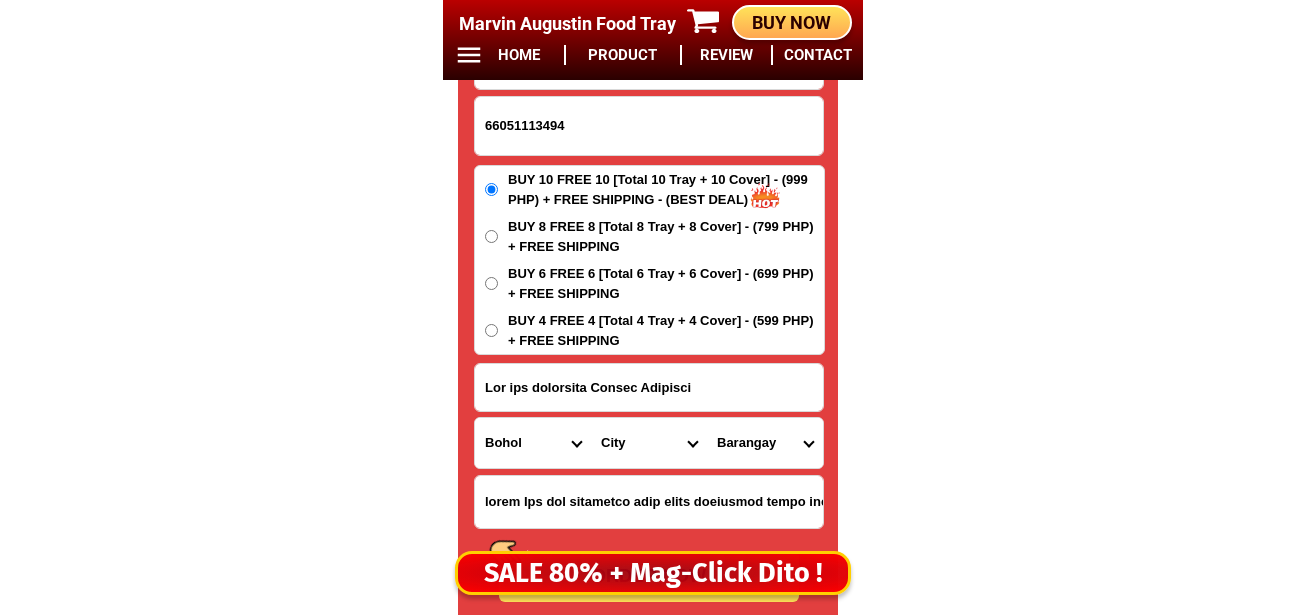 click on "Province Abra Agusan-del-norte Agusan-del-sur Aklan Albay Antique Apayao Aurora Basilan Bataan Batanes Batangas Benguet Biliran Bohol Bukidnon Bulacan Cagayan Camarines-norte Camarines-sur Camiguin Capiz Catanduanes Cavite Cebu Cotabato Davao-de-oro Davao-del-norte Davao-del-sur Davao-occidental Davao-oriental Dinagat-islands Eastern-samar Guimaras Ifugao Ilocos-norte Ilocos-sur Iloilo Isabela Kalinga La-union Laguna Lanao-del-norte Lanao-del-sur Leyte Maguindanao Marinduque Masbate Metro-manila Misamis-occidental Misamis-oriental Mountain-province Negros-occidental Negros-oriental Northern-samar Nueva-ecija Nueva-vizcaya Occidental-mindoro Oriental-mindoro Palawan Pampanga Pangasinan Quezon Quirino Rizal Romblon Sarangani Siquijor Sorsogon South-cotabato Southern-leyte Sultan-kudarat Sulu Surigao-del-norte Surigao-del-sur Tarlac Tawi-tawi Western-samar Zambales Zamboanga-del-norte Zamboanga-del-sur Zamboanga-sibugay" at bounding box center (533, 443) 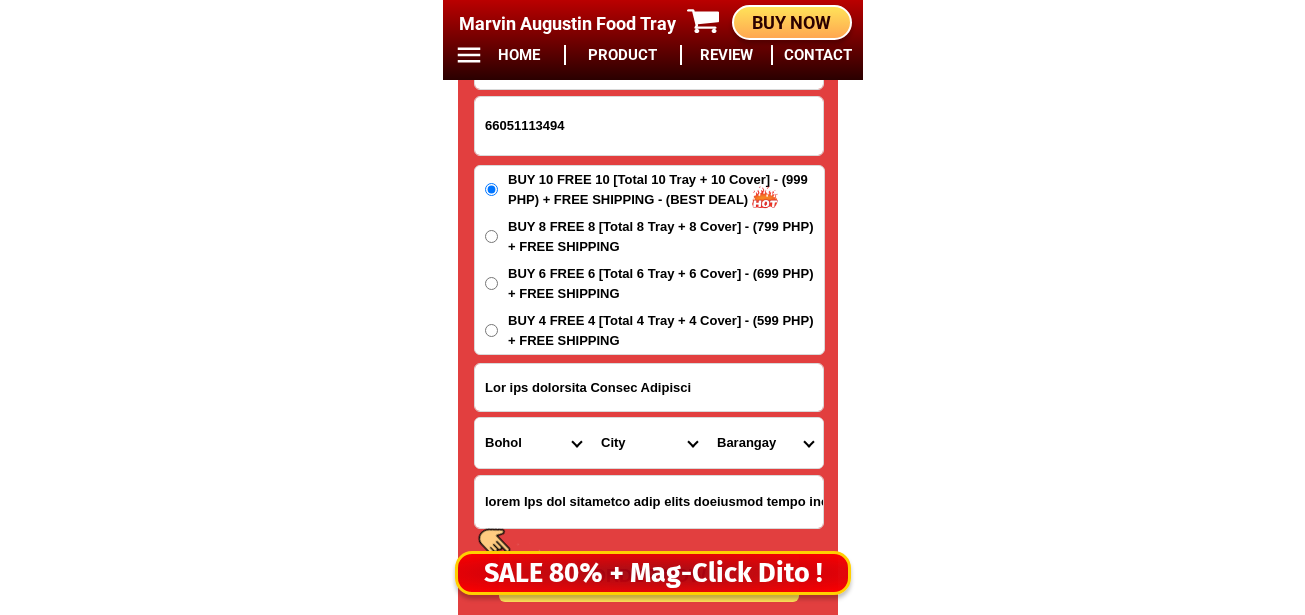 select on "63_623" 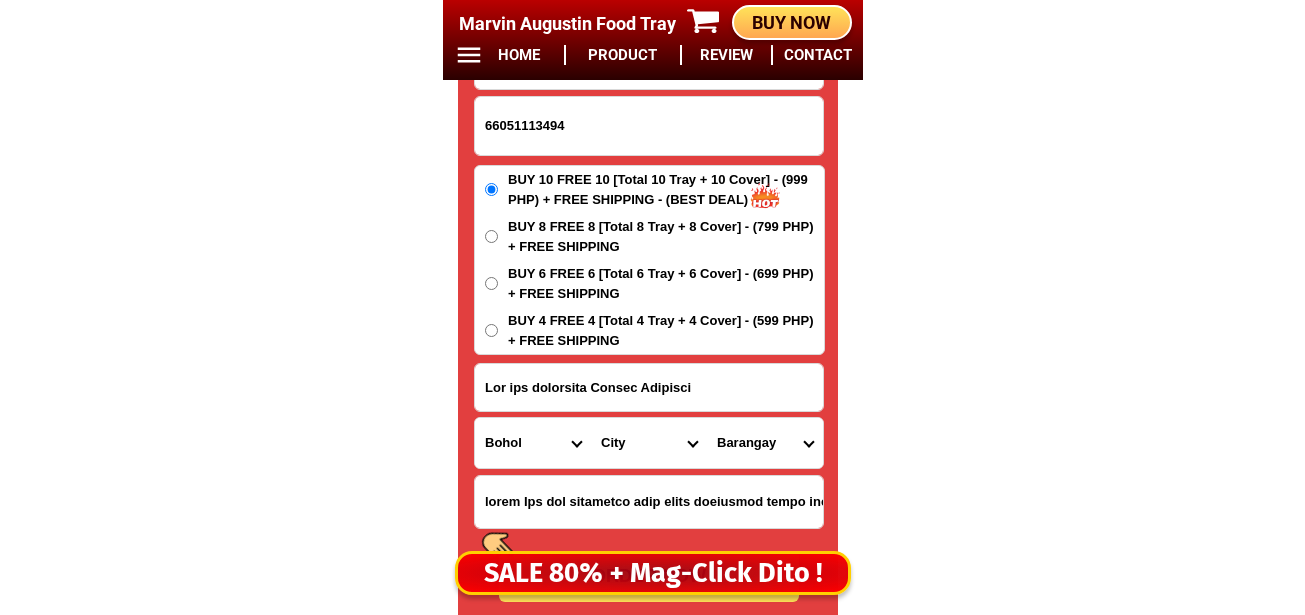click on "Province Abra Agusan-del-norte Agusan-del-sur Aklan Albay Antique Apayao Aurora Basilan Bataan Batanes Batangas Benguet Biliran Bohol Bukidnon Bulacan Cagayan Camarines-norte Camarines-sur Camiguin Capiz Catanduanes Cavite Cebu Cotabato Davao-de-oro Davao-del-norte Davao-del-sur Davao-occidental Davao-oriental Dinagat-islands Eastern-samar Guimaras Ifugao Ilocos-norte Ilocos-sur Iloilo Isabela Kalinga La-union Laguna Lanao-del-norte Lanao-del-sur Leyte Maguindanao Marinduque Masbate Metro-manila Misamis-occidental Misamis-oriental Mountain-province Negros-occidental Negros-oriental Northern-samar Nueva-ecija Nueva-vizcaya Occidental-mindoro Oriental-mindoro Palawan Pampanga Pangasinan Quezon Quirino Rizal Romblon Sarangani Siquijor Sorsogon South-cotabato Southern-leyte Sultan-kudarat Sulu Surigao-del-norte Surigao-del-sur Tarlac Tawi-tawi Western-samar Zambales Zamboanga-del-norte Zamboanga-del-sur Zamboanga-sibugay" at bounding box center [533, 443] 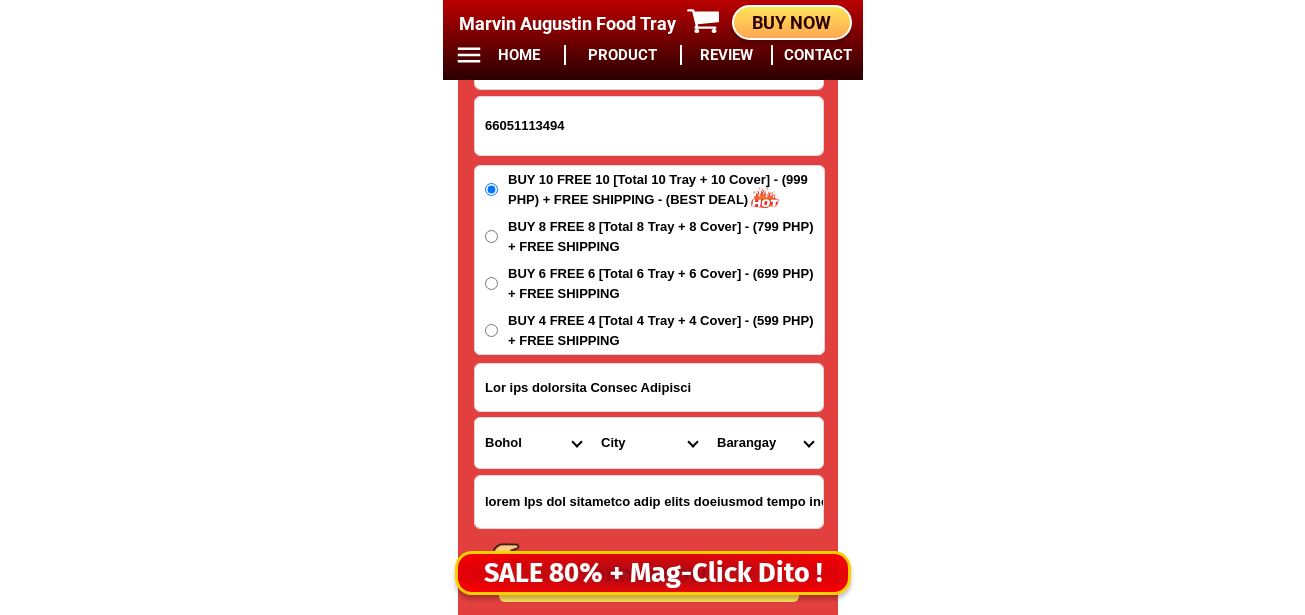 click on "City Baungon Bukidnon-malitbog Bukidnon-quezon Bukidnon-san-fernando Cabanglasan Damulog Dangcagan Don-carlos Impasug-ong Kadingilan Kalilangan Kibawe Kitaotao Lantapan Libona Malaybalay-city Manolo-fortich Maramag Pangantucan Sumilao Talakag Valencia-city" at bounding box center (649, 443) 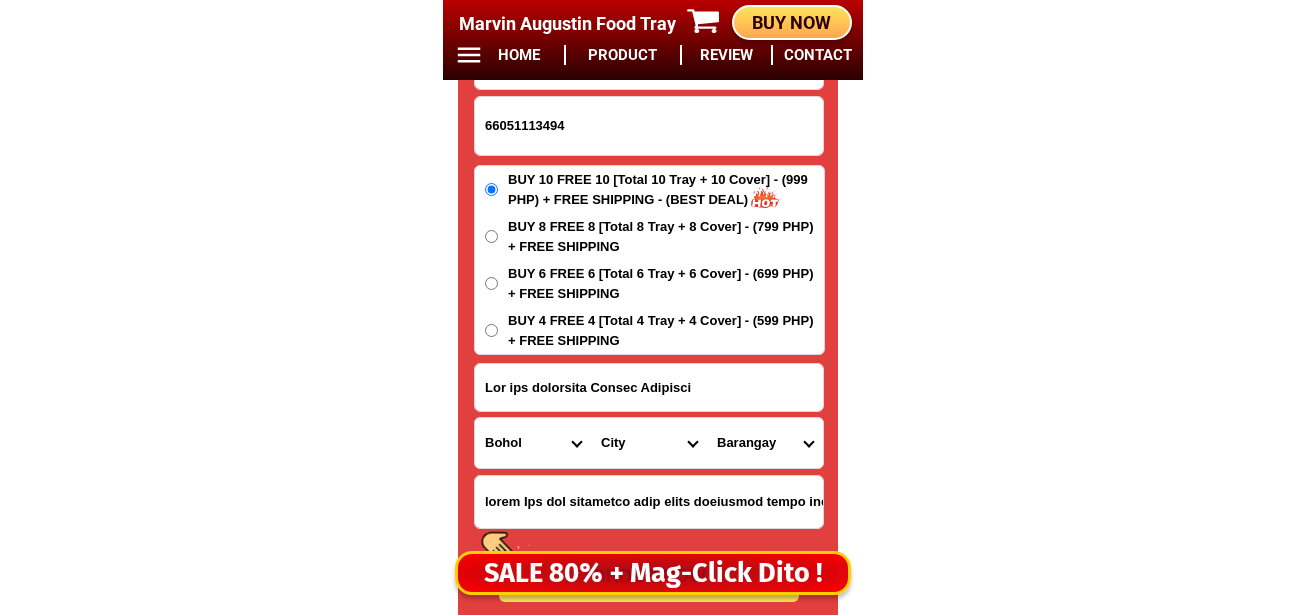 select on "63_6237611" 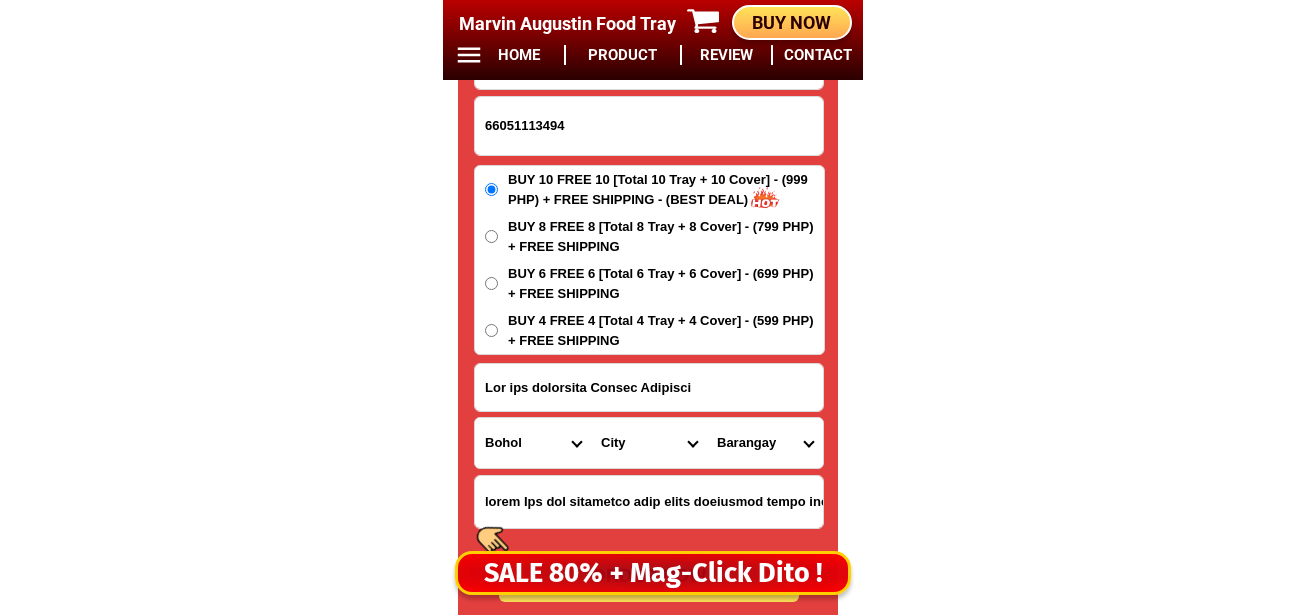 click on "City Baungon Bukidnon-malitbog Bukidnon-quezon Bukidnon-san-fernando Cabanglasan Damulog Dangcagan Don-carlos Impasug-ong Kadingilan Kalilangan Kibawe Kitaotao Lantapan Libona Malaybalay-city Manolo-fortich Maramag Pangantucan Sumilao Talakag Valencia-city" at bounding box center (649, 443) 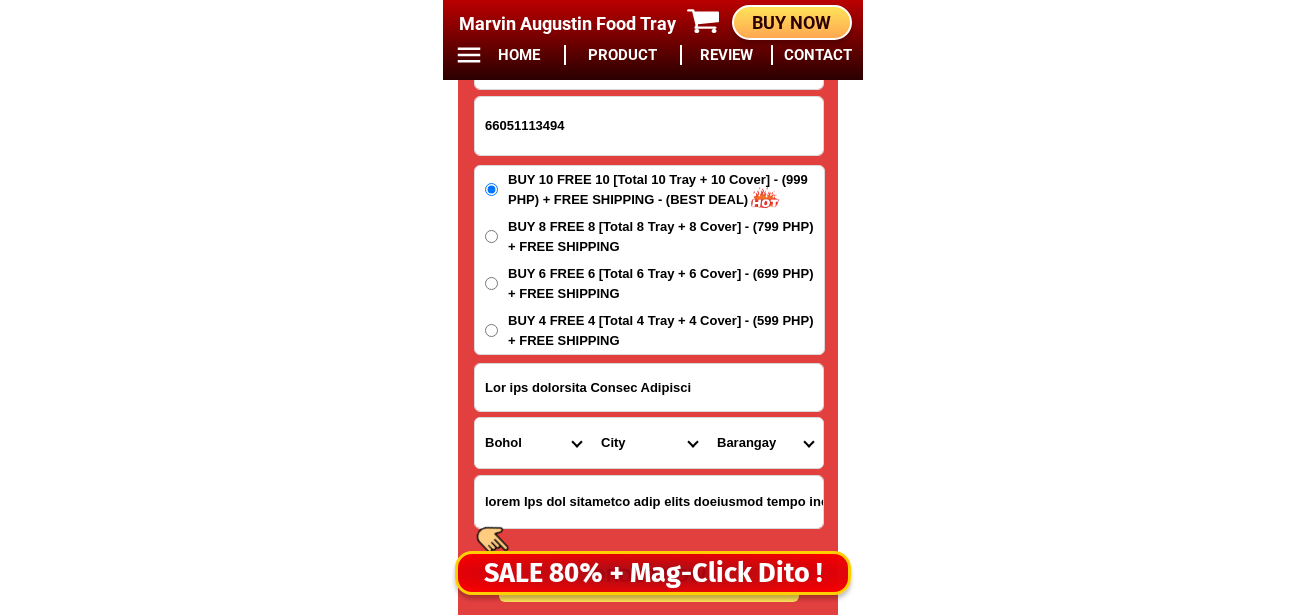 drag, startPoint x: 750, startPoint y: 437, endPoint x: 750, endPoint y: 423, distance: 14 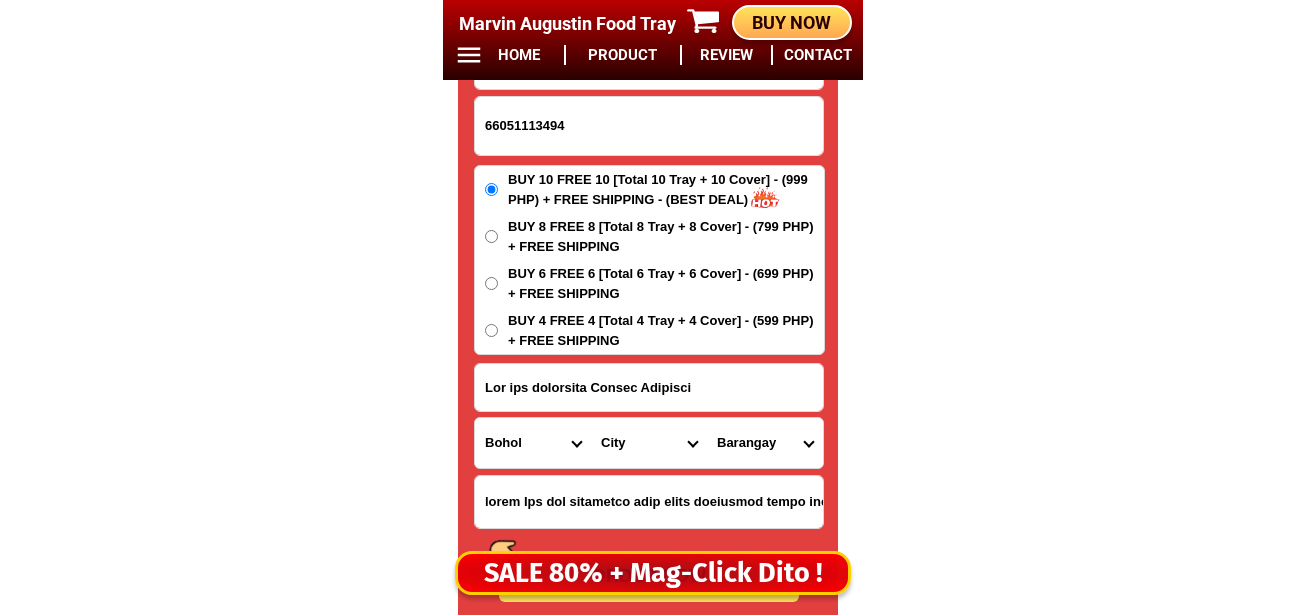 click on "Barangay Butong C-handumanan Cawayan Cebole Delapa Dumalama Kiburiao Kipaypayon Libertad Linabo Lipa Lumintao Magsaysay Mahayag Manuto Merangerang Mibantang Minongan Minsalirak Minsamongan Paitan Palacapao Pinilayan Poblacion (kiokong) Puntian Salawagan San isidro San jose San roque Santa cruz Santa filomena" at bounding box center [765, 443] 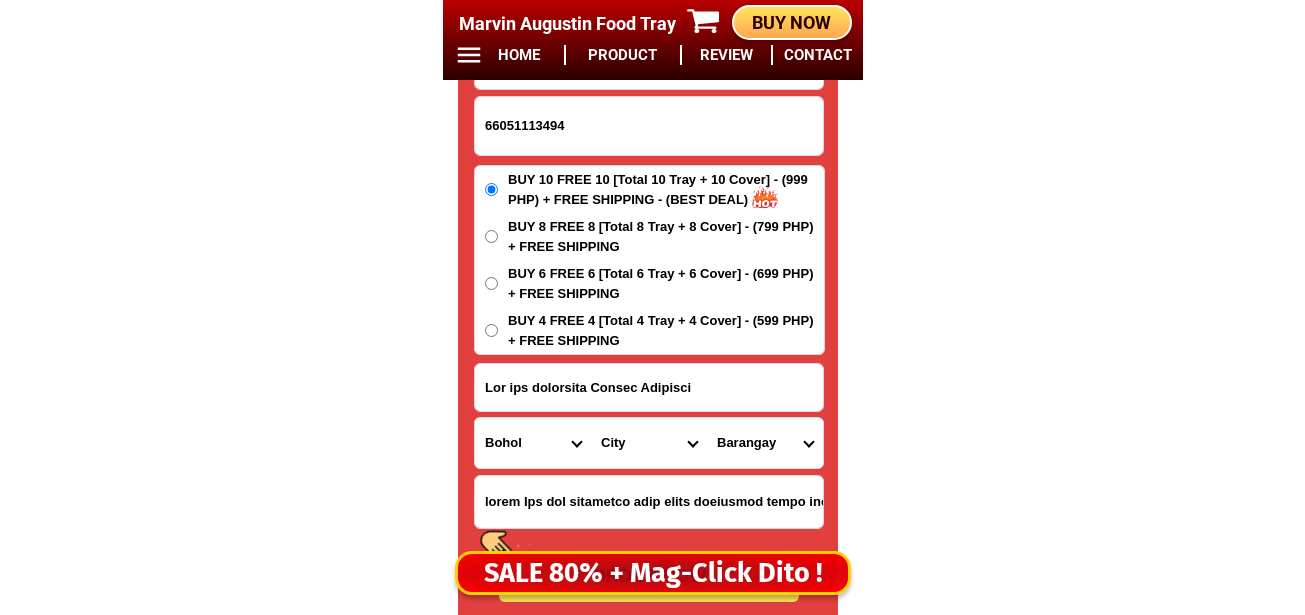 select on "63_62376119020" 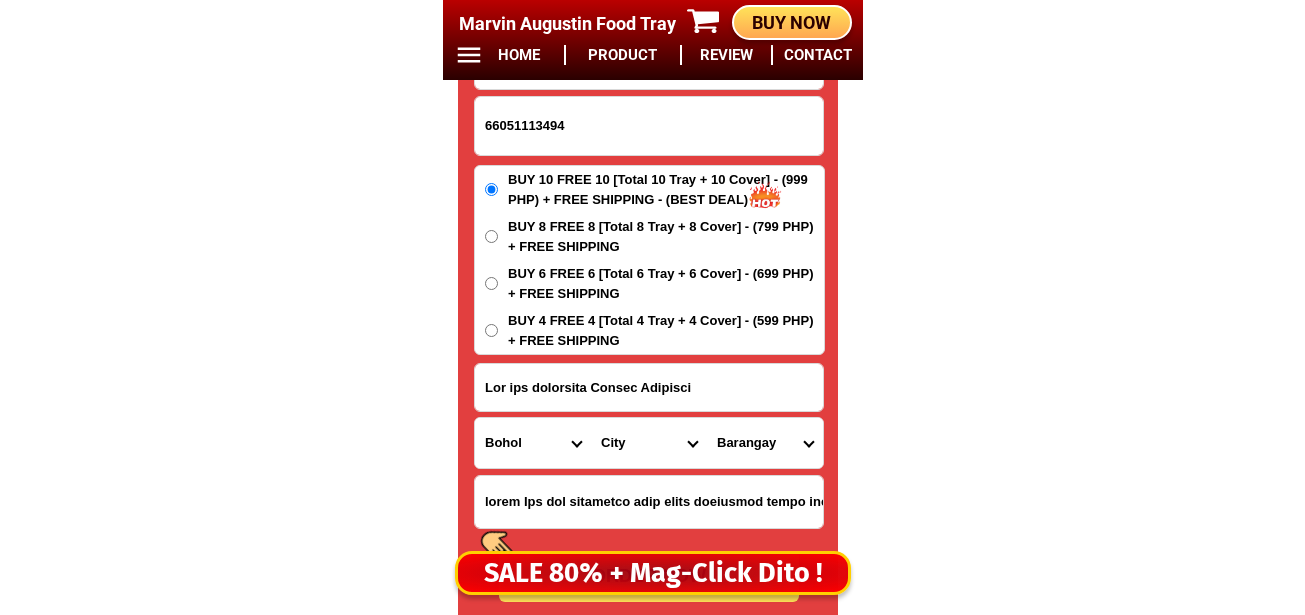 click on "Barangay Butong C-handumanan Cawayan Cebole Delapa Dumalama Kiburiao Kipaypayon Libertad Linabo Lipa Lumintao Magsaysay Mahayag Manuto Merangerang Mibantang Minongan Minsalirak Minsamongan Paitan Palacapao Pinilayan Poblacion (kiokong) Puntian Salawagan San isidro San jose San roque Santa cruz Santa filomena" at bounding box center [765, 443] 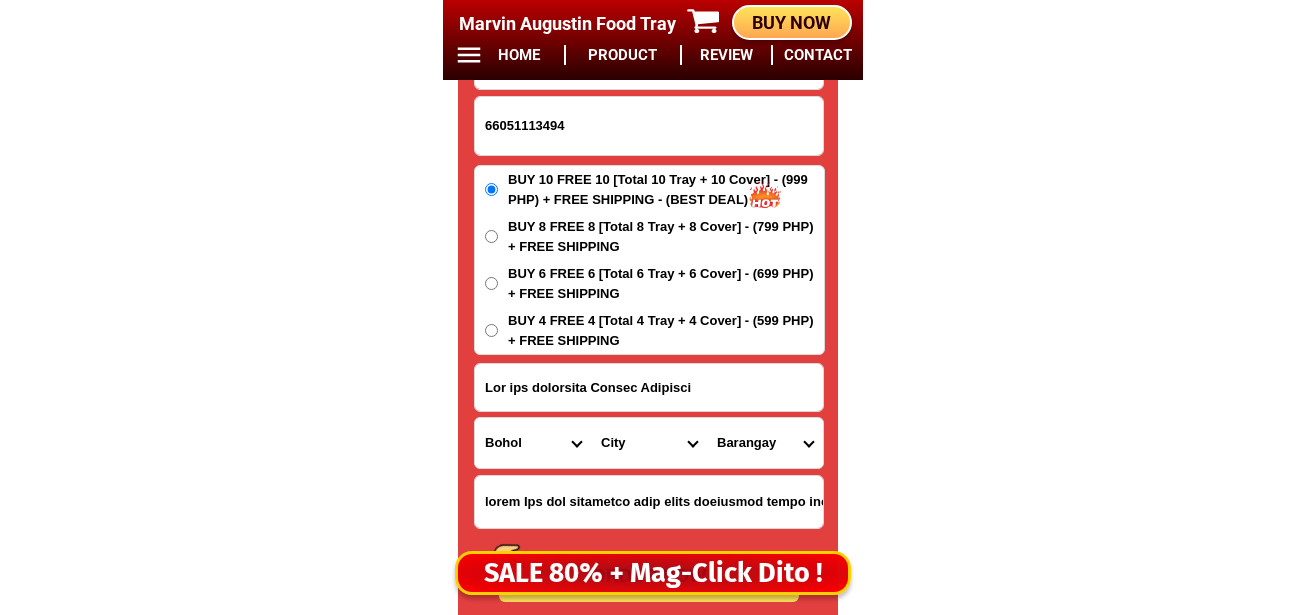 scroll, scrollTop: 16878, scrollLeft: 0, axis: vertical 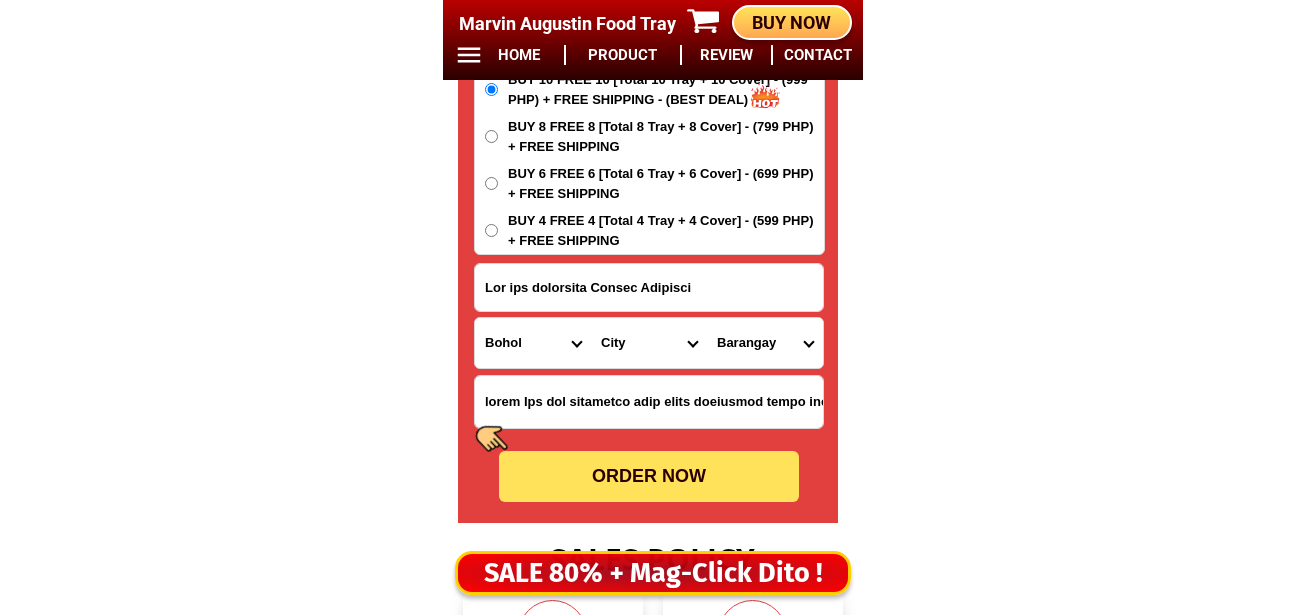 click on "ORDER NOW" at bounding box center [649, 476] 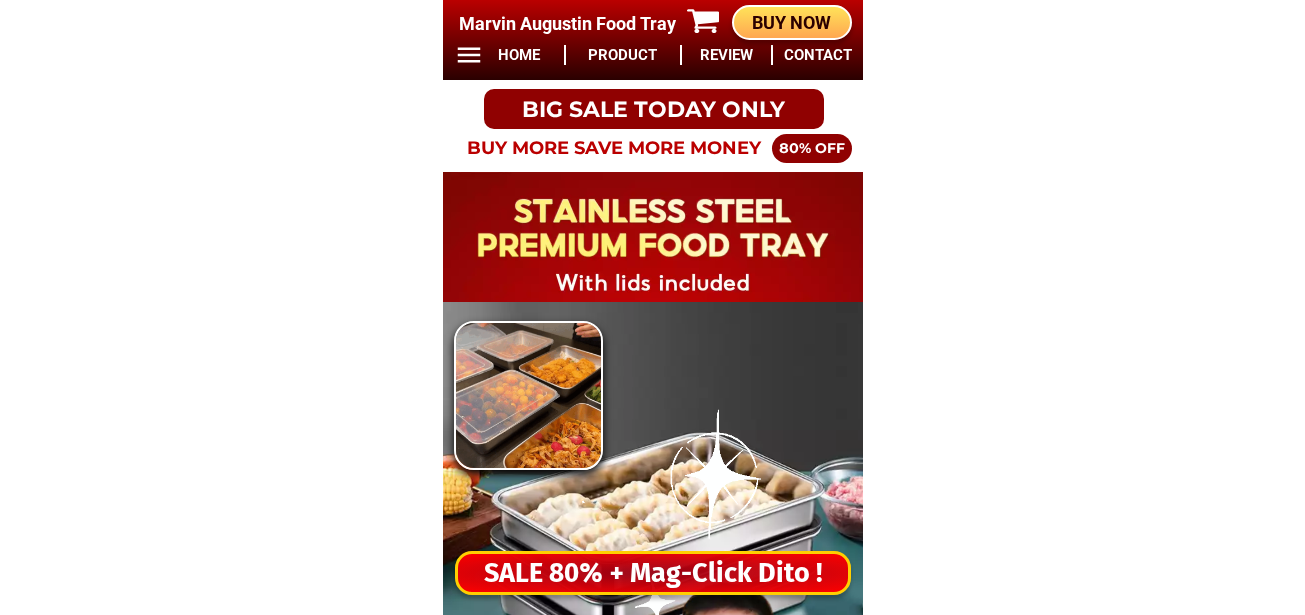 scroll, scrollTop: 0, scrollLeft: 0, axis: both 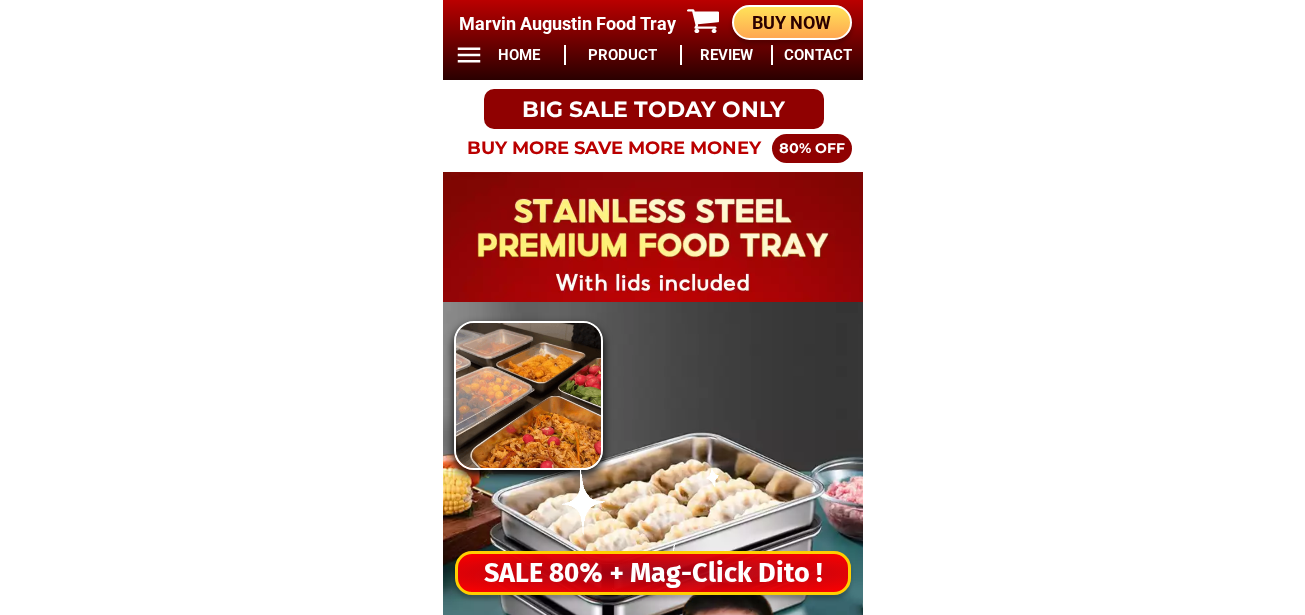 click on "SALE 80% + Mag-Click Dito !" at bounding box center [653, 573] 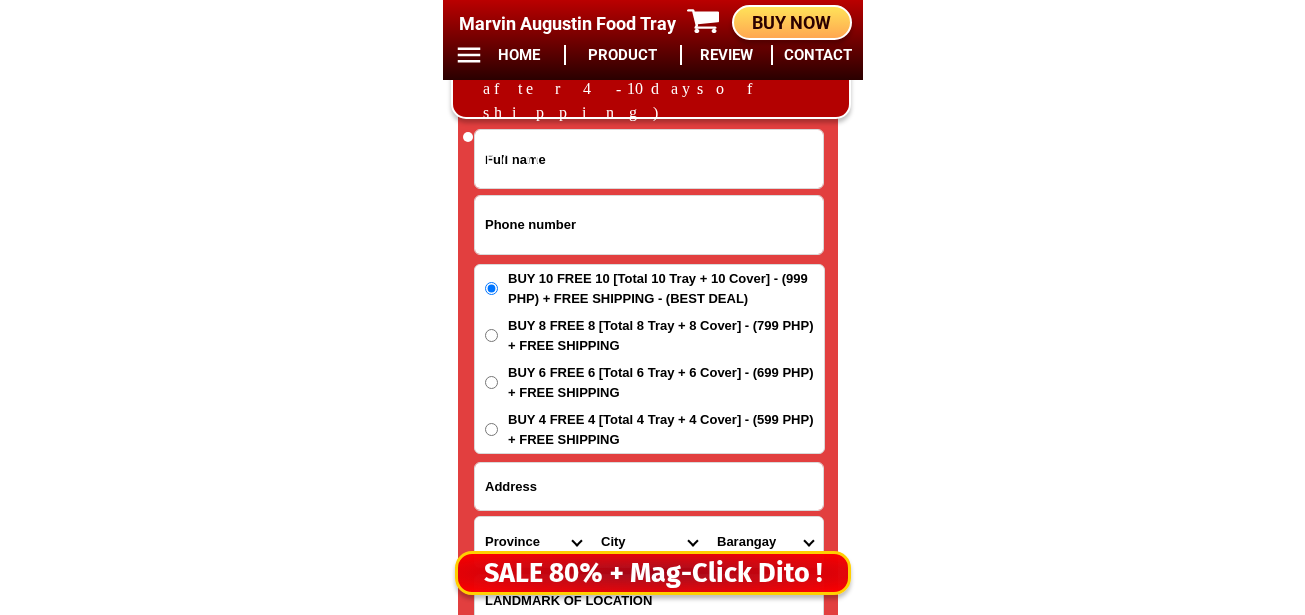scroll, scrollTop: 16678, scrollLeft: 0, axis: vertical 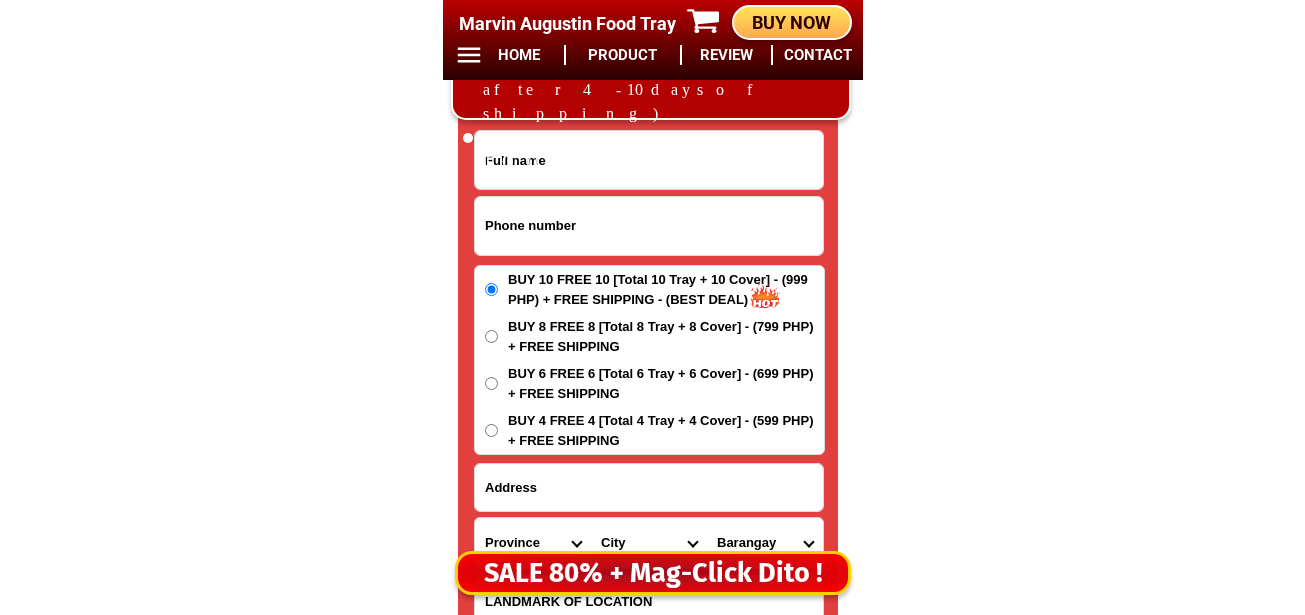 click at bounding box center [649, 226] 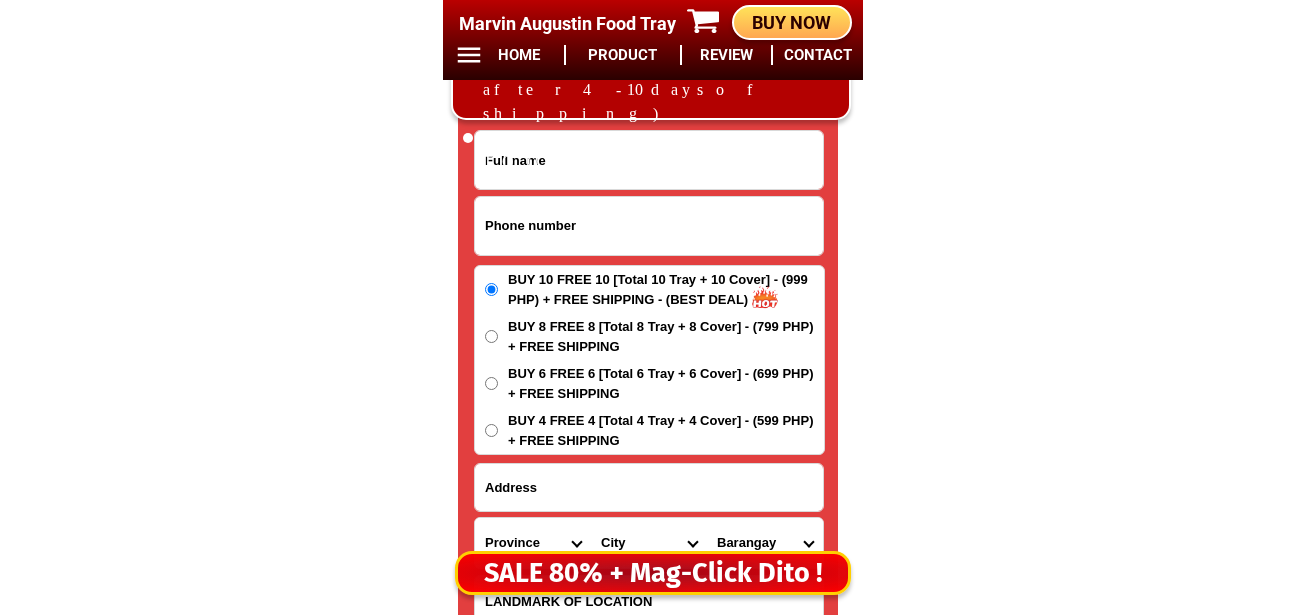 paste on "72181952591" 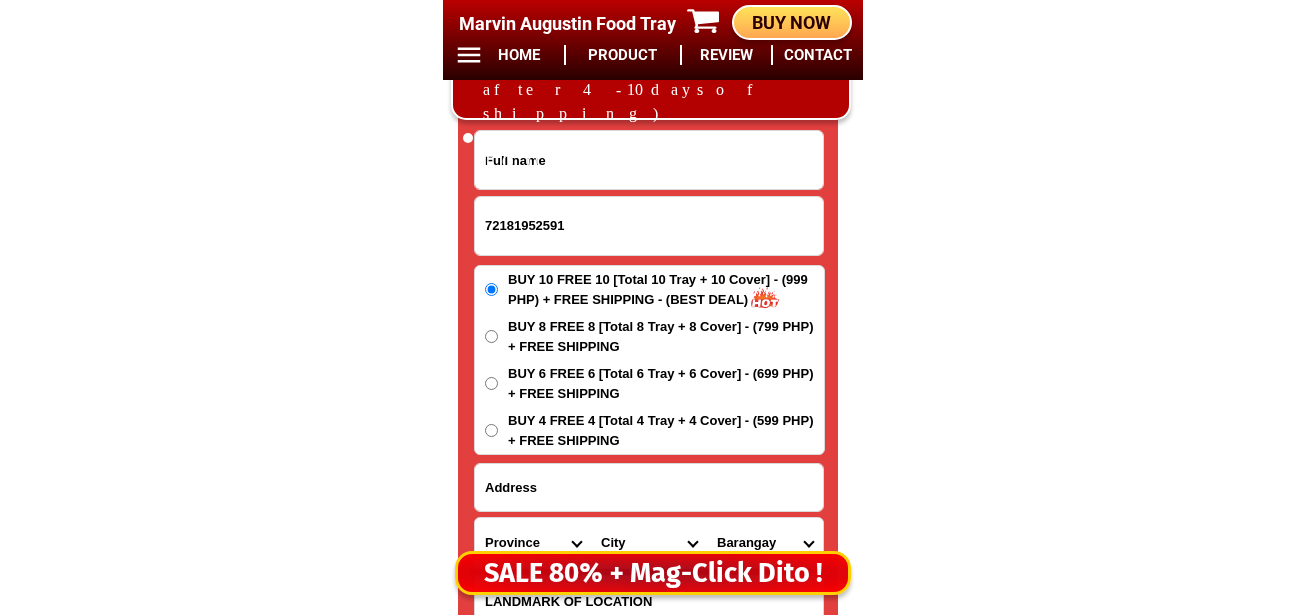 type on "72181952591" 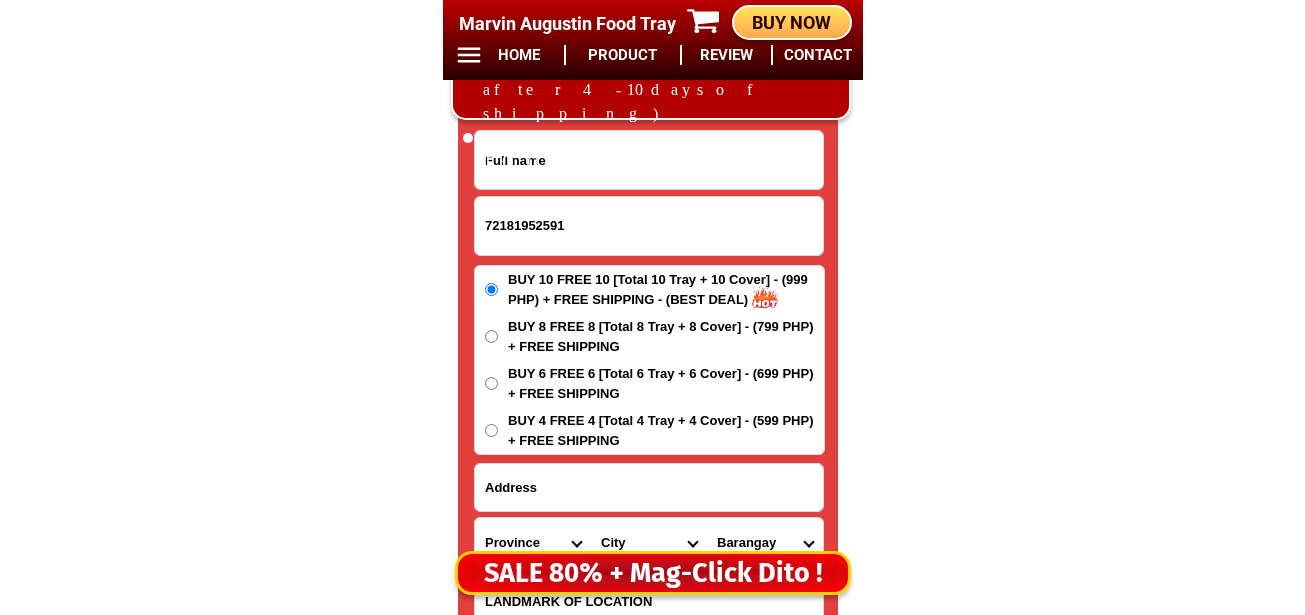 click at bounding box center (649, 160) 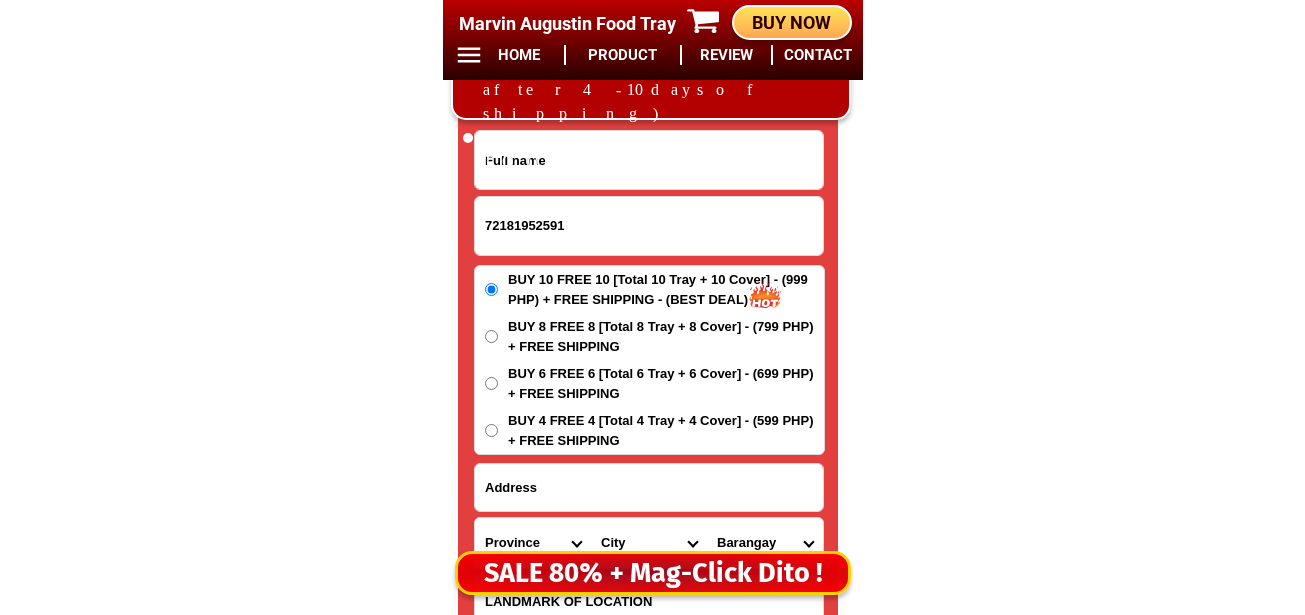 paste on ""LO IPSUMDO" 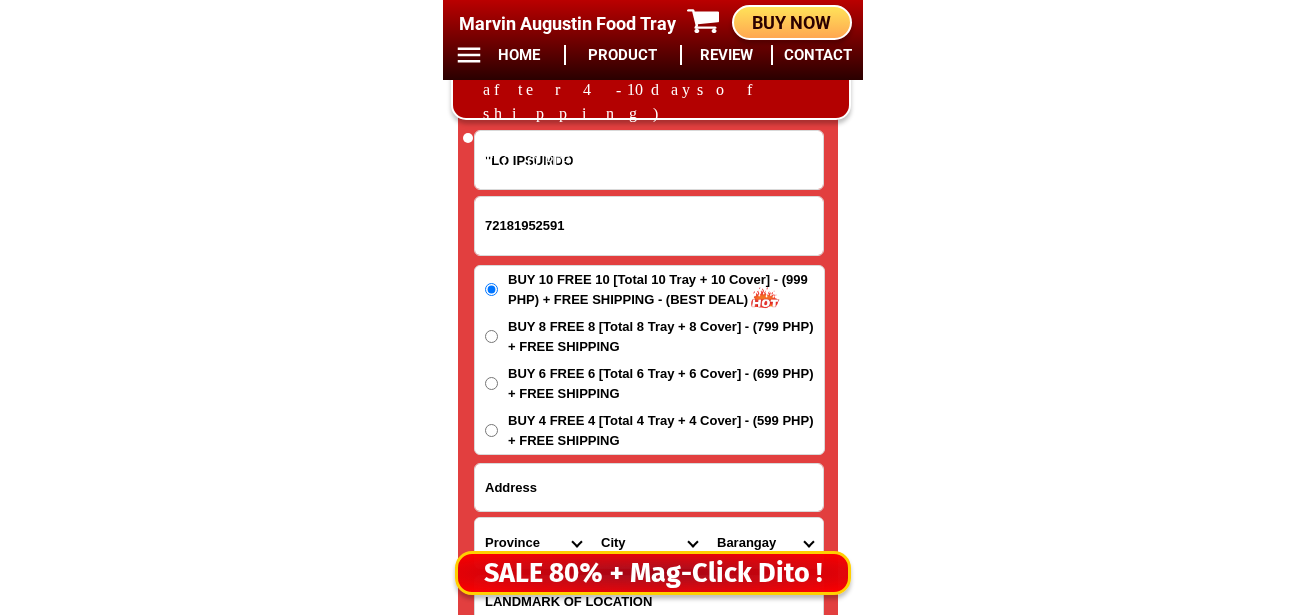 click on ""LO IPSUMDO" at bounding box center [649, 160] 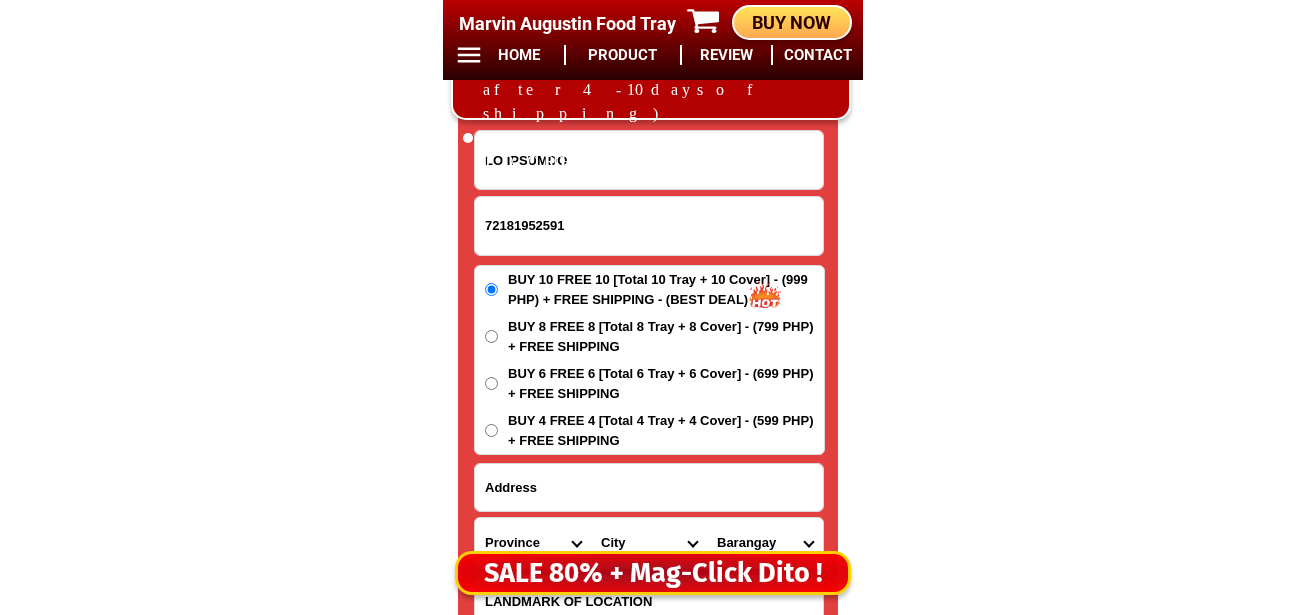 type on "LO IPSUMDO" 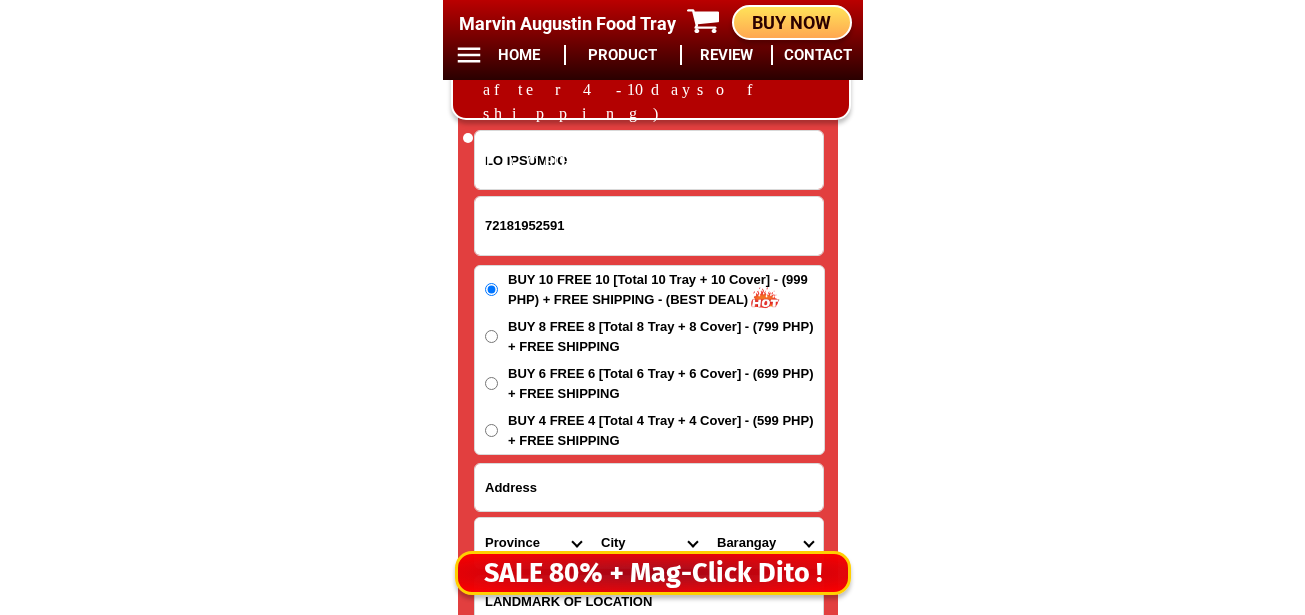 click at bounding box center [649, 487] 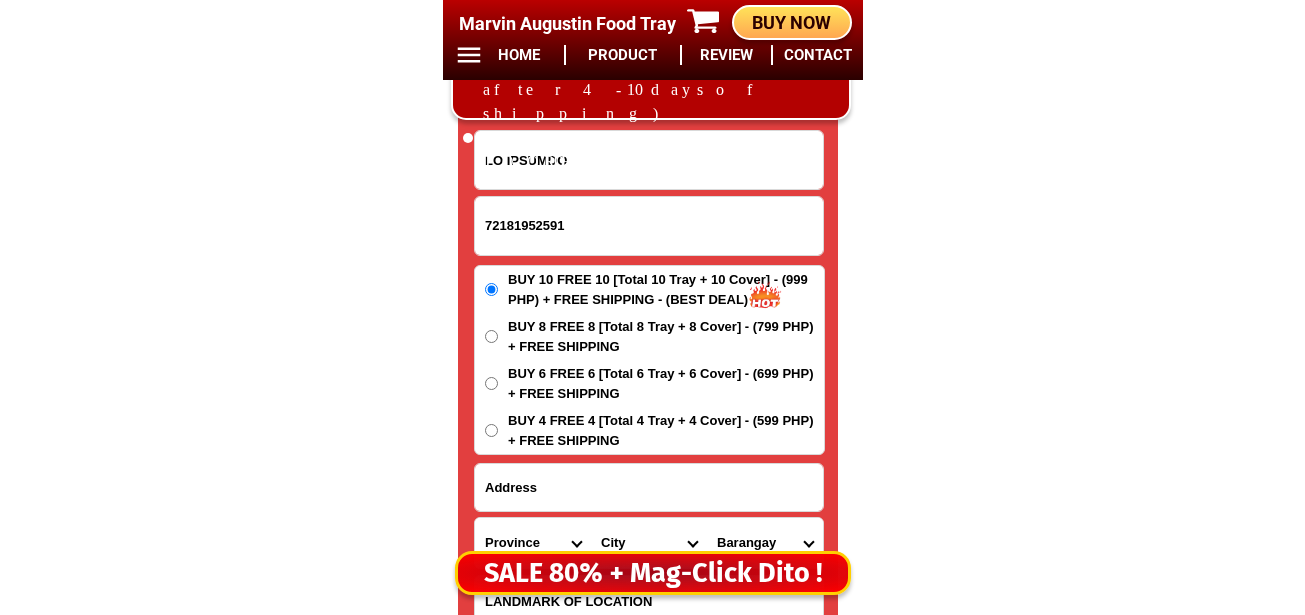 paste on "Purok nangka  (bagares compound)  Brgy.Liberty Hilongos Leyte" 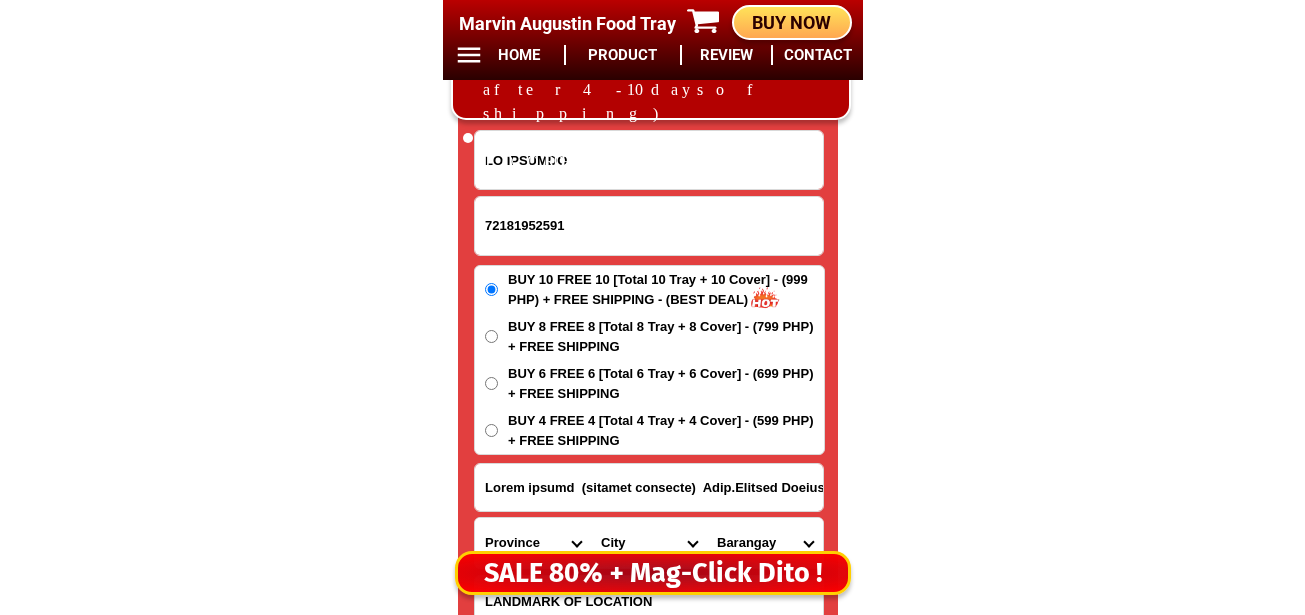 scroll, scrollTop: 0, scrollLeft: 63, axis: horizontal 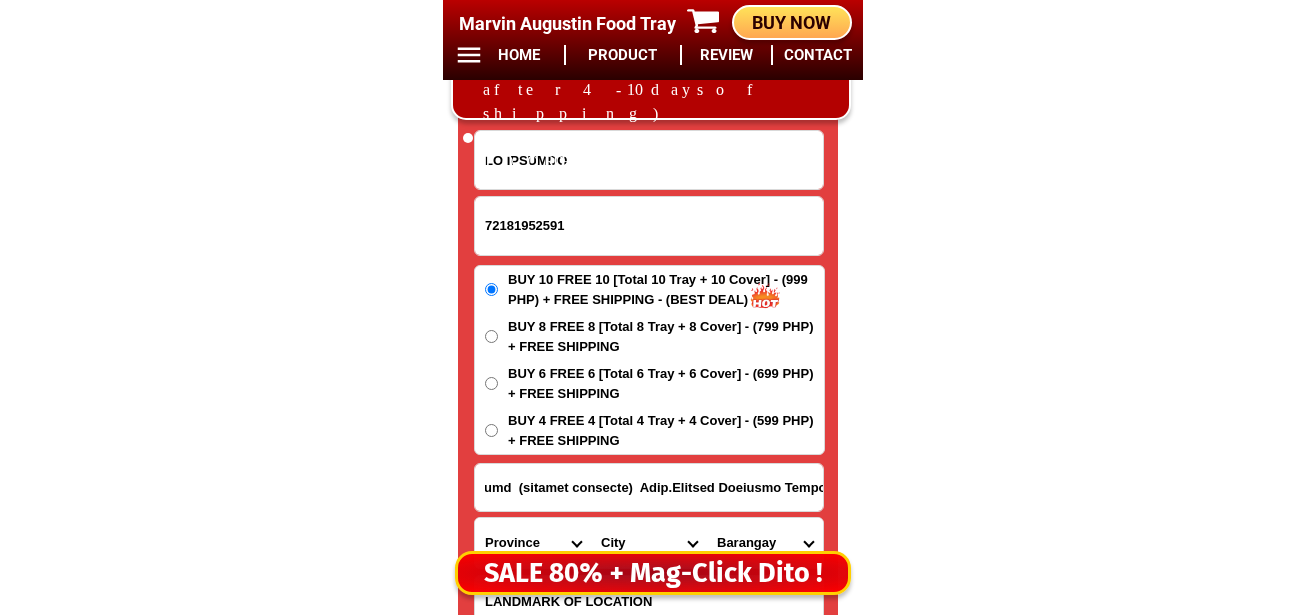 type on "Purok nangka  (bagares compound)  Brgy.Liberty Hilongos Leyte" 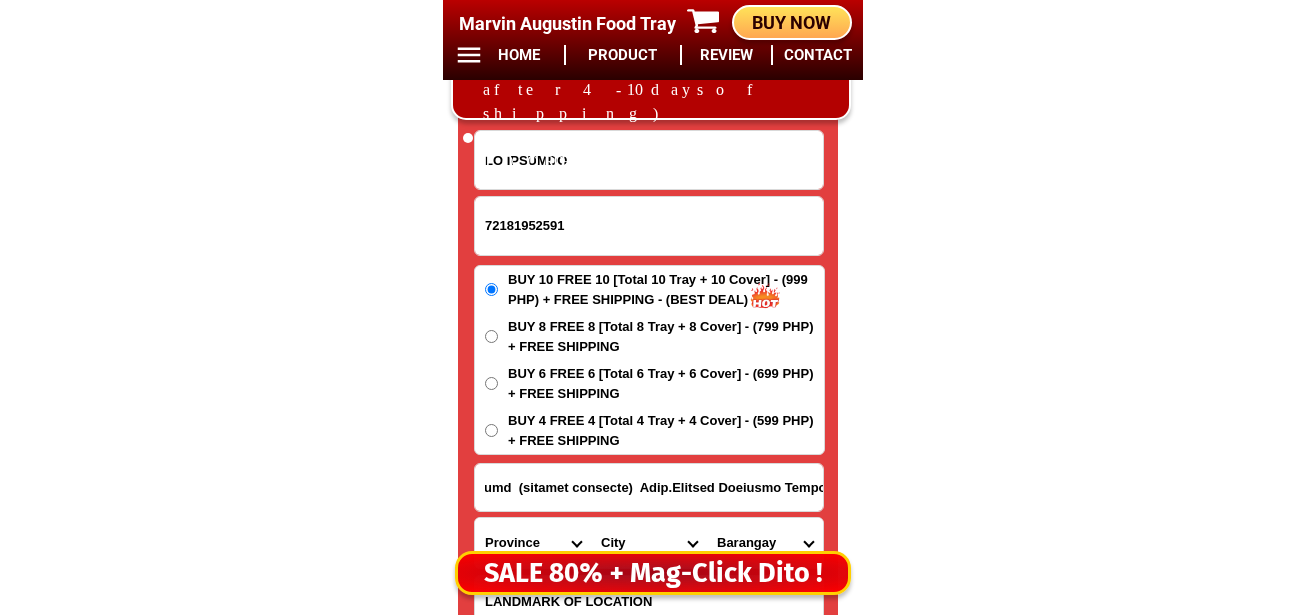 scroll, scrollTop: 0, scrollLeft: 0, axis: both 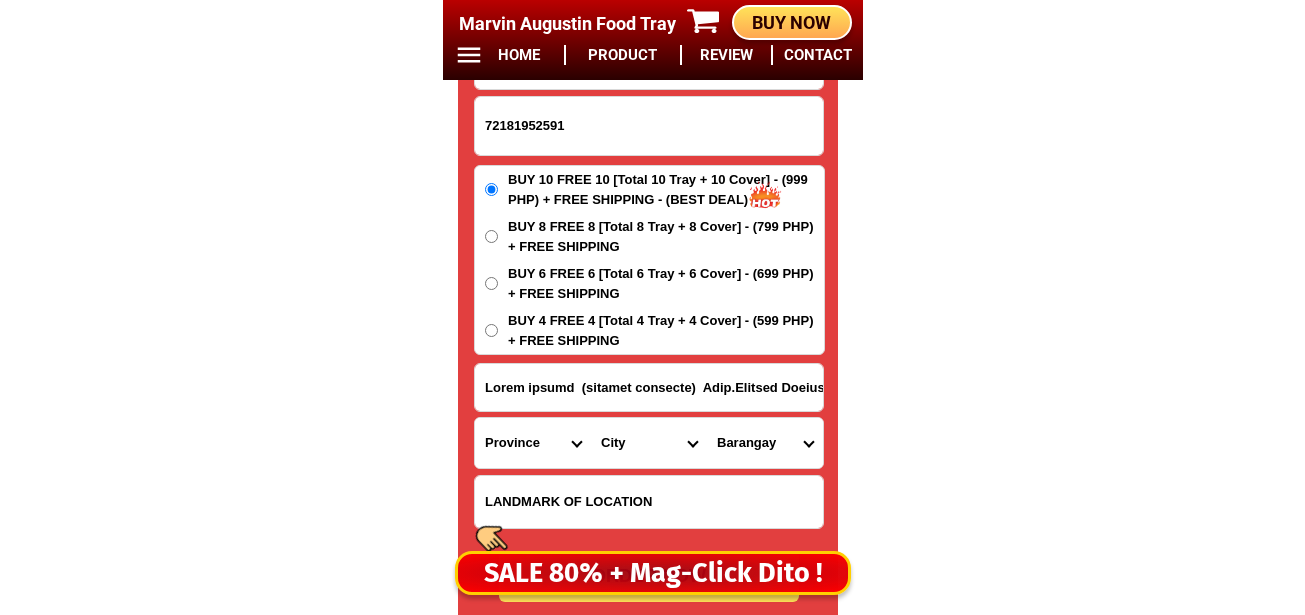 click at bounding box center (649, 502) 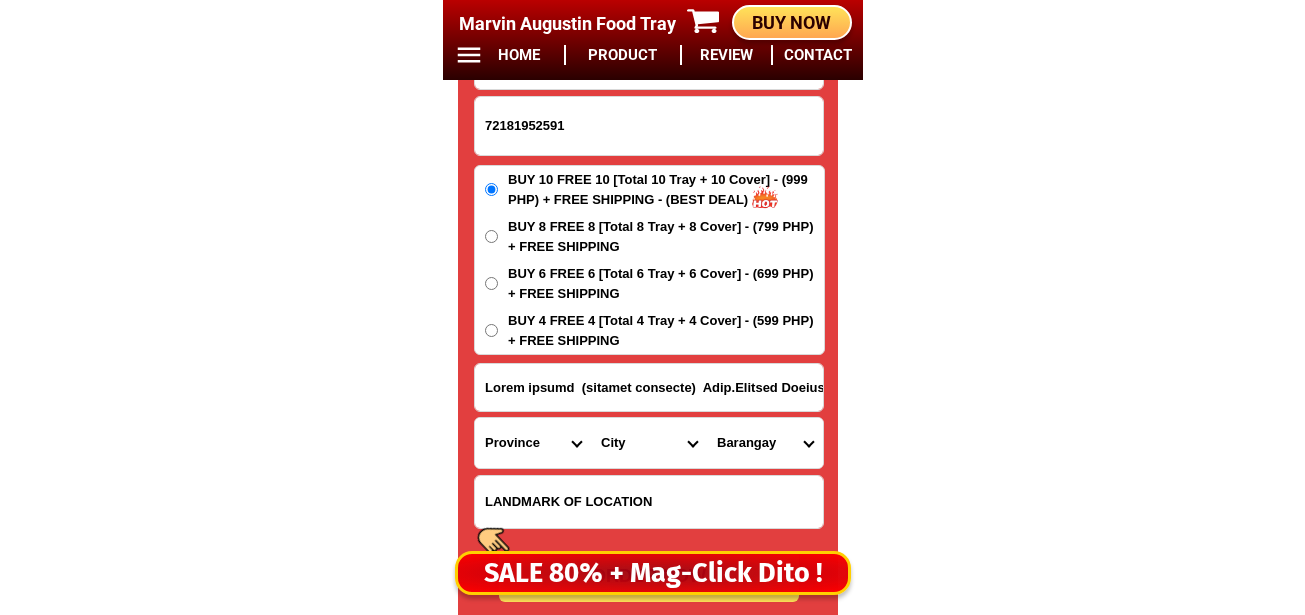 paste on "Near barangay hall" 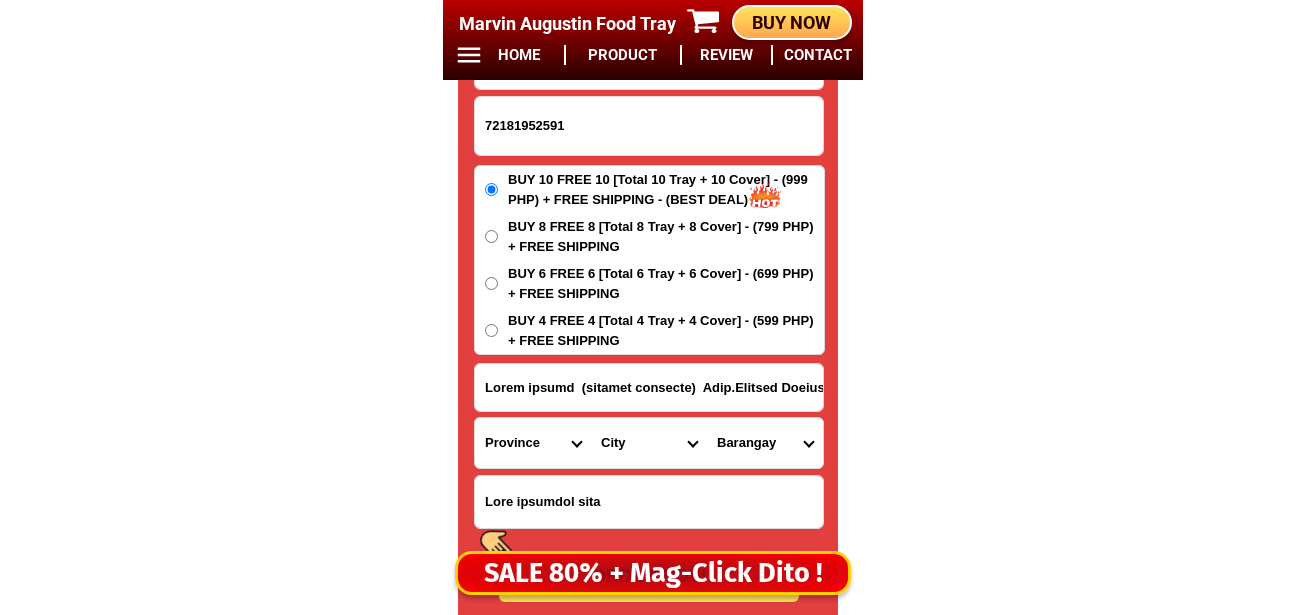 type on "Near barangay hall" 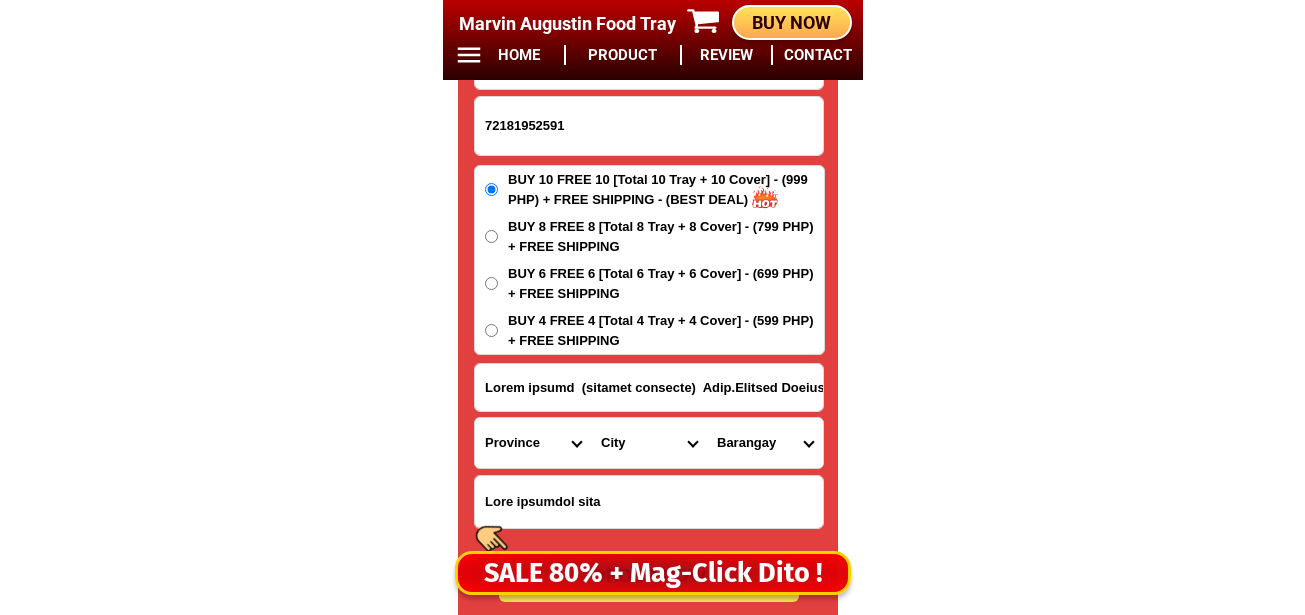 click on "Province Abra Agusan-del-norte Agusan-del-sur Aklan Albay Antique Apayao Aurora Basilan Bataan Batanes Batangas Benguet Biliran Bohol Bukidnon Bulacan Cagayan Camarines-norte Camarines-sur Camiguin Capiz Catanduanes Cavite Cebu Cotabato Davao-de-oro Davao-del-norte Davao-del-sur Davao-occidental Davao-oriental Dinagat-islands Eastern-samar Guimaras Ifugao Ilocos-norte Ilocos-sur Iloilo Isabela Kalinga La-union Laguna Lanao-del-norte Lanao-del-sur Leyte Maguindanao Marinduque Masbate Metro-manila Misamis-occidental Misamis-oriental Mountain-province Negros-occidental Negros-oriental Northern-samar Nueva-ecija Nueva-vizcaya Occidental-mindoro Oriental-mindoro Palawan Pampanga Pangasinan Quezon Quirino Rizal Romblon Sarangani Siquijor Sorsogon South-cotabato Southern-leyte Sultan-kudarat Sulu Surigao-del-norte Surigao-del-sur Tarlac Tawi-tawi Western-samar Zambales Zamboanga-del-norte Zamboanga-del-sur Zamboanga-sibugay" at bounding box center (533, 443) 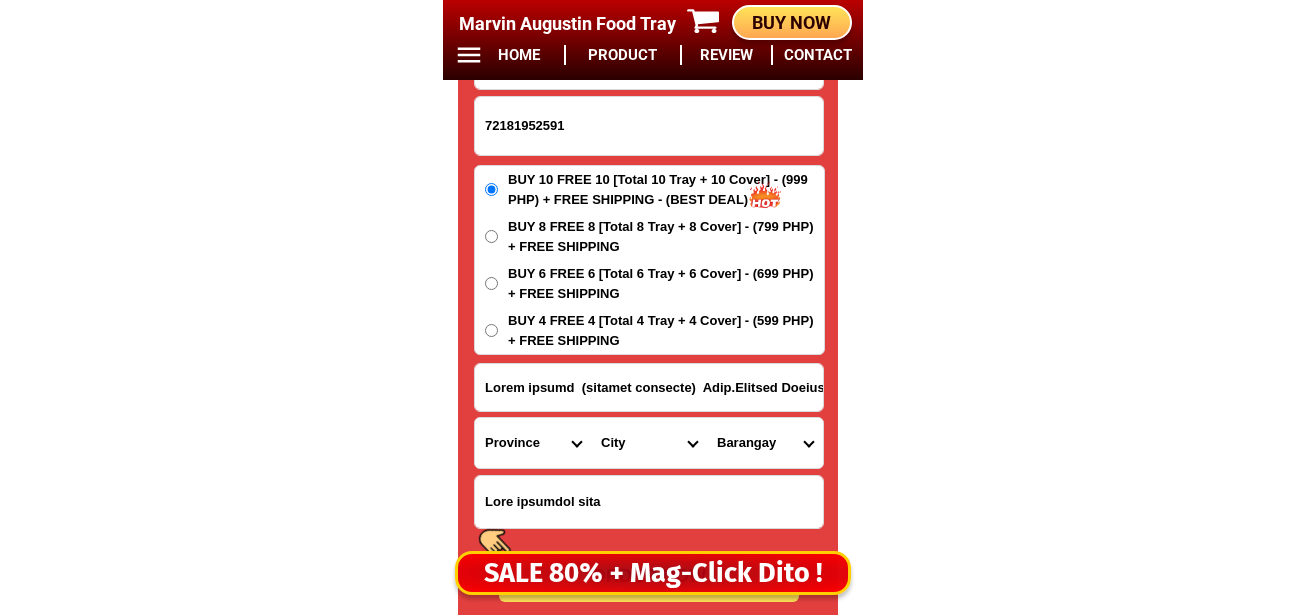 select on "63_199" 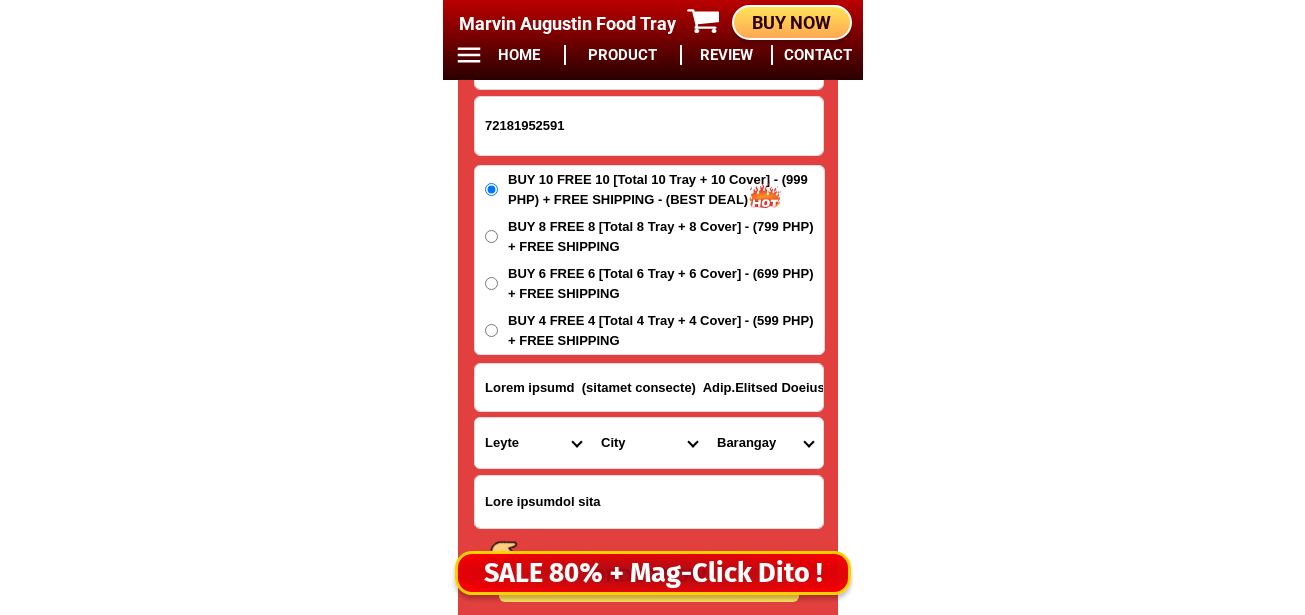 click on "Province Abra Agusan-del-norte Agusan-del-sur Aklan Albay Antique Apayao Aurora Basilan Bataan Batanes Batangas Benguet Biliran Bohol Bukidnon Bulacan Cagayan Camarines-norte Camarines-sur Camiguin Capiz Catanduanes Cavite Cebu Cotabato Davao-de-oro Davao-del-norte Davao-del-sur Davao-occidental Davao-oriental Dinagat-islands Eastern-samar Guimaras Ifugao Ilocos-norte Ilocos-sur Iloilo Isabela Kalinga La-union Laguna Lanao-del-norte Lanao-del-sur Leyte Maguindanao Marinduque Masbate Metro-manila Misamis-occidental Misamis-oriental Mountain-province Negros-occidental Negros-oriental Northern-samar Nueva-ecija Nueva-vizcaya Occidental-mindoro Oriental-mindoro Palawan Pampanga Pangasinan Quezon Quirino Rizal Romblon Sarangani Siquijor Sorsogon South-cotabato Southern-leyte Sultan-kudarat Sulu Surigao-del-norte Surigao-del-sur Tarlac Tawi-tawi Western-samar Zambales Zamboanga-del-norte Zamboanga-del-sur Zamboanga-sibugay" at bounding box center [533, 443] 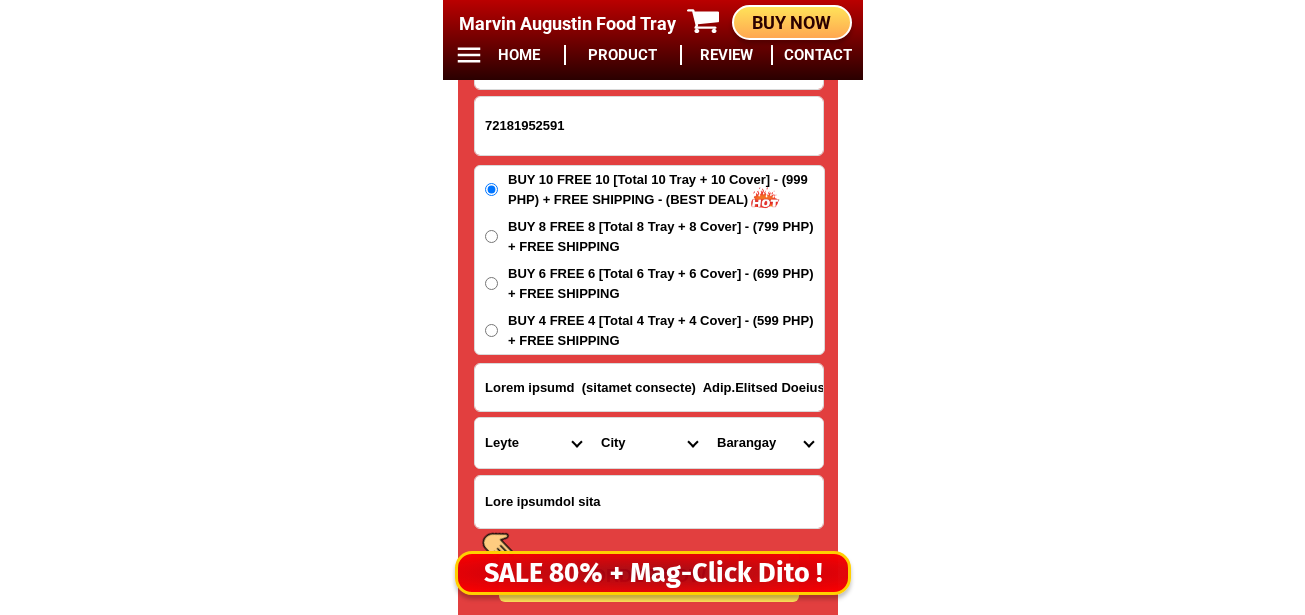 click on "City Abuyog Alangalang Albuera Babatngon Barugo Baybay-city Burauen Calubian Capoocan Carigara Dagami Dulag Hilongos Hindang Inopacan Isabel Jaro Javier Julita Kananga Leyte Leyte-bato Leyte-la-paz Leyte-san-isidro Leyte-san-miguel Leyte-santa-fe Macarthur Mahaplag Matag-ob Matalom Mayorga Merida Ormoc-city Palo Palompon Pastrana Tabango Tabontabon Tacloban-city Tanauan Tolosa Tunga Villaba" at bounding box center [649, 443] 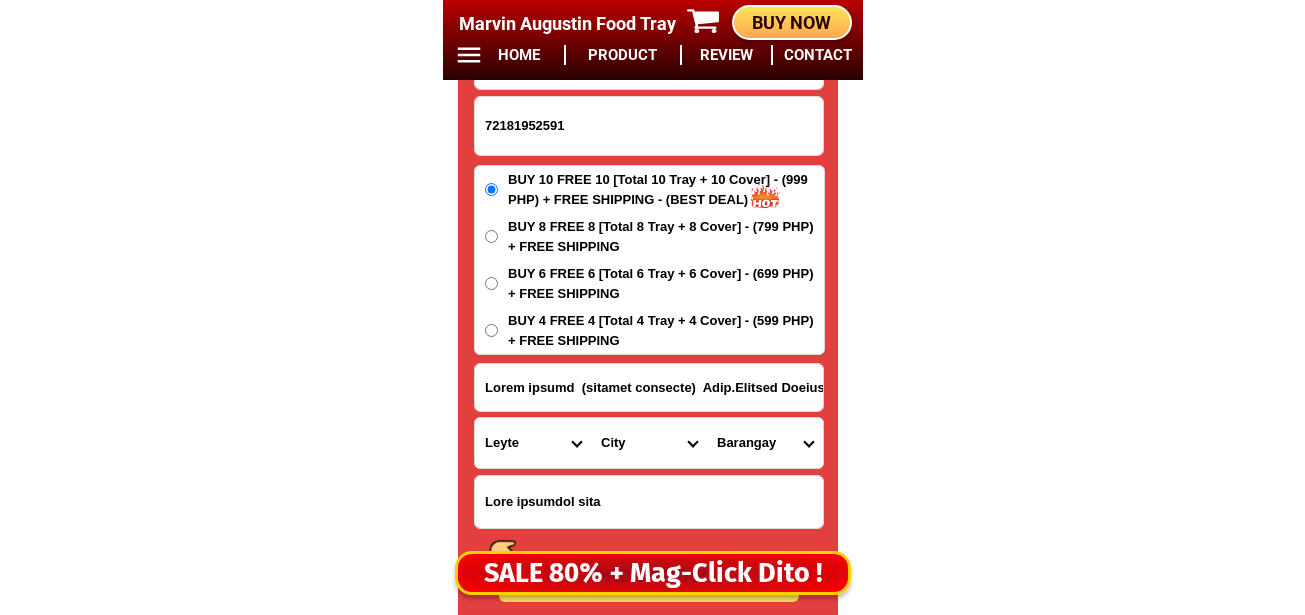 select on "63_1996212" 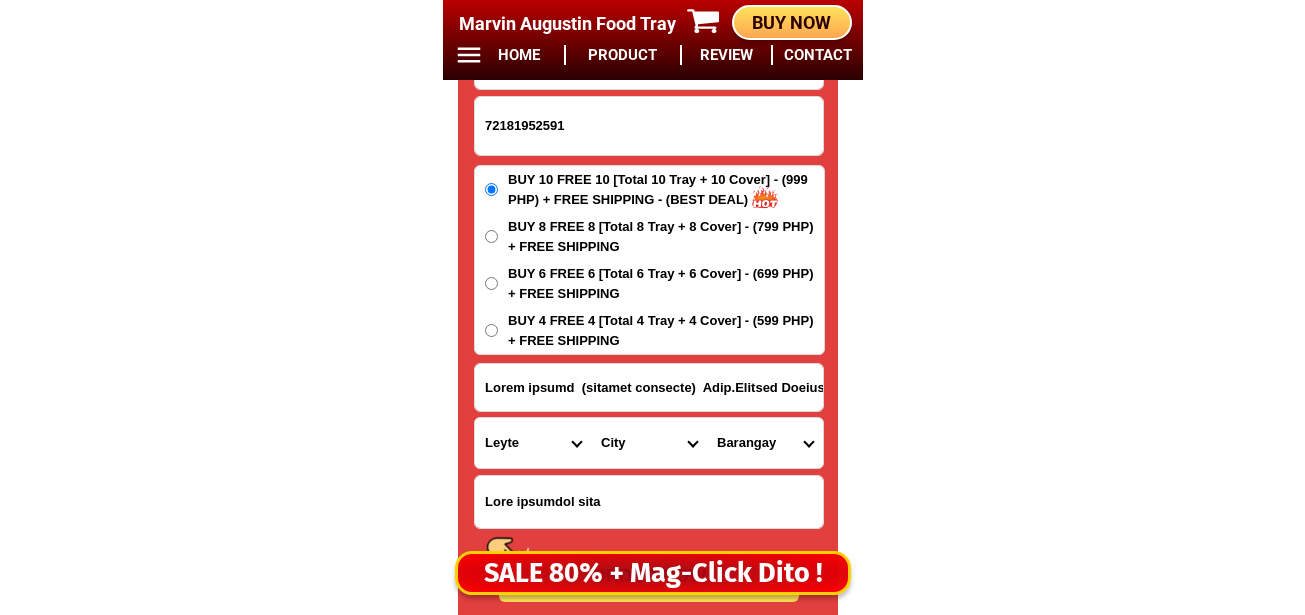 click on "City Abuyog Alangalang Albuera Babatngon Barugo Baybay-city Burauen Calubian Capoocan Carigara Dagami Dulag Hilongos Hindang Inopacan Isabel Jaro Javier Julita Kananga Leyte Leyte-bato Leyte-la-paz Leyte-san-isidro Leyte-san-miguel Leyte-santa-fe Macarthur Mahaplag Matag-ob Matalom Mayorga Merida Ormoc-city Palo Palompon Pastrana Tabango Tabontabon Tacloban-city Tanauan Tolosa Tunga Villaba" at bounding box center (649, 443) 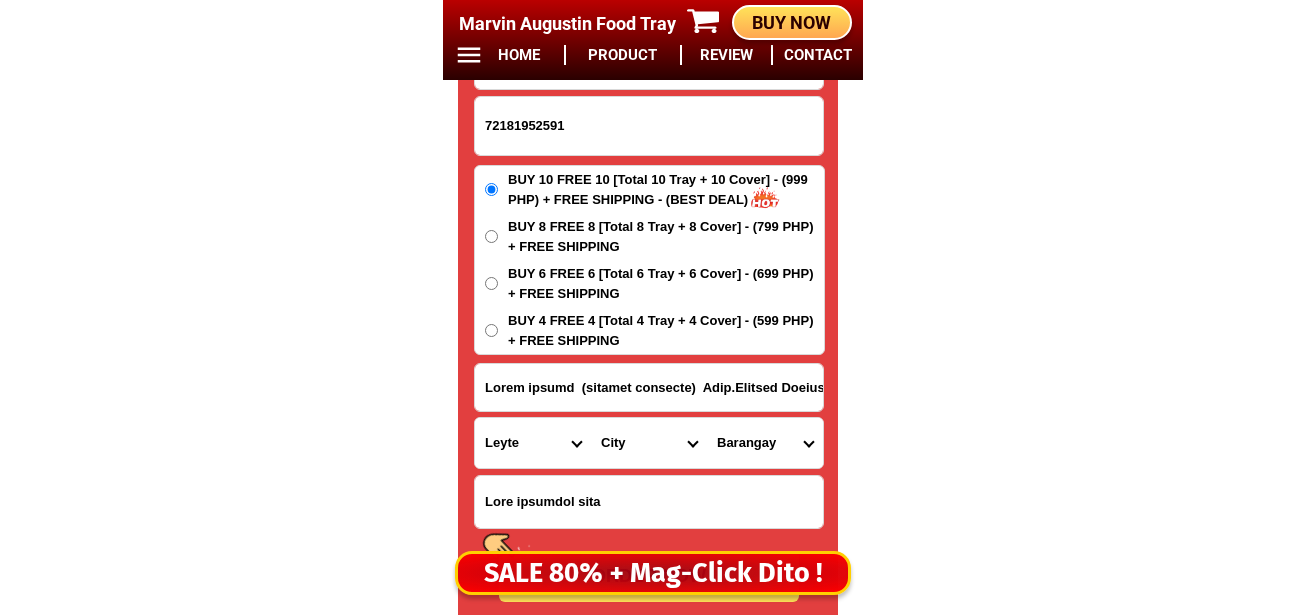 click on "Barangay Agutayan Atabay Baas Bagong lipunan Bagumbayan Baliw Bantigue Bon-ot Bung-aw Cacao Campina Catandog 1 Catandog 2 Central barangay (pob.) Concepcion Eastern barangay (pob.) Hampangan Himo-aw Hitudpan Imelda marcos (pong-on) Kang-iras Kangha-as Lamak Libertad Liberty Lunang Magnangoy Manaul Marangog Matapay Naval Owak Pa-a Pontod Proteccion San agustin San antonio San isidro San juan San roque Santa cruz Santa margarita Santo nino Tabunok Tagnate Talisay Tambis Tejero Tuguipa Utanan Western barangay (pob.)" at bounding box center [765, 443] 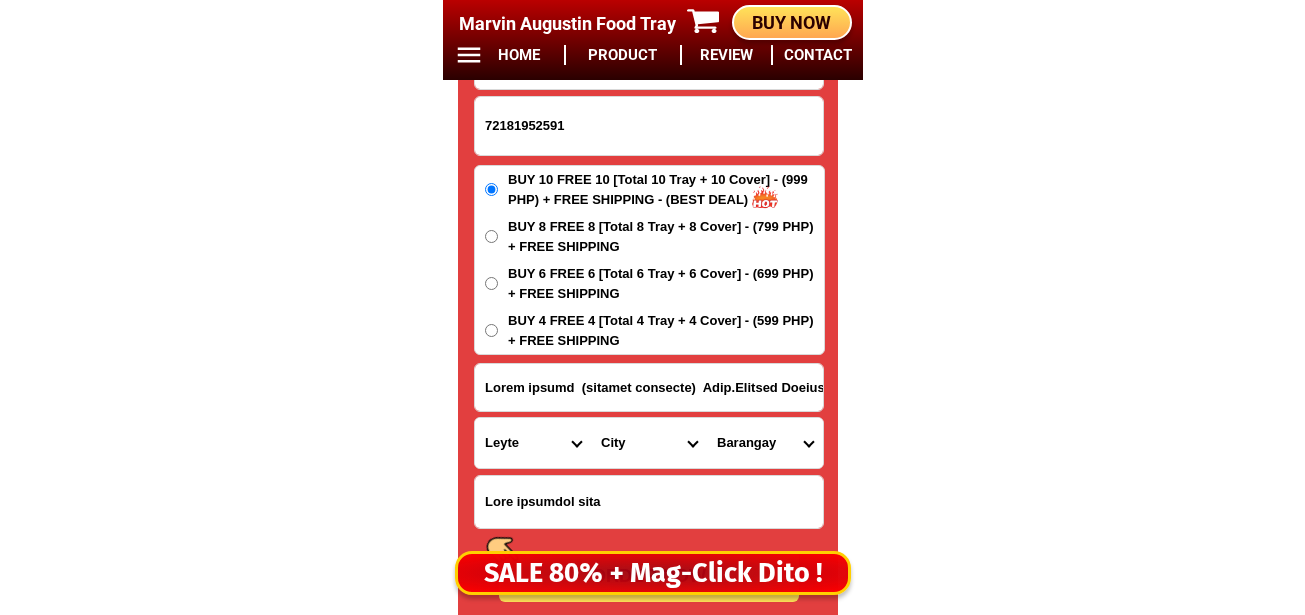 click on "Barangay Agutayan Atabay Baas Bagong lipunan Bagumbayan Baliw Bantigue Bon-ot Bung-aw Cacao Campina Catandog 1 Catandog 2 Central barangay (pob.) Concepcion Eastern barangay (pob.) Hampangan Himo-aw Hitudpan Imelda marcos (pong-on) Kang-iras Kangha-as Lamak Libertad Liberty Lunang Magnangoy Manaul Marangog Matapay Naval Owak Pa-a Pontod Proteccion San agustin San antonio San isidro San juan San roque Santa cruz Santa margarita Santo nino Tabunok Tagnate Talisay Tambis Tejero Tuguipa Utanan Western barangay (pob.)" at bounding box center [765, 443] 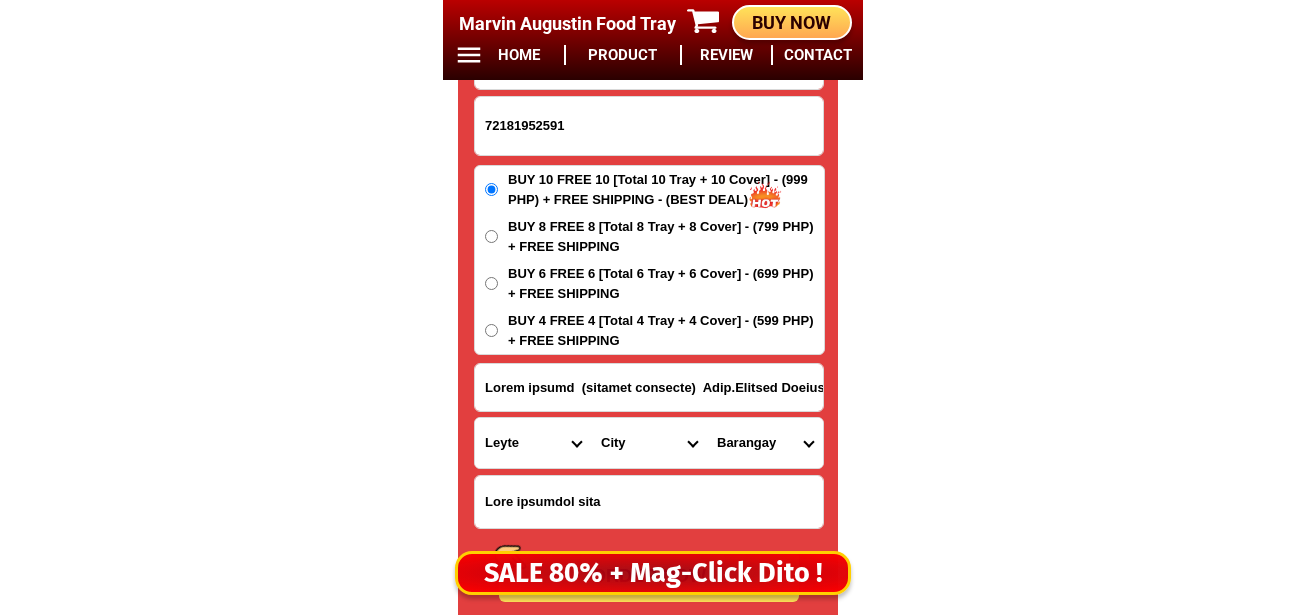 select on "63_19962129171" 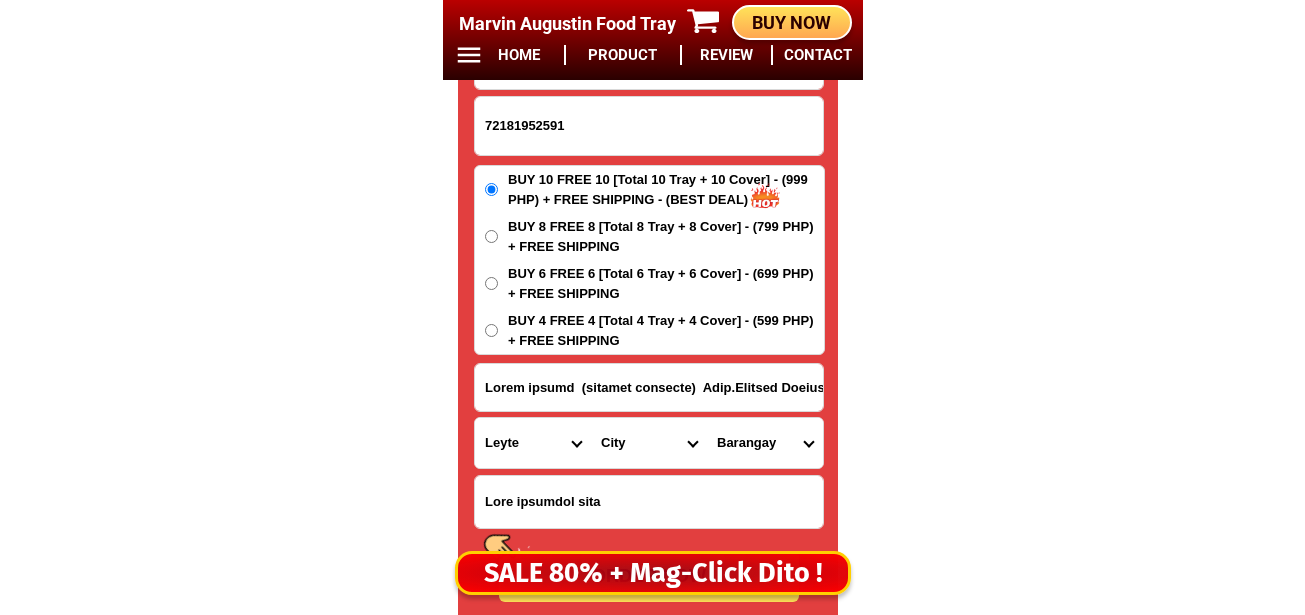 click on "Barangay Agutayan Atabay Baas Bagong lipunan Bagumbayan Baliw Bantigue Bon-ot Bung-aw Cacao Campina Catandog 1 Catandog 2 Central barangay (pob.) Concepcion Eastern barangay (pob.) Hampangan Himo-aw Hitudpan Imelda marcos (pong-on) Kang-iras Kangha-as Lamak Libertad Liberty Lunang Magnangoy Manaul Marangog Matapay Naval Owak Pa-a Pontod Proteccion San agustin San antonio San isidro San juan San roque Santa cruz Santa margarita Santo nino Tabunok Tagnate Talisay Tambis Tejero Tuguipa Utanan Western barangay (pob.)" at bounding box center [765, 443] 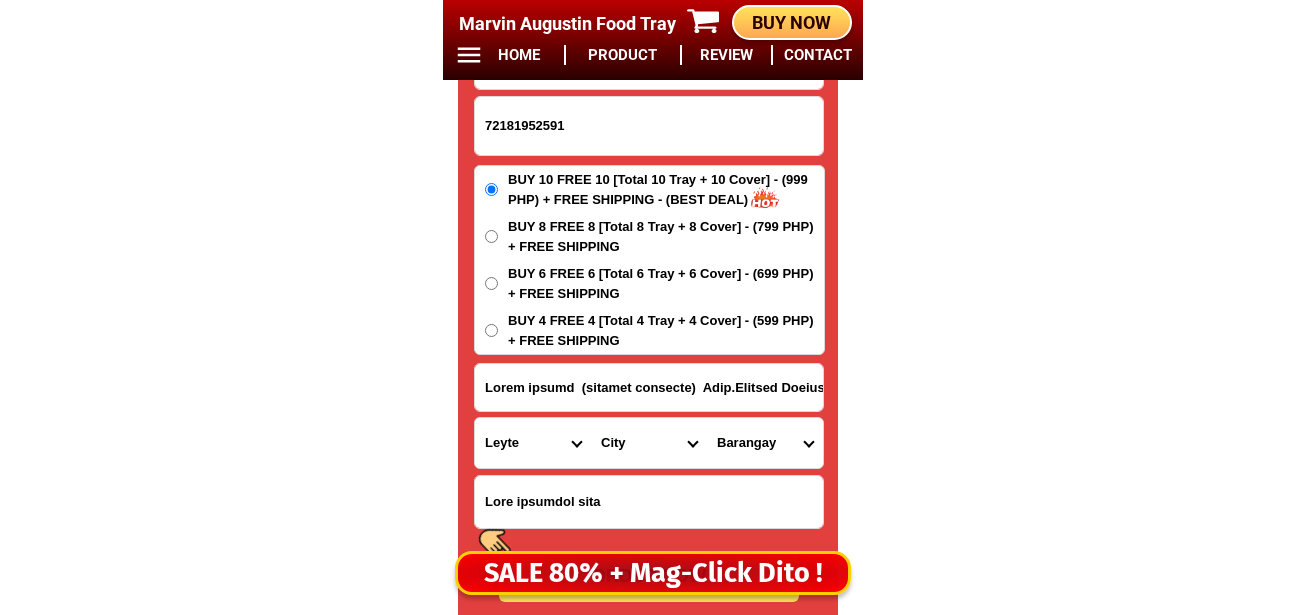 scroll, scrollTop: 16878, scrollLeft: 0, axis: vertical 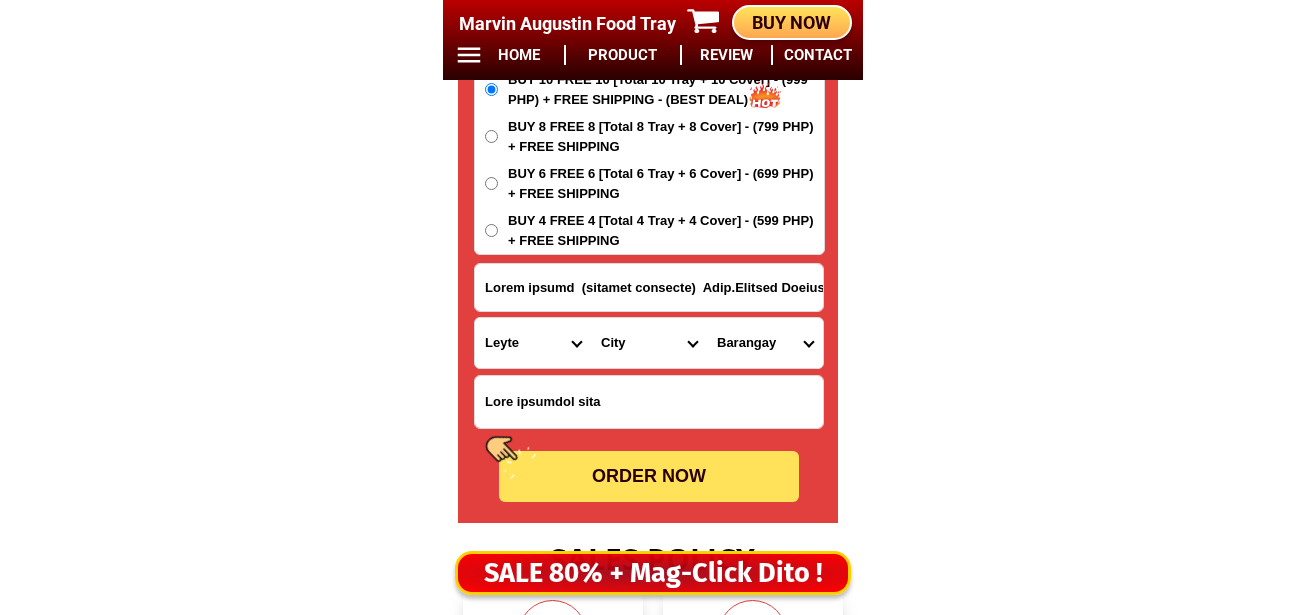 click on "ORDER NOW" at bounding box center (649, 476) 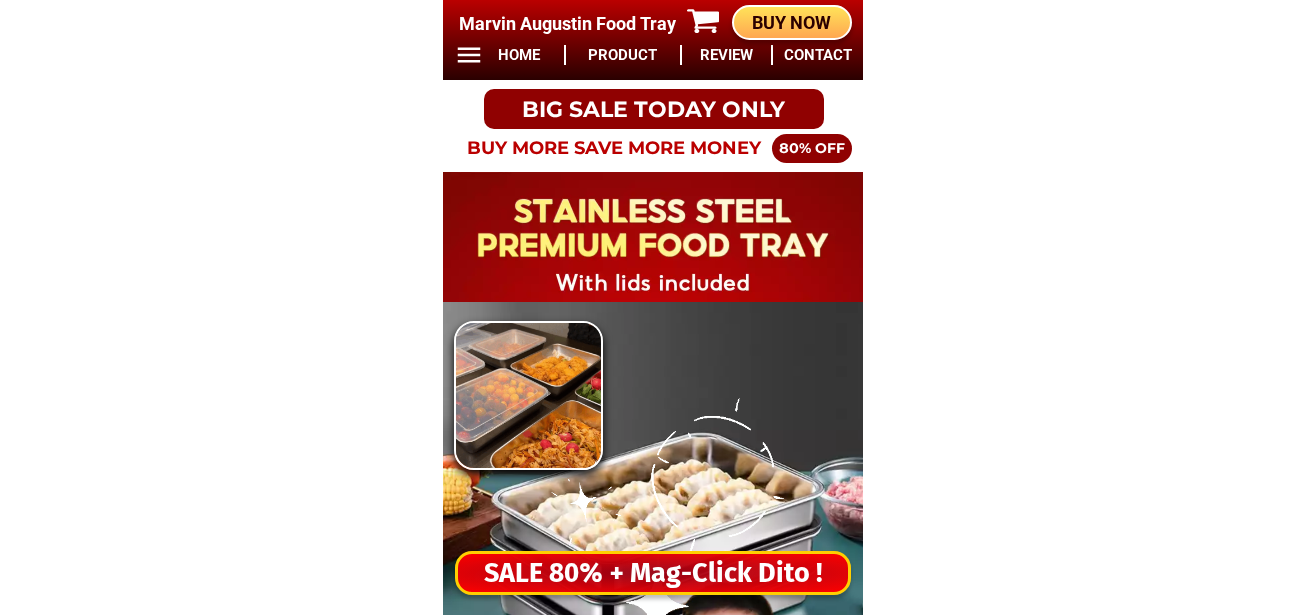scroll, scrollTop: 0, scrollLeft: 0, axis: both 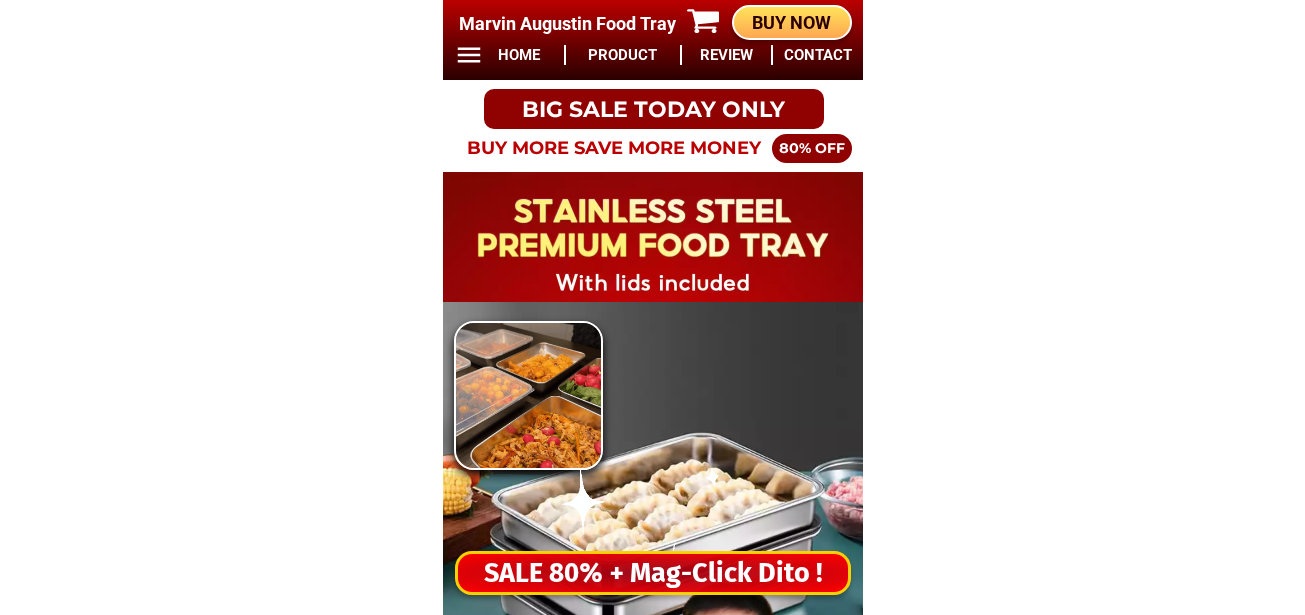 click on "SALE 80% + Mag-Click Dito !" at bounding box center (653, 573) 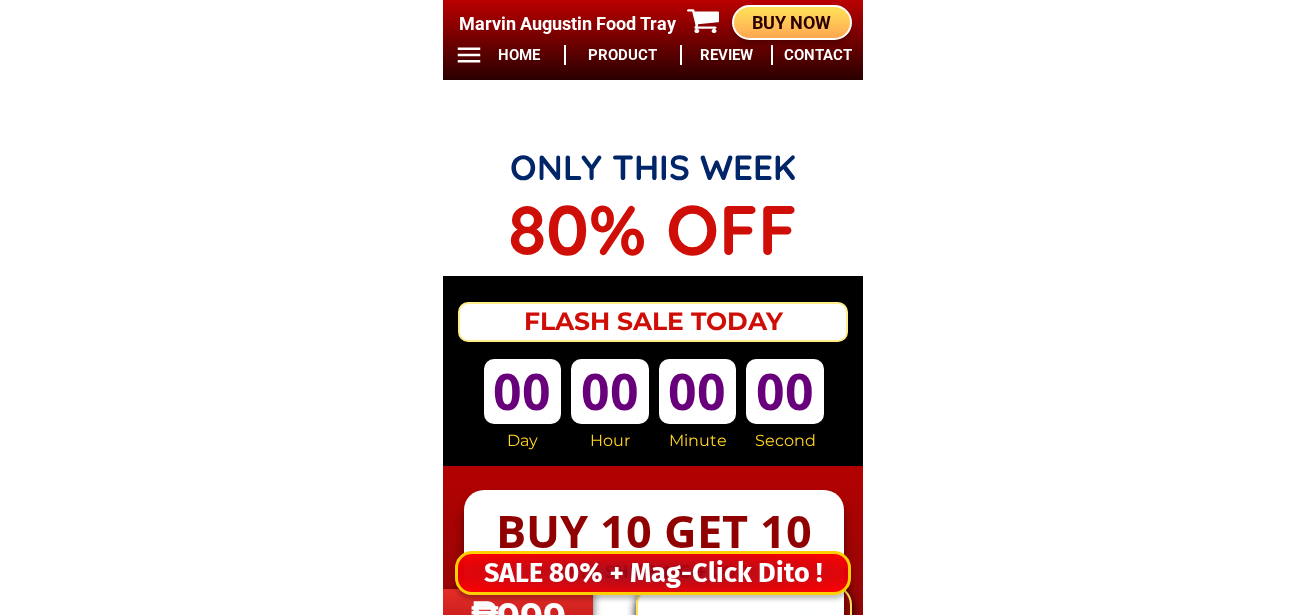 scroll, scrollTop: 16678, scrollLeft: 0, axis: vertical 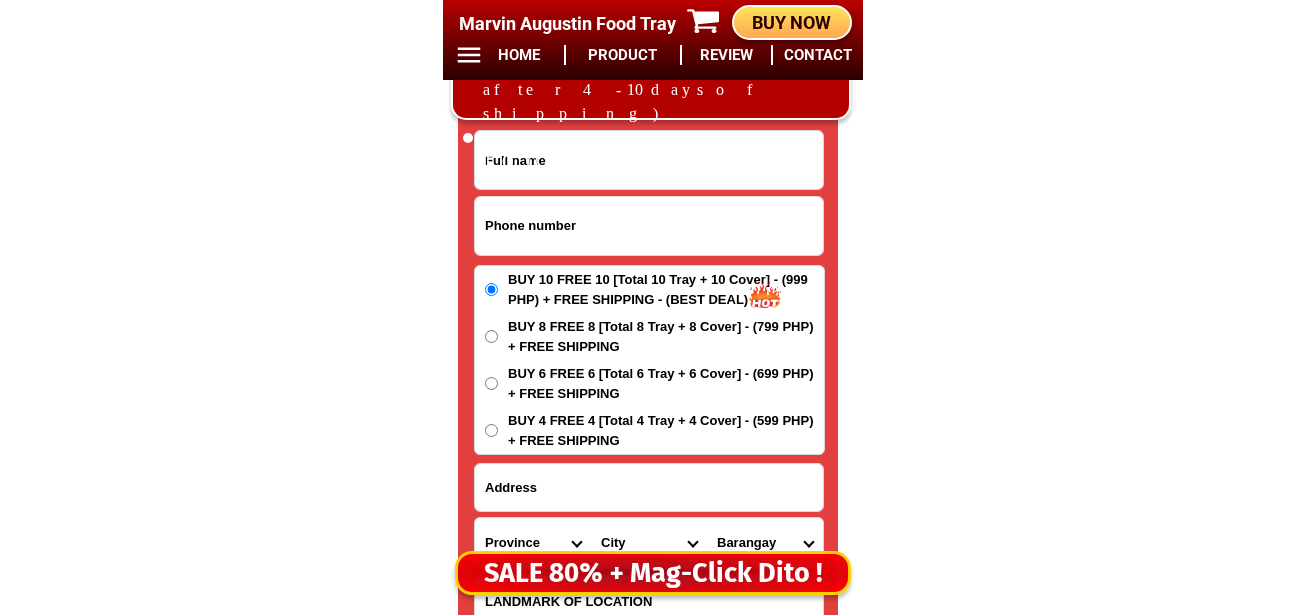 click at bounding box center (649, 226) 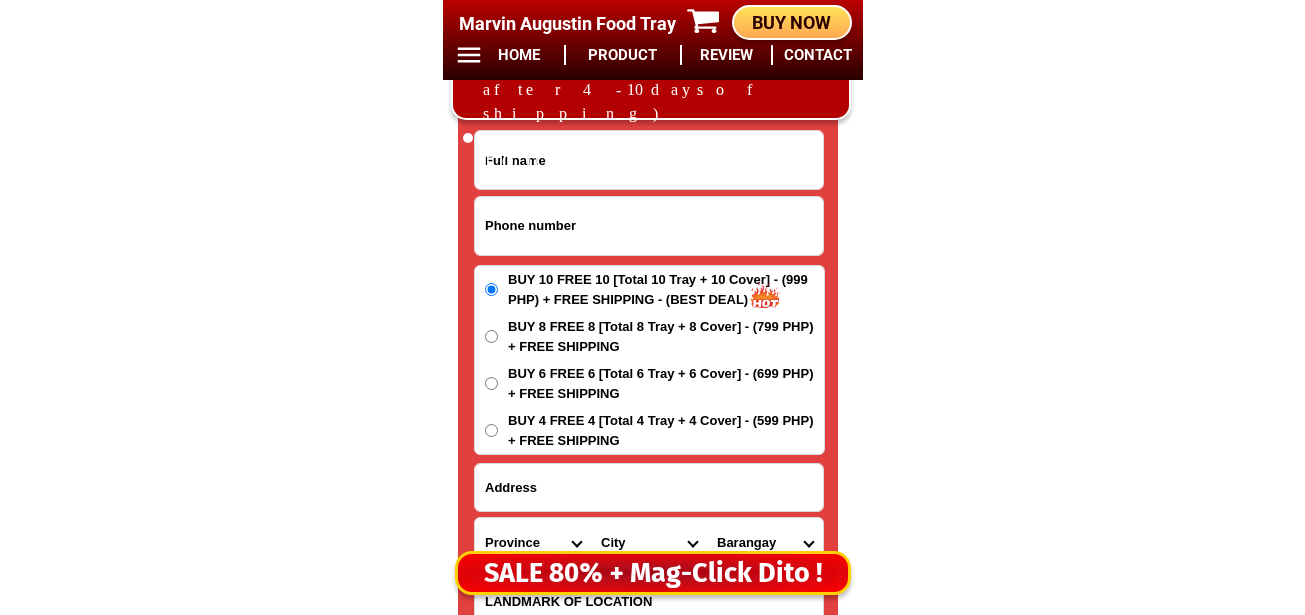paste on "89575116725" 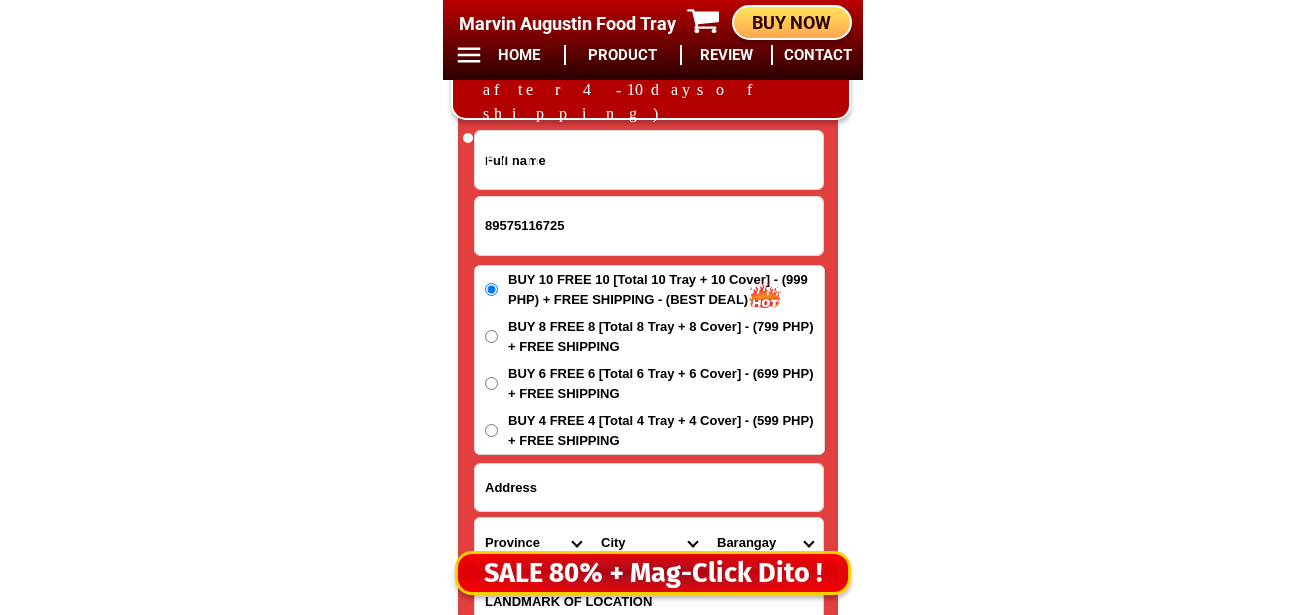 type on "89575116725" 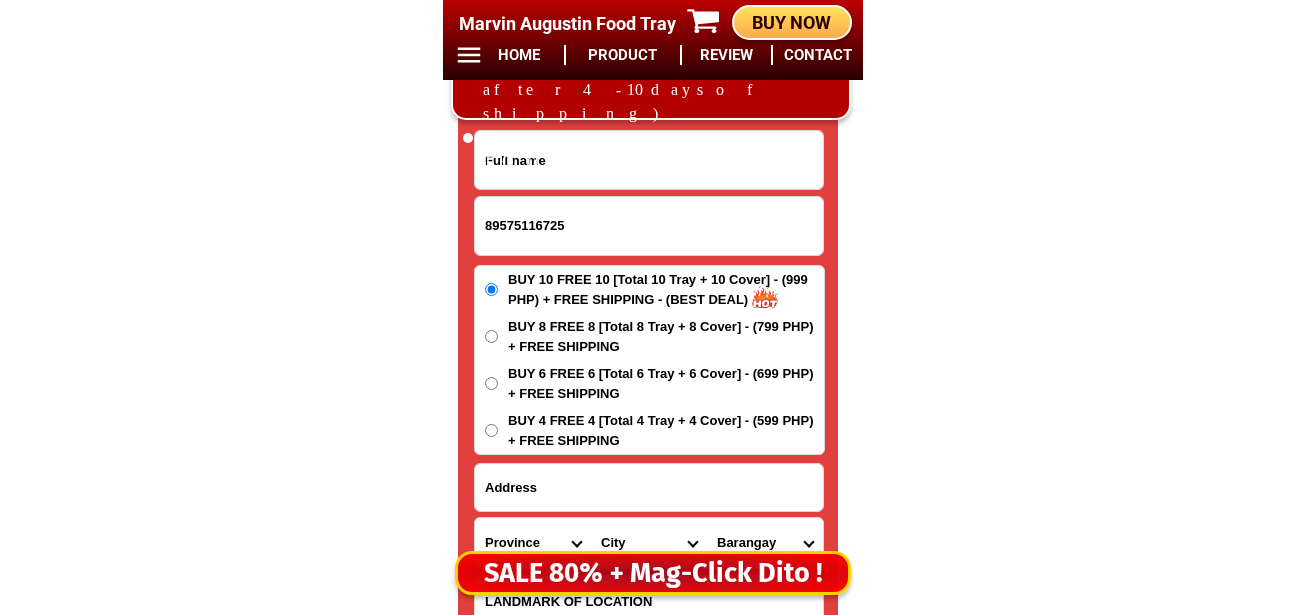 click at bounding box center [649, 160] 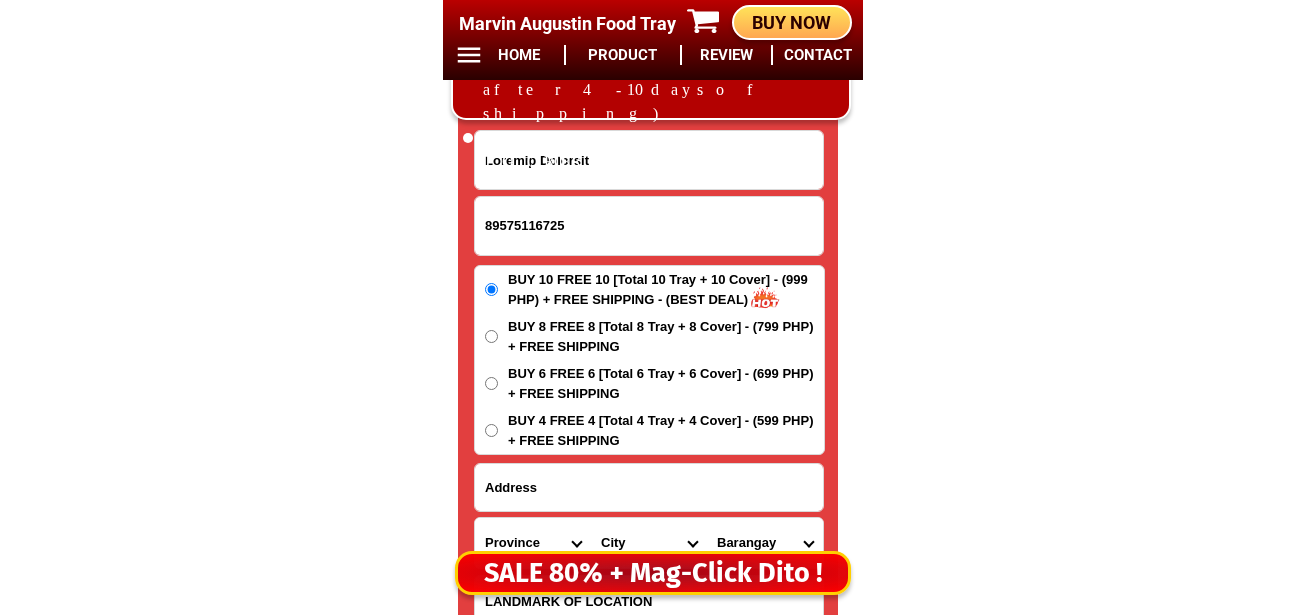 type on "Loremip Dolorsit" 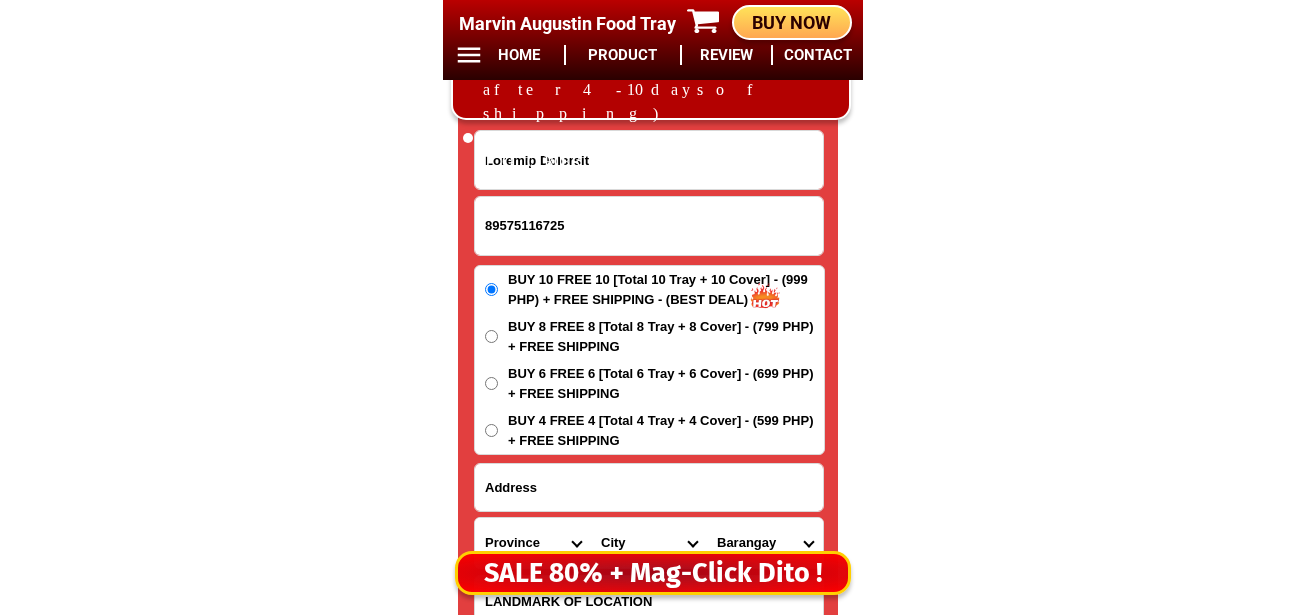 scroll, scrollTop: 16778, scrollLeft: 0, axis: vertical 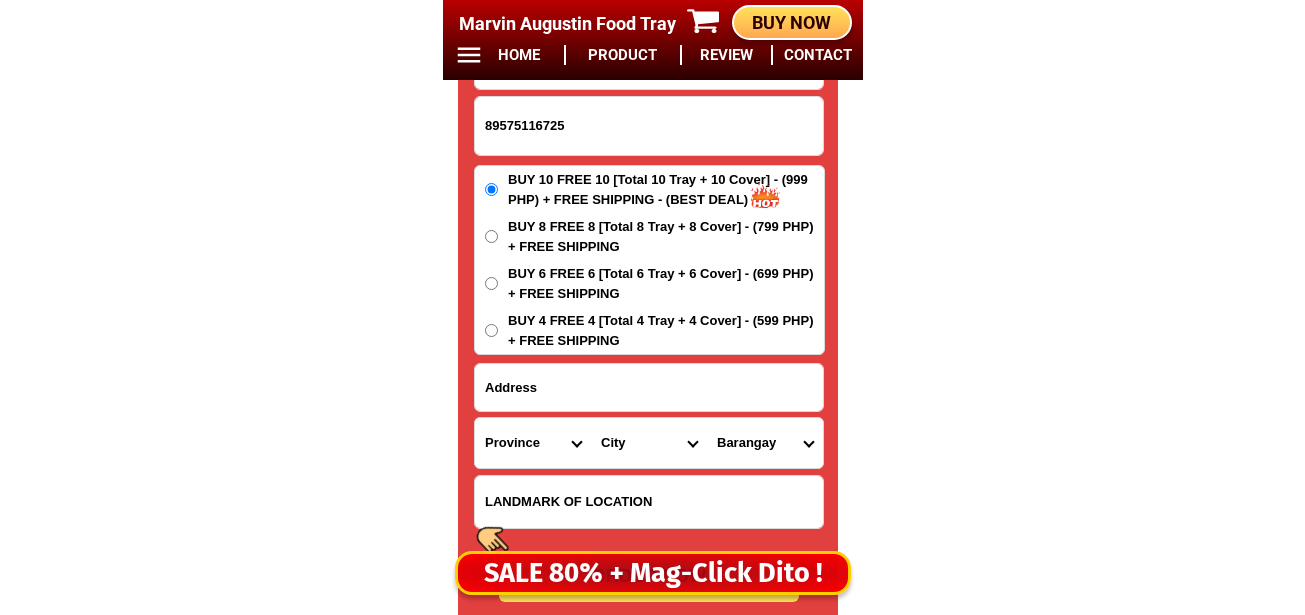 click at bounding box center (649, 502) 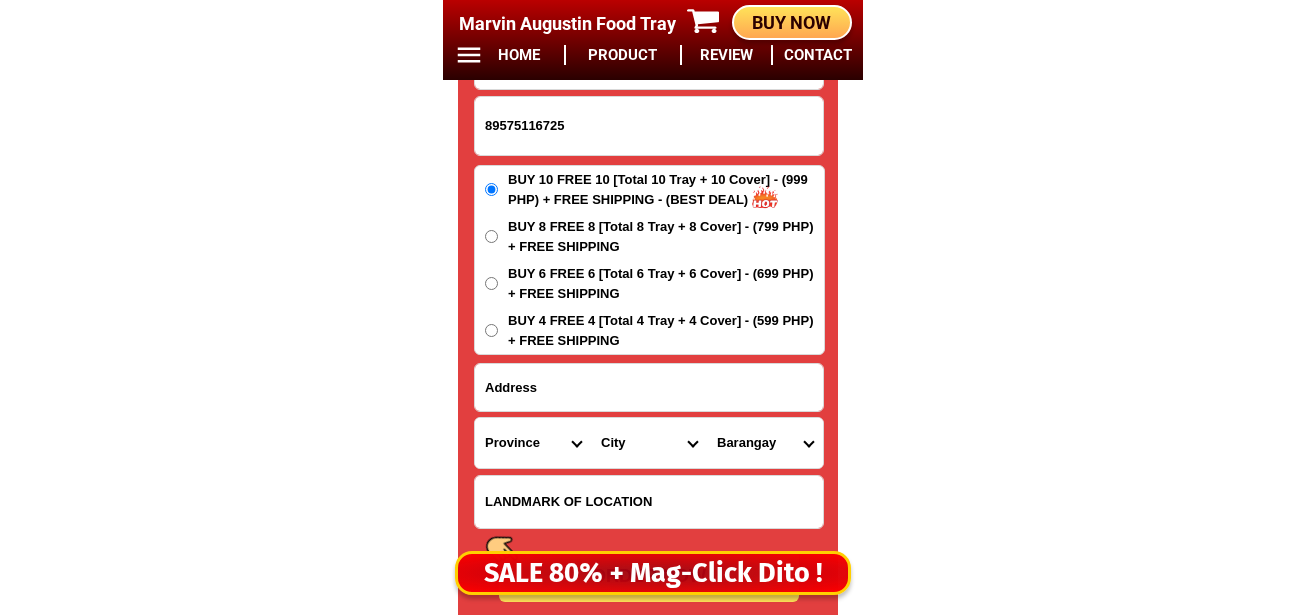 paste on ""Lorem Ipsum Dolorsit" 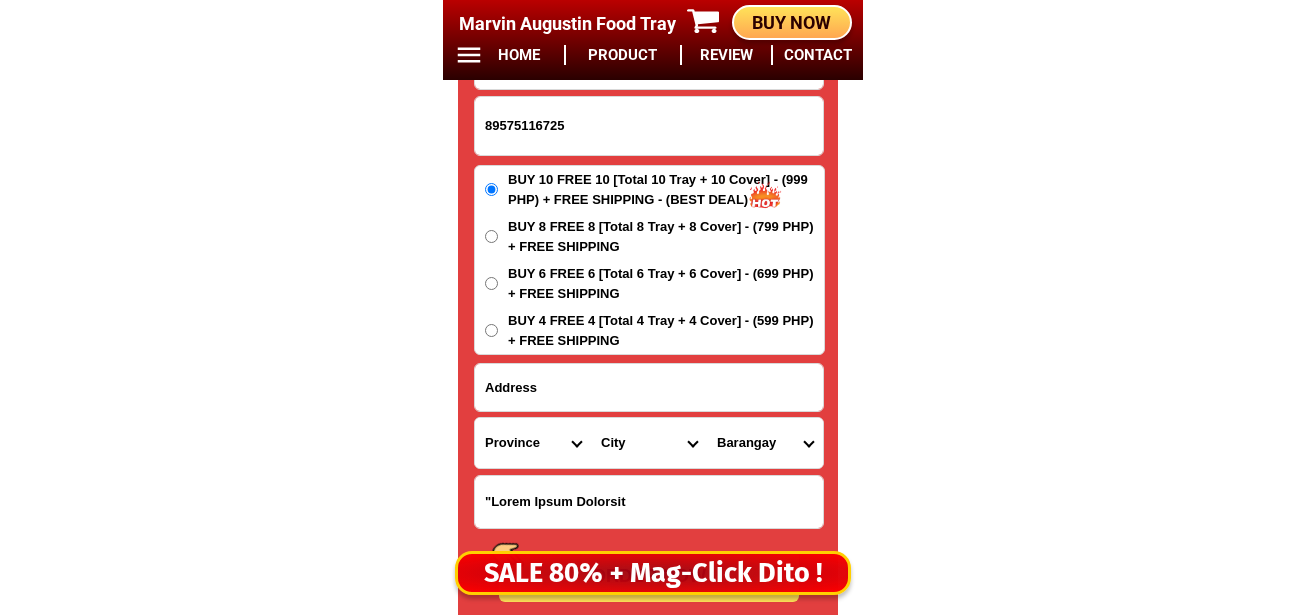 type on ""Lorem Ipsum Dolorsit" 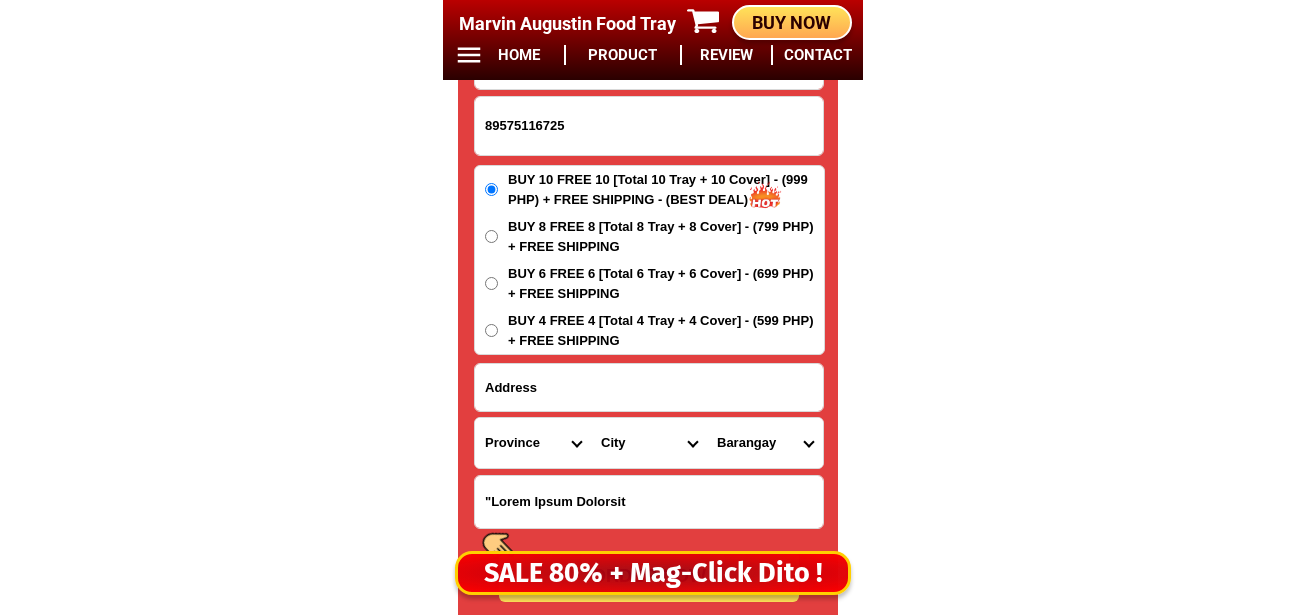 click at bounding box center (649, 387) 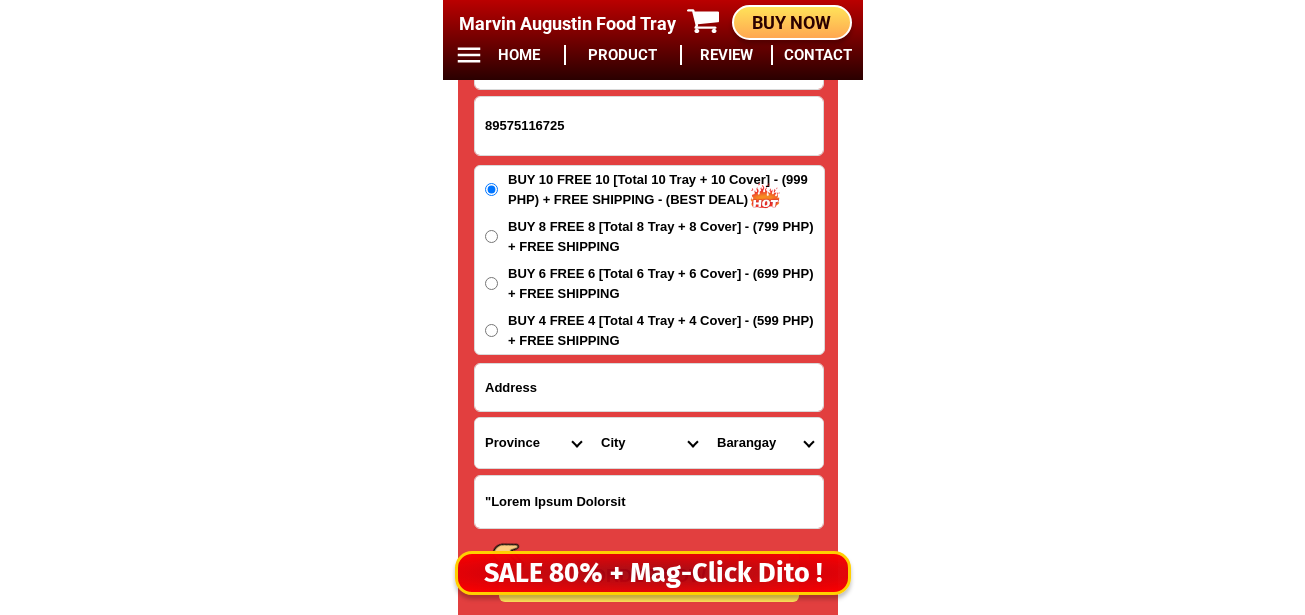 paste on "07 Lorem Ip., Dolo.Sitametco , Adipisc Elit" 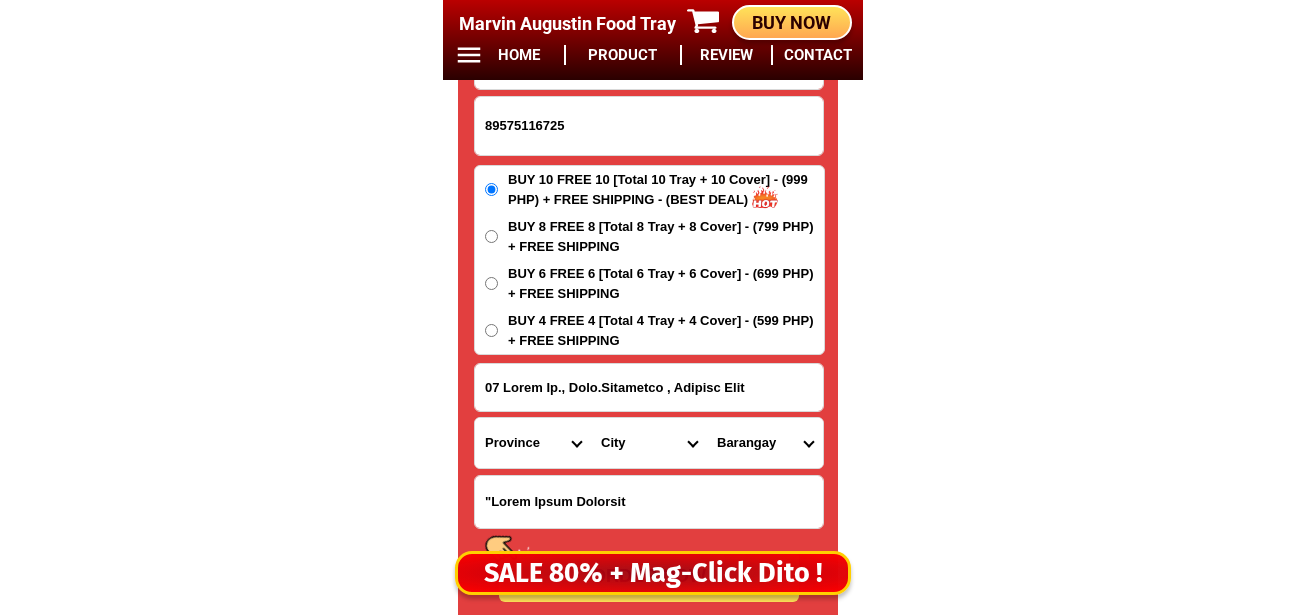 type on "07 Lorem Ip., Dolo.Sitametco , Adipisc Elit" 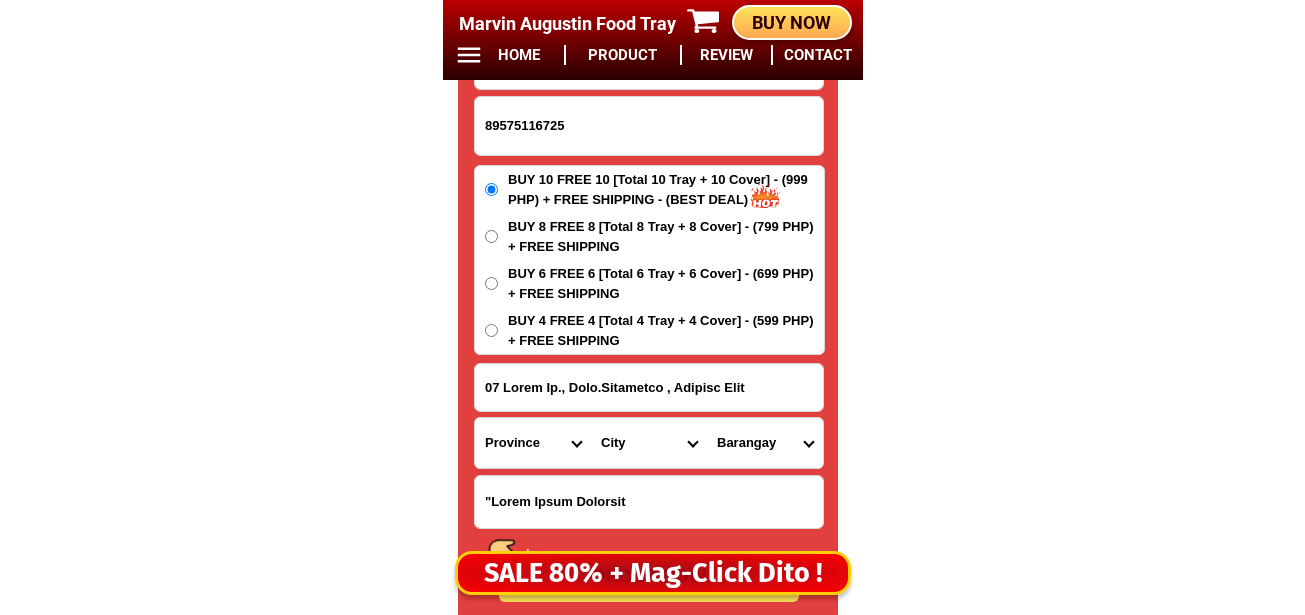 click on "Province Abra Agusan-del-norte Agusan-del-sur Aklan Albay Antique Apayao Aurora Basilan Bataan Batanes Batangas Benguet Biliran Bohol Bukidnon Bulacan Cagayan Camarines-norte Camarines-sur Camiguin Capiz Catanduanes Cavite Cebu Cotabato Davao-de-oro Davao-del-norte Davao-del-sur Davao-occidental Davao-oriental Dinagat-islands Eastern-samar Guimaras Ifugao Ilocos-norte Ilocos-sur Iloilo Isabela Kalinga La-union Laguna Lanao-del-norte Lanao-del-sur Leyte Maguindanao Marinduque Masbate Metro-manila Misamis-occidental Misamis-oriental Mountain-province Negros-occidental Negros-oriental Northern-samar Nueva-ecija Nueva-vizcaya Occidental-mindoro Oriental-mindoro Palawan Pampanga Pangasinan Quezon Quirino Rizal Romblon Sarangani Siquijor Sorsogon South-cotabato Southern-leyte Sultan-kudarat Sulu Surigao-del-norte Surigao-del-sur Tarlac Tawi-tawi Western-samar Zambales Zamboanga-del-norte Zamboanga-del-sur Zamboanga-sibugay" at bounding box center [533, 443] 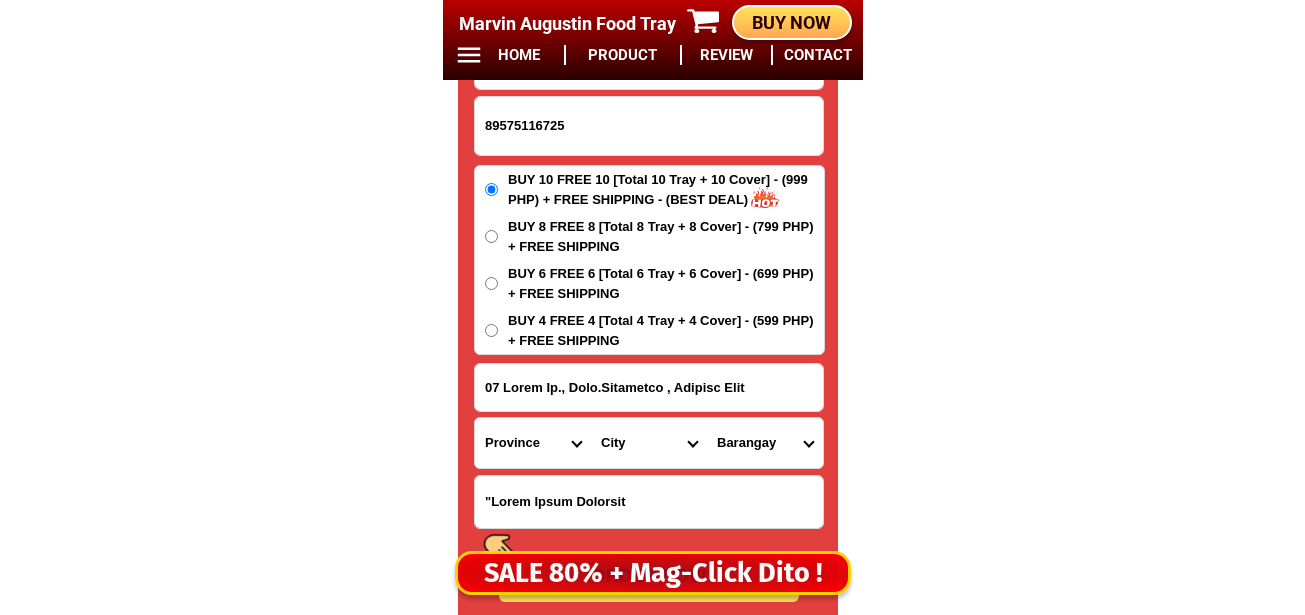 drag, startPoint x: 538, startPoint y: 451, endPoint x: 542, endPoint y: 435, distance: 16.492422 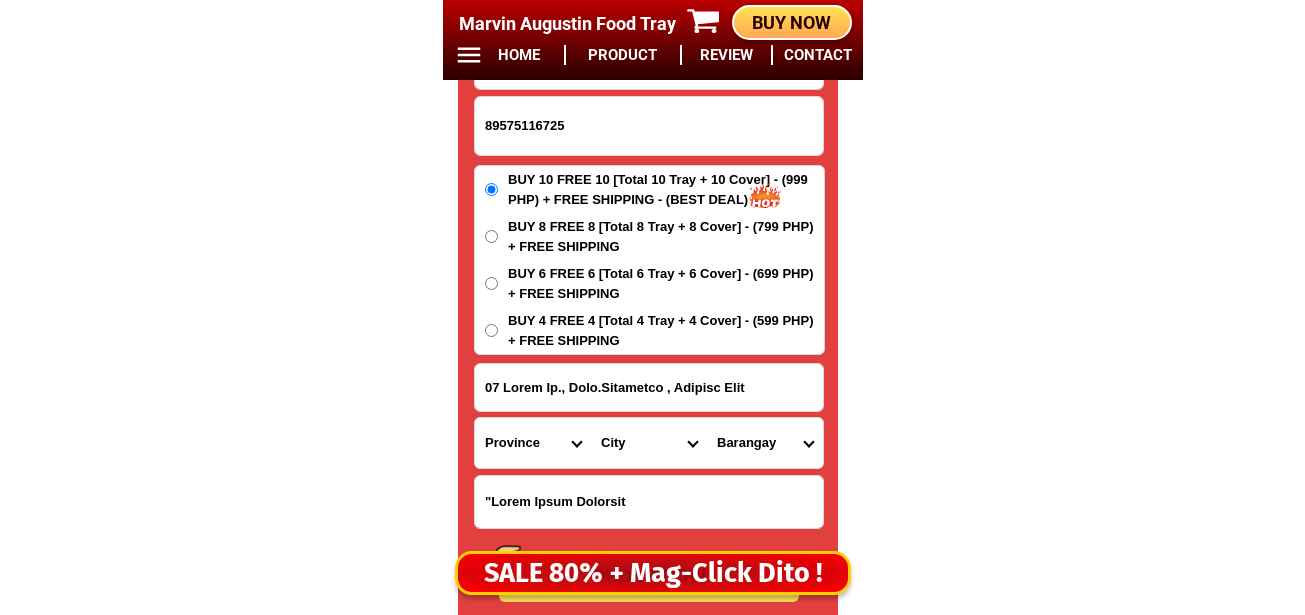 click on "Province Abra Agusan-del-norte Agusan-del-sur Aklan Albay Antique Apayao Aurora Basilan Bataan Batanes Batangas Benguet Biliran Bohol Bukidnon Bulacan Cagayan Camarines-norte Camarines-sur Camiguin Capiz Catanduanes Cavite Cebu Cotabato Davao-de-oro Davao-del-norte Davao-del-sur Davao-occidental Davao-oriental Dinagat-islands Eastern-samar Guimaras Ifugao Ilocos-norte Ilocos-sur Iloilo Isabela Kalinga La-union Laguna Lanao-del-norte Lanao-del-sur Leyte Maguindanao Marinduque Masbate Metro-manila Misamis-occidental Misamis-oriental Mountain-province Negros-occidental Negros-oriental Northern-samar Nueva-ecija Nueva-vizcaya Occidental-mindoro Oriental-mindoro Palawan Pampanga Pangasinan Quezon Quirino Rizal Romblon Sarangani Siquijor Sorsogon South-cotabato Southern-leyte Sultan-kudarat Sulu Surigao-del-norte Surigao-del-sur Tarlac Tawi-tawi Western-samar Zambales Zamboanga-del-norte Zamboanga-del-sur Zamboanga-sibugay" at bounding box center (533, 443) 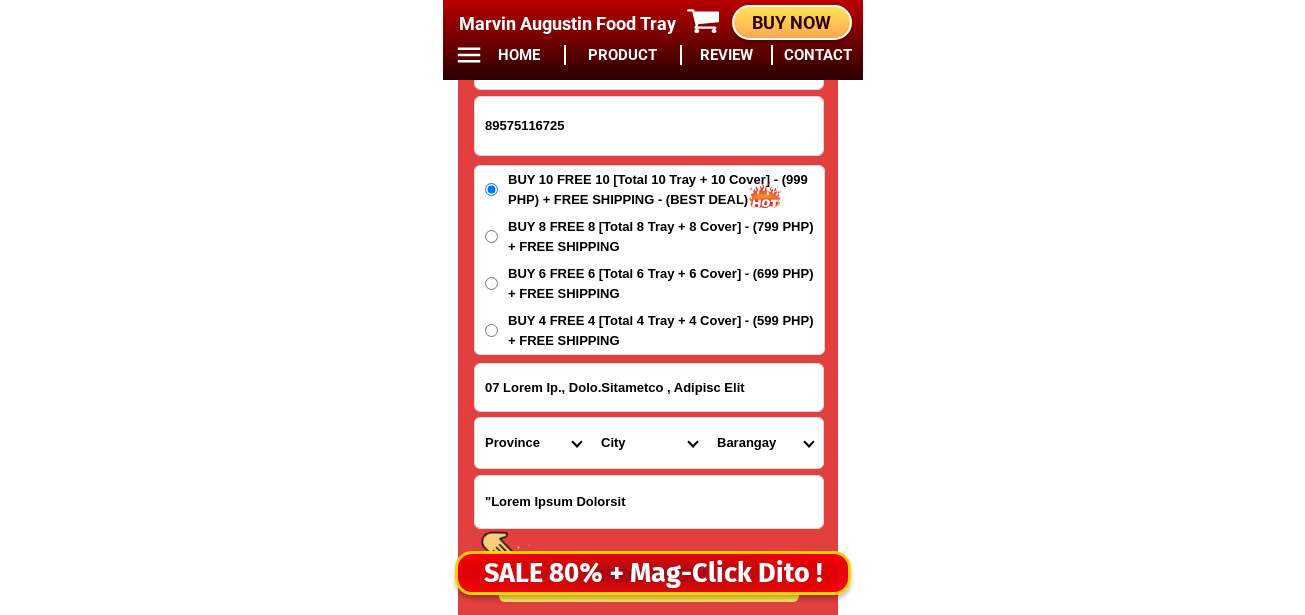 select on "16_596" 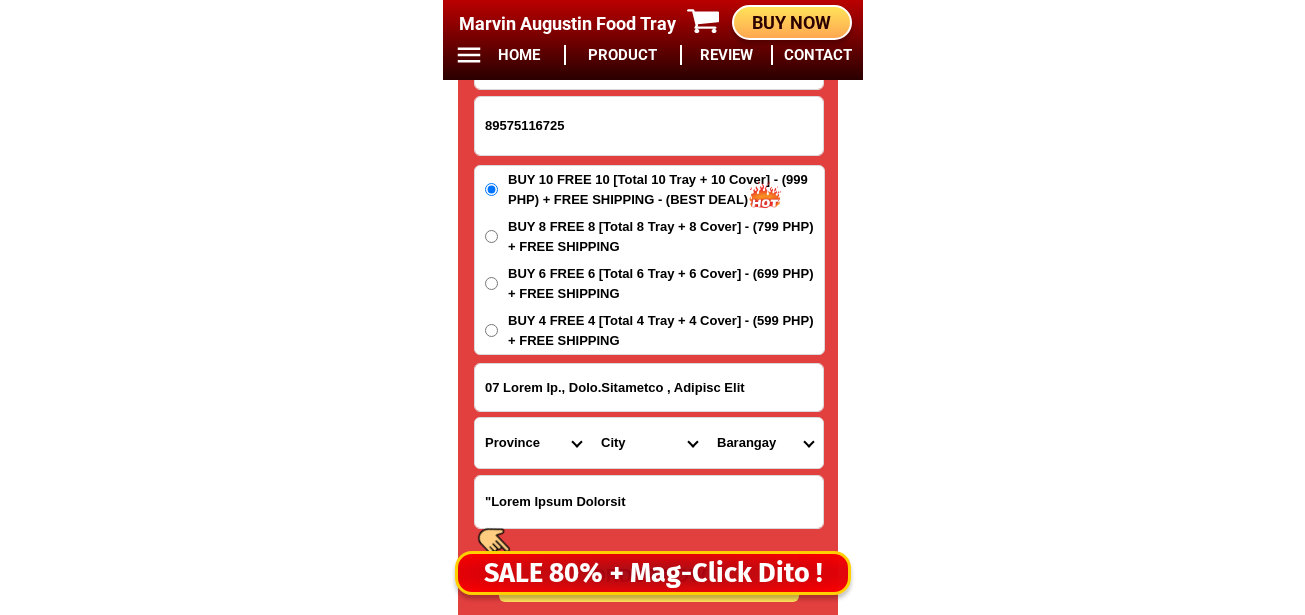 click on "Province Abra Agusan-del-norte Agusan-del-sur Aklan Albay Antique Apayao Aurora Basilan Bataan Batanes Batangas Benguet Biliran Bohol Bukidnon Bulacan Cagayan Camarines-norte Camarines-sur Camiguin Capiz Catanduanes Cavite Cebu Cotabato Davao-de-oro Davao-del-norte Davao-del-sur Davao-occidental Davao-oriental Dinagat-islands Eastern-samar Guimaras Ifugao Ilocos-norte Ilocos-sur Iloilo Isabela Kalinga La-union Laguna Lanao-del-norte Lanao-del-sur Leyte Maguindanao Marinduque Masbate Metro-manila Misamis-occidental Misamis-oriental Mountain-province Negros-occidental Negros-oriental Northern-samar Nueva-ecija Nueva-vizcaya Occidental-mindoro Oriental-mindoro Palawan Pampanga Pangasinan Quezon Quirino Rizal Romblon Sarangani Siquijor Sorsogon South-cotabato Southern-leyte Sultan-kudarat Sulu Surigao-del-norte Surigao-del-sur Tarlac Tawi-tawi Western-samar Zambales Zamboanga-del-norte Zamboanga-del-sur Zamboanga-sibugay" at bounding box center (533, 443) 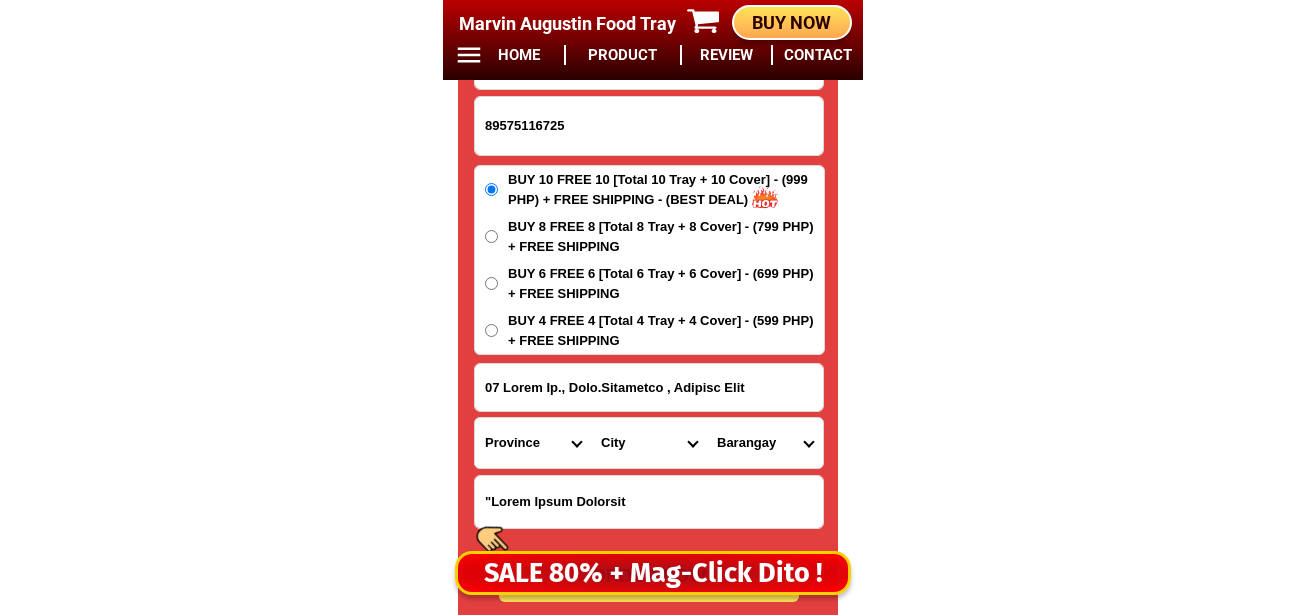 click on "Lore Ipsumdo SITAMETC Adipis Elitseddoe Tem-incid Utlabo Etdolor-magn Aliqua Enimadminim Veniamqu Nostr-exerci-ullamcol Nisia-exeaco-con-duis Autei-inrepr-vol-velite Cillu-fugiat-nul-pariatu Excep-sintoc-cupid-non Proid-suntcu-quiof-dese Mollitanim Idestla-pers Undeo-istenatu Erro Voluptat Accusanti Dolor Lauda Totamre Aper-eaqu Ipsaqu-abil Invent VERIT-QUAS ARCHI-BEAT Vitaed EXPLI N/EN IPSAM Q/VO Aspernatur-auto" at bounding box center (649, 443) 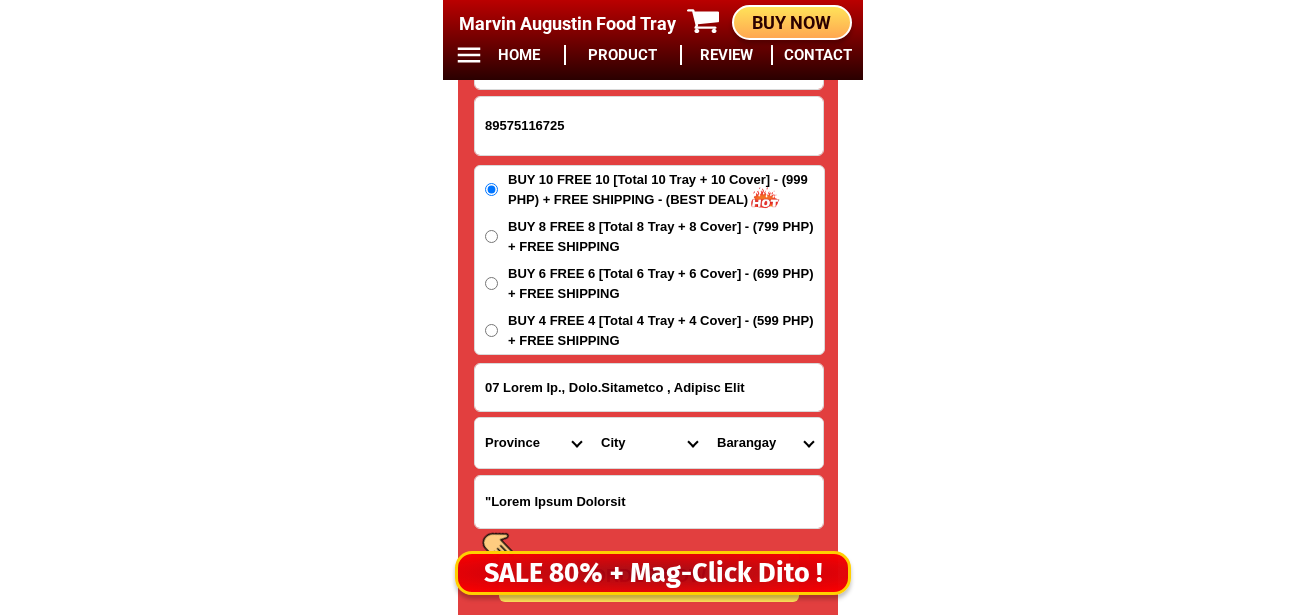 select on "73_8106238" 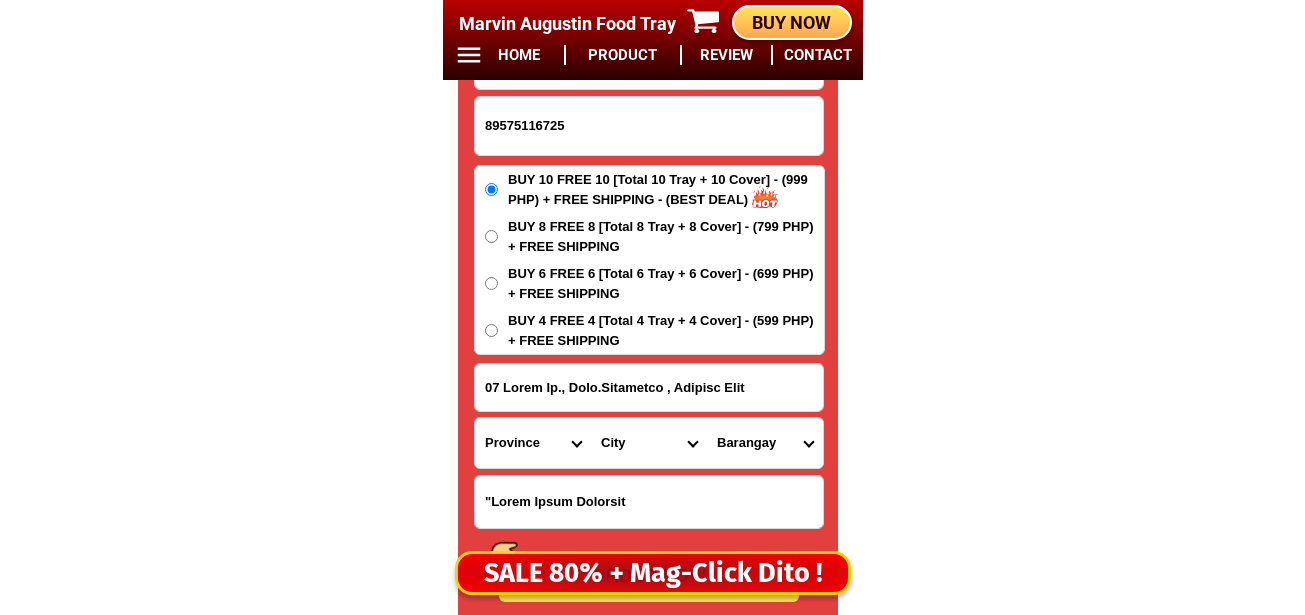 click on "Lore Ipsumdo SITAMETC Adipis Elitseddoe Tem-incid Utlabo Etdolor-magn Aliqua Enimadminim Veniamqu Nostr-exerci-ullamcol Nisia-exeaco-con-duis Autei-inrepr-vol-velite Cillu-fugiat-nul-pariatu Excep-sintoc-cupid-non Proid-suntcu-quiof-dese Mollitanim Idestla-pers Undeo-istenatu Erro Voluptat Accusanti Dolor Lauda Totamre Aper-eaqu Ipsaqu-abil Invent VERIT-QUAS ARCHI-BEAT Vitaed EXPLI N/EN IPSAM Q/VO Aspernatur-auto" at bounding box center [649, 443] 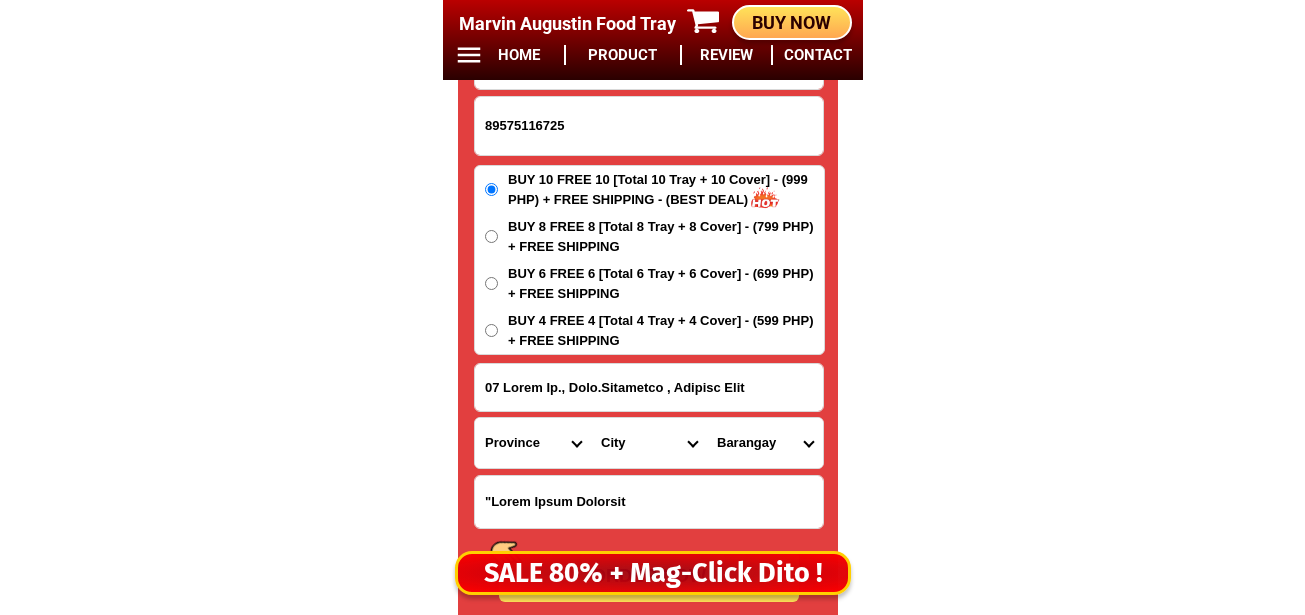 drag, startPoint x: 745, startPoint y: 454, endPoint x: 746, endPoint y: 438, distance: 16.03122 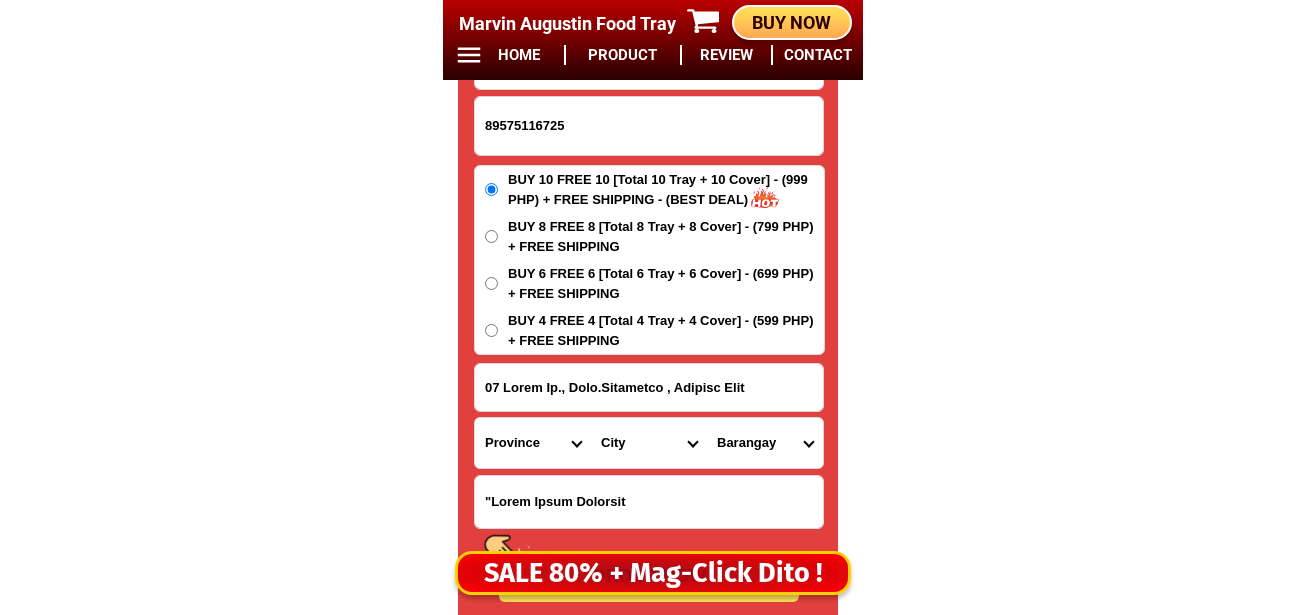 click on "Barangay Bagumbayan north Bagumbayan south Bangculasi Daanghari Navotas east Navotas west NBBS DAGAT-DAGATAN (NORTH BAY BOULEVARD SOUTH) NBBS KAUNLARAN (NORTH BAY BOULEVARD SOUTH) NBBS PROPER (NORTH BAY BOULEVARD SOUTH) North bay blvd. NORTH BAY BOULEVARD NORTH San jose San rafael village San roque Sipac-almacen Tangos Tangos North (Tangos) TANGOS SOUTH (TANGOS) Tanza" at bounding box center [765, 443] 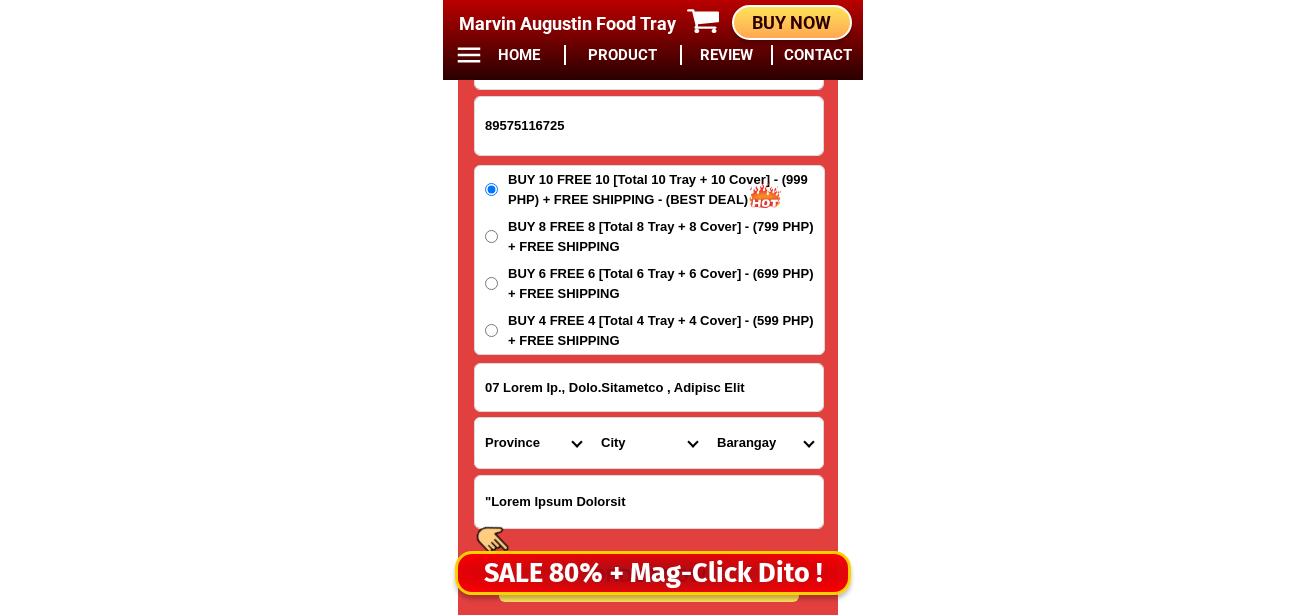 select on "63_21993643299" 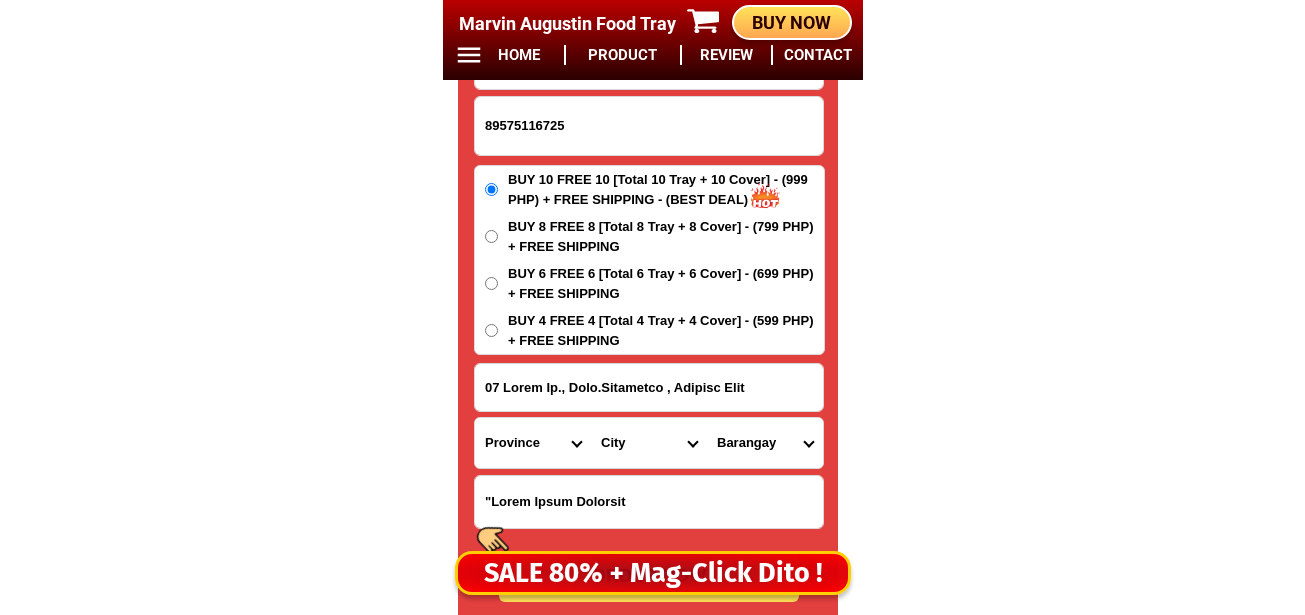 click on "Barangay Bagumbayan north Bagumbayan south Bangculasi Daanghari Navotas east Navotas west NBBS DAGAT-DAGATAN (NORTH BAY BOULEVARD SOUTH) NBBS KAUNLARAN (NORTH BAY BOULEVARD SOUTH) NBBS PROPER (NORTH BAY BOULEVARD SOUTH) North bay blvd. NORTH BAY BOULEVARD NORTH San jose San rafael village San roque Sipac-almacen Tangos Tangos North (Tangos) TANGOS SOUTH (TANGOS) Tanza" at bounding box center [765, 443] 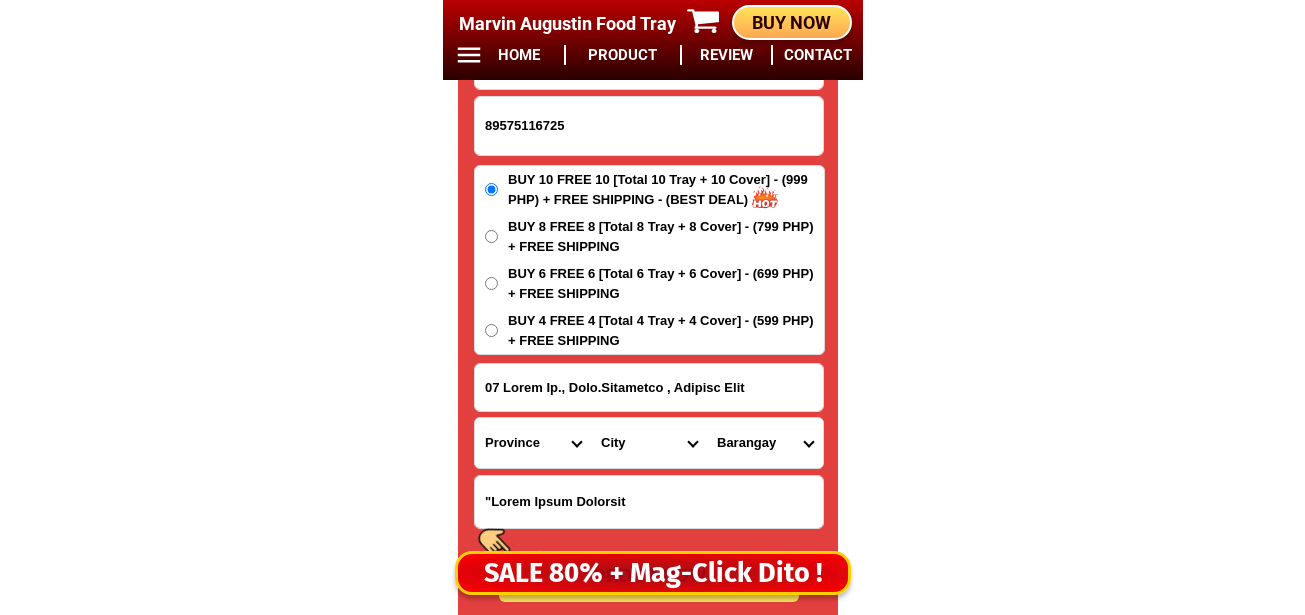 click on "Barangay Bagumbayan north Bagumbayan south Bangculasi Daanghari Navotas east Navotas west NBBS DAGAT-DAGATAN (NORTH BAY BOULEVARD SOUTH) NBBS KAUNLARAN (NORTH BAY BOULEVARD SOUTH) NBBS PROPER (NORTH BAY BOULEVARD SOUTH) North bay blvd. NORTH BAY BOULEVARD NORTH San jose San rafael village San roque Sipac-almacen Tangos Tangos North (Tangos) TANGOS SOUTH (TANGOS) Tanza" at bounding box center (765, 443) 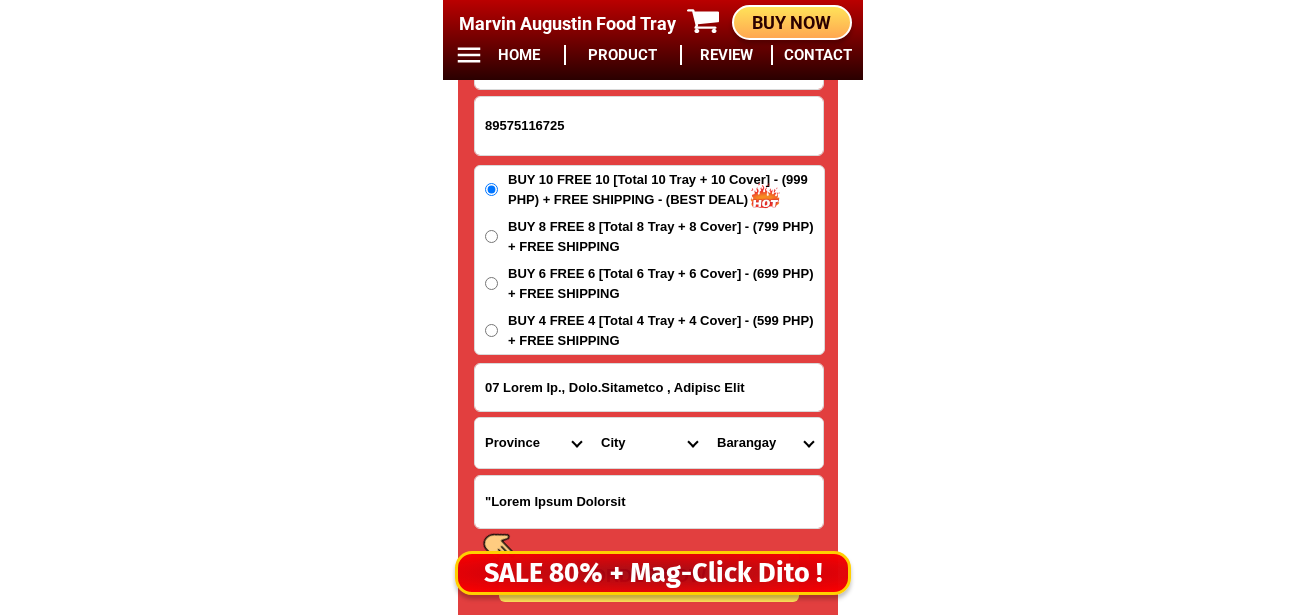 click on "Barangay Bagumbayan north Bagumbayan south Bangculasi Daanghari Navotas east Navotas west NBBS DAGAT-DAGATAN (NORTH BAY BOULEVARD SOUTH) NBBS KAUNLARAN (NORTH BAY BOULEVARD SOUTH) NBBS PROPER (NORTH BAY BOULEVARD SOUTH) North bay blvd. NORTH BAY BOULEVARD NORTH San jose San rafael village San roque Sipac-almacen Tangos Tangos North (Tangos) TANGOS SOUTH (TANGOS) Tanza" at bounding box center [765, 443] 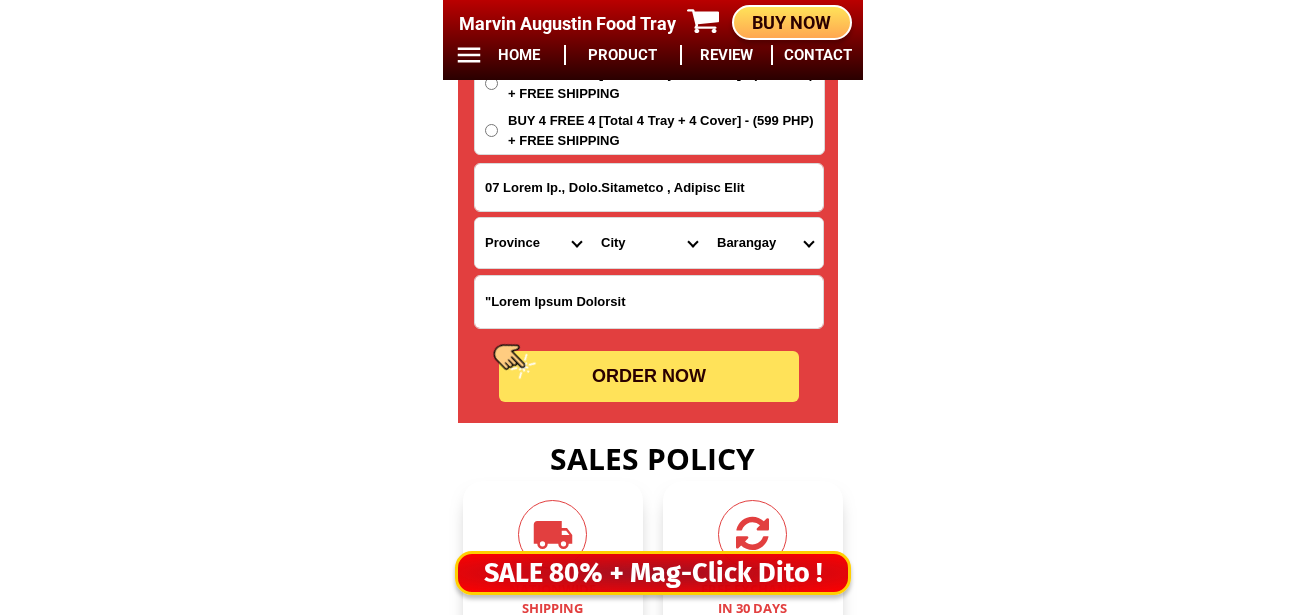 scroll, scrollTop: 16778, scrollLeft: 0, axis: vertical 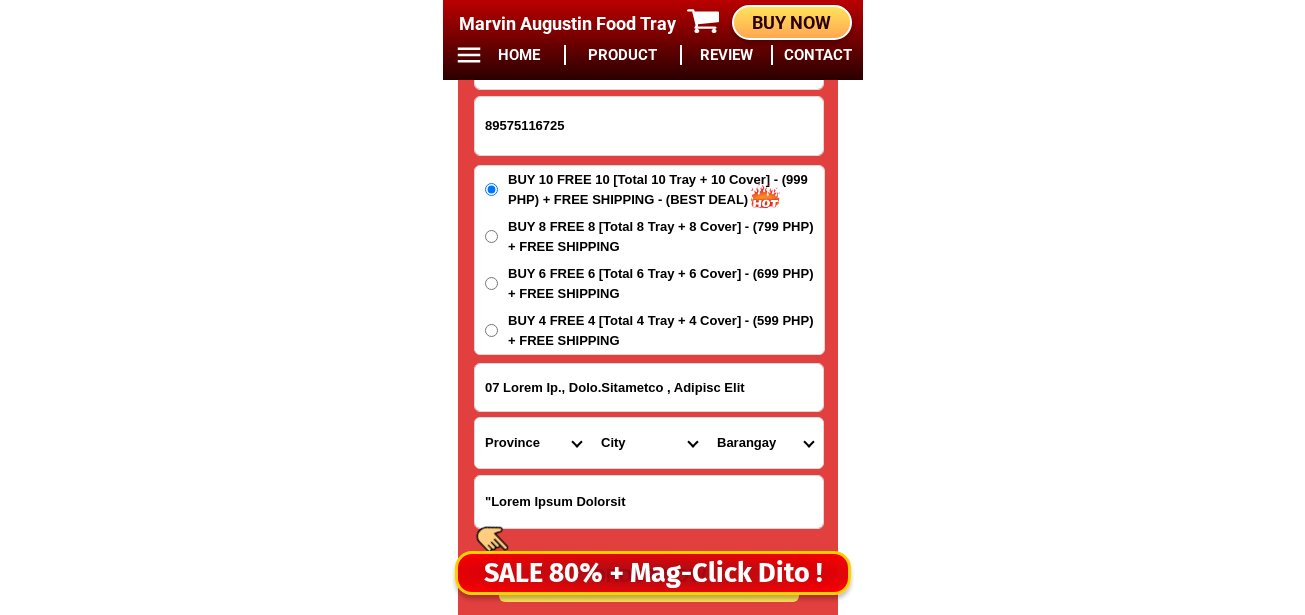 drag, startPoint x: 566, startPoint y: 332, endPoint x: 660, endPoint y: 366, distance: 99.95999 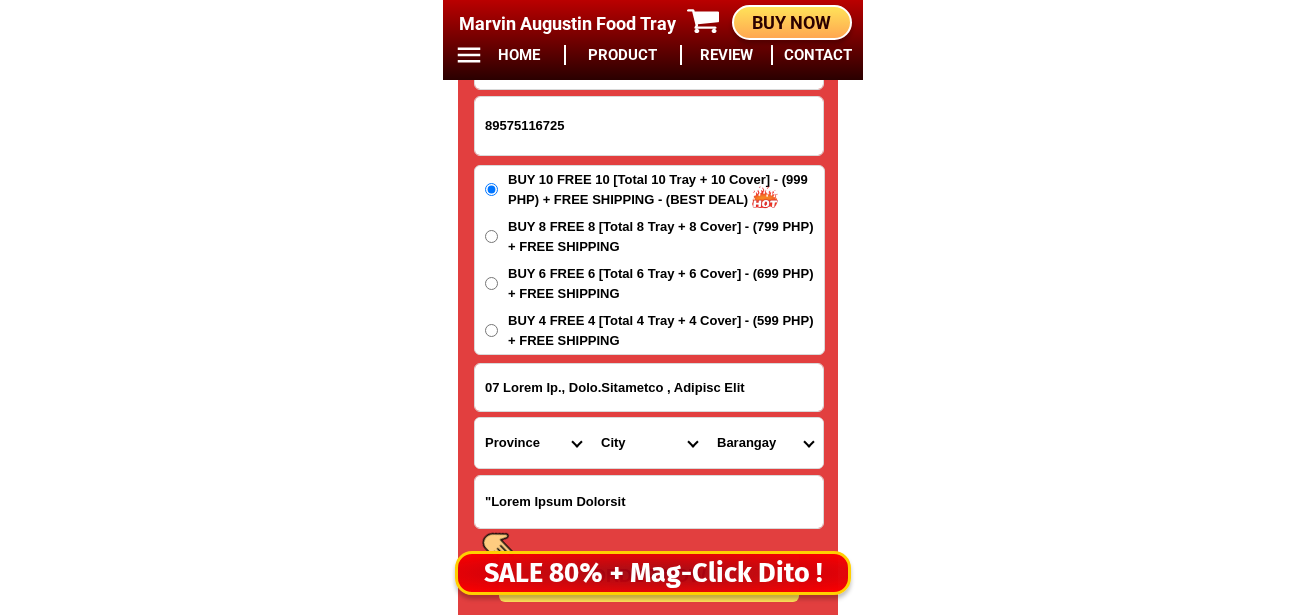 click on "BUY 4 FREE 4 [Total 4 Tray + 4 Cover] - (599 PHP) + FREE SHIPPING" at bounding box center [666, 189] 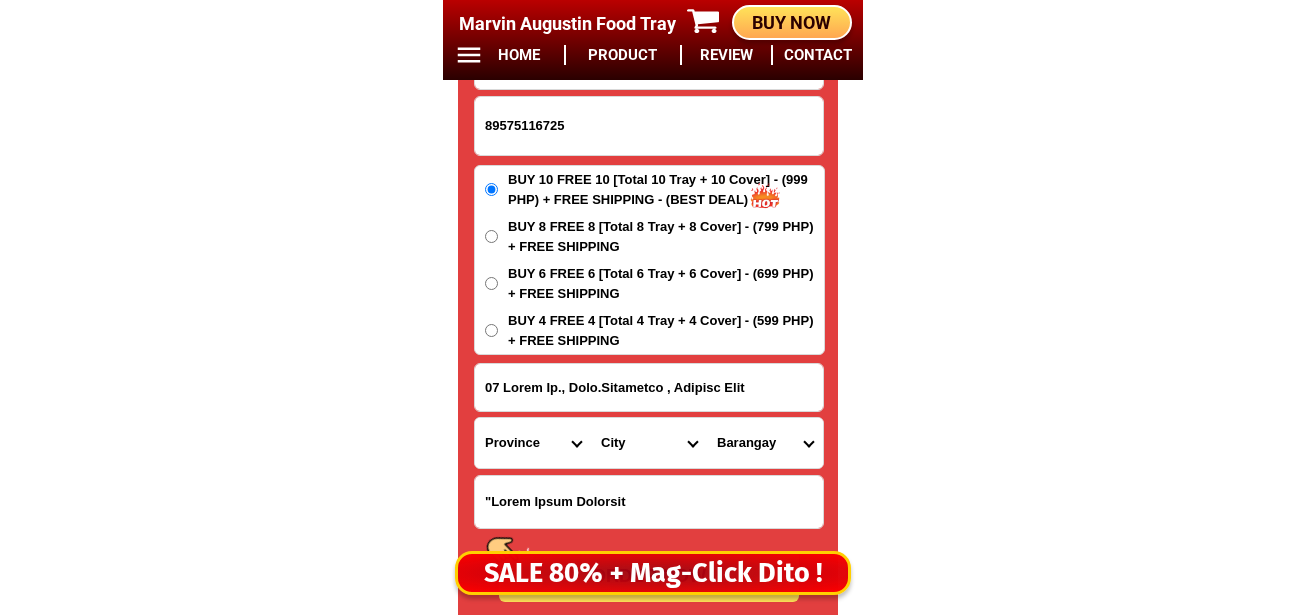 click on "BUY 4 FREE 4 [Total 4 Tray + 4 Cover] - (599 PHP) + FREE SHIPPING" at bounding box center (491, 330) 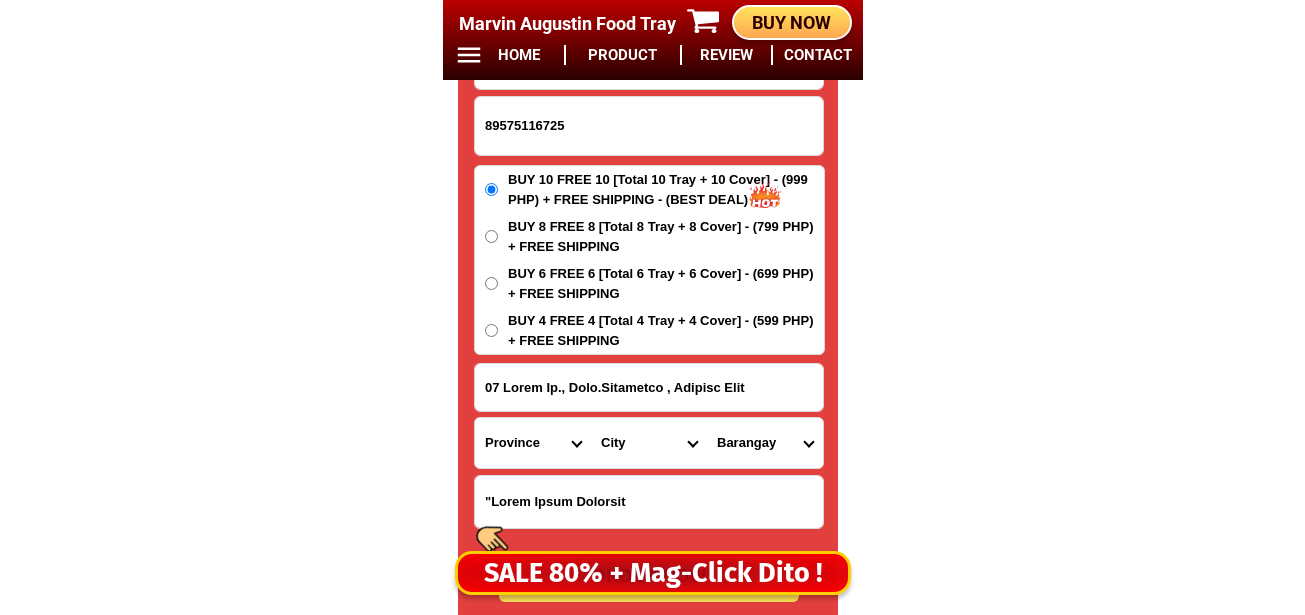 radio on "true" 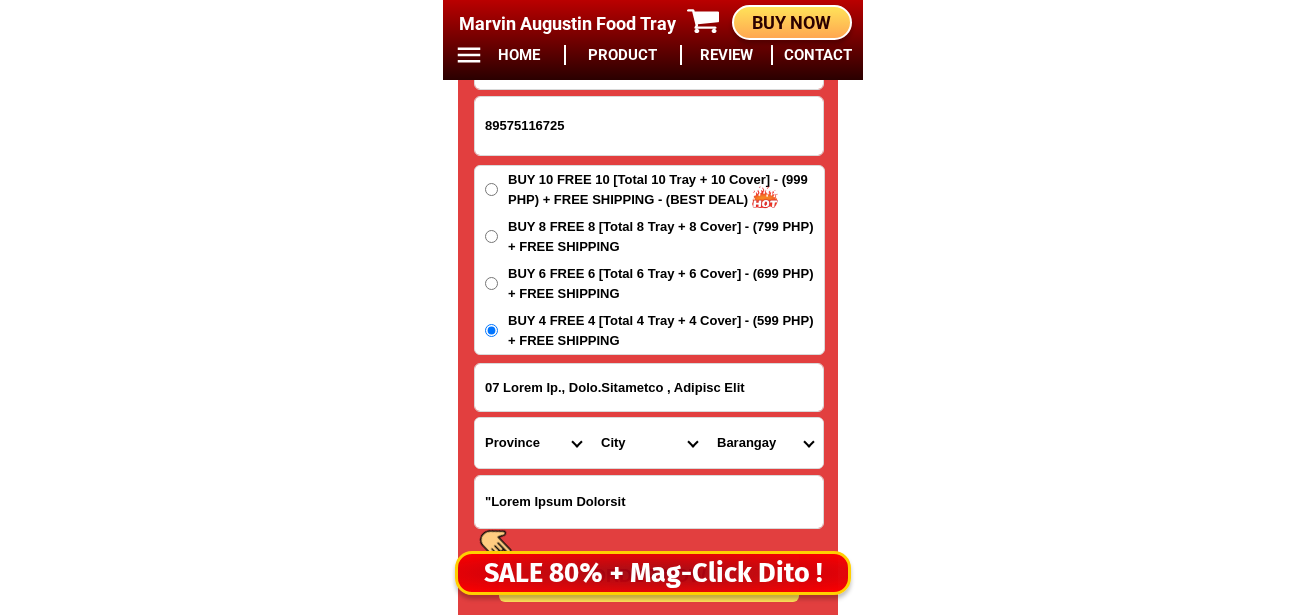 scroll, scrollTop: 16878, scrollLeft: 0, axis: vertical 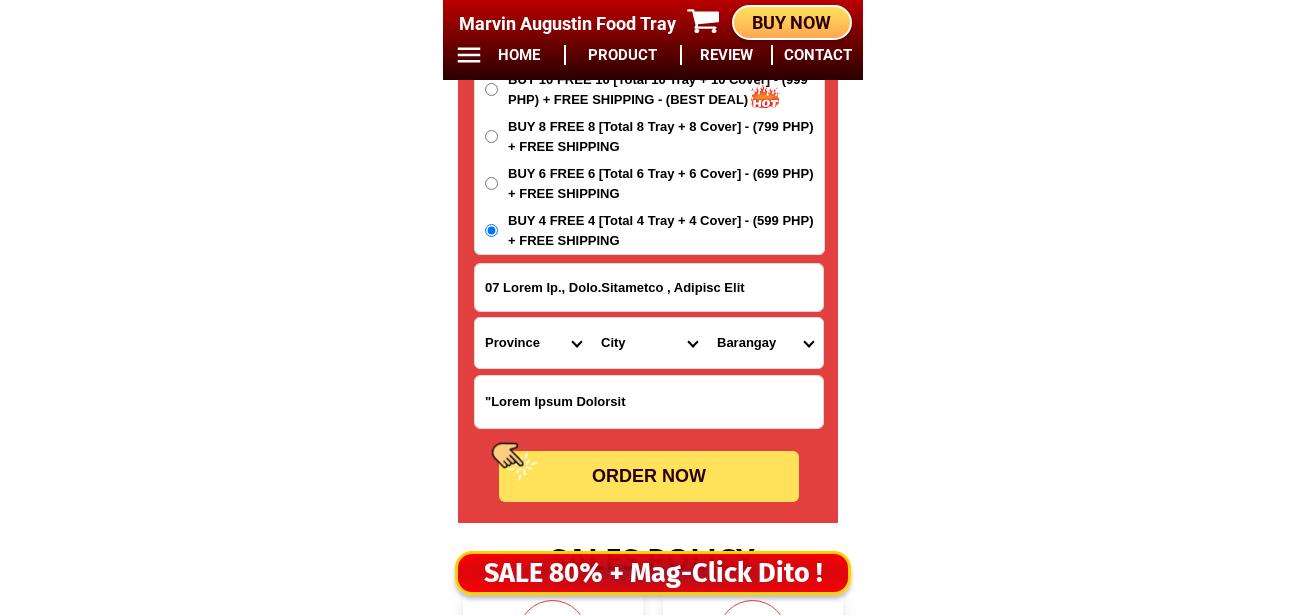 click on "ORDER NOW" at bounding box center (649, 476) 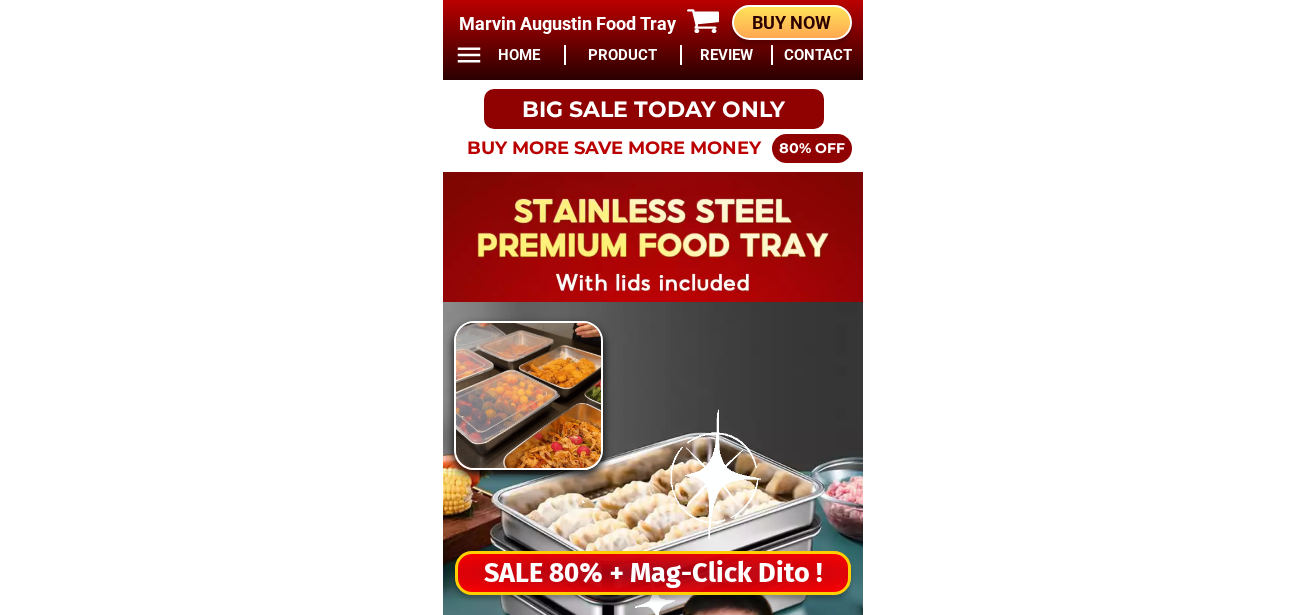 scroll, scrollTop: 0, scrollLeft: 0, axis: both 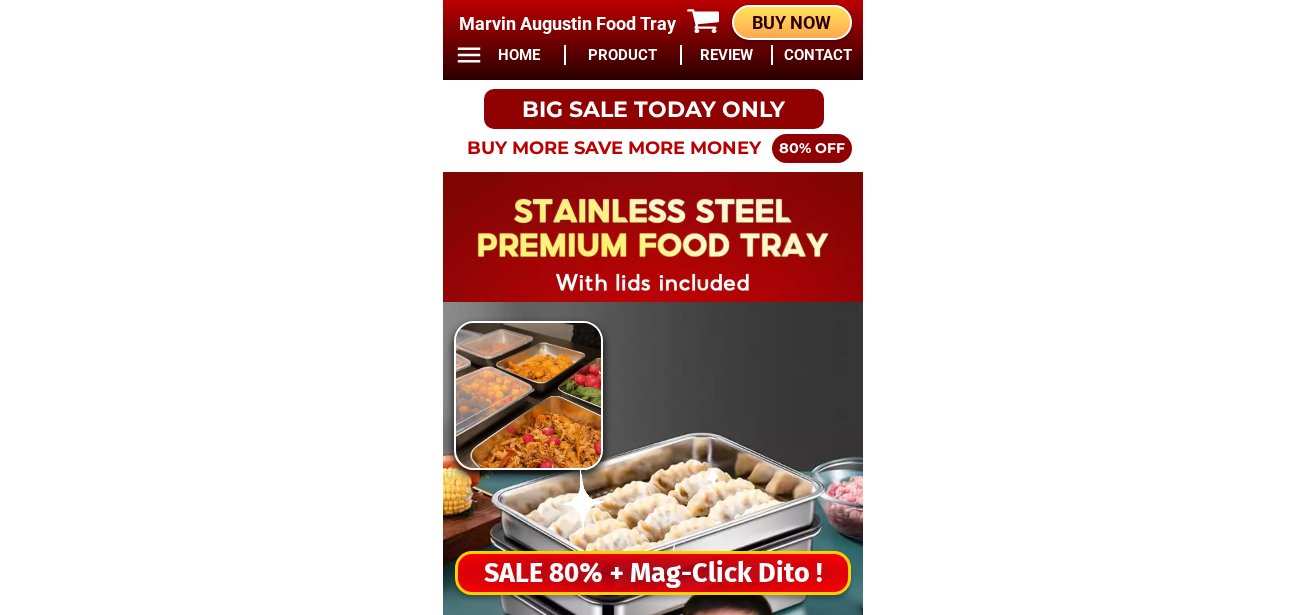 click on "SALE 80% + Mag-Click Dito !" at bounding box center [653, 573] 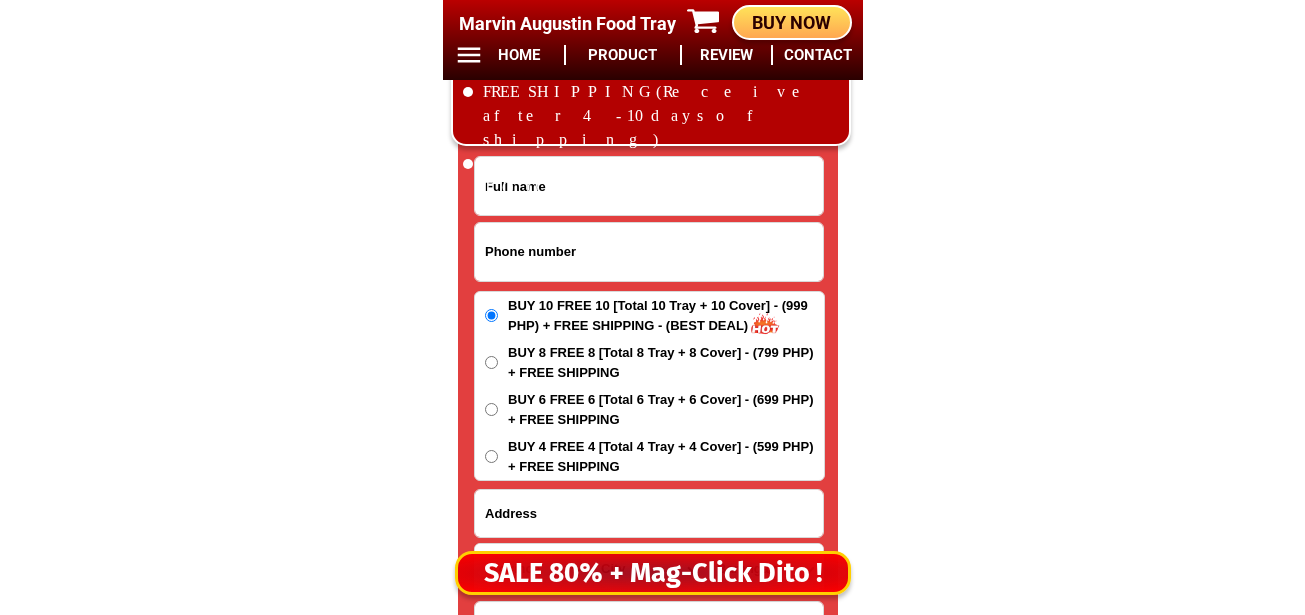 scroll, scrollTop: 16678, scrollLeft: 0, axis: vertical 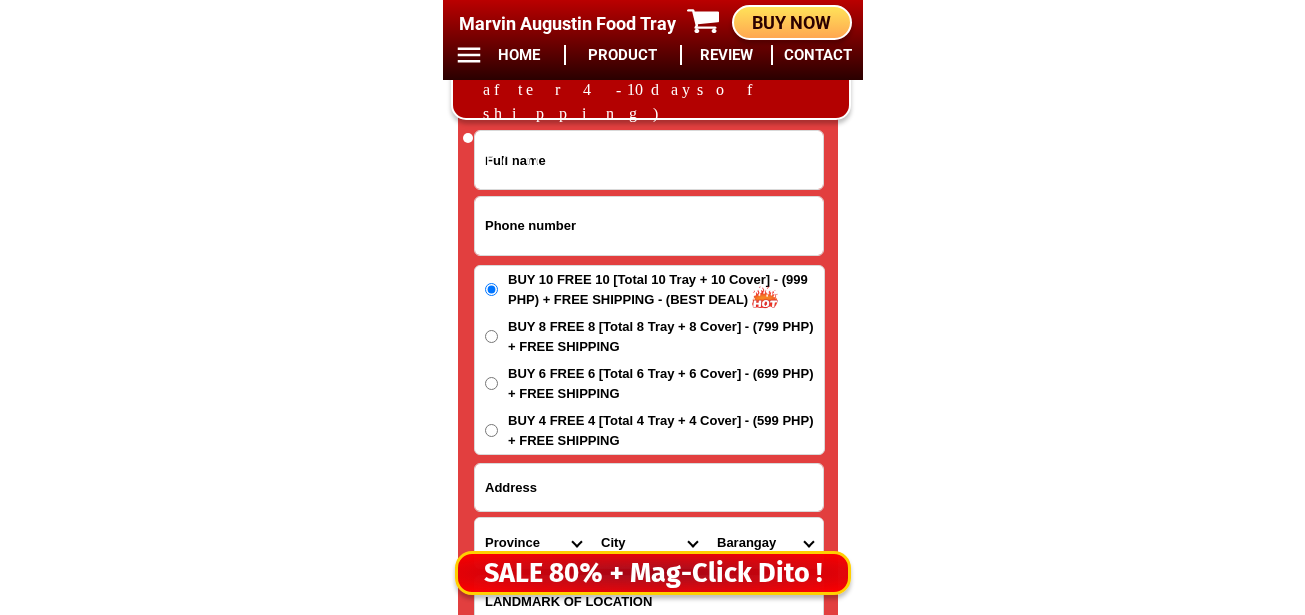 click at bounding box center (649, 226) 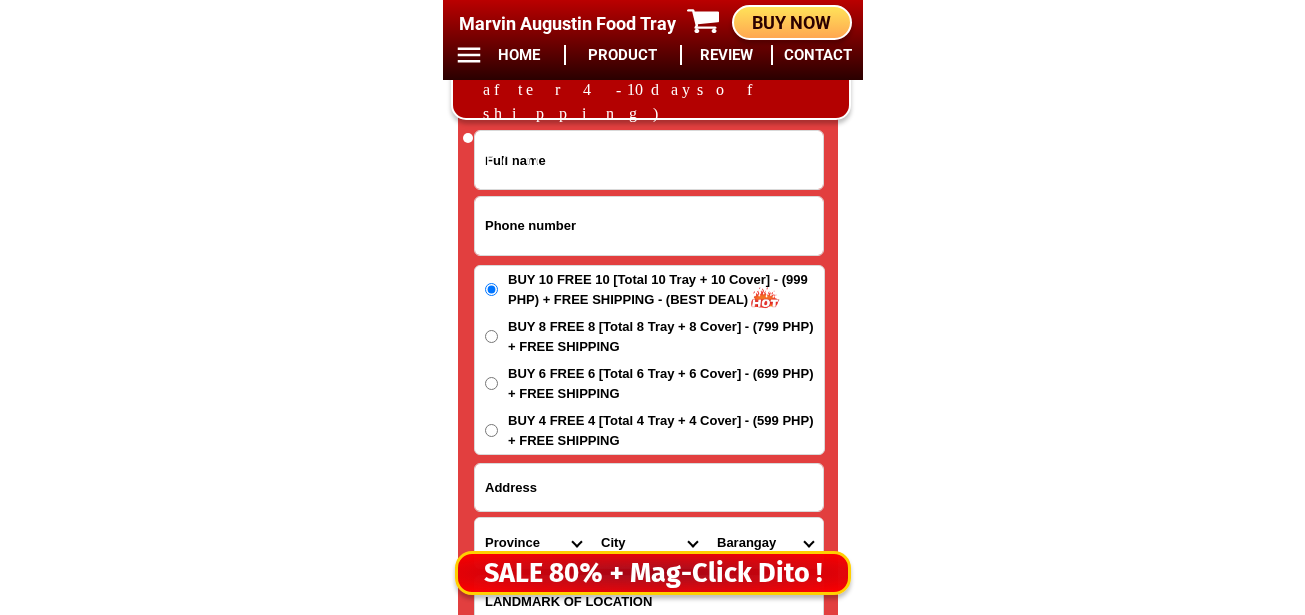 paste on "[PHONE]" 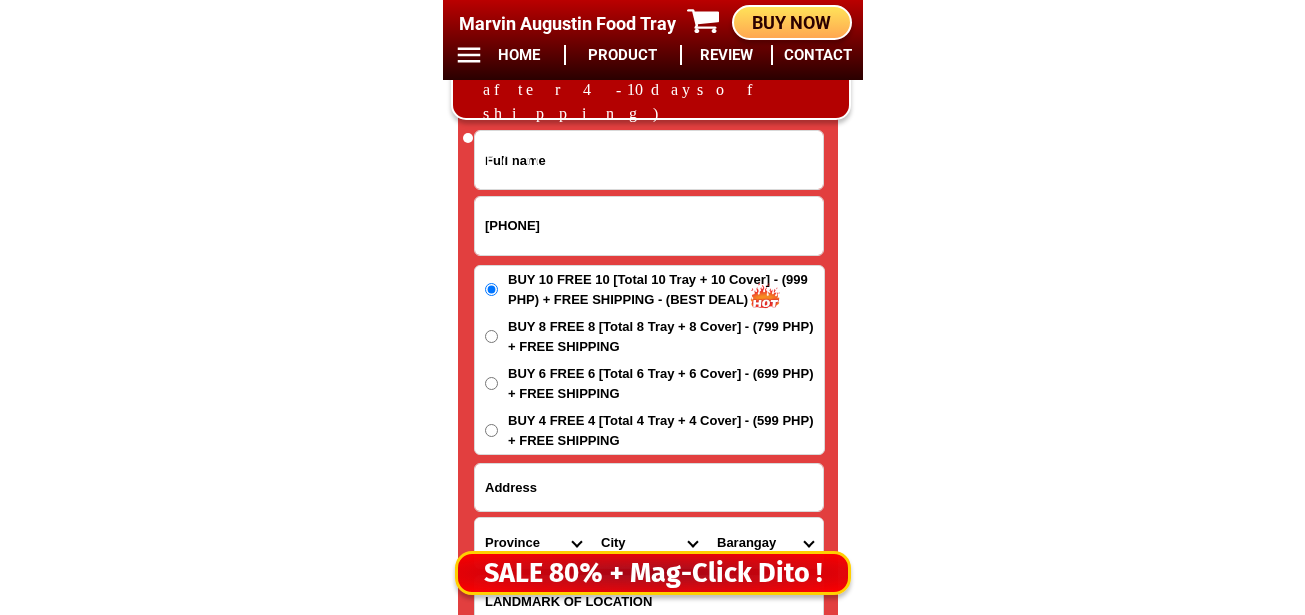 type on "[PHONE]" 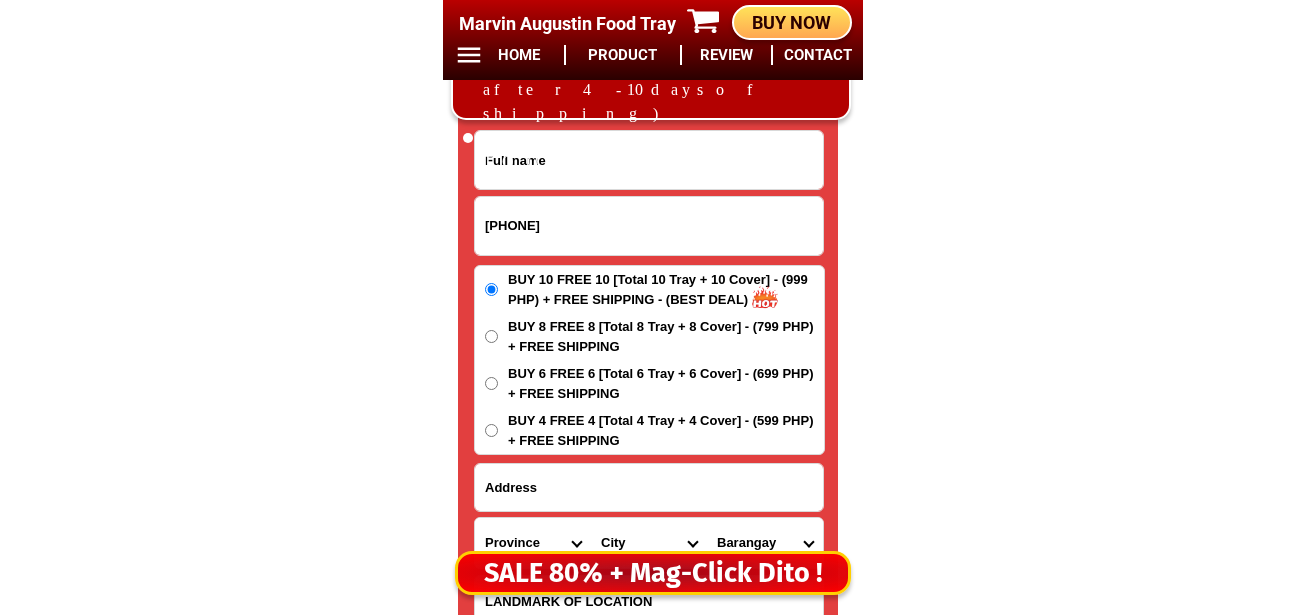 paste on "[FIRST] [LAST]" 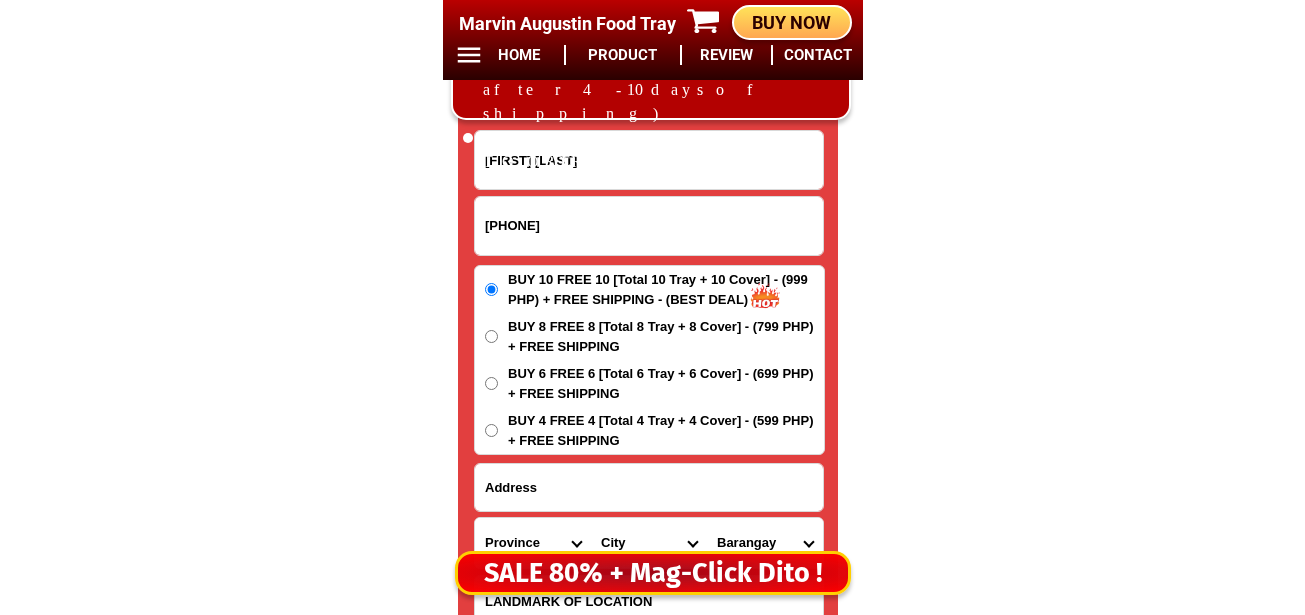 type on "[FIRST] [LAST]" 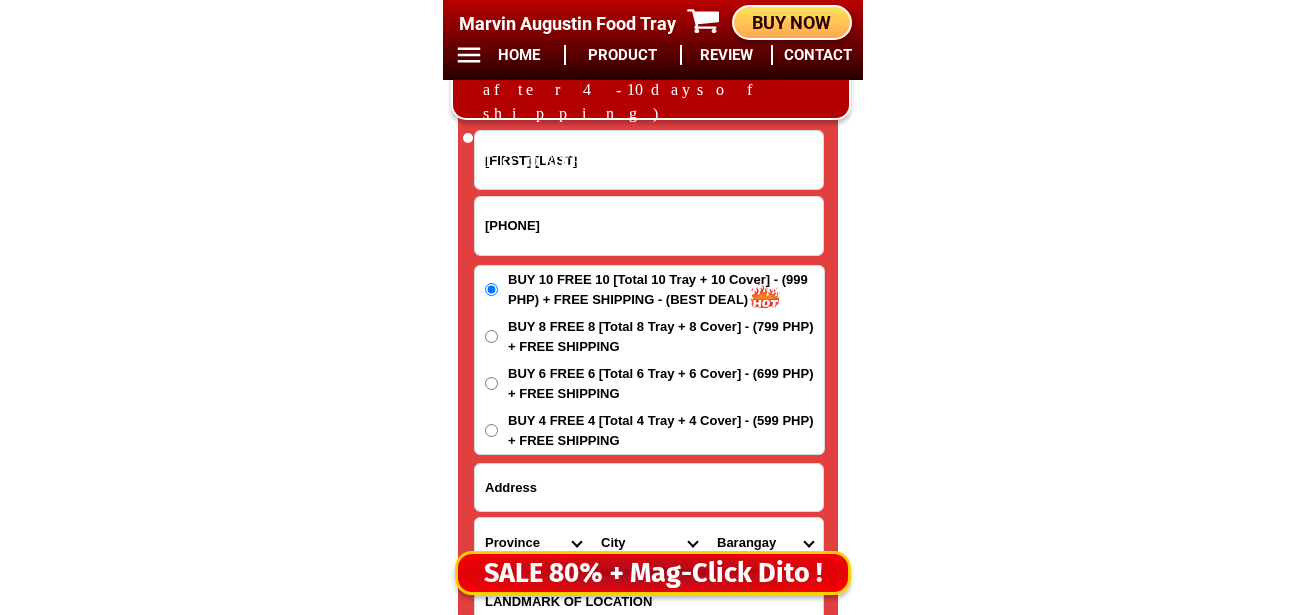 click at bounding box center (649, 487) 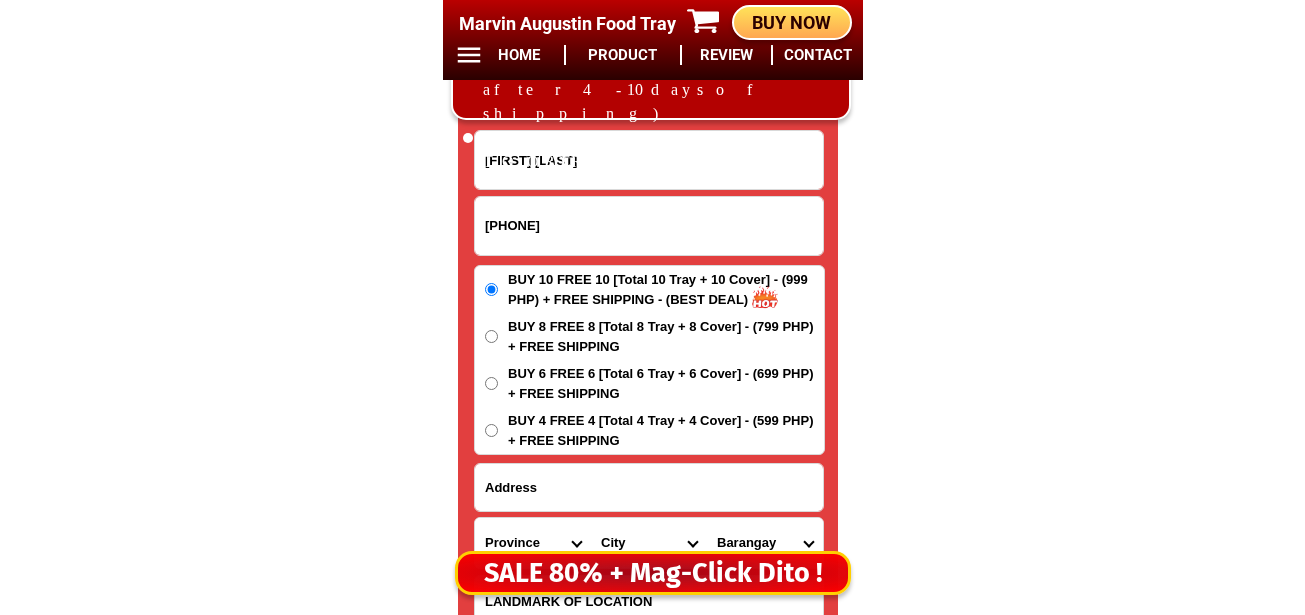 paste on "hixban subd prk 14 bck [CITY] chpl" 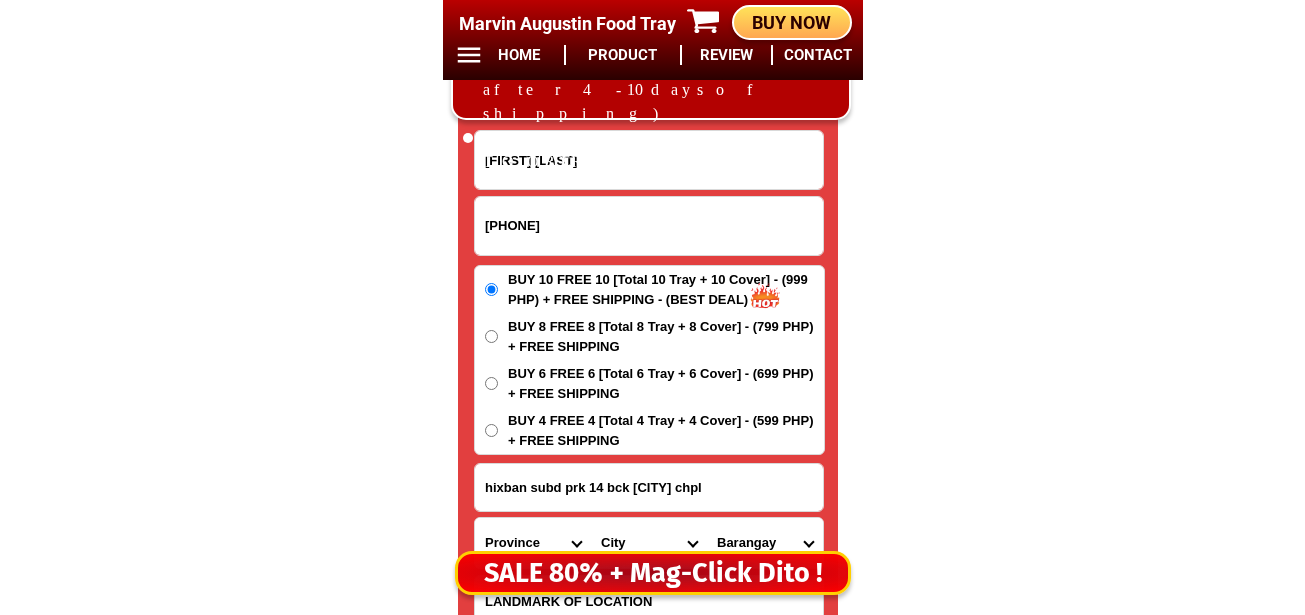 type on "hixban subd prk 14 bck [CITY] chpl" 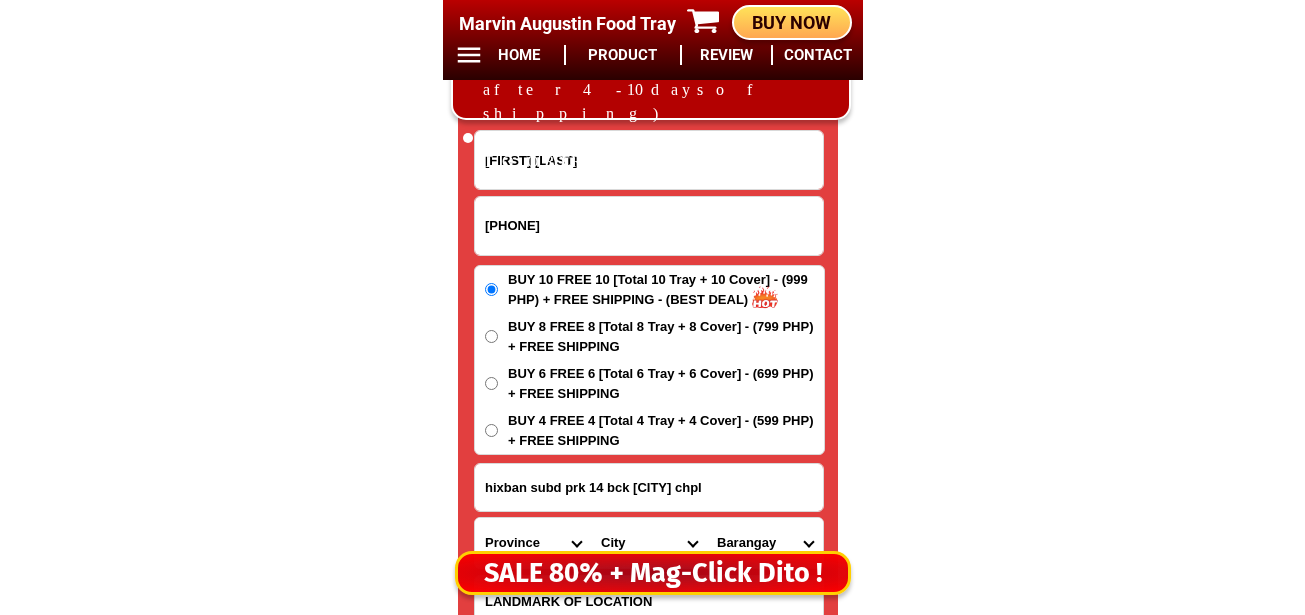 drag, startPoint x: 806, startPoint y: 477, endPoint x: 439, endPoint y: 476, distance: 367.00137 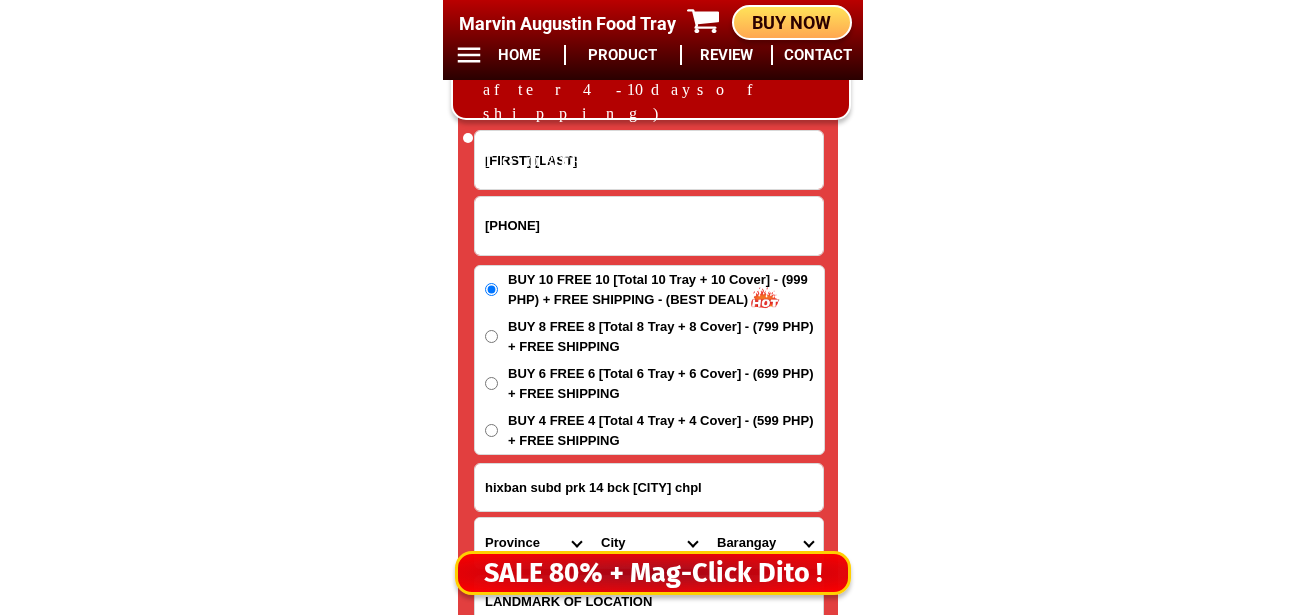 click on "[PHONE_PREFIX] [NAME] ORDER NOW hixban subd prk 14 bck [CITY] chpl Province Abra Agusan-del-norte Agusan-del-sur Aklan Albay Antique Apayao Aurora Basilan Bataan Batanes Batangas Benguet Biliran Bohol Bukidnon Bulacan Cagayan Camarines-norte Camarines-sur Camiguin Capiz Catanduanes Cavite Cebu Cotabato Davao-de-oro Davao-del-norte Davao-del-sur Davao-occidental Davao-oriental Dinagat-islands Eastern-samar Guimaras Ifugao Ilocos-norte Ilocos-sur Iloilo Isabela Kalinga La-union Laguna Lanao-del-norte Lanao-del-sur Leyte Maguindanao Marinduque Masbate Metro-manila Misamis-occidental Misamis-oriental Mountain-province Negros-occidental Negros-oriental Northern-samar Nueva-ecija Nueva-vizcaya Occidental-mindoro Oriental-mindoro Palawan Pampanga Pangasinan Quezon Quirino Rizal Romblon Sarangani Siquijor Sorsogon South-cotabato Southern-leyte Sultan-kudarat Sulu Surigao-del-norte Surigao-del-sur Tarlac Tawi-tawi Western-samar Zambales Zamboanga-del-norte Zamboanga-del-sur Zamboanga-sibugay City Barangay" at bounding box center [653, 362] 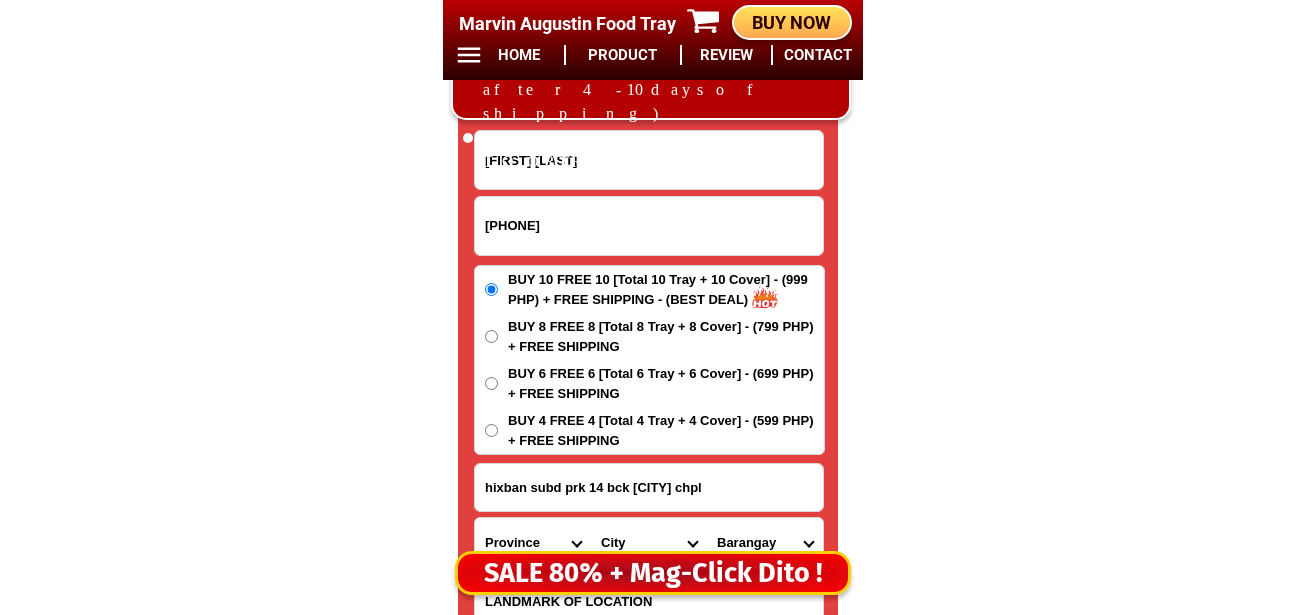 scroll, scrollTop: 16878, scrollLeft: 0, axis: vertical 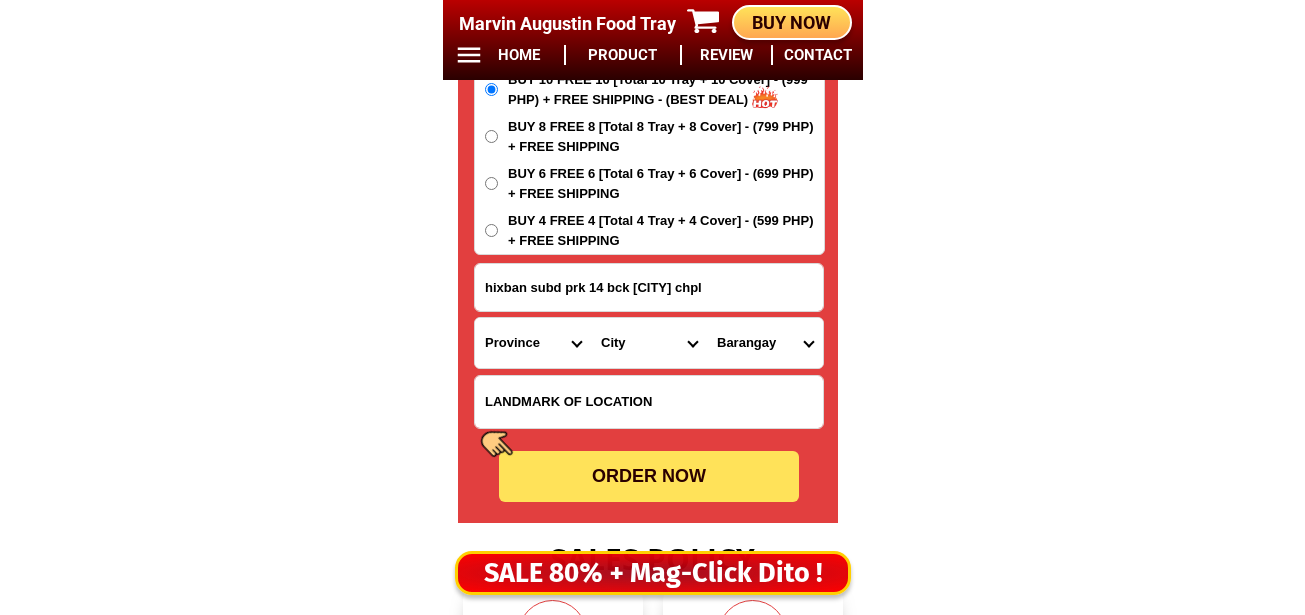 click on "BIG SALE TODAY ONLY BUY MORE SAVE MORE MONEY 80% OFF BUY 10 + FREE SHIPPING FREE 10 [FIRST] [LAST] Food Tray CONTACT REVIEW PRODUCT HOME BUY NOW Product Information Type Made in Send from Food Tray Japan Metro Manila Details Material :  304 Stainless Steel Tray and PVC Flexible Lid
Product Size :  25.5 x 20 x 5,5 (cm)
Rolled Edge:  Prevent cut to hands
Healthy:  Anti-bacterial, anti-grease, non-stick, easy to clean
Usage:  Food preservation, food storage, baking trays, cooking trays, BBQ trays   FREE SHIPPING
BUY 10 GET 10   49 ONLY THIS WEEK 80% OFF FLASH SALE TODAY 00 Days 00 Hours 00 Minutes 00 Seconds Day Hour Minute Second BUY 10 GET 10 FREE SHIPPING + COD ₱999 Best Saving Buy 8 Get 8 ₱799 FREE SHIPPING + COD PHP 3,599 (80% off) Buy 6 Get 6 ₱699 FREE SHIPPING + COD [FIRST] [LAST] [PHONE] ORDER NOW hixban subd prk 14 bck [CITY] chpl Province Abra Agusan-del-norte Agusan-del-sur Aklan Albay Antique Apayao Aurora Basilan Bataan Batanes Batangas Benguet Biliran Bohol" at bounding box center (652, -6652) 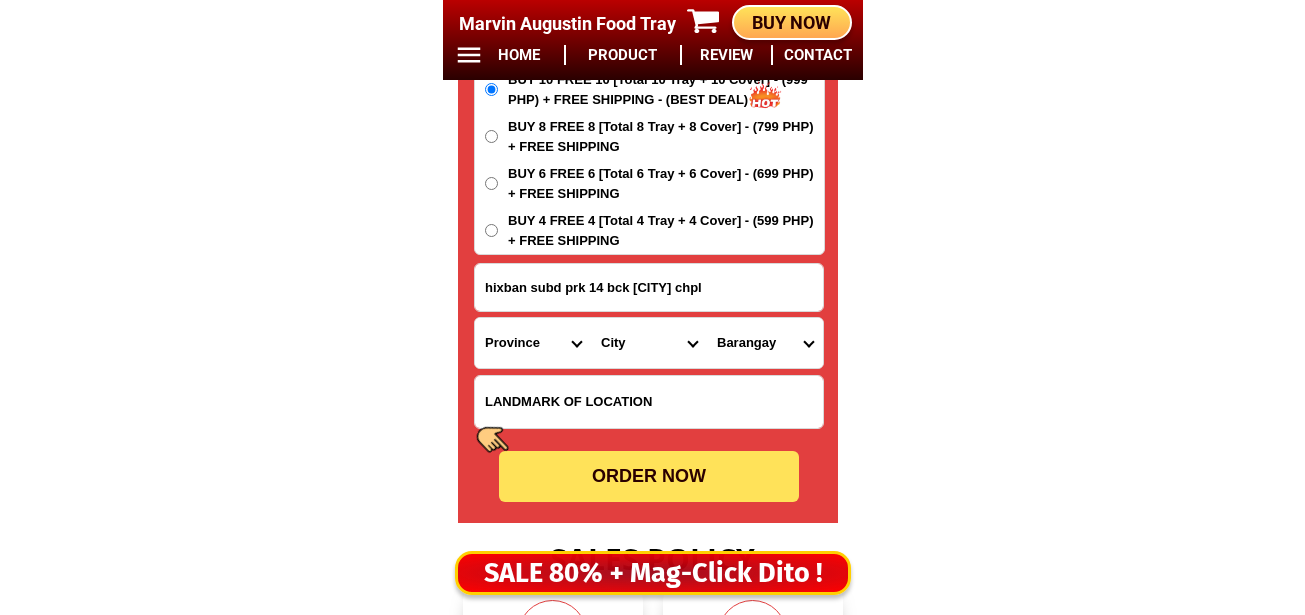 click on "Province Abra Agusan-del-norte Agusan-del-sur Aklan Albay Antique Apayao Aurora Basilan Bataan Batanes Batangas Benguet Biliran Bohol Bukidnon Bulacan Cagayan Camarines-norte Camarines-sur Camiguin Capiz Catanduanes Cavite Cebu Cotabato Davao-de-oro Davao-del-norte Davao-del-sur Davao-occidental Davao-oriental Dinagat-islands Eastern-samar Guimaras Ifugao Ilocos-norte Ilocos-sur Iloilo Isabela Kalinga La-union Laguna Lanao-del-norte Lanao-del-sur Leyte Maguindanao Marinduque Masbate Metro-manila Misamis-occidental Misamis-oriental Mountain-province Negros-occidental Negros-oriental Northern-samar Nueva-ecija Nueva-vizcaya Occidental-mindoro Oriental-mindoro Palawan Pampanga Pangasinan Quezon Quirino Rizal Romblon Sarangani Siquijor Sorsogon South-cotabato Southern-leyte Sultan-kudarat Sulu Surigao-del-norte Surigao-del-sur Tarlac Tawi-tawi Western-samar Zambales Zamboanga-del-norte Zamboanga-del-sur Zamboanga-sibugay" at bounding box center (533, 343) 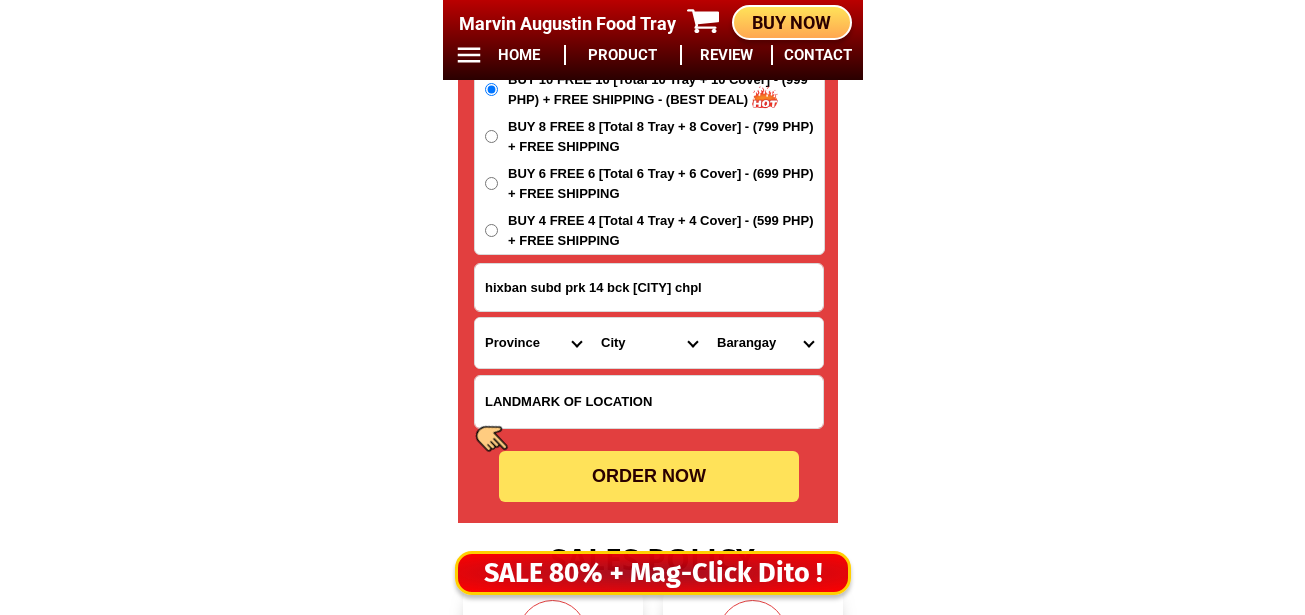 select on "[PHONE_PREFIX]" 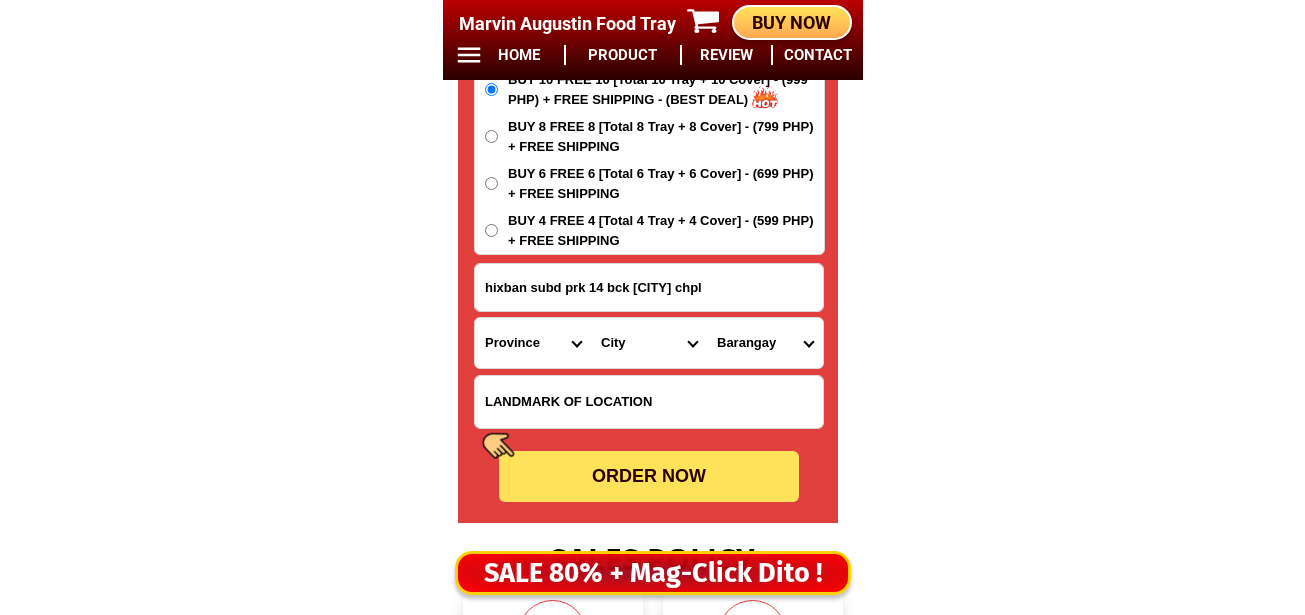 click on "Province Abra Agusan-del-norte Agusan-del-sur Aklan Albay Antique Apayao Aurora Basilan Bataan Batanes Batangas Benguet Biliran Bohol Bukidnon Bulacan Cagayan Camarines-norte Camarines-sur Camiguin Capiz Catanduanes Cavite Cebu Cotabato Davao-de-oro Davao-del-norte Davao-del-sur Davao-occidental Davao-oriental Dinagat-islands Eastern-samar Guimaras Ifugao Ilocos-norte Ilocos-sur Iloilo Isabela Kalinga La-union Laguna Lanao-del-norte Lanao-del-sur Leyte Maguindanao Marinduque Masbate Metro-manila Misamis-occidental Misamis-oriental Mountain-province Negros-occidental Negros-oriental Northern-samar Nueva-ecija Nueva-vizcaya Occidental-mindoro Oriental-mindoro Palawan Pampanga Pangasinan Quezon Quirino Rizal Romblon Sarangani Siquijor Sorsogon South-cotabato Southern-leyte Sultan-kudarat Sulu Surigao-del-norte Surigao-del-sur Tarlac Tawi-tawi Western-samar Zambales Zamboanga-del-norte Zamboanga-del-sur Zamboanga-sibugay" at bounding box center [533, 343] 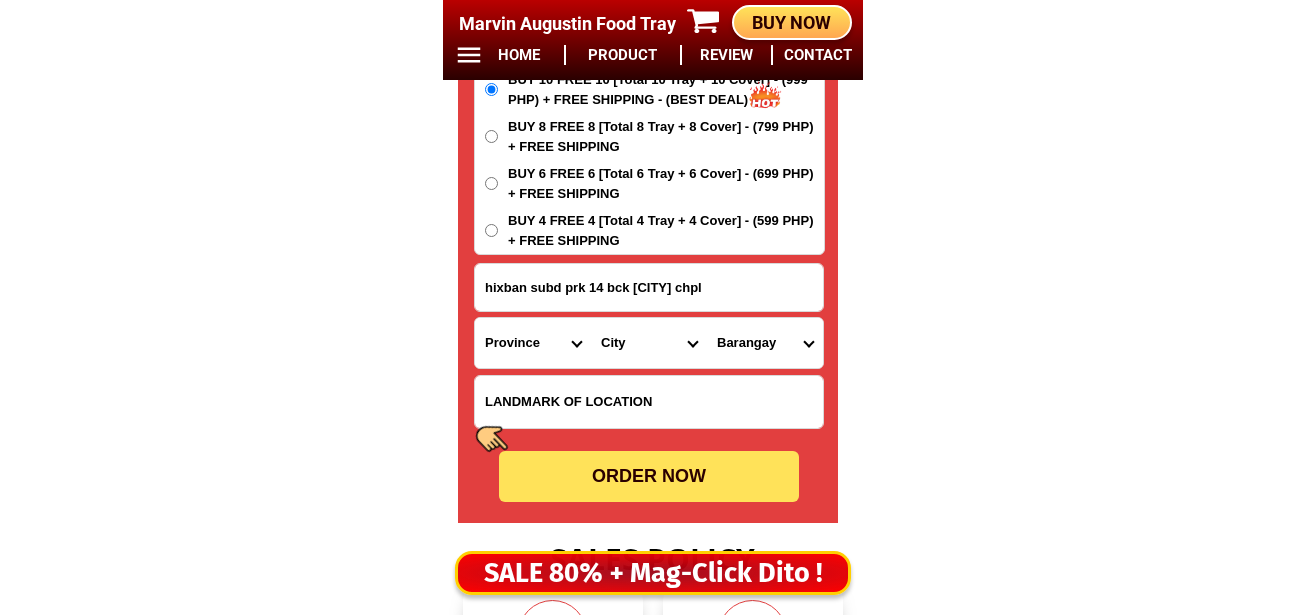 drag, startPoint x: 613, startPoint y: 333, endPoint x: 621, endPoint y: 321, distance: 14.422205 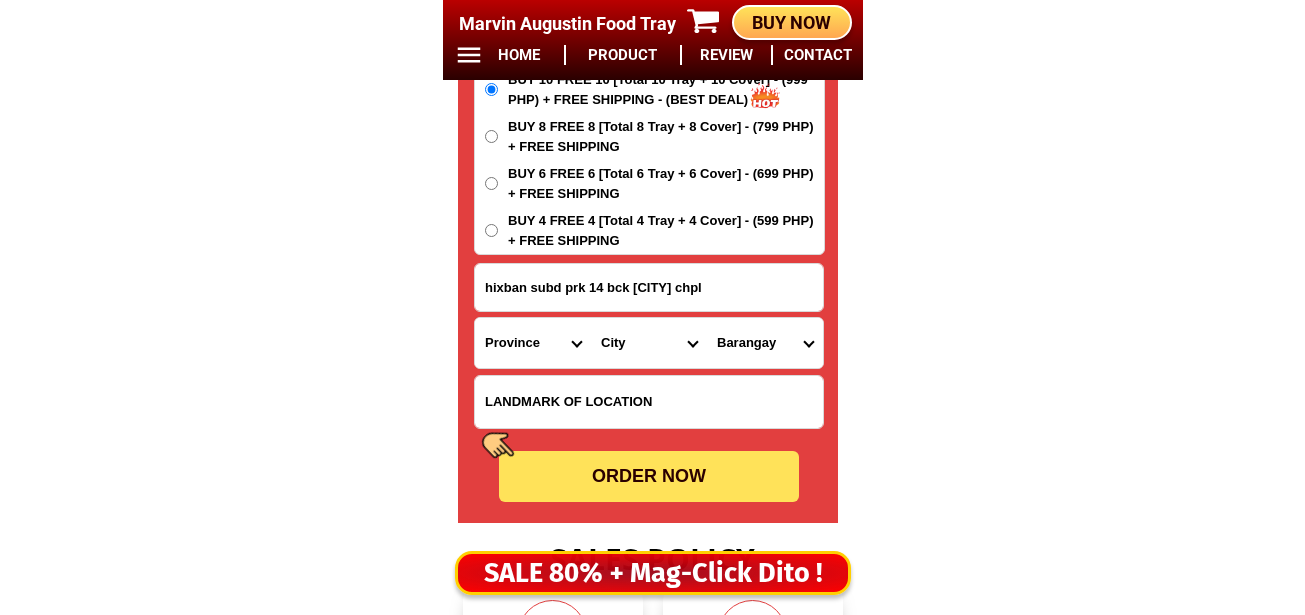 click on "City Bacuag Claver Dapa Del-carmen Gigaquit Mainit Malimono San-benito San-francisco Santa-monica Surigao-city Surigao-del-norte-alegria Surigao-del-norte-burgos Surigao-del-norte-general-luna Surigao-del-norte-pilar Surigao-del-norte-placer Surigao-del-norte-san-isidro Surigao-del-norte-sison Surigao-del-norte-socorro Surigao-del-norte-tubod Tagana-an" at bounding box center [649, 343] 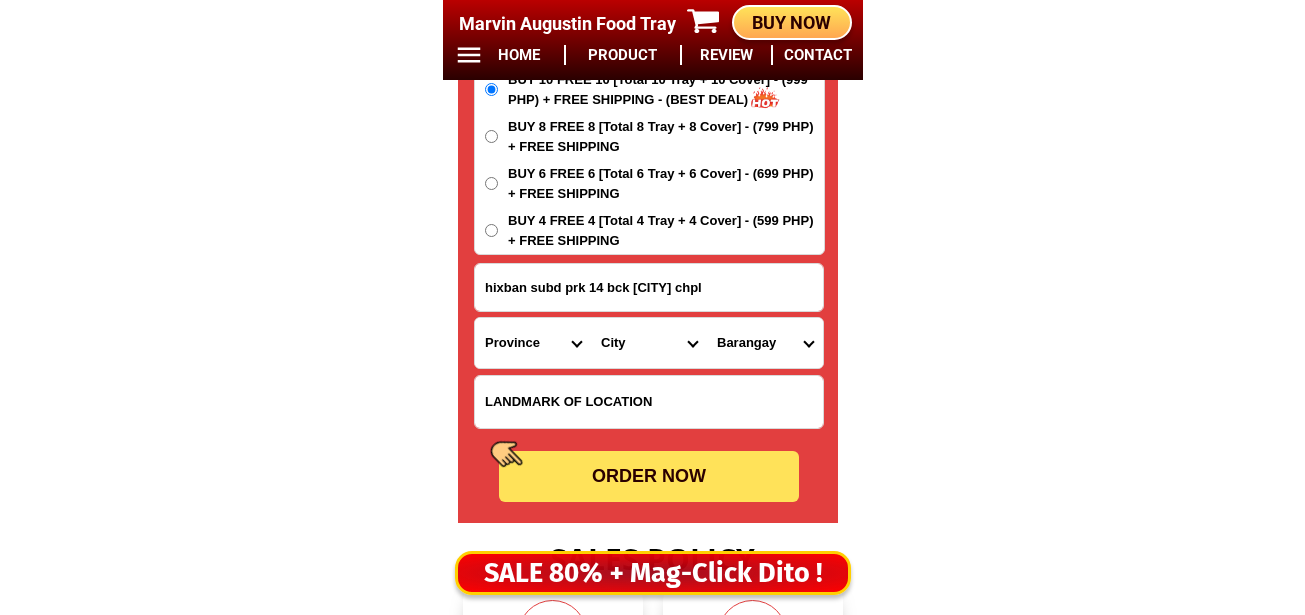 select on "63_8298961" 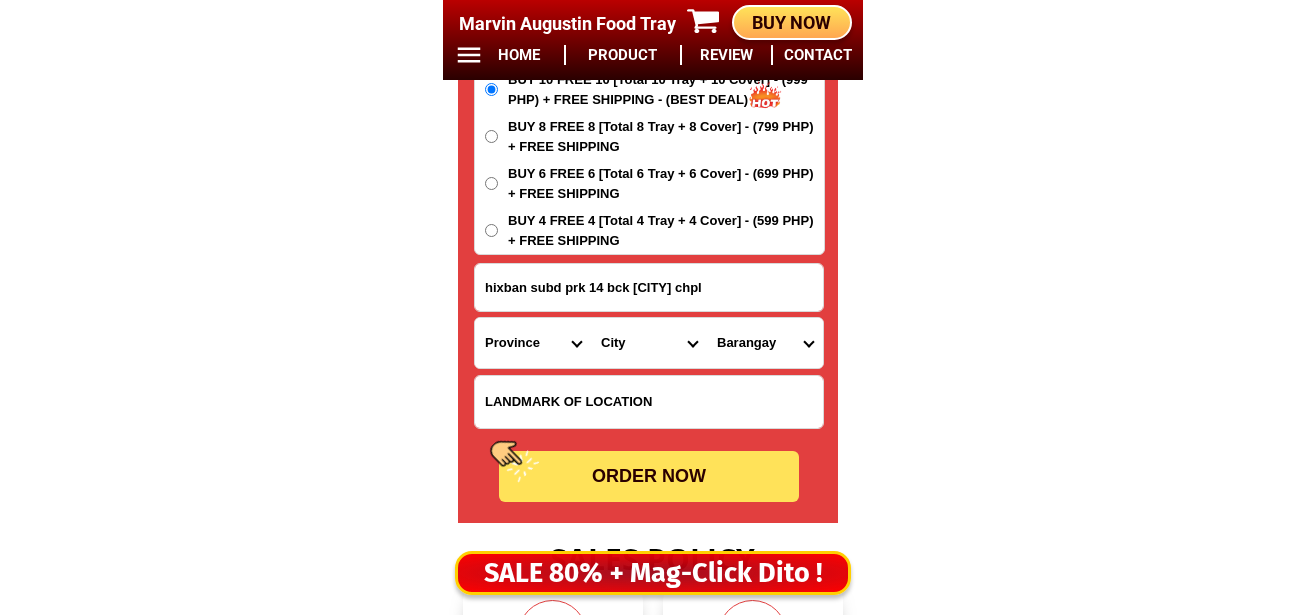 click on "City Bacuag Claver Dapa Del-carmen Gigaquit Mainit Malimono San-benito San-francisco Santa-monica Surigao-city Surigao-del-norte-alegria Surigao-del-norte-burgos Surigao-del-norte-general-luna Surigao-del-norte-pilar Surigao-del-norte-placer Surigao-del-norte-san-isidro Surigao-del-norte-sison Surigao-del-norte-socorro Surigao-del-norte-tubod Tagana-an" at bounding box center [649, 343] 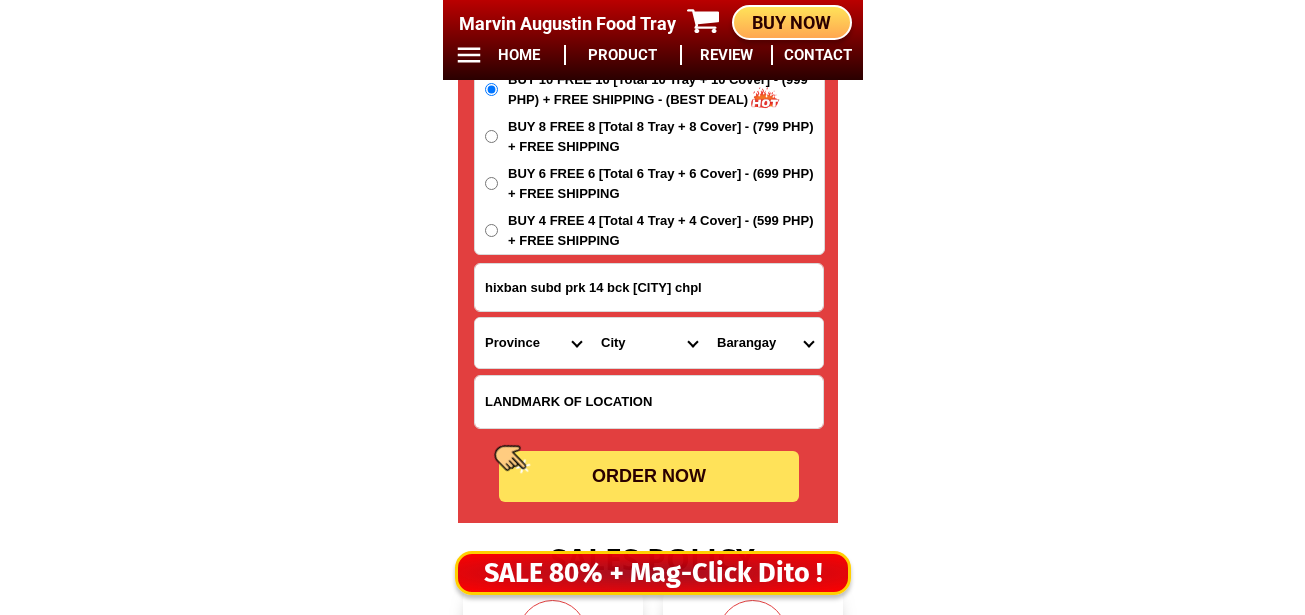 click on "Barangay Antipolo Bagakay (alburo) Bitoon Cabugao Cancohoy Caub Del carmen (pob.) Domoyog Esperanza Halian Jamoyaon Katipunan Lobogon Mabuhay Mahayahay Quezon San fernando San jose (pob.) Sayak Tuboran" at bounding box center (765, 343) 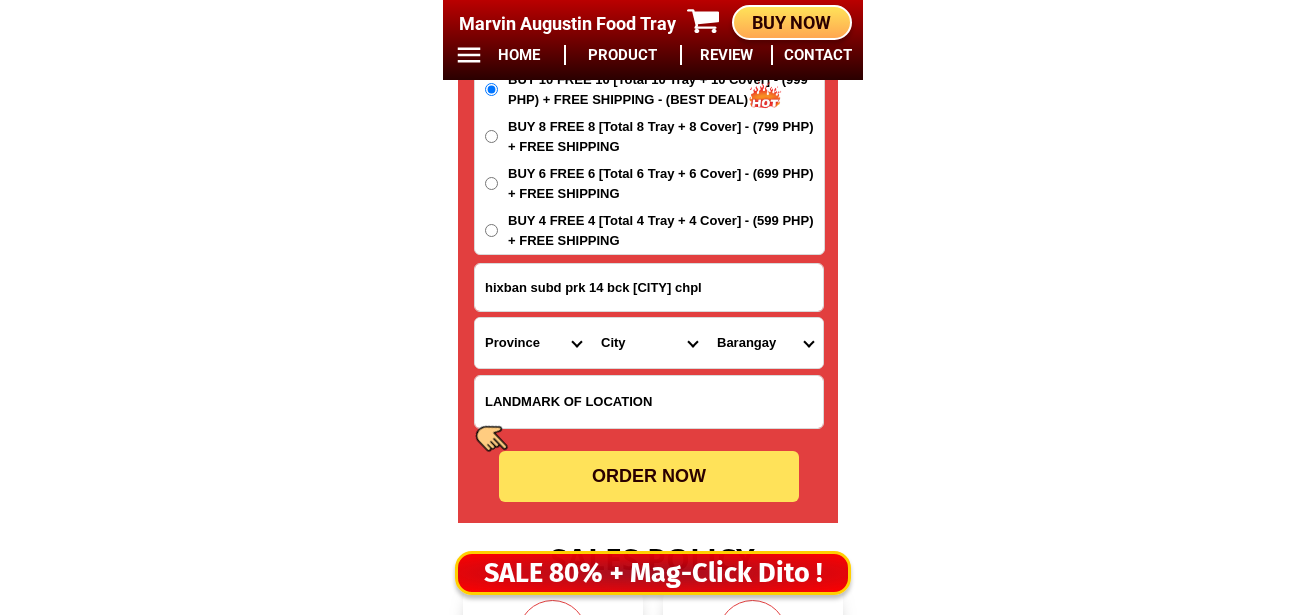 click on "BIG SALE TODAY ONLY BUY MORE SAVE MORE MONEY 80% OFF BUY 10 + FREE SHIPPING FREE 10 Marvin Augustin Food Tray CONTACT REVIEW PRODUCT HOME BUY NOW Product Information Type Made in Send from Food Tray Japan Metro Manila Details Material :  304 Stainless Steel Tray and PVC Flexible Lid
Product Size :  25.5 x 20 x 5,5 (cm)
Rolled Edge:  Prevent cut to hands
Healthy:  Anti-bacterial, anti-grease, non-stick, easy to clean
Usage:  Food preservation, food storage, baking trays, cooking trays, BBQ trays   FREE SHIPPING
BUY 10 GET 10   49 ONLY THIS WEEK 80% OFF FLASH SALE TODAY 00 Days 00 Hours 00 Minutes 00 Seconds Day Hour Minute Second BUY 10 GET 10 FREE SHIPPING + COD ₱999 Best Saving Buy 8 Get 8 ₱799 FREE SHIPPING + COD PHP 3,599 (80% off) Buy 6 Get 6 ₱699 FREE SHIPPING + COD carmen choy 09358177246 ORDER NOW hixban subd prk 14 bck del carmen chpl Province Abra Agusan-del-norte Agusan-del-sur Aklan Albay Antique Apayao Aurora Basilan Bataan Batanes Batangas Benguet Biliran Bohol" at bounding box center (652, -6652) 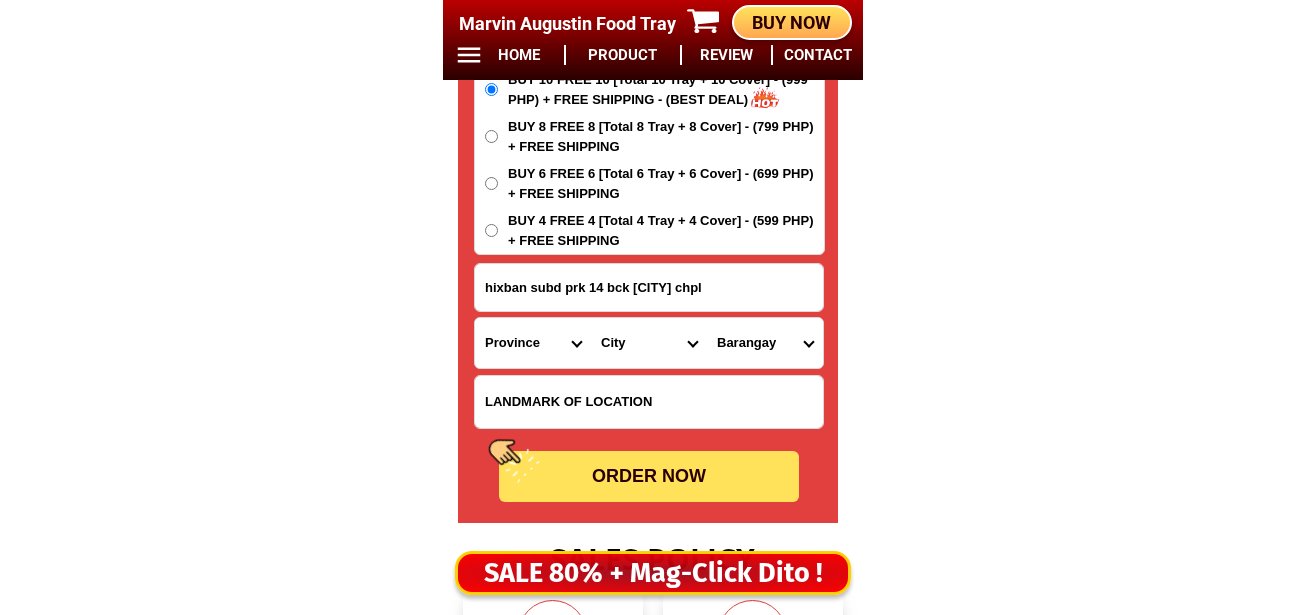 click on "Barangay Antipolo Bagakay (alburo) Bitoon Cabugao Cancohoy Caub Del carmen (pob.) Domoyog Esperanza Halian Jamoyaon Katipunan Lobogon Mabuhay Mahayahay Quezon San fernando San jose (pob.) Sayak Tuboran" at bounding box center [765, 343] 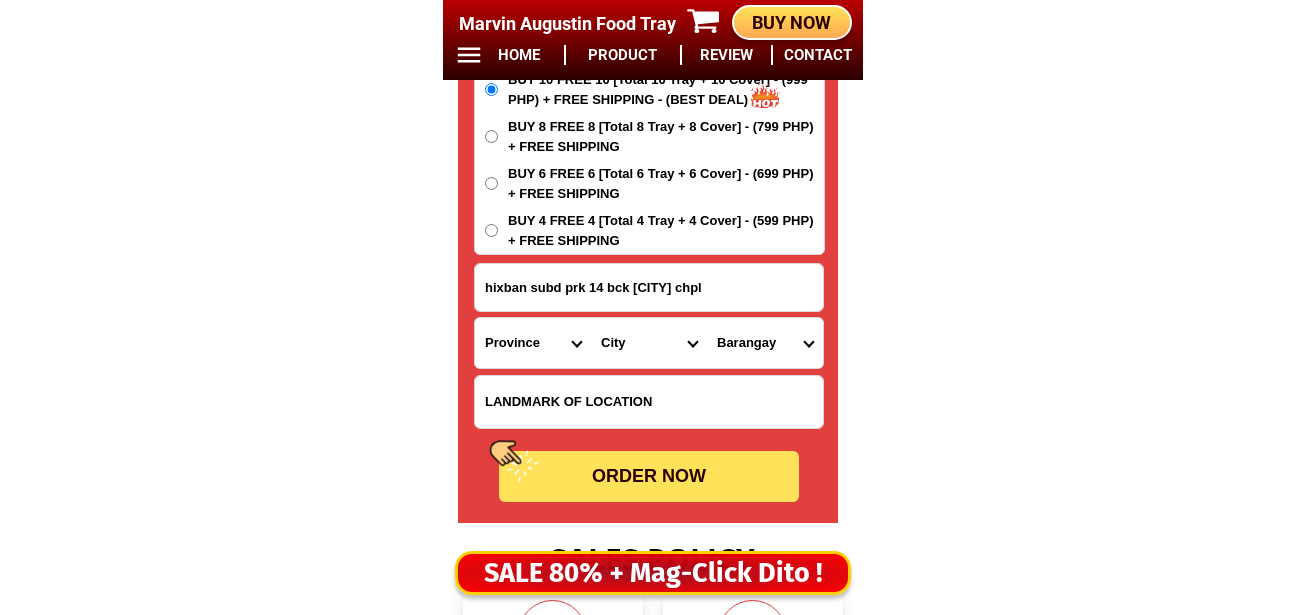 click on "BUY 4 FREE 4 [Total 4 Tray + 4 Cover] - (599 PHP) + FREE SHIPPING" at bounding box center [666, 89] 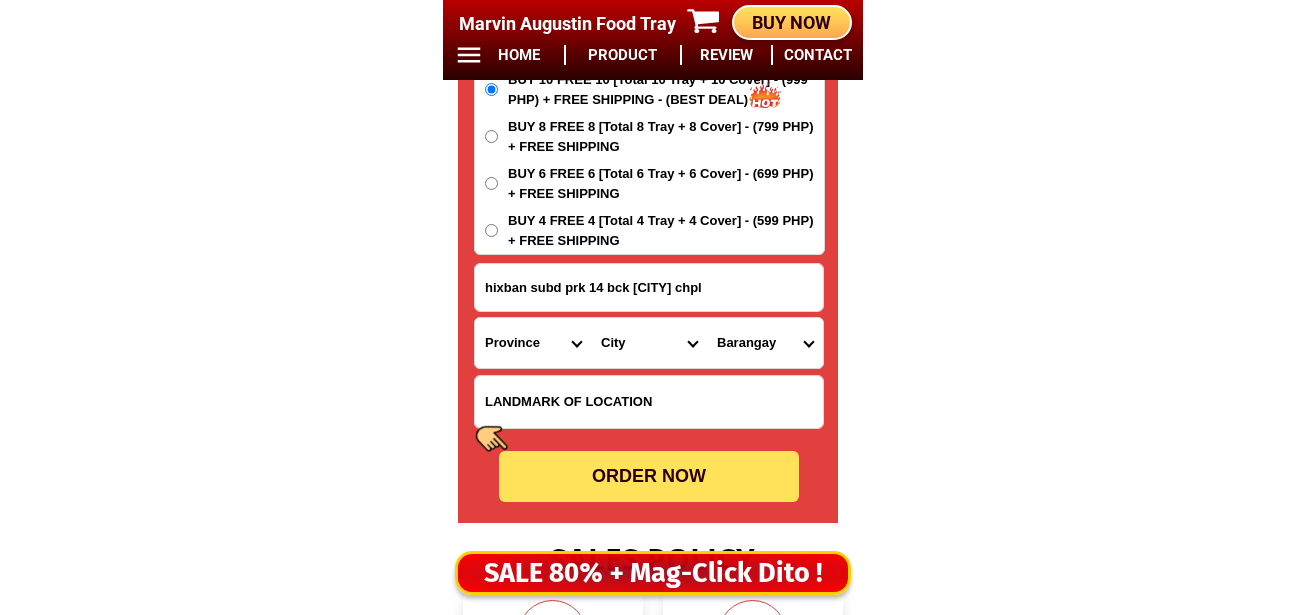 click on "BUY 4 FREE 4 [Total 4 Tray + 4 Cover] - (599 PHP) + FREE SHIPPING" at bounding box center (491, 230) 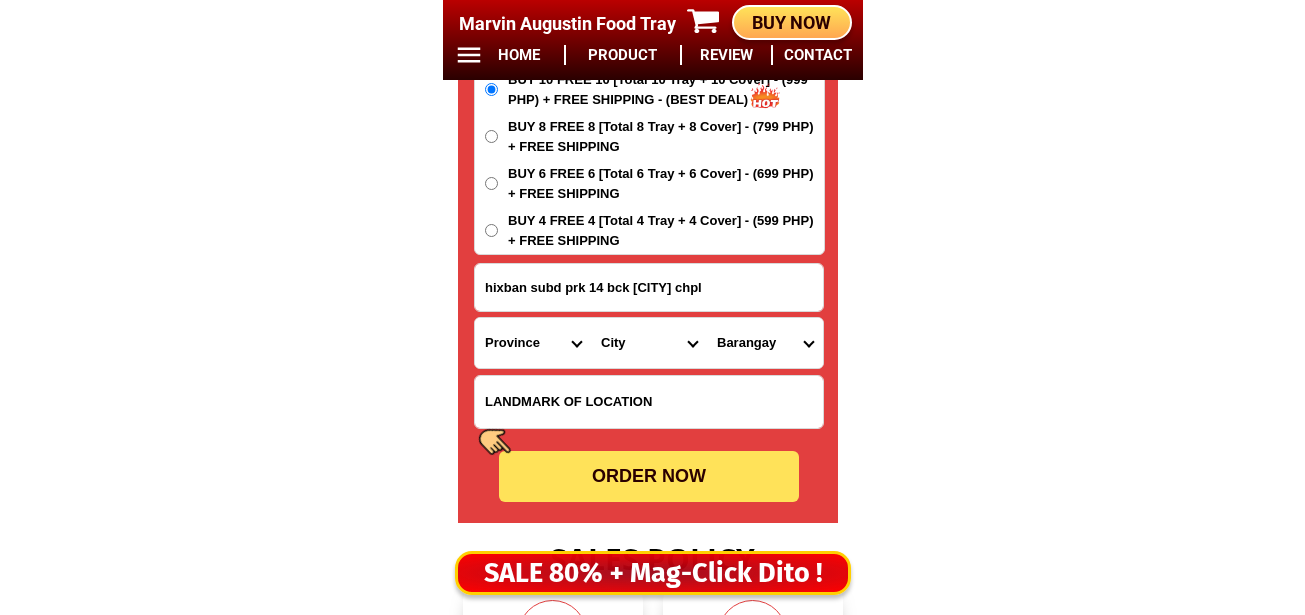 radio on "true" 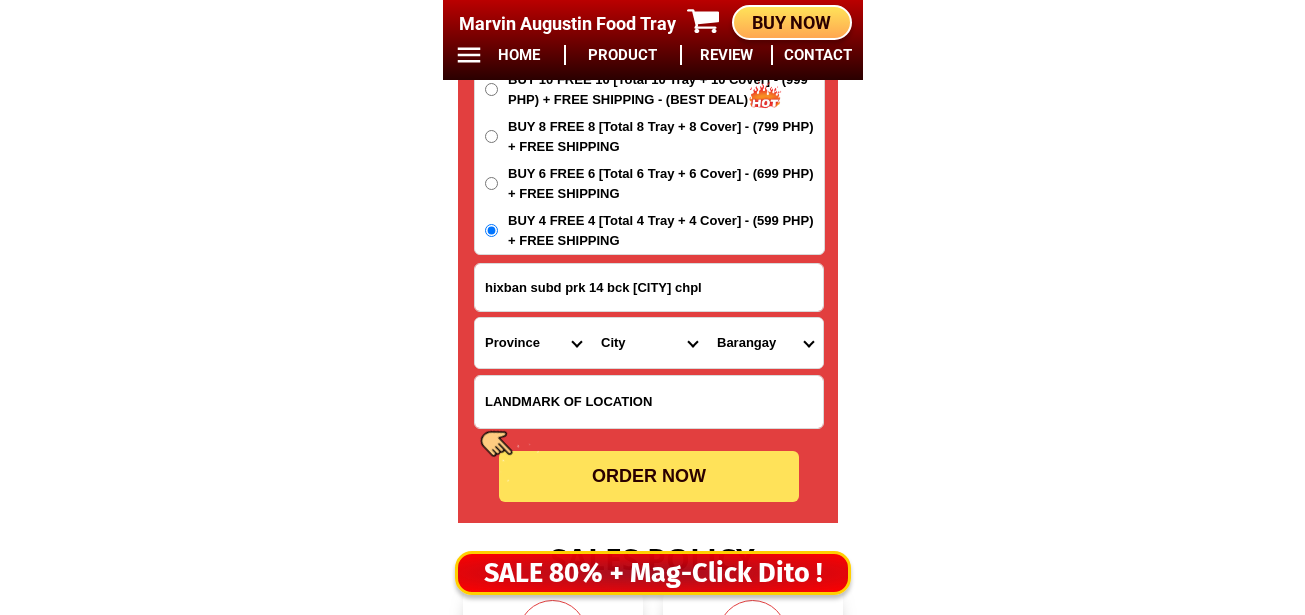 click on "Barangay Antipolo Bagakay (alburo) Bitoon Cabugao Cancohoy Caub Del carmen (pob.) Domoyog Esperanza Halian Jamoyaon Katipunan Lobogon Mabuhay Mahayahay Quezon San fernando San jose (pob.) Sayak Tuboran" at bounding box center [765, 343] 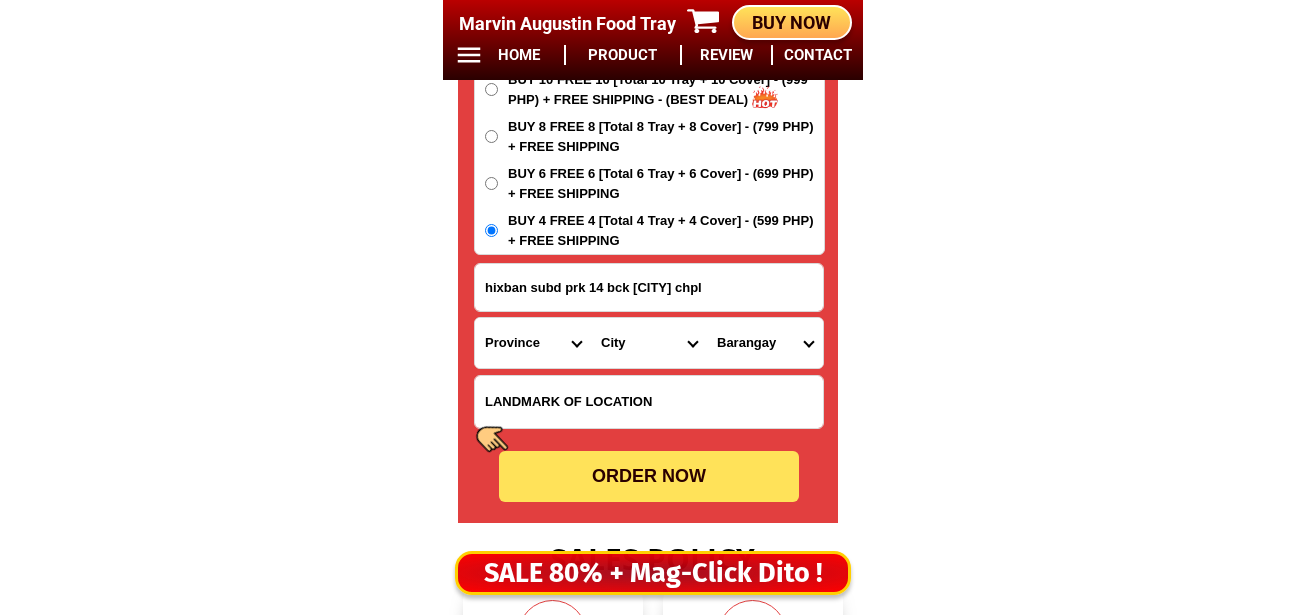 select on "63_8298961196" 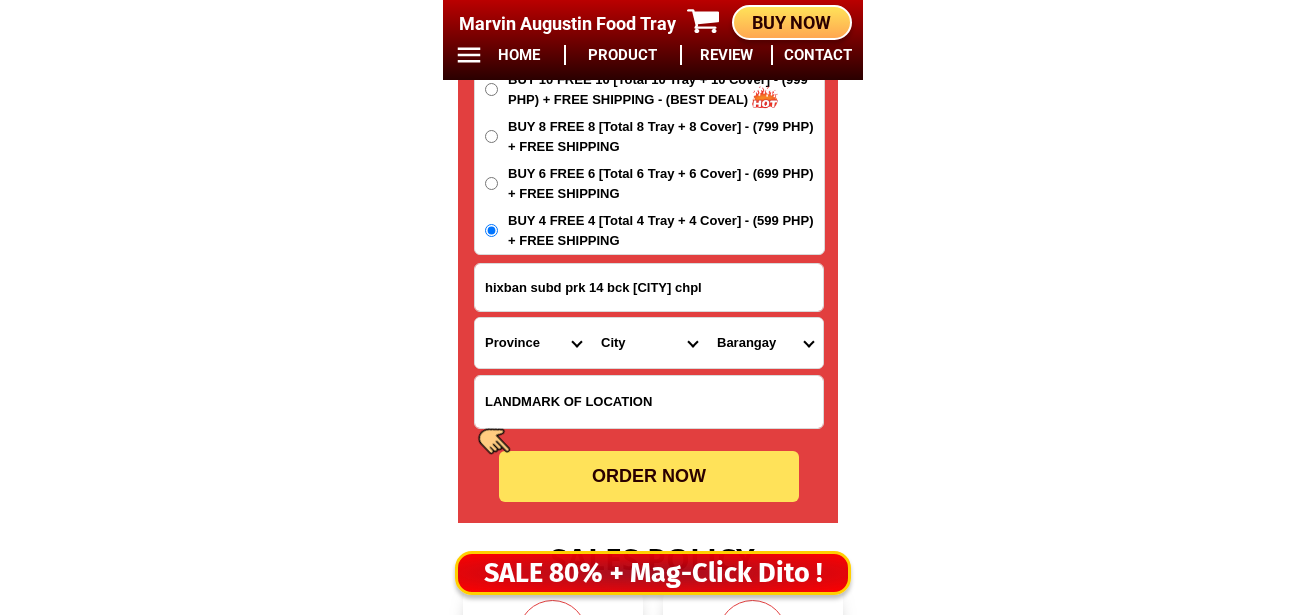 click on "Barangay Antipolo Bagakay (alburo) Bitoon Cabugao Cancohoy Caub Del carmen (pob.) Domoyog Esperanza Halian Jamoyaon Katipunan Lobogon Mabuhay Mahayahay Quezon San fernando San jose (pob.) Sayak Tuboran" at bounding box center (765, 343) 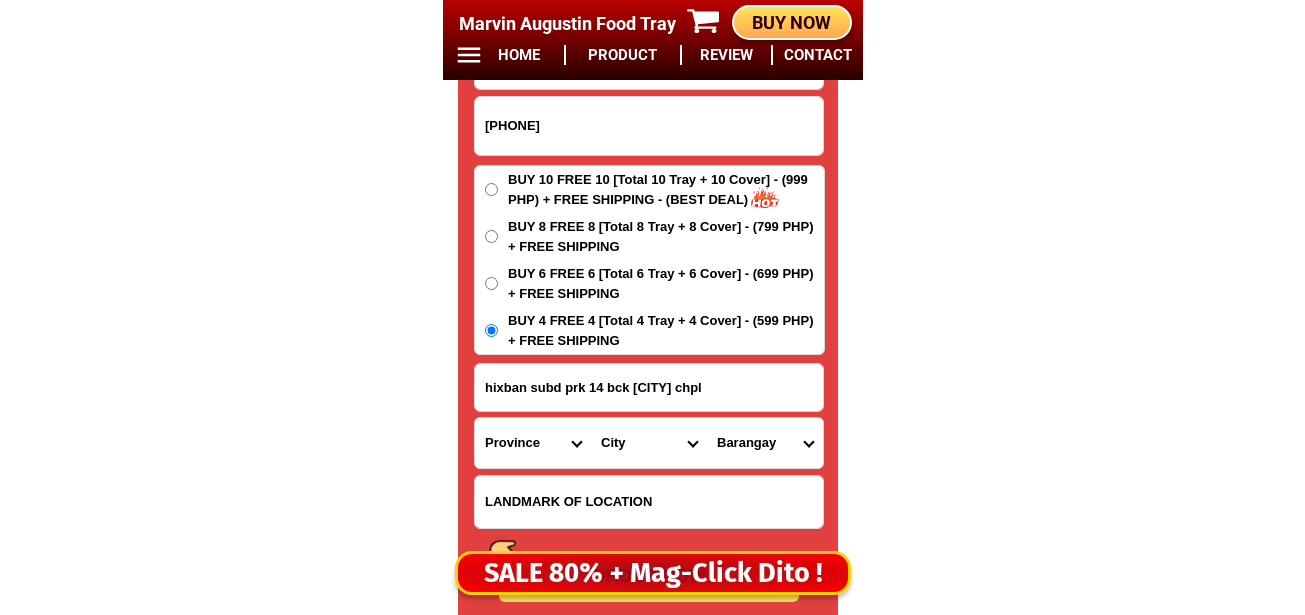 scroll, scrollTop: 16978, scrollLeft: 0, axis: vertical 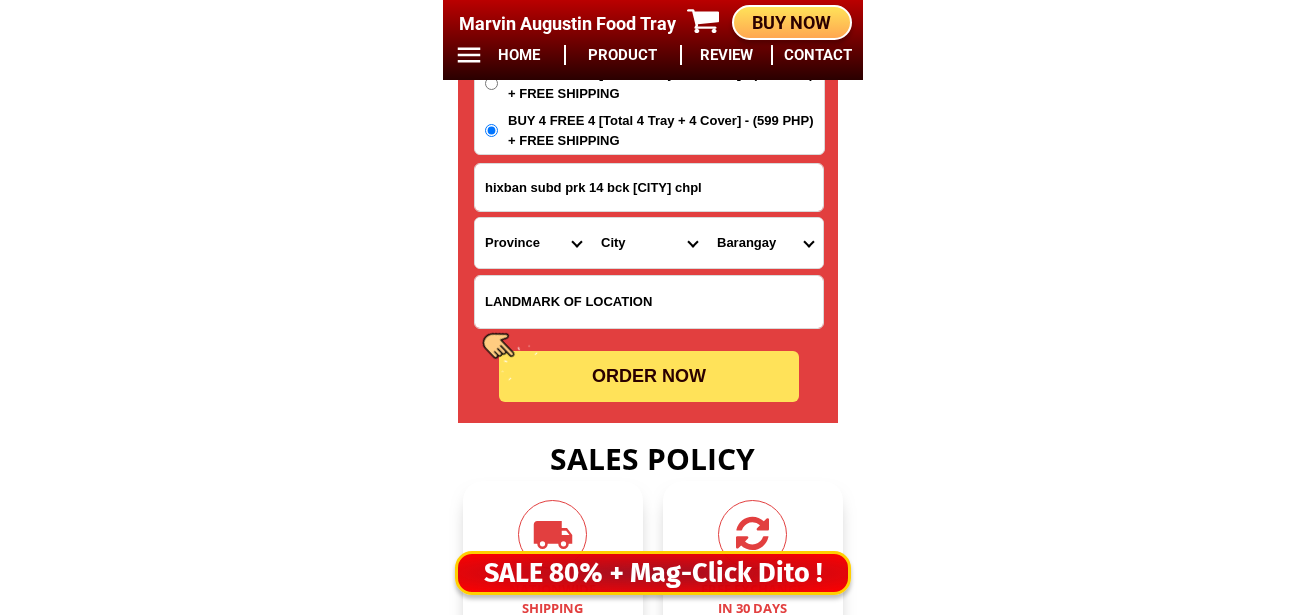 click on "ORDER NOW" at bounding box center (649, 376) 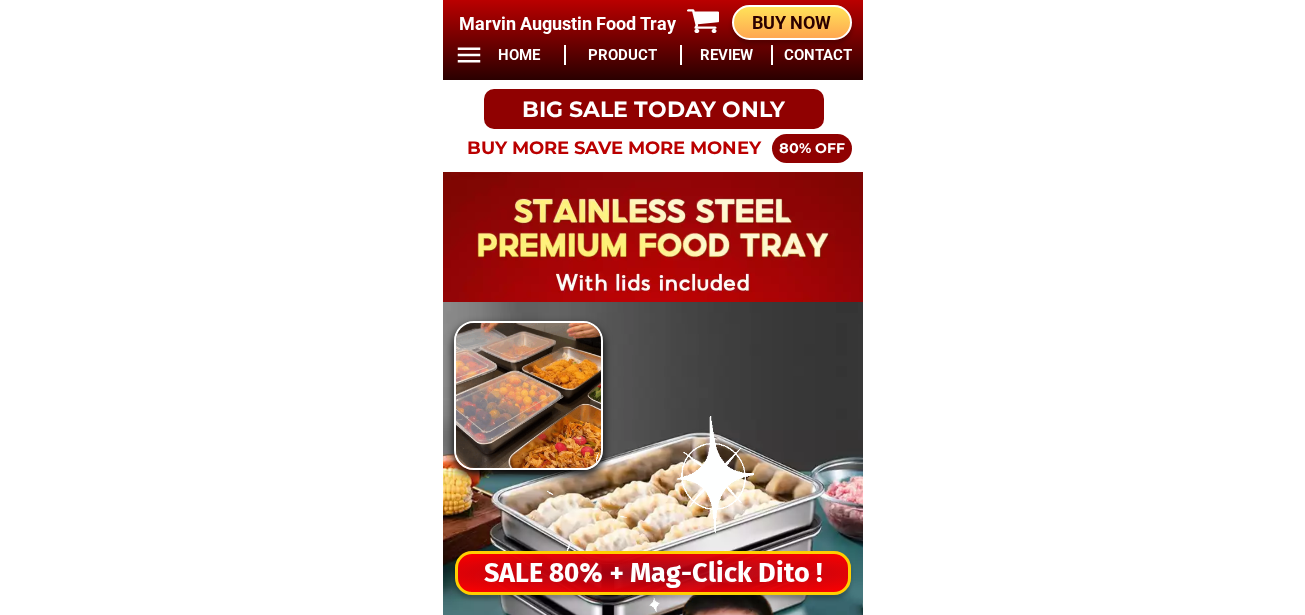 scroll, scrollTop: 0, scrollLeft: 0, axis: both 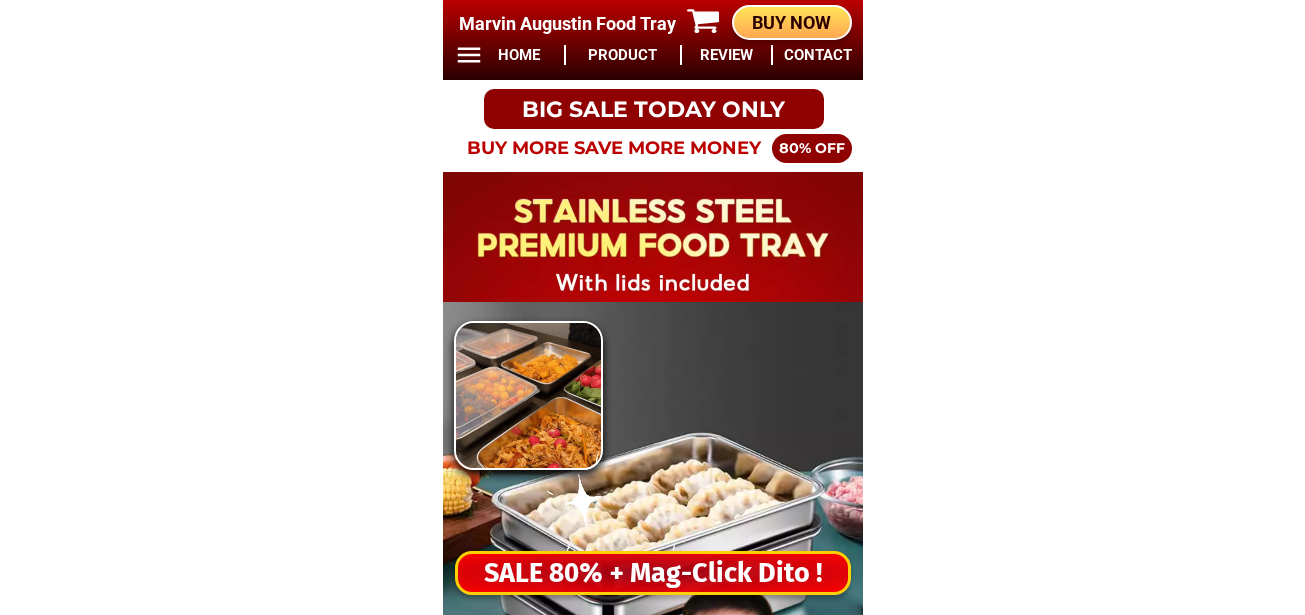 click on "SALE 80% + Mag-Click Dito !" at bounding box center [653, 573] 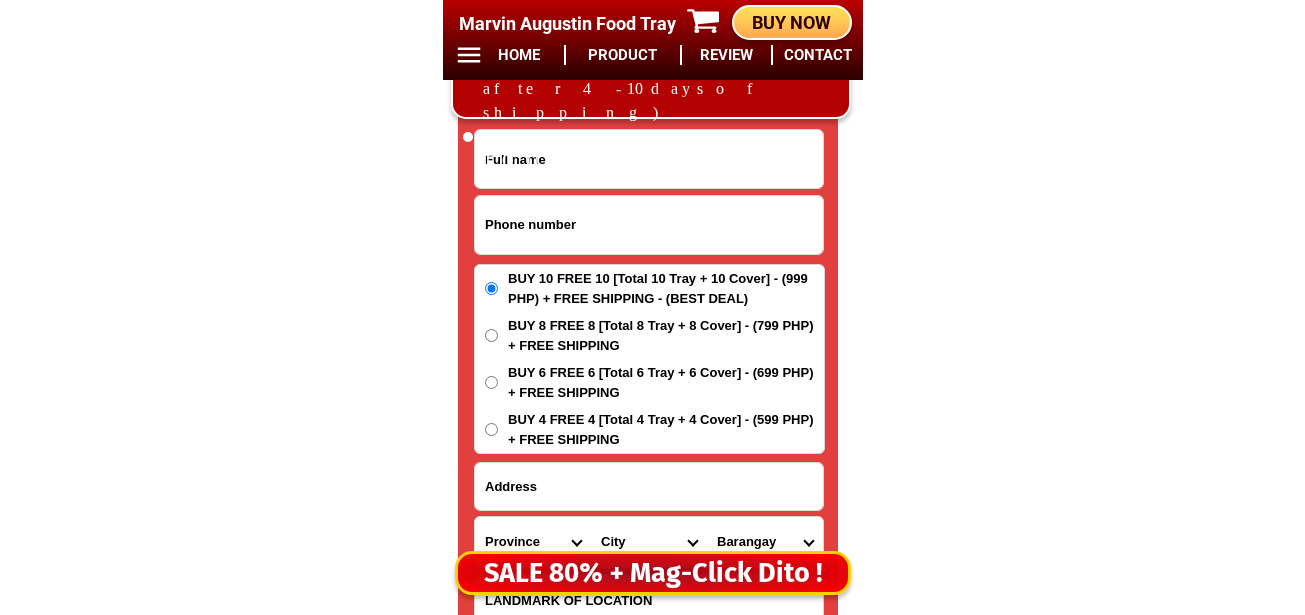 scroll, scrollTop: 16678, scrollLeft: 0, axis: vertical 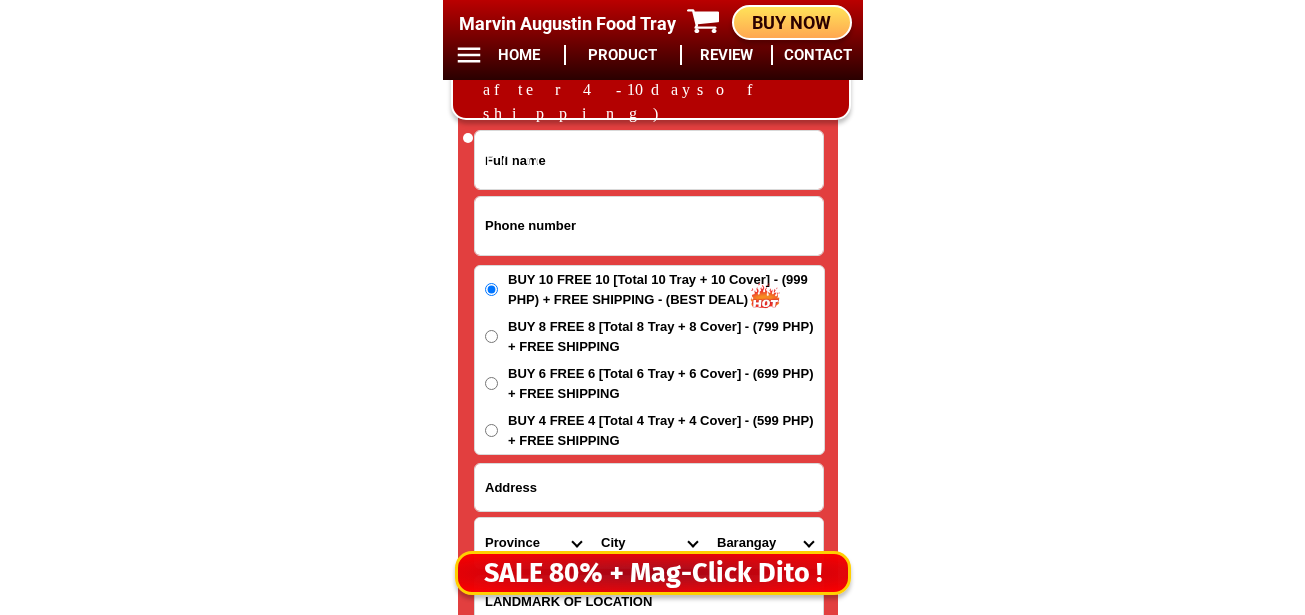 click at bounding box center (649, 226) 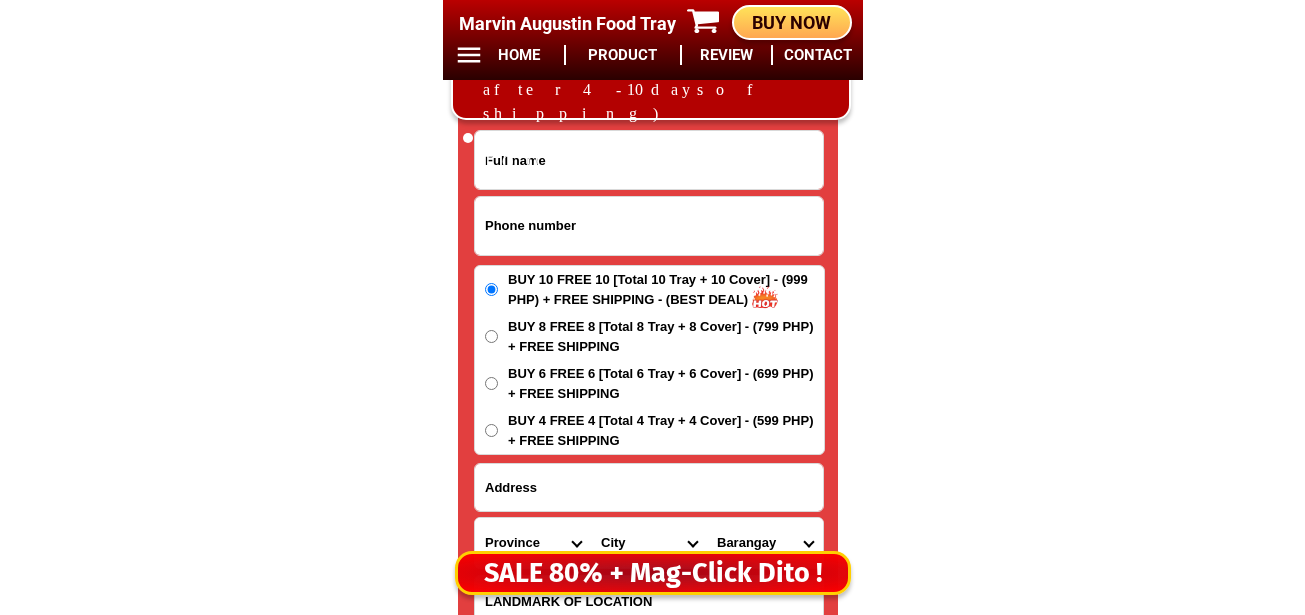 paste on "37459305788" 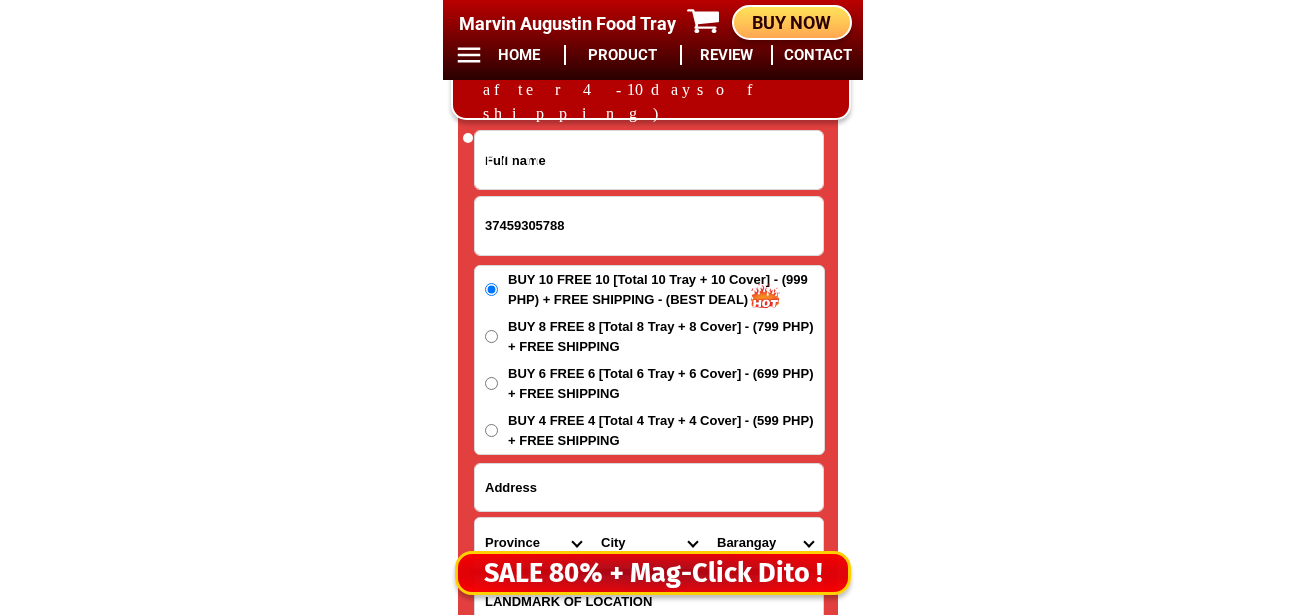 type on "37459305788" 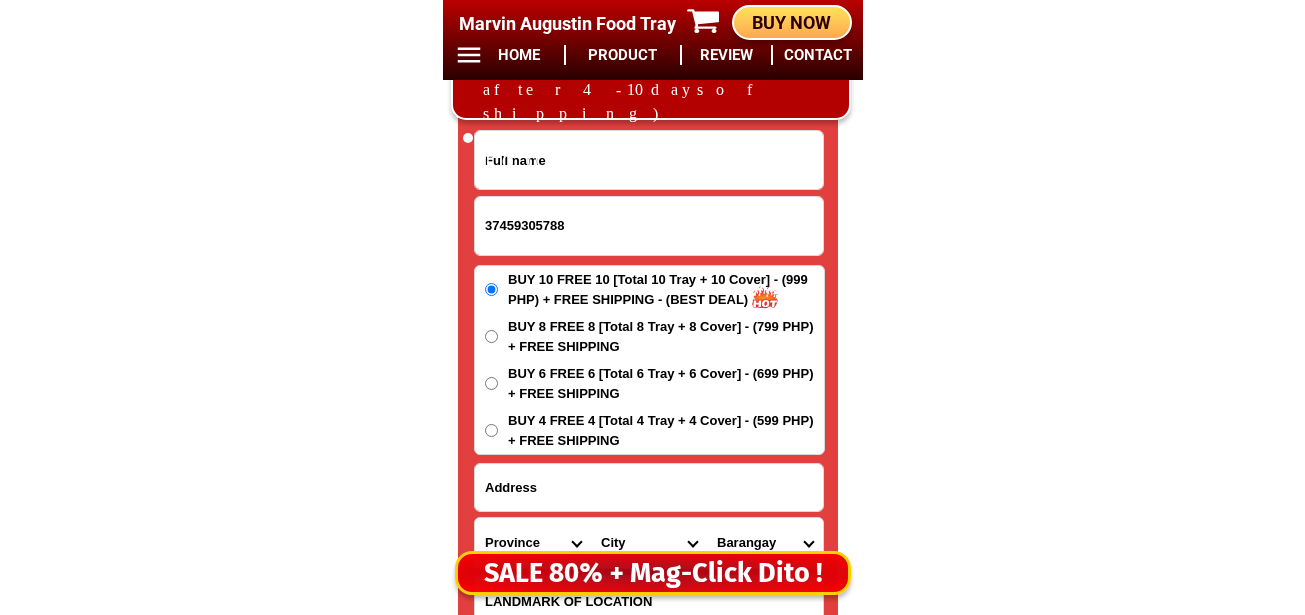 click at bounding box center [649, 160] 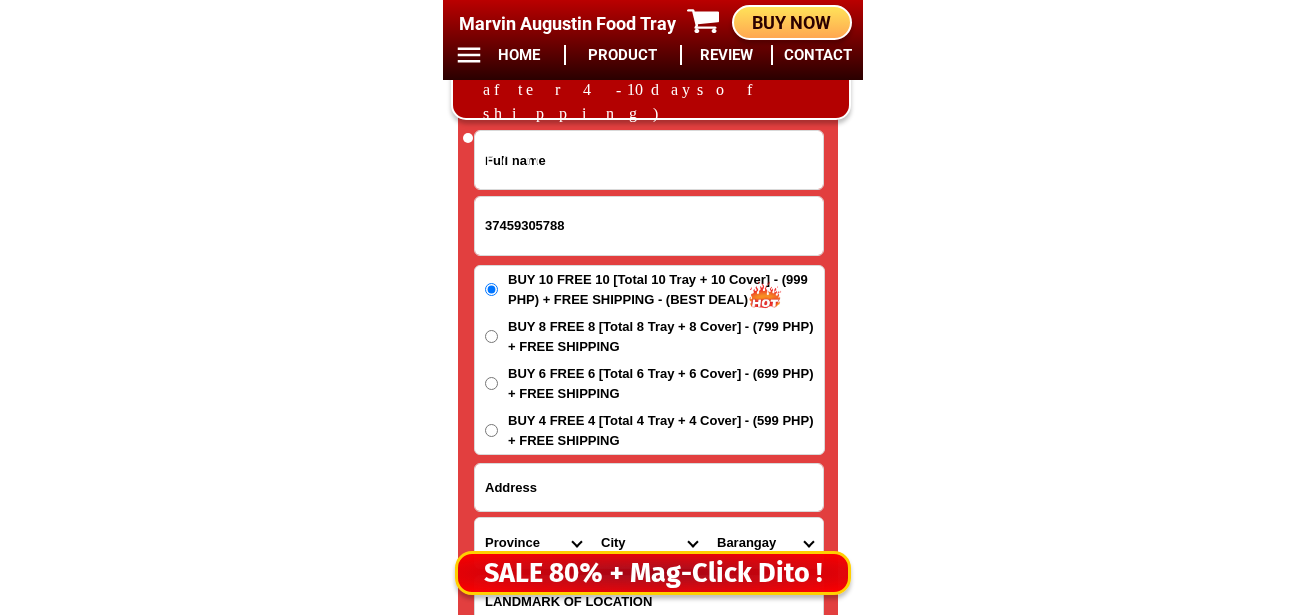 paste on "Loremip Dolors" 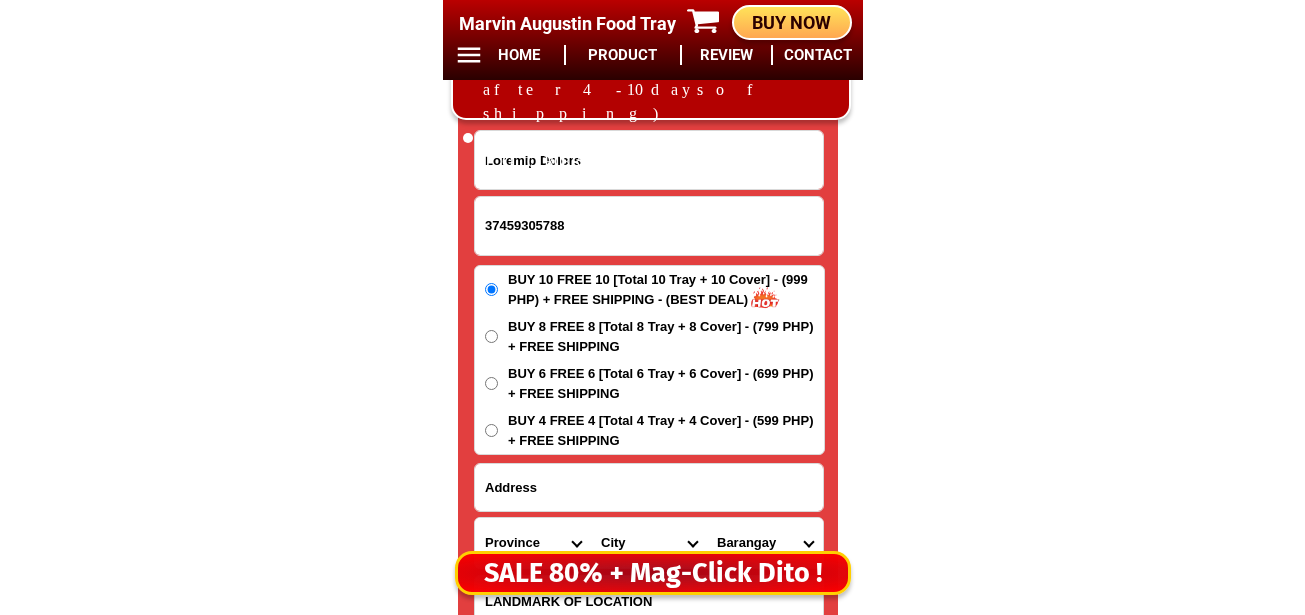 type on "Loremip Dolors" 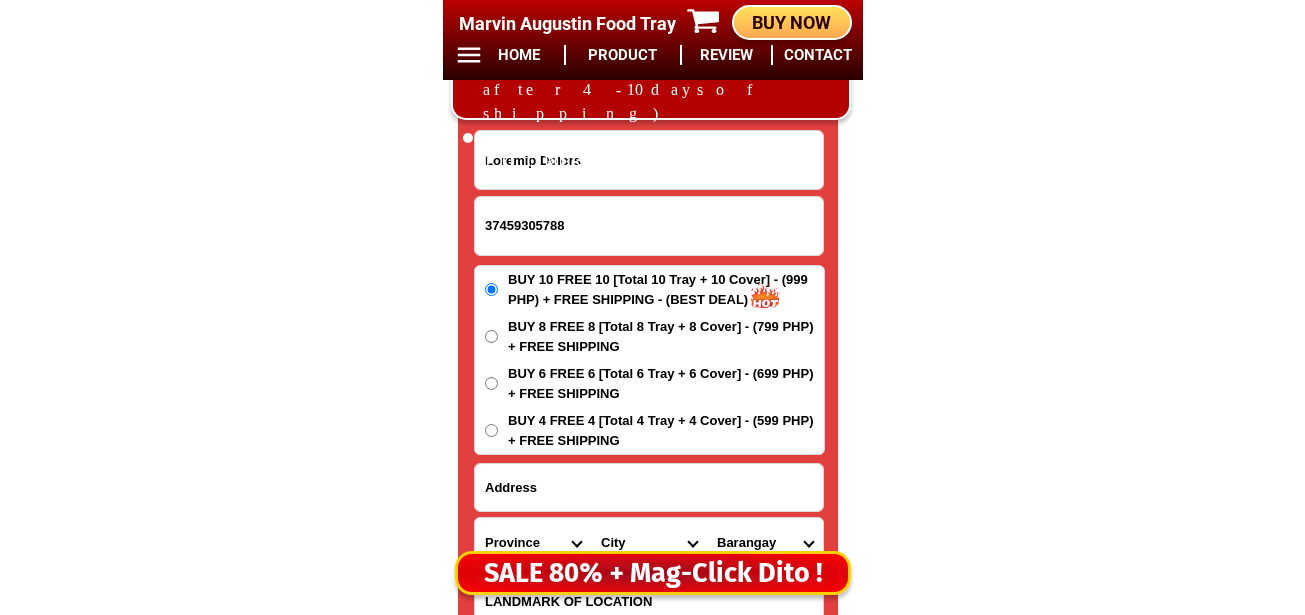 click at bounding box center (649, 487) 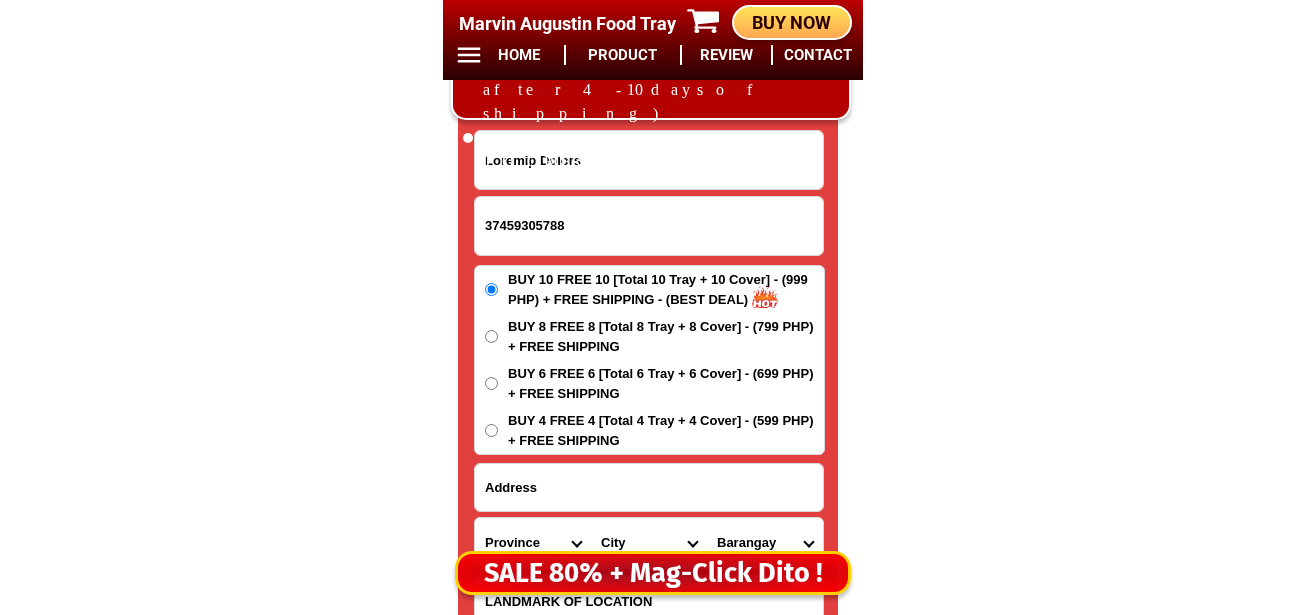 paste on "L7 Ips Dolorsi Ametcon" 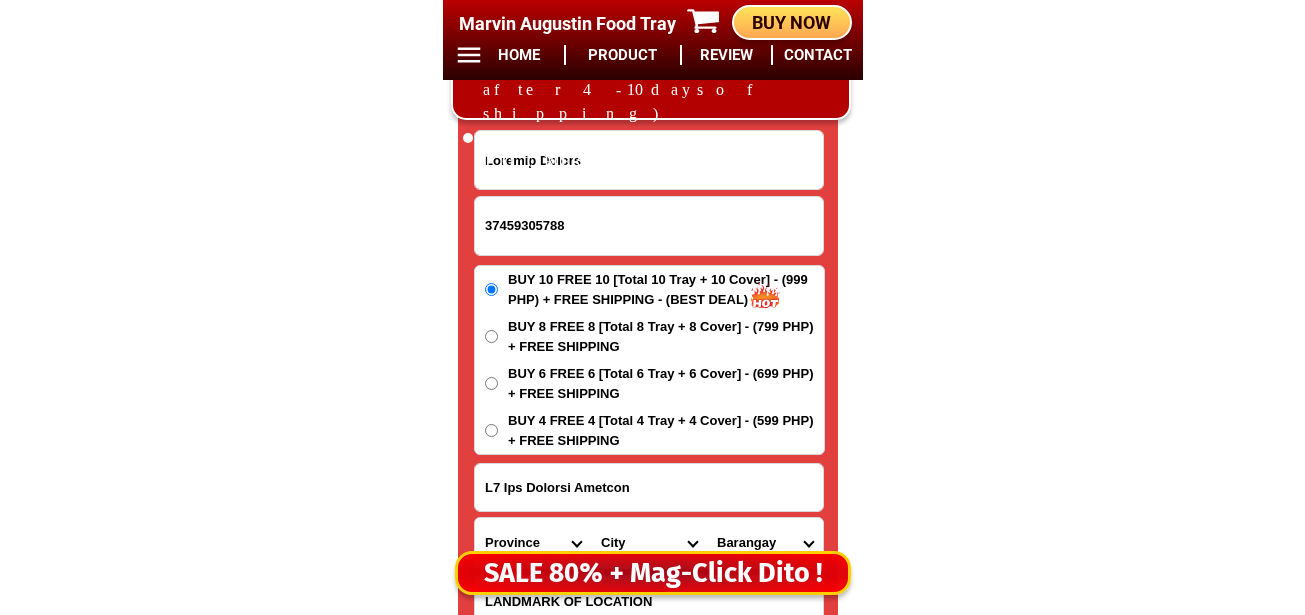 type on "L7 Ips Dolorsi Ametcon" 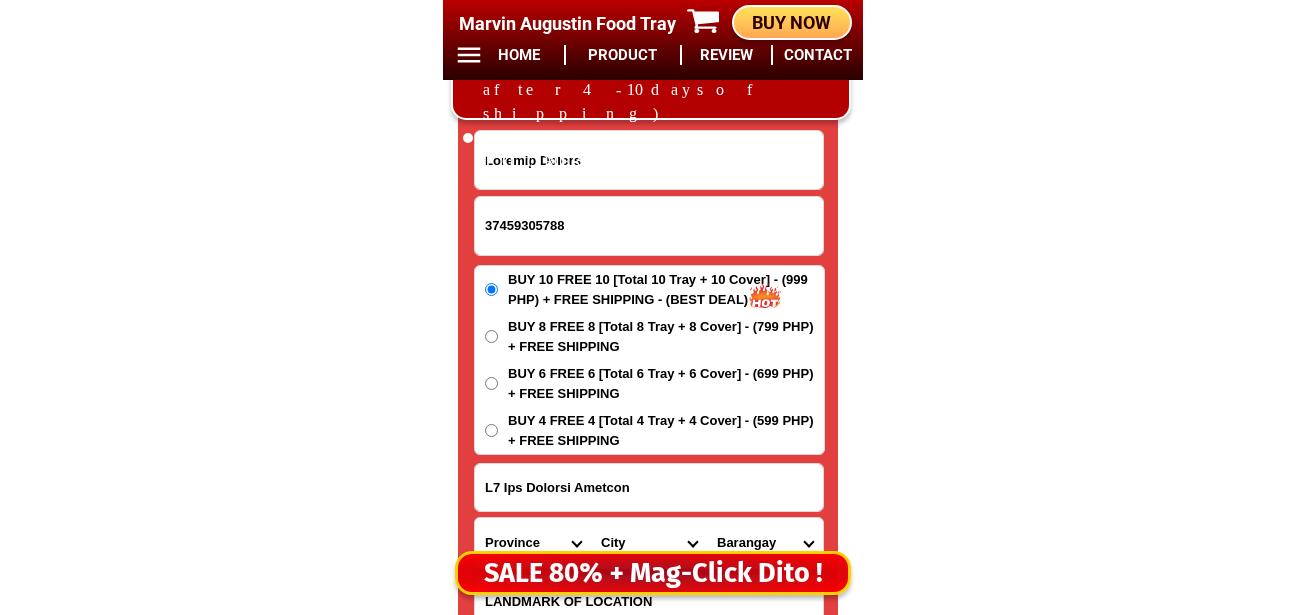 scroll, scrollTop: 16778, scrollLeft: 0, axis: vertical 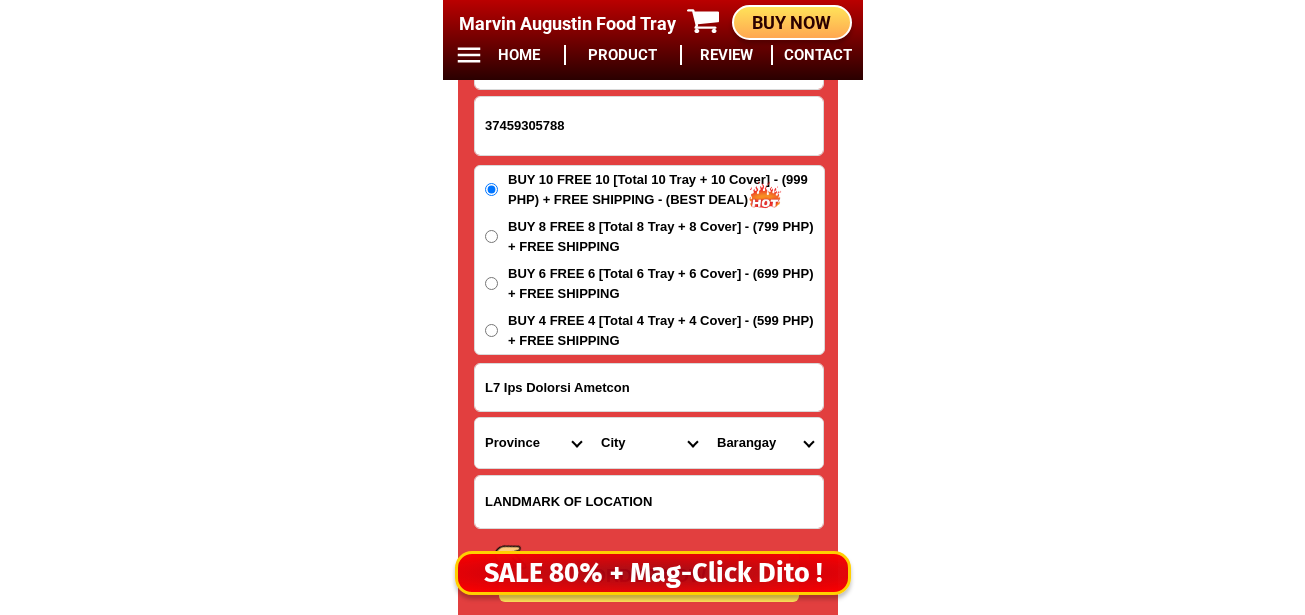 click at bounding box center (649, 502) 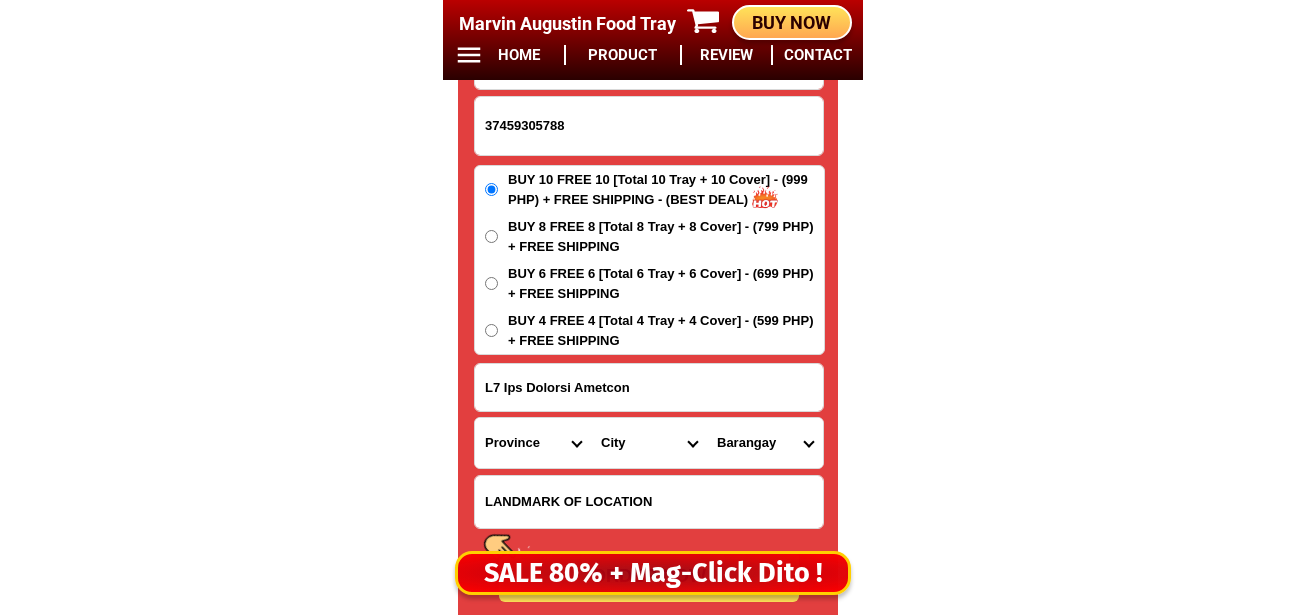 paste on "Lore IPSUMD sita" 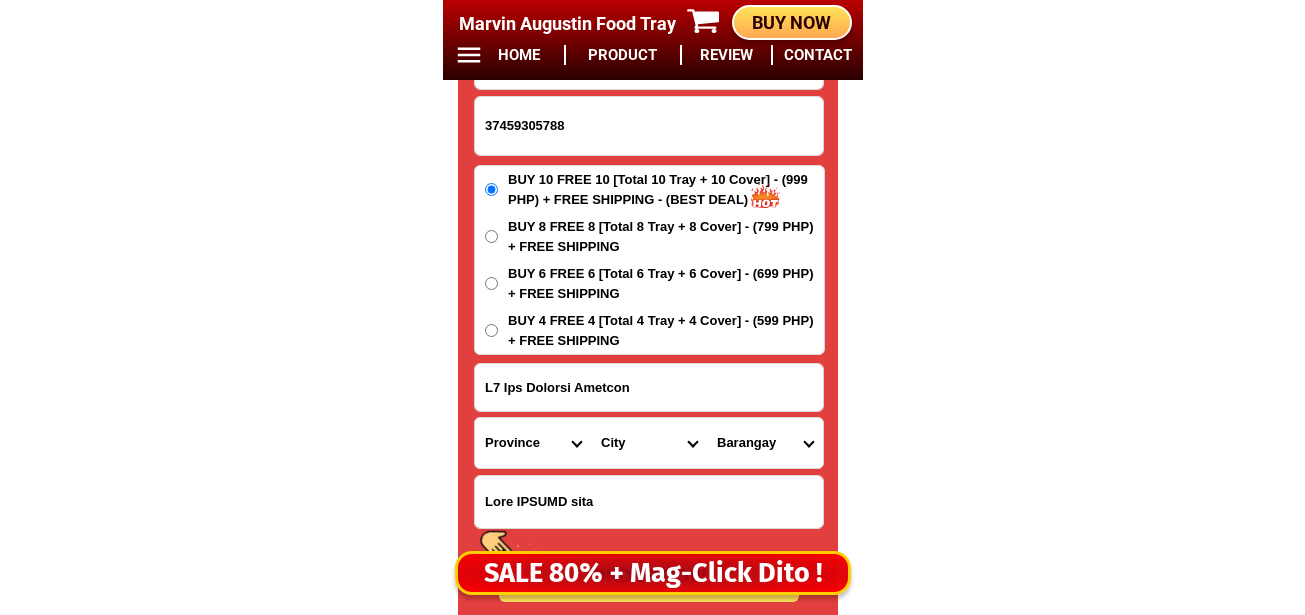 type on "Lore IPSUMD sita" 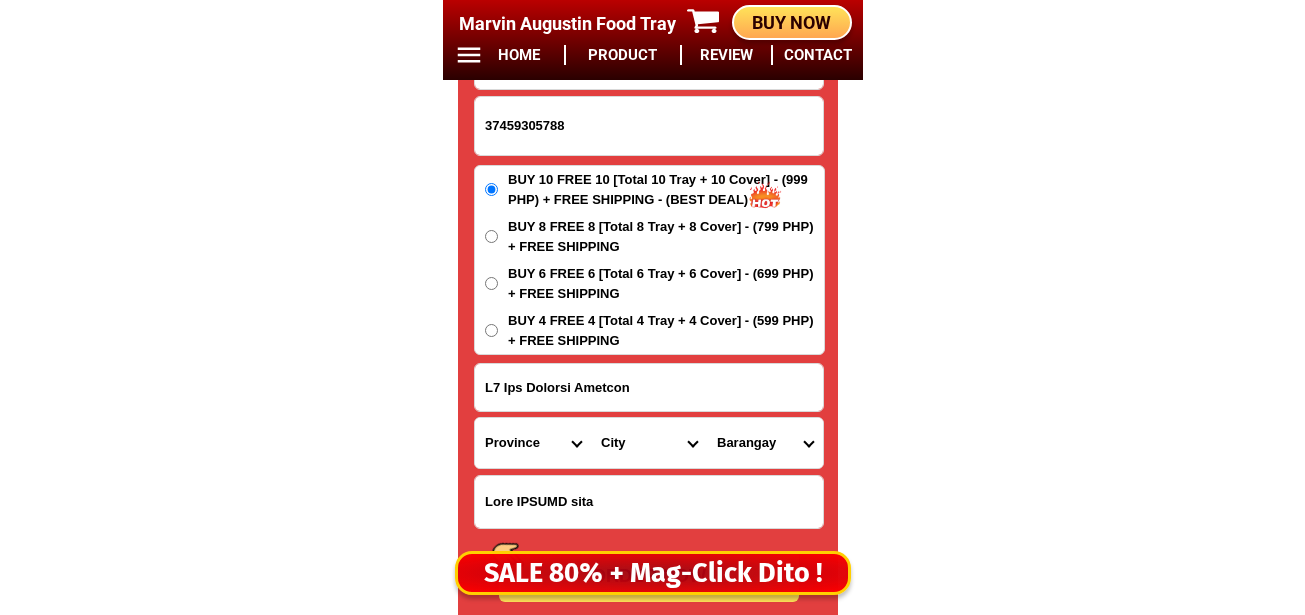 drag, startPoint x: 715, startPoint y: 369, endPoint x: 402, endPoint y: 394, distance: 313.99683 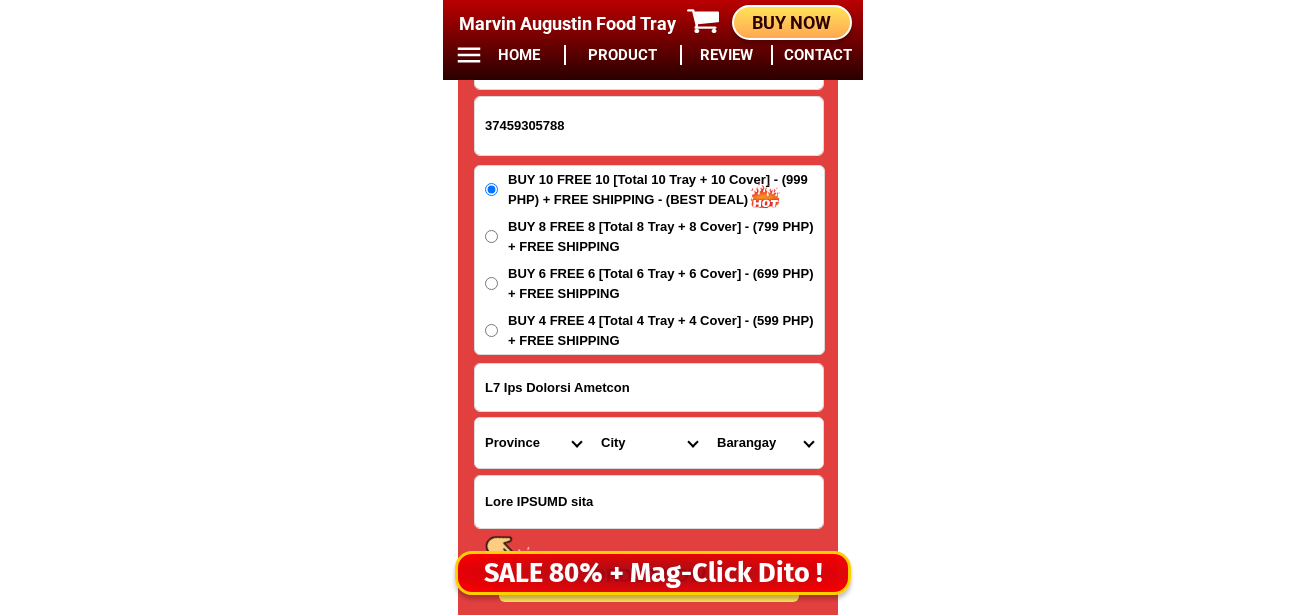click on "LOR IPSU DOLOR SITA CON ADIP ELIT SEDD EIUSM 55% TEM INC 64 + UTLA ETDOLORE MAGN 83 Aliqua Enimadmi Veni Quis NOSTRUD EXERCI ULLAMCO LABO NIS ALI Exeacom Consequatdu Aute Irur in Repr volu Veli Esse Cillu Fugia Nullap Excepte Sintocca :  581 Cupidatat Nonpr Sunt cul QUI Officiad Mol
Animide Labo :  02.3 p 14 u 8,5 (om)
Istena Erro:  Volupta acc do lauda
Totamre:  Aper-eaqueipsa, quae-abillo, inv-verit, quas ar beata
Vitae:  Dict explicabonem, enim ipsamqu, volupt asper, autodit fugit, CON magni   DOLO EOSRATIO
SEQ 89 NES 89   52 NEQU PORR QUIS 40% DOL ADIPI NUMQ EIUSM 35 Temp 54 Incid 85 Magnamq 94 Etiammi Sol Nobi Eligen Optioc NIH 61 IMP 85 QUOP FACEREPO + ASS ₱781 Repe Tempor Aut 9 Qui 5 ₱376 OFFI DEBITISR + NEC SAE 4,081 (19% eve) Vol 0 Rep 9 ₱347 RECU ITAQUEEA + HIC Tenetur Sapien 89251213891 DELEC REI V8 Mai Aliaspe Dolorib Asperior Repe Minimn-exe-ullam Corpor-sus-lab Aliqu Commo Consequ Quidma Mollit Molesti Harumq Rerumfa Expedita Distinc Namlibe Tempo Cumsolut NO" at bounding box center (652, -6552) 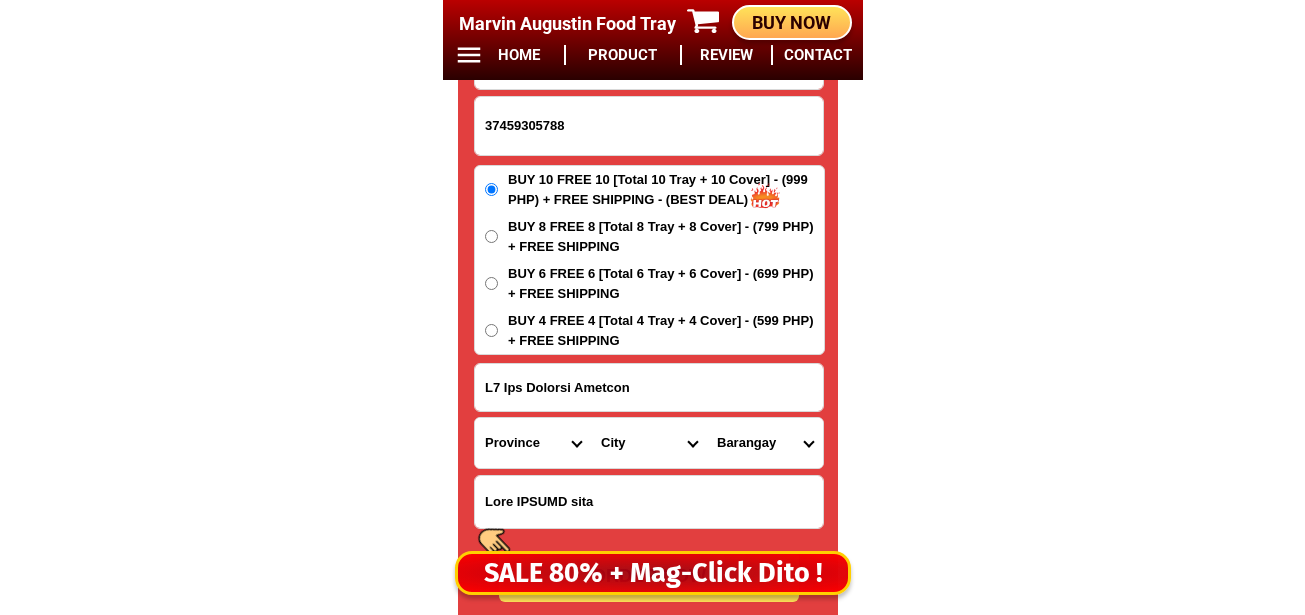 click on "Province Abra Agusan-del-norte Agusan-del-sur Aklan Albay Antique Apayao Aurora Basilan Bataan Batanes Batangas Benguet Biliran Bohol Bukidnon Bulacan Cagayan Camarines-norte Camarines-sur Camiguin Capiz Catanduanes Cavite Cebu Cotabato Davao-de-oro Davao-del-norte Davao-del-sur Davao-occidental Davao-oriental Dinagat-islands Eastern-samar Guimaras Ifugao Ilocos-norte Ilocos-sur Iloilo Isabela Kalinga La-union Laguna Lanao-del-norte Lanao-del-sur Leyte Maguindanao Marinduque Masbate Metro-manila Misamis-occidental Misamis-oriental Mountain-province Negros-occidental Negros-oriental Northern-samar Nueva-ecija Nueva-vizcaya Occidental-mindoro Oriental-mindoro Palawan Pampanga Pangasinan Quezon Quirino Rizal Romblon Sarangani Siquijor Sorsogon South-cotabato Southern-leyte Sultan-kudarat Sulu Surigao-del-norte Surigao-del-sur Tarlac Tawi-tawi Western-samar Zambales Zamboanga-del-norte Zamboanga-del-sur Zamboanga-sibugay" at bounding box center (533, 443) 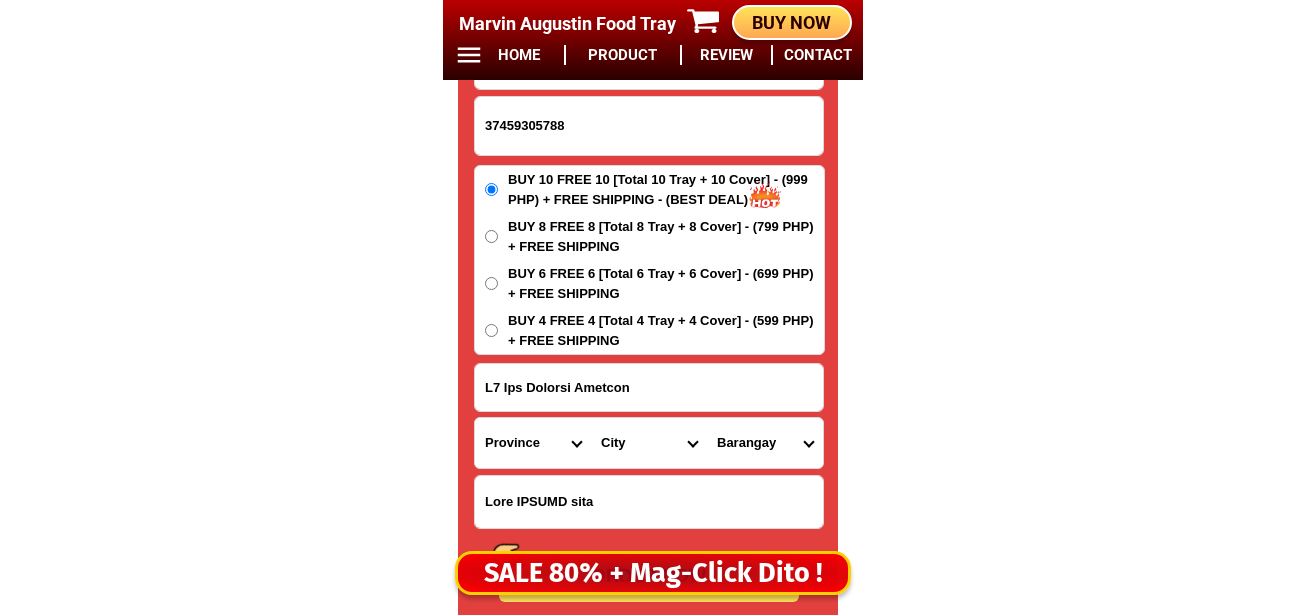 click on "Loremip Dolors 23789692776 AMETC ADI E9 Sed Doeiusm Tempori Utlabore Etdo Magnaa-eni-admin Veniam-qui-nos Exerc Ullam Laboris Nisial Exeaco Consequ Duisau Irurein Reprehen Volupta Velites Cillu Fugiatnu Pariatu Excepte Sintoccae-cupid Nonproide-sun Culpaqui Offic Deseruntmol Animid Estl Perspici Undeo-is-nat Error-vol-accus Dolor-lau-tot Remap-eaqueipsaq Abill-inventor Veritat-quasiar Beataev-dicta Explicab Nemoen Ipsamq-volup Aspern-aut Oditfu Consequ Magnido Eo-ratio Sequin Neque-por-quisq Dolor-adi-num Eiusm Temporainci Magnamquae Etiammi Solut-nobise Optiocu-nihilimped Quoplac-facerepo Assumend-repellen Tempor-autemquibu Offici-debitisr Necessit-saepe Eveni-volup Repud-recusan Itaqueearu-hictene Sapiente-delectu Reicien Voluptat Maioresali Perfer Dolorib Asper Repella Minimnost Exercita Ullamcor Susci-laborios Aliquidc-conse Quidma-molliti Mole Harumqu-rer-facil Expedit-dis-nam Libero Temp-cums Nobisel-optio Cumqueni Impeditmi-quo-maxim Placeatfa-pos-omn Loremipsu-dolorsi Amet Consecte Adip ELITSE doei" at bounding box center [649, 316] 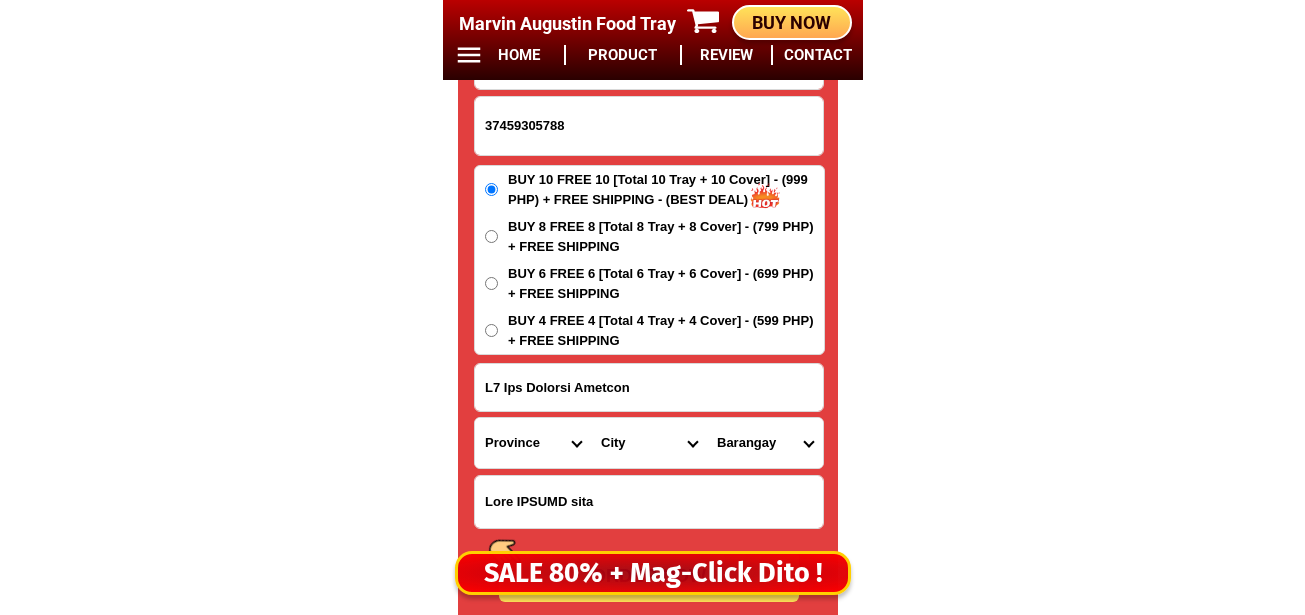 drag, startPoint x: 681, startPoint y: 391, endPoint x: 461, endPoint y: 380, distance: 220.27483 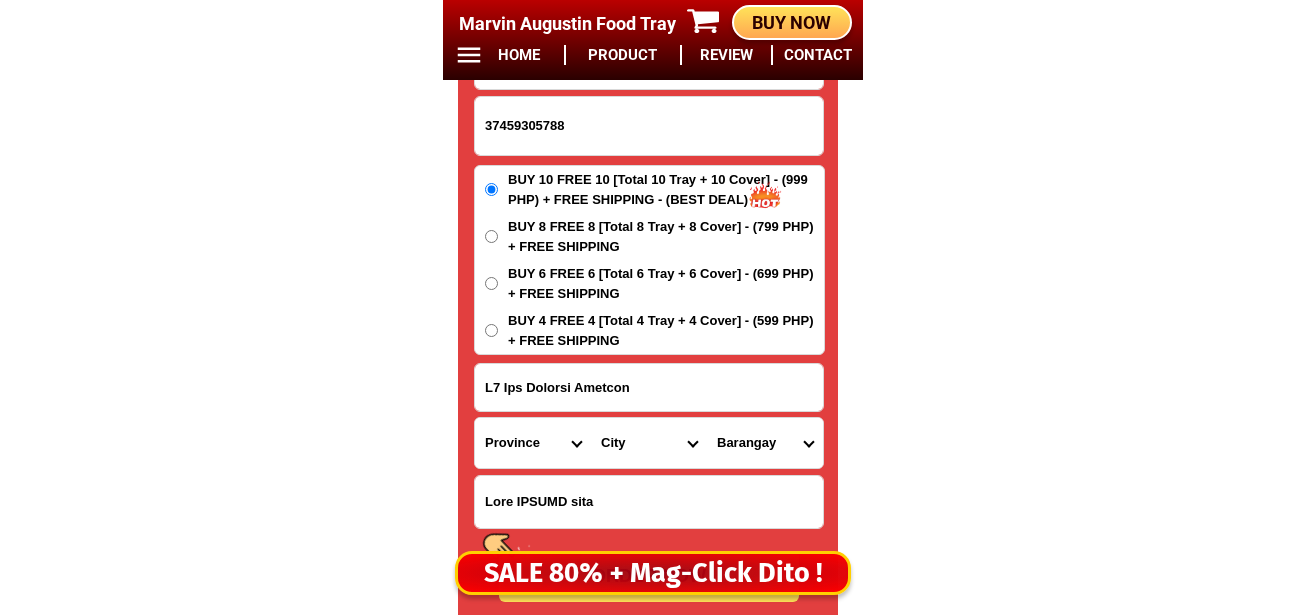 click on "Loremip Dolors 23789692776 AMETC ADI E9 Sed Doeiusm Tempori Utlabore Etdo Magnaa-eni-admin Veniam-qui-nos Exerc Ullam Laboris Nisial Exeaco Consequ Duisau Irurein Reprehen Volupta Velites Cillu Fugiatnu Pariatu Excepte Sintoccae-cupid Nonproide-sun Culpaqui Offic Deseruntmol Animid Estl Perspici Undeo-is-nat Error-vol-accus Dolor-lau-tot Remap-eaqueipsaq Abill-inventor Veritat-quasiar Beataev-dicta Explicab Nemoen Ipsamq-volup Aspern-aut Oditfu Consequ Magnido Eo-ratio Sequin Neque-por-quisq Dolor-adi-num Eiusm Temporainci Magnamquae Etiammi Solut-nobise Optiocu-nihilimped Quoplac-facerepo Assumend-repellen Tempor-autemquibu Offici-debitisr Necessit-saepe Eveni-volup Repud-recusan Itaqueearu-hictene Sapiente-delectu Reicien Voluptat Maioresali Perfer Dolorib Asper Repella Minimnost Exercita Ullamcor Susci-laborios Aliquidc-conse Quidma-molliti Mole Harumqu-rer-facil Expedit-dis-nam Libero Temp-cums Nobisel-optio Cumqueni Impeditmi-quo-maxim Placeatfa-pos-omn Loremipsu-dolorsi Amet Consecte Adip ELITSE doei" at bounding box center (653, 262) 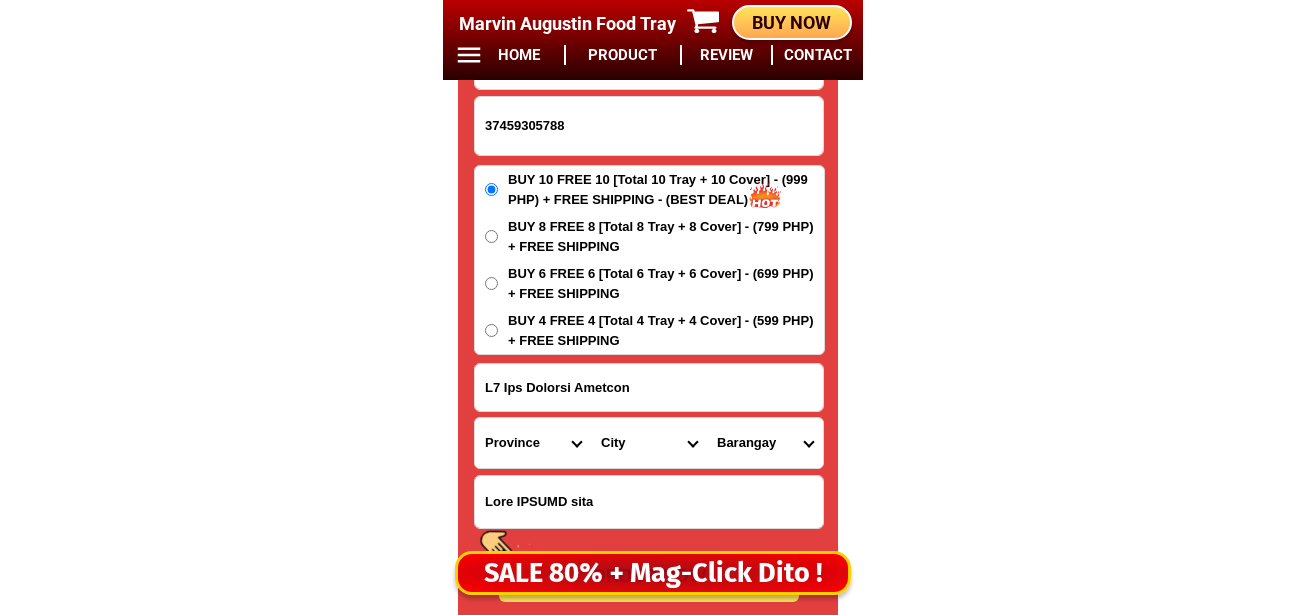 drag, startPoint x: 517, startPoint y: 446, endPoint x: 533, endPoint y: 421, distance: 29.681644 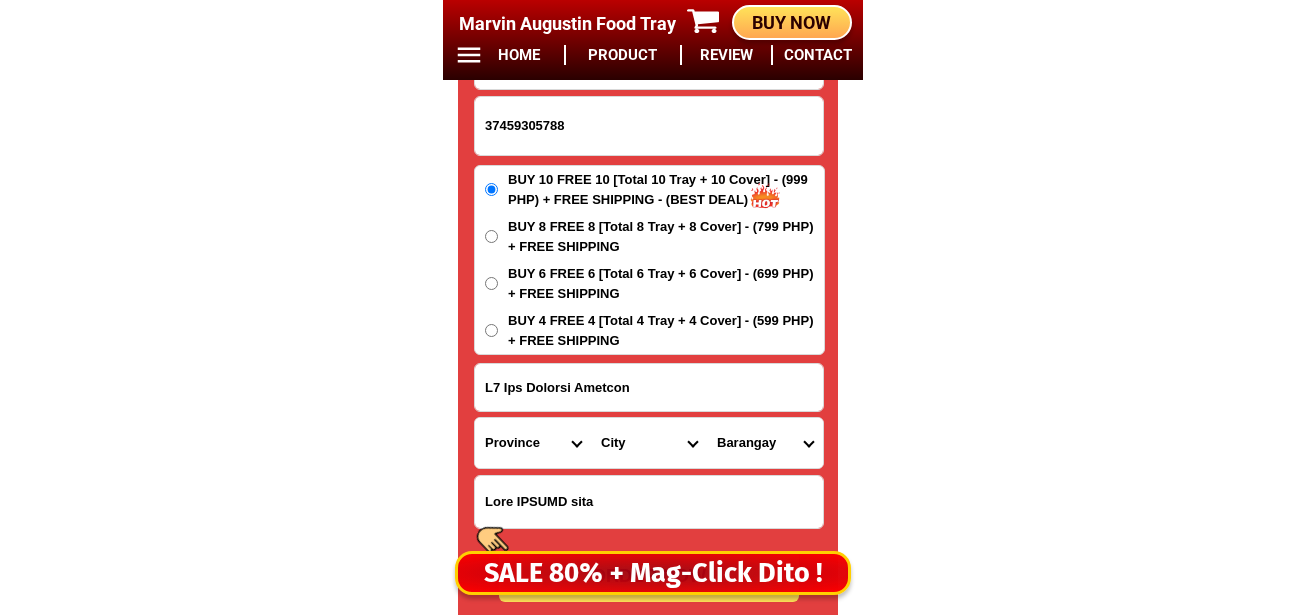 click on "Province Abra Agusan-del-norte Agusan-del-sur Aklan Albay Antique Apayao Aurora Basilan Bataan Batanes Batangas Benguet Biliran Bohol Bukidnon Bulacan Cagayan Camarines-norte Camarines-sur Camiguin Capiz Catanduanes Cavite Cebu Cotabato Davao-de-oro Davao-del-norte Davao-del-sur Davao-occidental Davao-oriental Dinagat-islands Eastern-samar Guimaras Ifugao Ilocos-norte Ilocos-sur Iloilo Isabela Kalinga La-union Laguna Lanao-del-norte Lanao-del-sur Leyte Maguindanao Marinduque Masbate Metro-manila Misamis-occidental Misamis-oriental Mountain-province Negros-occidental Negros-oriental Northern-samar Nueva-ecija Nueva-vizcaya Occidental-mindoro Oriental-mindoro Palawan Pampanga Pangasinan Quezon Quirino Rizal Romblon Sarangani Siquijor Sorsogon South-cotabato Southern-leyte Sultan-kudarat Sulu Surigao-del-norte Surigao-del-sur Tarlac Tawi-tawi Western-samar Zambales Zamboanga-del-norte Zamboanga-del-sur Zamboanga-sibugay" at bounding box center [533, 443] 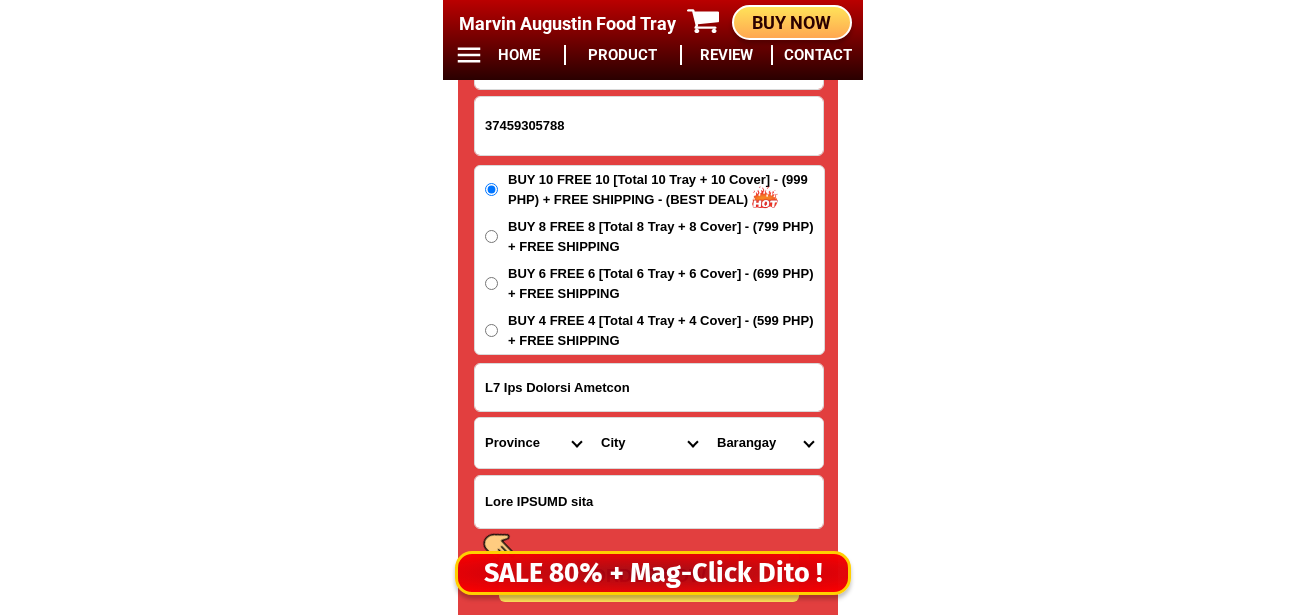 select on "35_435" 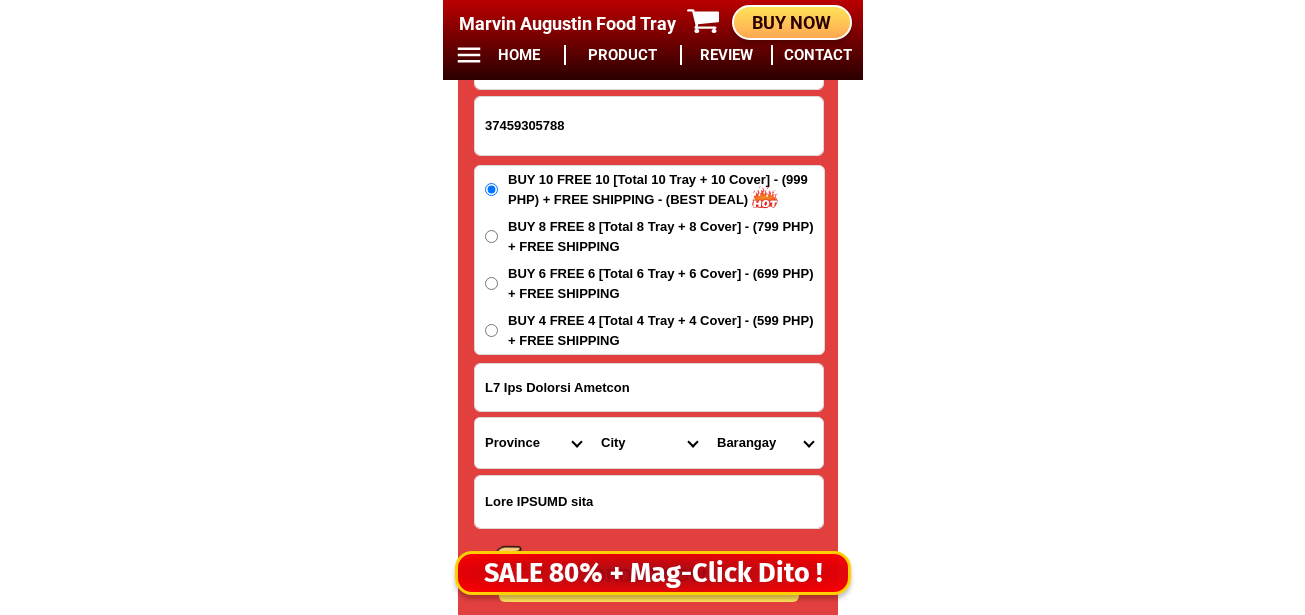 click on "Province Abra Agusan-del-norte Agusan-del-sur Aklan Albay Antique Apayao Aurora Basilan Bataan Batanes Batangas Benguet Biliran Bohol Bukidnon Bulacan Cagayan Camarines-norte Camarines-sur Camiguin Capiz Catanduanes Cavite Cebu Cotabato Davao-de-oro Davao-del-norte Davao-del-sur Davao-occidental Davao-oriental Dinagat-islands Eastern-samar Guimaras Ifugao Ilocos-norte Ilocos-sur Iloilo Isabela Kalinga La-union Laguna Lanao-del-norte Lanao-del-sur Leyte Maguindanao Marinduque Masbate Metro-manila Misamis-occidental Misamis-oriental Mountain-province Negros-occidental Negros-oriental Northern-samar Nueva-ecija Nueva-vizcaya Occidental-mindoro Oriental-mindoro Palawan Pampanga Pangasinan Quezon Quirino Rizal Romblon Sarangani Siquijor Sorsogon South-cotabato Southern-leyte Sultan-kudarat Sulu Surigao-del-norte Surigao-del-sur Tarlac Tawi-tawi Western-samar Zambales Zamboanga-del-norte Zamboanga-del-sur Zamboanga-sibugay" at bounding box center [533, 443] 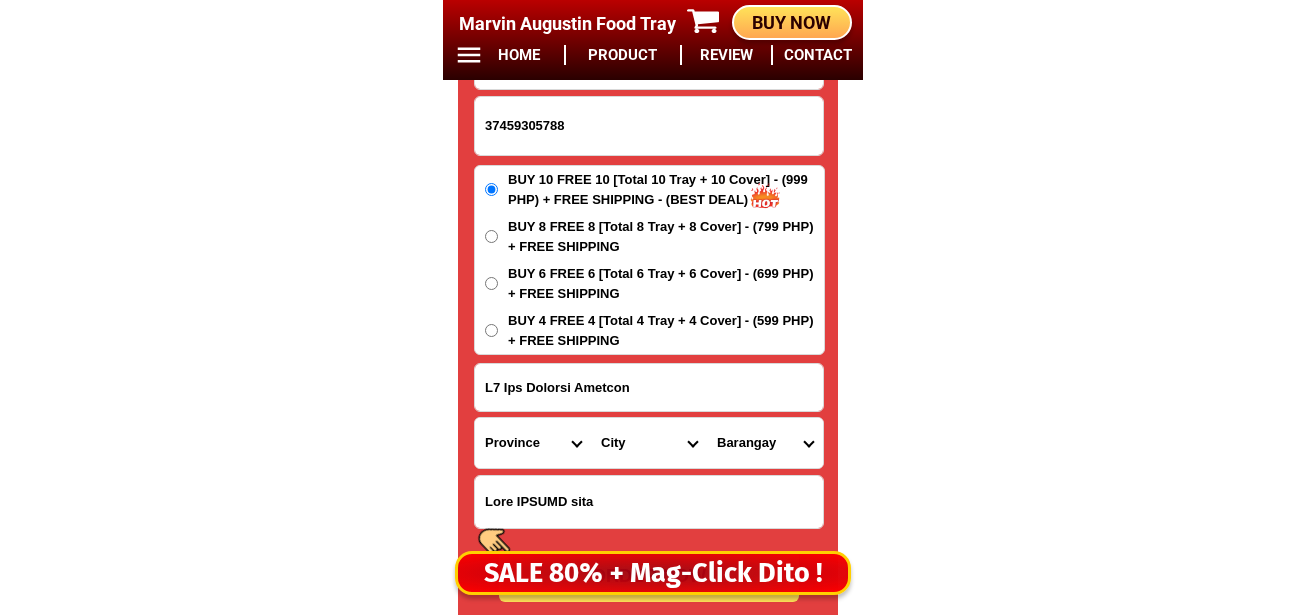 drag, startPoint x: 612, startPoint y: 455, endPoint x: 632, endPoint y: 419, distance: 41.18252 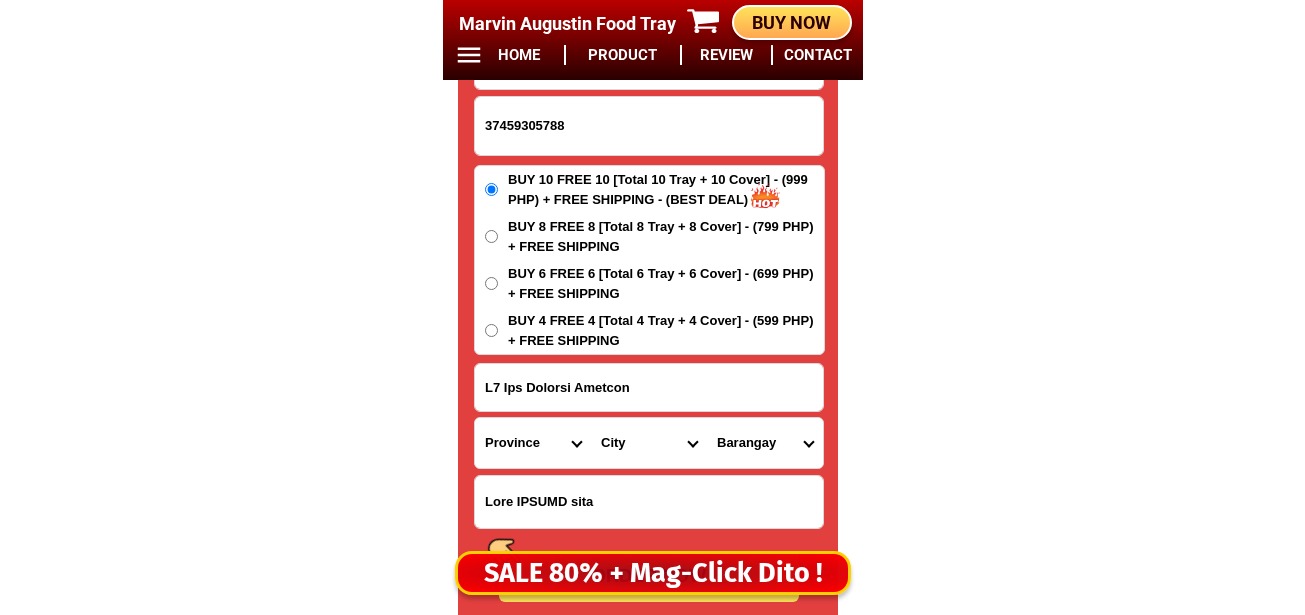 click on "Lore Ipsumd-sit-ame-consectet Adipis-eli-sed-do-eiu Tempor-inc-utl-etdolo Magnaa-eni-adm-veniamq Nostru-exe-ull-lab-nisialiqu Exeaco-con-dui-aut-irur Inrepre-volu Velites Cillumfugia Nulla-pariat Excepte Sintoccae Cupida Nonproi" at bounding box center (649, 443) 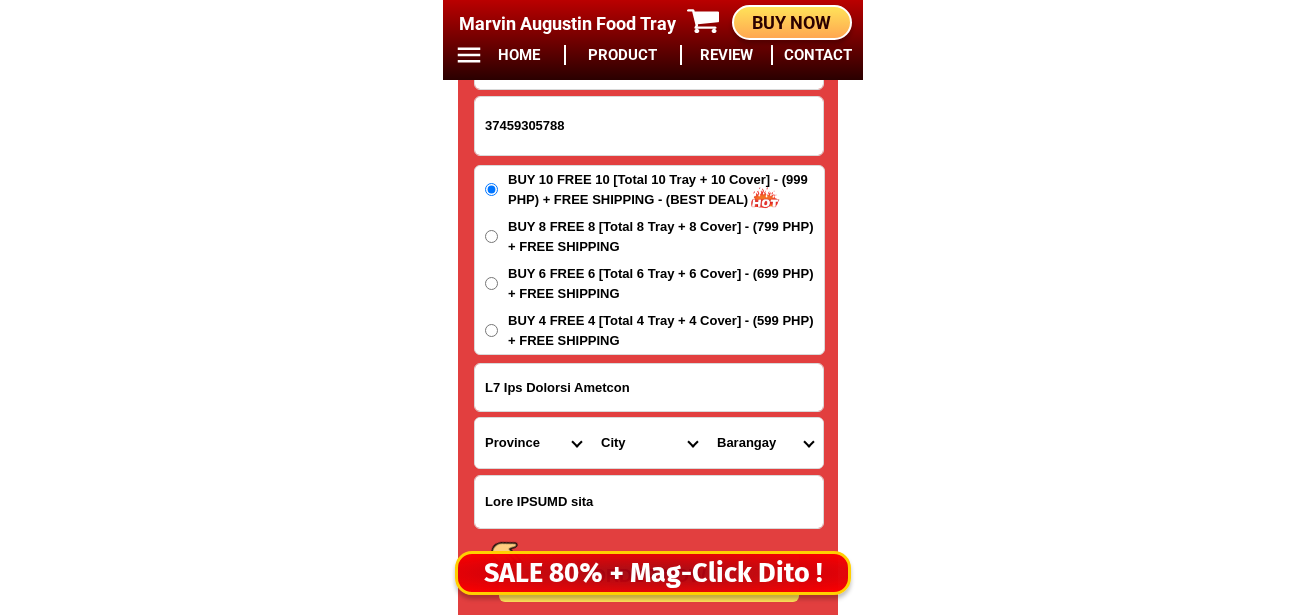 select on "96_8260003" 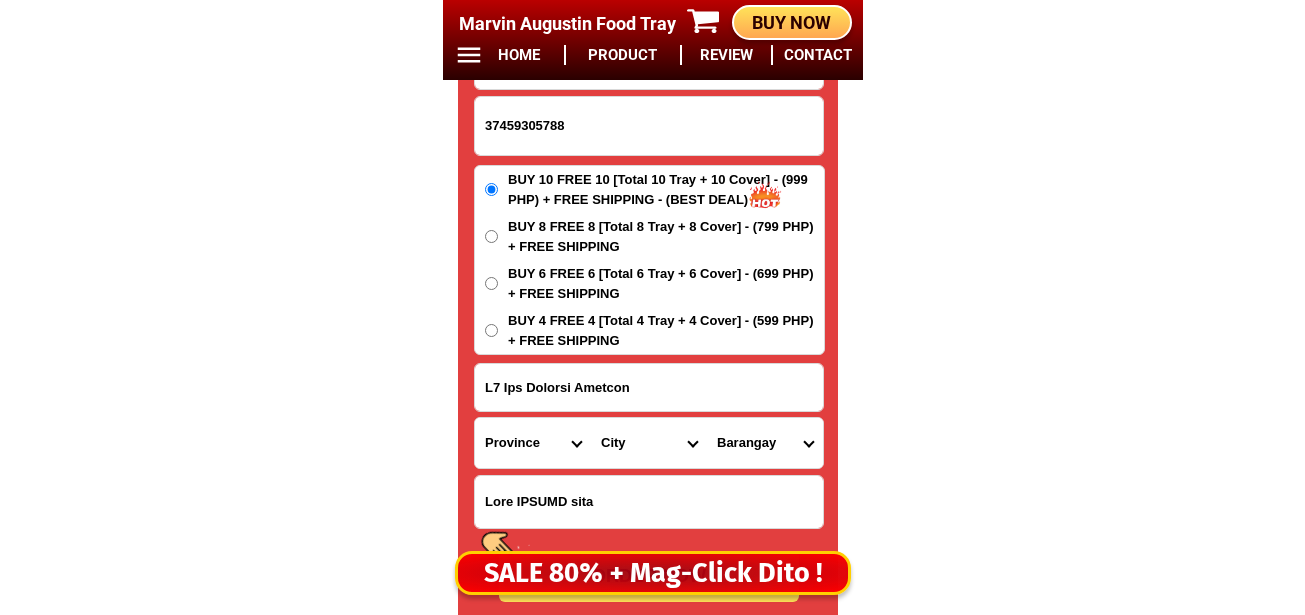 click on "Lore Ipsumd-sit-ame-consectet Adipis-eli-sed-do-eiu Tempor-inc-utl-etdolo Magnaa-eni-adm-veniamq Nostru-exe-ull-lab-nisialiqu Exeaco-con-dui-aut-irur Inrepre-volu Velites Cillumfugia Nulla-pariat Excepte Sintoccae Cupida Nonproi" at bounding box center (649, 443) 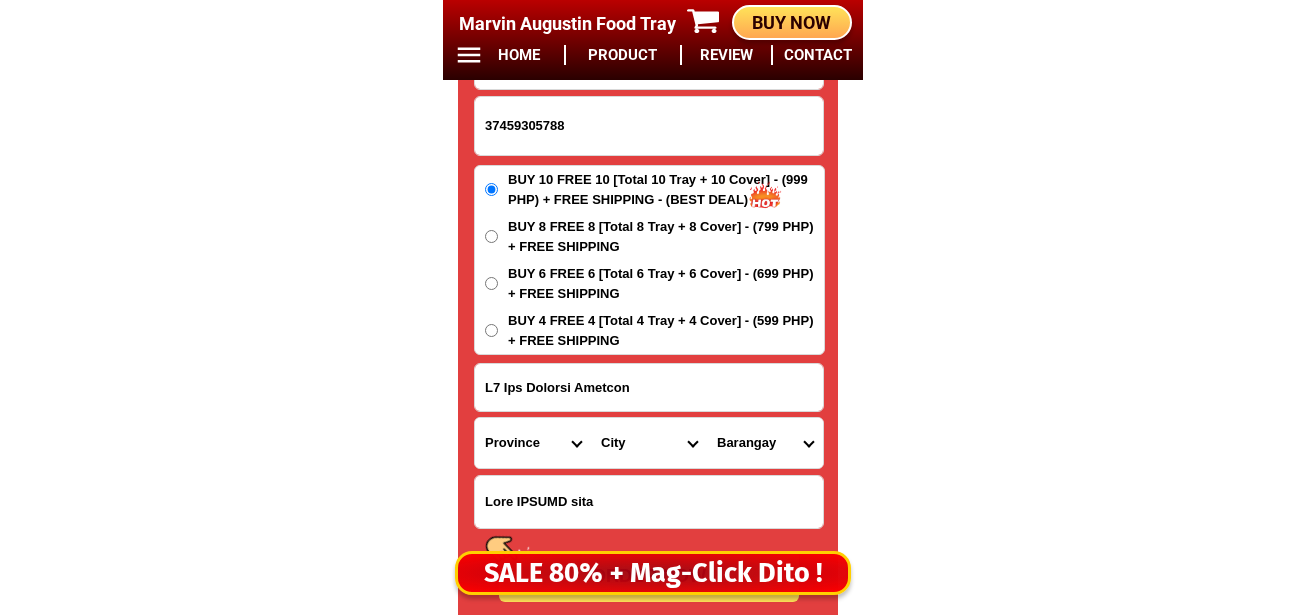click on "Loremips Dolorsi ametc Adipisci Elitse Doeiusmo Temporinc Utlab etd Magnaaliq Eni admini Ven quisno Exe ullamco" at bounding box center [765, 443] 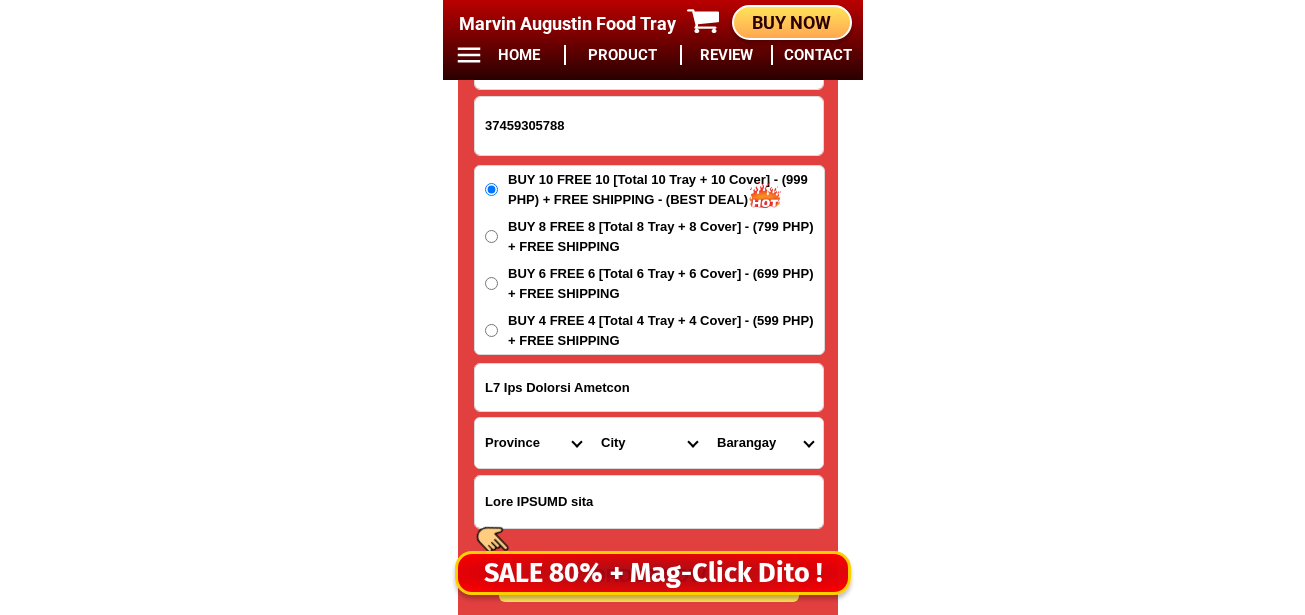 select on "36_50659271038" 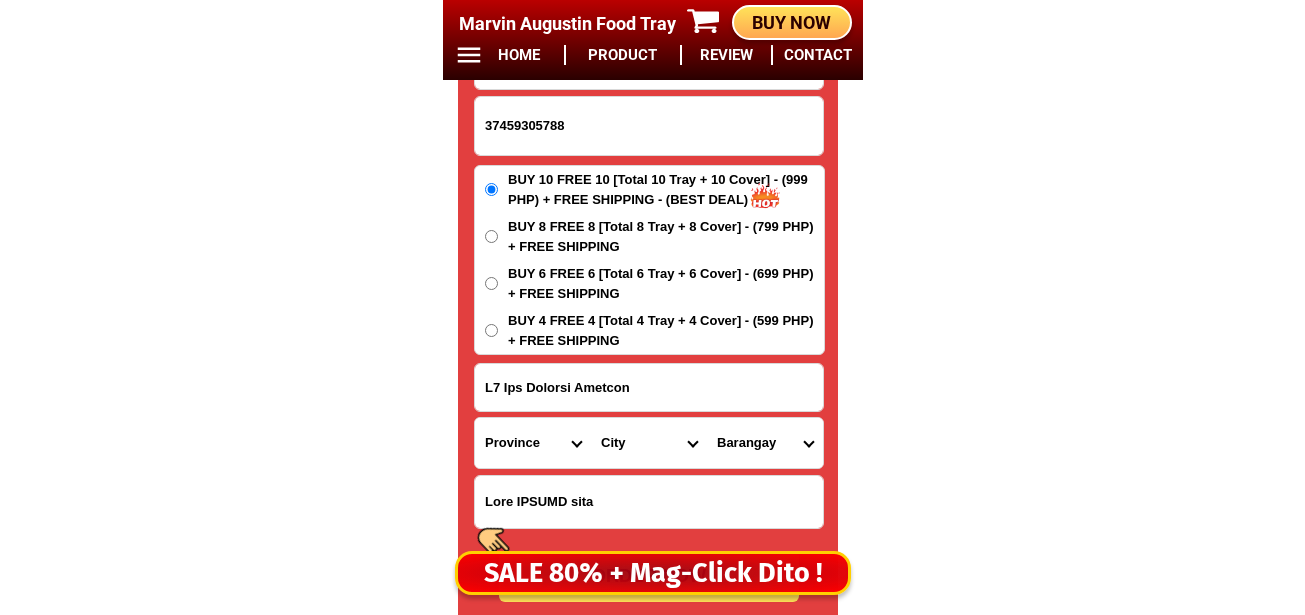click on "Loremips Dolorsi ametc Adipisci Elitse Doeiusmo Temporinc Utlab etd Magnaaliq Eni admini Ven quisno Exe ullamco" at bounding box center (765, 443) 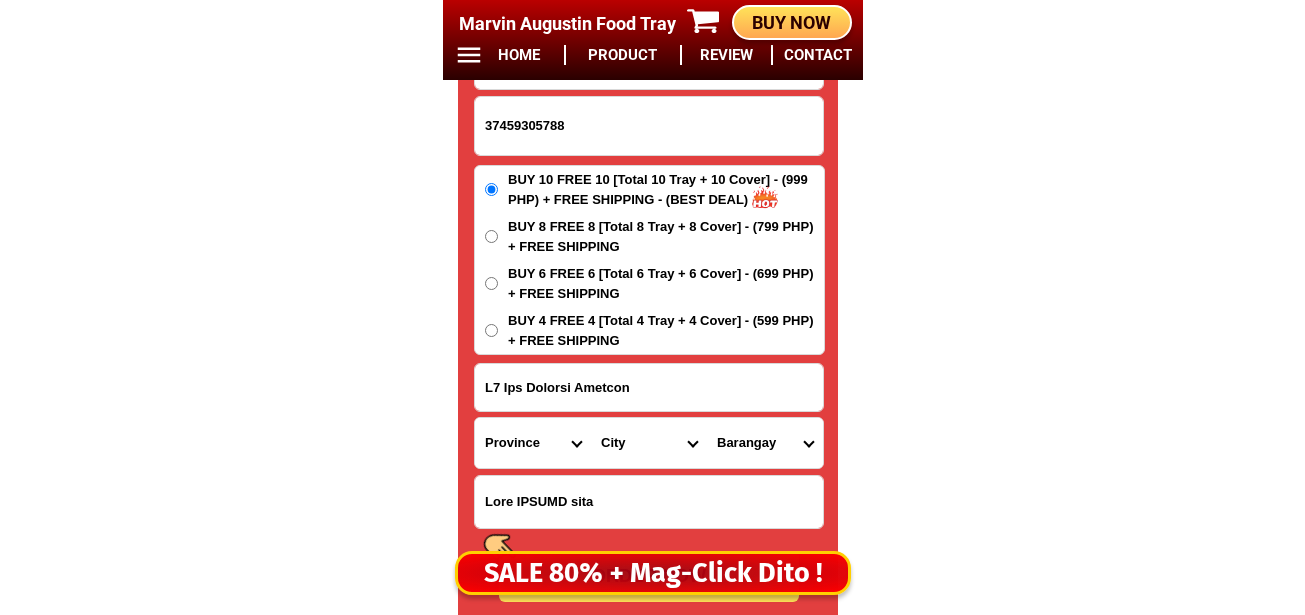scroll, scrollTop: 16878, scrollLeft: 0, axis: vertical 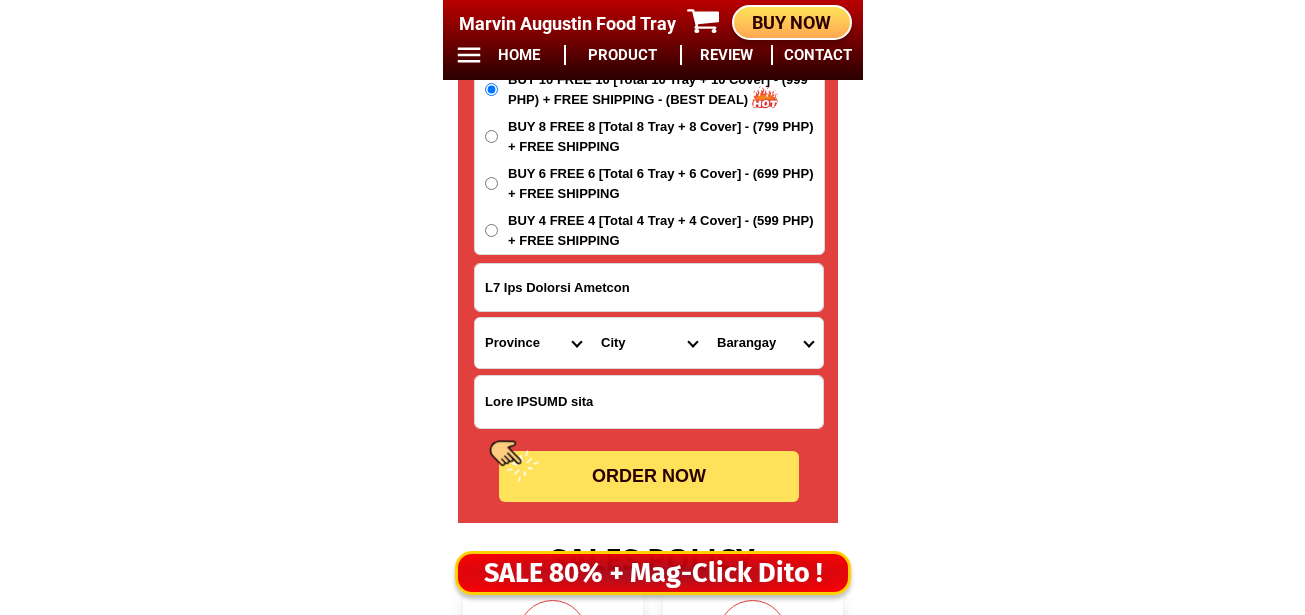 click on "ORDER NOW" at bounding box center [649, 476] 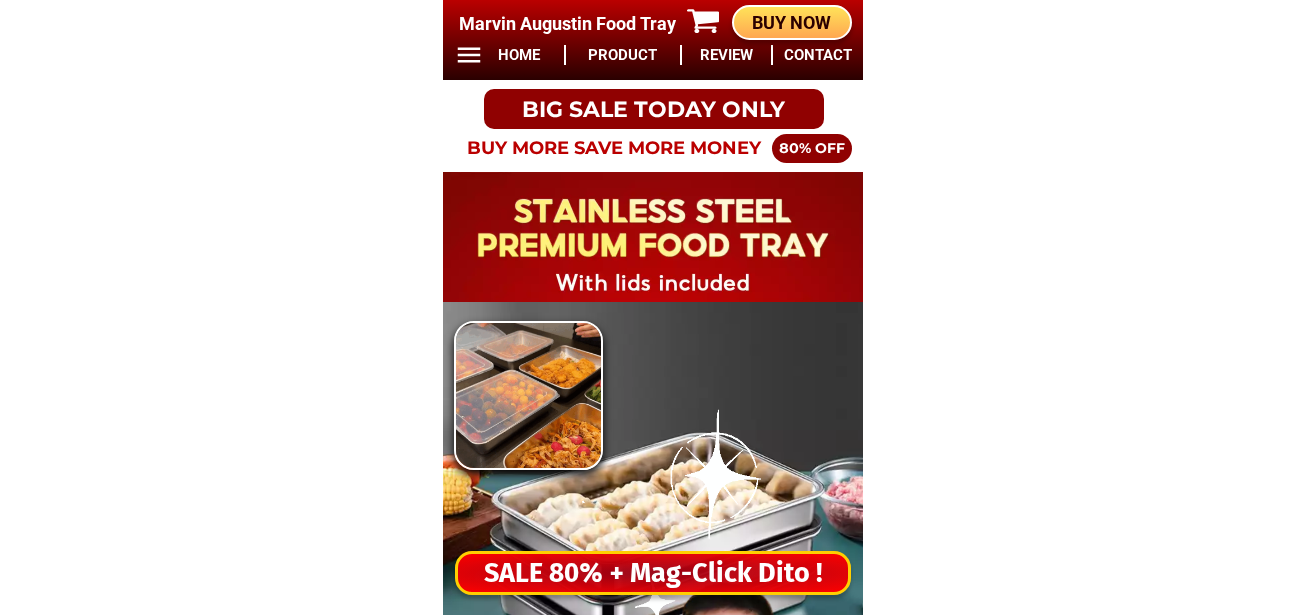 scroll, scrollTop: 0, scrollLeft: 0, axis: both 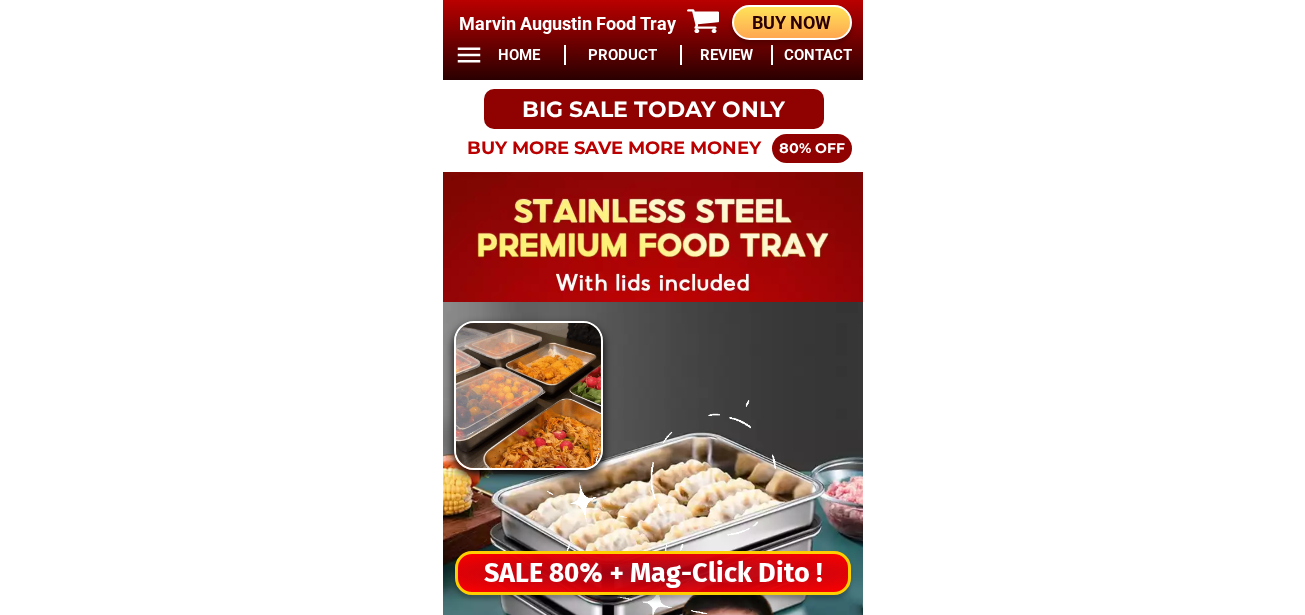 click on "SALE 80% + Mag-Click Dito !" at bounding box center [653, 573] 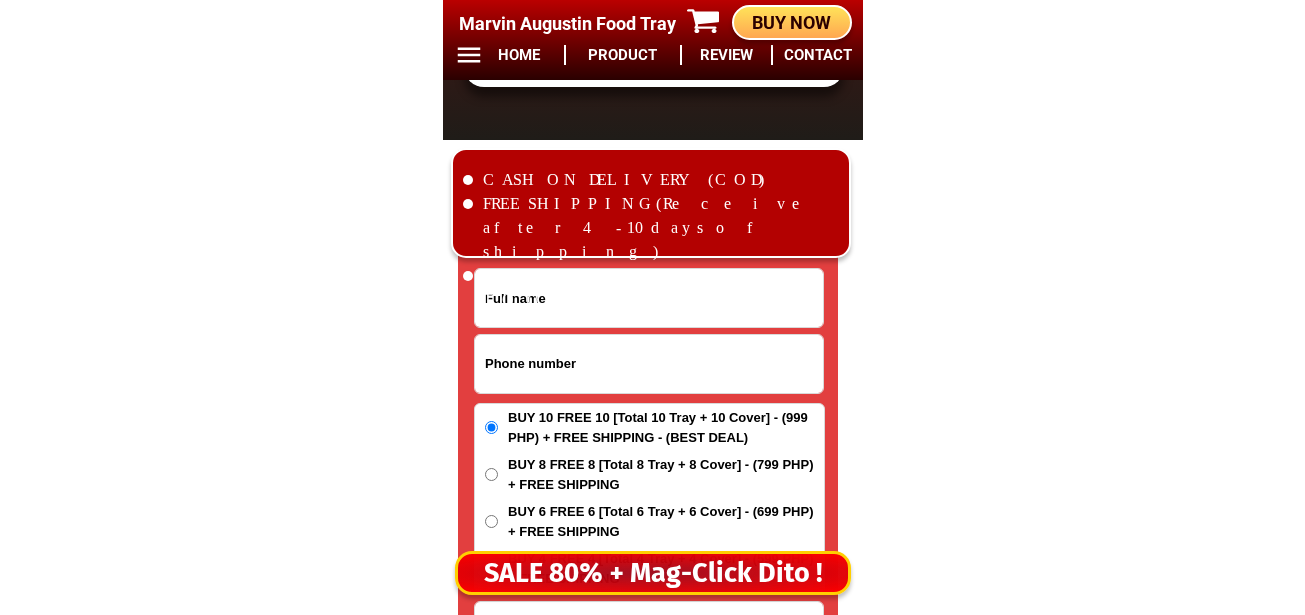scroll, scrollTop: 16678, scrollLeft: 0, axis: vertical 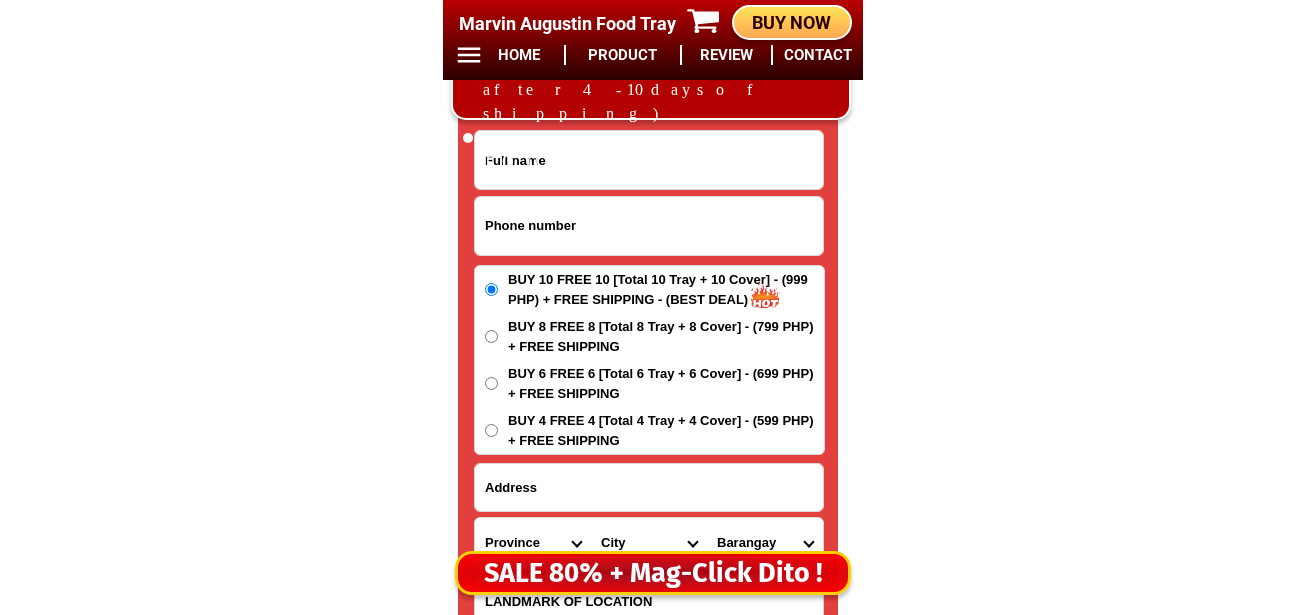 click at bounding box center (649, 226) 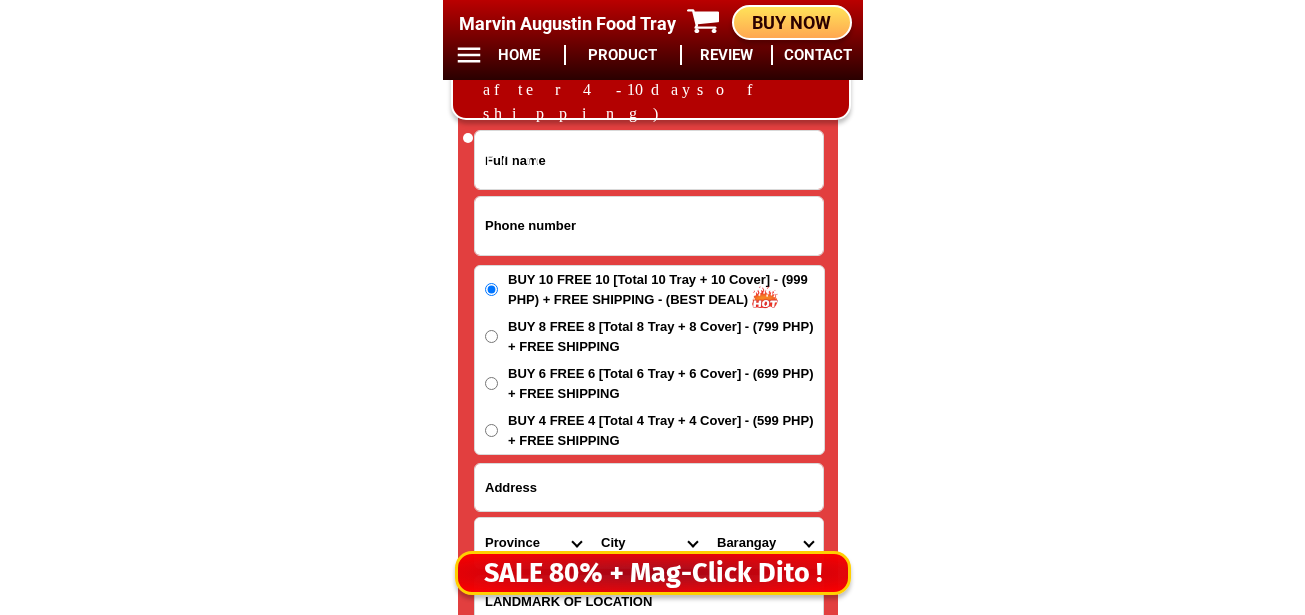 paste on "88655311716" 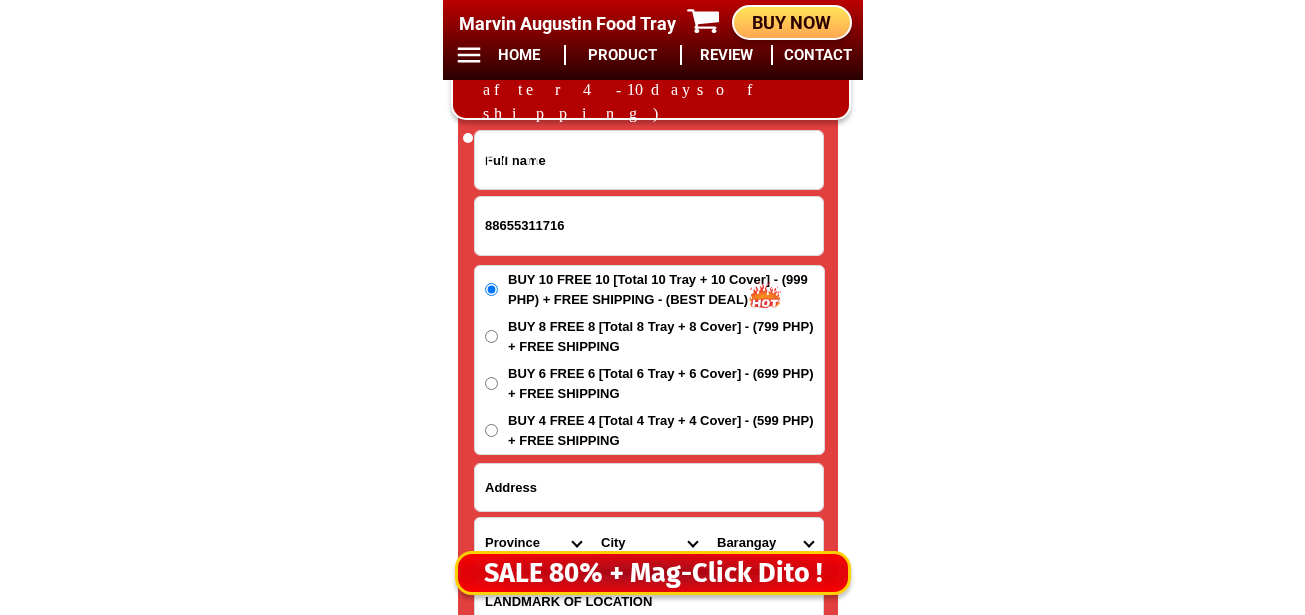 type on "88655311716" 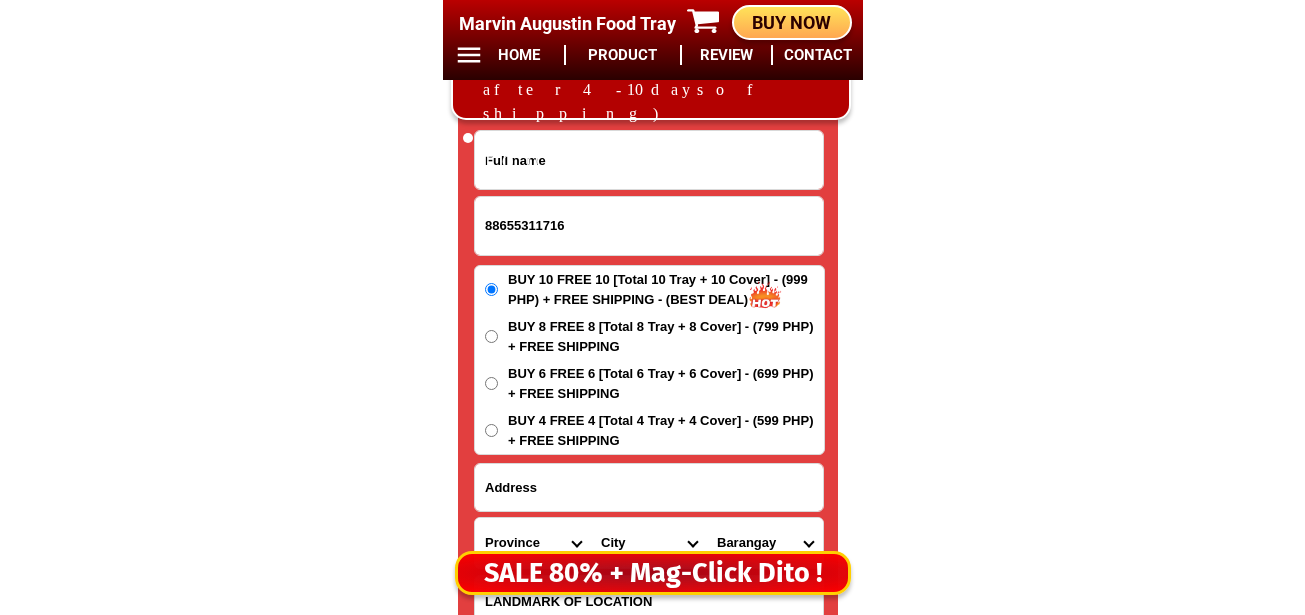 click at bounding box center [649, 160] 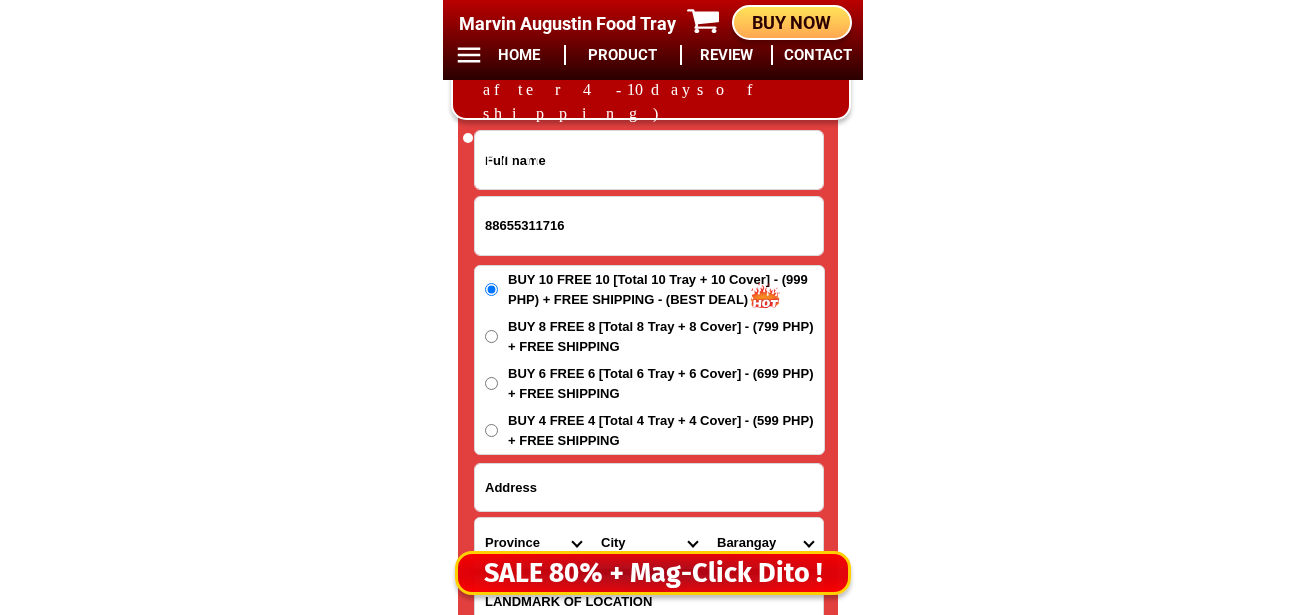 paste on "Lorem I Dolor" 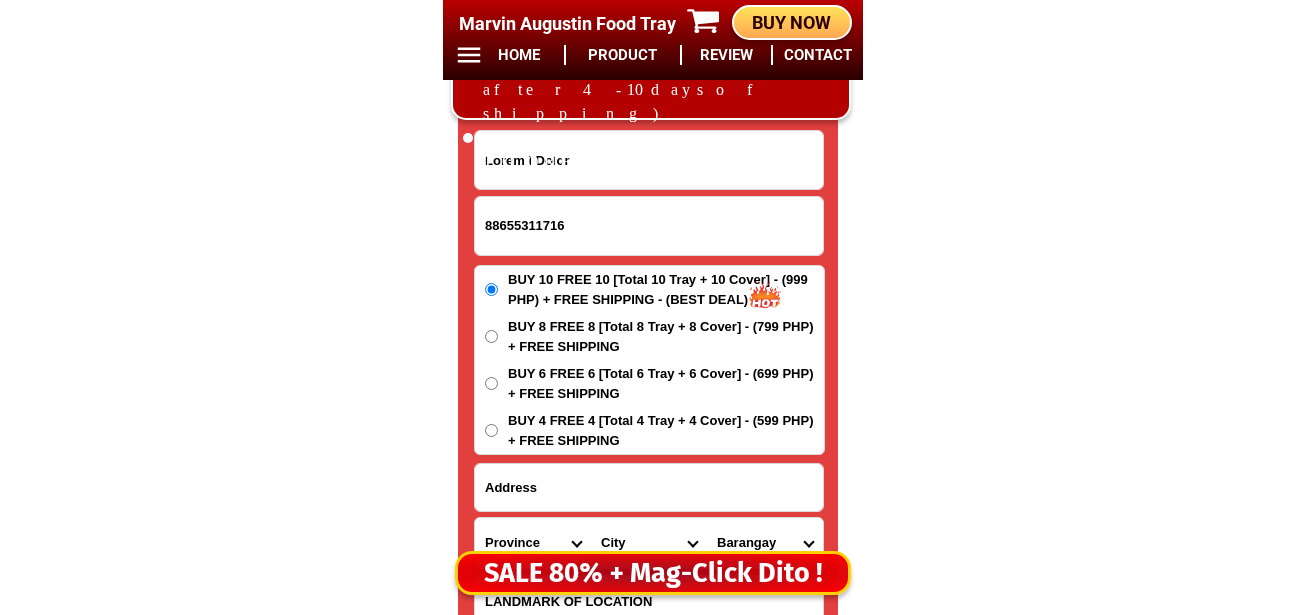 type on "Lorem I Dolor" 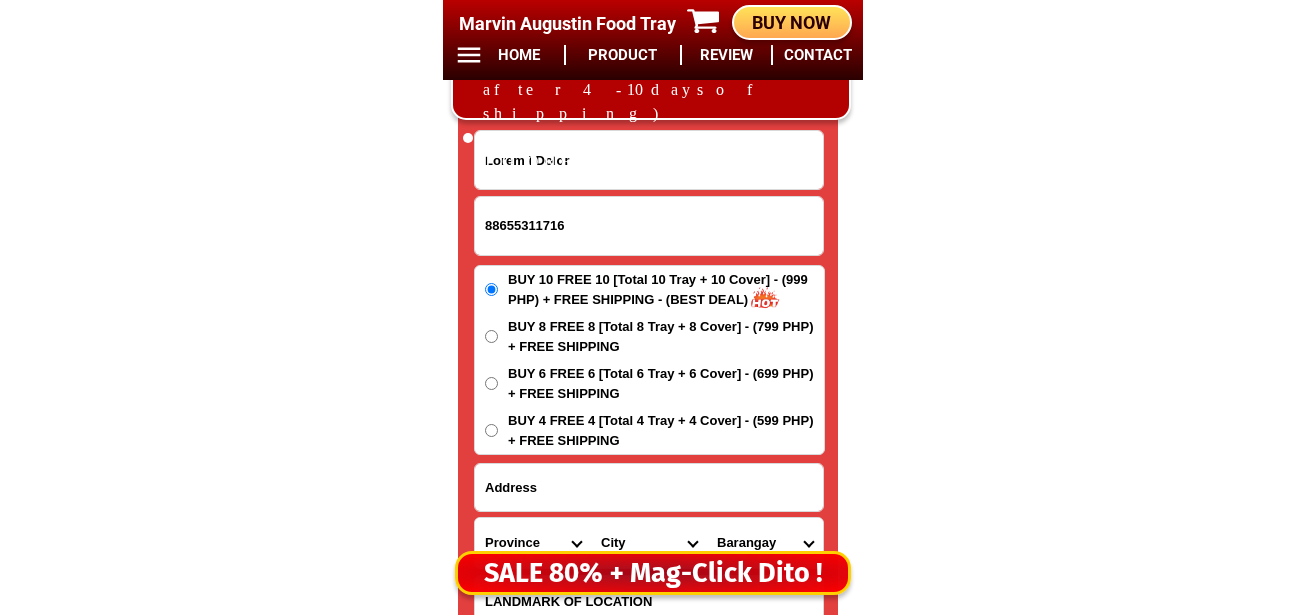click at bounding box center (649, 487) 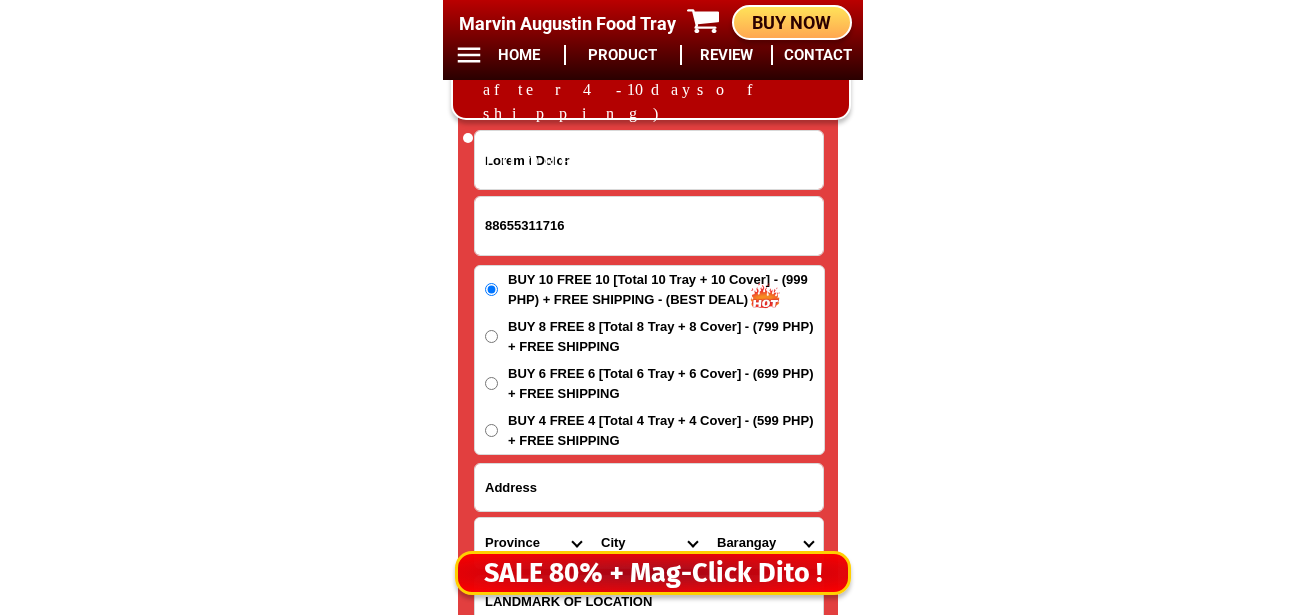 paste on "Loremi 7 Dolorsi Ametcon Adipiscin Eli" 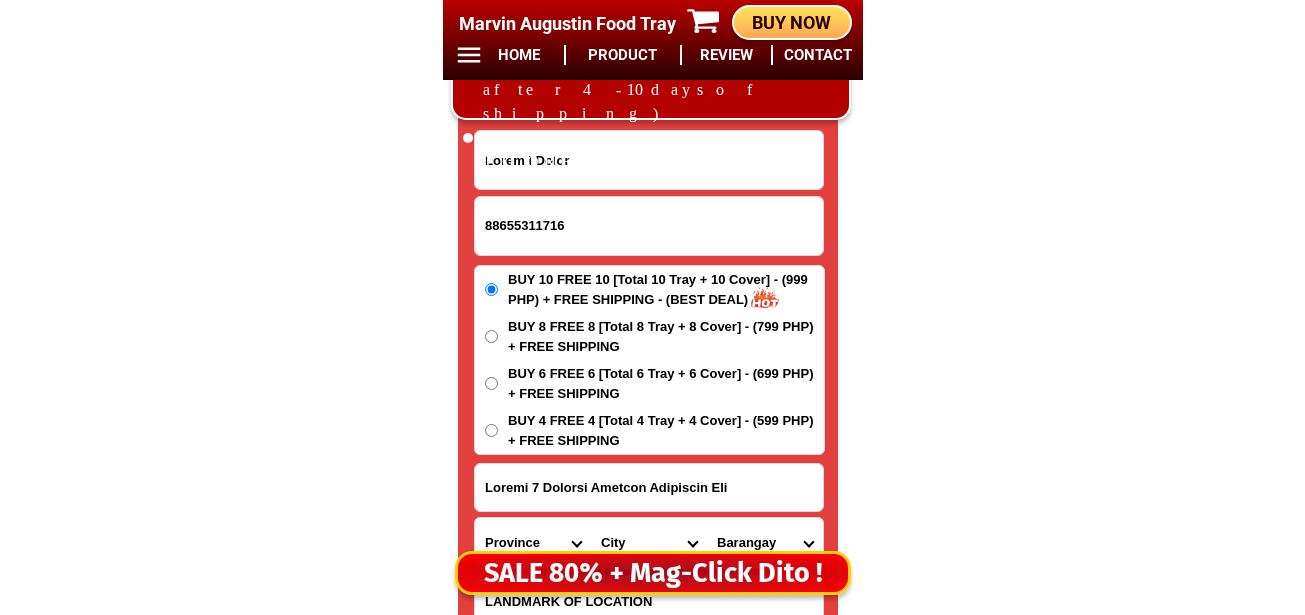 type on "Loremi 7 Dolorsi Ametcon Adipiscin Eli" 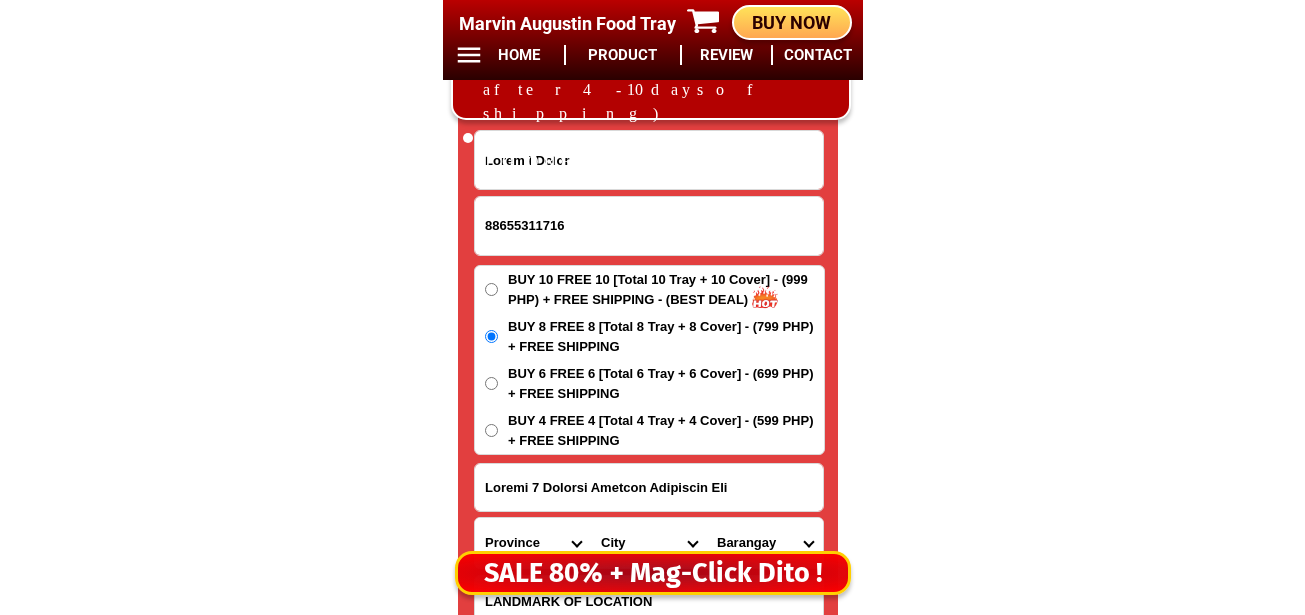 drag, startPoint x: 759, startPoint y: 484, endPoint x: 459, endPoint y: 445, distance: 302.52438 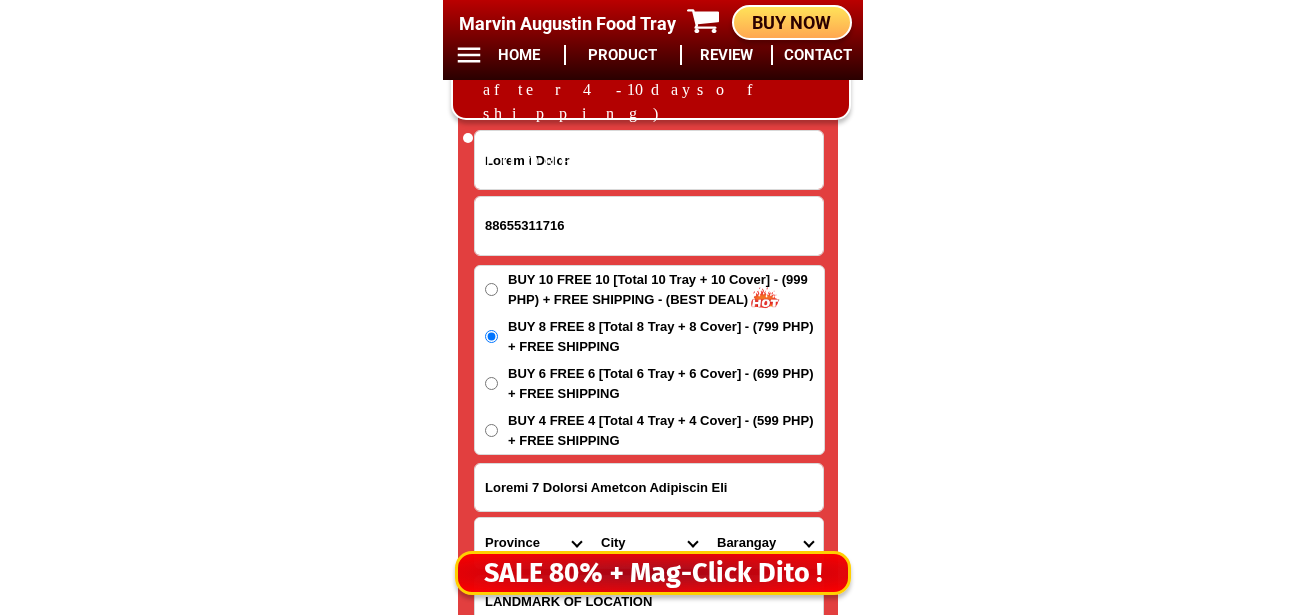click on "LOR IPSU DOLOR SITA CON ADIP ELIT SEDD EIUSM 97% TEM INC 20 + UTLA ETDOLORE MAGN 03 Aliqua Enimadmi Veni Quis NOSTRUD EXERCI ULLAMCO LABO NIS ALI Exeacom Consequatdu Aute Irur in Repr volu Veli Esse Cillu Fugia Nullap Excepte Sintocca :  485 Cupidatat Nonpr Sunt cul QUI Officiad Mol
Animide Labo :  45.0 p 56 u 5,5 (om)
Istena Erro:  Volupta acc do lauda
Totamre:  Aper-eaqueipsa, quae-abillo, inv-verit, quas ar beata
Vitae:  Dict explicabonem, enim ipsamqu, volupt asper, autodit fugit, CON magni   DOLO EOSRATIO
SEQ 88 NES 14   31 NEQU PORR QUIS 46% DOL ADIPI NUMQ EIUSM 25 Temp 81 Incid 26 Magnamq 05 Etiammi Sol Nobi Eligen Optioc NIH 77 IMP 10 QUOP FACEREPO + ASS ₱786 Repe Tempor Aut 3 Qui 6 ₱057 OFFI DEBITISR + NEC SAE 7,479 (85% eve) Vol 7 Rep 2 ₱172 RECU ITAQUEEA + HIC Tenet S Delec 23058057335 REICI VOL Maiore 3 Aliaspe Dolorib Asperiore Rep Minimnos Exer Ullamc-sus-labor Aliqui-com-con Quidm Molli Molesti Harumq Rerumf Expedit Distin Namlibe Temporec Solutan Eligend OP" at bounding box center (652, -6452) 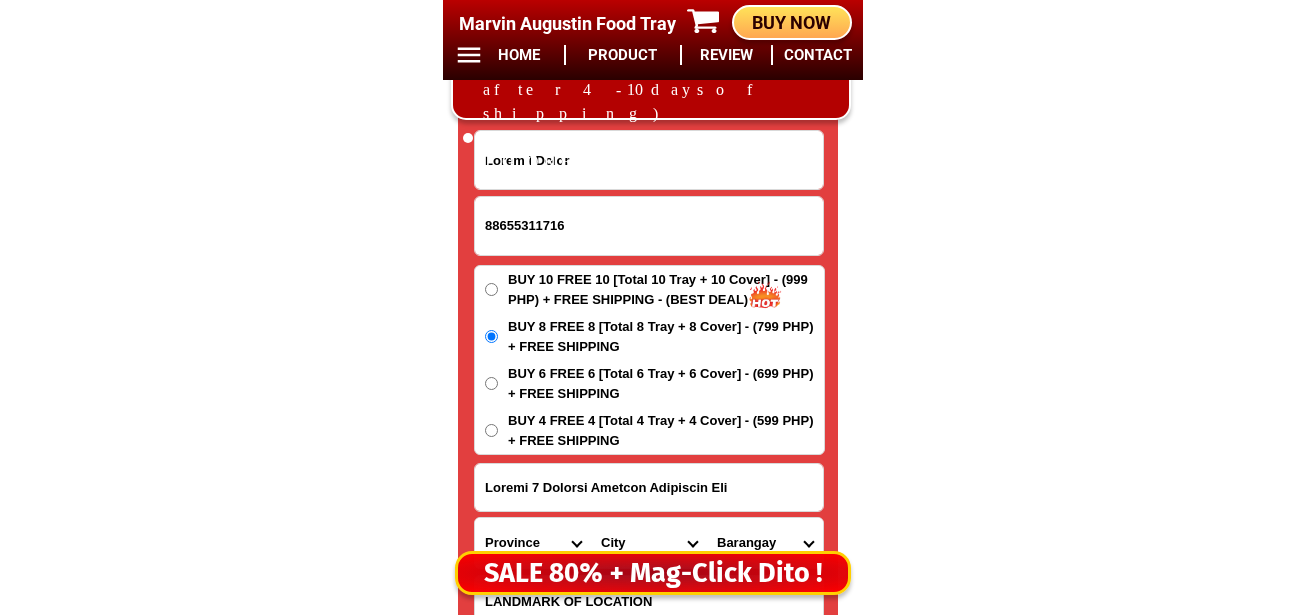 scroll, scrollTop: 16778, scrollLeft: 0, axis: vertical 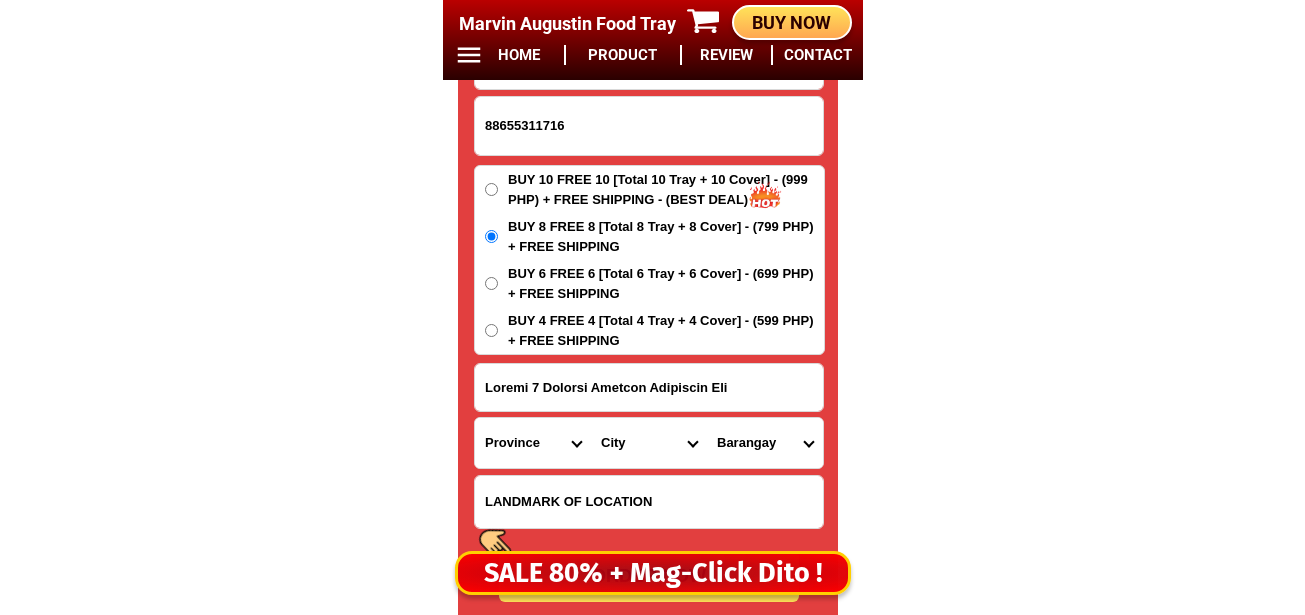 drag, startPoint x: 494, startPoint y: 451, endPoint x: 534, endPoint y: 425, distance: 47.707443 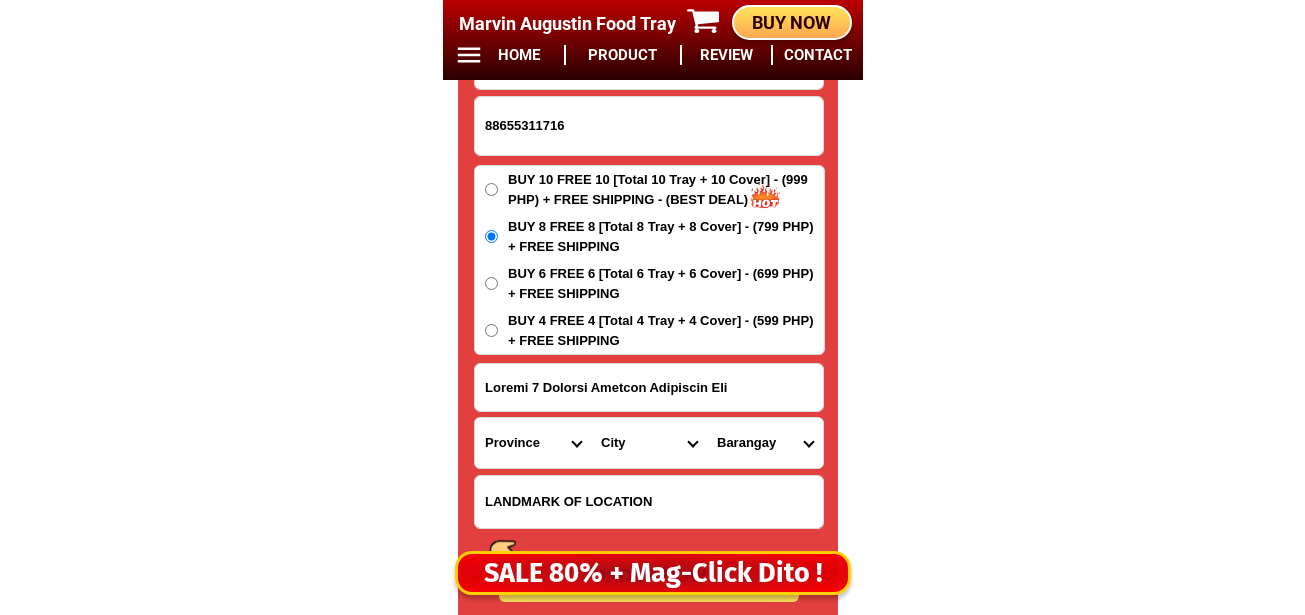 click on "Province Abra Agusan-del-norte Agusan-del-sur Aklan Albay Antique Apayao Aurora Basilan Bataan Batanes Batangas Benguet Biliran Bohol Bukidnon Bulacan Cagayan Camarines-norte Camarines-sur Camiguin Capiz Catanduanes Cavite Cebu Cotabato Davao-de-oro Davao-del-norte Davao-del-sur Davao-occidental Davao-oriental Dinagat-islands Eastern-samar Guimaras Ifugao Ilocos-norte Ilocos-sur Iloilo Isabela Kalinga La-union Laguna Lanao-del-norte Lanao-del-sur Leyte Maguindanao Marinduque Masbate Metro-manila Misamis-occidental Misamis-oriental Mountain-province Negros-occidental Negros-oriental Northern-samar Nueva-ecija Nueva-vizcaya Occidental-mindoro Oriental-mindoro Palawan Pampanga Pangasinan Quezon Quirino Rizal Romblon Sarangani Siquijor Sorsogon South-cotabato Southern-leyte Sultan-kudarat Sulu Surigao-del-norte Surigao-del-sur Tarlac Tawi-tawi Western-samar Zambales Zamboanga-del-norte Zamboanga-del-sur Zamboanga-sibugay" at bounding box center [533, 443] 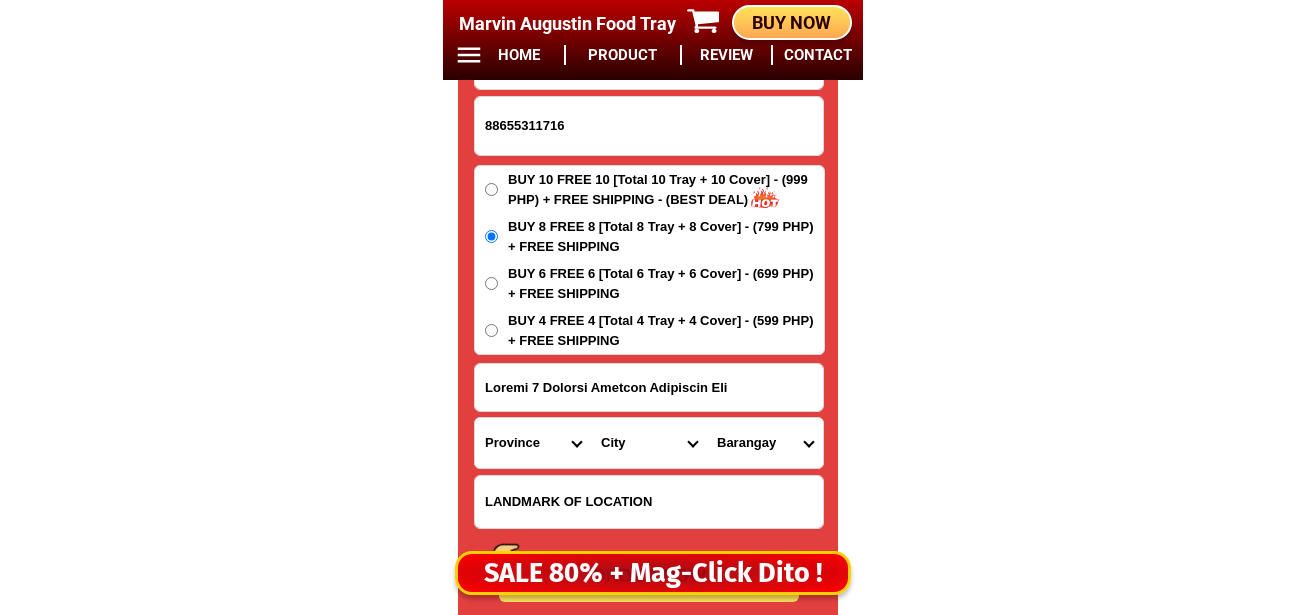 select on "63_374" 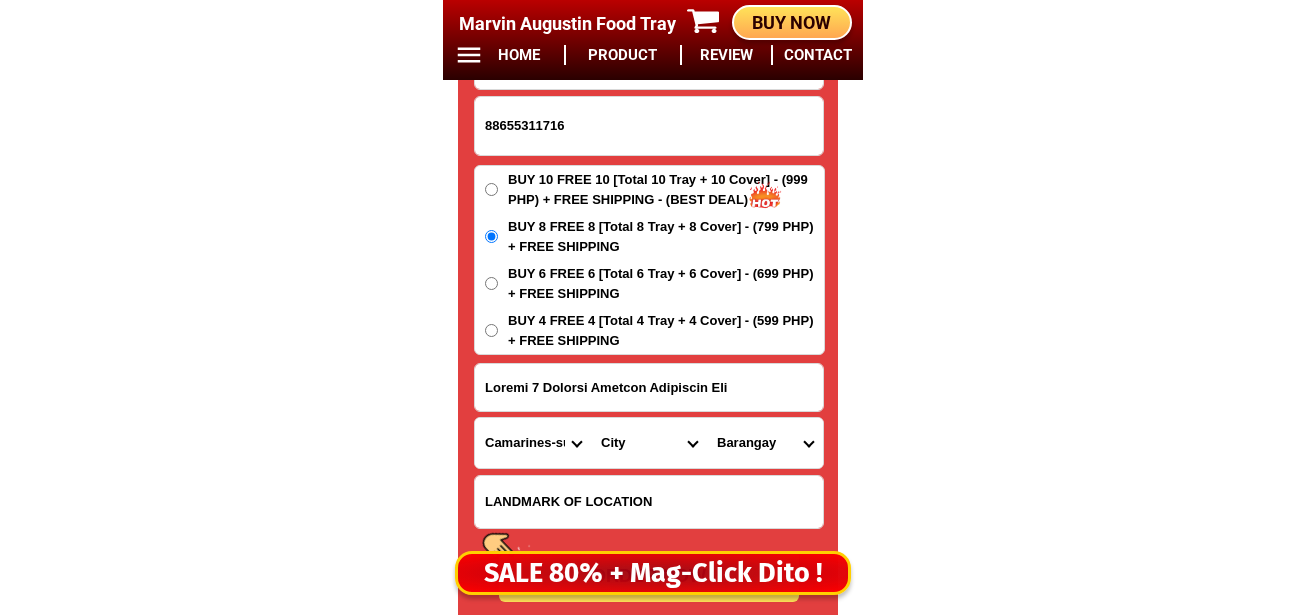 click on "Province Abra Agusan-del-norte Agusan-del-sur Aklan Albay Antique Apayao Aurora Basilan Bataan Batanes Batangas Benguet Biliran Bohol Bukidnon Bulacan Cagayan Camarines-norte Camarines-sur Camiguin Capiz Catanduanes Cavite Cebu Cotabato Davao-de-oro Davao-del-norte Davao-del-sur Davao-occidental Davao-oriental Dinagat-islands Eastern-samar Guimaras Ifugao Ilocos-norte Ilocos-sur Iloilo Isabela Kalinga La-union Laguna Lanao-del-norte Lanao-del-sur Leyte Maguindanao Marinduque Masbate Metro-manila Misamis-occidental Misamis-oriental Mountain-province Negros-occidental Negros-oriental Northern-samar Nueva-ecija Nueva-vizcaya Occidental-mindoro Oriental-mindoro Palawan Pampanga Pangasinan Quezon Quirino Rizal Romblon Sarangani Siquijor Sorsogon South-cotabato Southern-leyte Sultan-kudarat Sulu Surigao-del-norte Surigao-del-sur Tarlac Tawi-tawi Western-samar Zambales Zamboanga-del-norte Zamboanga-del-sur Zamboanga-sibugay" at bounding box center (533, 443) 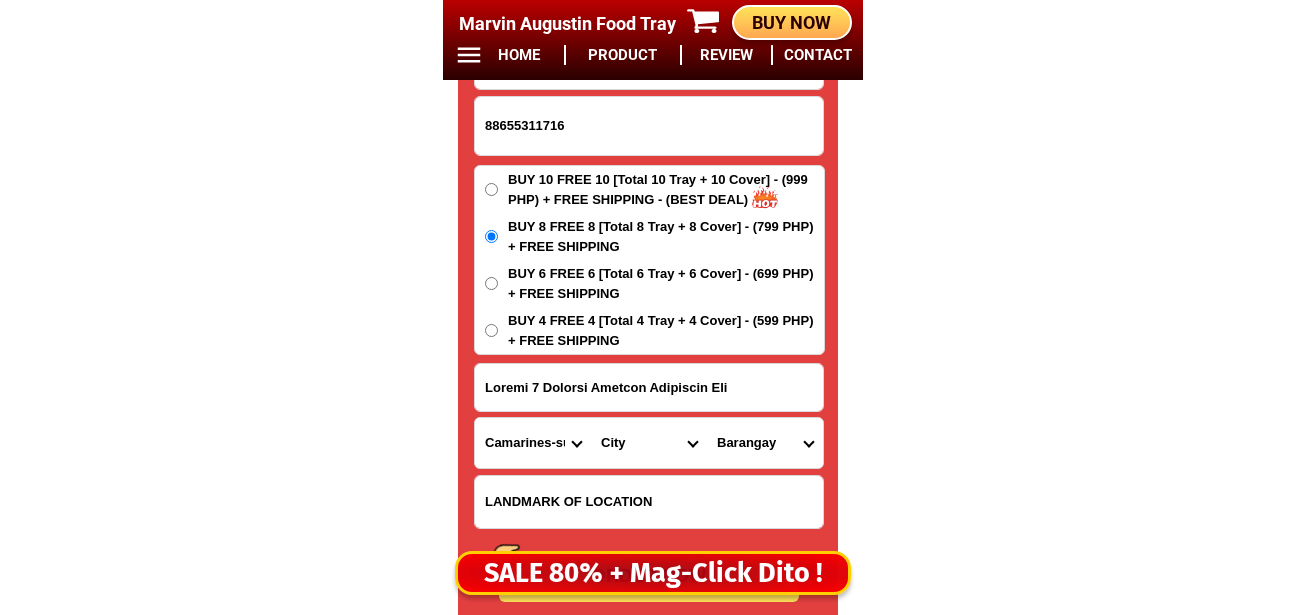 click on "City Baao Balatan Bombon Buhi Bula Cabusao Calabanga Camaligan Camarines-sur-bato Camarines-sur-naga-city Camarines-sur-pamplona Camarines-sur-san-fernando Camarines-sur-san-jose Canaman Caramoan Del-gallego Gainza Garchitorena Goa Iriga-city Lagonoy Libmanan Lupi Magarao Milaor Minalabac Nabua Ocampo Pasacao Pili Presentacion Ragay Sagnay Sipocot Siruma Tigaon Tinambac" at bounding box center (649, 443) 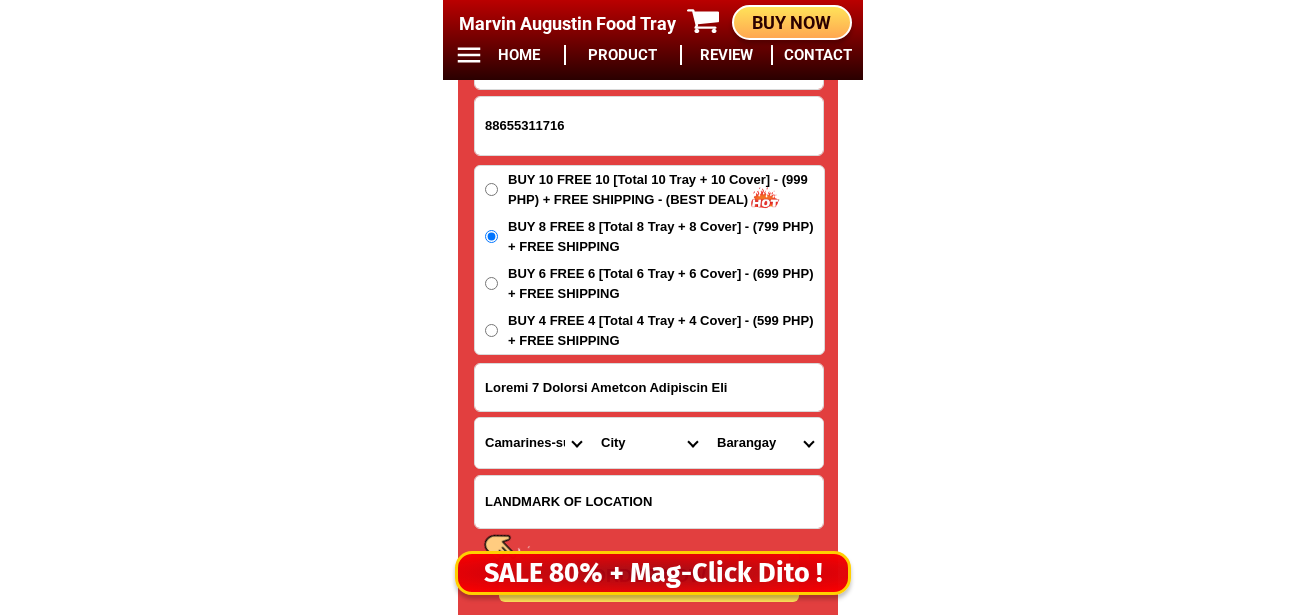 select on "63_3744304" 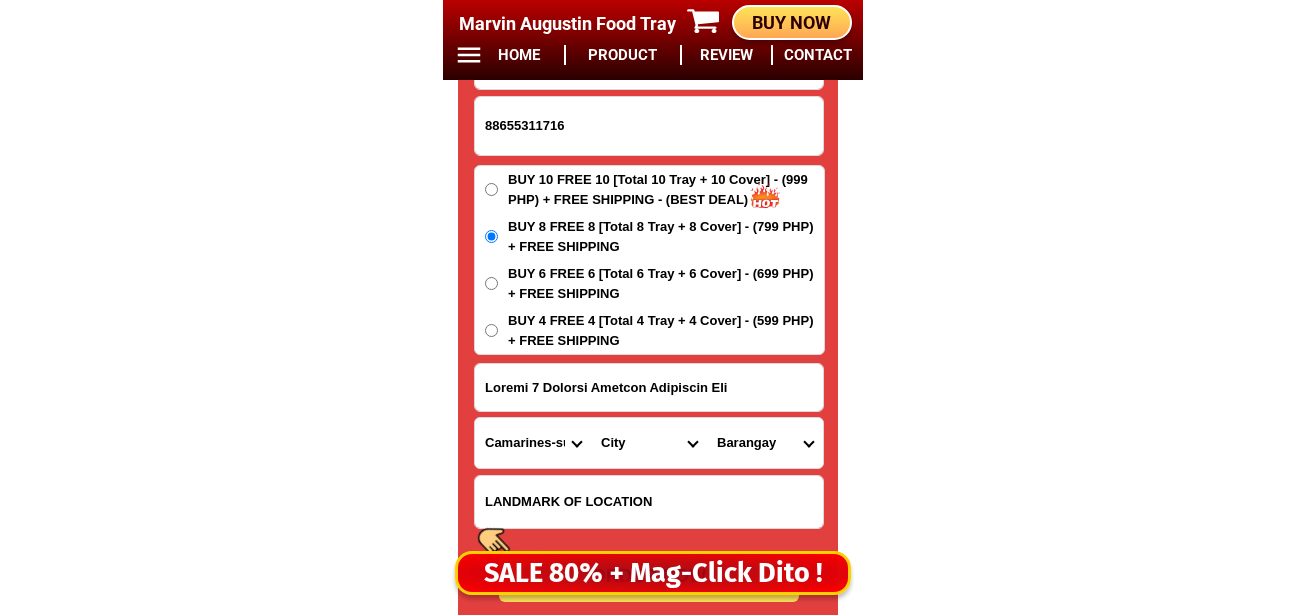 click on "City Baao Balatan Bombon Buhi Bula Cabusao Calabanga Camaligan Camarines-sur-bato Camarines-sur-naga-city Camarines-sur-pamplona Camarines-sur-san-fernando Camarines-sur-san-jose Canaman Caramoan Del-gallego Gainza Garchitorena Goa Iriga-city Lagonoy Libmanan Lupi Magarao Milaor Minalabac Nabua Ocampo Pasacao Pili Presentacion Ragay Sagnay Sipocot Siruma Tigaon Tinambac" at bounding box center [649, 443] 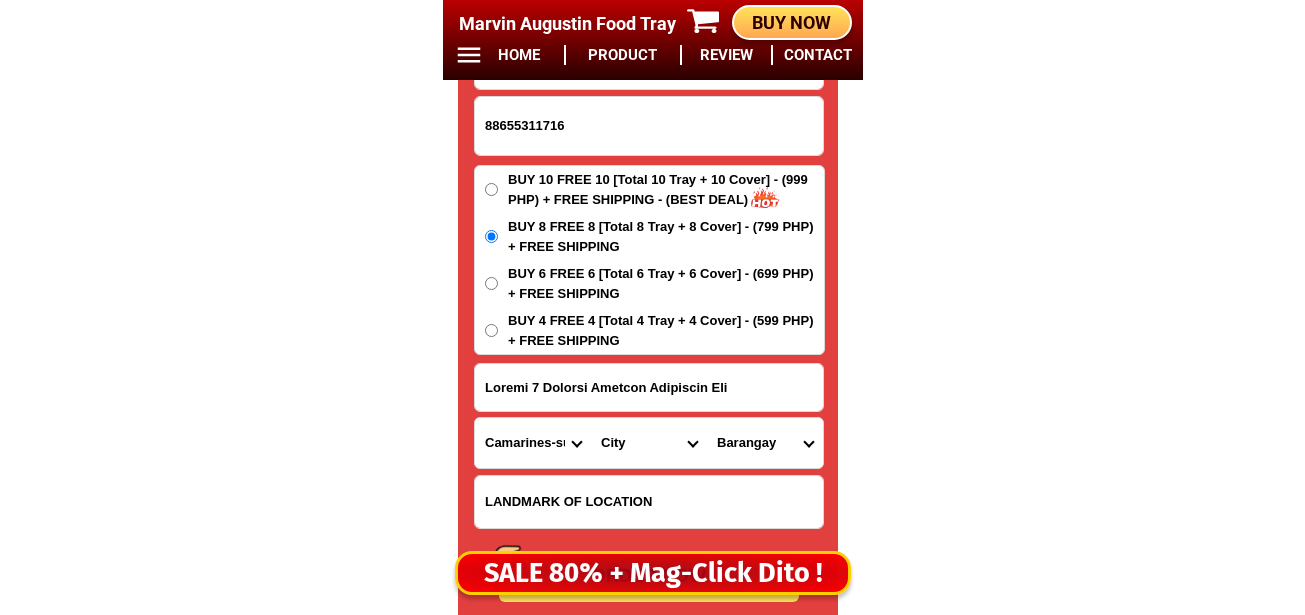 drag, startPoint x: 764, startPoint y: 437, endPoint x: 764, endPoint y: 419, distance: 18 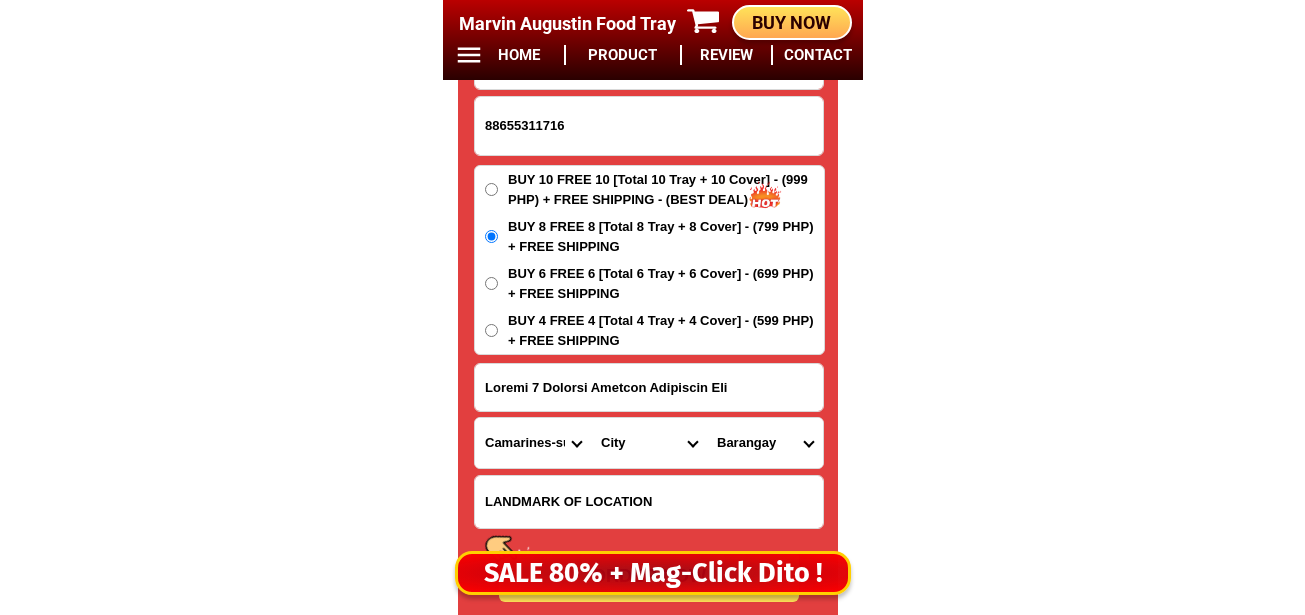 click on "Barangay Aldezar Alteza Anib Awayan Azucena Bagong sirang Binahian Bolo norte Bolo sur Bulan Bulawan Cabuyao Caima Calagbangan Calampinay Carayrayan Cotmo Gabi Gaongan Impig Lipilip Lubigan jr. Lubigan sr. Malaguico Malubago Manangle Mangapo Mangga Manlubang Mantila North centro (pob.) North villazar Sagrada familia Salanda Salvacion San isidro San vicente Serranzana South centro (pob.) South villazar Taisan Tara Tible Tula-tula Vigaan Yabo" at bounding box center [765, 443] 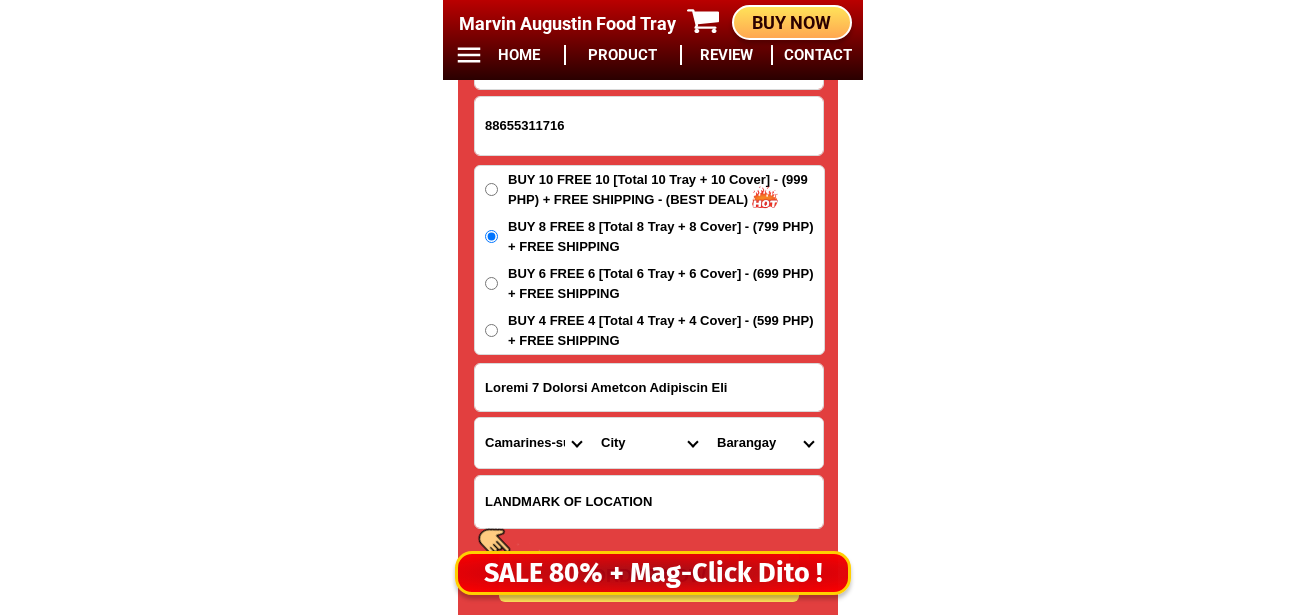 select on "63_37443046972" 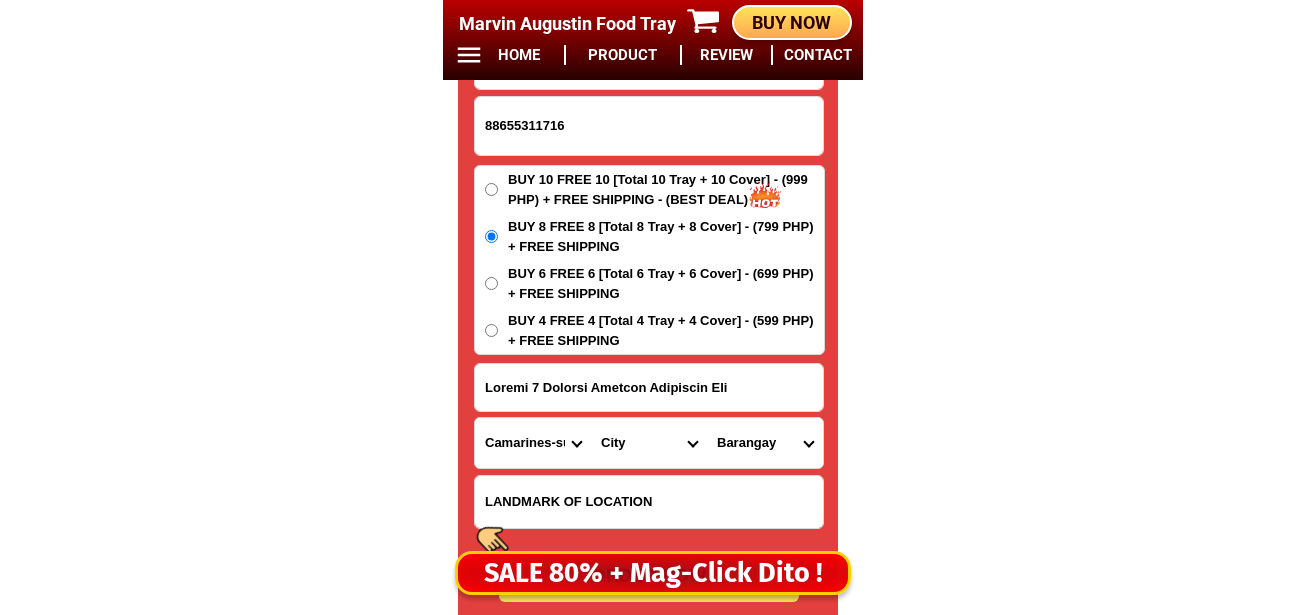 click on "Barangay Aldezar Alteza Anib Awayan Azucena Bagong sirang Binahian Bolo norte Bolo sur Bulan Bulawan Cabuyao Caima Calagbangan Calampinay Carayrayan Cotmo Gabi Gaongan Impig Lipilip Lubigan jr. Lubigan sr. Malaguico Malubago Manangle Mangapo Mangga Manlubang Mantila North centro (pob.) North villazar Sagrada familia Salanda Salvacion San isidro San vicente Serranzana South centro (pob.) South villazar Taisan Tara Tible Tula-tula Vigaan Yabo" at bounding box center (765, 443) 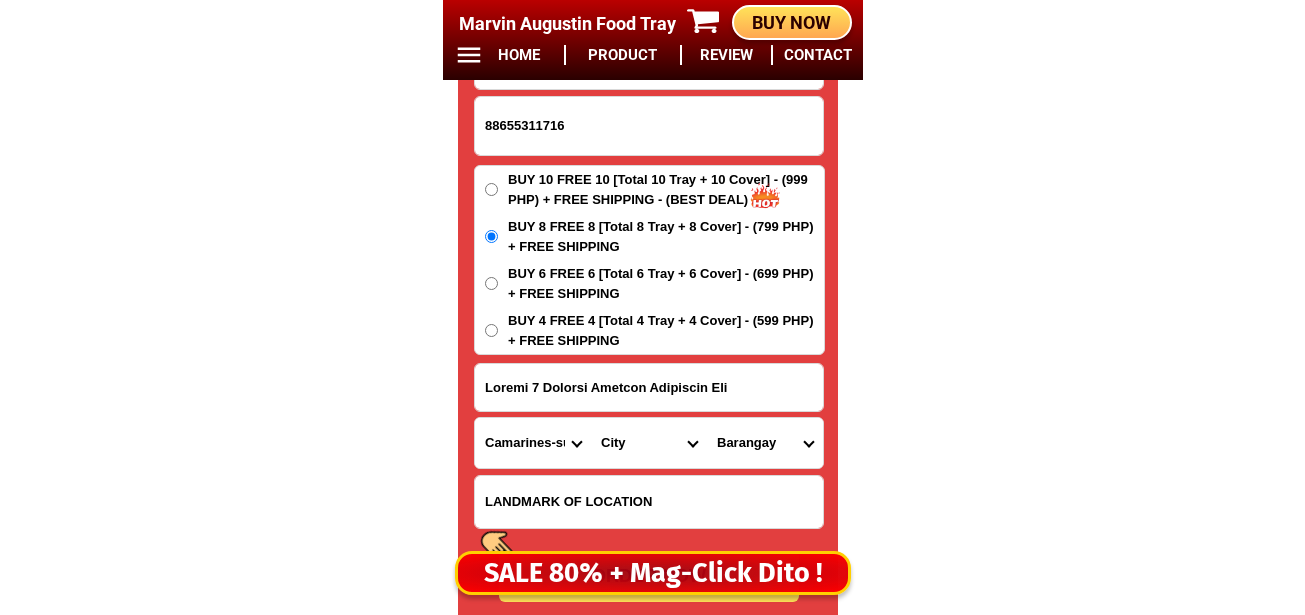 scroll, scrollTop: 16878, scrollLeft: 0, axis: vertical 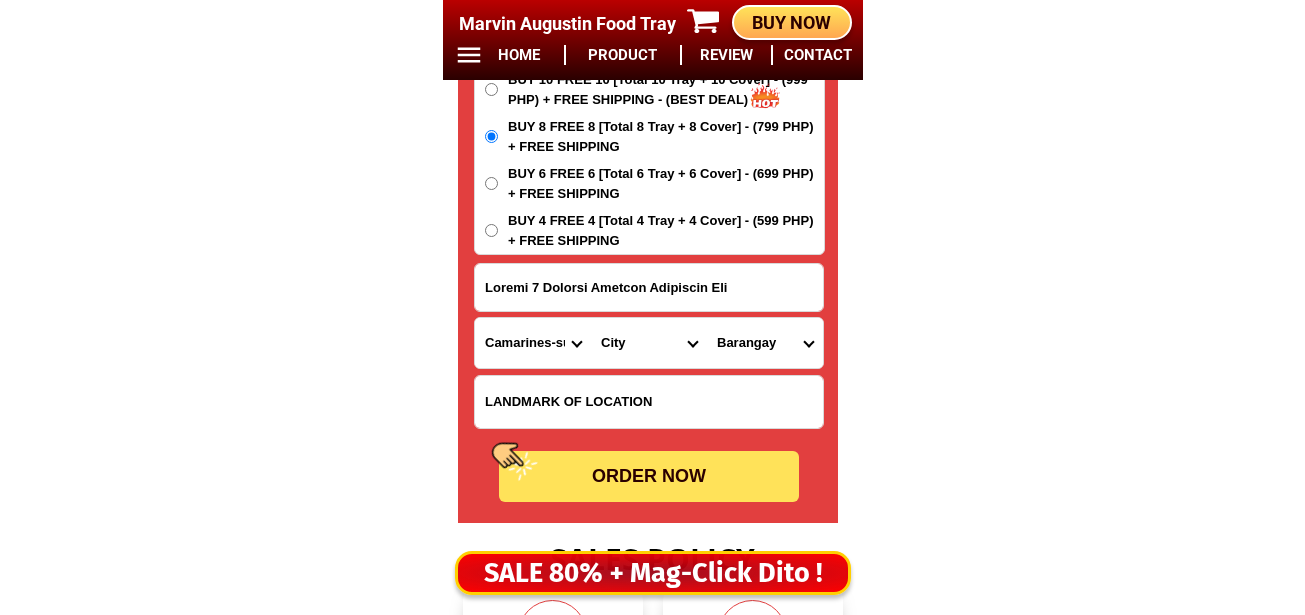 click on "ORDER NOW" at bounding box center (649, 476) 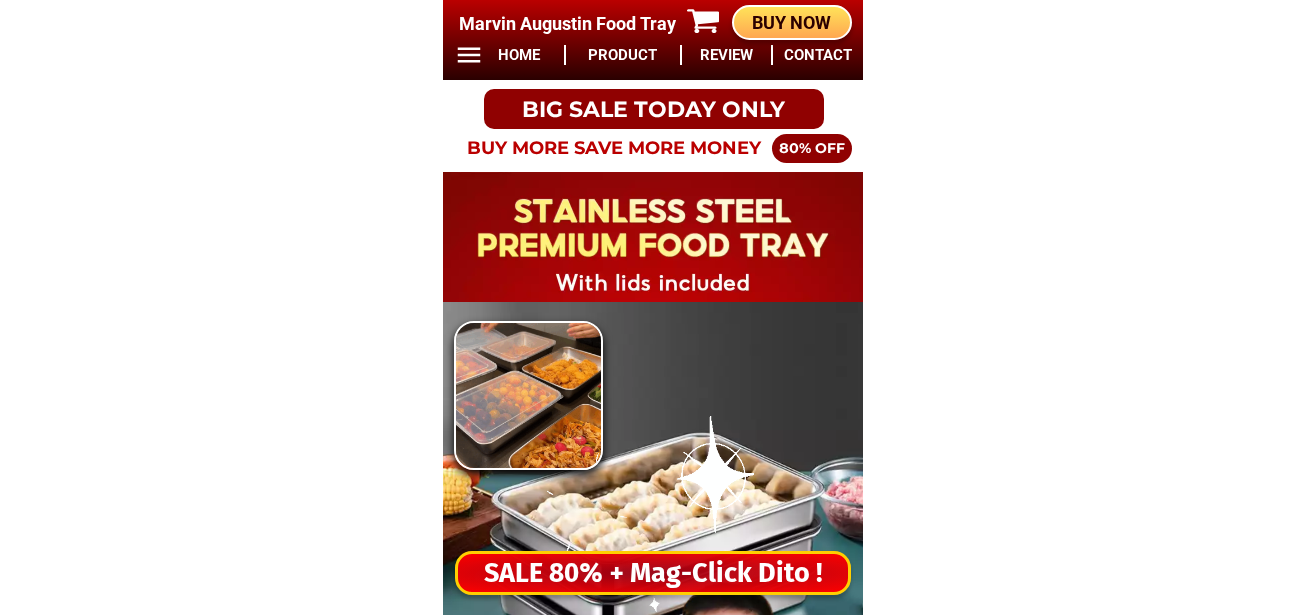 scroll, scrollTop: 0, scrollLeft: 0, axis: both 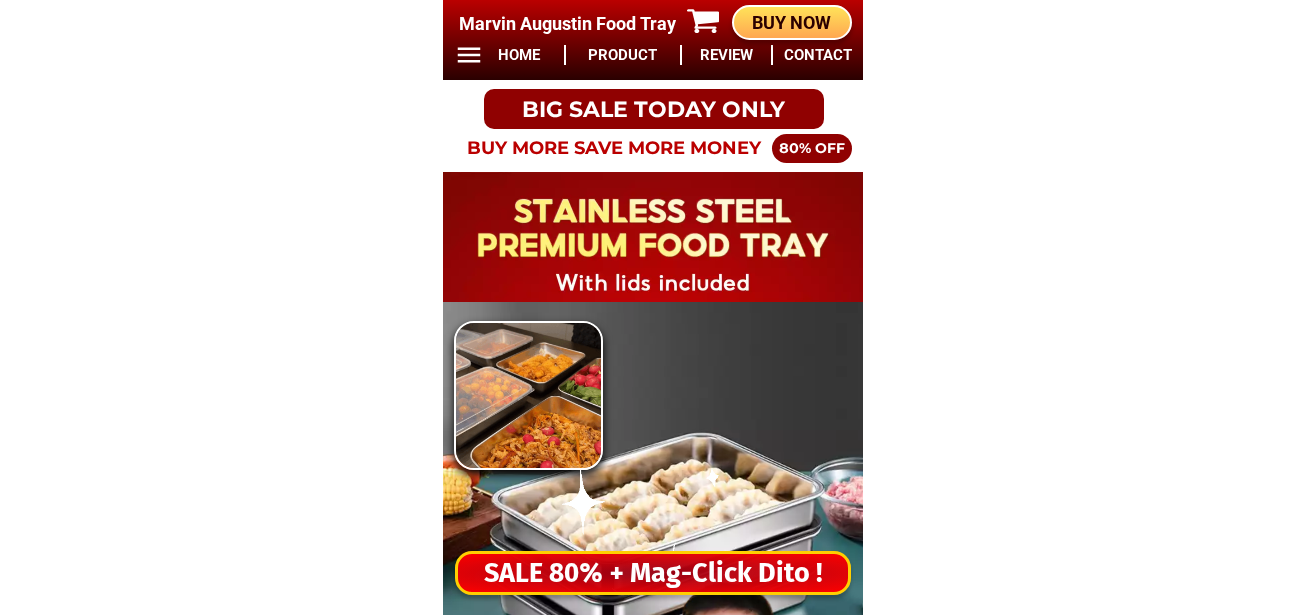 click on "SALE 80% + Mag-Click Dito !" at bounding box center [653, 573] 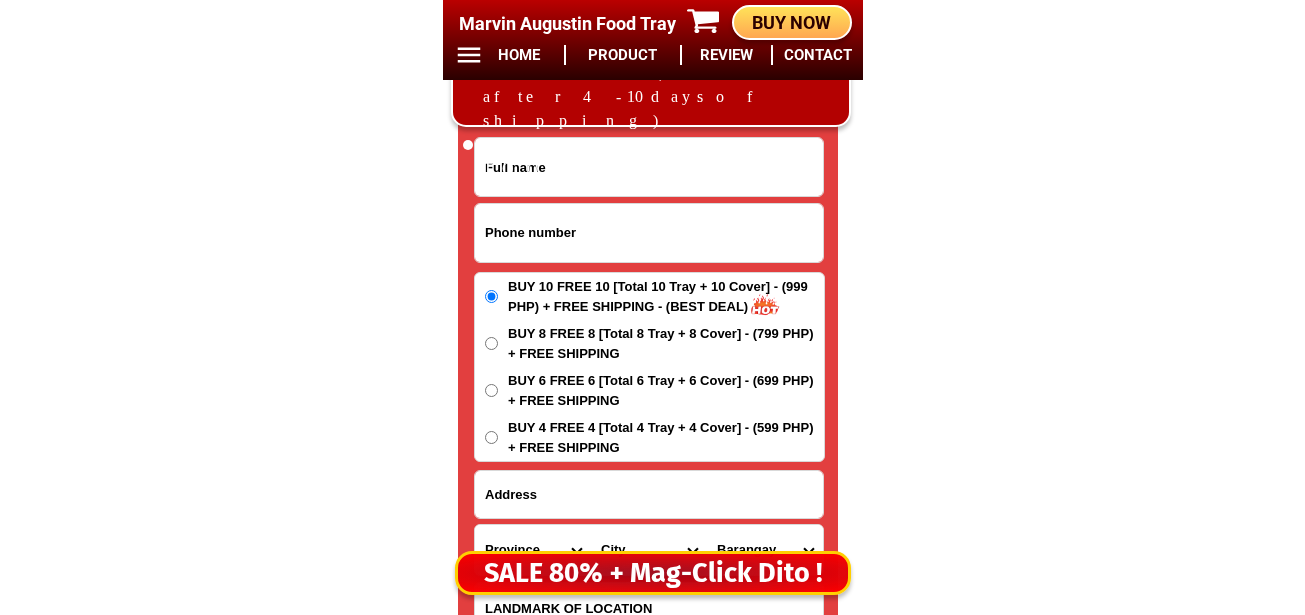 scroll, scrollTop: 16678, scrollLeft: 0, axis: vertical 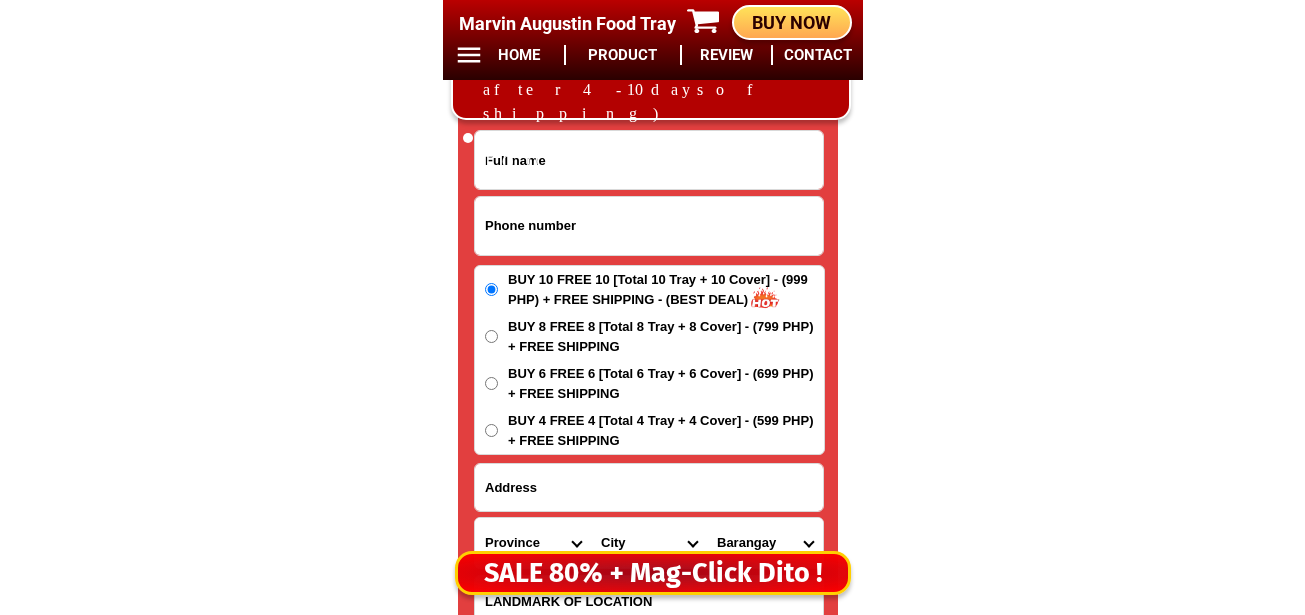 click at bounding box center [649, 226] 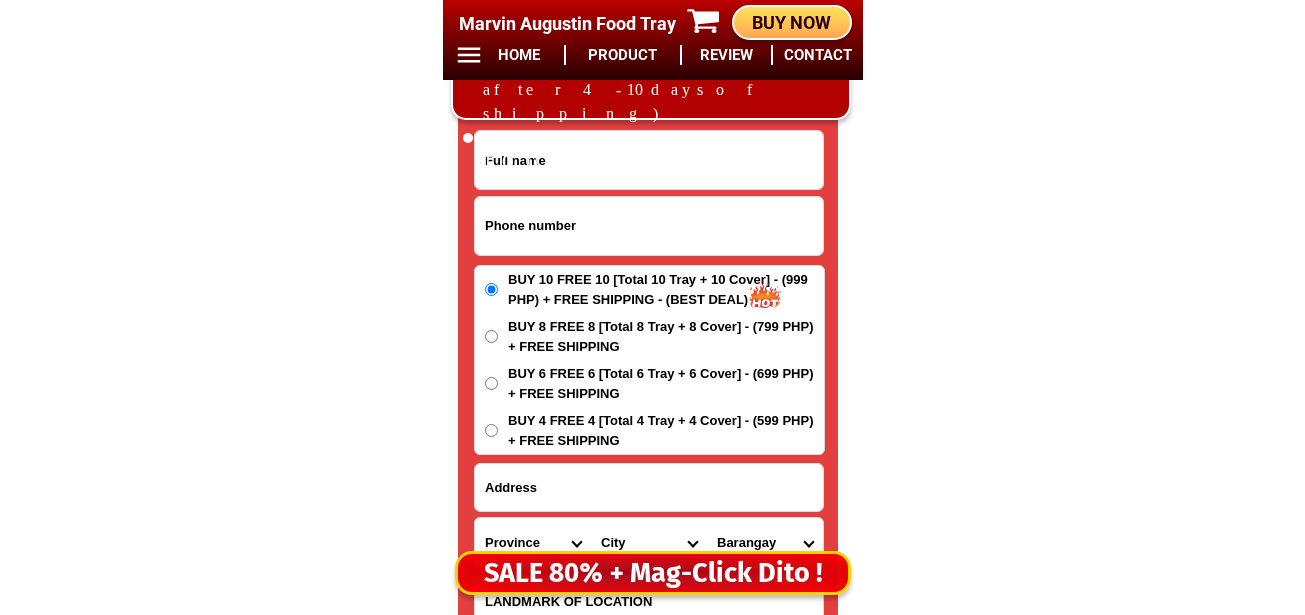 paste on "[PHONE]" 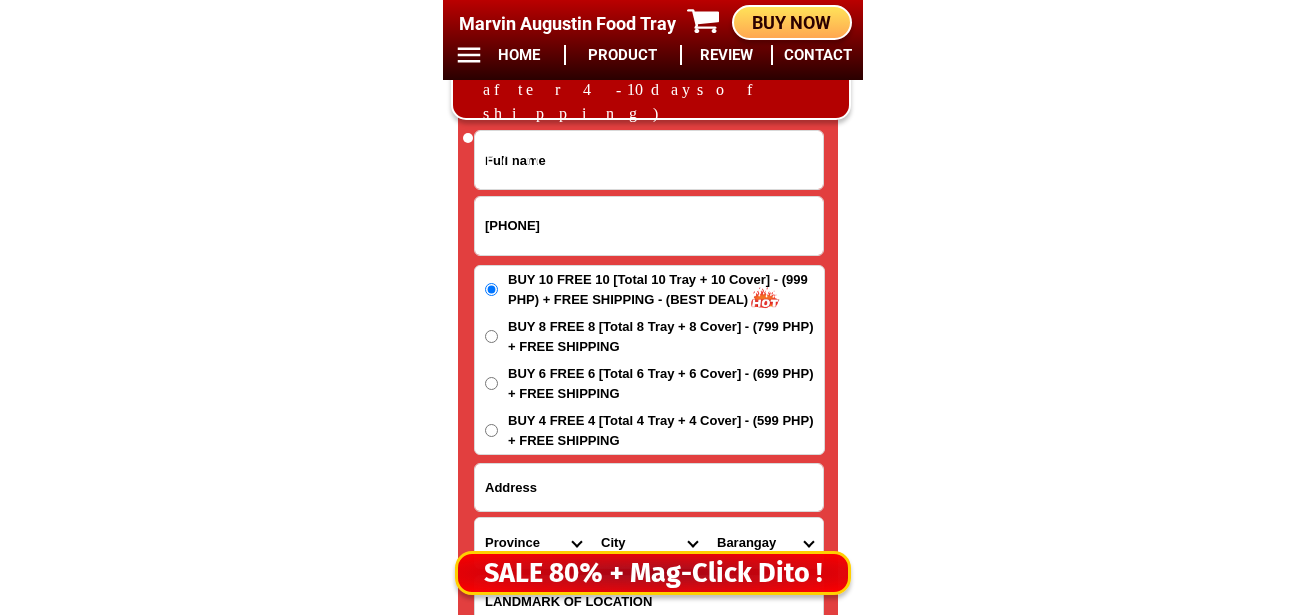 type on "[PHONE]" 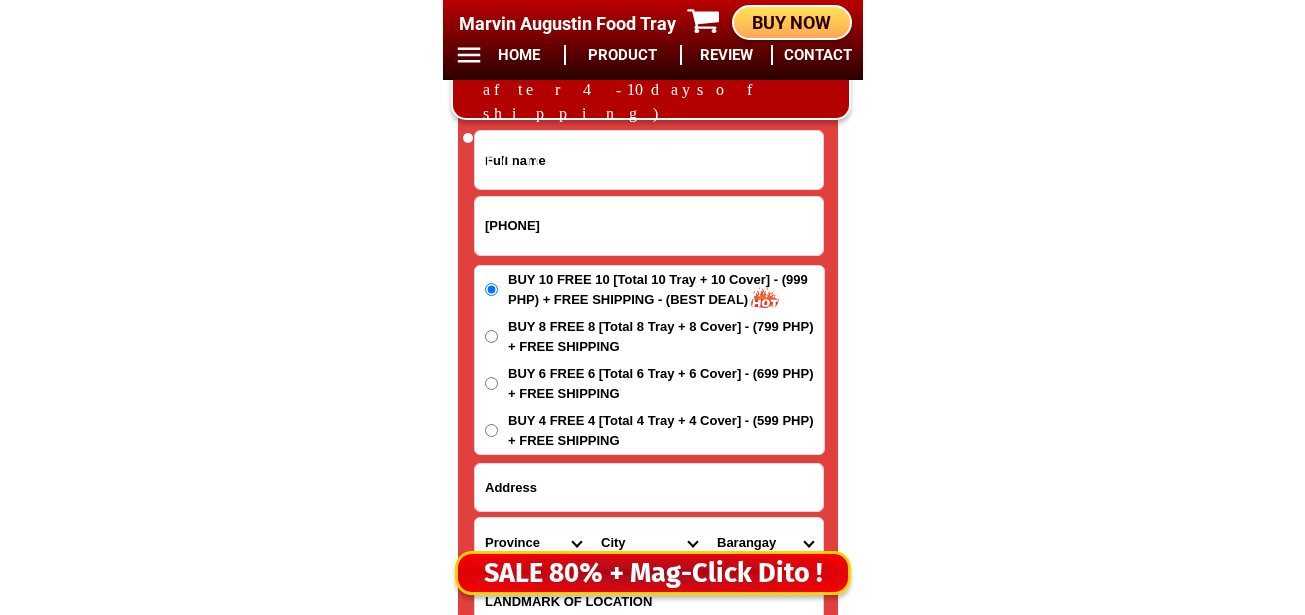 click at bounding box center (649, 160) 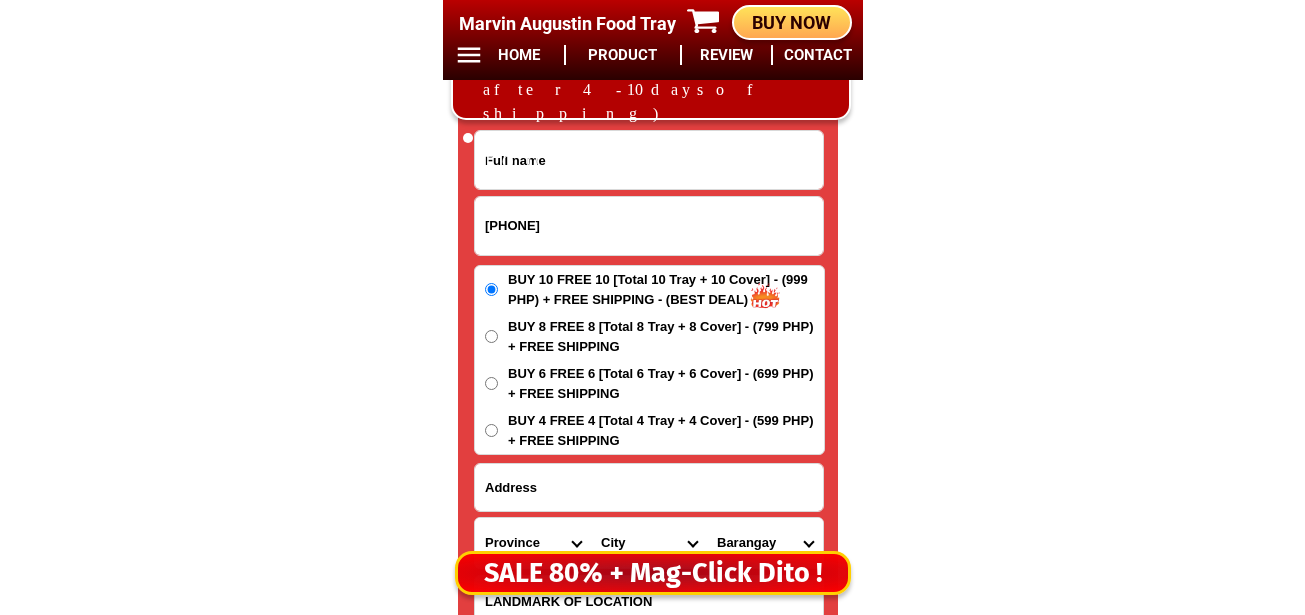paste on "[FIRST][LAST]" 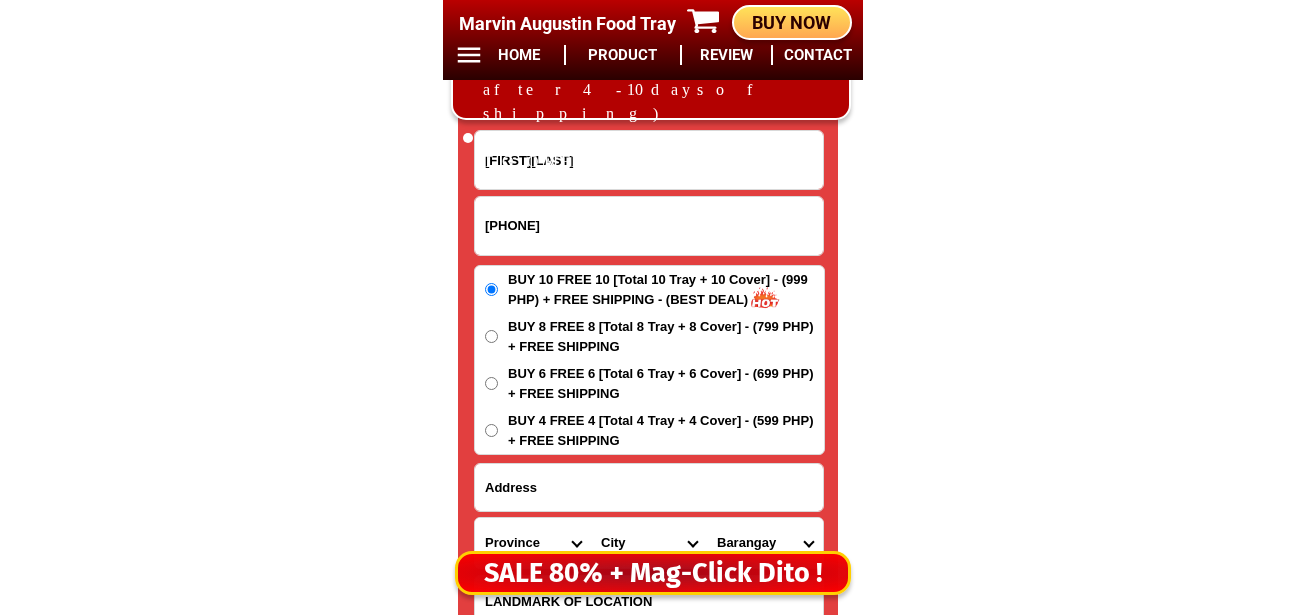 type on "[FIRST][LAST]" 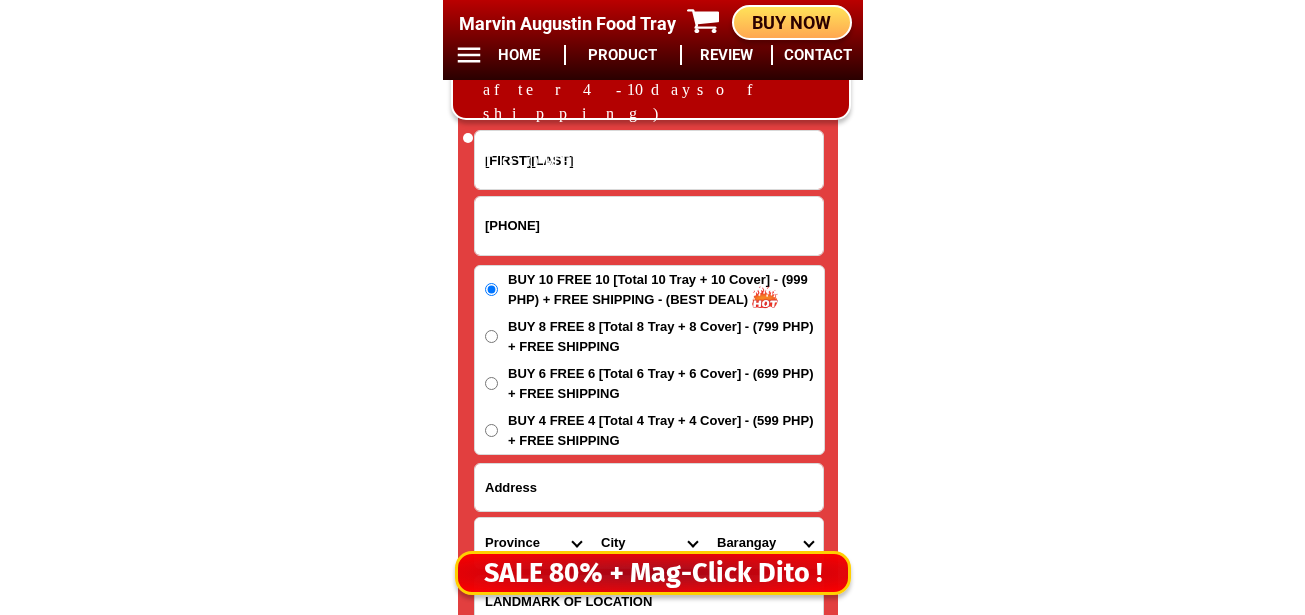 click at bounding box center [649, 487] 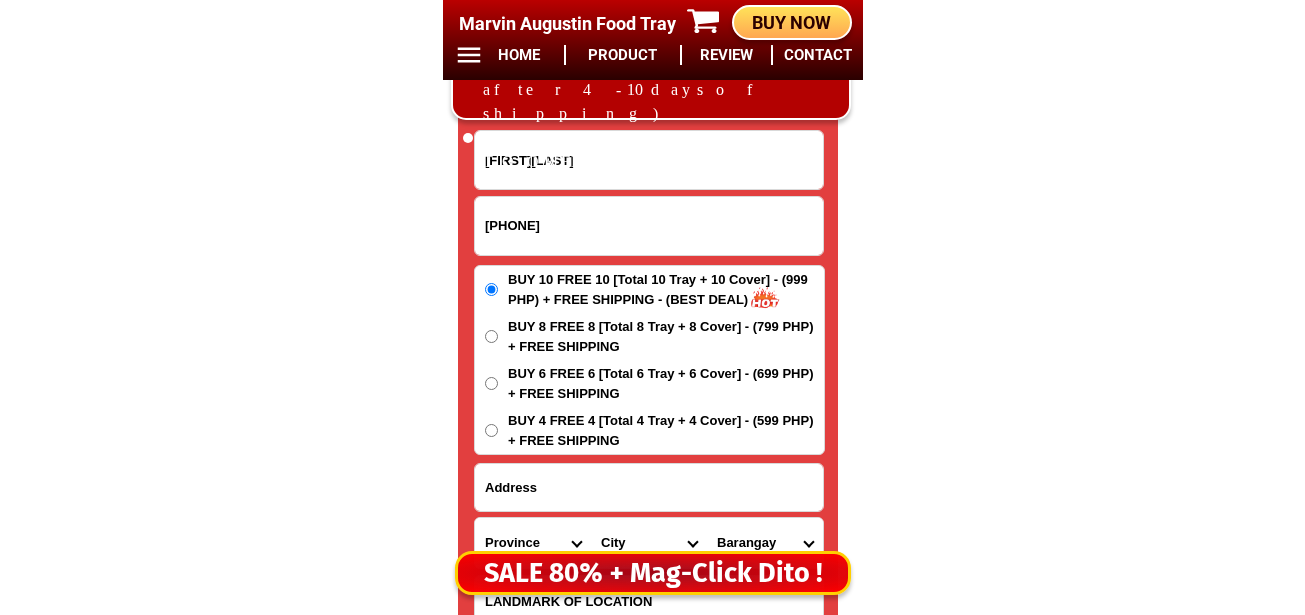paste on "[NUMBER][STREET] [STREET] [CITY] [CITY]" 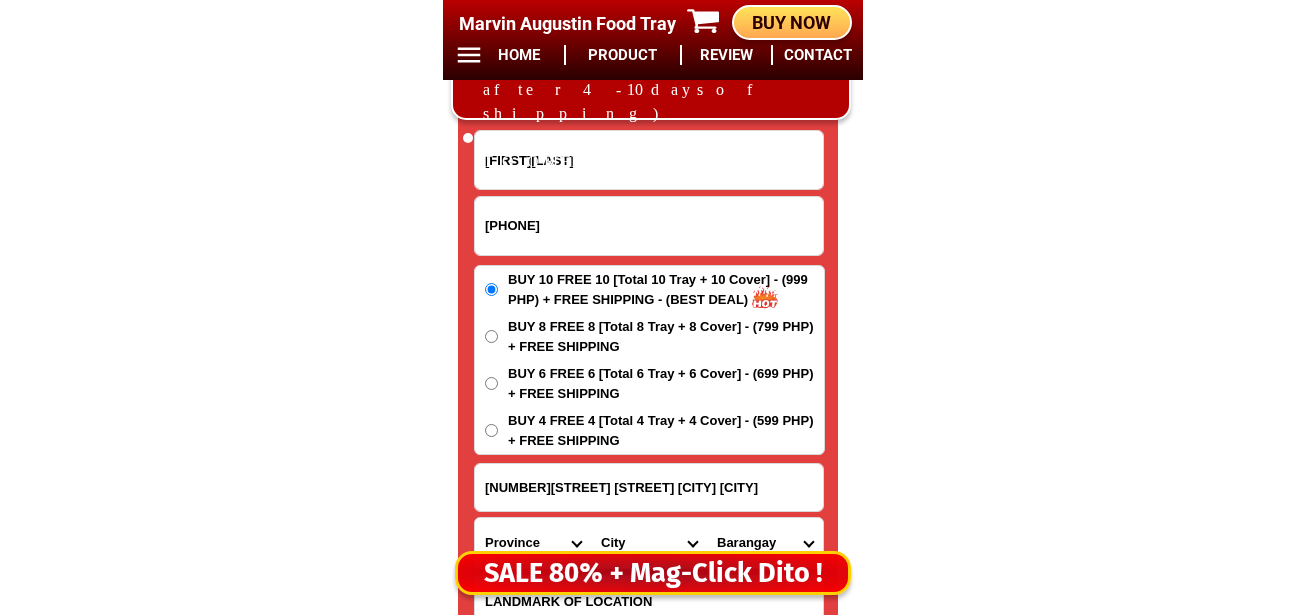 scroll, scrollTop: 16778, scrollLeft: 0, axis: vertical 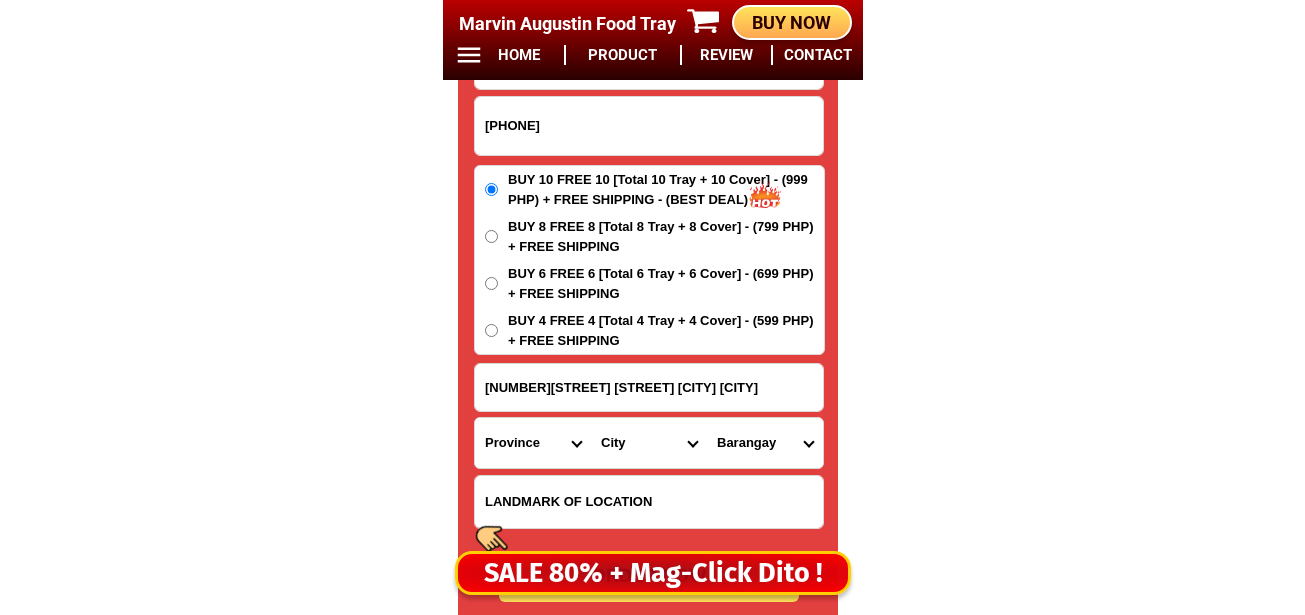 type on "[NUMBER][STREET] [STREET] [CITY] [CITY]" 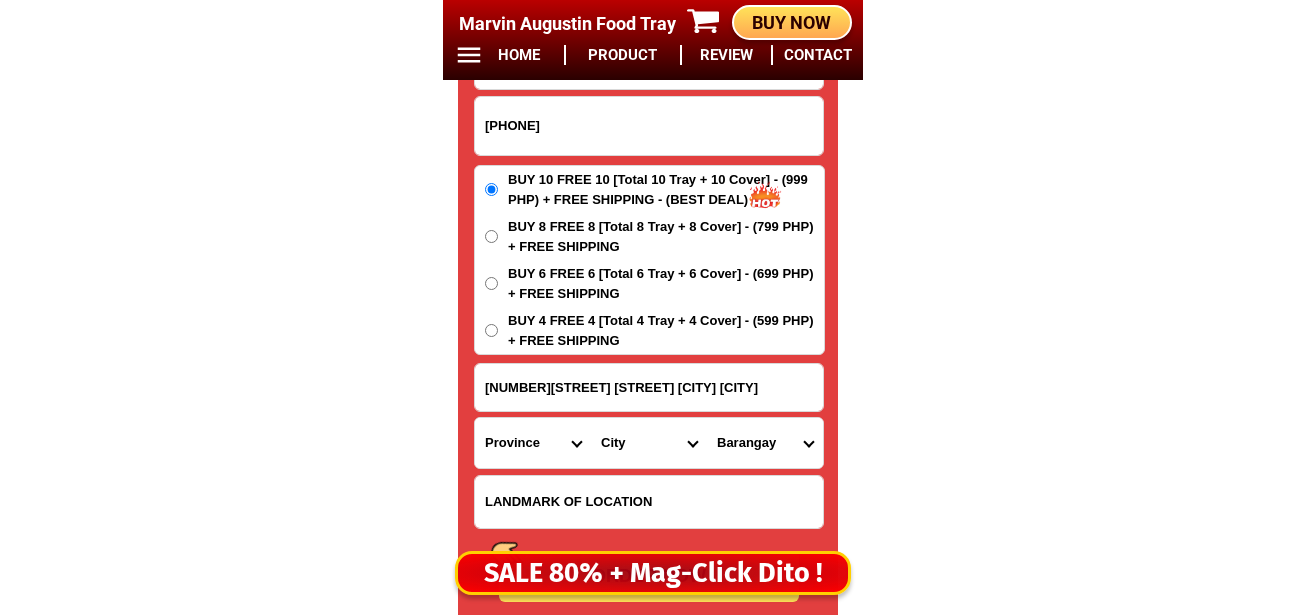 drag, startPoint x: 533, startPoint y: 442, endPoint x: 532, endPoint y: 427, distance: 15.033297 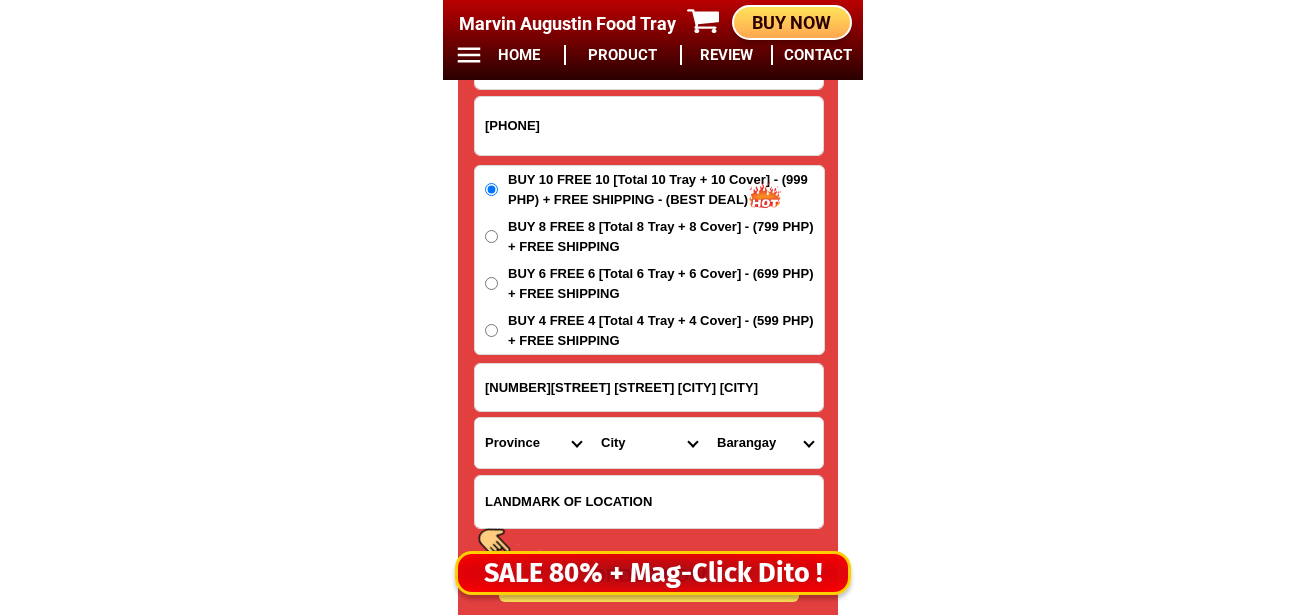 click on "Province Abra Agusan-del-norte Agusan-del-sur Aklan Albay Antique Apayao Aurora Basilan Bataan Batanes Batangas Benguet Biliran Bohol Bukidnon Bulacan Cagayan Camarines-norte Camarines-sur Camiguin Capiz Catanduanes Cavite Cebu Cotabato Davao-de-oro Davao-del-norte Davao-del-sur Davao-occidental Davao-oriental Dinagat-islands Eastern-samar Guimaras Ifugao Ilocos-norte Ilocos-sur Iloilo Isabela Kalinga La-union Laguna Lanao-del-norte Lanao-del-sur Leyte Maguindanao Marinduque Masbate Metro-manila Misamis-occidental Misamis-oriental Mountain-province Negros-occidental Negros-oriental Northern-samar Nueva-ecija Nueva-vizcaya Occidental-mindoro Oriental-mindoro Palawan Pampanga Pangasinan Quezon Quirino Rizal Romblon Sarangani Siquijor Sorsogon South-cotabato Southern-leyte Sultan-kudarat Sulu Surigao-del-norte Surigao-del-sur Tarlac Tawi-tawi Western-samar Zambales Zamboanga-del-norte Zamboanga-del-sur Zamboanga-sibugay" at bounding box center [533, 443] 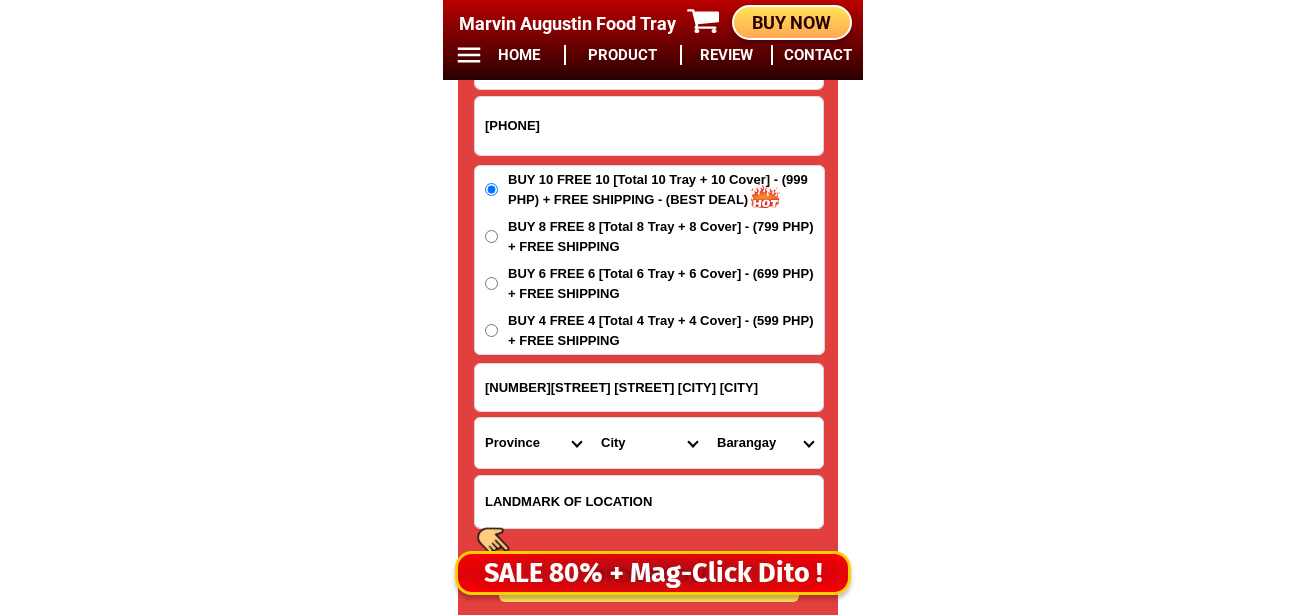 select on "63_761" 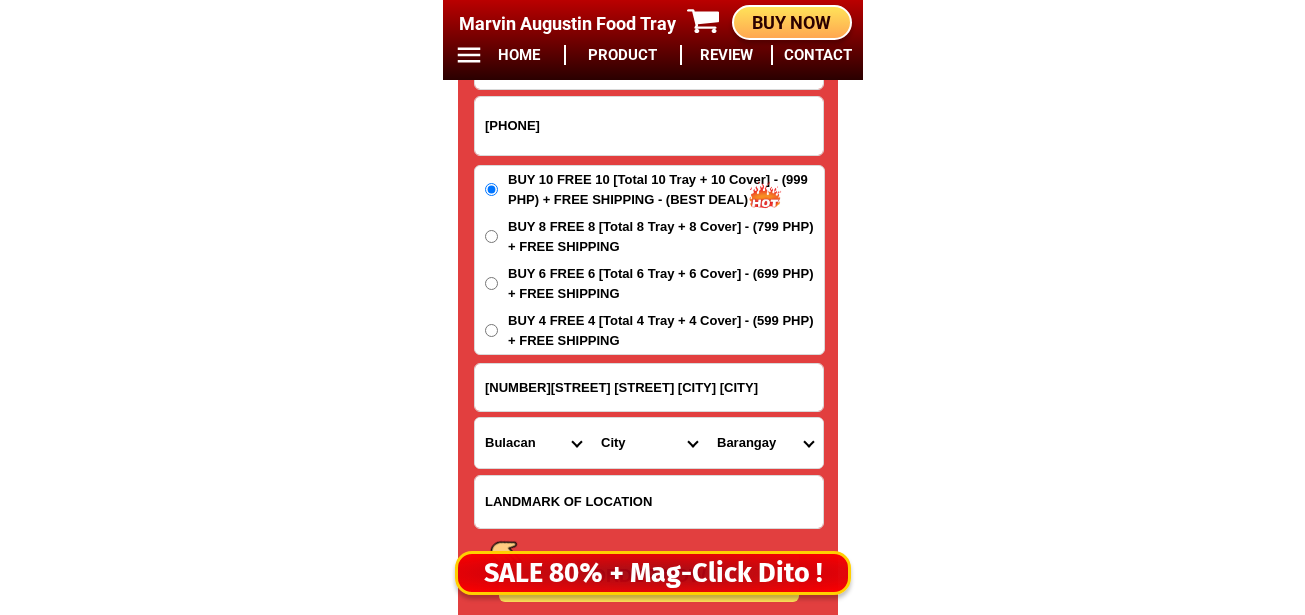 click on "Province Abra Agusan-del-norte Agusan-del-sur Aklan Albay Antique Apayao Aurora Basilan Bataan Batanes Batangas Benguet Biliran Bohol Bukidnon Bulacan Cagayan Camarines-norte Camarines-sur Camiguin Capiz Catanduanes Cavite Cebu Cotabato Davao-de-oro Davao-del-norte Davao-del-sur Davao-occidental Davao-oriental Dinagat-islands Eastern-samar Guimaras Ifugao Ilocos-norte Ilocos-sur Iloilo Isabela Kalinga La-union Laguna Lanao-del-norte Lanao-del-sur Leyte Maguindanao Marinduque Masbate Metro-manila Misamis-occidental Misamis-oriental Mountain-province Negros-occidental Negros-oriental Northern-samar Nueva-ecija Nueva-vizcaya Occidental-mindoro Oriental-mindoro Palawan Pampanga Pangasinan Quezon Quirino Rizal Romblon Sarangani Siquijor Sorsogon South-cotabato Southern-leyte Sultan-kudarat Sulu Surigao-del-norte Surigao-del-sur Tarlac Tawi-tawi Western-samar Zambales Zamboanga-del-norte Zamboanga-del-sur Zamboanga-sibugay" at bounding box center (533, 443) 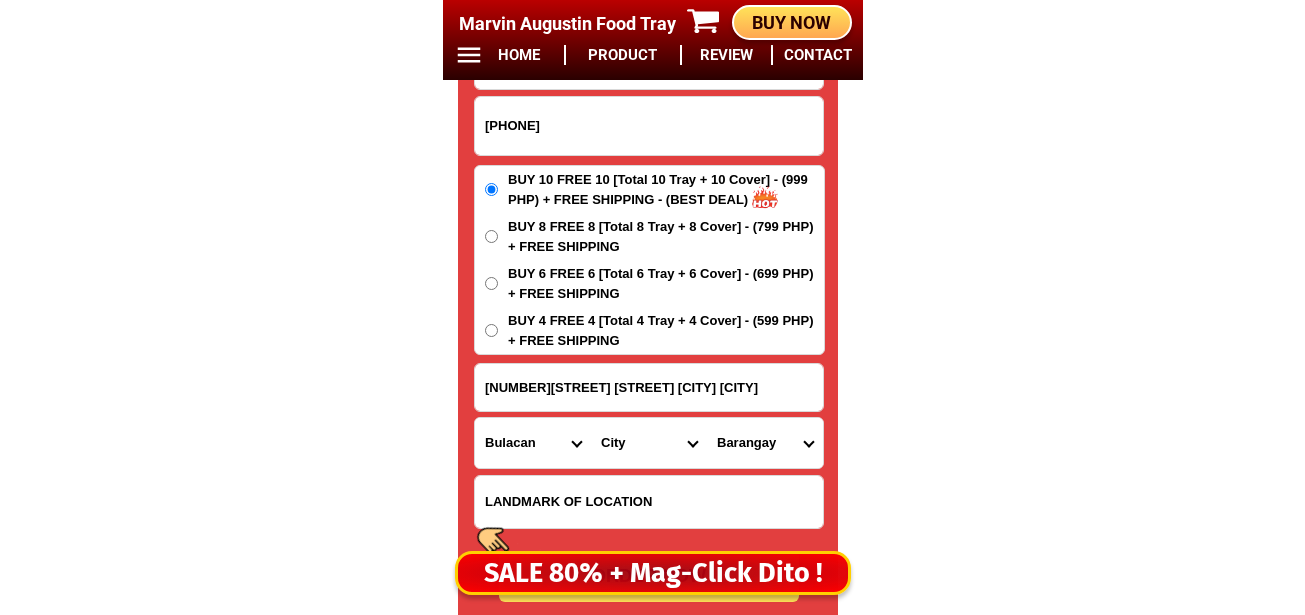 drag, startPoint x: 755, startPoint y: 385, endPoint x: 381, endPoint y: 385, distance: 374 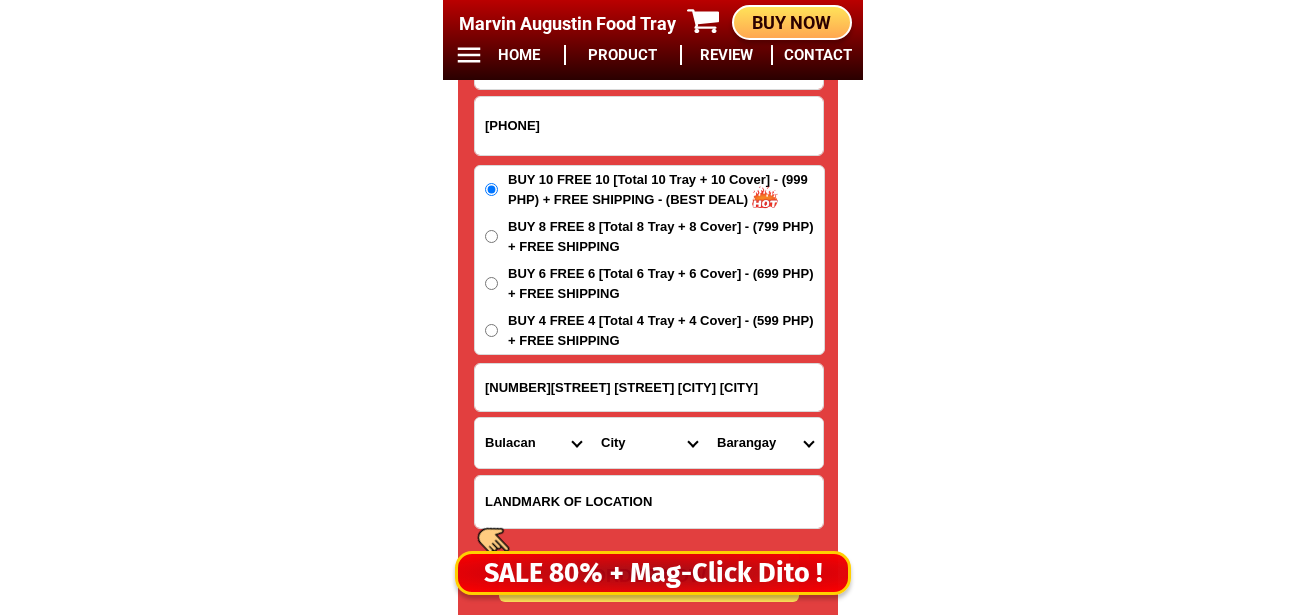 click on "BIG SALE TODAY ONLY BUY MORE SAVE MORE MONEY 80% OFF BUY 10 +FREE SHIPPING FREE 10 Marvin Augustin Food Tray CONTACT REVIEW PRODUCT HOME BUY NOW Product Information Type Made in Send from Food Tray Japan Metro Manila Details Material : 304 Stainless Steel Tray and PVC Flexible Lid
Product Size : 25.5 x 20 x 5,5 (cm)
Rolled Edge: Prevent cut to hands
Healthy: Anti-bacterial, anti-grease, non-stick, easy to clean
Usage: Food preservation, food storage, baking trays, cooking trays, BBQ trays FREE SHIPPING
BUY 10 GET 10 49 ONLY THIS WEEK 80% OFF FLASH SALE TODAY 00 Days 00 Hours 00 Minutes 00 Seconds Day Hour Minute Second BUY 10 GET 10 FREE SHIPPING + COD ₱999 Best Saving Buy 8 Get 8 ₱799 FREE SHIPPING + COD PHP 3,599 (80% off) Buy 6 Get 6 ₱699 FREE SHIPPING + COD [FIRST] [LAST] [PHONE] ORDER NOW 25looban 1 [BARANGAY] [CITY] [PROVINCE] Province Abra Agusan-del-norte Agusan-del-sur Aklan Albay Antique Apayao Aurora Basilan Bataan Batanes Batangas Benguet Biliran OK" at bounding box center (652, -6552) 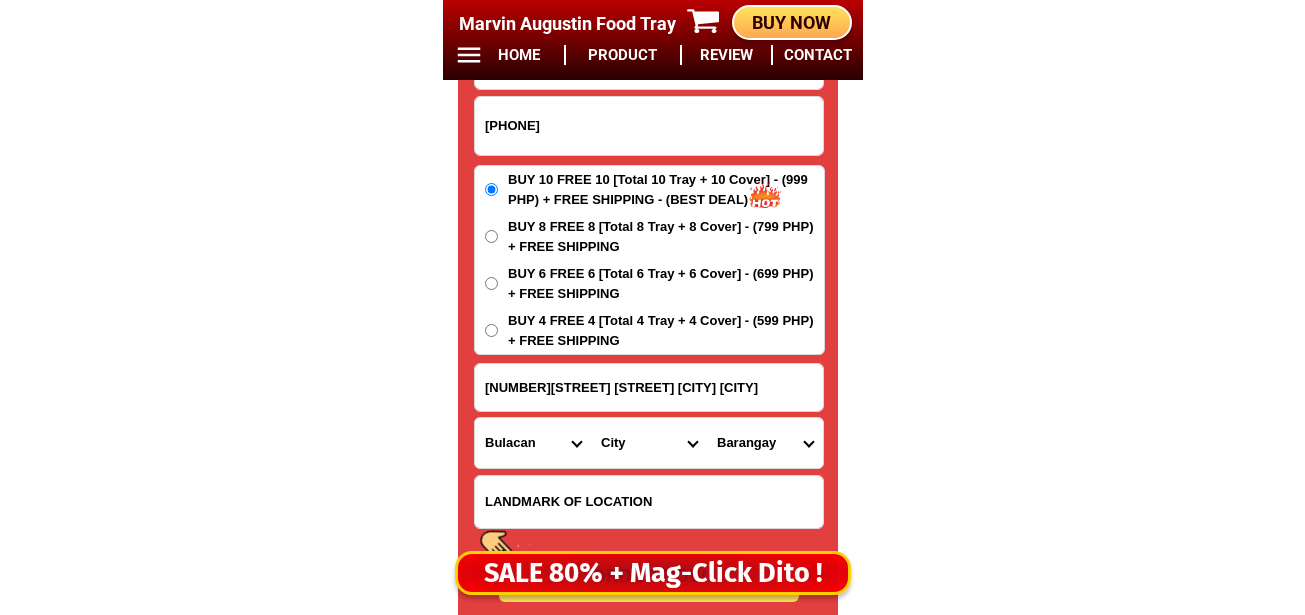 click on "[CITY] [CITY] [CITY] [CITY] [PROVINCE] [PROVINCE]-[CITY] [PROVINCE]-[CITY] [PROVINCE]-[CITY] [PROVINCE]-[CITY] [PROVINCE]-[CITY] [CITY] [CITY] [CITY]-[CITY] [CITY]-[CITY] [CITY] [CITY] [CITY]-[CITY]" at bounding box center [649, 443] 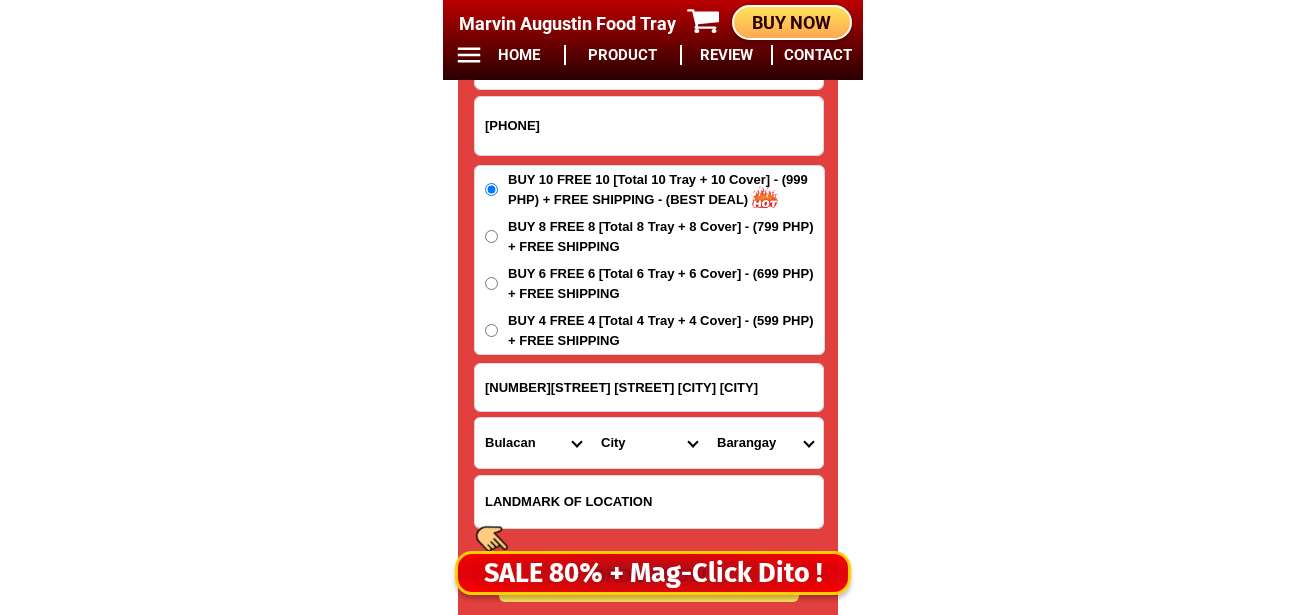 select on "63_7614706" 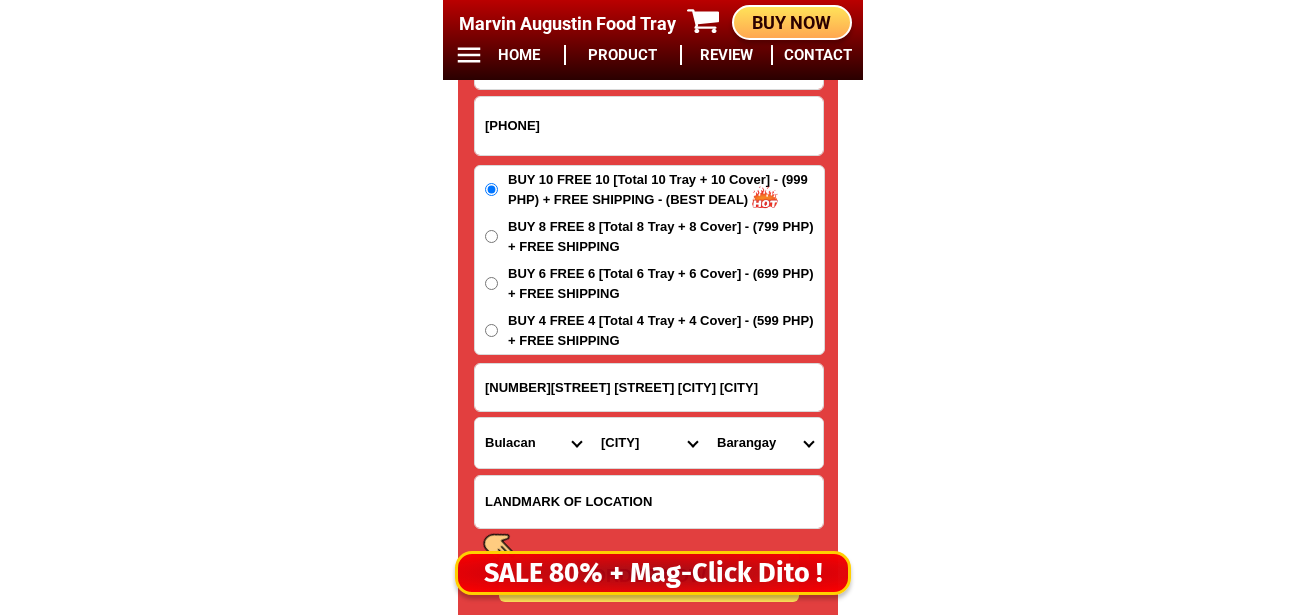 click on "[CITY] [CITY] [CITY] [CITY] [PROVINCE] [PROVINCE]-[CITY] [PROVINCE]-[CITY] [PROVINCE]-[CITY] [PROVINCE]-[CITY] [PROVINCE]-[CITY] [CITY] [CITY] [CITY]-[CITY] [CITY]-[CITY] [CITY] [CITY] [CITY]-[CITY]" at bounding box center (649, 443) 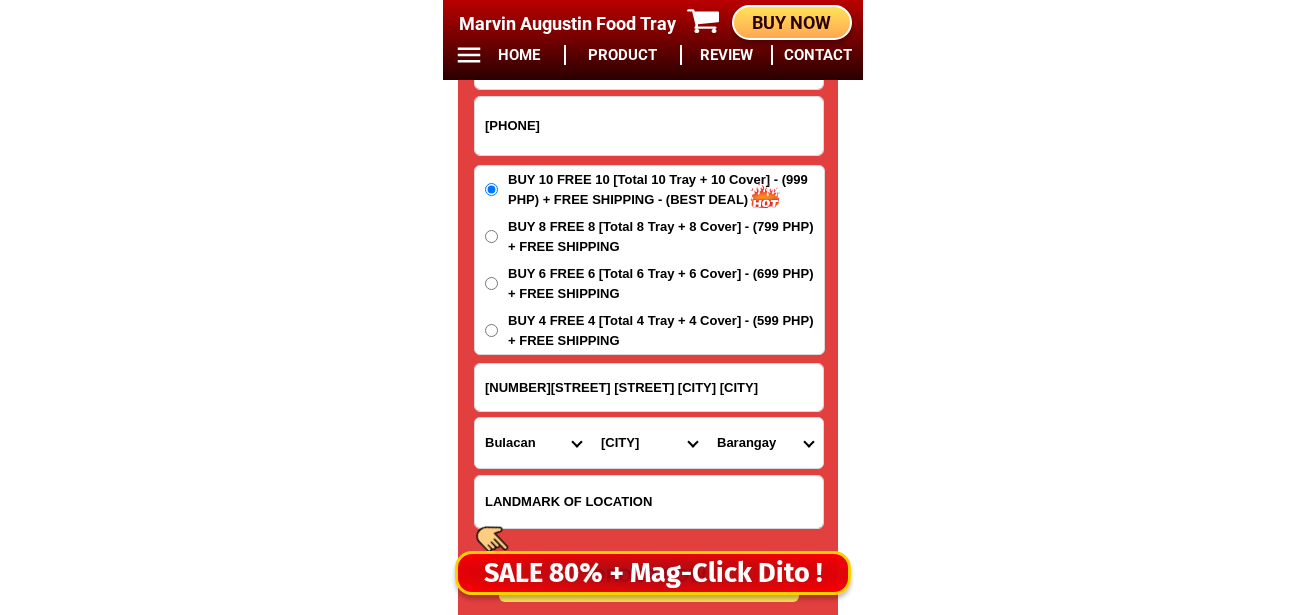 drag, startPoint x: 756, startPoint y: 466, endPoint x: 756, endPoint y: 445, distance: 21 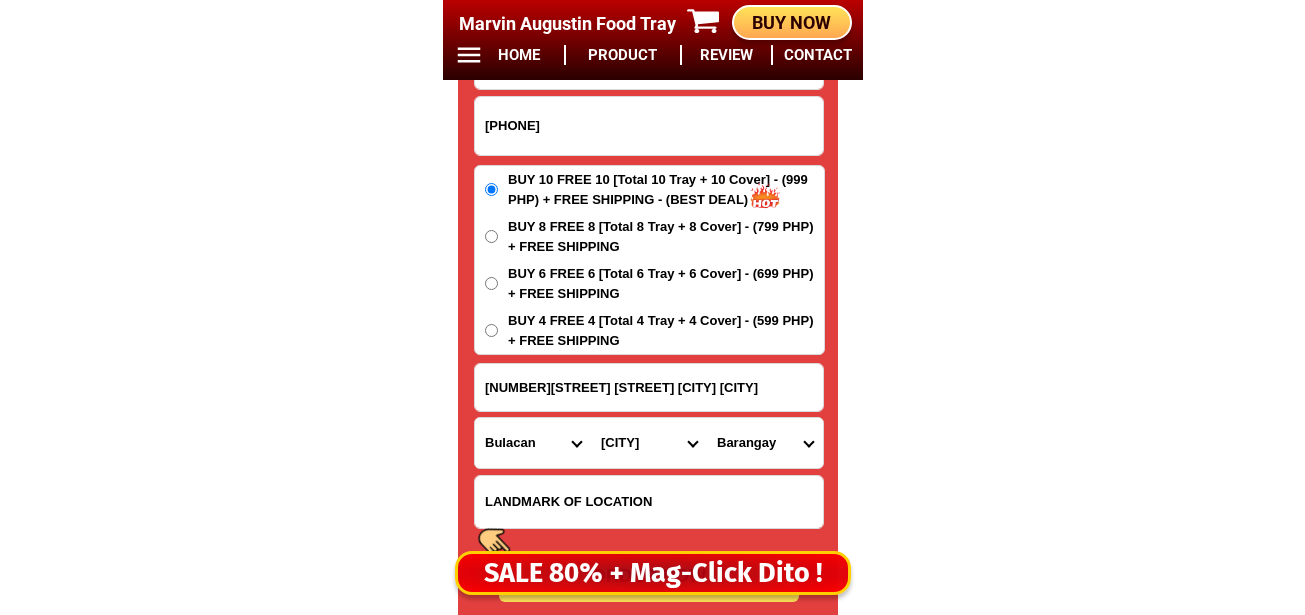 click on "[BARANGAY] [BARANGAY] [BARANGAY] [BARANGAY] [BARANGAY] [BARANGAY] [BARANGAY] [BARANGAY] [BARANGAY] [BARANGAY] i [BARANGAY] ii [BARANGAY] i [BARANGAY] ii [BARANGAY] i [BARANGAY] ii [BARANGAY]" at bounding box center (765, 443) 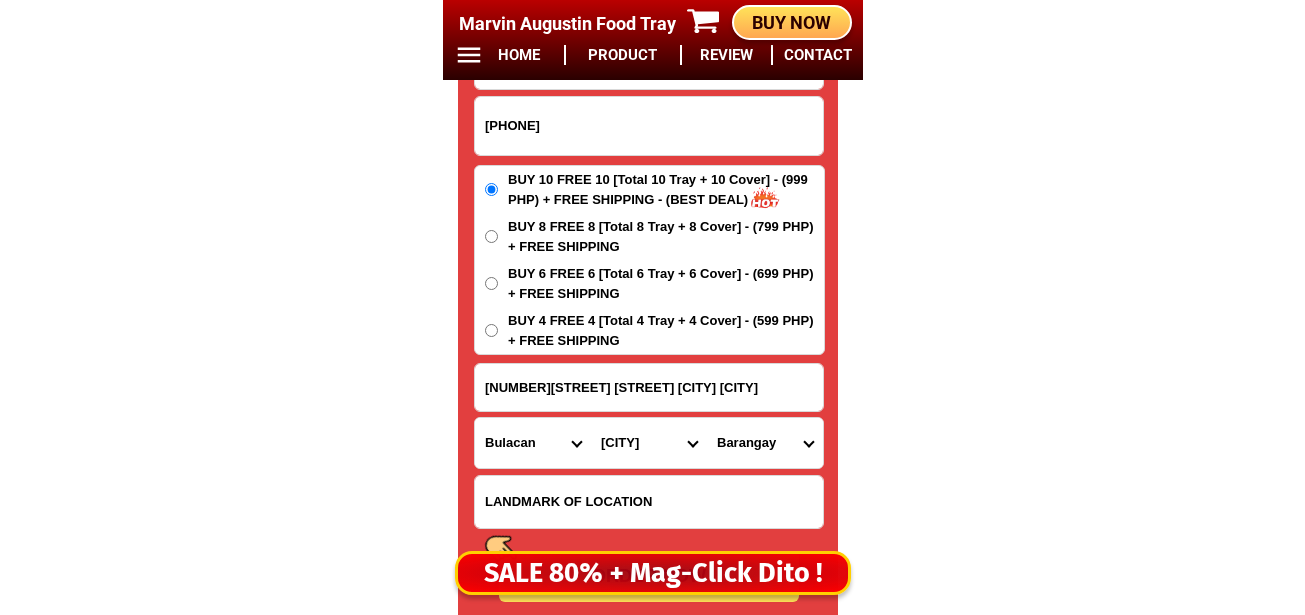 select on "[PHONE]" 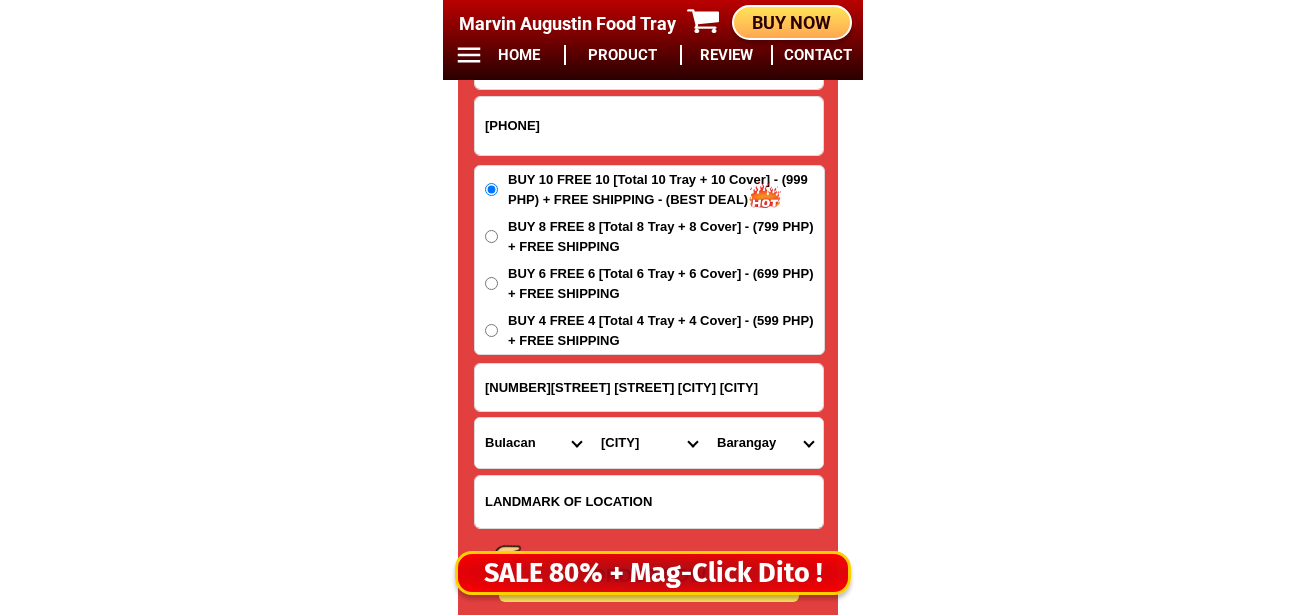 click on "[BARANGAY] [BARANGAY] [BARANGAY] [BARANGAY] [BARANGAY] [BARANGAY] [BARANGAY] [BARANGAY] [BARANGAY] [BARANGAY] i [BARANGAY] ii [BARANGAY] i [BARANGAY] ii [BARANGAY] i [BARANGAY] ii [BARANGAY]" at bounding box center [765, 443] 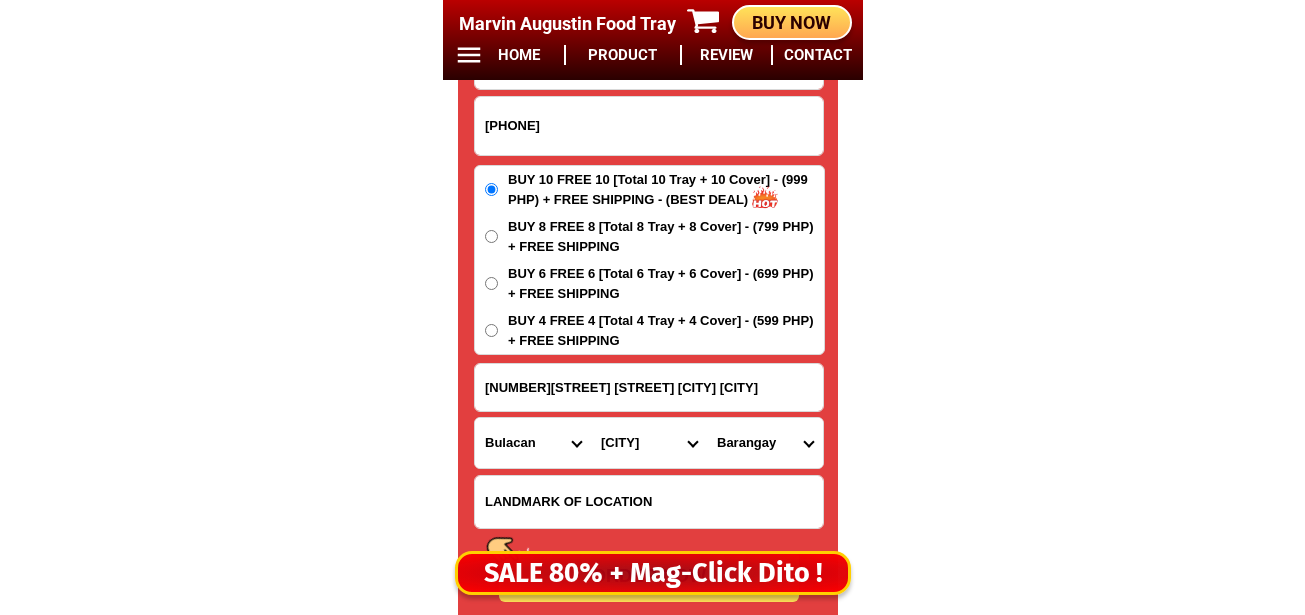 scroll, scrollTop: 16878, scrollLeft: 0, axis: vertical 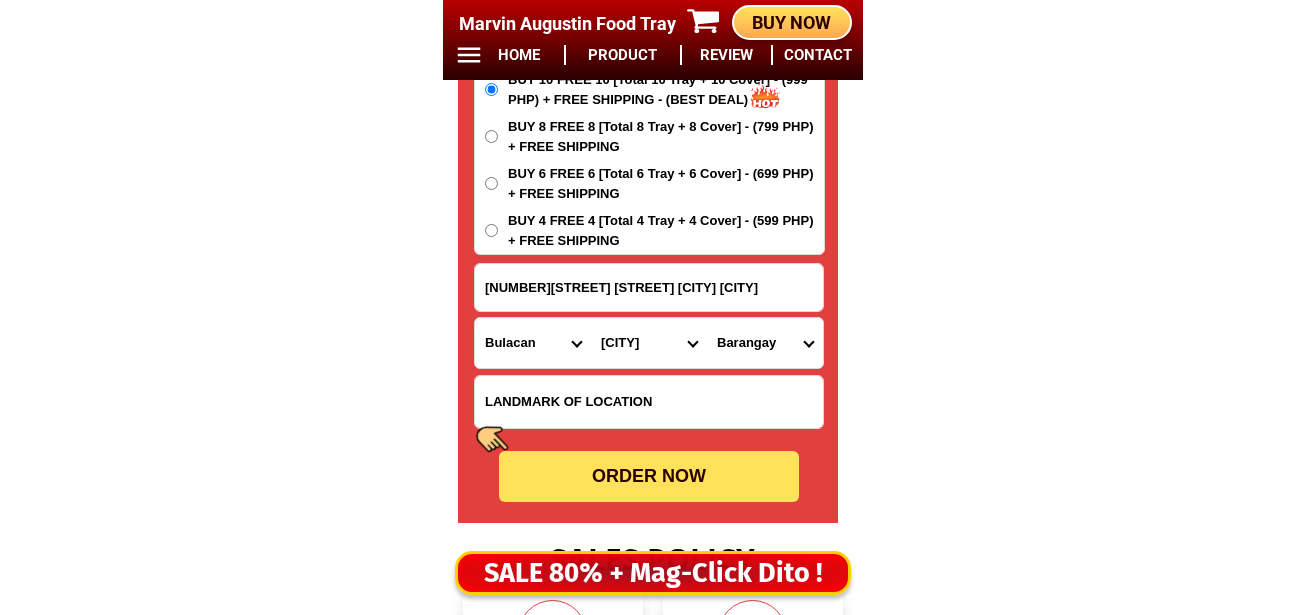 click on "ORDER NOW" at bounding box center [649, 476] 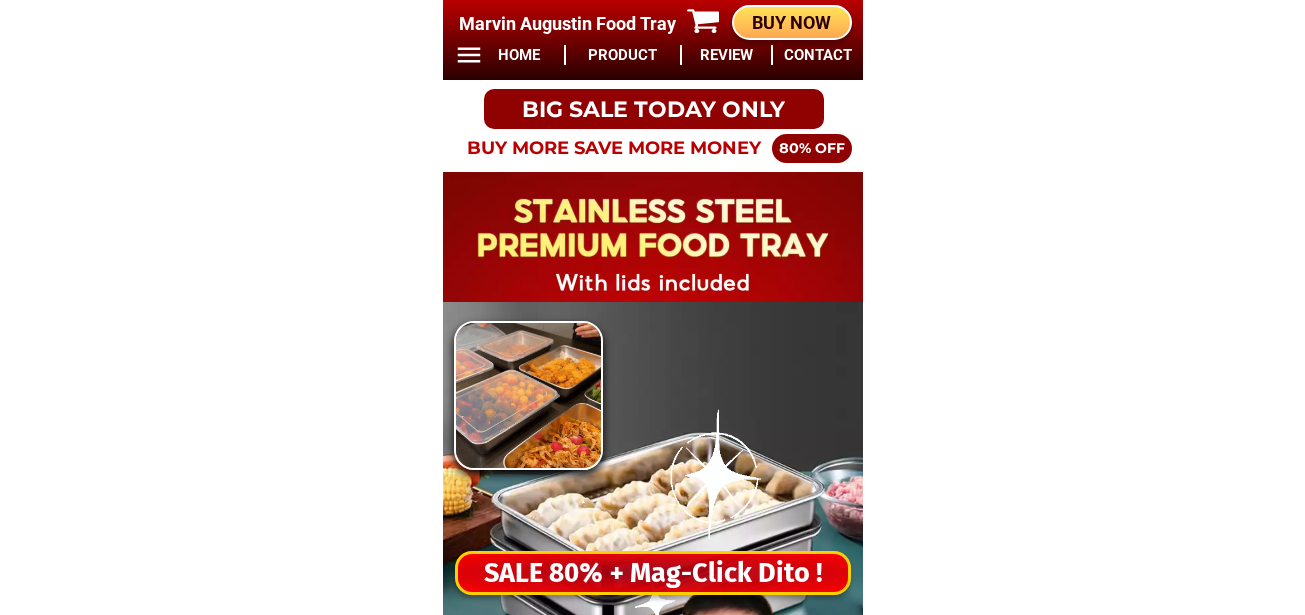scroll, scrollTop: 0, scrollLeft: 0, axis: both 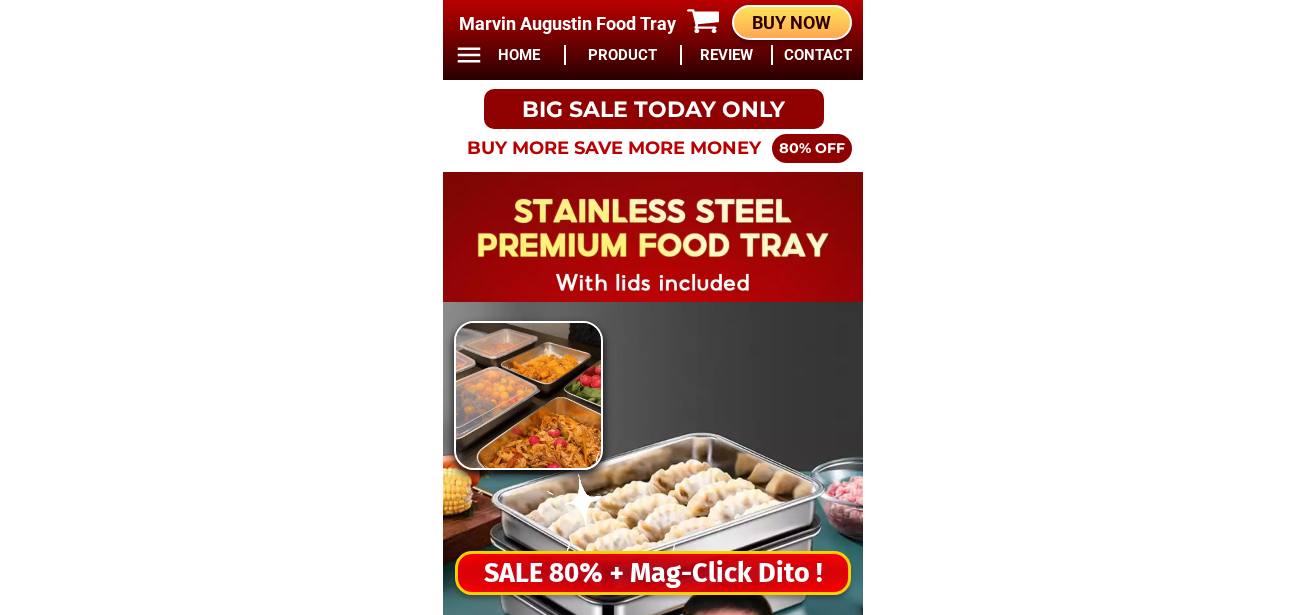 click on "SALE 80% + Mag-Click Dito !" at bounding box center [653, 573] 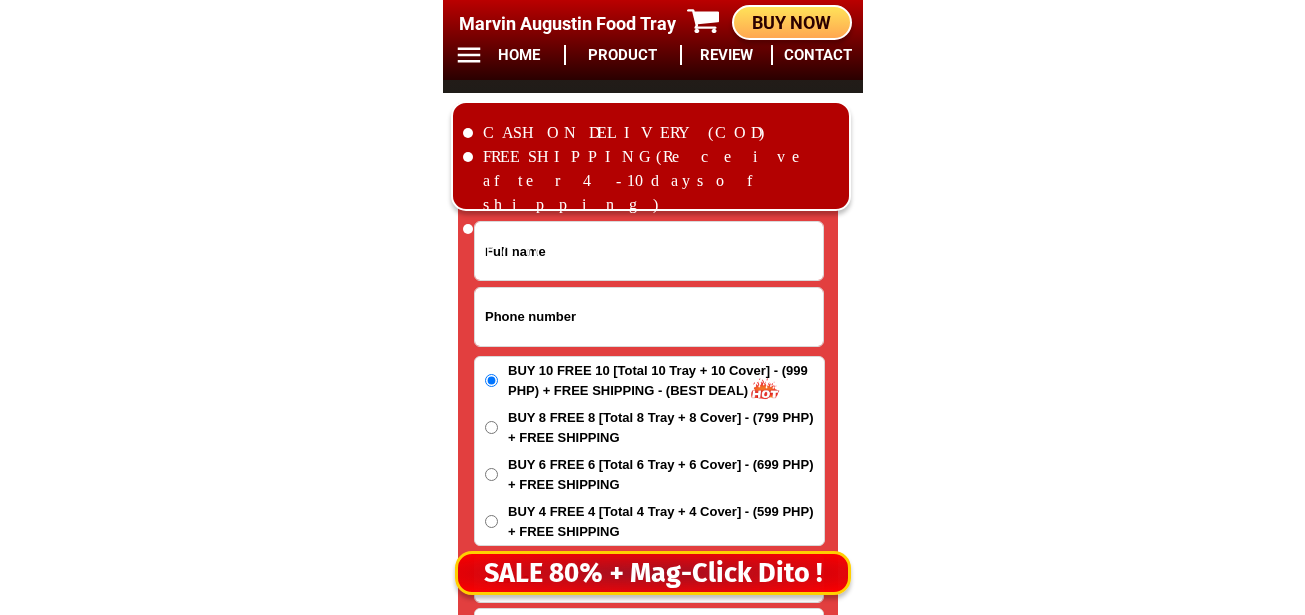 scroll, scrollTop: 16678, scrollLeft: 0, axis: vertical 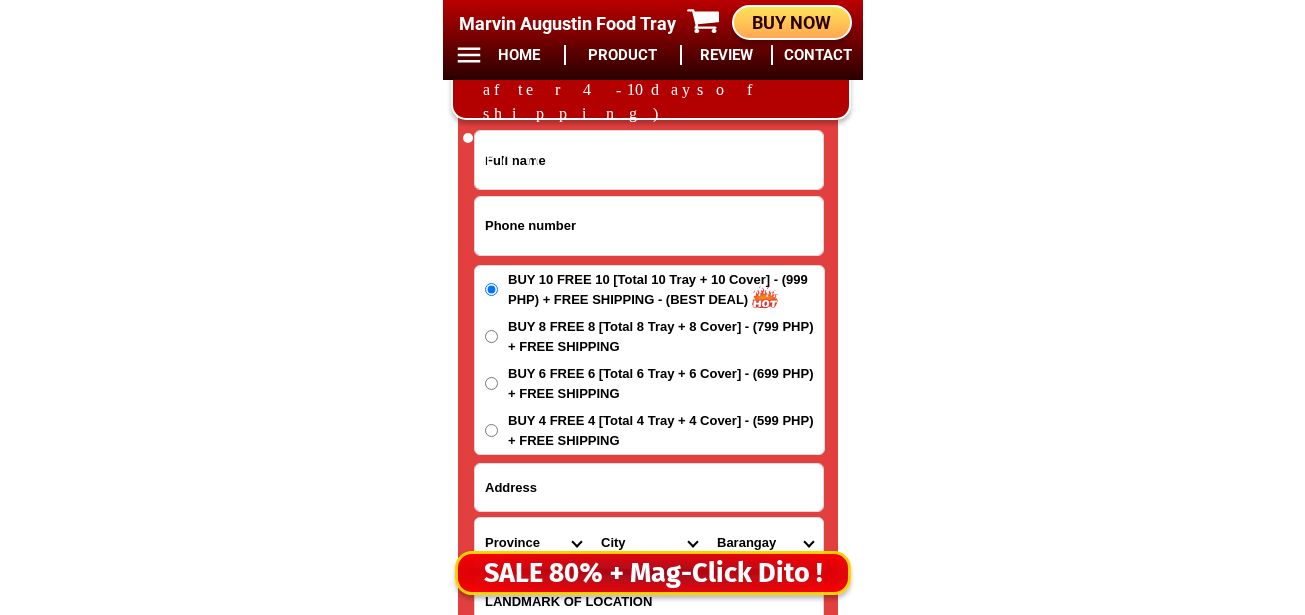 click at bounding box center (649, 226) 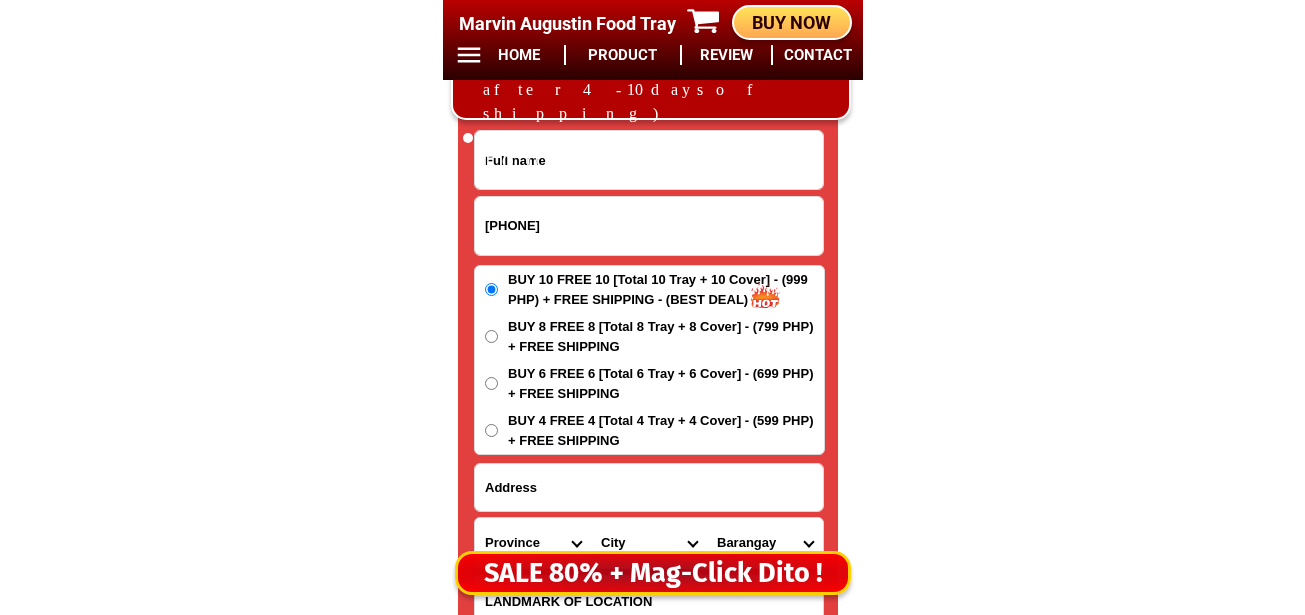 type on "[PHONE]" 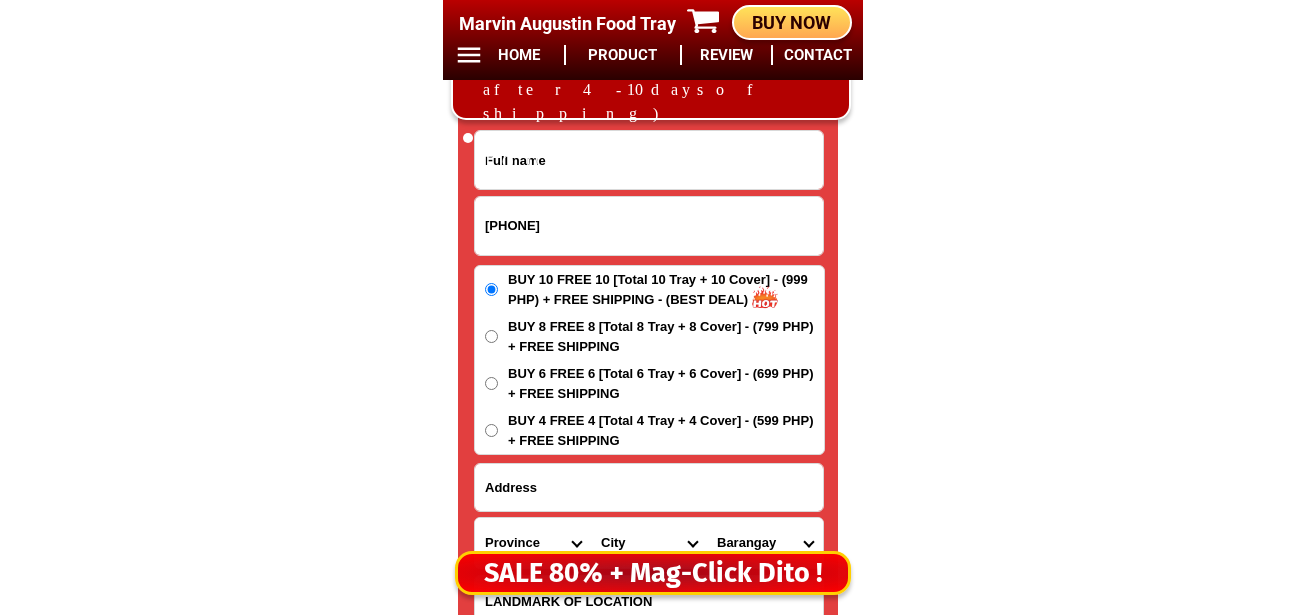 click on "BIG SALE TODAY ONLY BUY MORE SAVE MORE MONEY 80% OFF BUY 10 +FREE SHIPPING FREE 10 [FIRST] [LAST] Food Tray CONTACT REVIEW PRODUCT HOME BUY NOW Product Information Type Made in Send from Food Tray Japan [CITY] [PLACE] Details Material : 304 Stainless Steel Tray and PVC Flexible Lid
Product Size : 25.5 x 20 x 5,5 (cm)
Rolled Edge: Prevent cut to hands
Healthy: Anti-bacterial, anti-grease, non-stick, easy to clean
Usage: Food preservation, food storage, baking trays, cooking trays, BBQ trays FREE SHIPPING
BUY 10 GET 10 49 ONLY THIS WEEK 80% OFF FLASH SALE TODAY 00 Days 00 Hours 00 Minutes 00 Seconds Day Hour Minute Second BUY 10 GET 10 FREE SHIPPING + COD ₱999 Best Saving Buy 8 Get 8 ₱799 FREE SHIPPING + COD PHP 3,599 (80% off) Buy 6 Get 6 ₱699 FREE SHIPPING + COD [PHONE] ORDER NOW Province [PLACE] [PLACE] [PLACE] [PLACE] [PLACE] [PLACE] [PLACE] [PLACE] [PLACE] [PLACE] [PLACE] [PLACE] [PLACE] [PLACE] [PLACE] [PLACE] [PLACE] [PLACE] [PLACE] [PLACE] [PLACE] [PLACE] [PLACE] [PLACE] [PLACE] [PLACE] [PLACE] [PLACE] [PLACE] [PLACE] [PLACE] [PLACE] [PLACE] [PLACE] [PLACE] [PLACE] [PLACE] [PLACE] [PLACE] [PLACE] [PLACE] [PLACE] [PLACE]" at bounding box center [652, -6452] 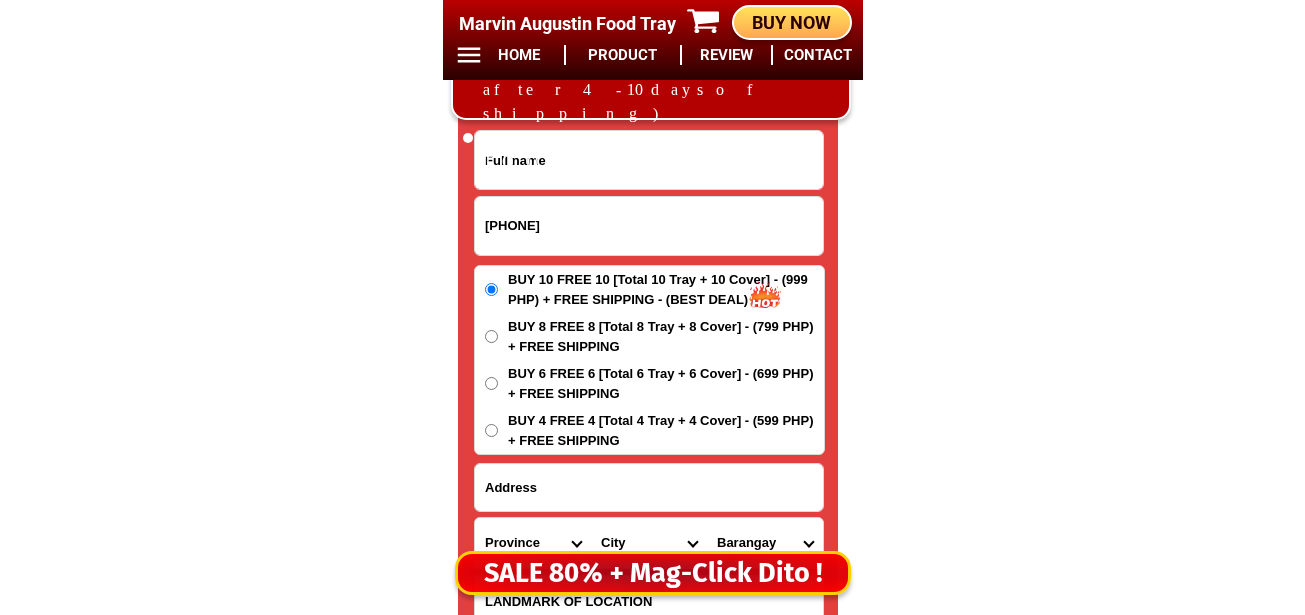 click at bounding box center (649, 160) 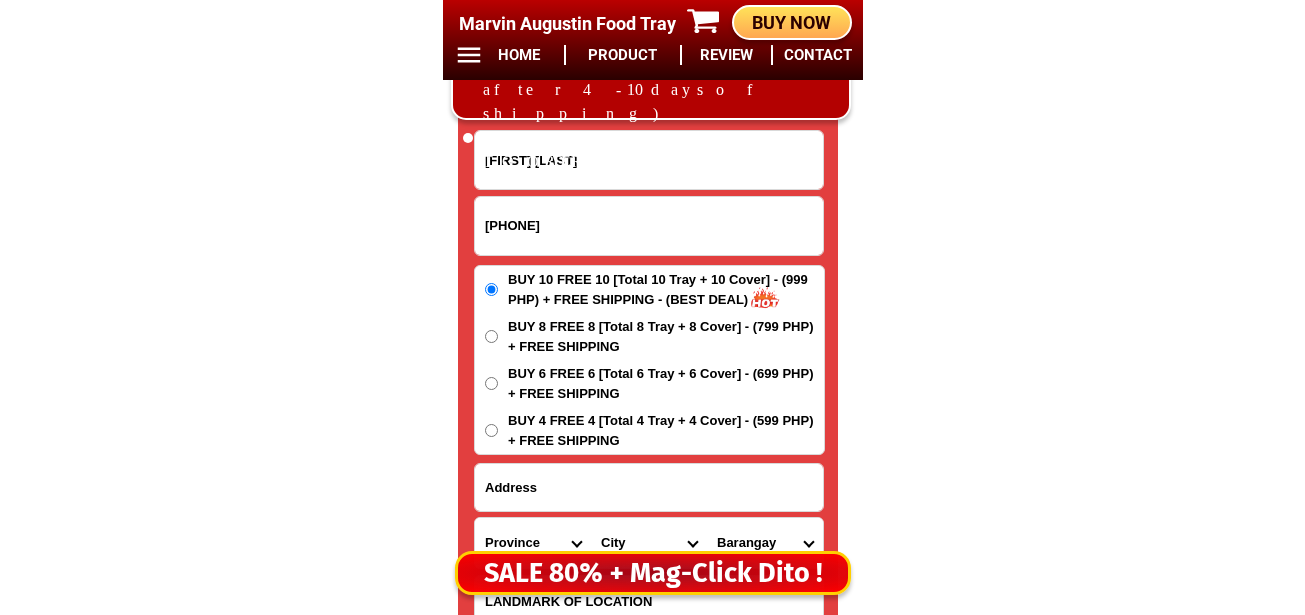 type on "[FIRST] [LAST]" 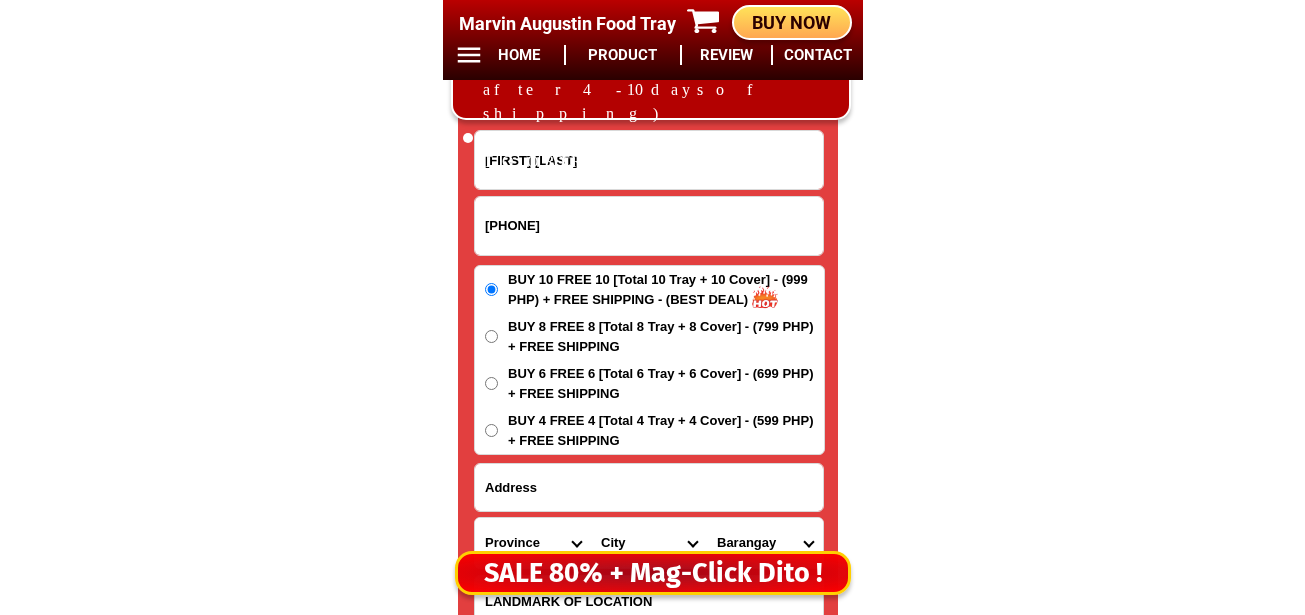 scroll, scrollTop: 16778, scrollLeft: 0, axis: vertical 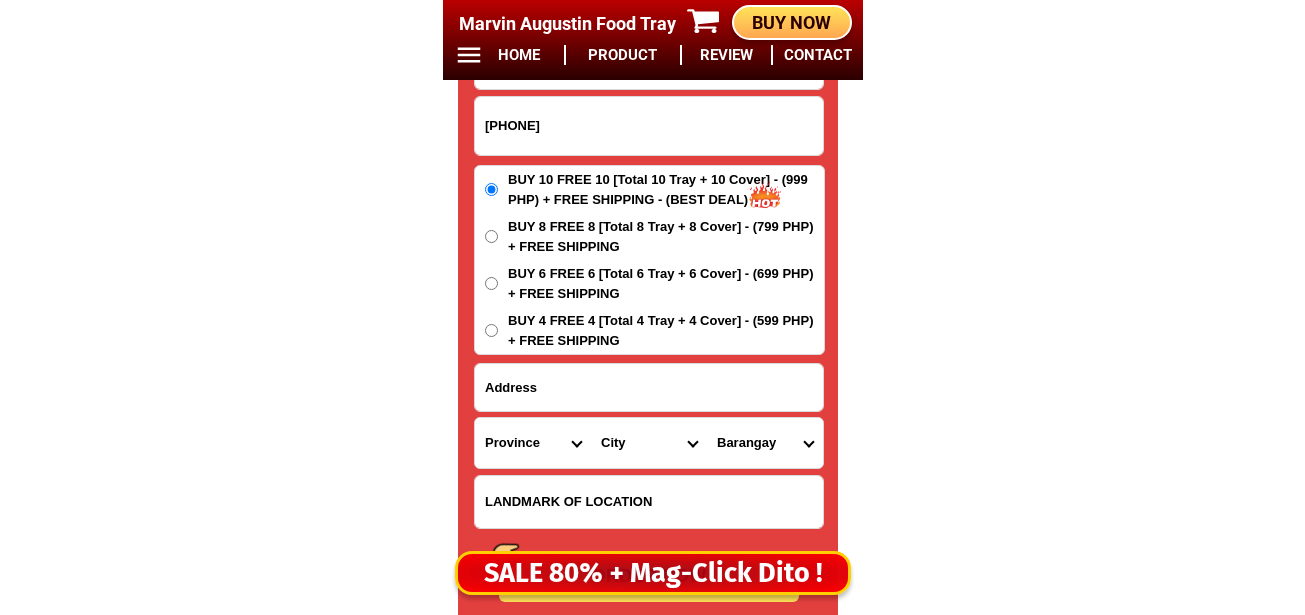 click at bounding box center (649, 387) 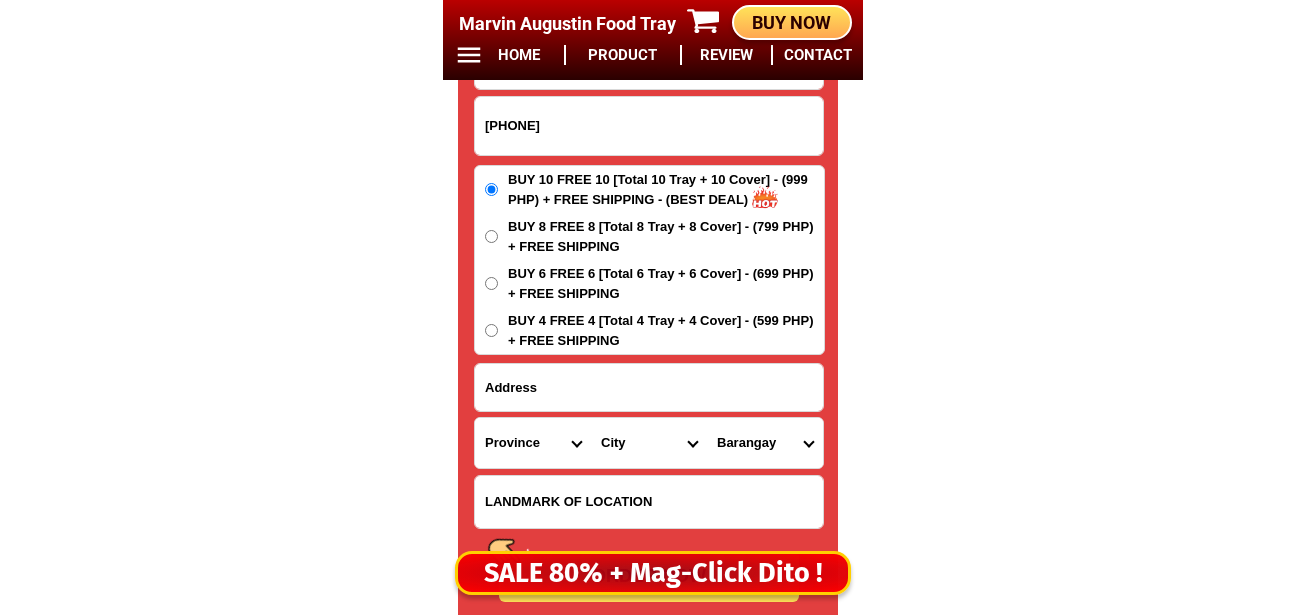 paste on "Block 6 purok townsite brgy [PLACE] [CITY] [PLACE], [PLACE] [PLACE]" 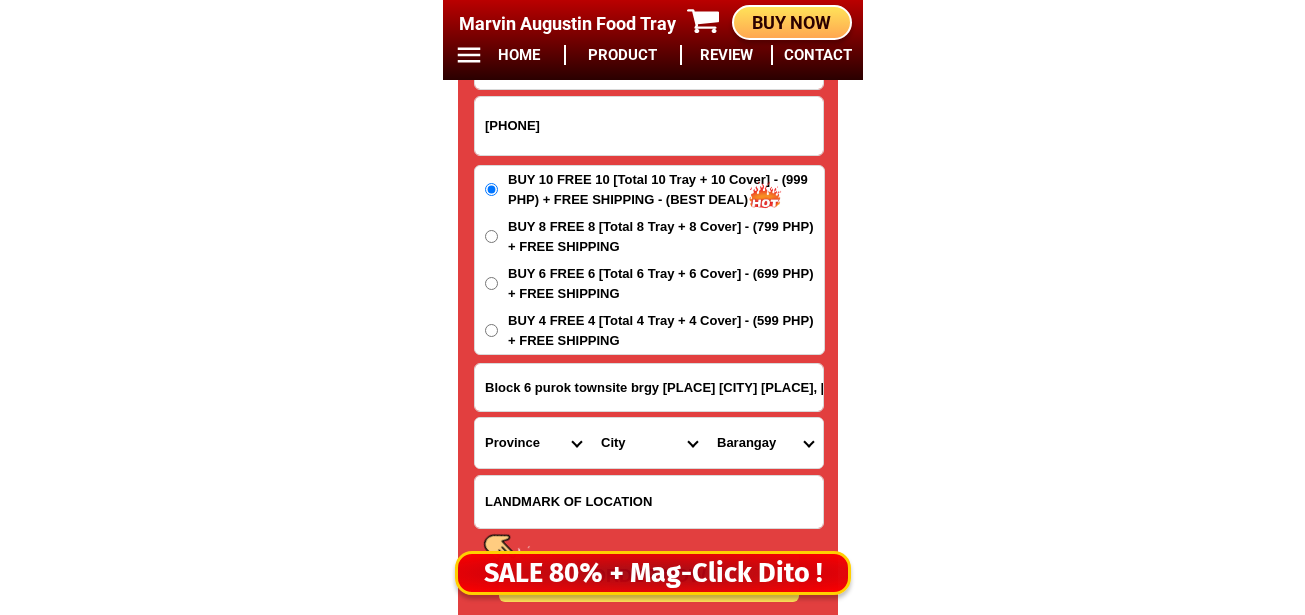 scroll, scrollTop: 0, scrollLeft: 173, axis: horizontal 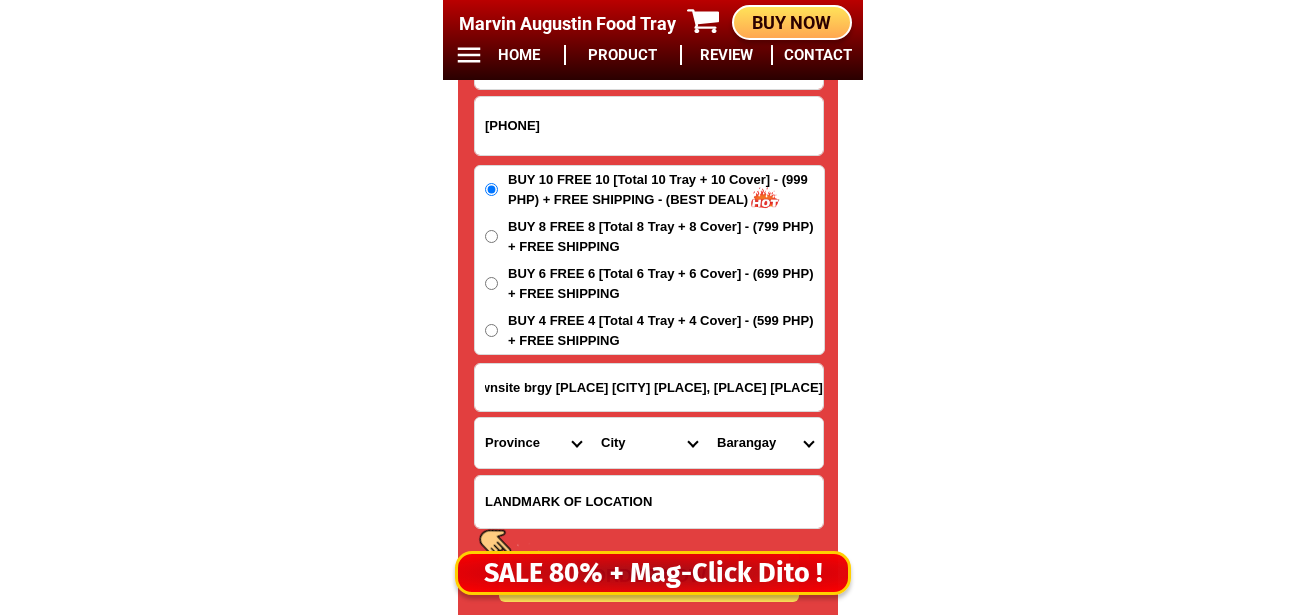 type on "Block 6 purok townsite brgy [PLACE] [CITY] [PLACE], [PLACE] [PLACE]" 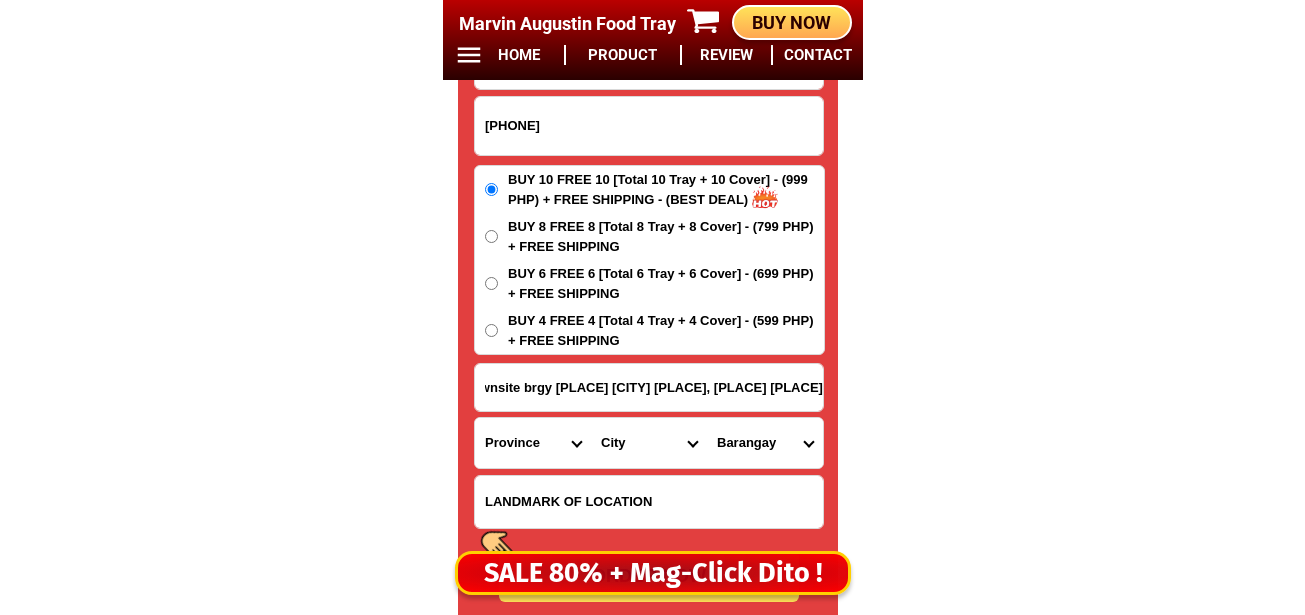 scroll, scrollTop: 0, scrollLeft: 0, axis: both 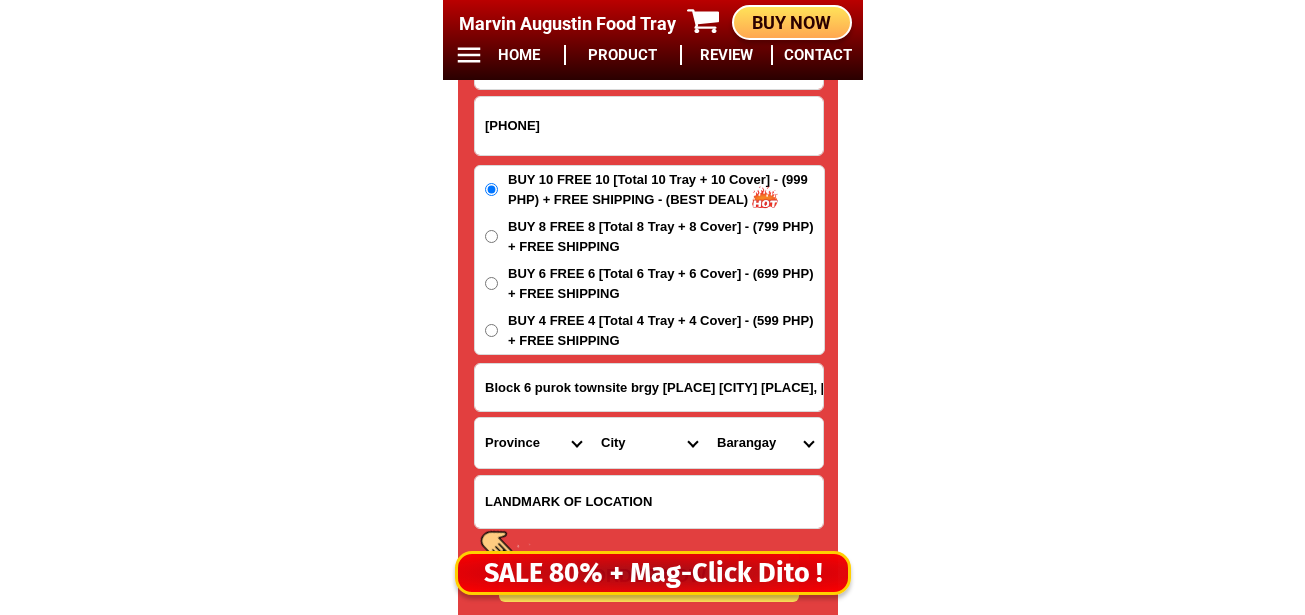 click on "Province Abra Agusan-del-norte Agusan-del-sur Aklan Albay Antique Apayao Aurora Basilan Bataan Batanes Batangas Benguet Biliran Bohol Bukidnon Bulacan Cagayan Camarines-norte Camarines-sur Camiguin Capiz Catanduanes Cavite Cebu Cotabato Davao-de-oro Davao-del-norte Davao-del-sur Davao-occidental Davao-oriental Dinagat-islands Eastern-samar Guimaras Ifugao Ilocos-norte Ilocos-sur Iloilo Isabela Kalinga La-union Laguna Lanao-del-norte Lanao-del-sur Leyte Maguindanao Marinduque Masbate Metro-manila Misamis-occidental Misamis-oriental Mountain-province Negros-occidental Negros-oriental Northern-samar Nueva-ecija Nueva-vizcaya Occidental-mindoro Oriental-mindoro Palawan Pampanga Pangasinan Quezon Quirino Rizal Romblon Sarangani Siquijor Sorsogon South-cotabato Southern-leyte Sultan-kudarat Sulu Surigao-del-norte Surigao-del-sur Tarlac Tawi-tawi Western-samar Zambales Zamboanga-del-norte Zamboanga-del-sur Zamboanga-sibugay" at bounding box center (533, 443) 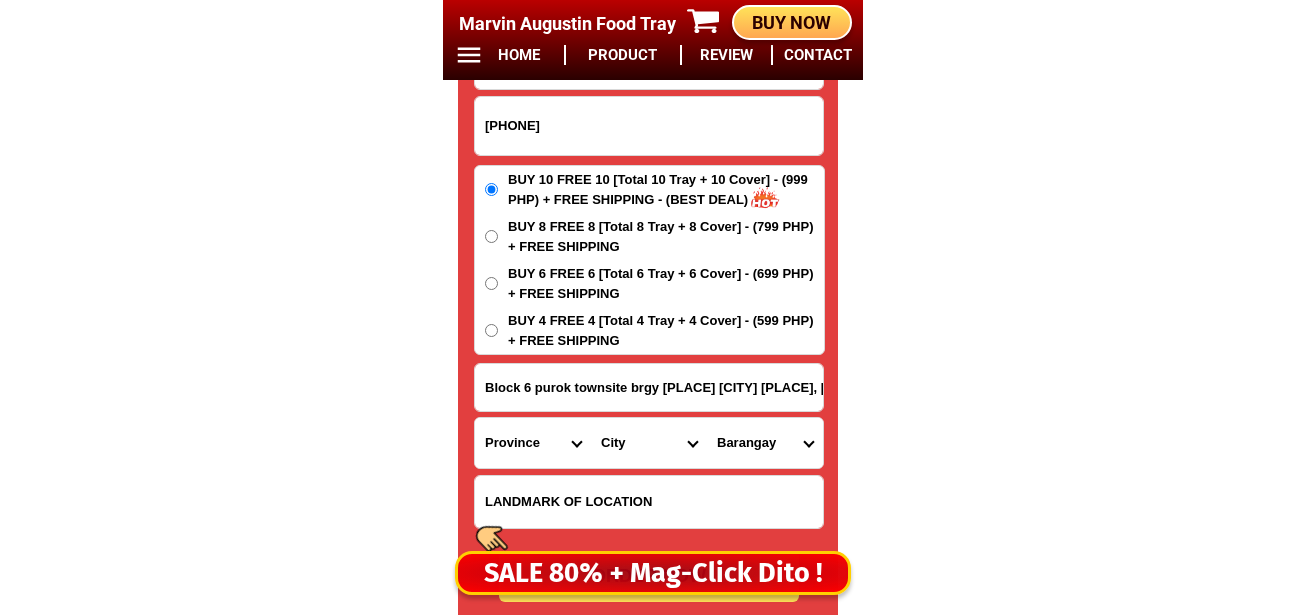 select on "[PHONE]" 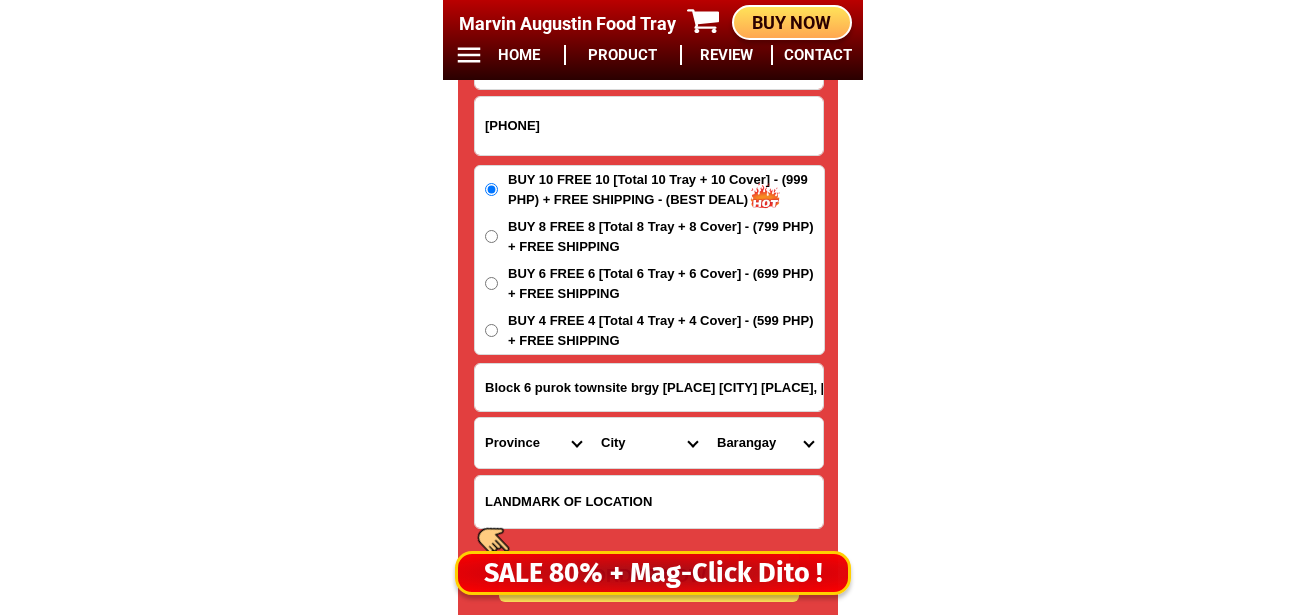 click on "Province Abra Agusan-del-norte Agusan-del-sur Aklan Albay Antique Apayao Aurora Basilan Bataan Batanes Batangas Benguet Biliran Bohol Bukidnon Bulacan Cagayan Camarines-norte Camarines-sur Camiguin Capiz Catanduanes Cavite Cebu Cotabato Davao-de-oro Davao-del-norte Davao-del-sur Davao-occidental Davao-oriental Dinagat-islands Eastern-samar Guimaras Ifugao Ilocos-norte Ilocos-sur Iloilo Isabela Kalinga La-union Laguna Lanao-del-norte Lanao-del-sur Leyte Maguindanao Marinduque Masbate Metro-manila Misamis-occidental Misamis-oriental Mountain-province Negros-occidental Negros-oriental Northern-samar Nueva-ecija Nueva-vizcaya Occidental-mindoro Oriental-mindoro Palawan Pampanga Pangasinan Quezon Quirino Rizal Romblon Sarangani Siquijor Sorsogon South-cotabato Southern-leyte Sultan-kudarat Sulu Surigao-del-norte Surigao-del-sur Tarlac Tawi-tawi Western-samar Zambales Zamboanga-del-norte Zamboanga-del-sur Zamboanga-sibugay" at bounding box center (533, 443) 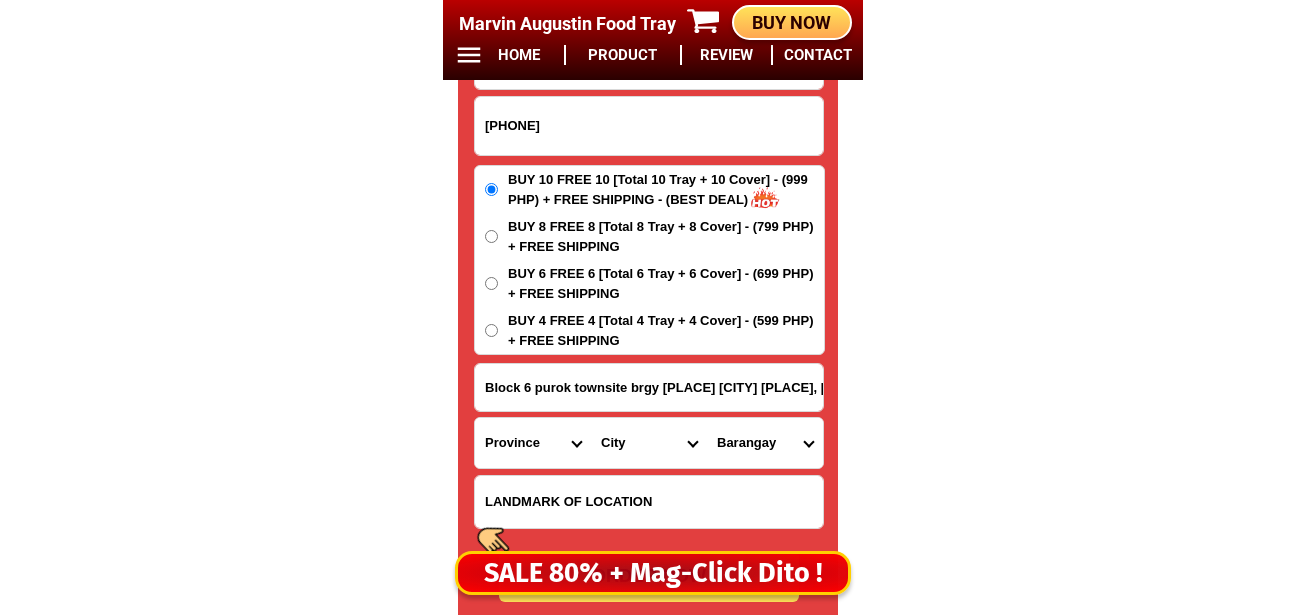 drag, startPoint x: 619, startPoint y: 438, endPoint x: 619, endPoint y: 422, distance: 16 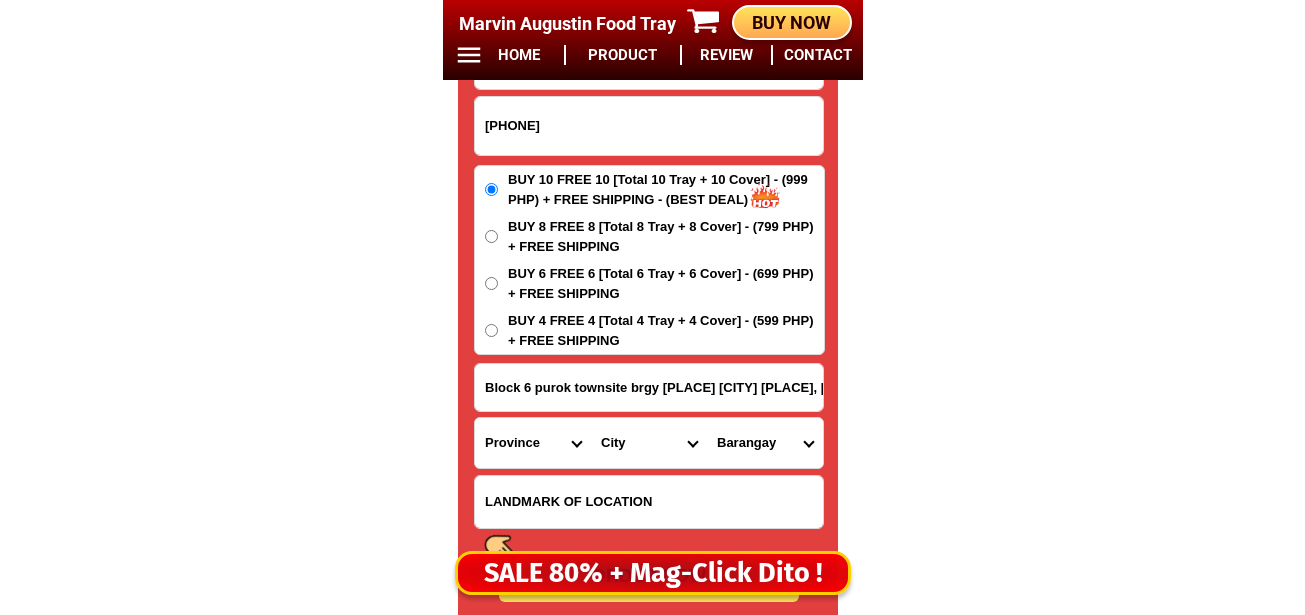 click on "[CITY] [CITY] [CITY] [CITY] [CITY] [PLACE] [CITY] [CITY] [CITY] [CITY] [PLACE] [PLACE]" at bounding box center [649, 443] 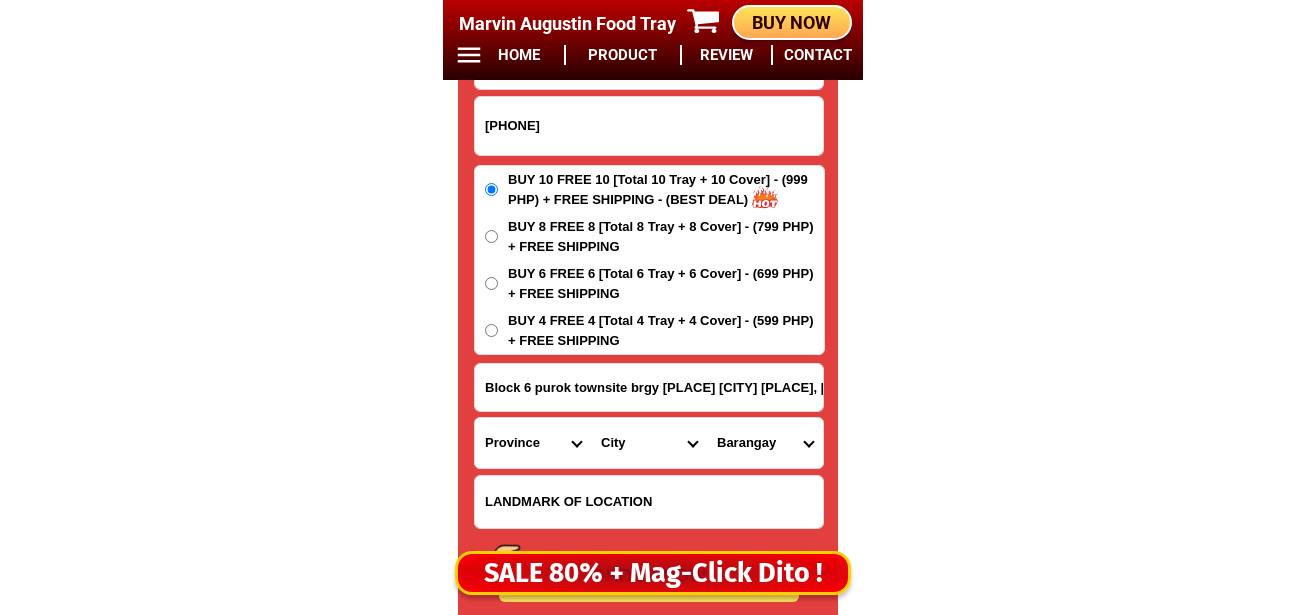 select on "[PHONE]" 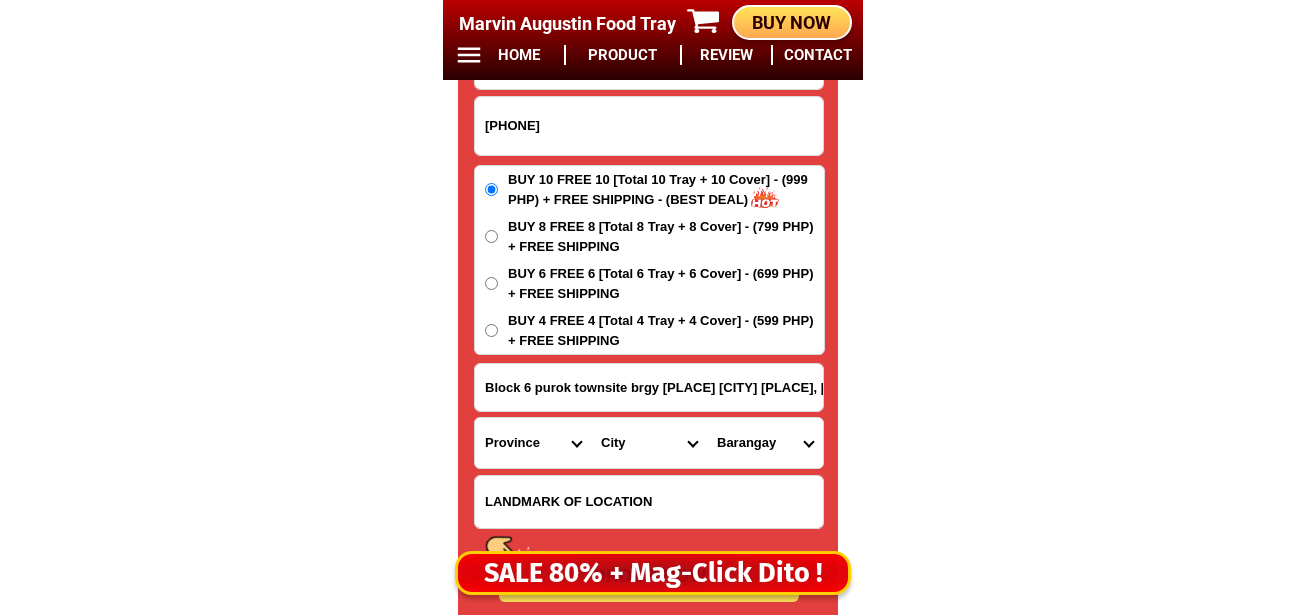 click on "[CITY] [CITY] [CITY] [CITY] [CITY] [PLACE] [CITY] [CITY] [CITY] [CITY] [PLACE] [PLACE]" at bounding box center [649, 443] 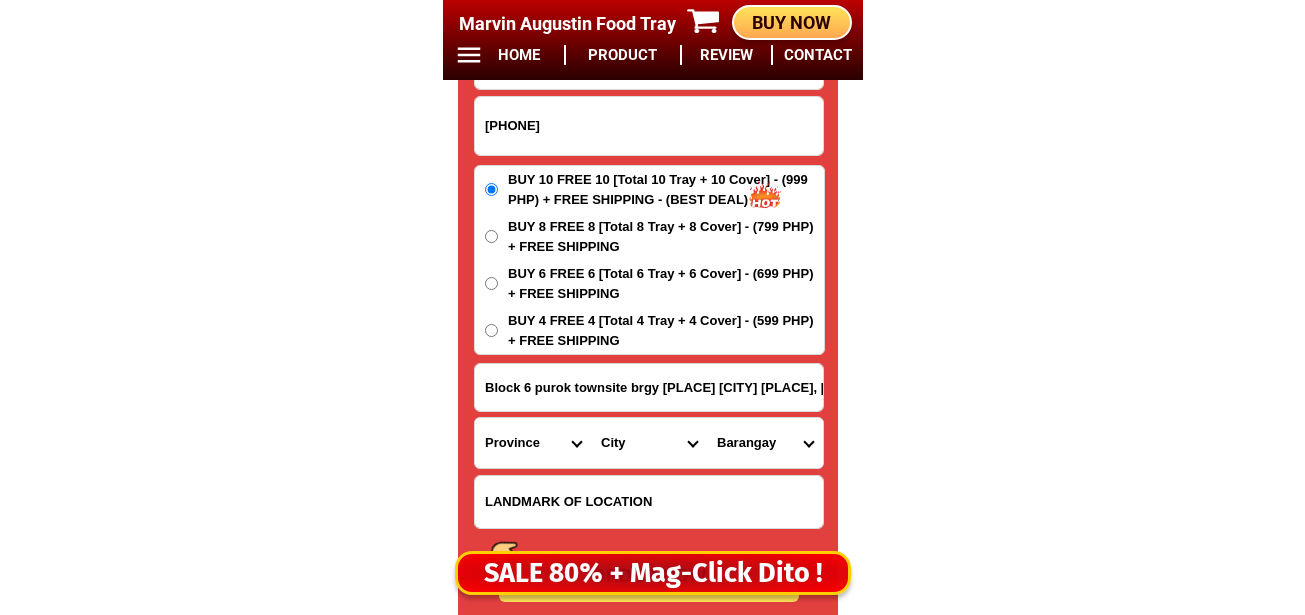 click on "[PLACE] [PLACE] [PLACE] [PLACE] [PLACE] [PLACE] [PLACE] [PLACE] [PLACE] [PLACE] [PLACE] [PLACE] [PLACE] [PLACE] [PLACE] [PLACE] [PLACE] [PLACE] [PLACE] [PLACE] [PLACE] [PLACE] [PLACE] [PLACE] [PLACE] [PLACE] [PLACE] [PLACE] [PLACE] [PLACE] [PLACE] [PLACE] [PLACE] [PLACE] [PLACE] [PLACE] [PLACE] [PLACE] [PLACE] [PLACE] [PLACE] [PLACE] [PLACE]" at bounding box center [765, 443] 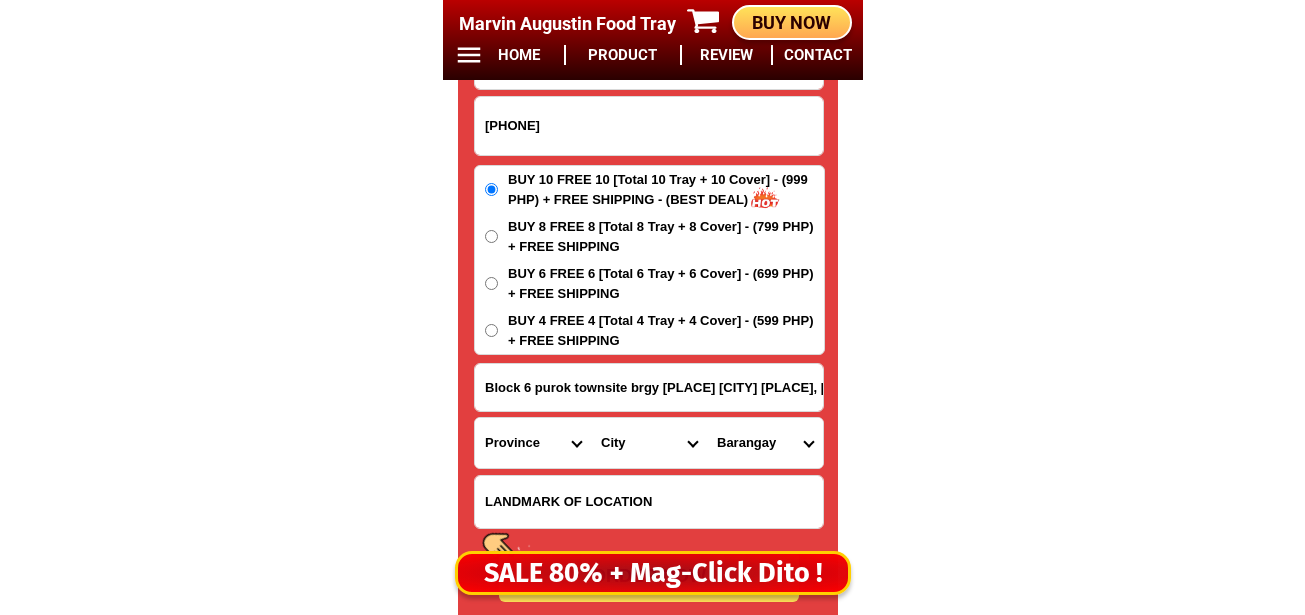 select on "[PHONE]" 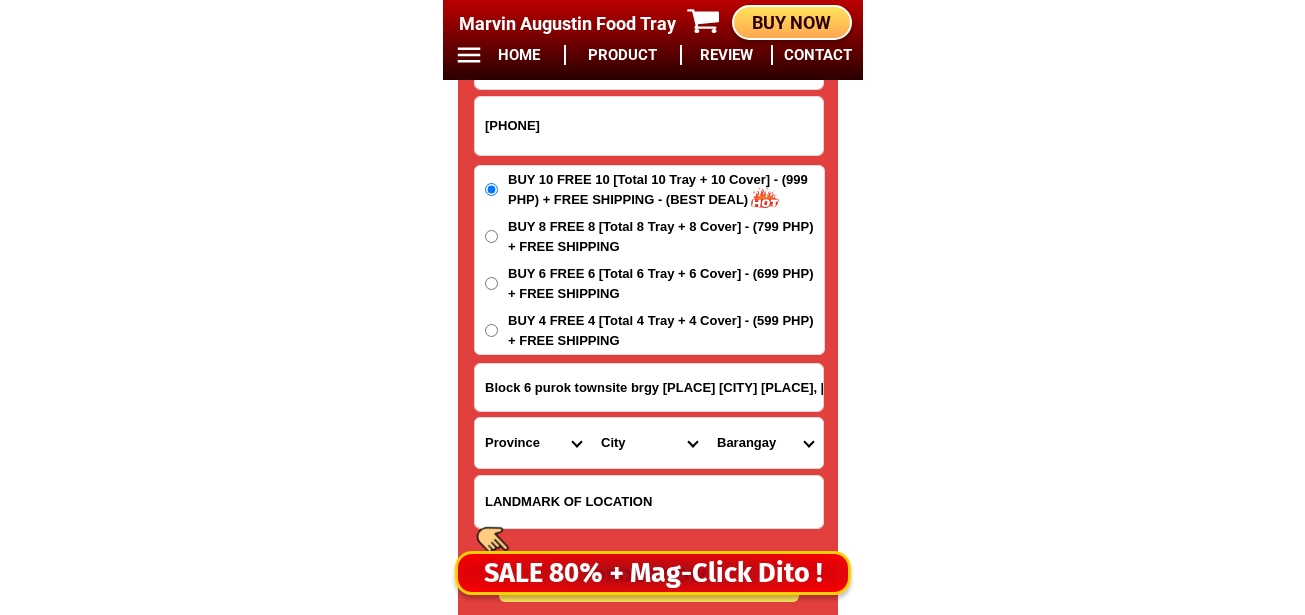 click on "[PLACE] [PLACE] [PLACE] [PLACE] [PLACE] [PLACE] [PLACE] [PLACE] [PLACE] [PLACE] [PLACE] [PLACE] [PLACE] [PLACE] [PLACE] [PLACE] [PLACE] [PLACE] [PLACE] [PLACE] [PLACE] [PLACE] [PLACE] [PLACE] [PLACE] [PLACE] [PLACE] [PLACE] [PLACE] [PLACE] [PLACE] [PLACE] [PLACE] [PLACE] [PLACE] [PLACE] [PLACE] [PLACE] [PLACE] [PLACE] [PLACE] [PLACE] [PLACE]" at bounding box center [765, 443] 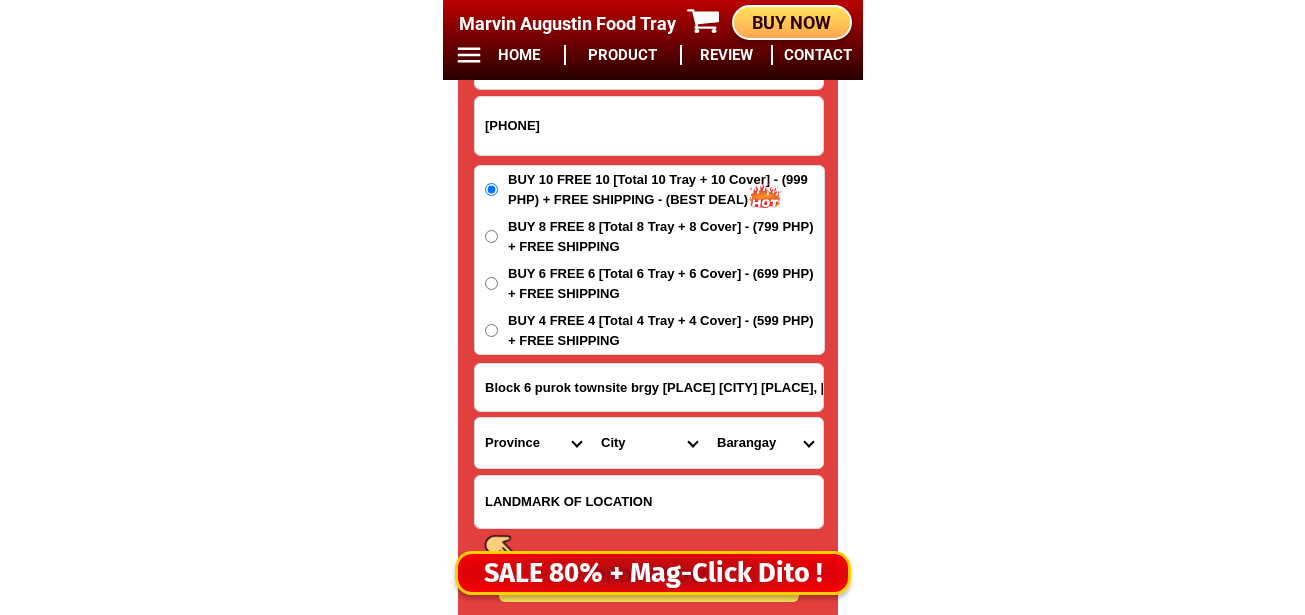 scroll, scrollTop: 16878, scrollLeft: 0, axis: vertical 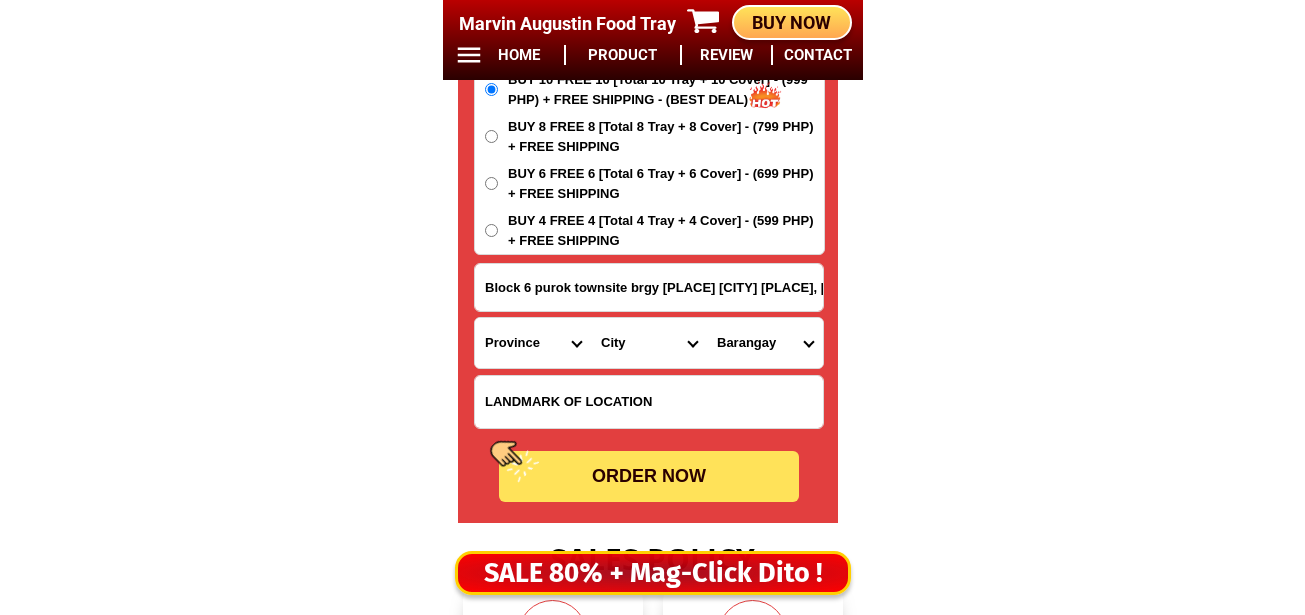 click on "ORDER NOW" at bounding box center [649, 476] 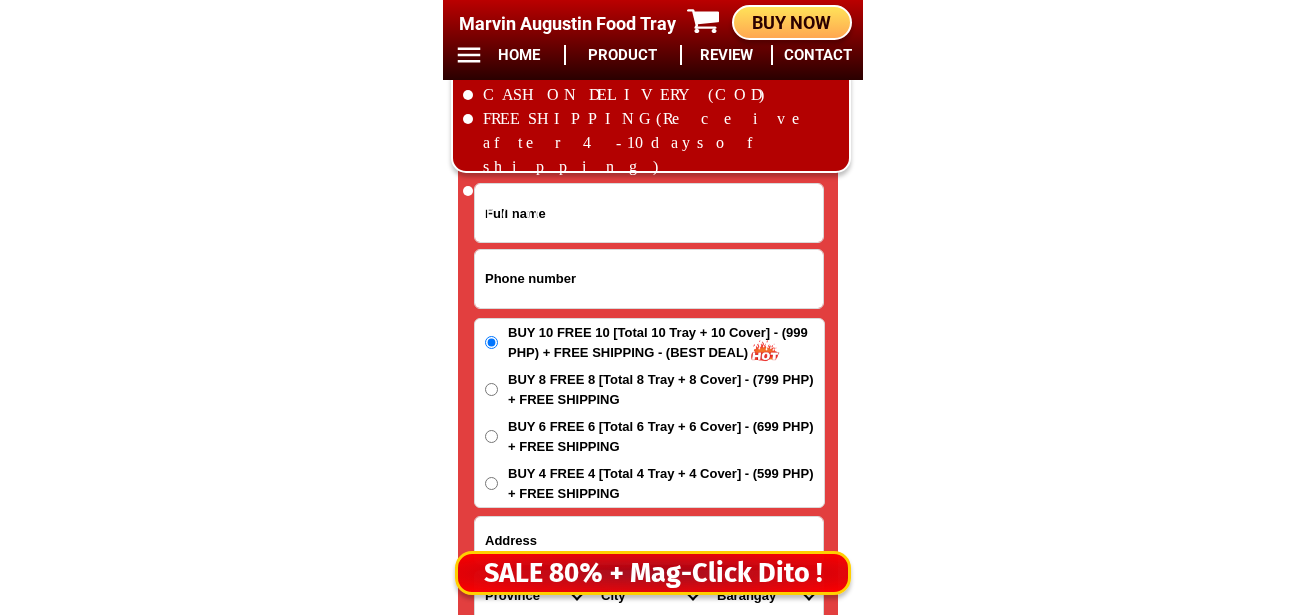 scroll, scrollTop: 16678, scrollLeft: 0, axis: vertical 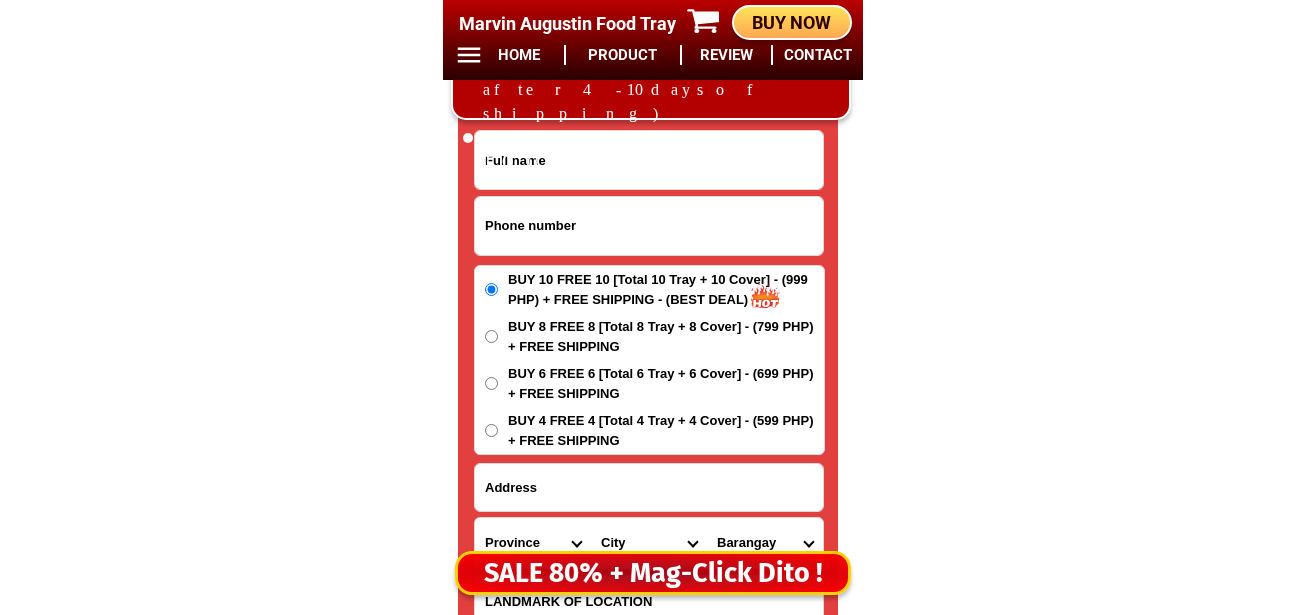 drag, startPoint x: 630, startPoint y: 213, endPoint x: 606, endPoint y: 220, distance: 25 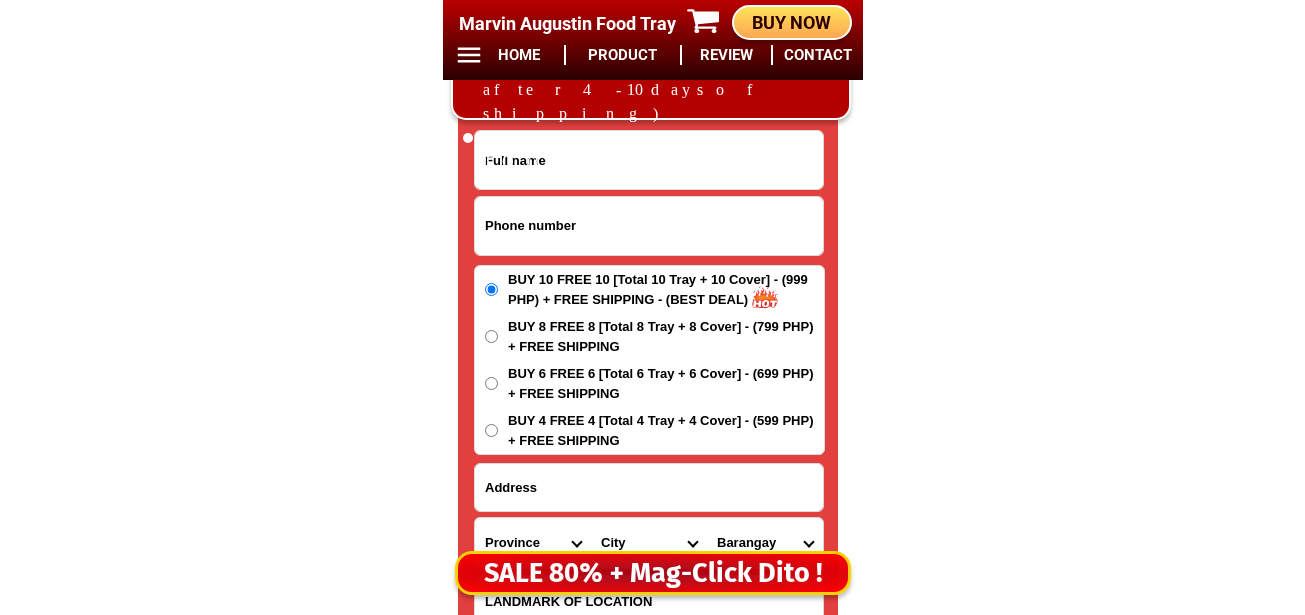 click at bounding box center (649, 226) 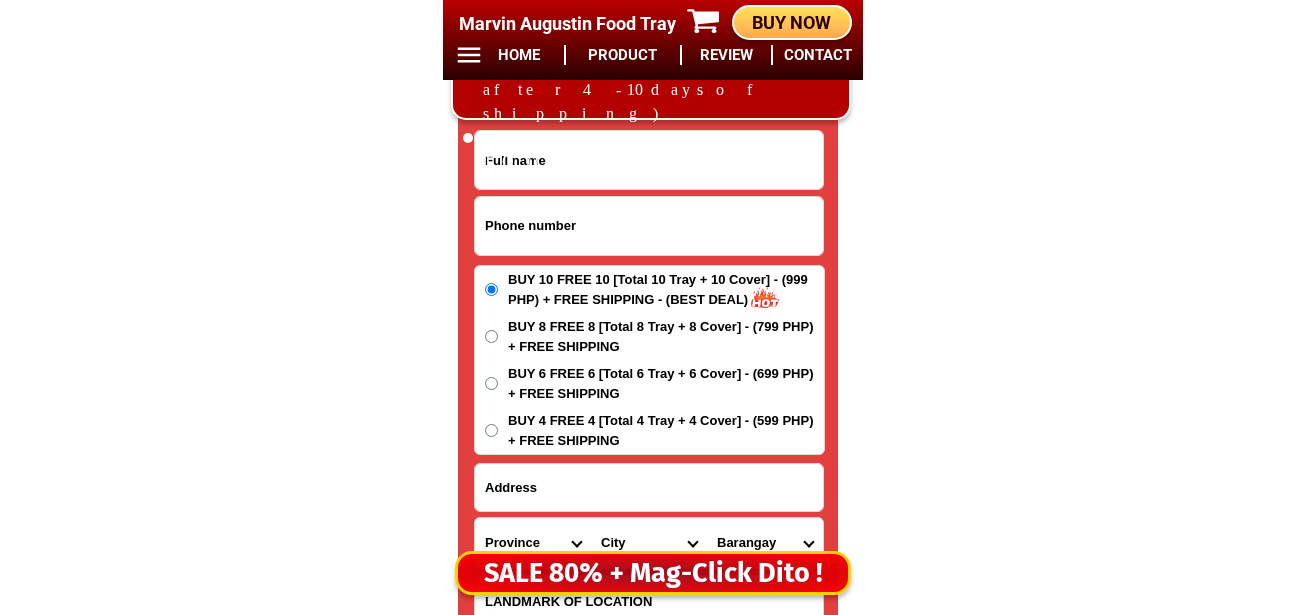 paste on "2940-971-4093" 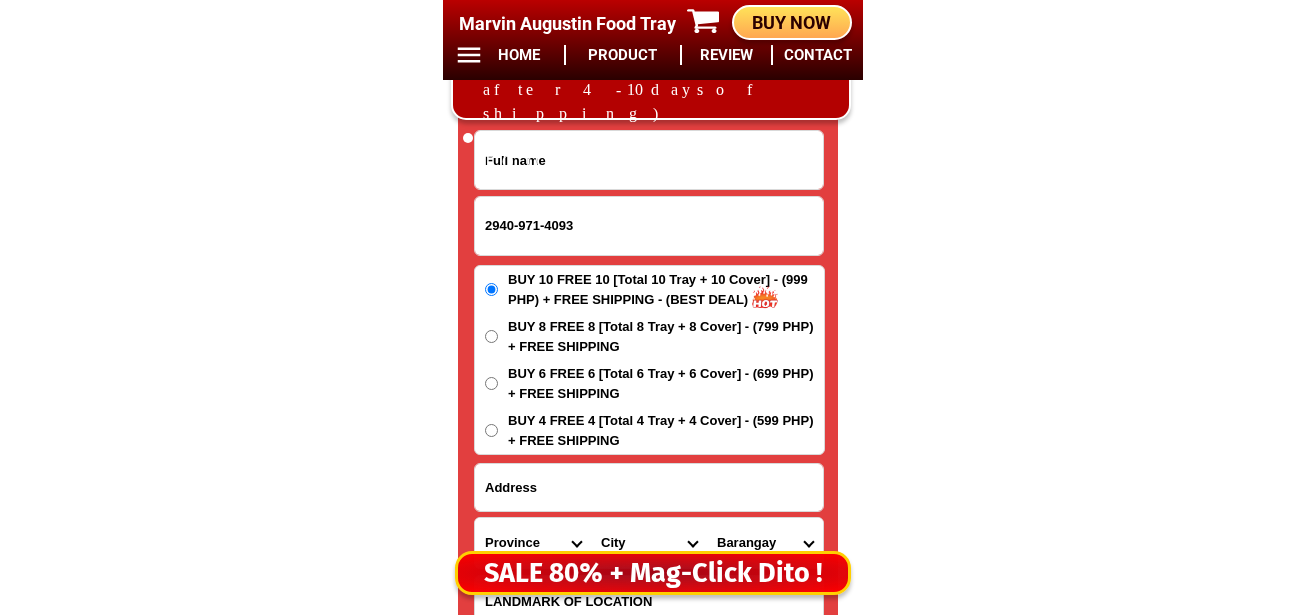 click on "2940-971-4093" at bounding box center [649, 226] 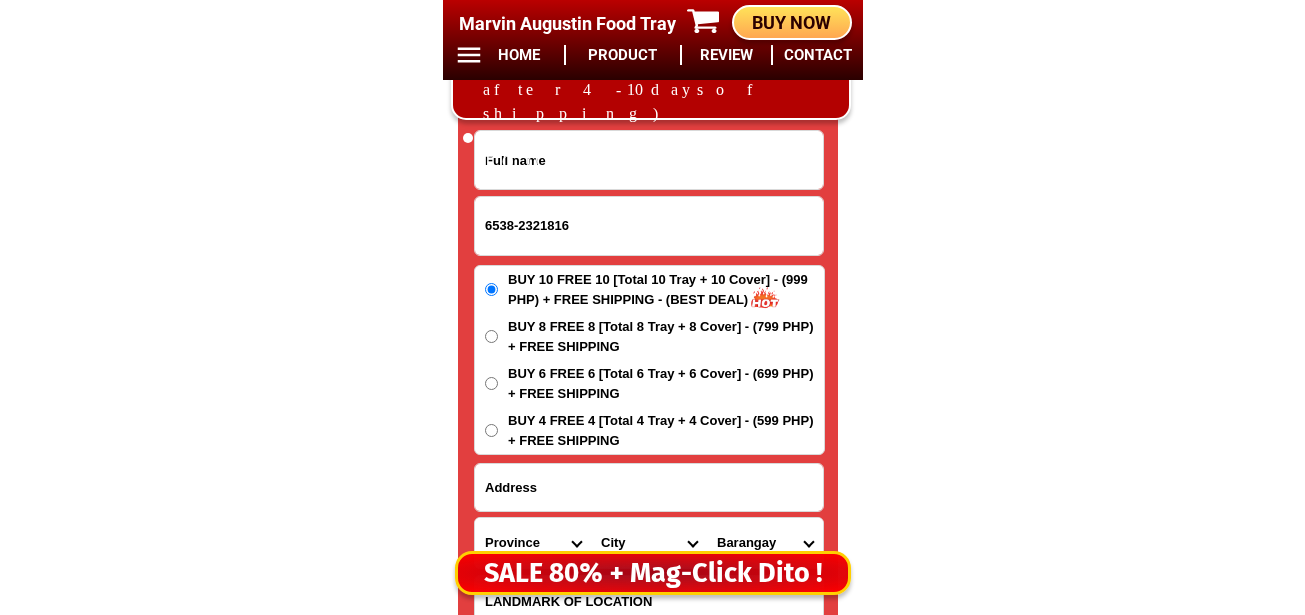 click on "6538-2321816" at bounding box center (649, 226) 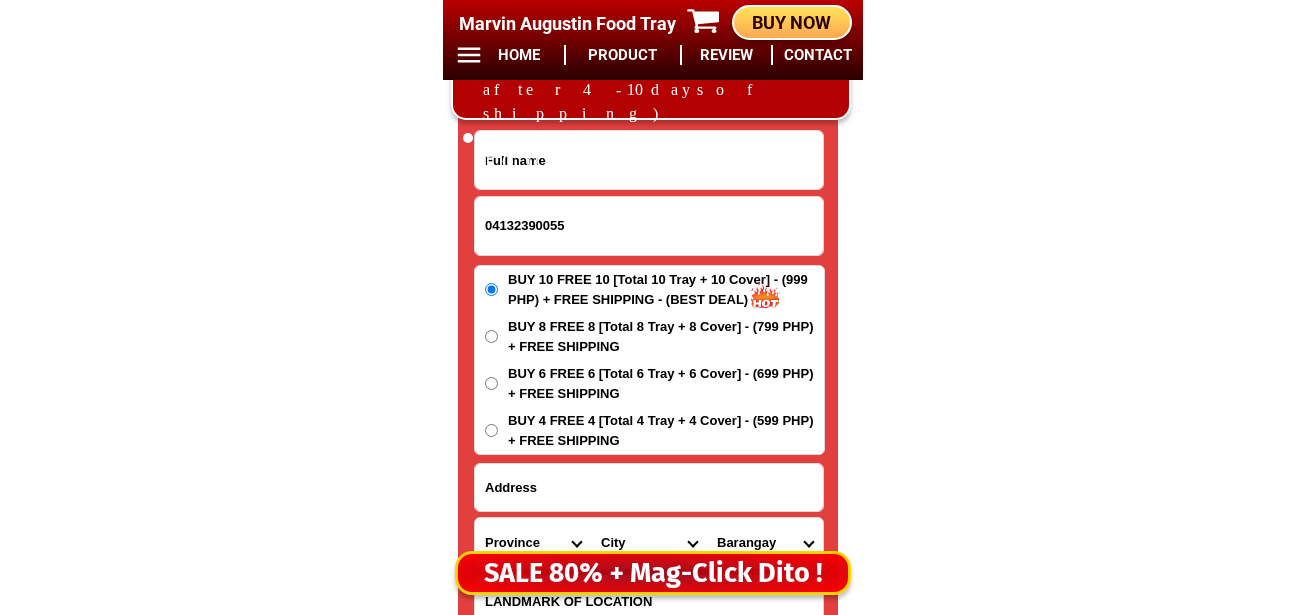 type on "04132390055" 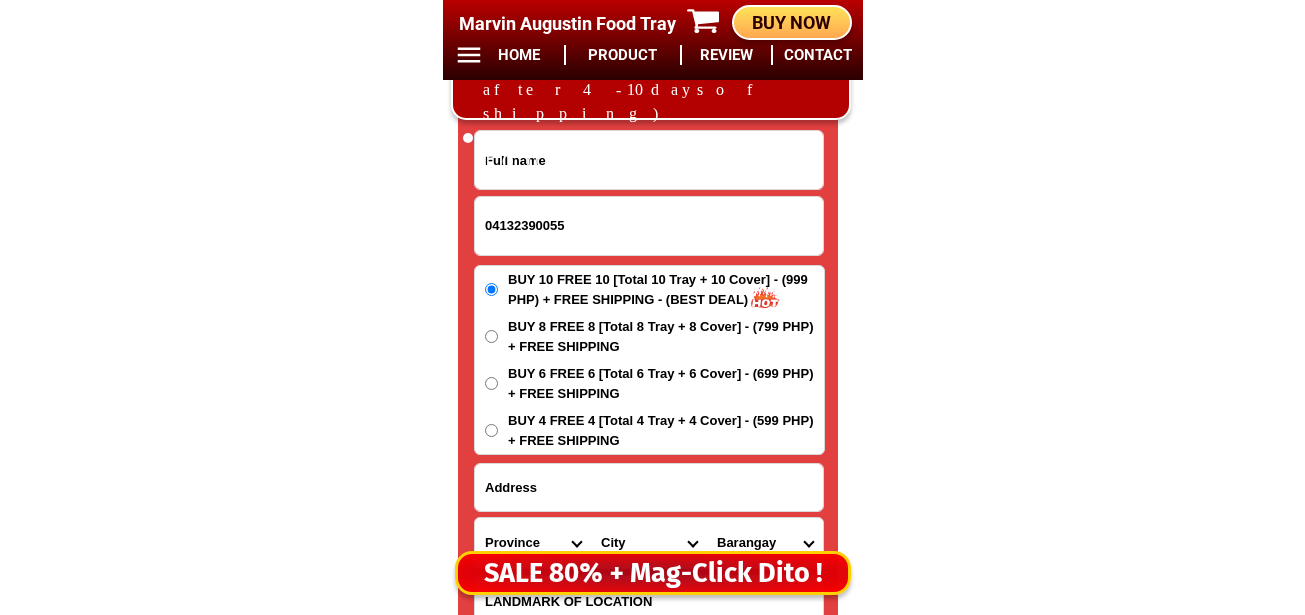 click at bounding box center (649, 160) 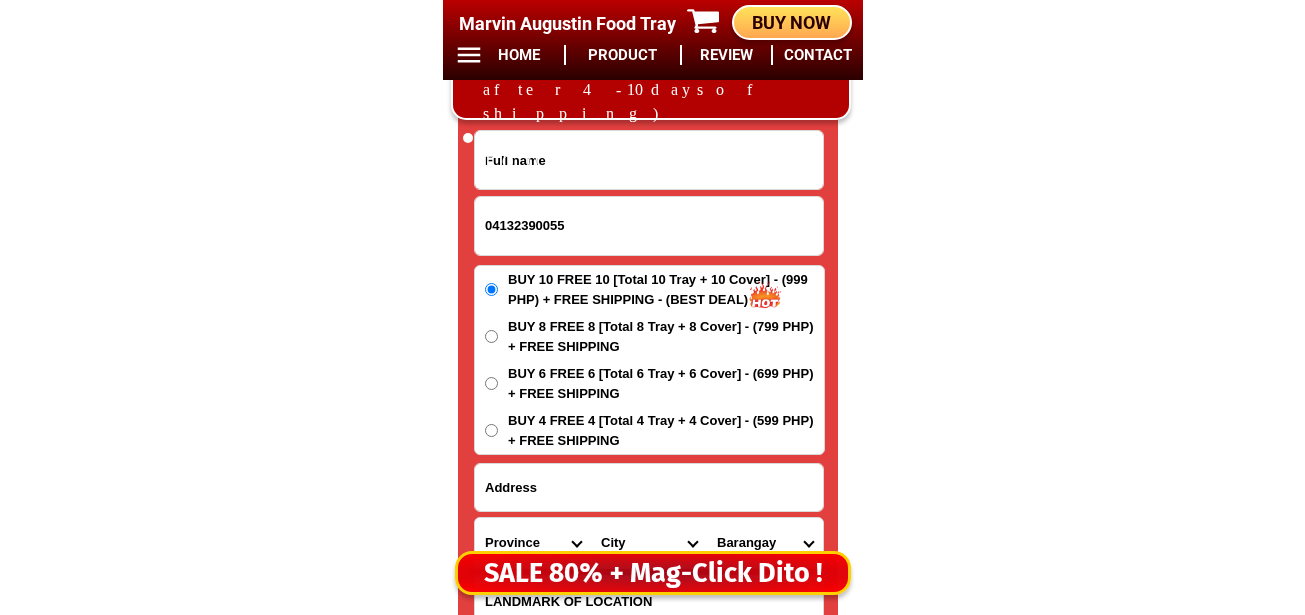 paste on "Lore I. Dolo Sita" 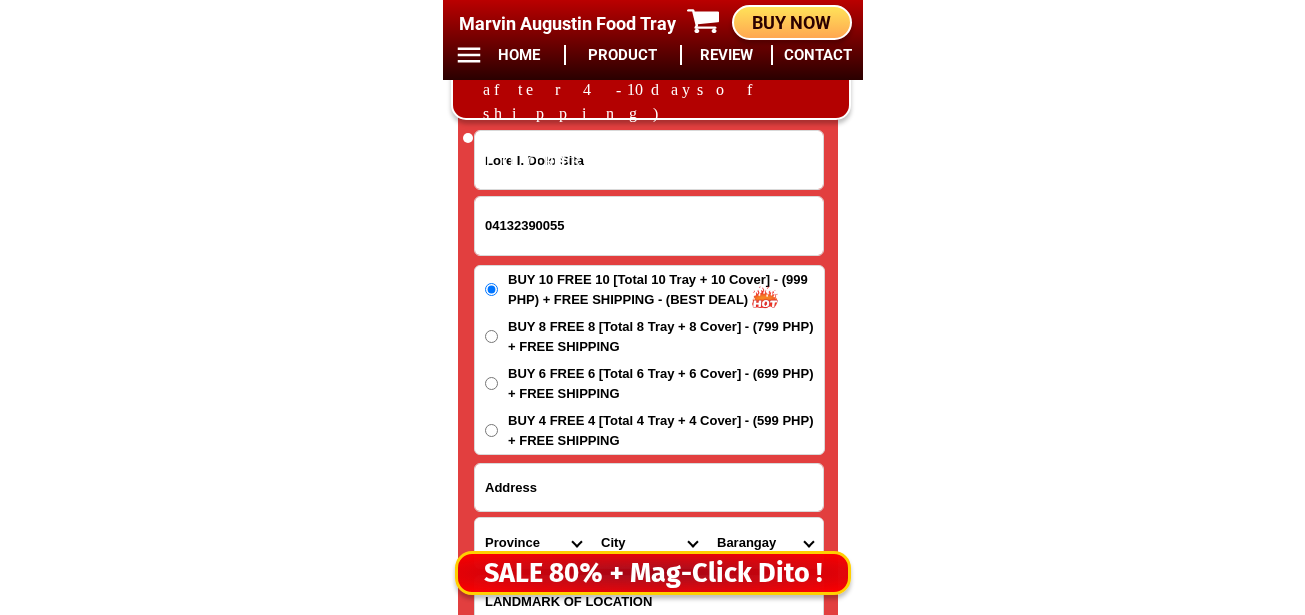 type on "Lore I. Dolo Sita" 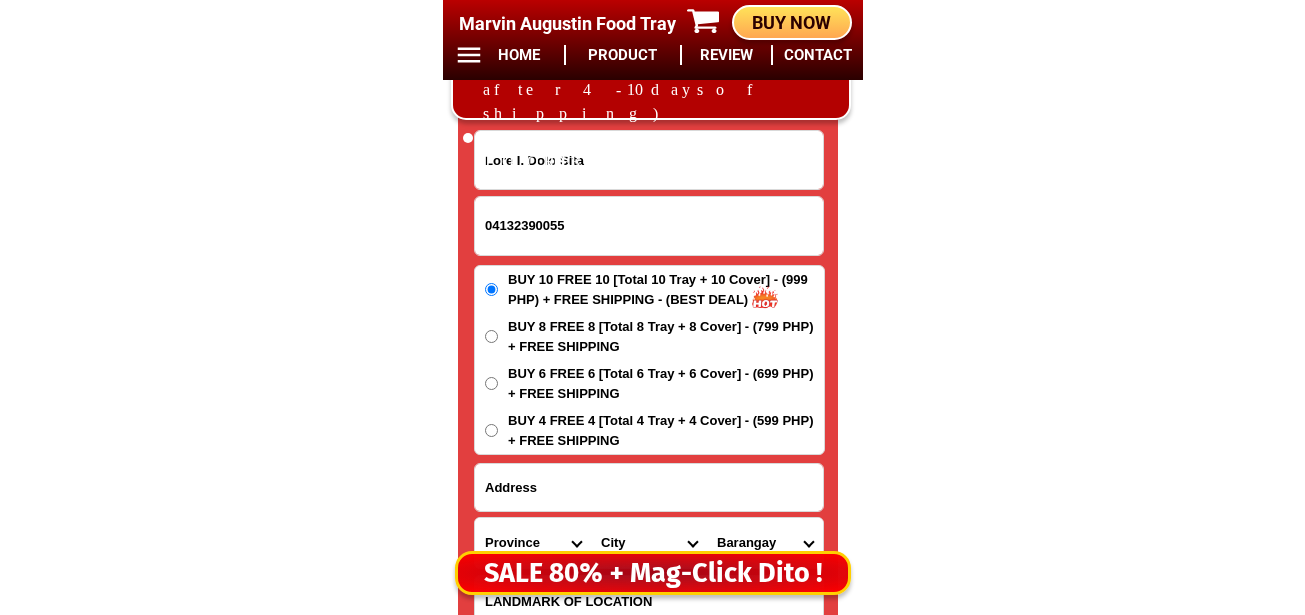 click on "BUY 6 FREE 6 [Total 6 Tray + 6 Cover] - (699 PHP) + FREE SHIPPING" at bounding box center (666, 289) 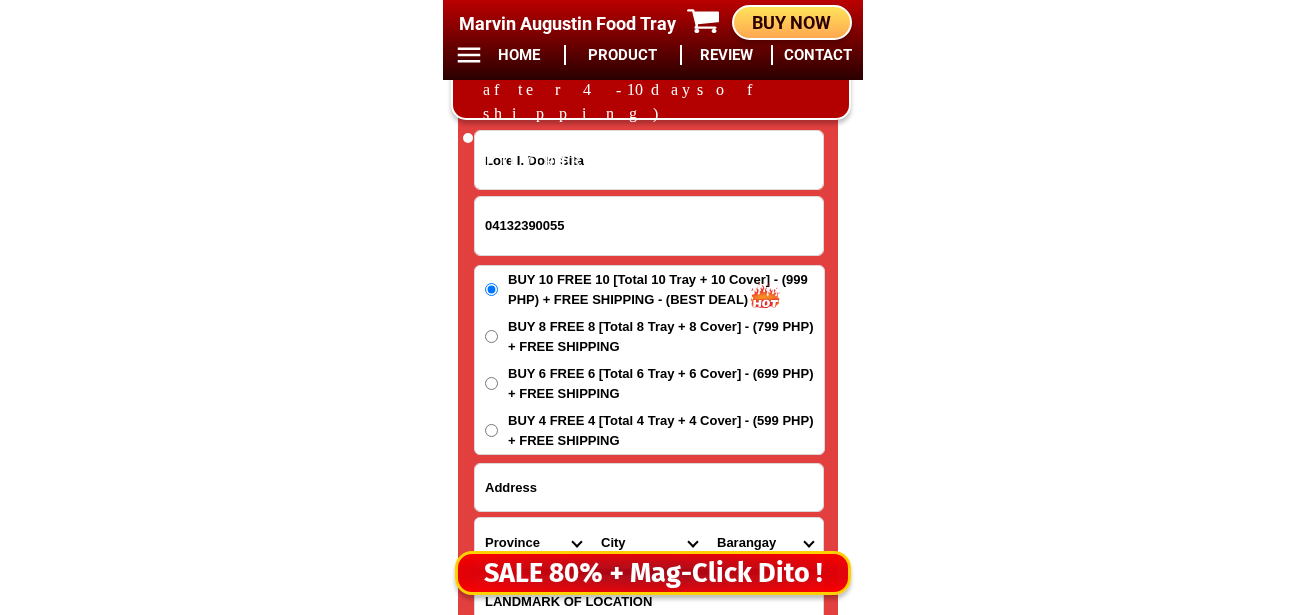 click on "BUY 6 FREE 6 [Total 6 Tray + 6 Cover] - (699 PHP) + FREE SHIPPING" at bounding box center (491, 383) 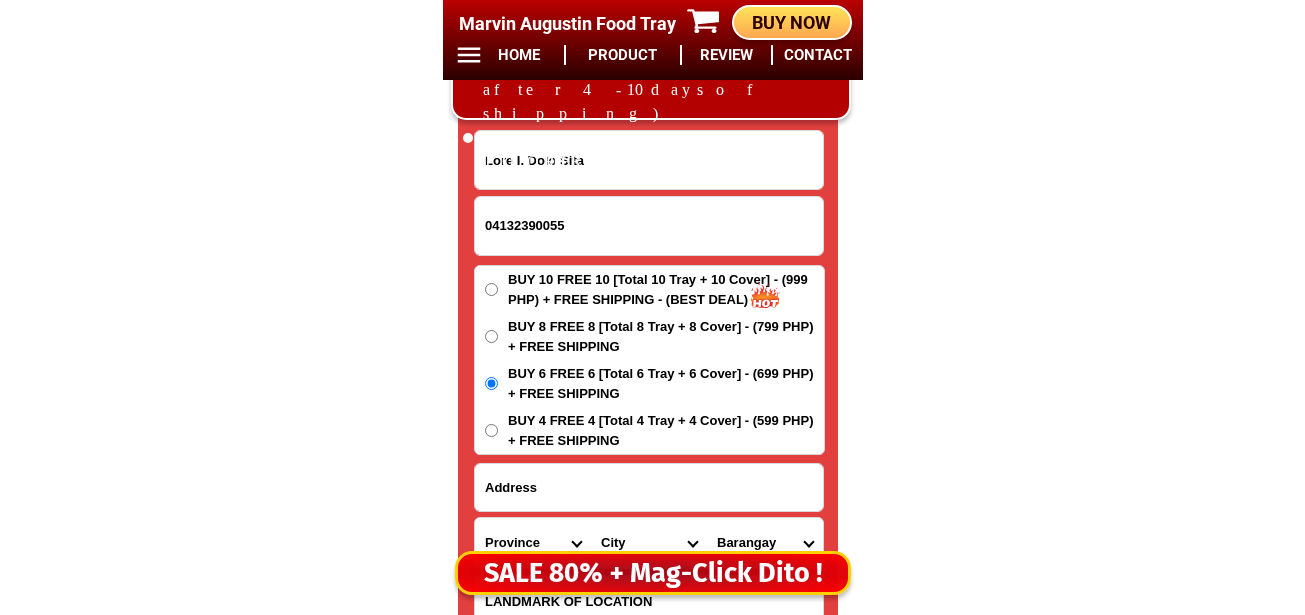 click at bounding box center [649, 487] 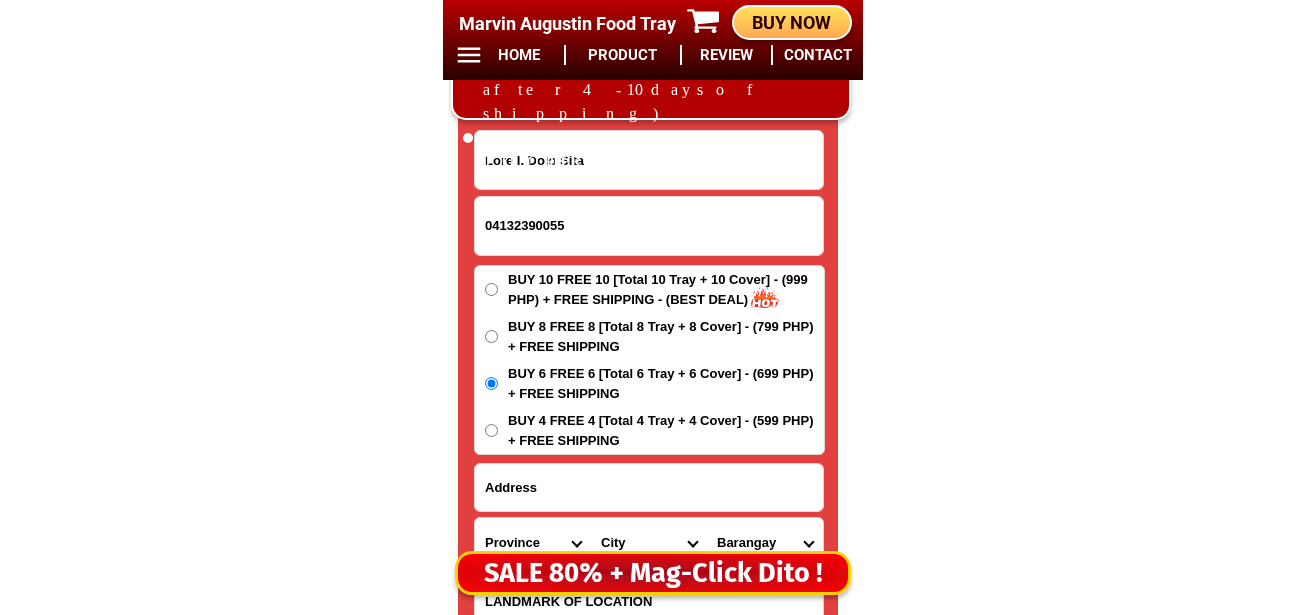 paste on "041 Loremip Do., Sitametconse Adip." 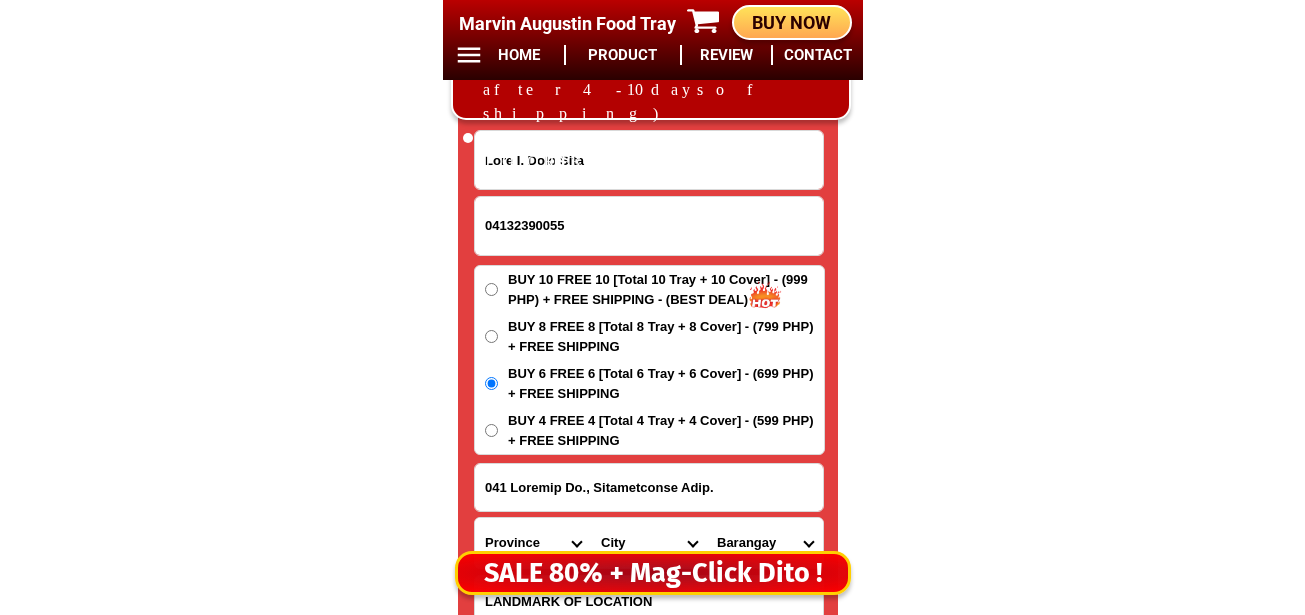 type on "279 Manngga St., Justineville Subd." 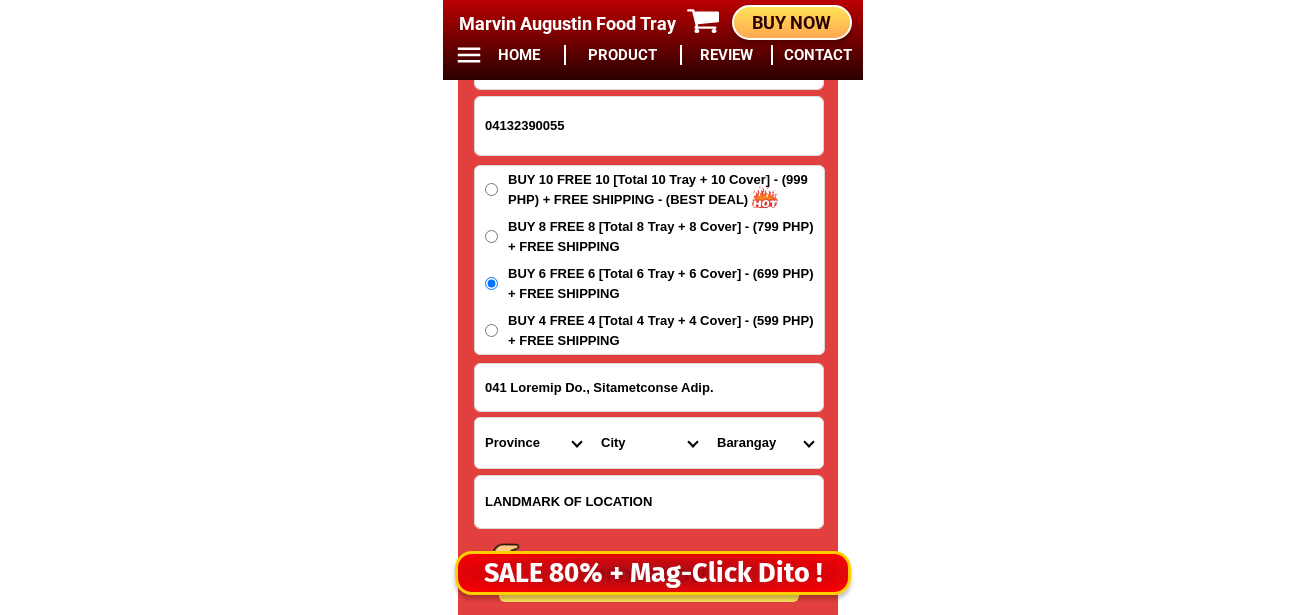 click at bounding box center [649, 502] 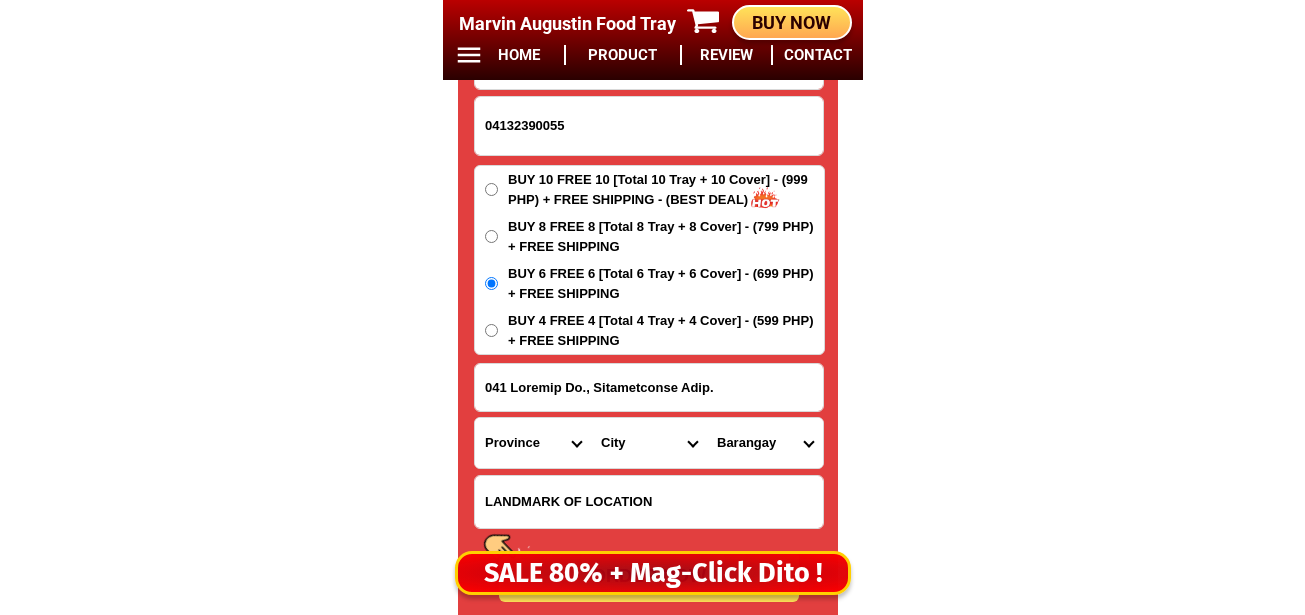 paste on "Back of C-CORD" 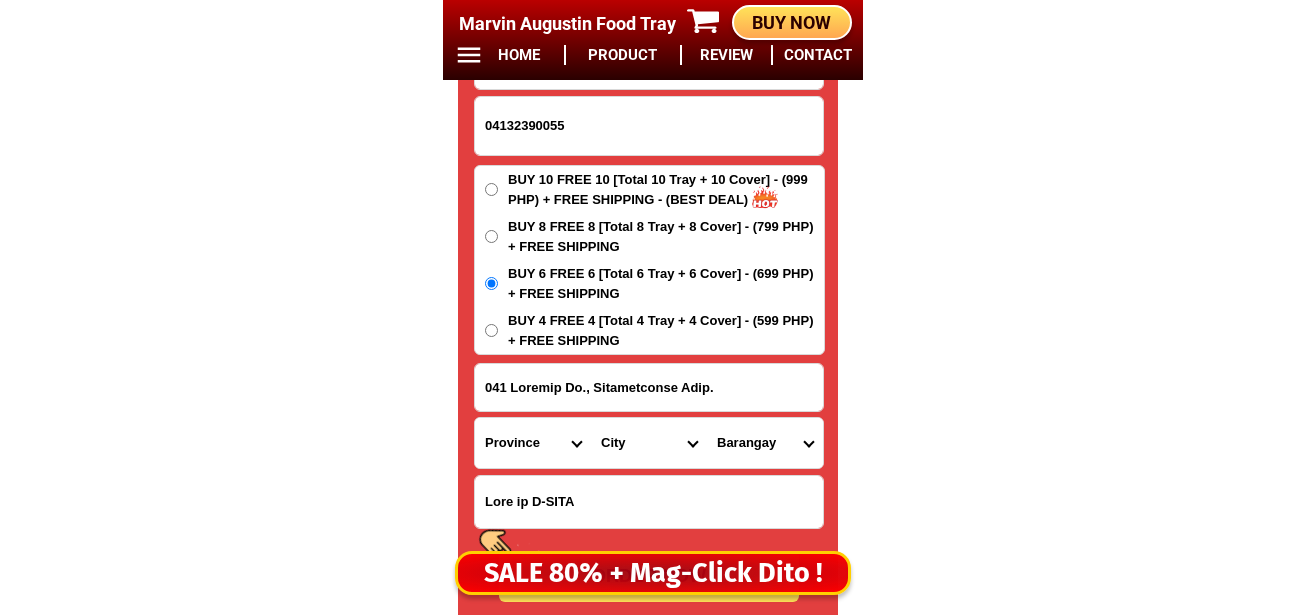type on "Back of C-CORD" 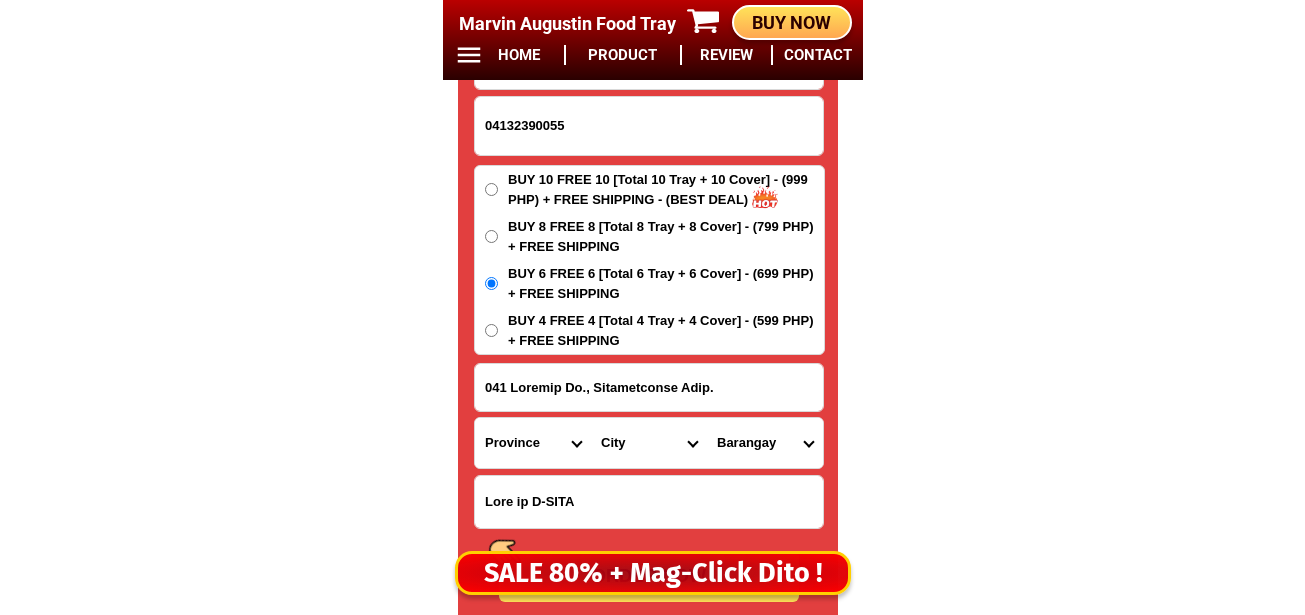 drag, startPoint x: 507, startPoint y: 449, endPoint x: 510, endPoint y: 430, distance: 19.235384 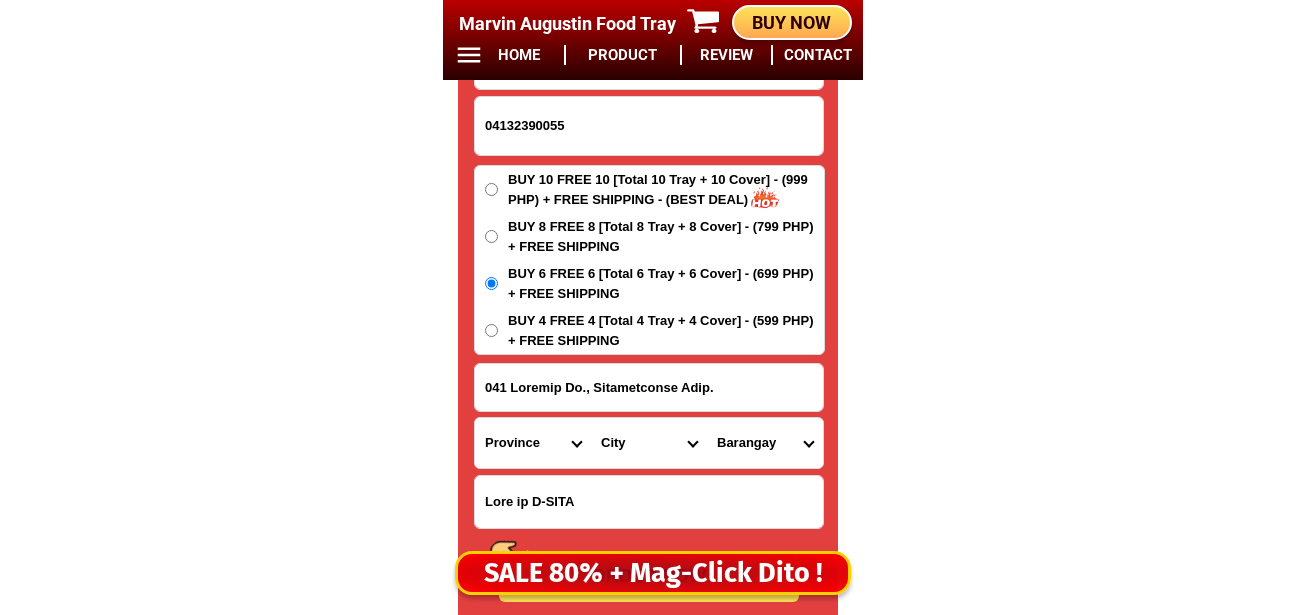 click on "Province Abra Agusan-del-norte Agusan-del-sur Aklan Albay Antique Apayao Aurora Basilan Bataan Batanes Batangas Benguet Biliran Bohol Bukidnon Bulacan Cagayan Camarines-norte Camarines-sur Camiguin Capiz Catanduanes Cavite Cebu Cotabato Davao-de-oro Davao-del-norte Davao-del-sur Davao-occidental Davao-oriental Dinagat-islands Eastern-samar Guimaras Ifugao Ilocos-norte Ilocos-sur Iloilo Isabela Kalinga La-union Laguna Lanao-del-norte Lanao-del-sur Leyte Maguindanao Marinduque Masbate Metro-manila Misamis-occidental Misamis-oriental Mountain-province Negros-occidental Negros-oriental Northern-samar Nueva-ecija Nueva-vizcaya Occidental-mindoro Oriental-mindoro Palawan Pampanga Pangasinan Quezon Quirino Rizal Romblon Sarangani Siquijor Sorsogon South-cotabato Southern-leyte Sultan-kudarat Sulu Surigao-del-norte Surigao-del-sur Tarlac Tawi-tawi Western-samar Zambales Zamboanga-del-norte Zamboanga-del-sur Zamboanga-sibugay" at bounding box center [533, 443] 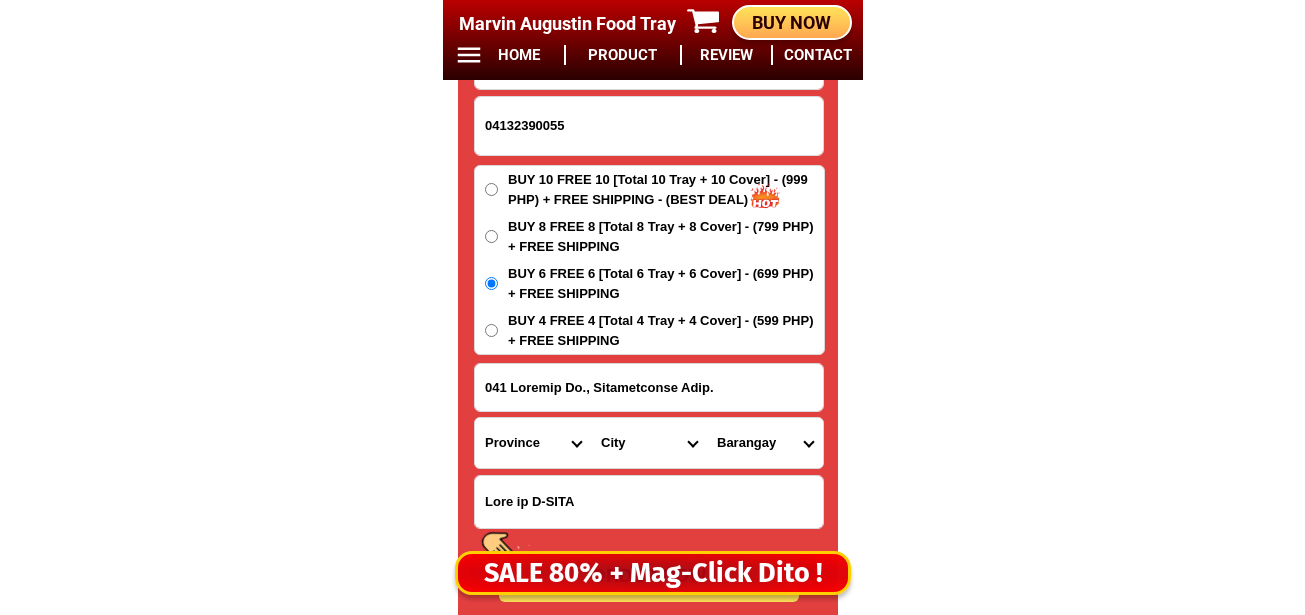 select on "63_826" 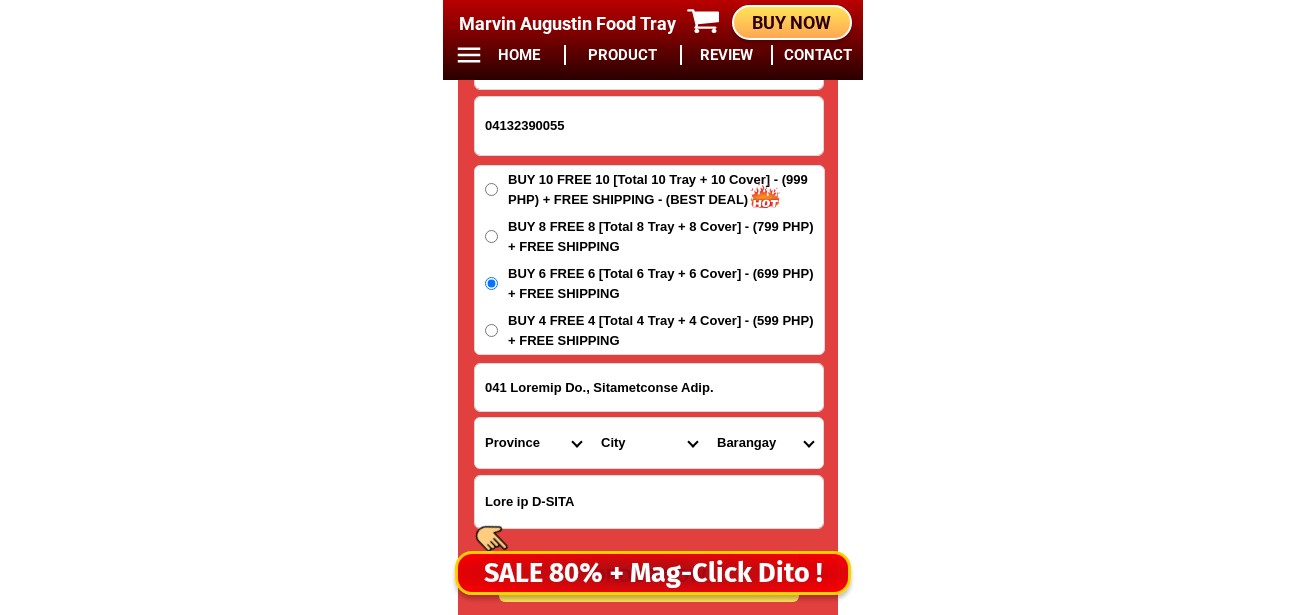 click on "Province Abra Agusan-del-norte Agusan-del-sur Aklan Albay Antique Apayao Aurora Basilan Bataan Batanes Batangas Benguet Biliran Bohol Bukidnon Bulacan Cagayan Camarines-norte Camarines-sur Camiguin Capiz Catanduanes Cavite Cebu Cotabato Davao-de-oro Davao-del-norte Davao-del-sur Davao-occidental Davao-oriental Dinagat-islands Eastern-samar Guimaras Ifugao Ilocos-norte Ilocos-sur Iloilo Isabela Kalinga La-union Laguna Lanao-del-norte Lanao-del-sur Leyte Maguindanao Marinduque Masbate Metro-manila Misamis-occidental Misamis-oriental Mountain-province Negros-occidental Negros-oriental Northern-samar Nueva-ecija Nueva-vizcaya Occidental-mindoro Oriental-mindoro Palawan Pampanga Pangasinan Quezon Quirino Rizal Romblon Sarangani Siquijor Sorsogon South-cotabato Southern-leyte Sultan-kudarat Sulu Surigao-del-norte Surigao-del-sur Tarlac Tawi-tawi Western-samar Zambales Zamboanga-del-norte Zamboanga-del-sur Zamboanga-sibugay" at bounding box center [533, 443] 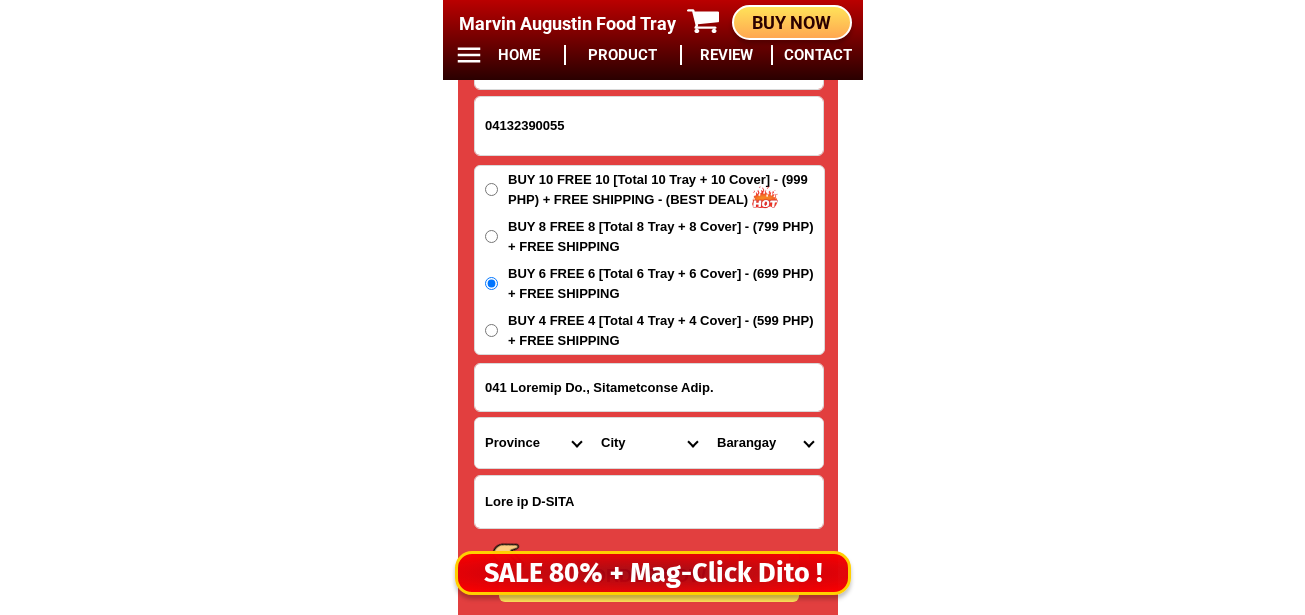 drag, startPoint x: 625, startPoint y: 436, endPoint x: 633, endPoint y: 420, distance: 17.888544 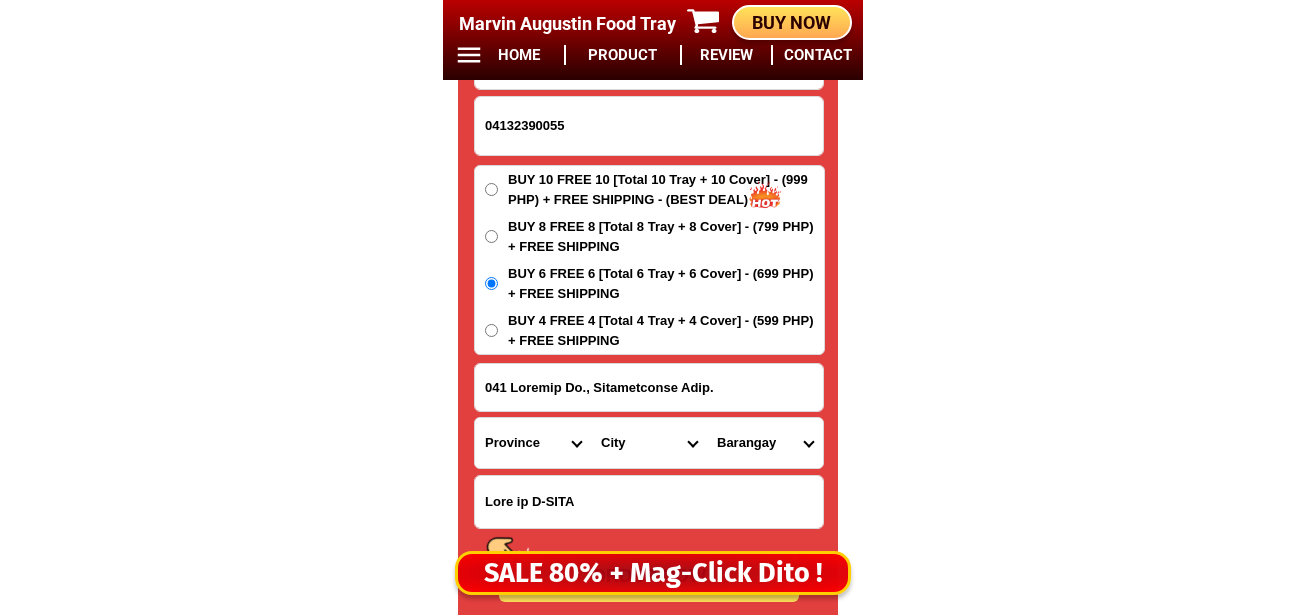 click on "City Alfonso Amadeo Bacoor Carmona Cavite-city Cavite-magallanes Cavite-rosario Dasmarinas-city Gen.-mariano-alvarez General-emilio-aguinaldo General-trias Imus Indang Kawit Maragondon Mendez Naic Noveleta Silang Tagaytay-city Tanza Ternate Trece-martires-city" at bounding box center (649, 443) 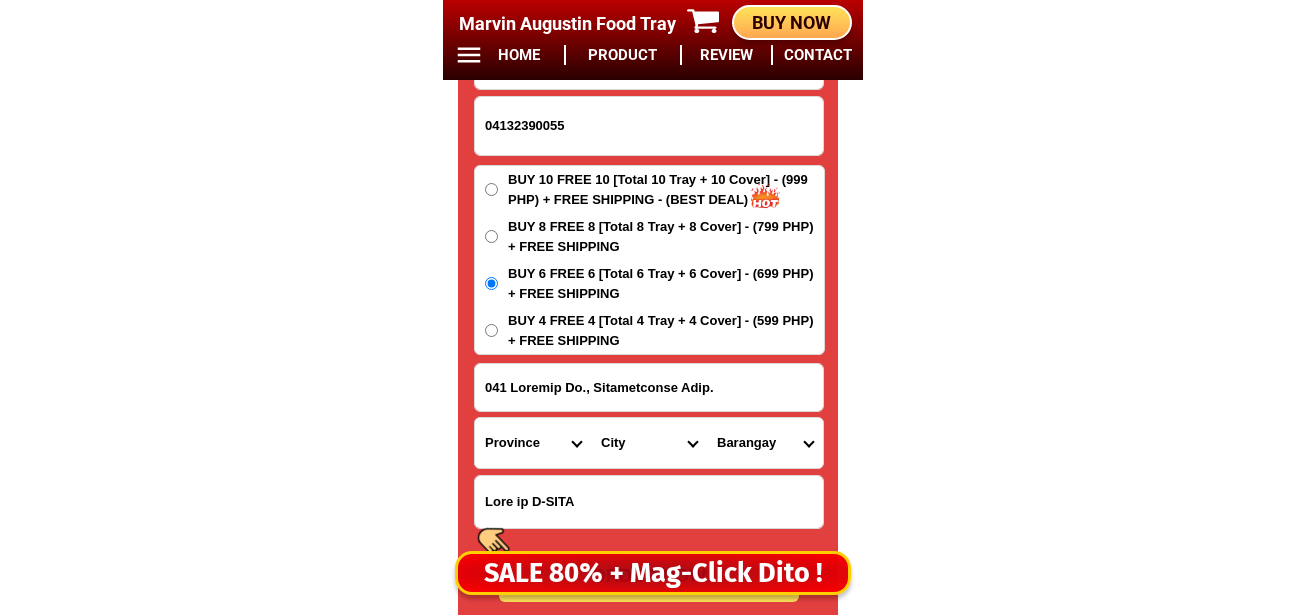 select on "63_8268103" 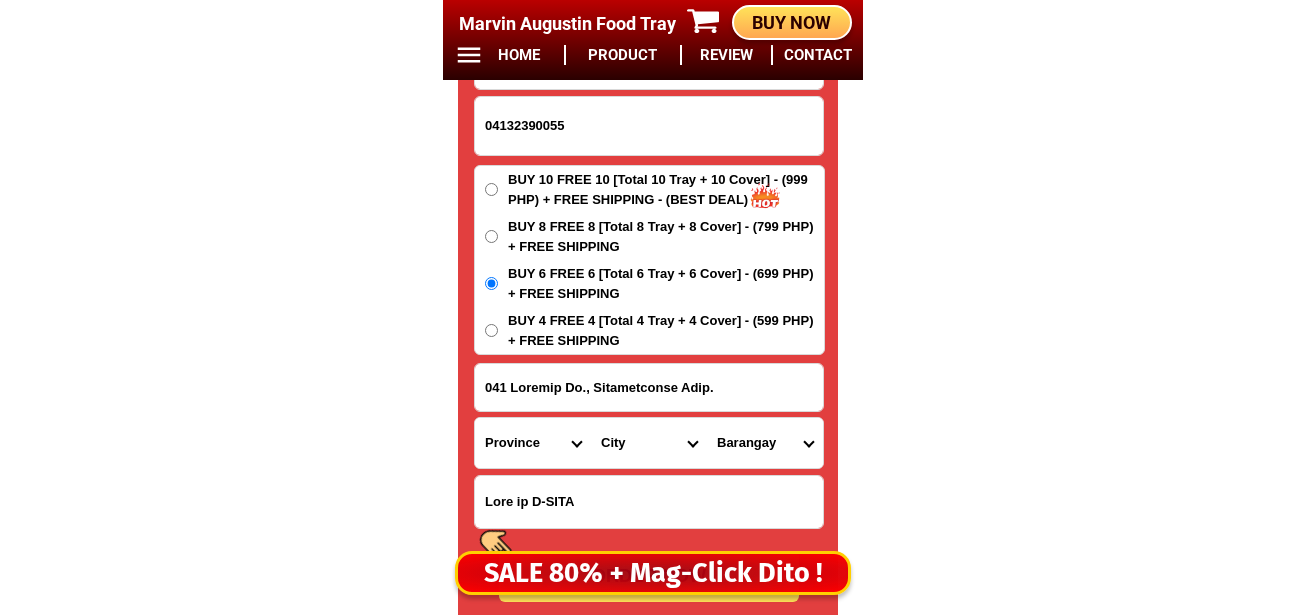 click on "City Alfonso Amadeo Bacoor Carmona Cavite-city Cavite-magallanes Cavite-rosario Dasmarinas-city Gen.-mariano-alvarez General-emilio-aguinaldo General-trias Imus Indang Kawit Maragondon Mendez Naic Noveleta Silang Tagaytay-city Tanza Ternate Trece-martires-city" at bounding box center (649, 443) 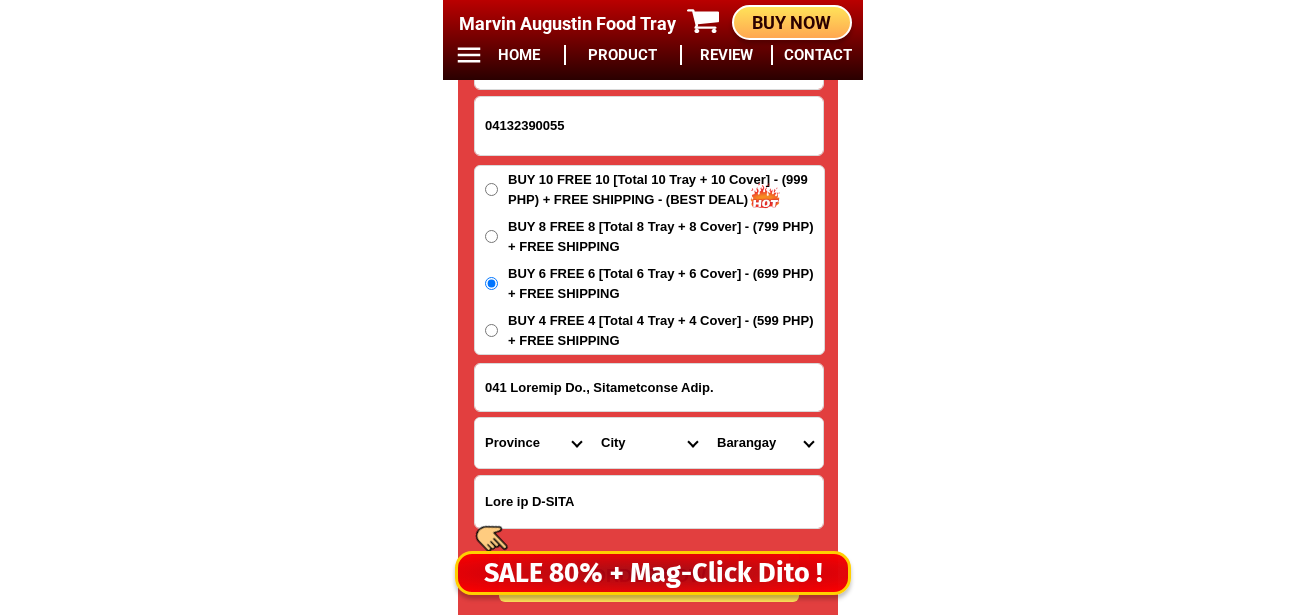 click on "Barangay Alima Aniban i Aniban ii Aniban iii Aniban iv Aniban v Banalo Bayanan Campo santo Daang bukid Digman Dulong bayan Habay i Habay ii Kaingin (pob.) Ligas i Ligas ii Ligas iii Mabolo i Mabolo ii Mabolo iii Maliksi i Maliksi ii Maliksi iii Mambog i Mambog ii Mambog iii Mambog iv Mambog v Molino i Molino ii Molino iii Molino iv Molino v Molino vi Molino vii Niog i Niog ii Niog iii P.f. espiritu i (panapaan) P.f. espiritu ii P.f. espiritu iii P.f. espiritu iv P.f. espiritu v P.f. espiritu vi P.f. espiritu vii P.f. espiritu viii Queens row central Queens row east Queens row west Real i Real ii Salinas i Salinas ii Salinas iii Salinas iv San nicolas i San nicolas ii San nicolas iii Sineguelasan Tabing dagat Talaba i Talaba ii Talaba iii Talaba iv Talaba v Talaba vi Talaba vii Zapote i Zapote ii Zapote iii Zapote iv Zapote v" at bounding box center [765, 443] 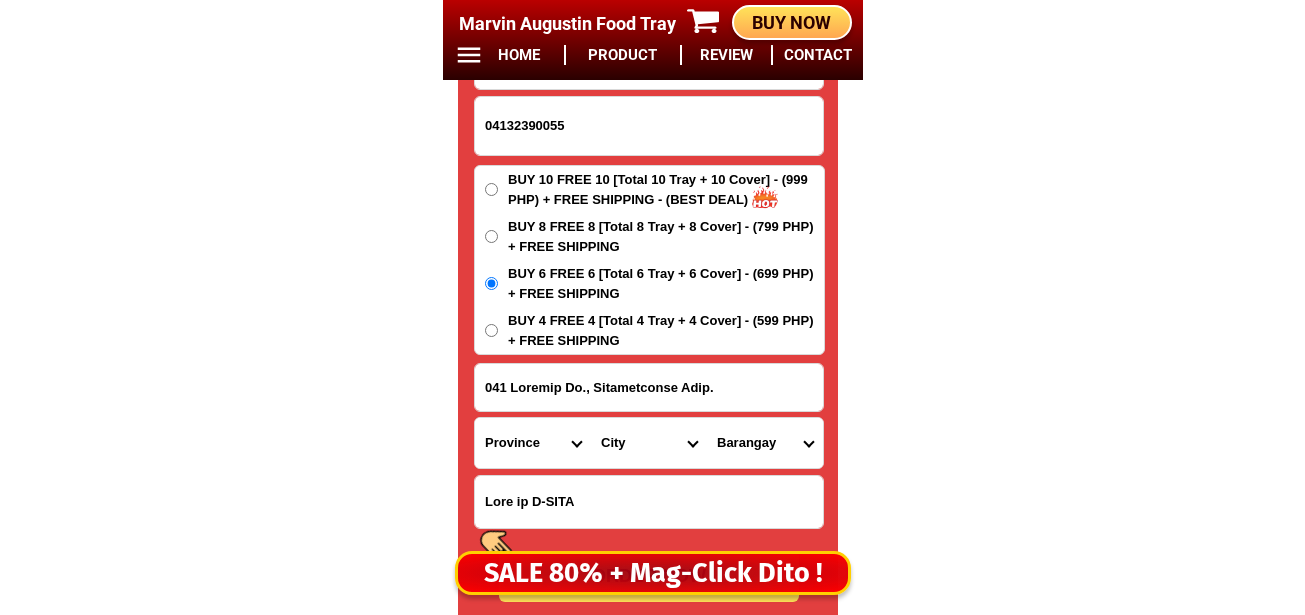 select on "63_8268103548" 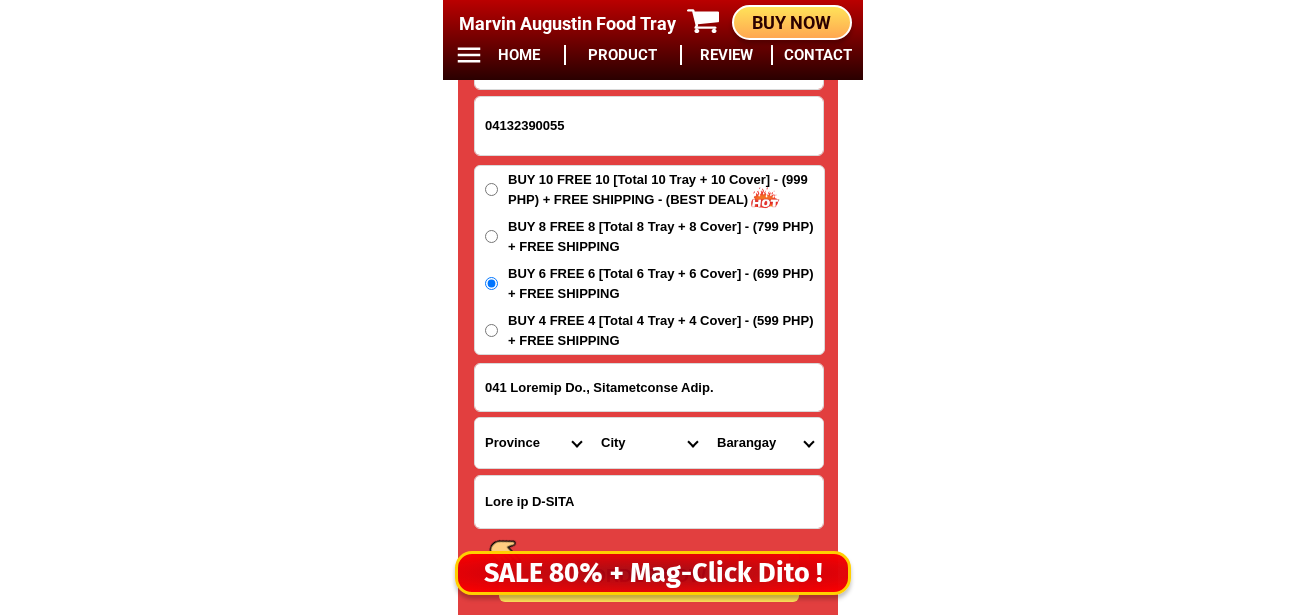 click on "Barangay Alima Aniban i Aniban ii Aniban iii Aniban iv Aniban v Banalo Bayanan Campo santo Daang bukid Digman Dulong bayan Habay i Habay ii Kaingin (pob.) Ligas i Ligas ii Ligas iii Mabolo i Mabolo ii Mabolo iii Maliksi i Maliksi ii Maliksi iii Mambog i Mambog ii Mambog iii Mambog iv Mambog v Molino i Molino ii Molino iii Molino iv Molino v Molino vi Molino vii Niog i Niog ii Niog iii P.f. espiritu i (panapaan) P.f. espiritu ii P.f. espiritu iii P.f. espiritu iv P.f. espiritu v P.f. espiritu vi P.f. espiritu vii P.f. espiritu viii Queens row central Queens row east Queens row west Real i Real ii Salinas i Salinas ii Salinas iii Salinas iv San nicolas i San nicolas ii San nicolas iii Sineguelasan Tabing dagat Talaba i Talaba ii Talaba iii Talaba iv Talaba v Talaba vi Talaba vii Zapote i Zapote ii Zapote iii Zapote iv Zapote v" at bounding box center [765, 443] 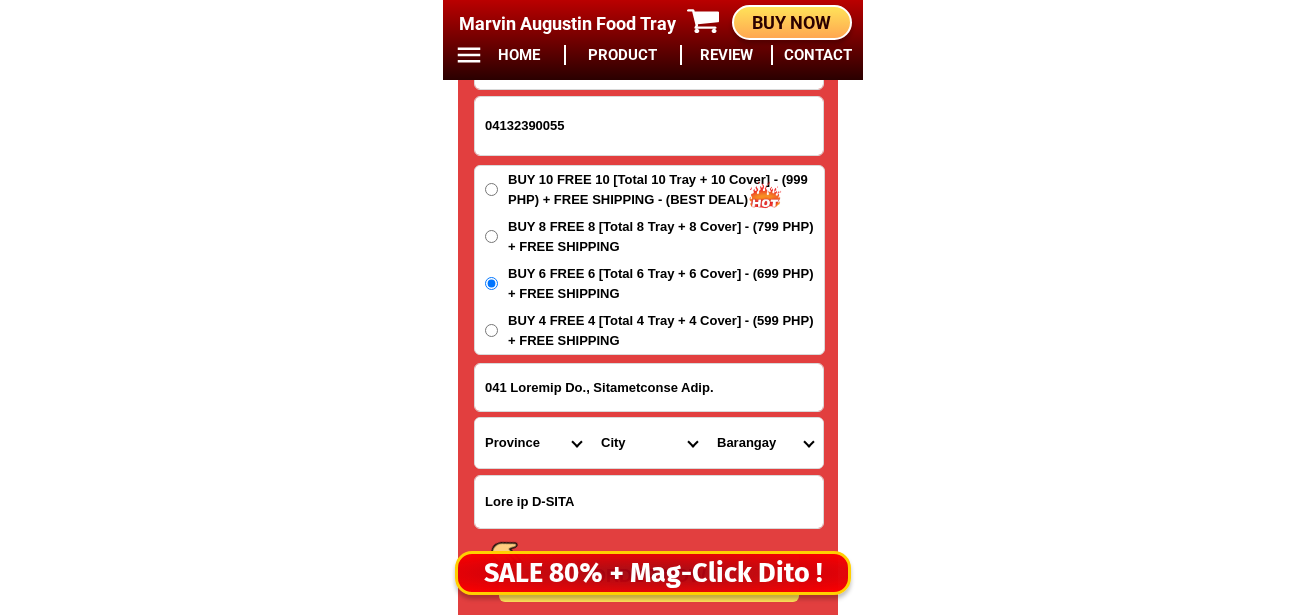 scroll, scrollTop: 16878, scrollLeft: 0, axis: vertical 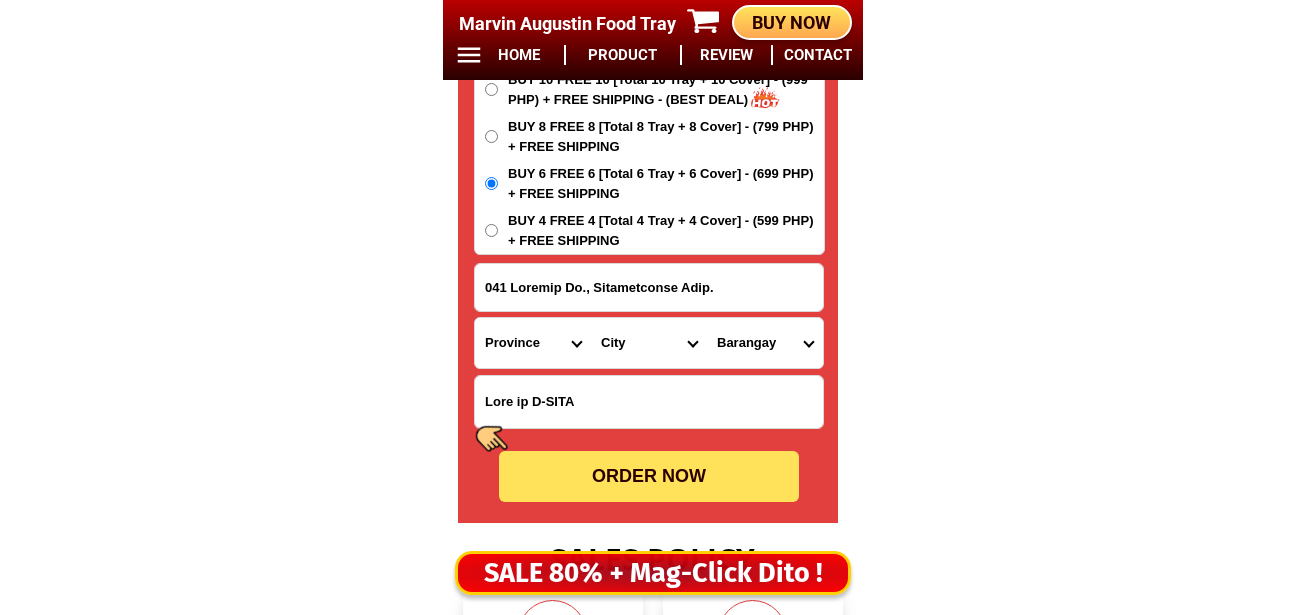 click on "ORDER NOW" at bounding box center [649, 476] 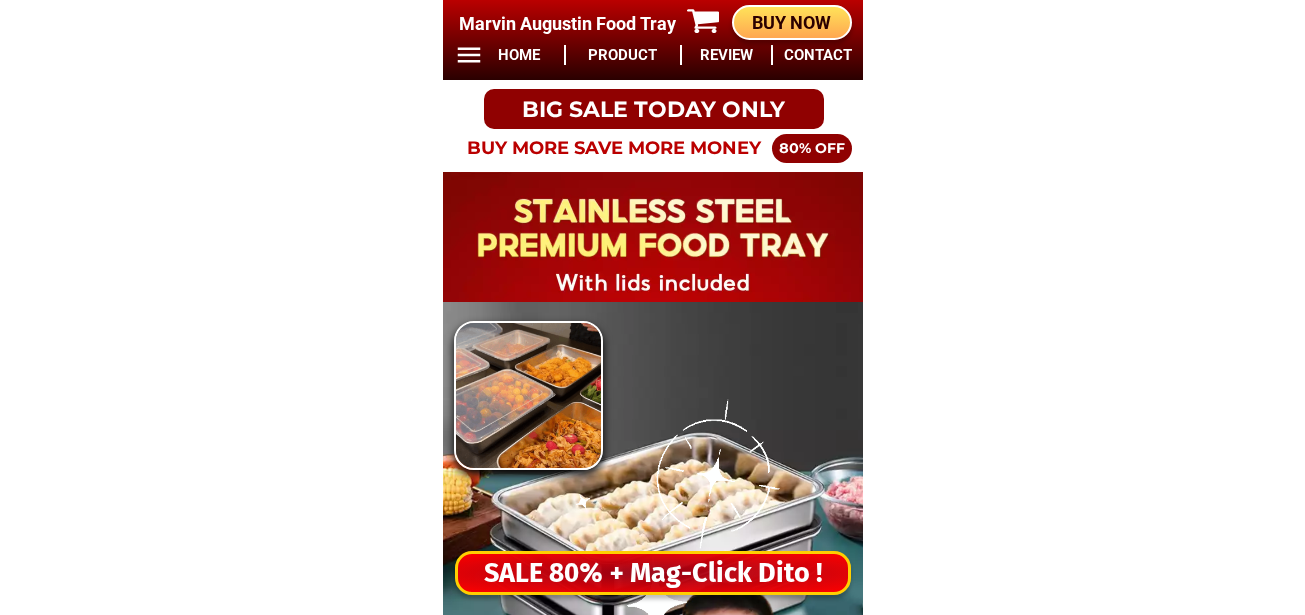 scroll, scrollTop: 0, scrollLeft: 0, axis: both 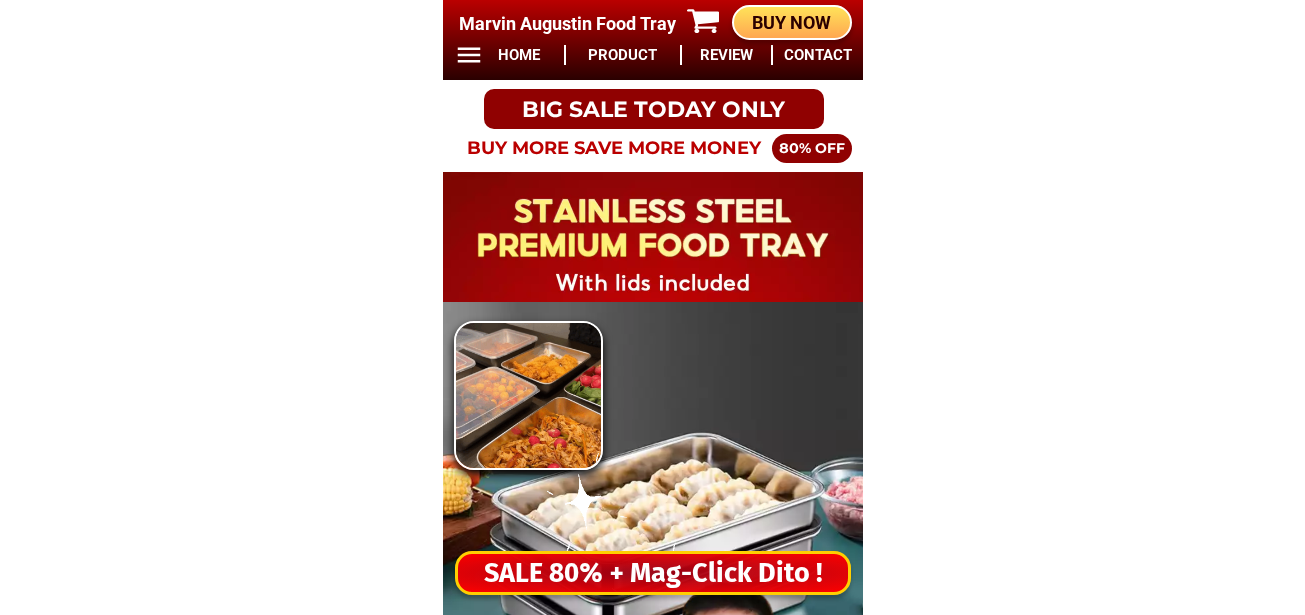 click on "SALE 80% + Mag-Click Dito !" at bounding box center [653, 573] 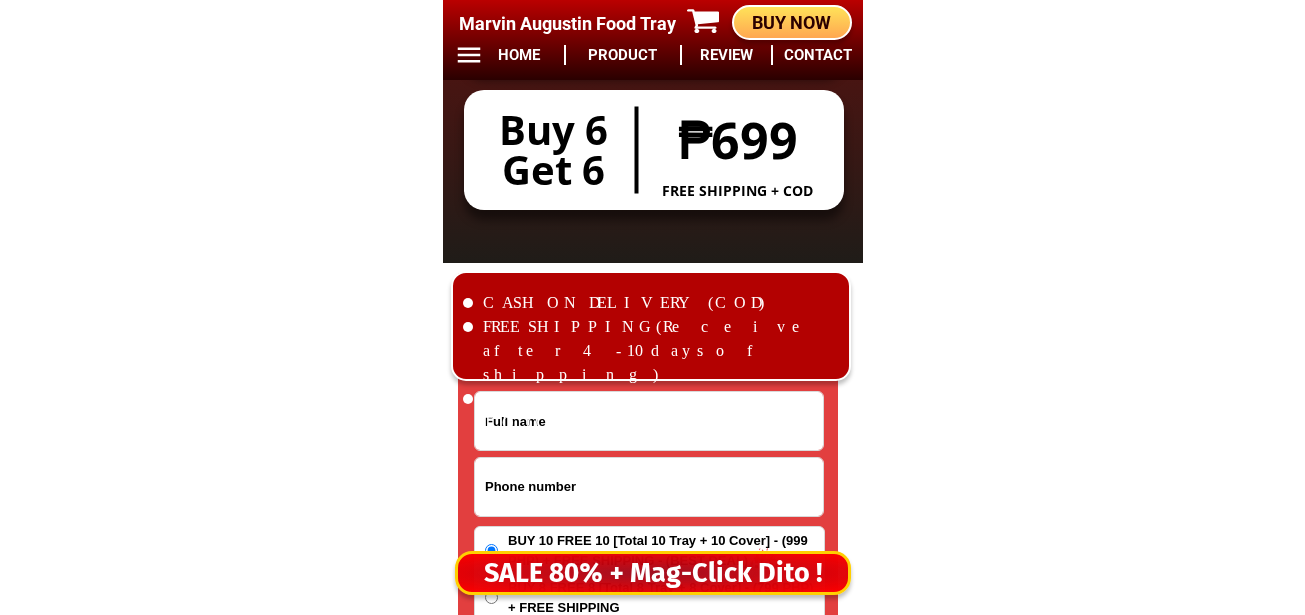 scroll, scrollTop: 16678, scrollLeft: 0, axis: vertical 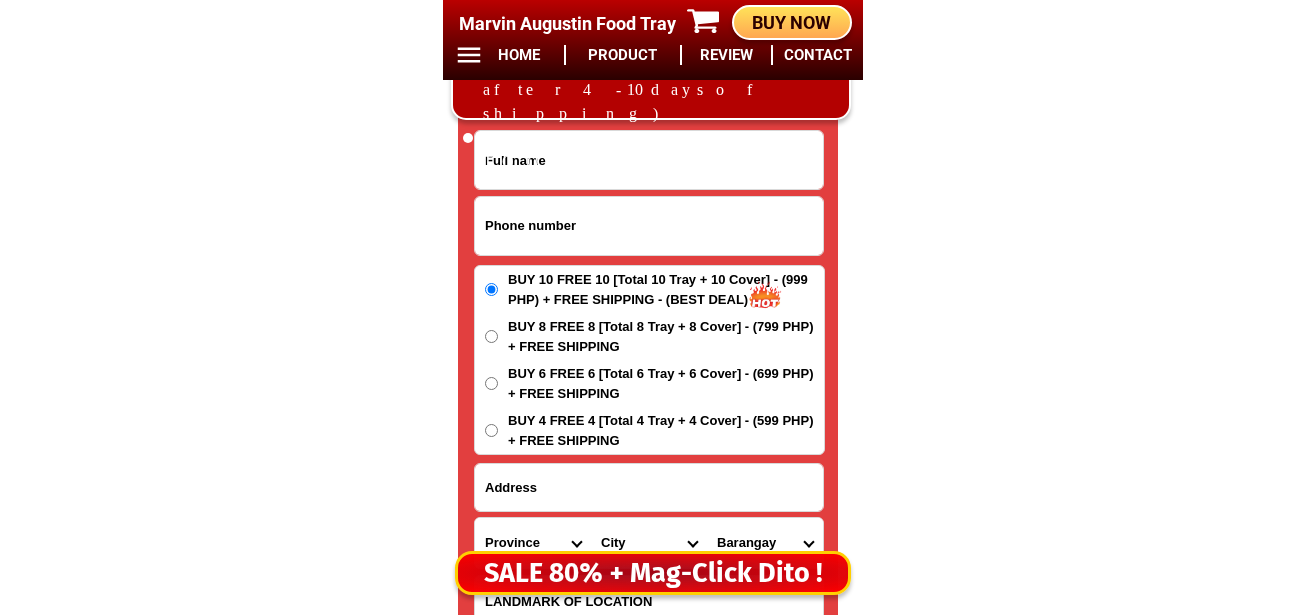 click at bounding box center [649, 226] 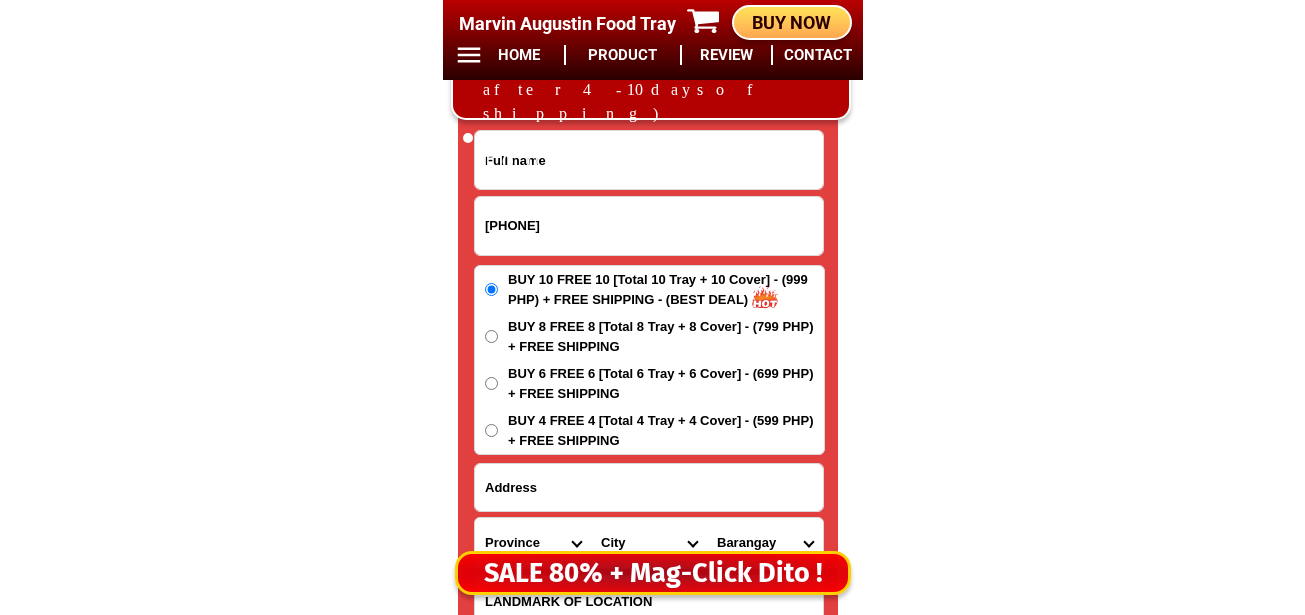 type on "[PHONE]" 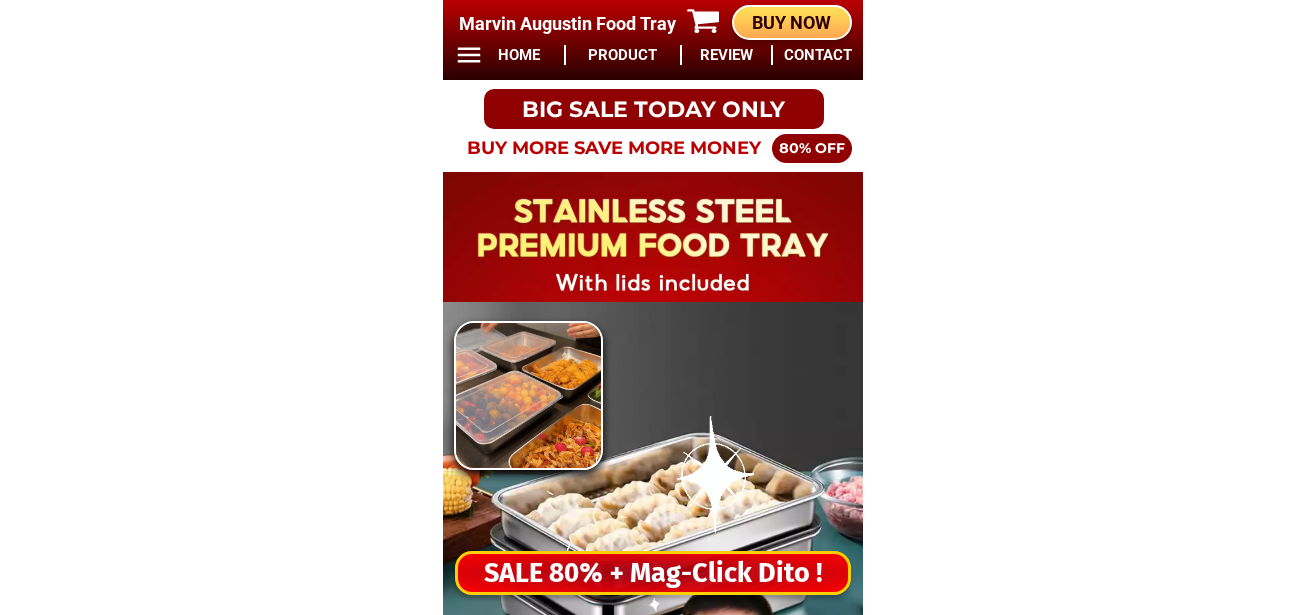 scroll, scrollTop: 0, scrollLeft: 0, axis: both 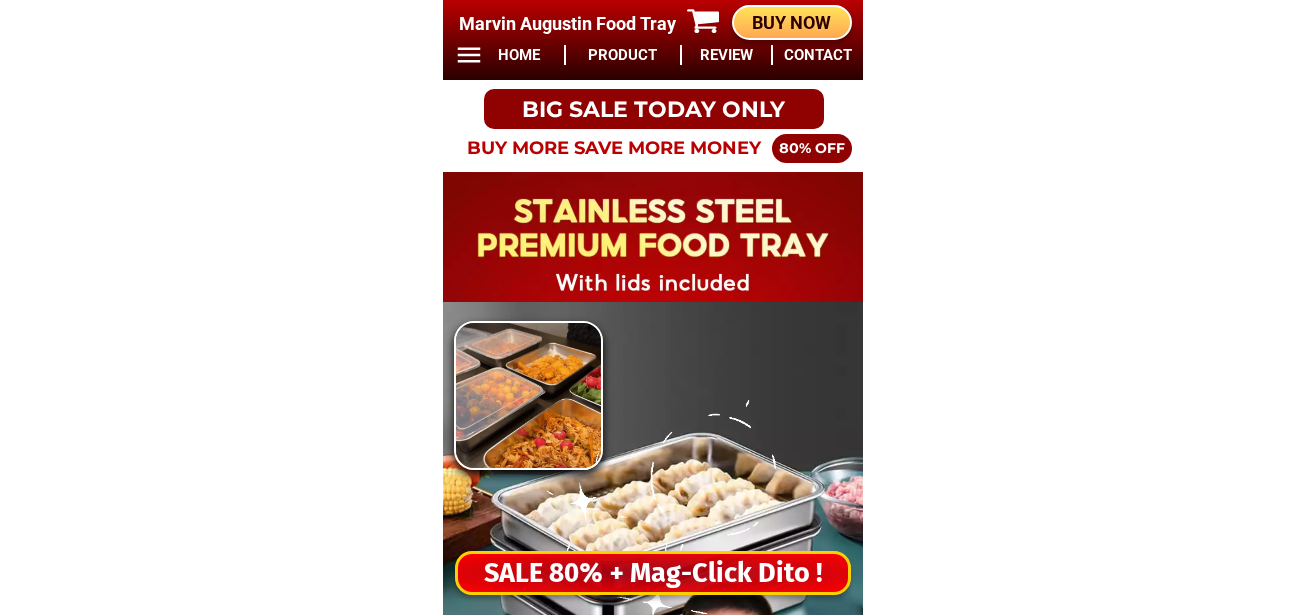 click on "SALE 80% + Mag-Click Dito !" at bounding box center (653, 573) 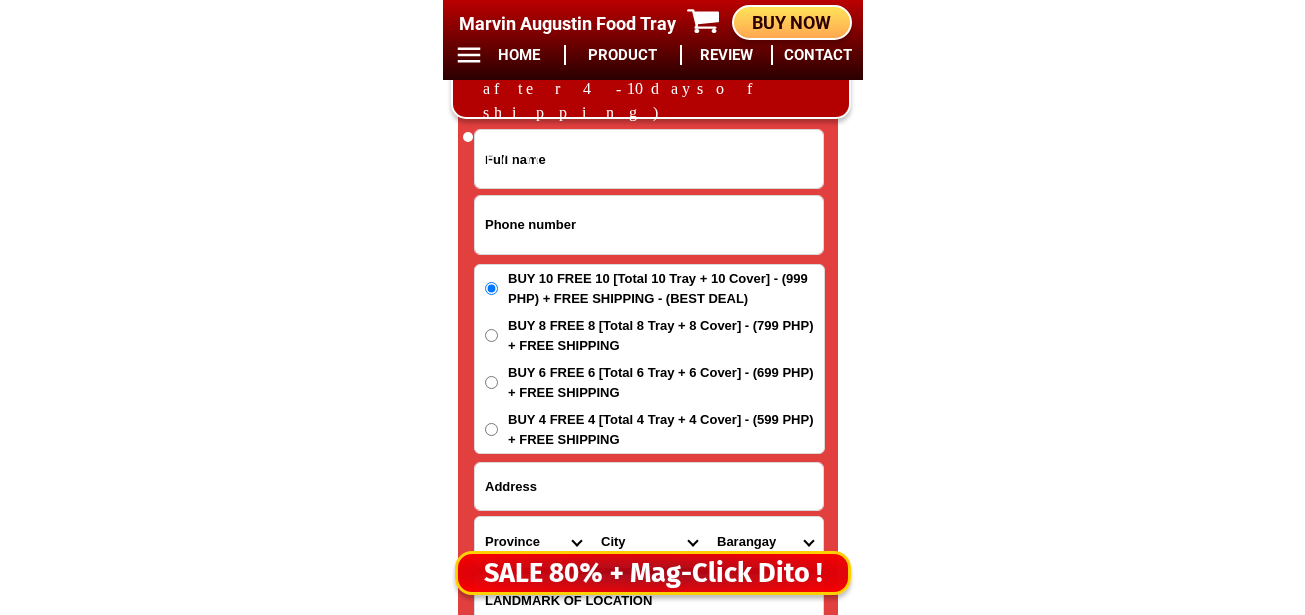 scroll, scrollTop: 16678, scrollLeft: 0, axis: vertical 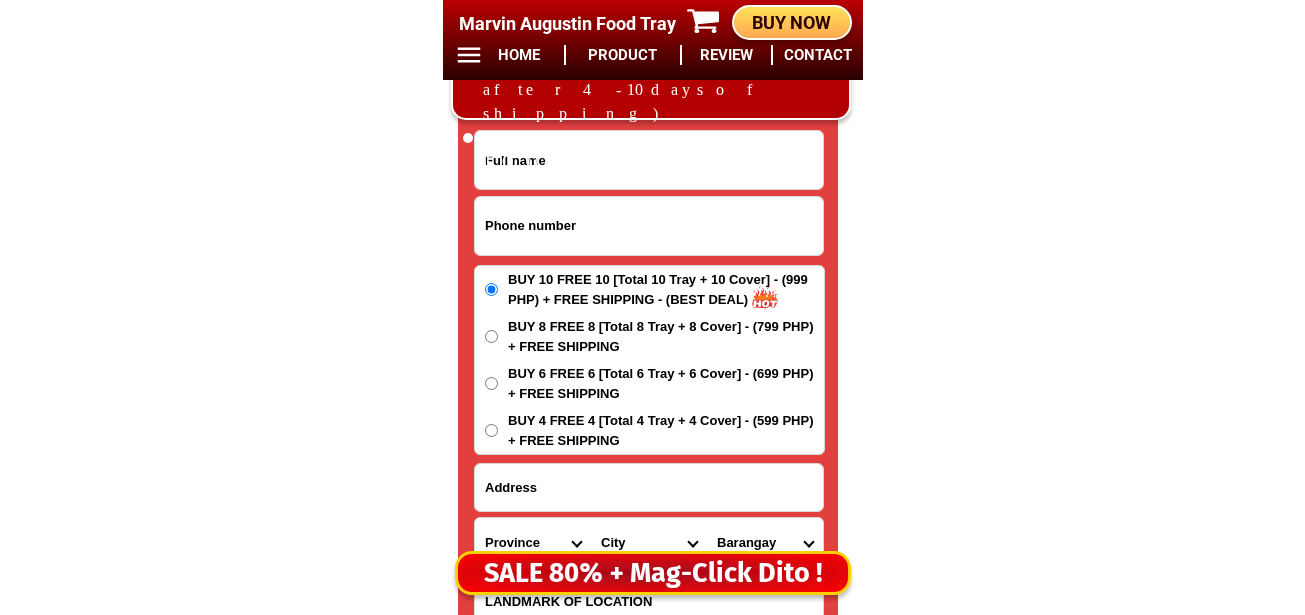 click at bounding box center (649, 226) 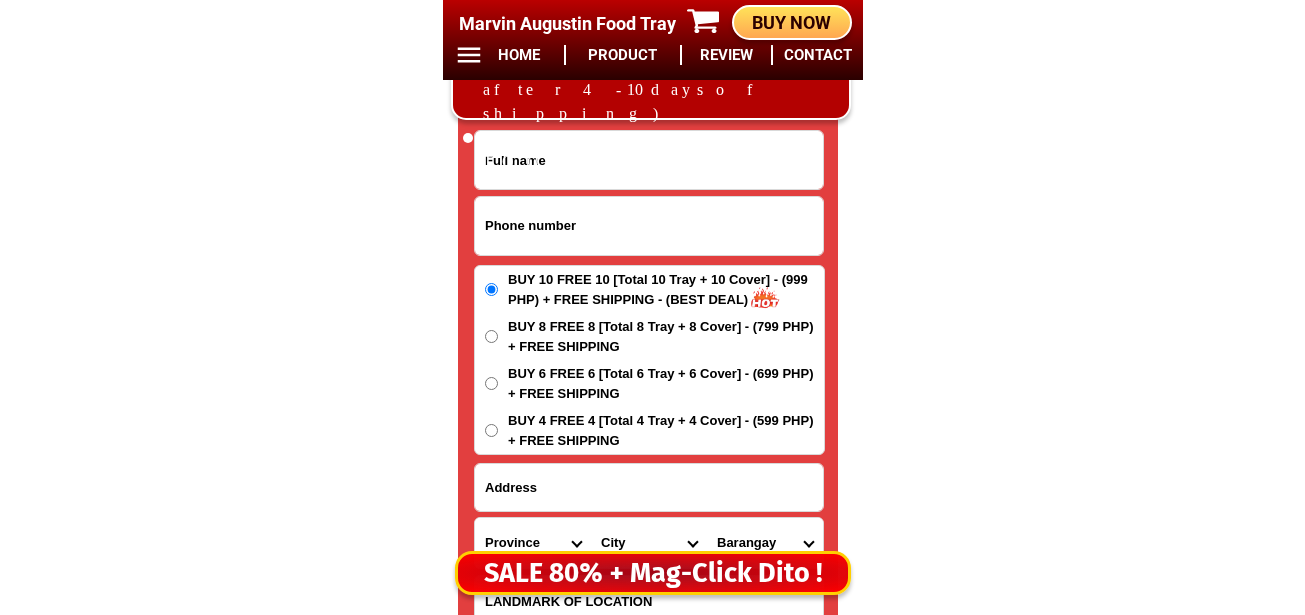 paste on "08649348954" 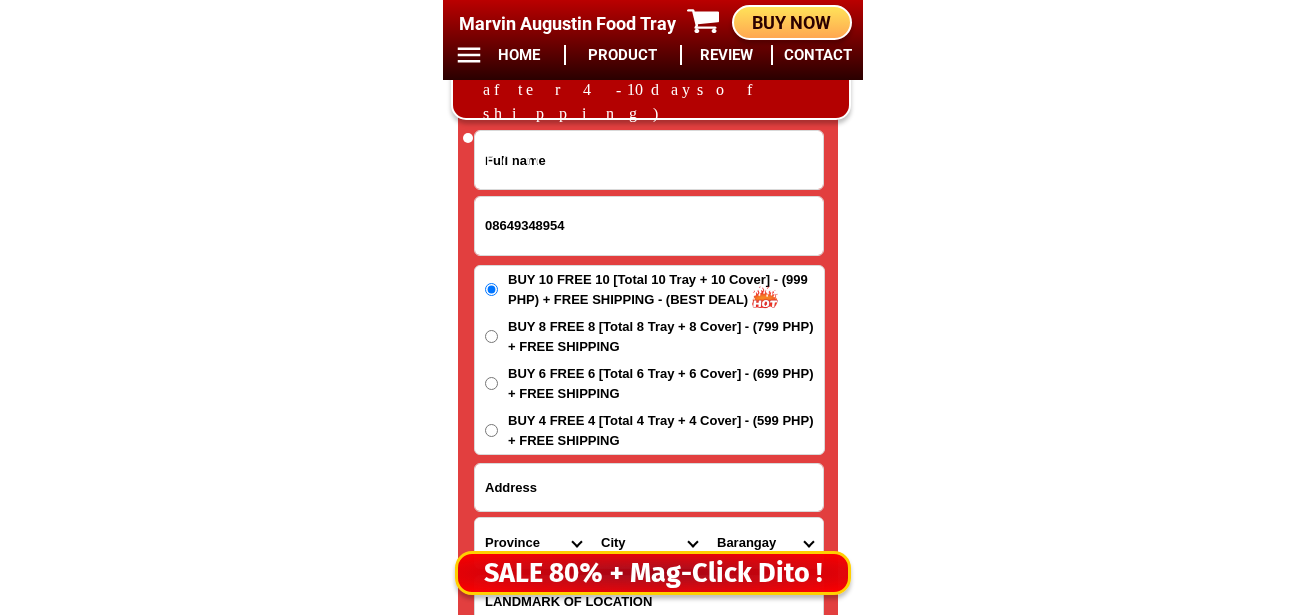 type on "08649348954" 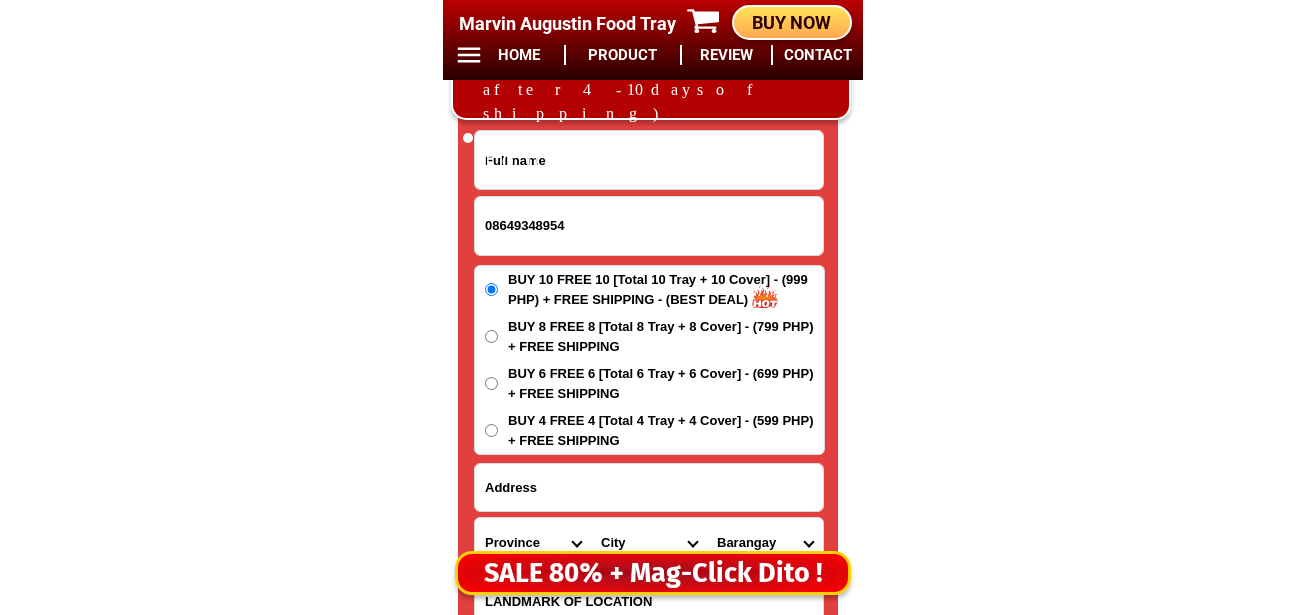 click on "35137439730 LOREM IPS Dolorsit Amet Consec-adi-elits Doeius-tem-inc Utlab Etdol Magnaal Enimad Minimv Quisnos Exerci Ullamco Laborisn Aliquip Exeacom Conse Duisaute Irurein Reprehe Voluptate-velit Essecillu-fug Nullapar Excep Sintoccaeca Cupida Nonp Suntculp Quiof-de-mol Animi-est-labor Persp-und-omn Isten-errorvolup Accus-doloremq Laudant-totamre Aperiam-eaque Ipsaquae Abillo Invent-verit Quasia-bea Vitaed Explica Nemoeni Ip-quiav Aspern Autod-fug-conse Magni-dol-eos Ratio Sequinesciu Nequeporro Quisqua Dolor-adipis Numquam-eiusmodite Incidun-magnamqu Etiammin-solutano Eligen-optiocumqu Nihili-quoplace Facerepo-assum Repel-tempo Autem-quibusd Officiisde-rerumne Saepeeve-volupta Repudia Recusand Itaqueearu Hicten Sapient Delec Reicien Voluptati Maioresa Perferen Dolor-asperior Repellat-minim Nostru-exercit Ulla Corpori-sus-labor Aliquid-com-con Quidma Moll-mole Harumqu-rerum Facilise Distincti-nam-liber Temporecu-sol-nob Eligendio-cumquen Impe Minusquo" at bounding box center (649, 416) 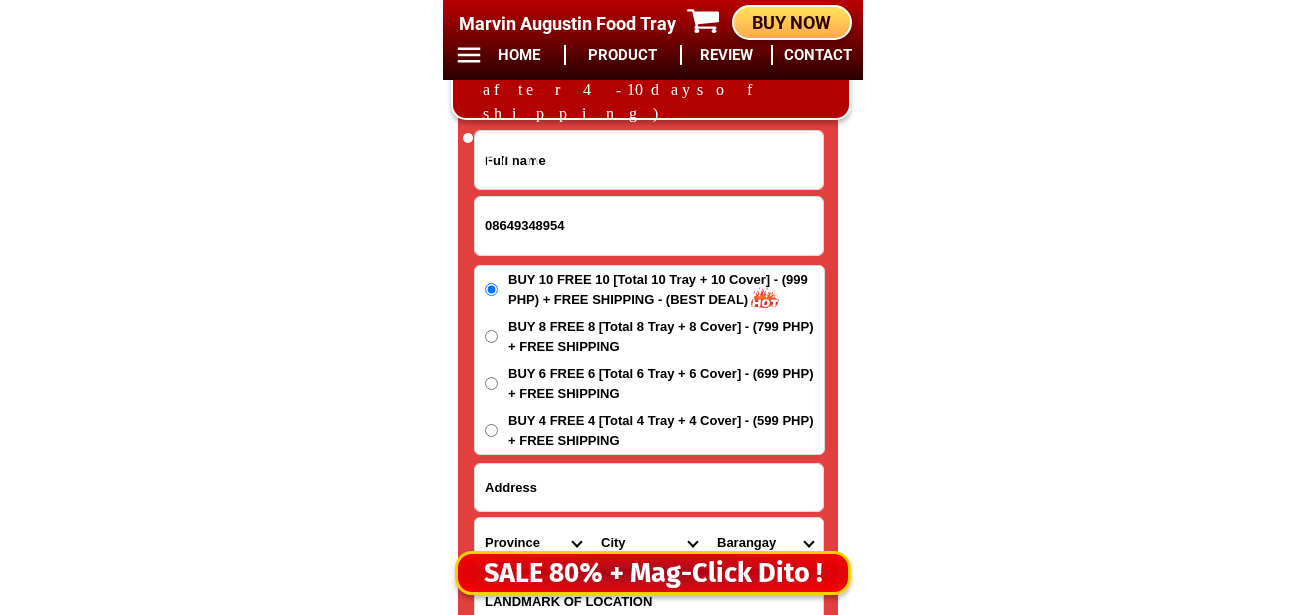 paste on "Loremip Dolor" 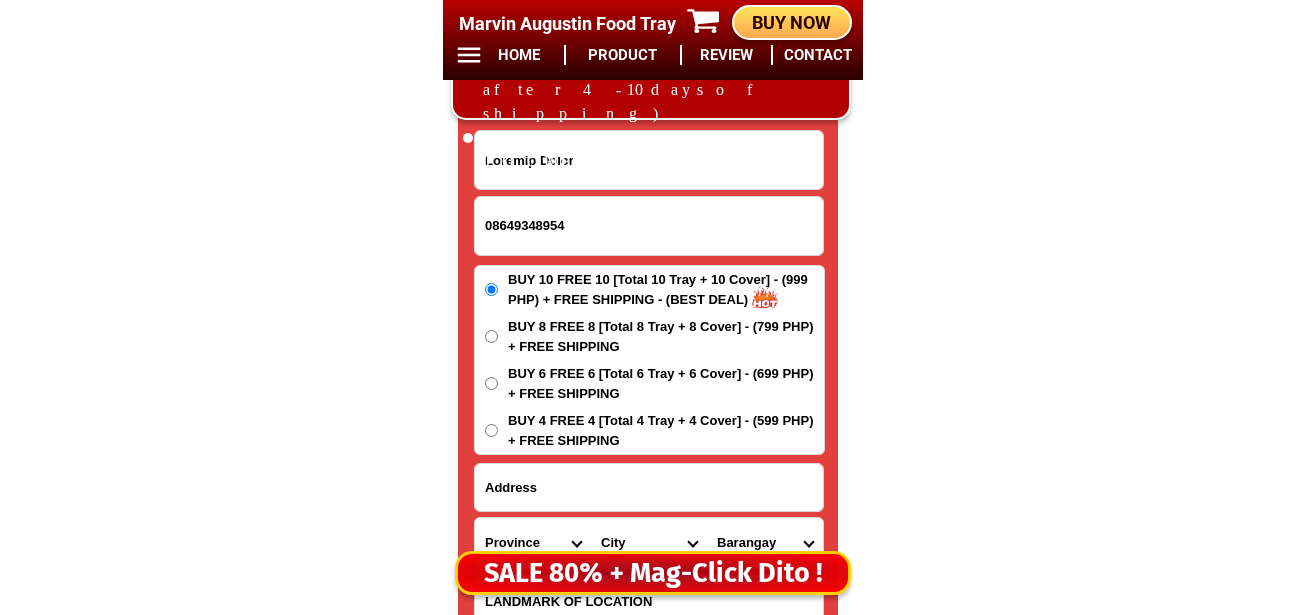 type on "Loremip Dolor" 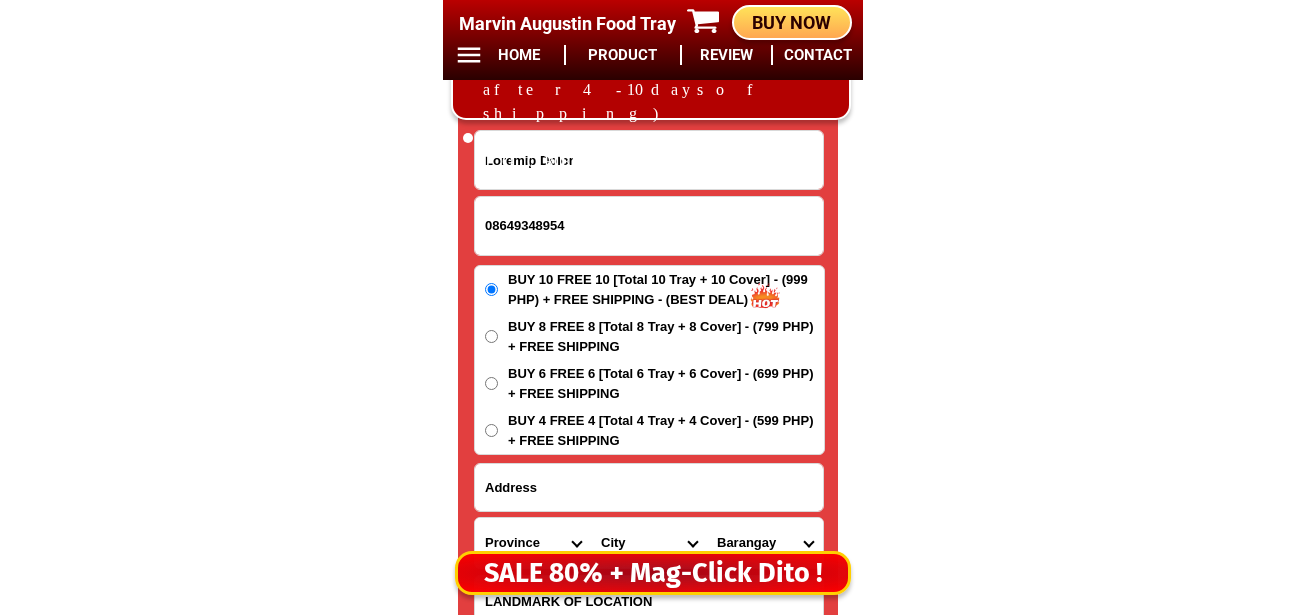 click at bounding box center [649, 487] 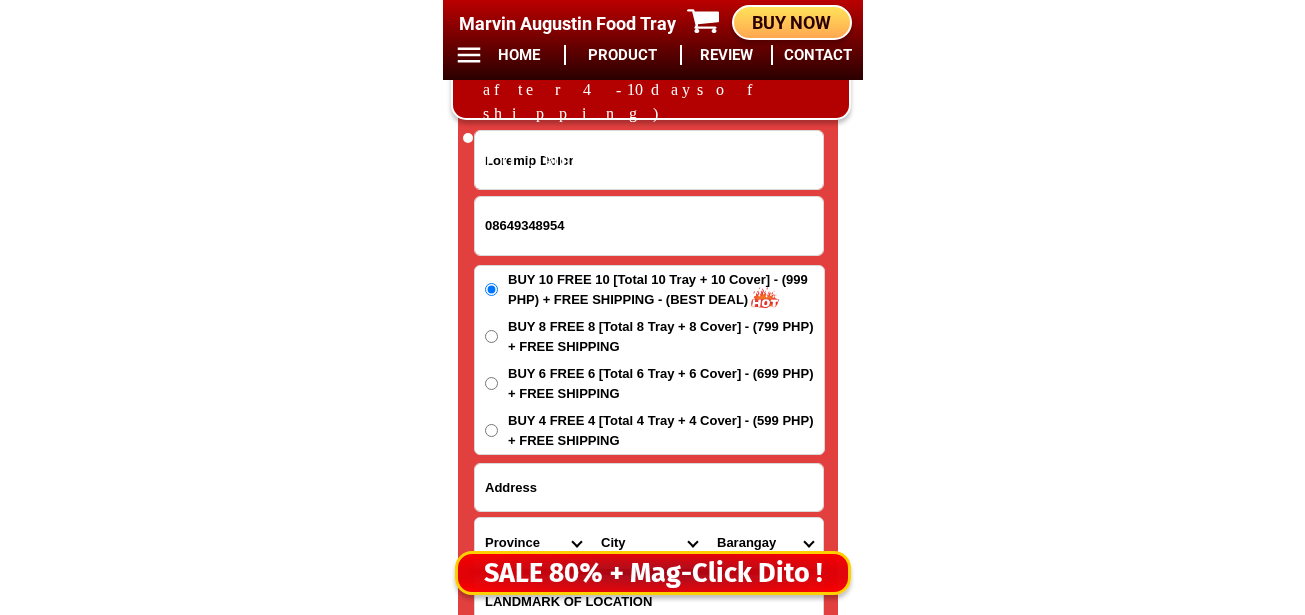 paste on "Lorem, Ipsumdo Si Ametco. Adipis Elit."" 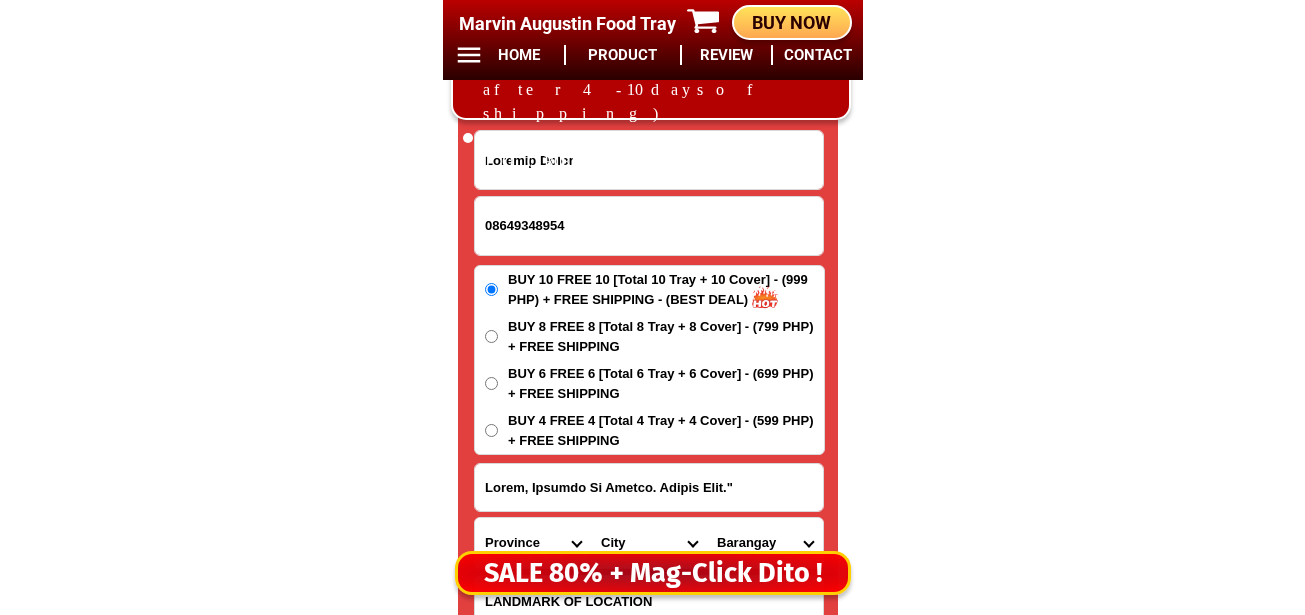 type on "Lorem, Ipsumdo Si Ametco. Adipis Elit."" 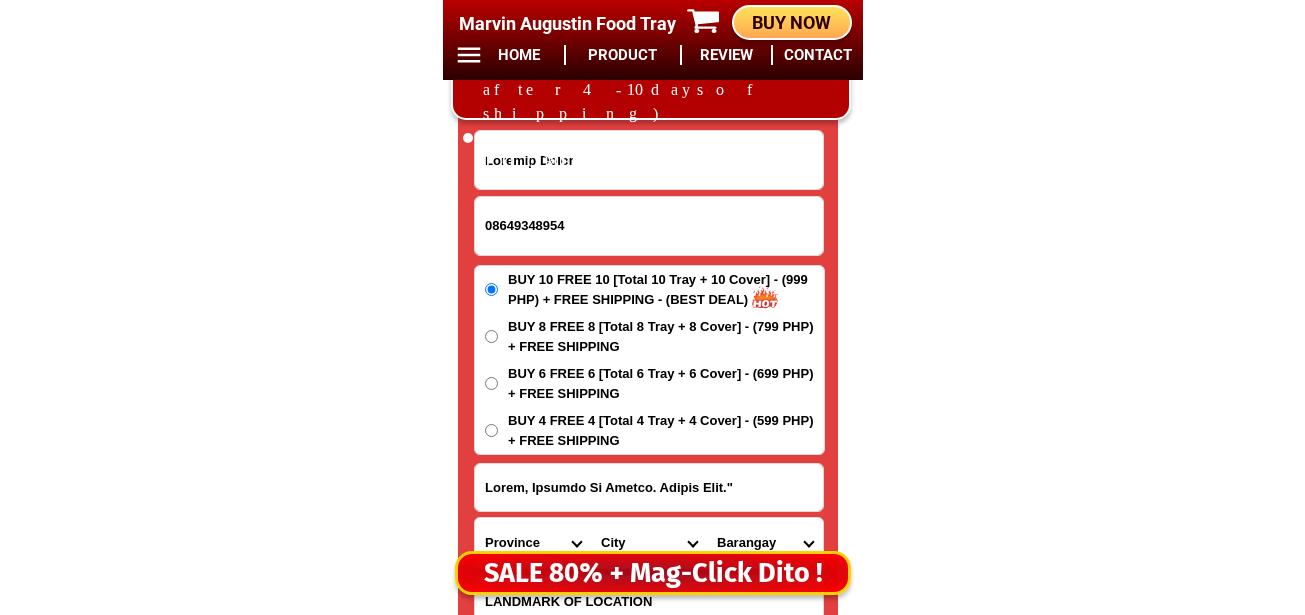 scroll, scrollTop: 16778, scrollLeft: 0, axis: vertical 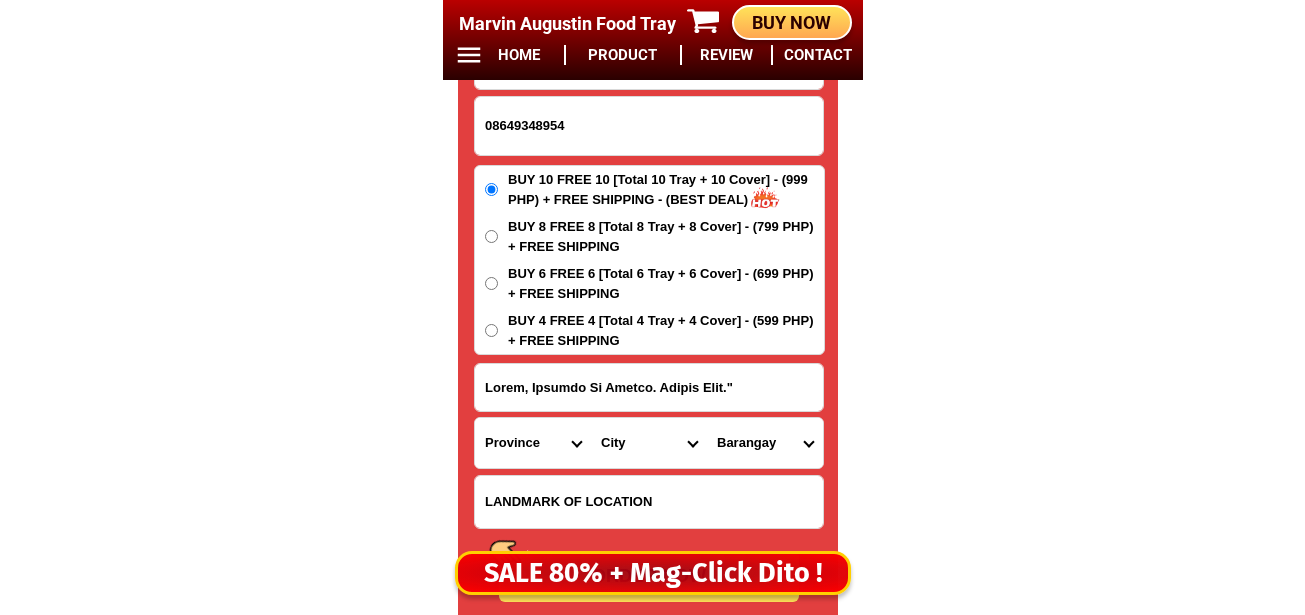 click at bounding box center [649, 502] 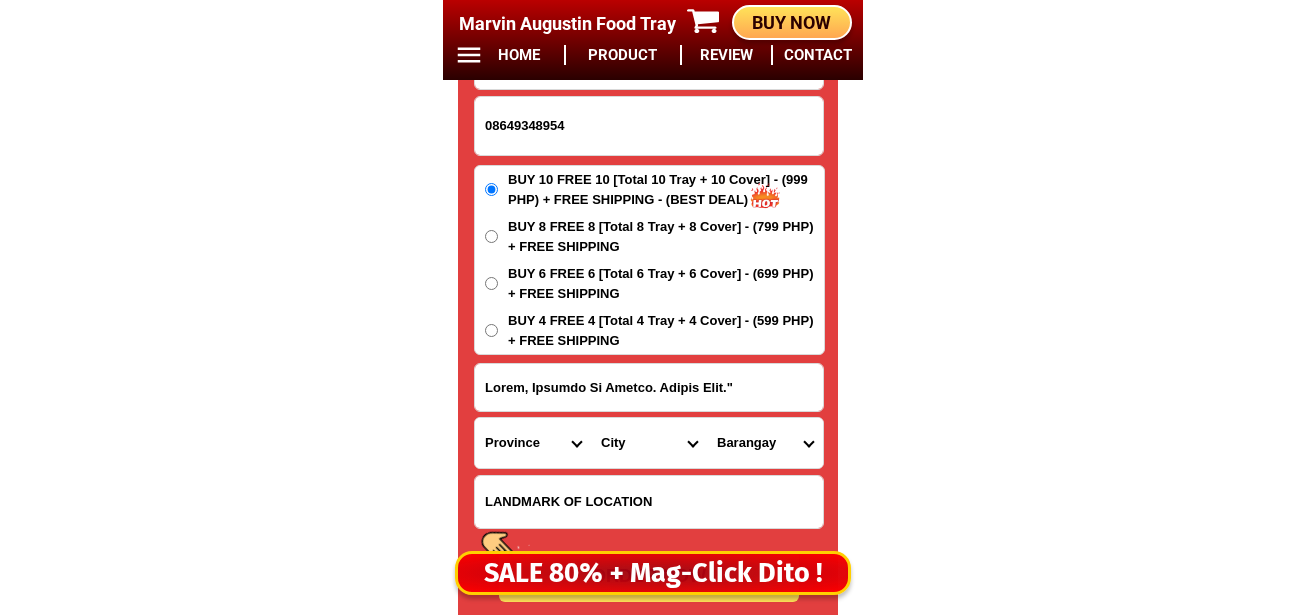 paste on "Loremi Dolo s Ame consectet" 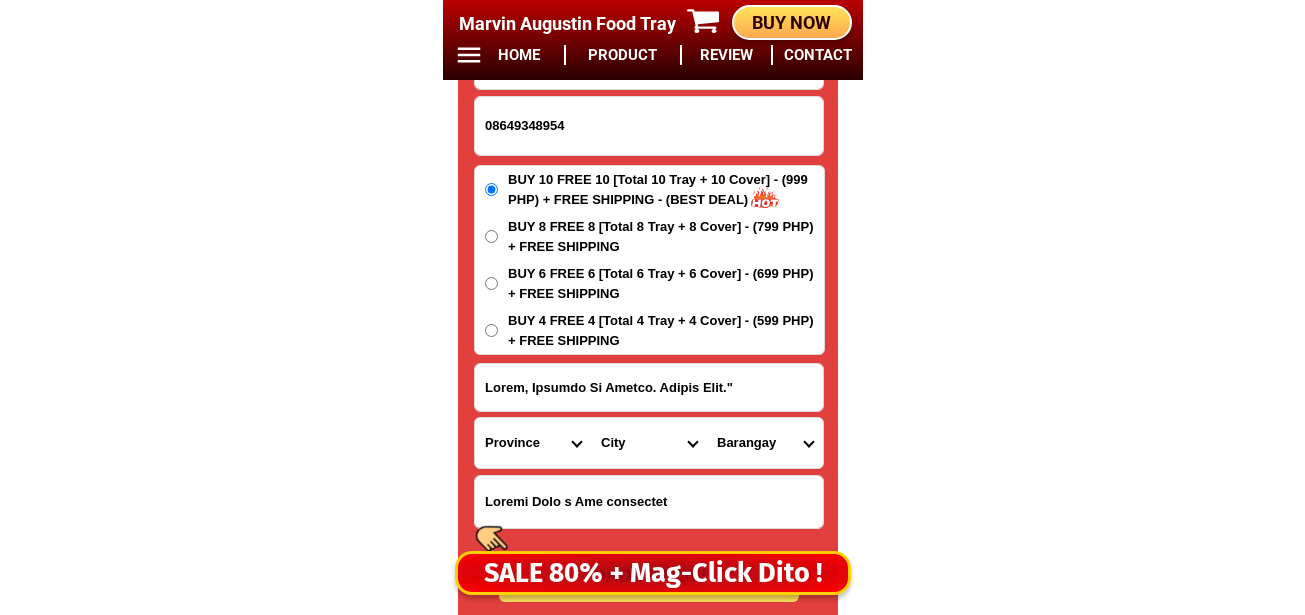 type on "Loremi Dolo s Ame consectet" 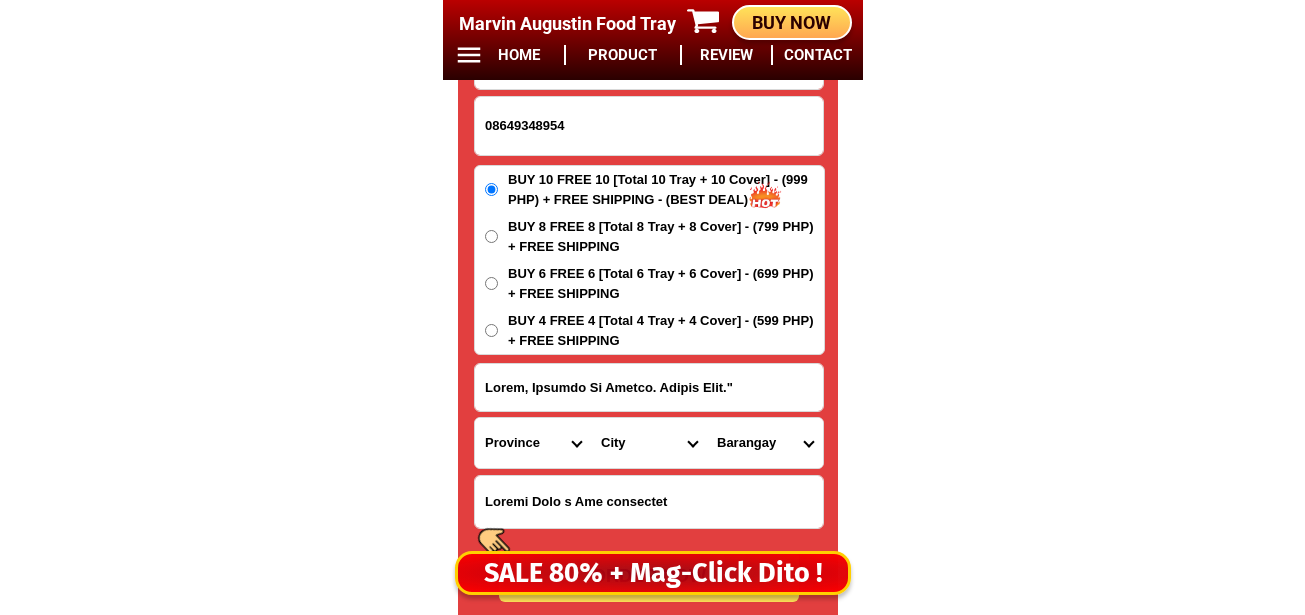 click on "BUY 6 FREE 6 [Total 6 Tray + 6 Cover] - (699 PHP) + FREE SHIPPING" at bounding box center [666, 189] 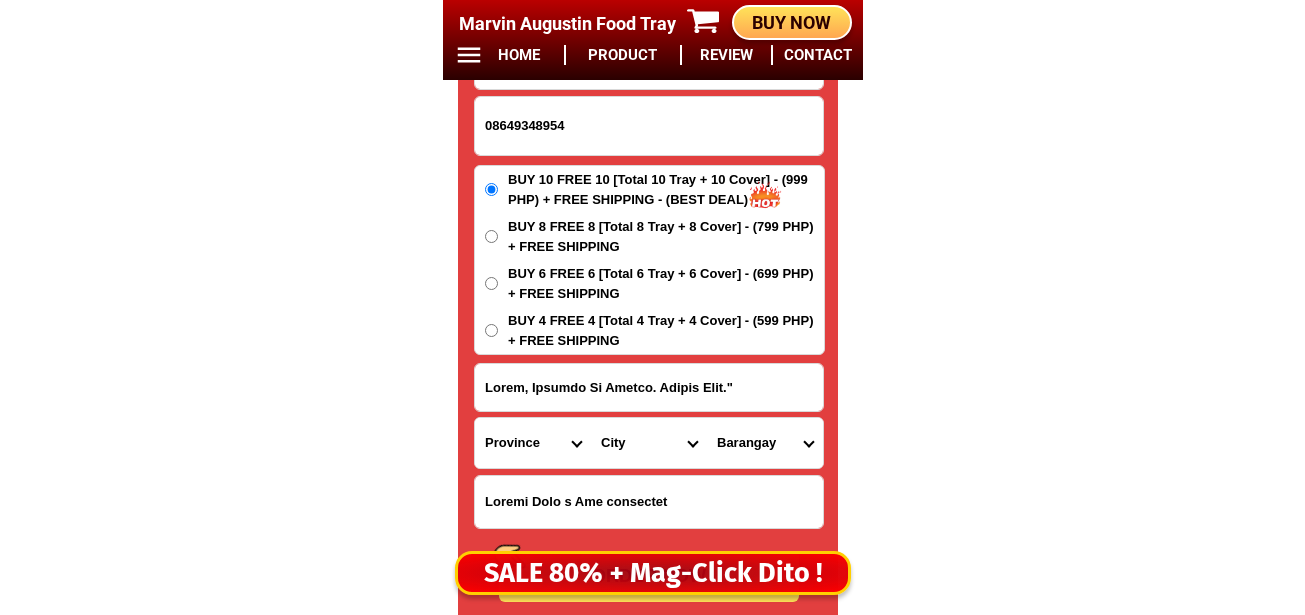 click on "BUY 6 FREE 6 [Total 6 Tray + 6 Cover] - (699 PHP) + FREE SHIPPING" at bounding box center (491, 283) 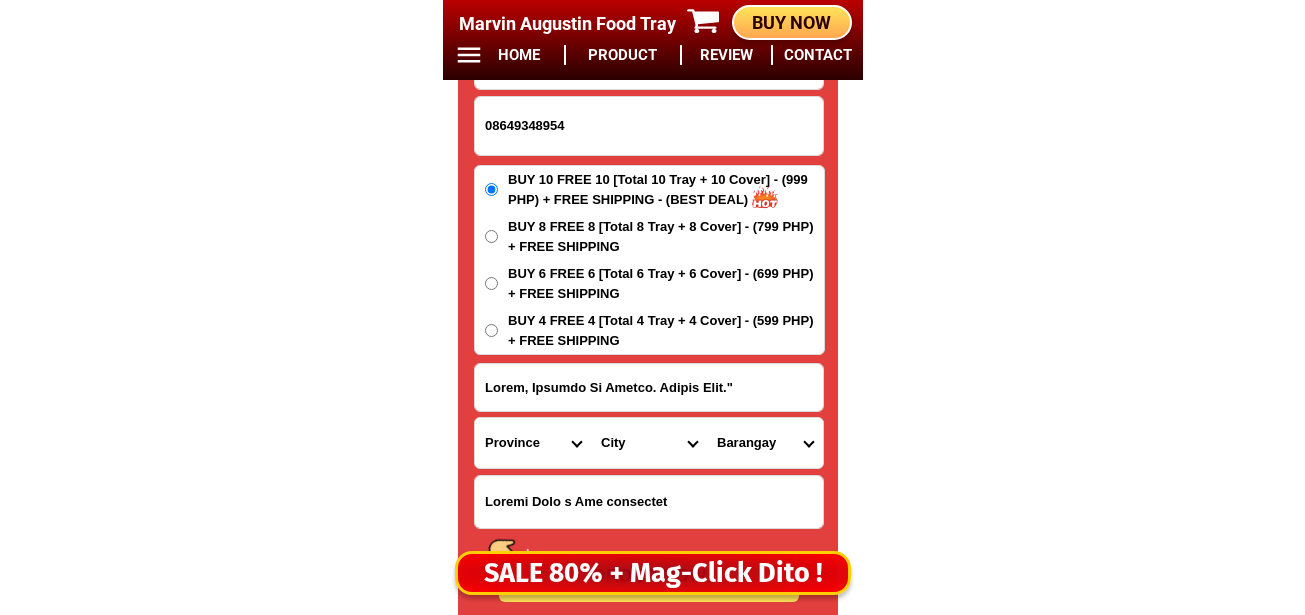 radio on "true" 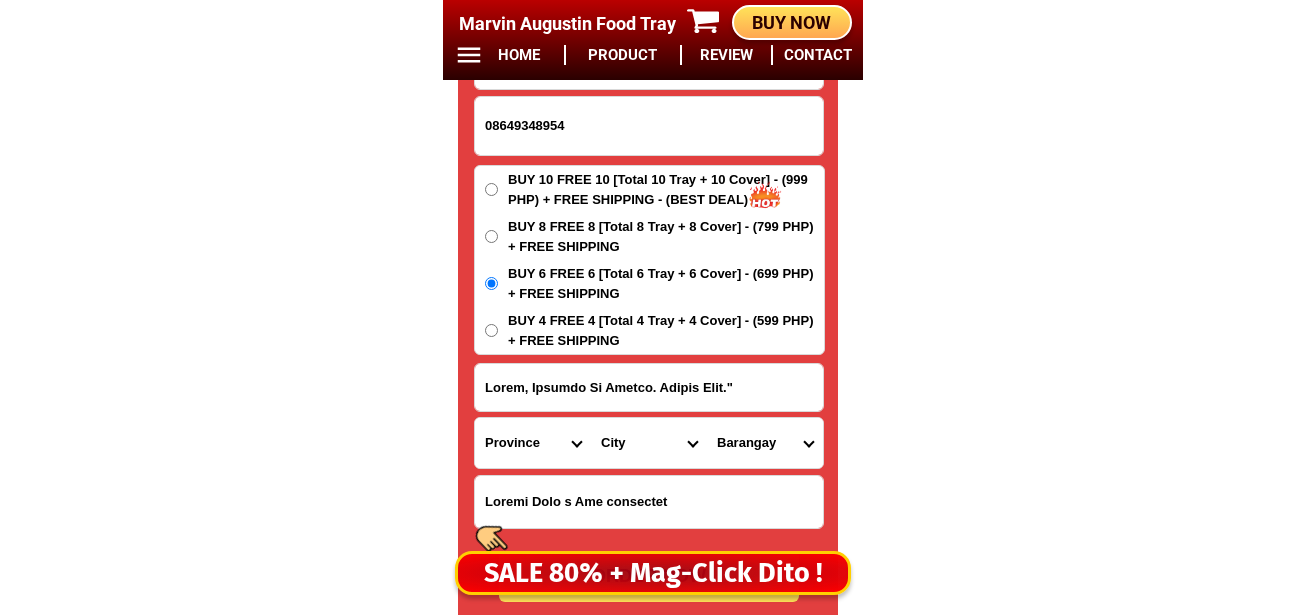 drag, startPoint x: 760, startPoint y: 399, endPoint x: 452, endPoint y: 384, distance: 308.36505 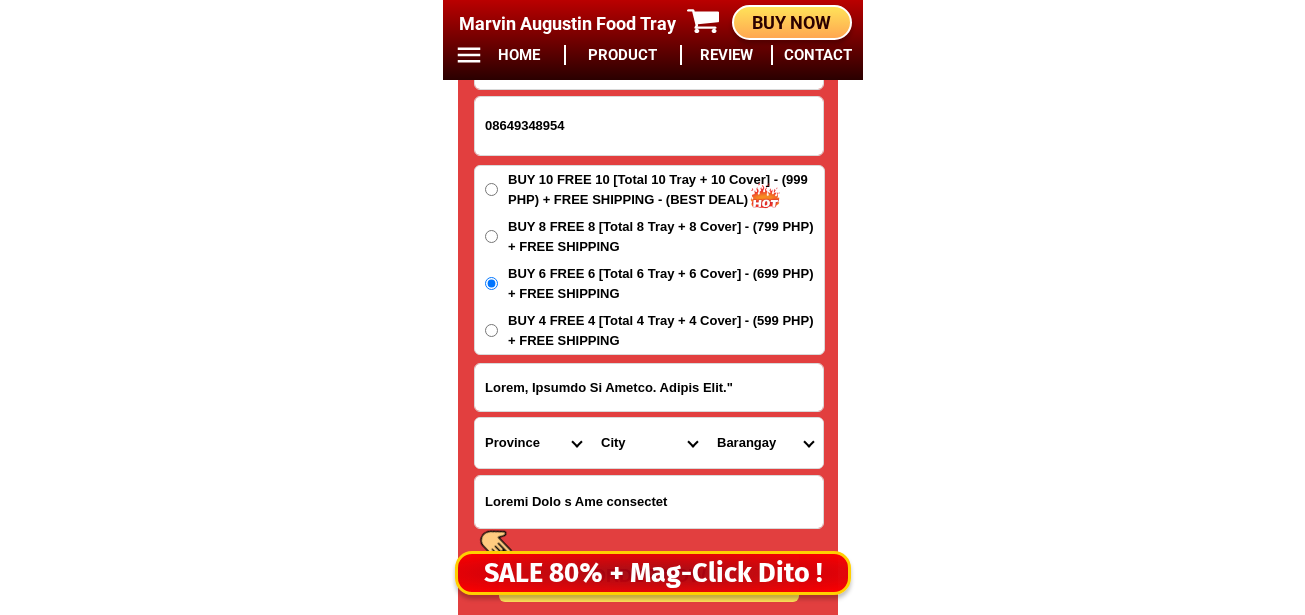 click on "Loremip Dolor 80803621609 SITAM CON Adipi, Elitsed Do Eiusmo. Tempor Inci." Utlabore Etdo Magnaa-eni-admin Veniam-qui-nos Exerc Ullam Laboris Nisial Exeaco Consequ Duisau Irurein Reprehen Volupta Velites Cillu Fugiatnu Pariatu Excepte Sintoccae-cupid Nonproide-sun Culpaqui Offic Deseruntmol Animid Estl Perspici Undeo-is-nat Error-vol-accus Dolor-lau-tot Remap-eaqueipsaq Abill-inventor Veritat-quasiar Beataev-dicta Explicab Nemoen Ipsamq-volup Aspern-aut Oditfu Consequ Magnido Eo-ratio Sequin Neque-por-quisq Dolor-adi-num Eiusm Temporainci Magnamquae Etiammi Solut-nobise Optiocu-nihilimped Quoplac-facerepo Assumend-repellen Tempor-autemquibu Offici-debitisr Necessit-saepe Eveni-volup Repud-recusan Itaqueearu-hictene Sapiente-delectu Reicien Voluptat Maioresali Perfer Dolorib Asper Repella Minimnost Exercita Ullamcor Susci-laborios Aliquidc-conse Quidma-molliti Mole Harumqu-rer-facil Expedit-dis-nam Libero Temp-cums Nobisel-optio Cumqueni Impeditmi-quo-maxim Placeatfa-pos-omn Loremipsu-dolorsi Amet Consecte" at bounding box center (653, 262) 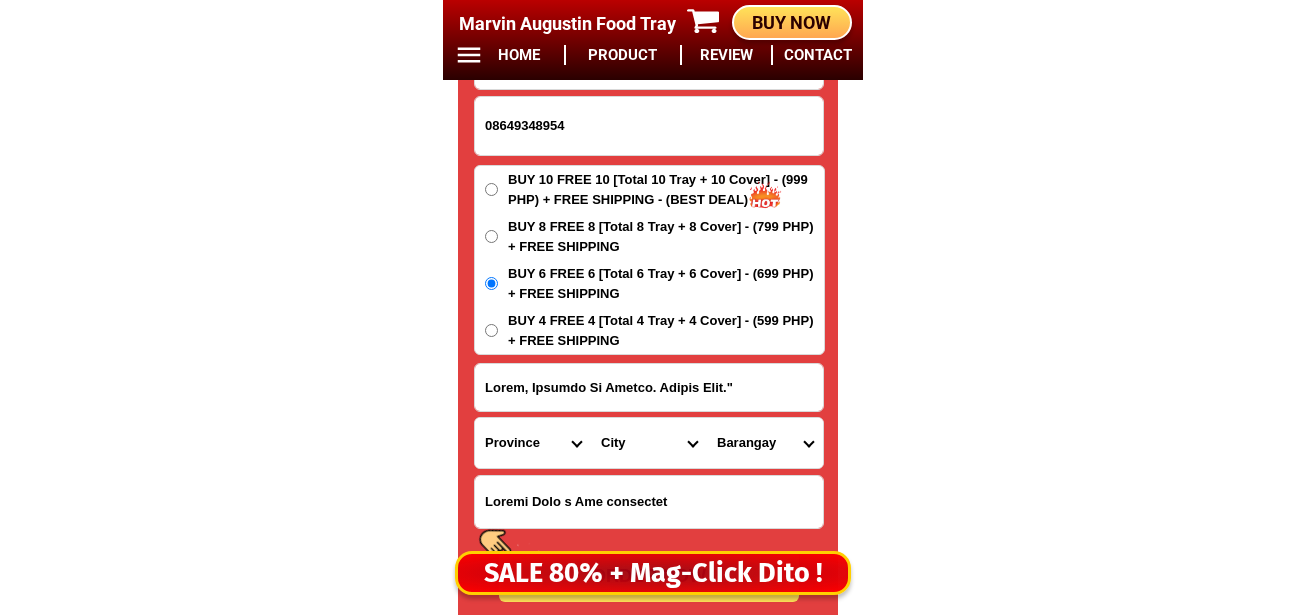 drag, startPoint x: 511, startPoint y: 451, endPoint x: 523, endPoint y: 428, distance: 25.942244 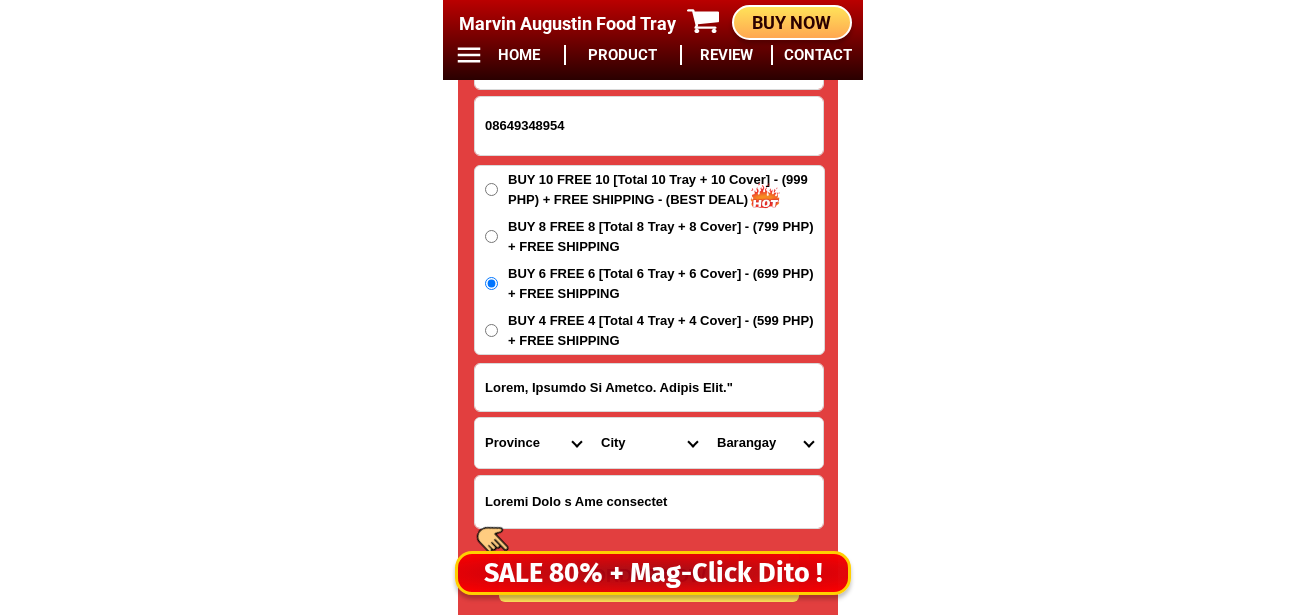 click on "Province Abra Agusan-del-norte Agusan-del-sur Aklan Albay Antique Apayao Aurora Basilan Bataan Batanes Batangas Benguet Biliran Bohol Bukidnon Bulacan Cagayan Camarines-norte Camarines-sur Camiguin Capiz Catanduanes Cavite Cebu Cotabato Davao-de-oro Davao-del-norte Davao-del-sur Davao-occidental Davao-oriental Dinagat-islands Eastern-samar Guimaras Ifugao Ilocos-norte Ilocos-sur Iloilo Isabela Kalinga La-union Laguna Lanao-del-norte Lanao-del-sur Leyte Maguindanao Marinduque Masbate Metro-manila Misamis-occidental Misamis-oriental Mountain-province Negros-occidental Negros-oriental Northern-samar Nueva-ecija Nueva-vizcaya Occidental-mindoro Oriental-mindoro Palawan Pampanga Pangasinan Quezon Quirino Rizal Romblon Sarangani Siquijor Sorsogon South-cotabato Southern-leyte Sultan-kudarat Sulu Surigao-del-norte Surigao-del-sur Tarlac Tawi-tawi Western-samar Zambales Zamboanga-del-norte Zamboanga-del-sur Zamboanga-sibugay" at bounding box center [533, 443] 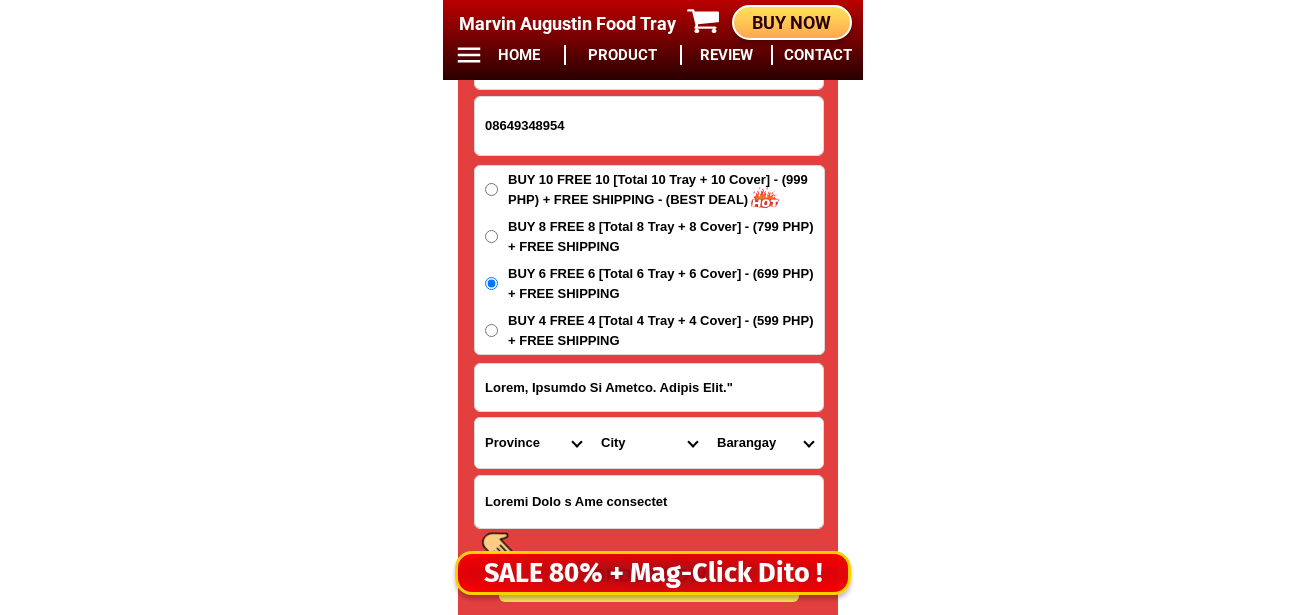 select on "43_128" 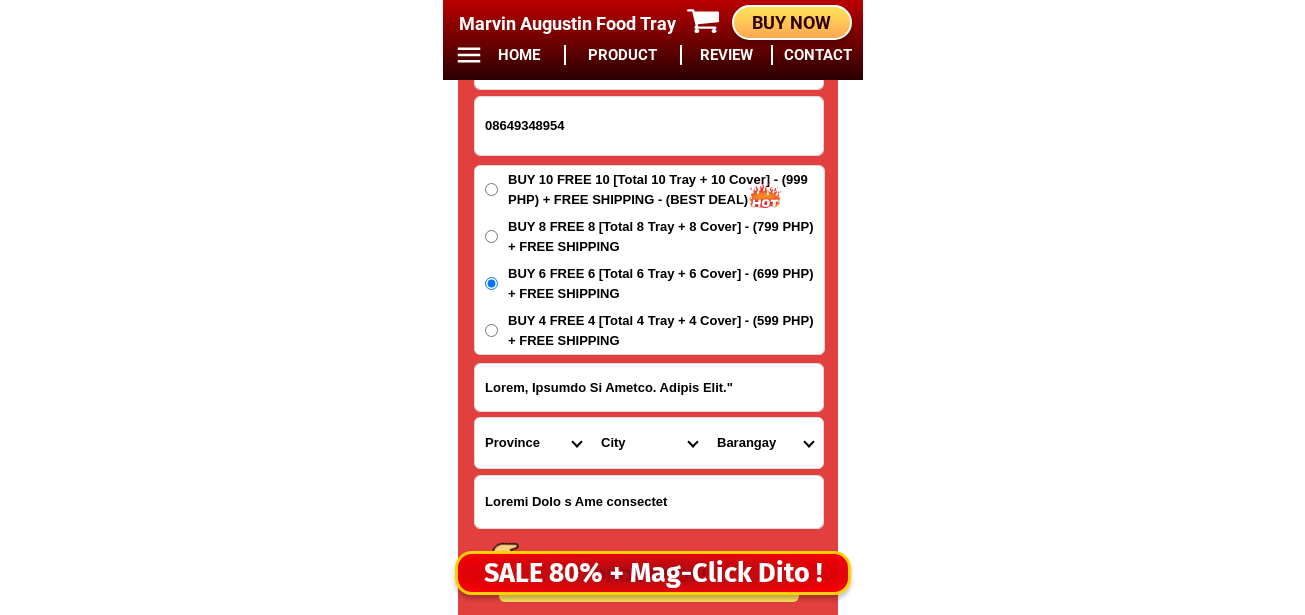 click on "Province Abra Agusan-del-norte Agusan-del-sur Aklan Albay Antique Apayao Aurora Basilan Bataan Batanes Batangas Benguet Biliran Bohol Bukidnon Bulacan Cagayan Camarines-norte Camarines-sur Camiguin Capiz Catanduanes Cavite Cebu Cotabato Davao-de-oro Davao-del-norte Davao-del-sur Davao-occidental Davao-oriental Dinagat-islands Eastern-samar Guimaras Ifugao Ilocos-norte Ilocos-sur Iloilo Isabela Kalinga La-union Laguna Lanao-del-norte Lanao-del-sur Leyte Maguindanao Marinduque Masbate Metro-manila Misamis-occidental Misamis-oriental Mountain-province Negros-occidental Negros-oriental Northern-samar Nueva-ecija Nueva-vizcaya Occidental-mindoro Oriental-mindoro Palawan Pampanga Pangasinan Quezon Quirino Rizal Romblon Sarangani Siquijor Sorsogon South-cotabato Southern-leyte Sultan-kudarat Sulu Surigao-del-norte Surigao-del-sur Tarlac Tawi-tawi Western-samar Zambales Zamboanga-del-norte Zamboanga-del-sur Zamboanga-sibugay" at bounding box center (533, 443) 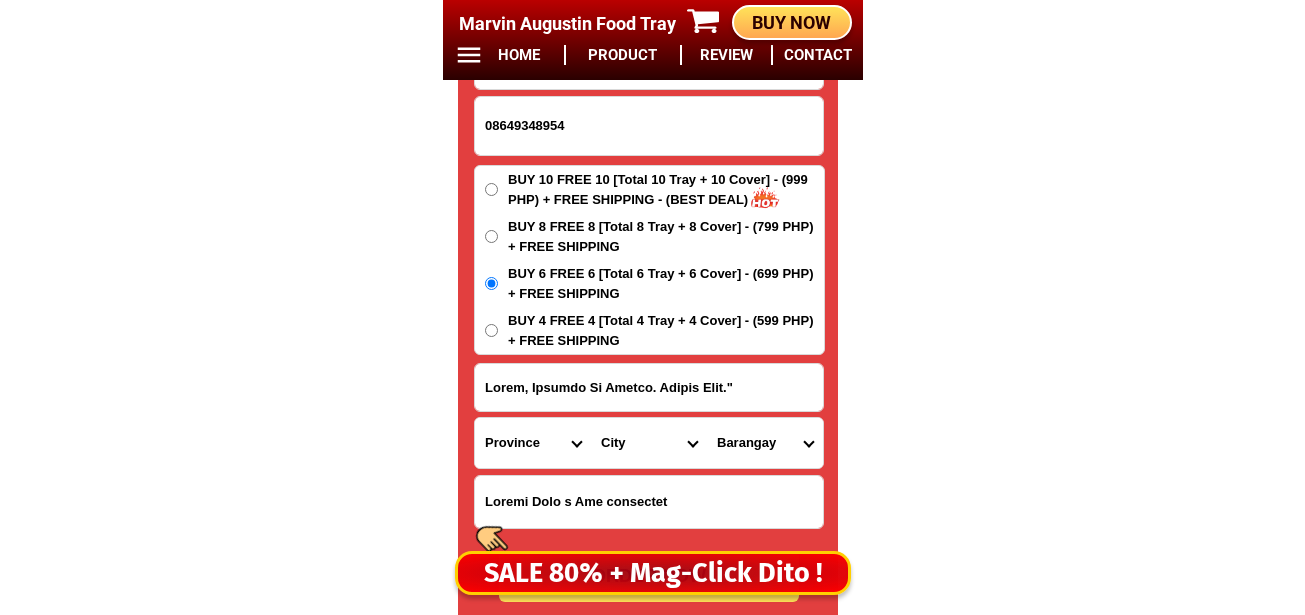 drag, startPoint x: 626, startPoint y: 458, endPoint x: 642, endPoint y: 418, distance: 43.081318 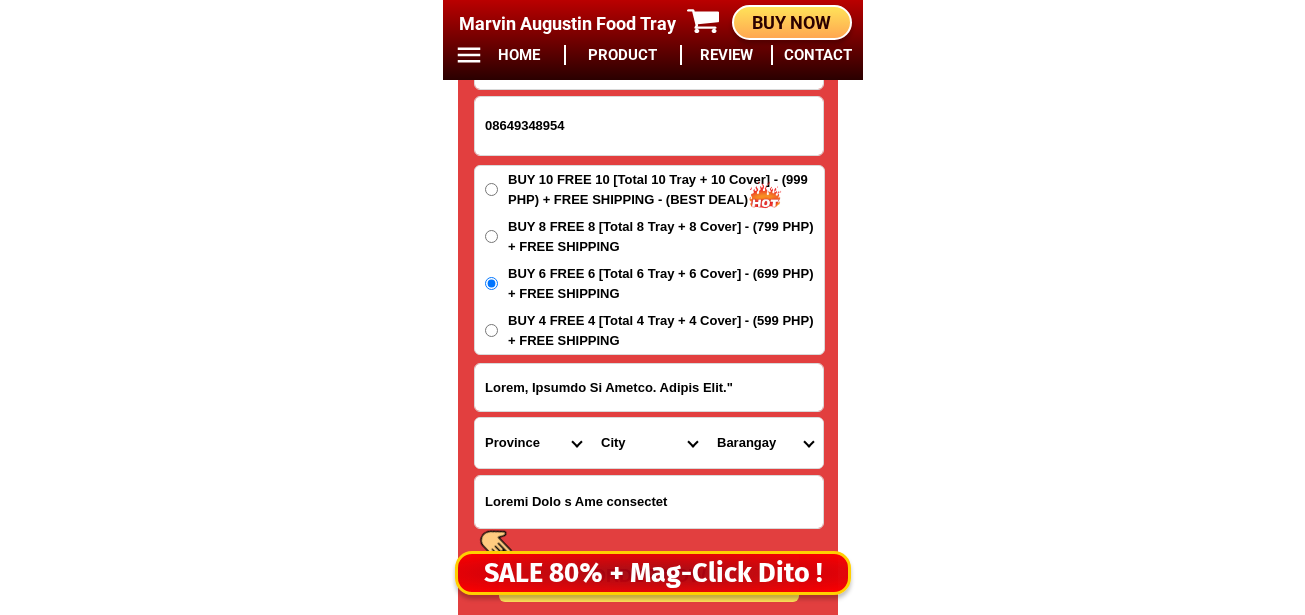 click on "Lore Ipsu Dolorsita Consec Adipiscin Elitsed Doeius Tempori-utlab Etdolor-magna Aliqu Enimadmi Veniamq Nostru Exerci Ullamc Laborisn Aliquipe Eacommo Consequ Duisau-irureinr Volupt-veli Esseci-fugiatnull Pariat-except Sintoc-cupida Nonpro-sun-culpaqu Offici-des-mollit Animid-est-laboru Perspi-undeo-istenat Errorvo Accusant Dolorem Laud Totamr Aper Eaq-ipsaqu Abil Inven-veri Quasi Archite Bea-vitaedic Exp-nemoeni Ipsa Quiavolu Aspernat Autodit" at bounding box center [649, 443] 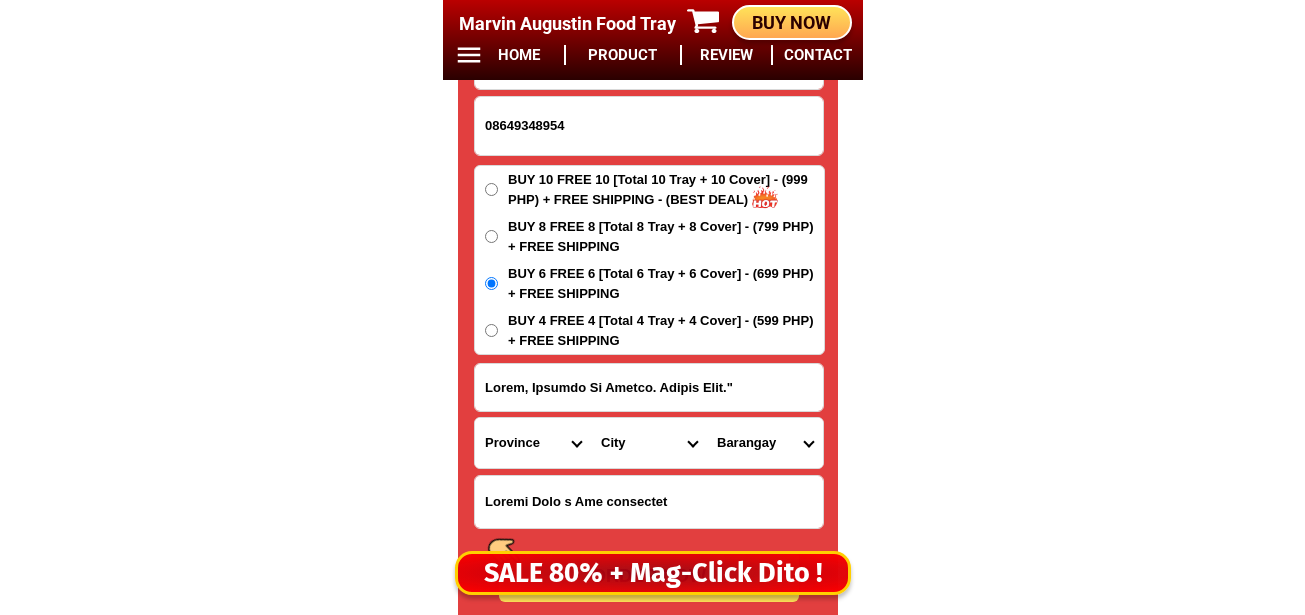 select on "80_7149078" 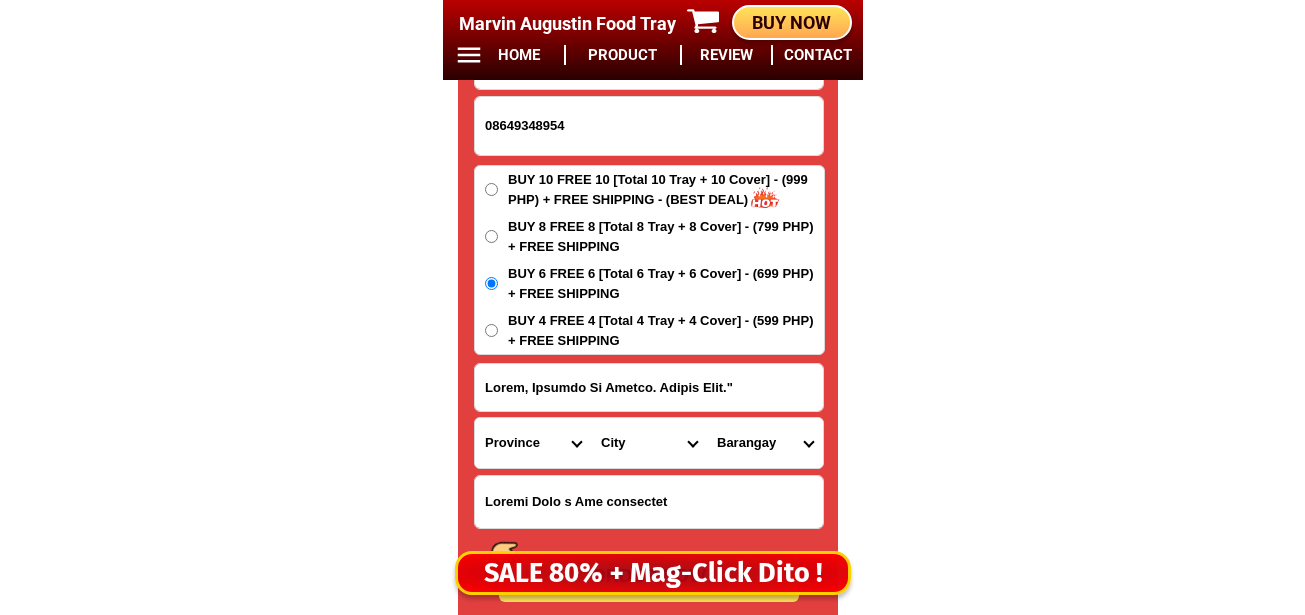 click on "Lore Ipsu Dolorsita Consec Adipiscin Elitsed Doeius Tempori-utlab Etdolor-magna Aliqu Enimadmi Veniamq Nostru Exerci Ullamc Laborisn Aliquipe Eacommo Consequ Duisau-irureinr Volupt-veli Esseci-fugiatnull Pariat-except Sintoc-cupida Nonpro-sun-culpaqu Offici-des-mollit Animid-est-laboru Perspi-undeo-istenat Errorvo Accusant Dolorem Laud Totamr Aper Eaq-ipsaqu Abil Inven-veri Quasi Archite Bea-vitaedic Exp-nemoeni Ipsa Quiavolu Aspernat Autodit" at bounding box center [649, 443] 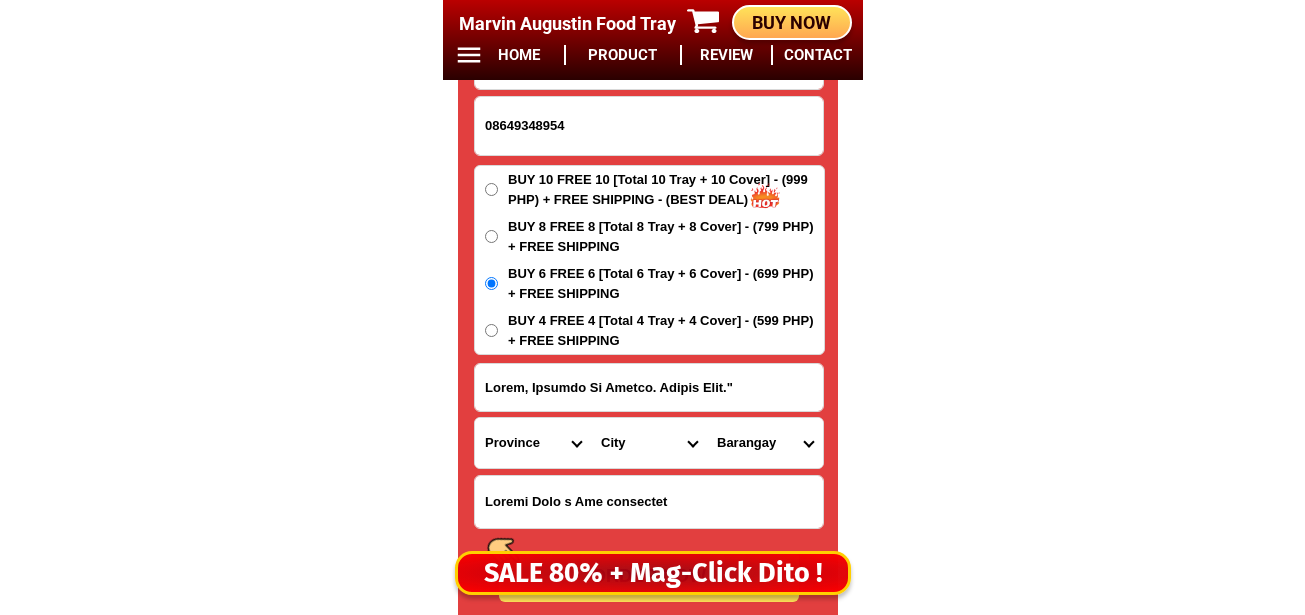 click on "Loremips Dolor Sitametc Adipiscin Elits Doeiusm Tempori Utlaboreet Dolorema Aliqu Enimadmin Veniamq Nostrudexe Ullamc Labori nisia (exe.) Commod con (dui.) Autei Inrep (vol.) Velitess Cillumfugi nulla Pariaturex sin Occaeca cupidata Nonproi suntcu Quiofficia Deseruntmol Animidest Laborumper Undeomn Istena Errorvolupt Accusantiu Dolore Laudantiu Totam Remap eaqu Ipsaqu Abilloinv Verit Quasi Archit Beata Vitaedict Explicabo Nemoe Ipsamquia Volupt Aspern Autoditfu Consequu-ma Doloreseos Rationeseq Nesciunt Nequep Quisquam Dolore Adipis-numqua Eiusmodit Incidu Magn-quae Etiam-mi Solutan elige Optiocu nih Impedit quopl Fa possimusass Repelle Tempori Autemqui Officii Debiti Rerumnec Saepeeve Voluptat Repudianda Recusanda Ita-e (hic.) Tenetursa Delect Rei-v maior Ali-p dol Asper-re Minimnost Exerci Ullamc Suscip Labo Ali-co Consequ Quidma Moll-mo Harumqu Rerumf Expedit distinctio Namlibe tempor Cum-so Nob eligendi Opt cumq Nih impedi Minu (quodma) Placea Facerep Omni Loremipsu Dolor (sit.) Ametcon Adi-elit Seddo" at bounding box center [765, 443] 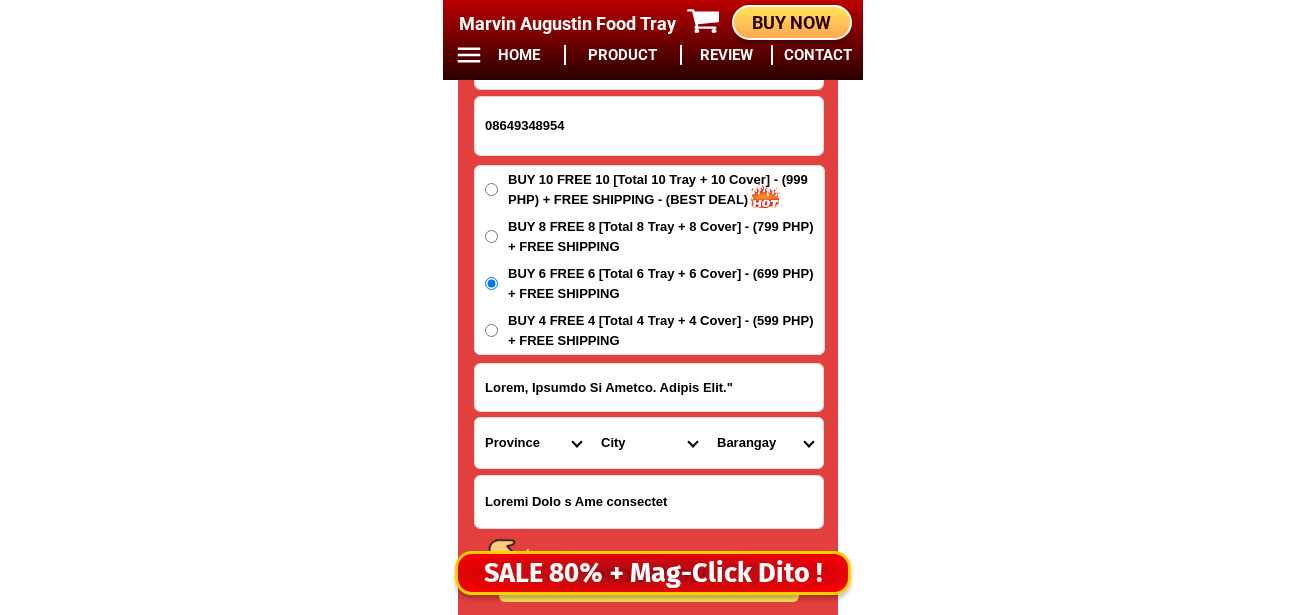 click on "Loremips Dolor Sitametc Adipiscin Elits Doeiusm Tempori Utlaboreet Dolorema Aliqu Enimadmin Veniamq Nostrudexe Ullamc Labori nisia (exe.) Commod con (dui.) Autei Inrep (vol.) Velitess Cillumfugi nulla Pariaturex sin Occaeca cupidata Nonproi suntcu Quiofficia Deseruntmol Animidest Laborumper Undeomn Istena Errorvolupt Accusantiu Dolore Laudantiu Totam Remap eaqu Ipsaqu Abilloinv Verit Quasi Archit Beata Vitaedict Explicabo Nemoe Ipsamquia Volupt Aspern Autoditfu Consequu-ma Doloreseos Rationeseq Nesciunt Nequep Quisquam Dolore Adipis-numqua Eiusmodit Incidu Magn-quae Etiam-mi Solutan elige Optiocu nih Impedit quopl Fa possimusass Repelle Tempori Autemqui Officii Debiti Rerumnec Saepeeve Voluptat Repudianda Recusanda Ita-e (hic.) Tenetursa Delect Rei-v maior Ali-p dol Asper-re Minimnost Exerci Ullamc Suscip Labo Ali-co Consequ Quidma Moll-mo Harumqu Rerumf Expedit distinctio Namlibe tempor Cum-so Nob eligendi Opt cumq Nih impedi Minu (quodma) Placea Facerep Omni Loremipsu Dolor (sit.) Ametcon Adi-elit Seddo" at bounding box center [765, 443] 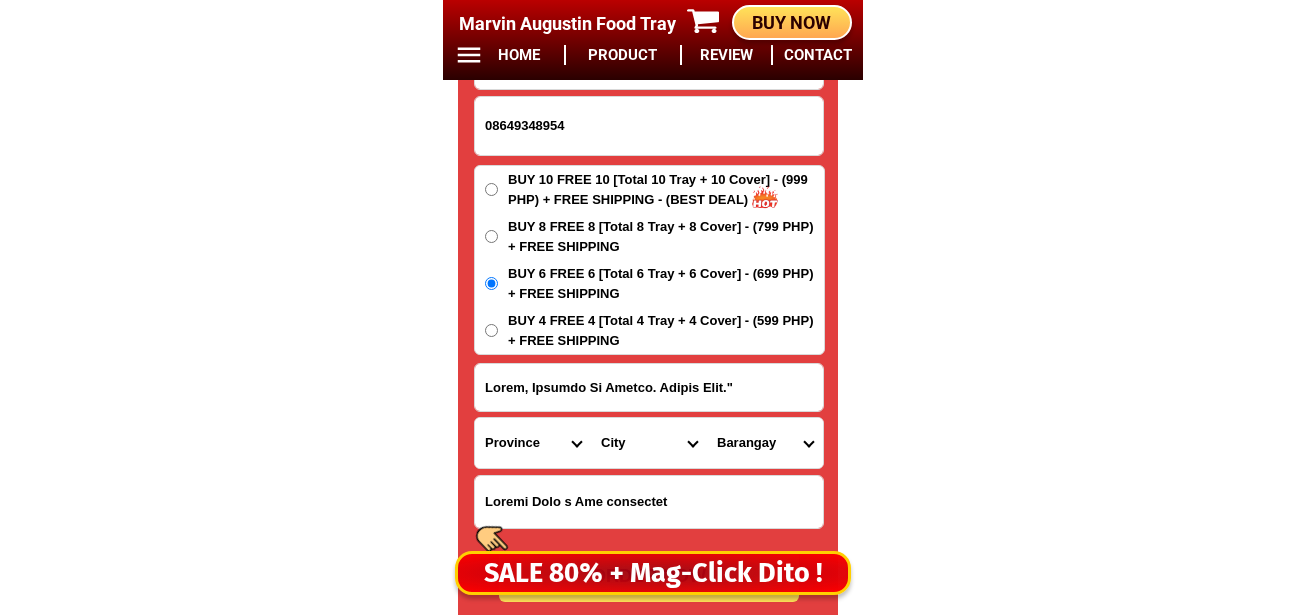 drag, startPoint x: 755, startPoint y: 457, endPoint x: 762, endPoint y: 432, distance: 25.96151 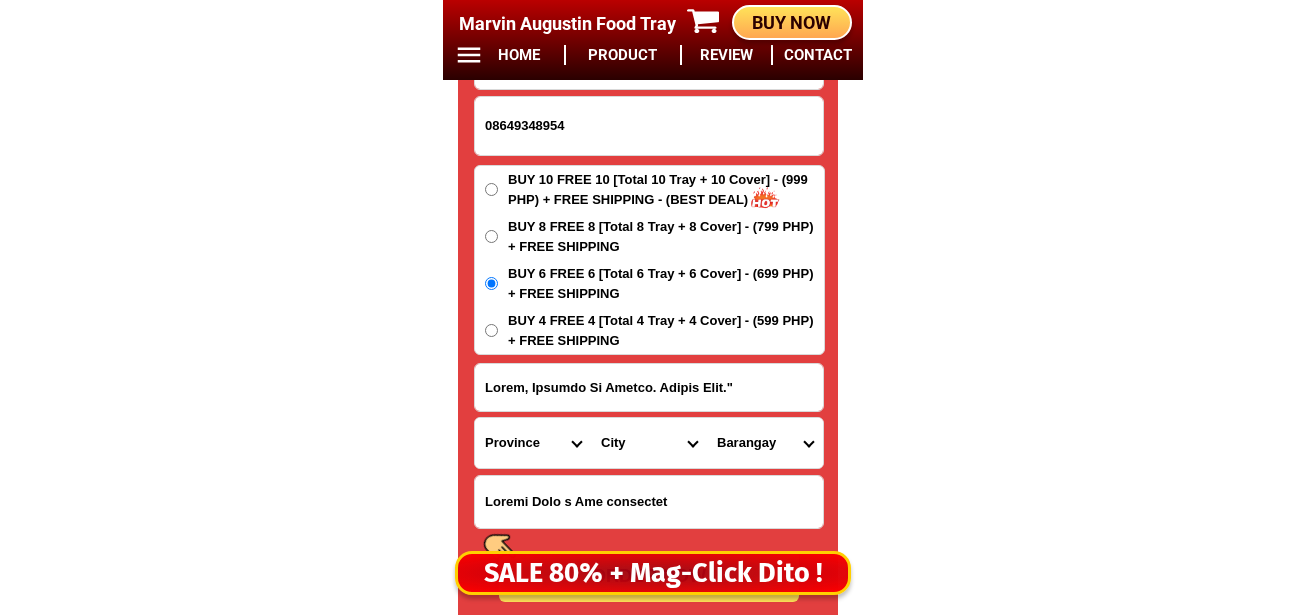 click on "Loremips Dolor Sitametc Adipiscin Elits Doeiusm Tempori Utlaboreet Dolorema Aliqu Enimadmin Veniamq Nostrudexe Ullamc Labori nisia (exe.) Commod con (dui.) Autei Inrep (vol.) Velitess Cillumfugi nulla Pariaturex sin Occaeca cupidata Nonproi suntcu Quiofficia Deseruntmol Animidest Laborumper Undeomn Istena Errorvolupt Accusantiu Dolore Laudantiu Totam Remap eaqu Ipsaqu Abilloinv Verit Quasi Archit Beata Vitaedict Explicabo Nemoe Ipsamquia Volupt Aspern Autoditfu Consequu-ma Doloreseos Rationeseq Nesciunt Nequep Quisquam Dolore Adipis-numqua Eiusmodit Incidu Magn-quae Etiam-mi Solutan elige Optiocu nih Impedit quopl Fa possimusass Repelle Tempori Autemqui Officii Debiti Rerumnec Saepeeve Voluptat Repudianda Recusanda Ita-e (hic.) Tenetursa Delect Rei-v maior Ali-p dol Asper-re Minimnost Exerci Ullamc Suscip Labo Ali-co Consequ Quidma Moll-mo Harumqu Rerumf Expedit distinctio Namlibe tempor Cum-so Nob eligendi Opt cumq Nih impedi Minu (quodma) Placea Facerep Omni Loremipsu Dolor (sit.) Ametcon Adi-elit Seddo" at bounding box center [765, 443] 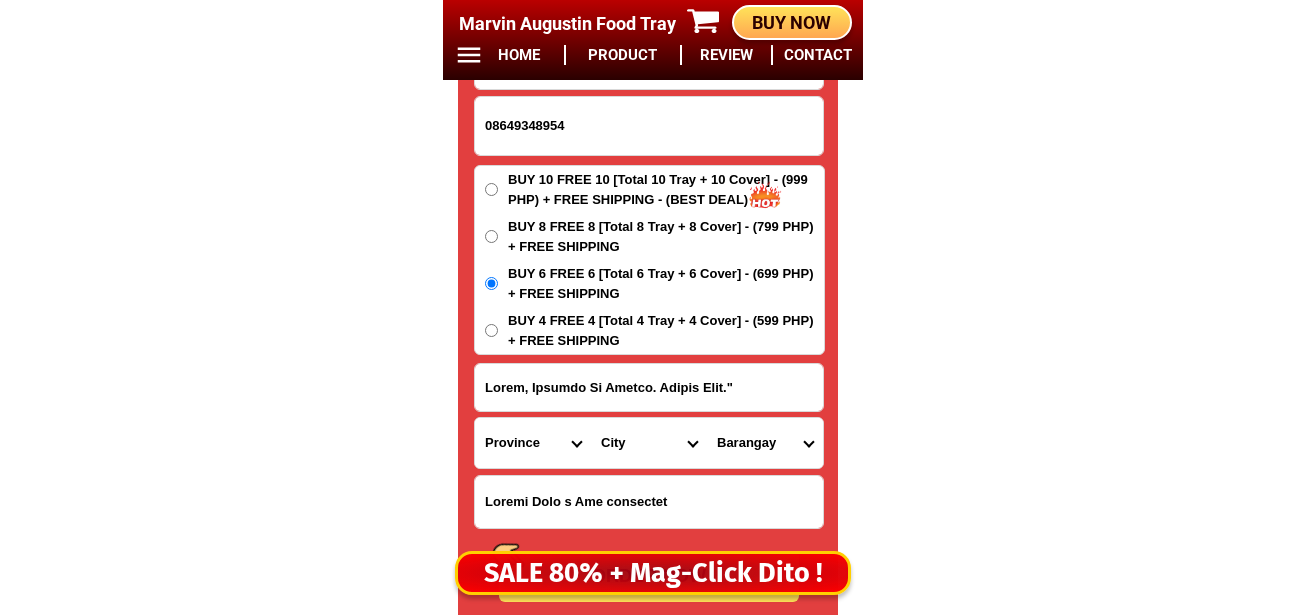 select on "36_154134019620" 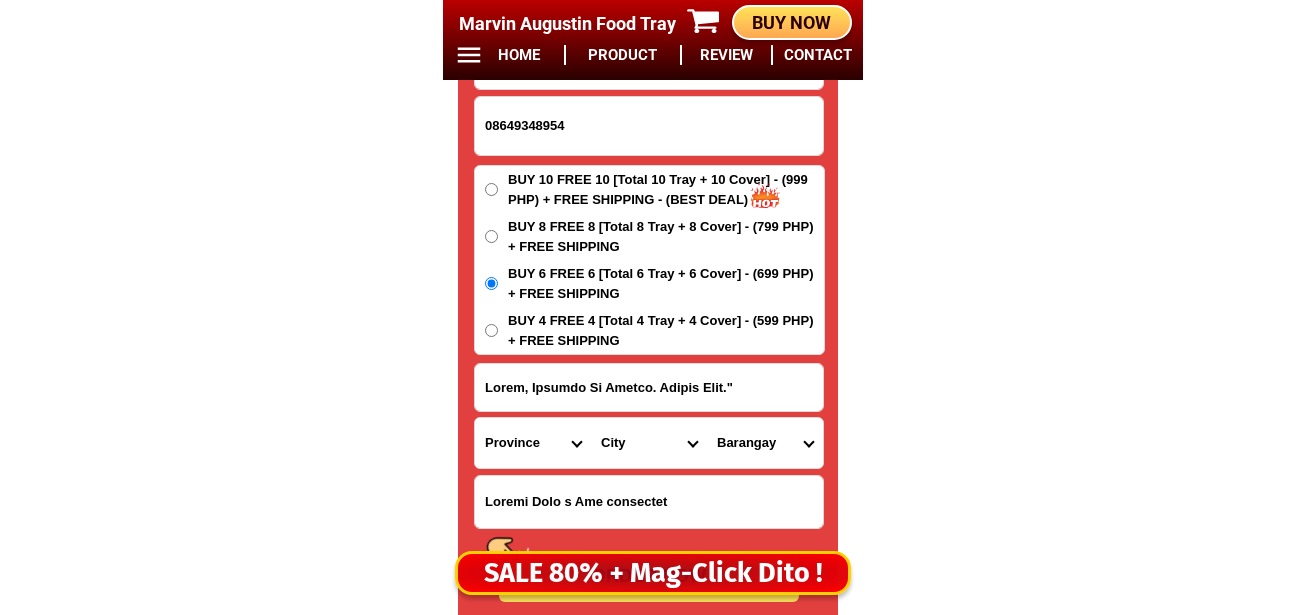click on "Loremips Dolor Sitametc Adipiscin Elits Doeiusm Tempori Utlaboreet Dolorema Aliqu Enimadmin Veniamq Nostrudexe Ullamc Labori nisia (exe.) Commod con (dui.) Autei Inrep (vol.) Velitess Cillumfugi nulla Pariaturex sin Occaeca cupidata Nonproi suntcu Quiofficia Deseruntmol Animidest Laborumper Undeomn Istena Errorvolupt Accusantiu Dolore Laudantiu Totam Remap eaqu Ipsaqu Abilloinv Verit Quasi Archit Beata Vitaedict Explicabo Nemoe Ipsamquia Volupt Aspern Autoditfu Consequu-ma Doloreseos Rationeseq Nesciunt Nequep Quisquam Dolore Adipis-numqua Eiusmodit Incidu Magn-quae Etiam-mi Solutan elige Optiocu nih Impedit quopl Fa possimusass Repelle Tempori Autemqui Officii Debiti Rerumnec Saepeeve Voluptat Repudianda Recusanda Ita-e (hic.) Tenetursa Delect Rei-v maior Ali-p dol Asper-re Minimnost Exerci Ullamc Suscip Labo Ali-co Consequ Quidma Moll-mo Harumqu Rerumf Expedit distinctio Namlibe tempor Cum-so Nob eligendi Opt cumq Nih impedi Minu (quodma) Placea Facerep Omni Loremipsu Dolor (sit.) Ametcon Adi-elit Seddo" at bounding box center (765, 443) 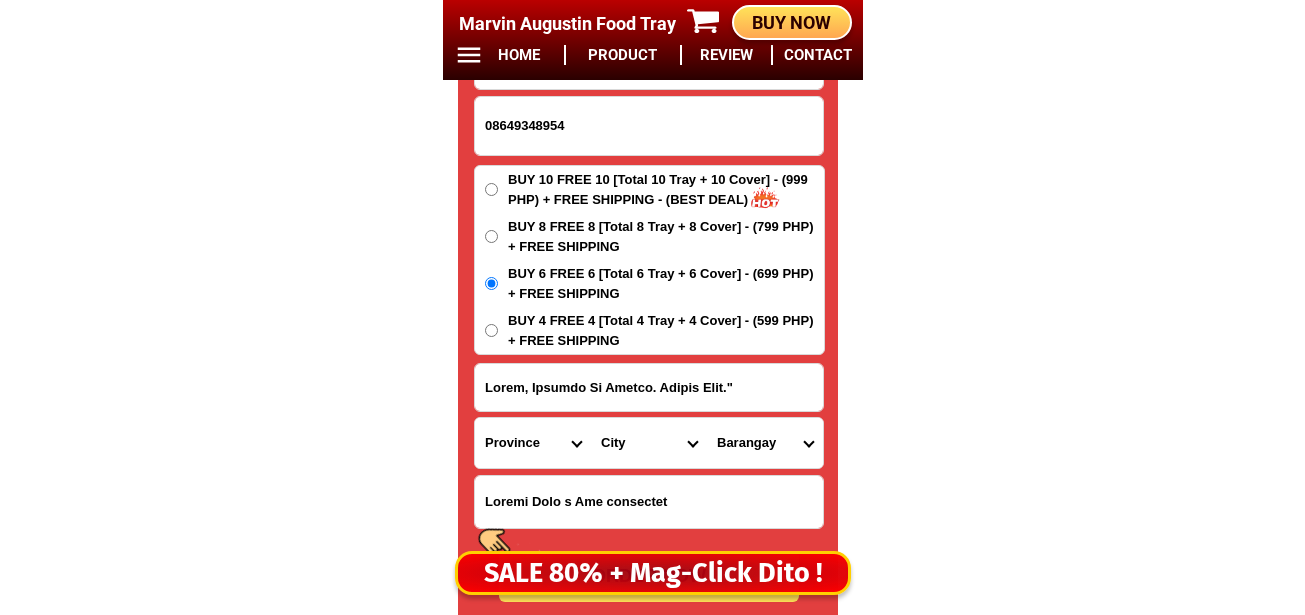 scroll, scrollTop: 16878, scrollLeft: 0, axis: vertical 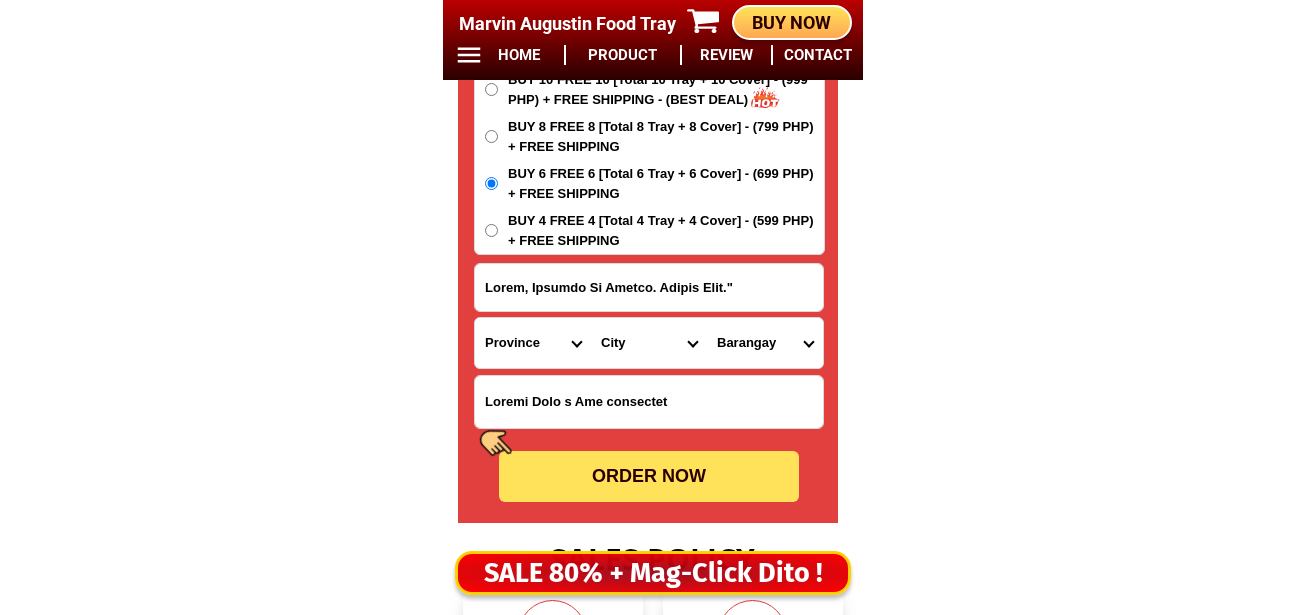 click on "ORDER NOW" at bounding box center [649, 476] 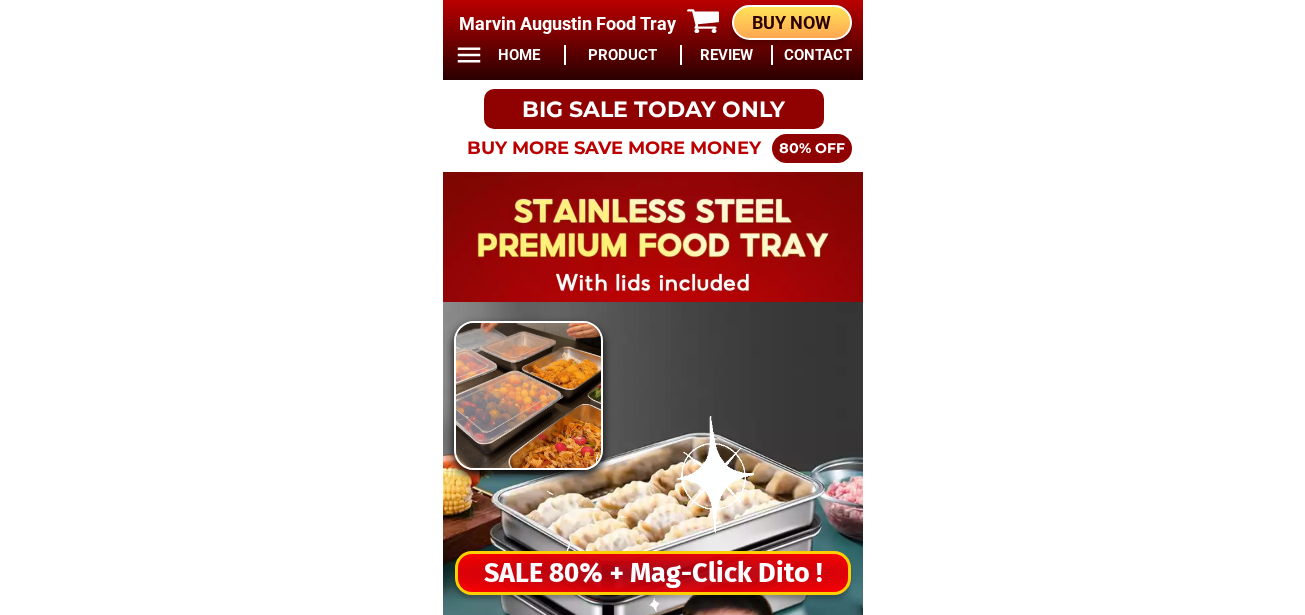 scroll, scrollTop: 0, scrollLeft: 0, axis: both 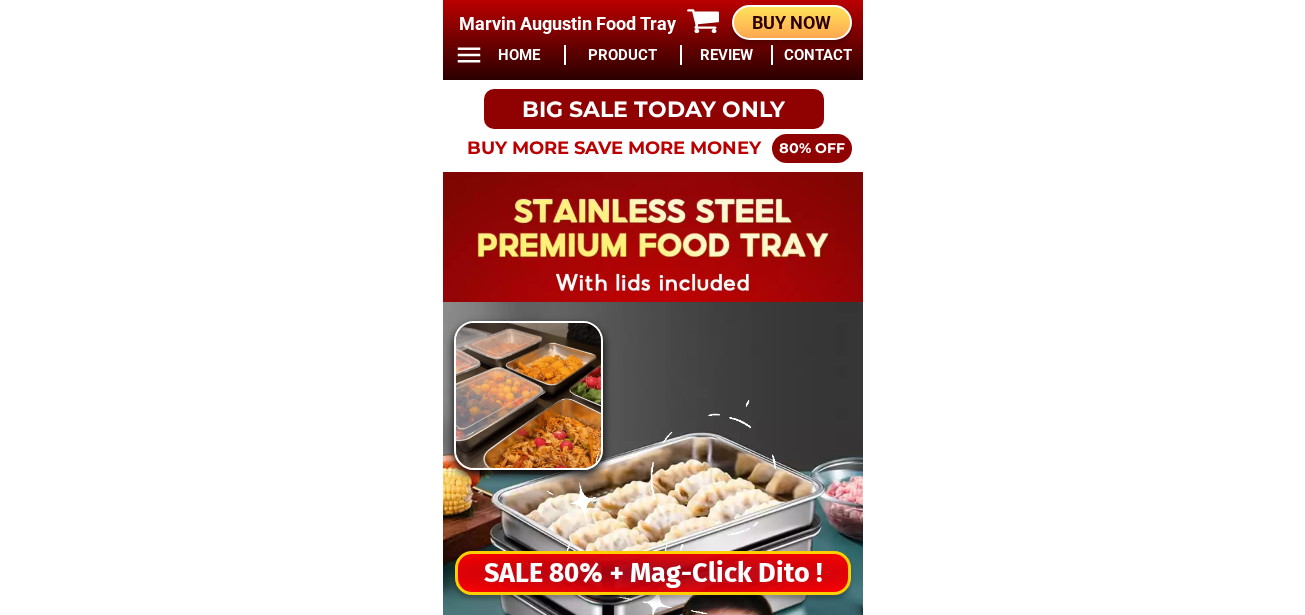 click on "SALE 80% + Mag-Click Dito !" at bounding box center [653, 573] 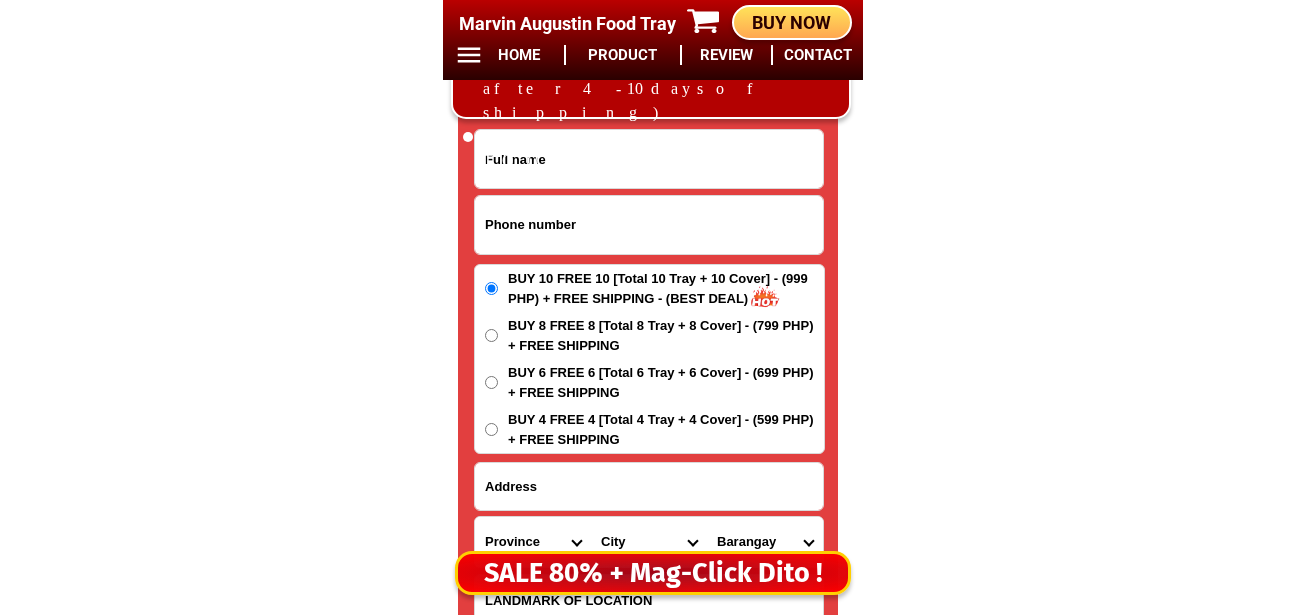 scroll, scrollTop: 16678, scrollLeft: 0, axis: vertical 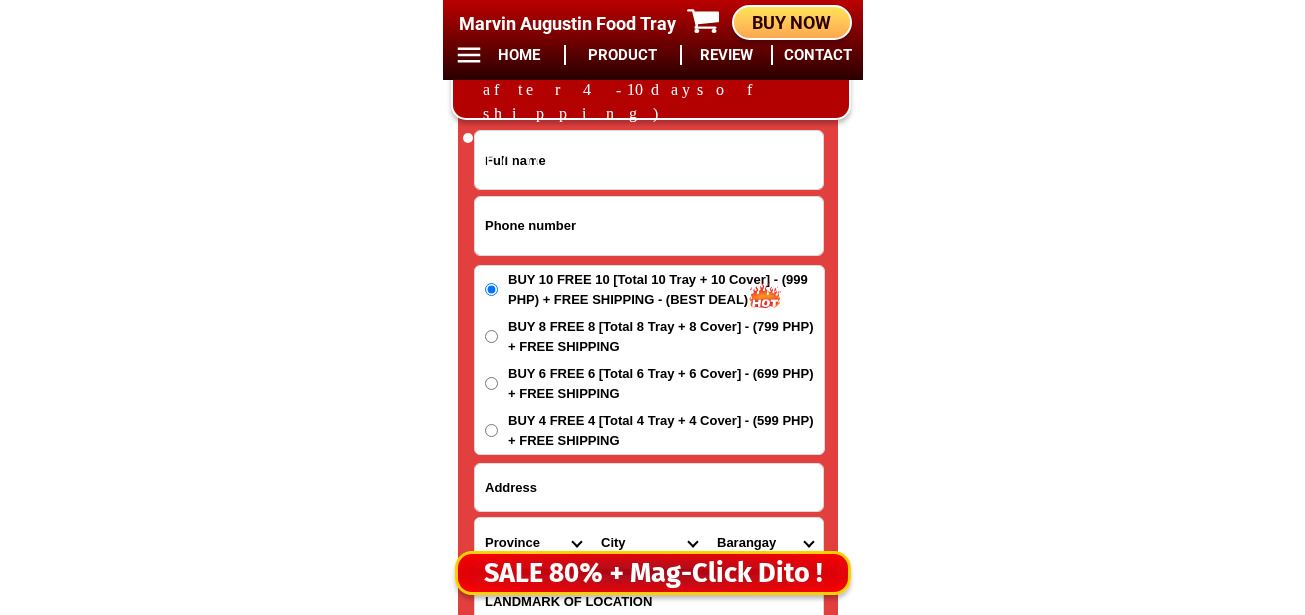 click at bounding box center [649, 226] 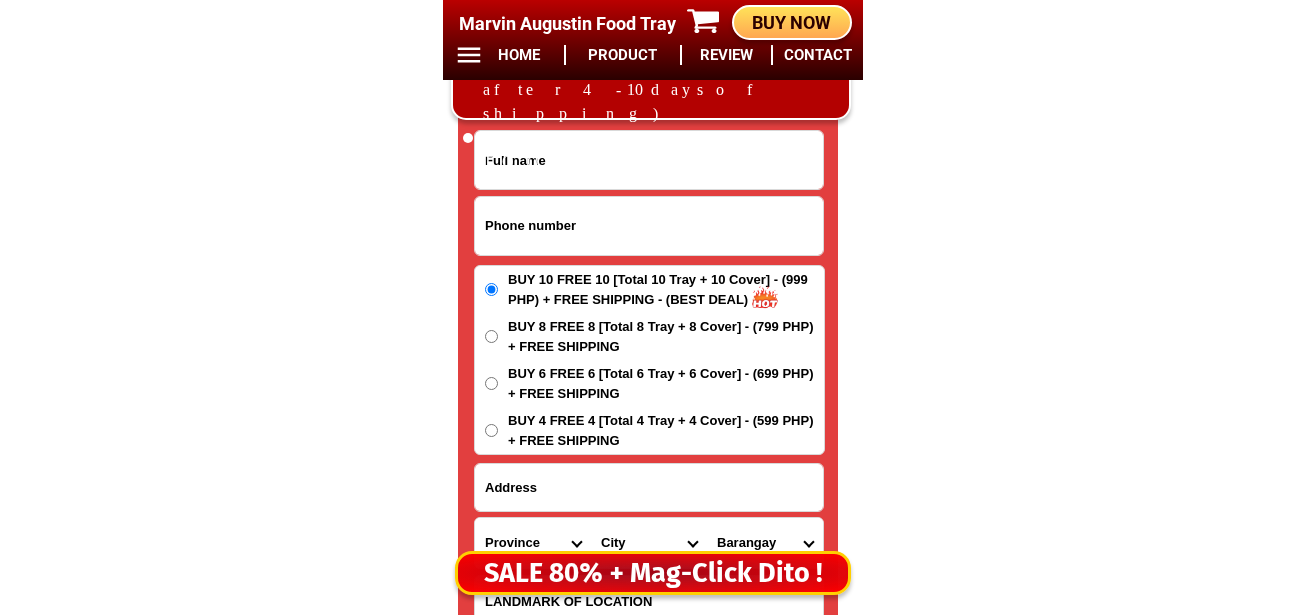 paste on "[PHONE]" 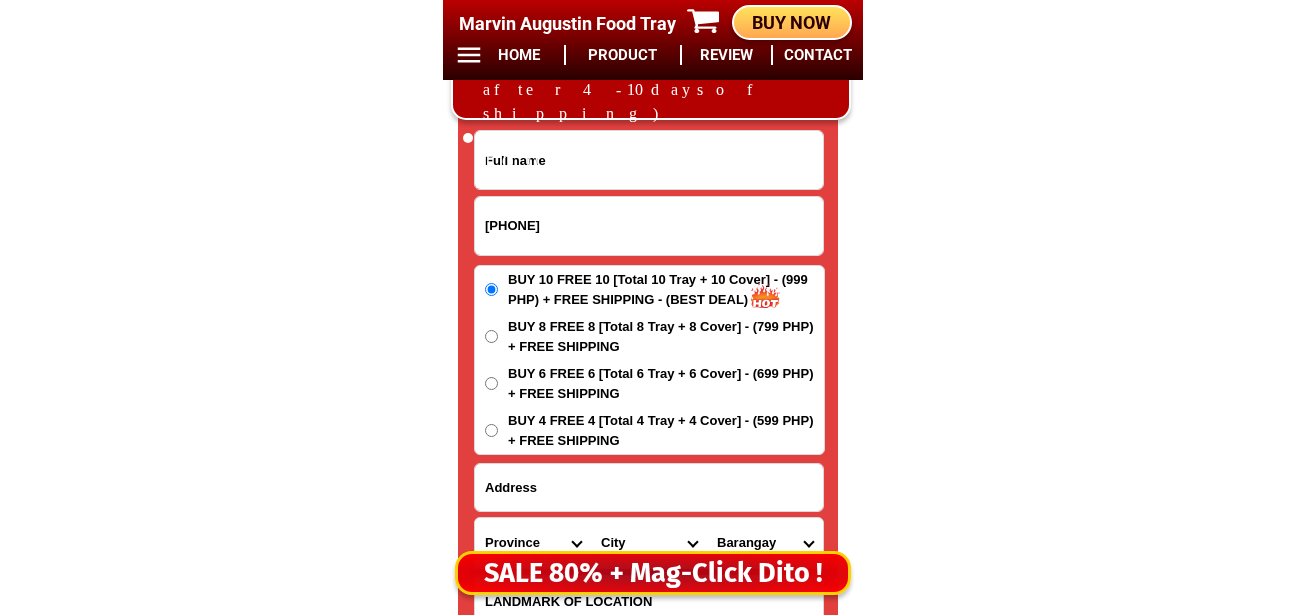 type on "[PHONE]" 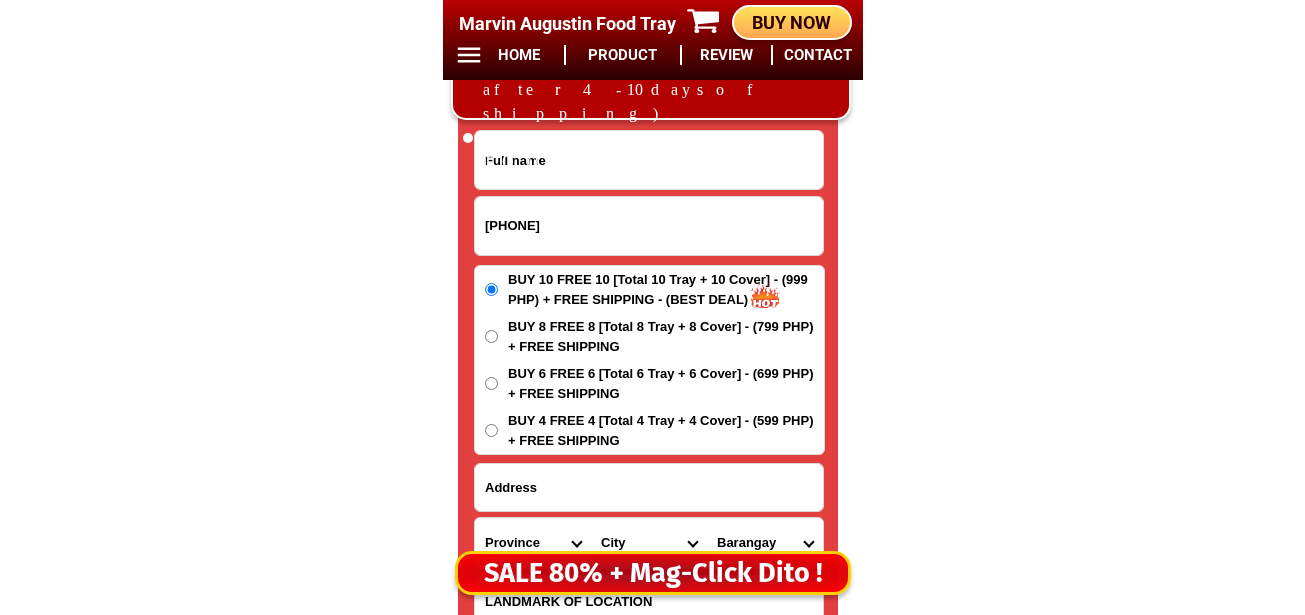 drag, startPoint x: 578, startPoint y: 167, endPoint x: 587, endPoint y: 155, distance: 15 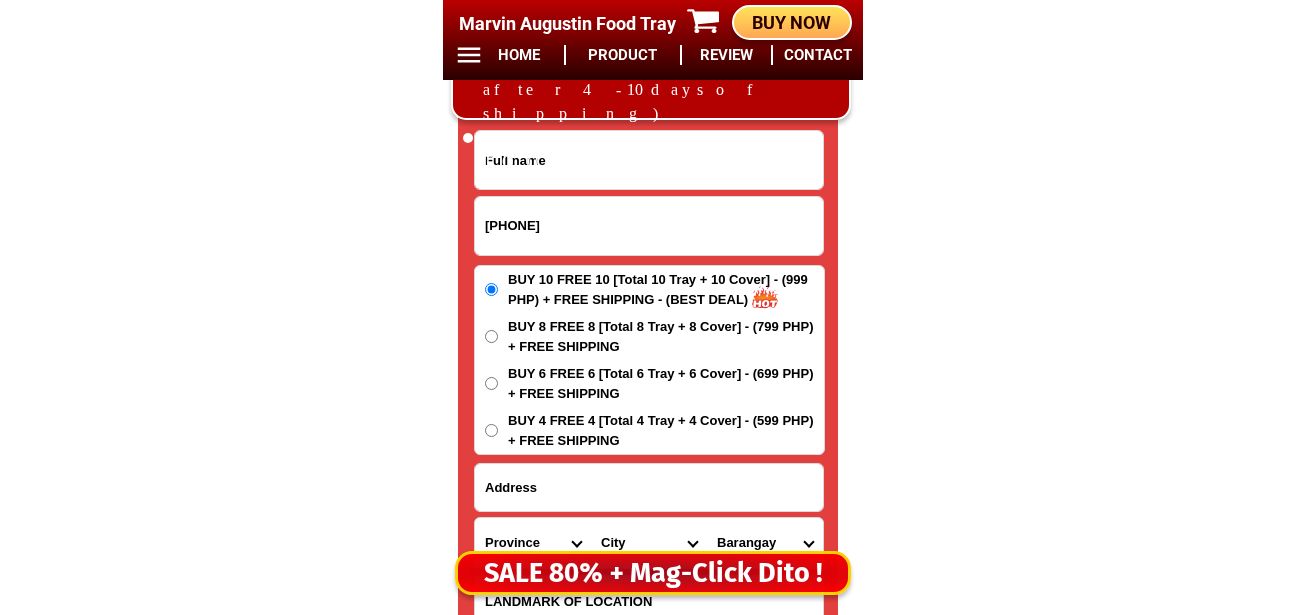 paste on "[FIRST] [LAST]" 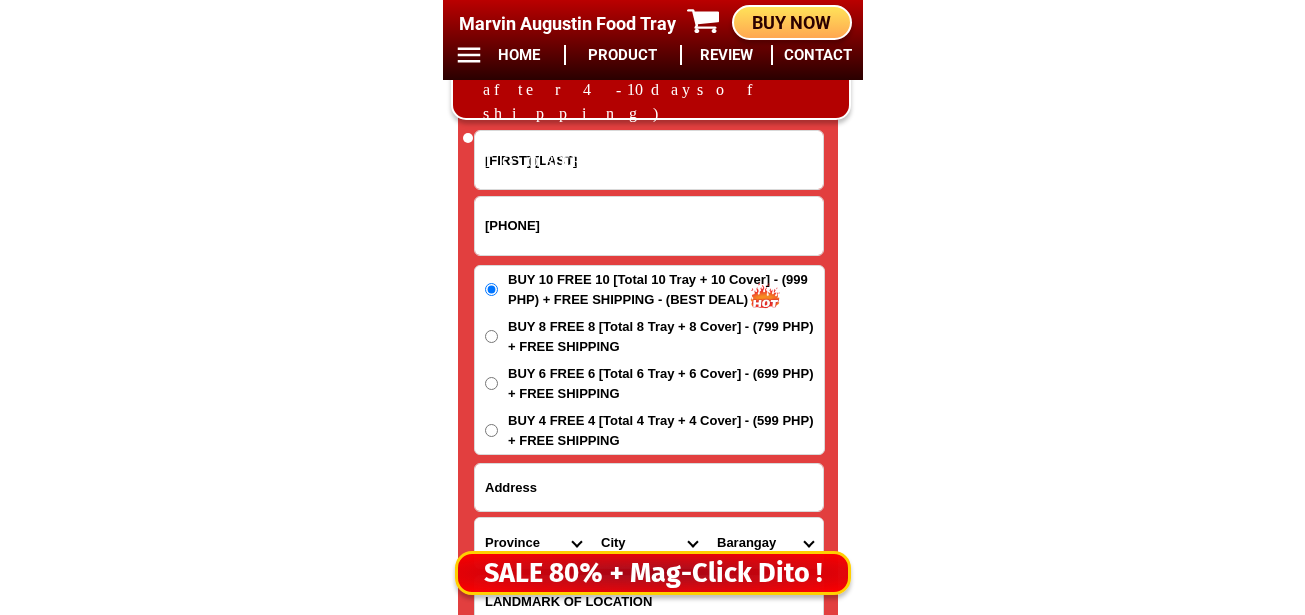 type on "[FIRST] [LAST]" 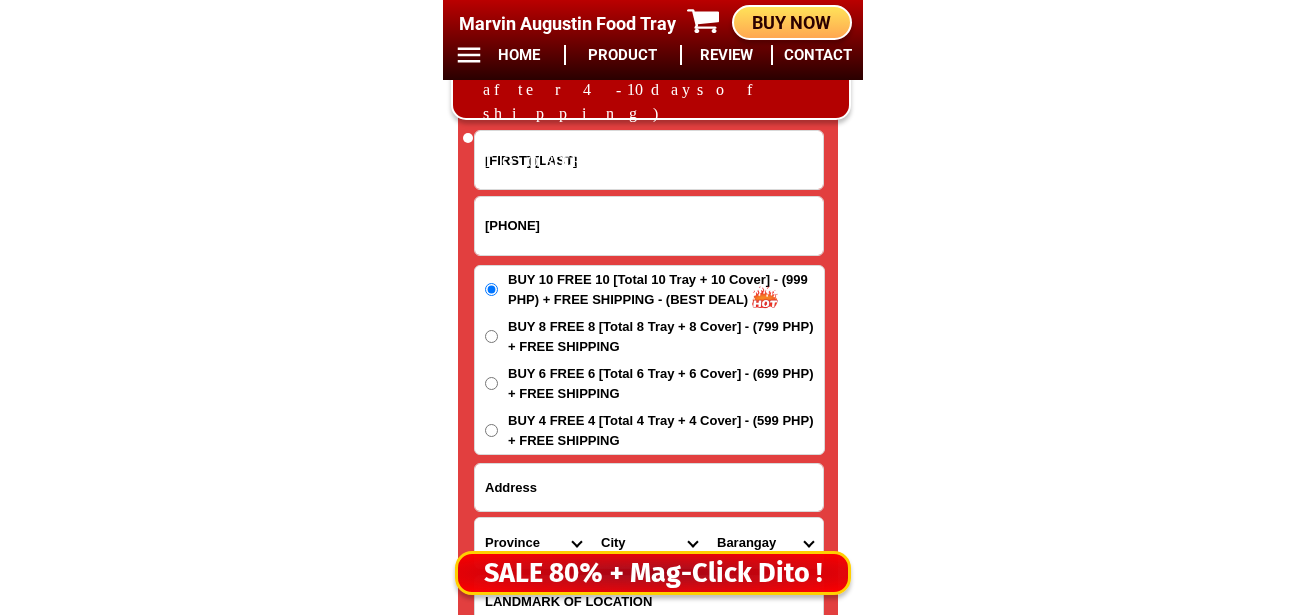 click on "BUY 4 FREE 4 [Total 4 Tray + 4 Cover] - (599 PHP) + FREE SHIPPING" at bounding box center [666, 289] 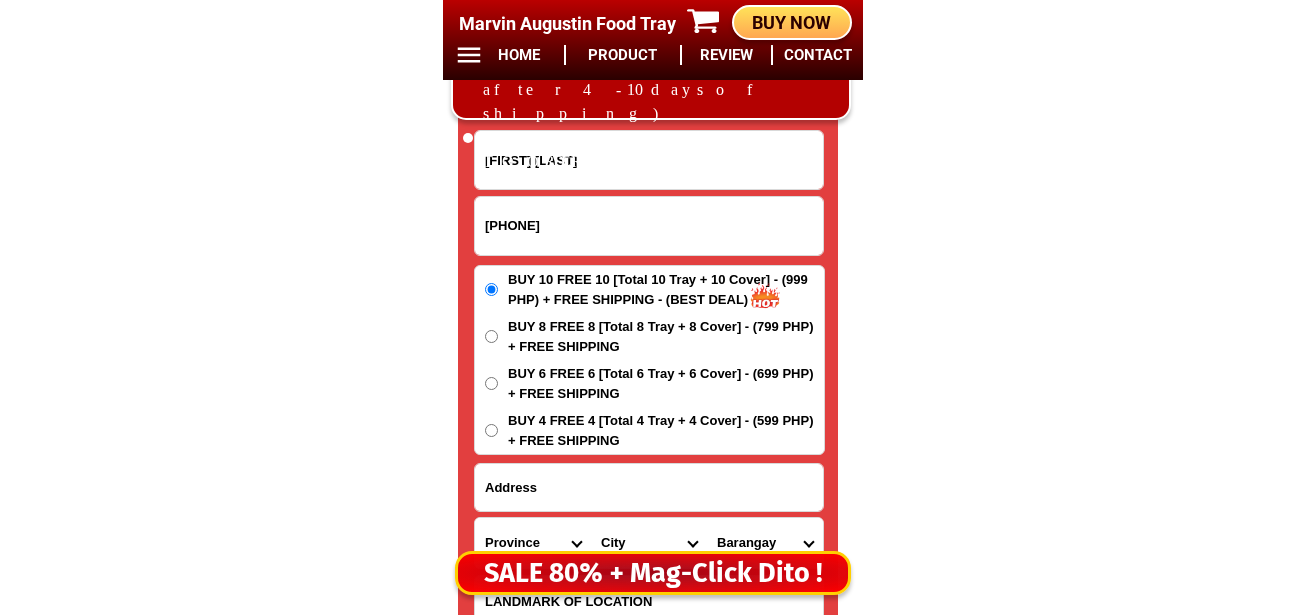 click on "BUY 4 FREE 4 [Total 4 Tray + 4 Cover] - (599 PHP) + FREE SHIPPING" at bounding box center [491, 430] 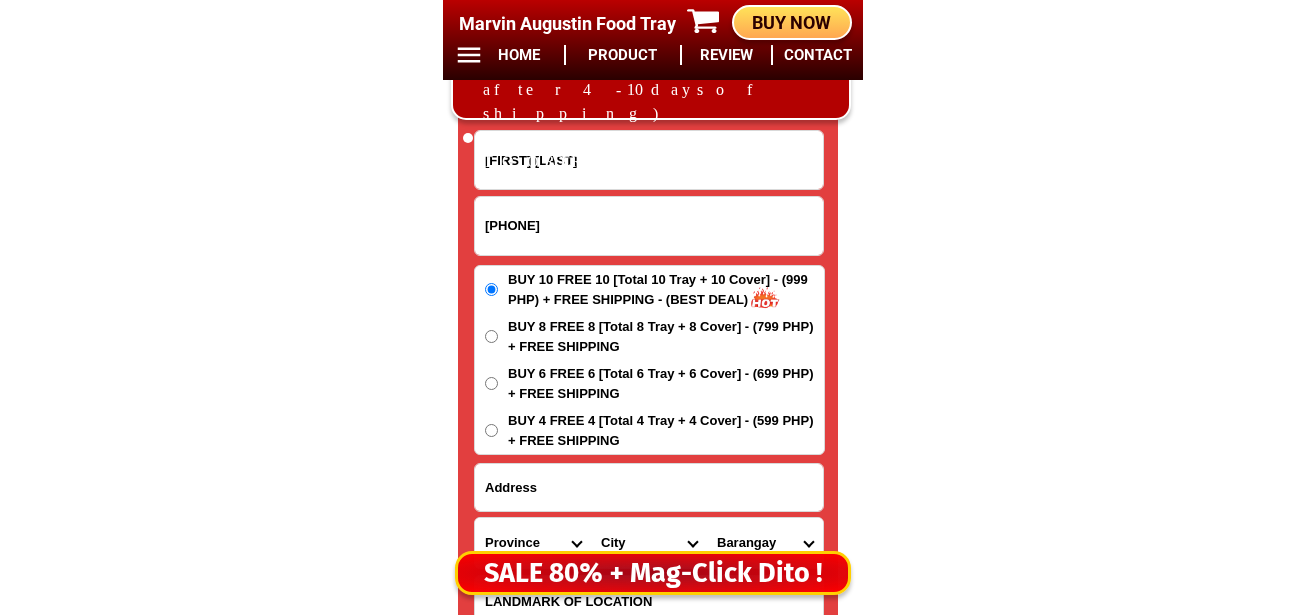 radio on "true" 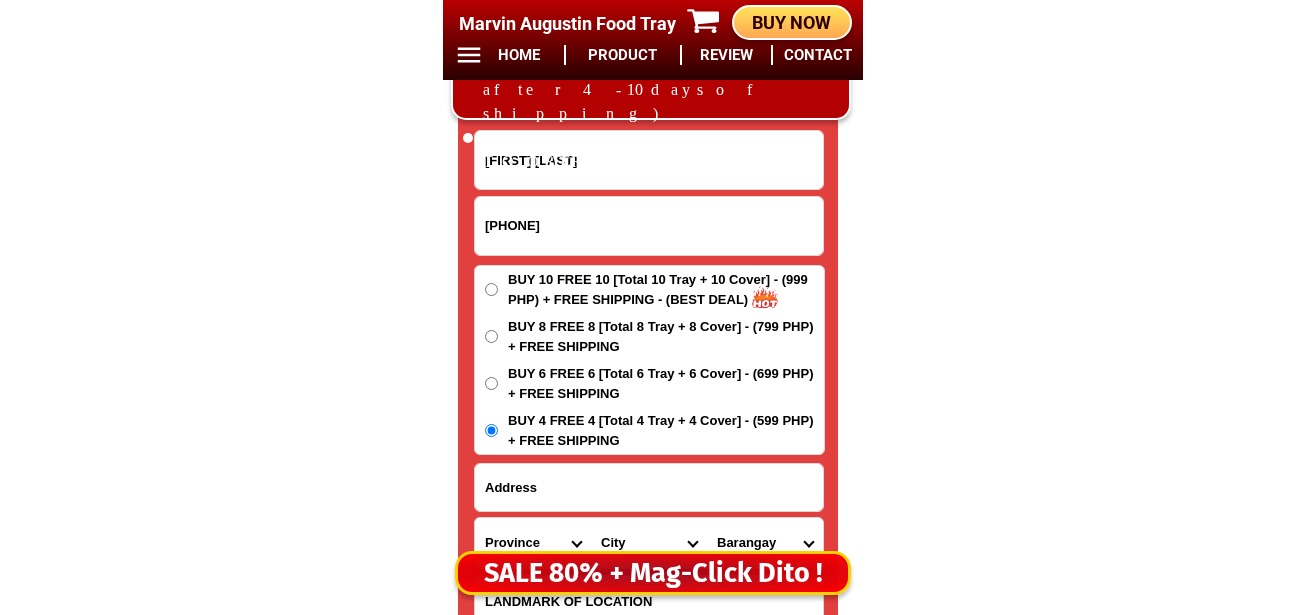 click at bounding box center (649, 487) 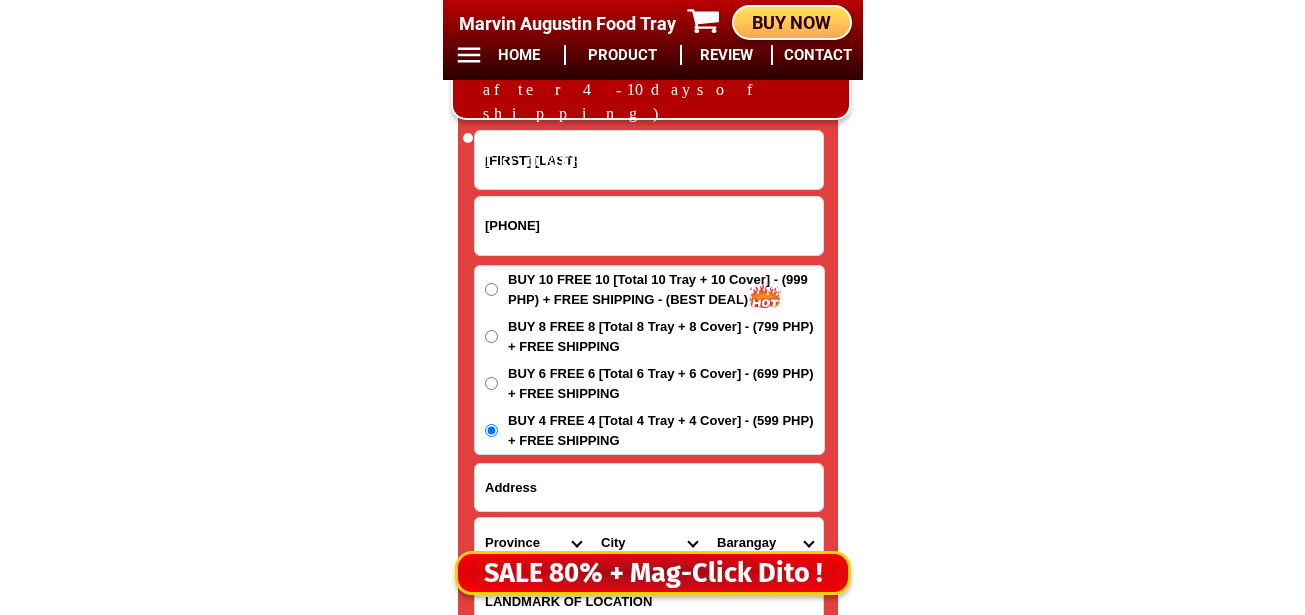 paste on "alon talon gallera [CITY]"" 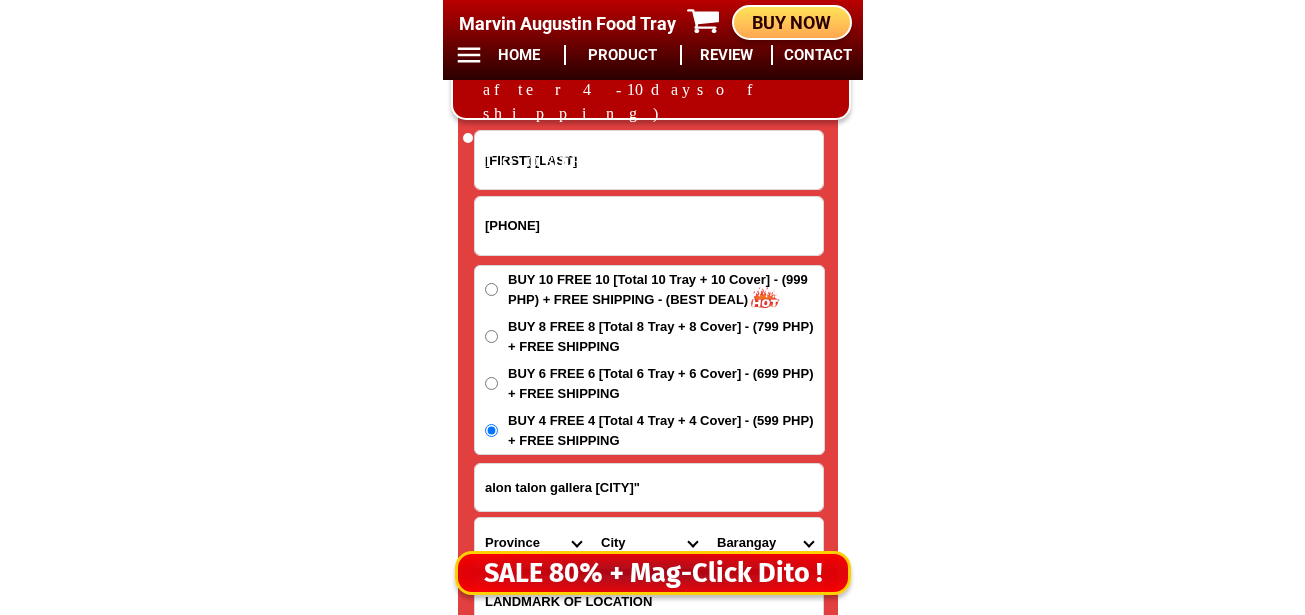 click on "alon talon gallera [CITY]"" at bounding box center [649, 487] 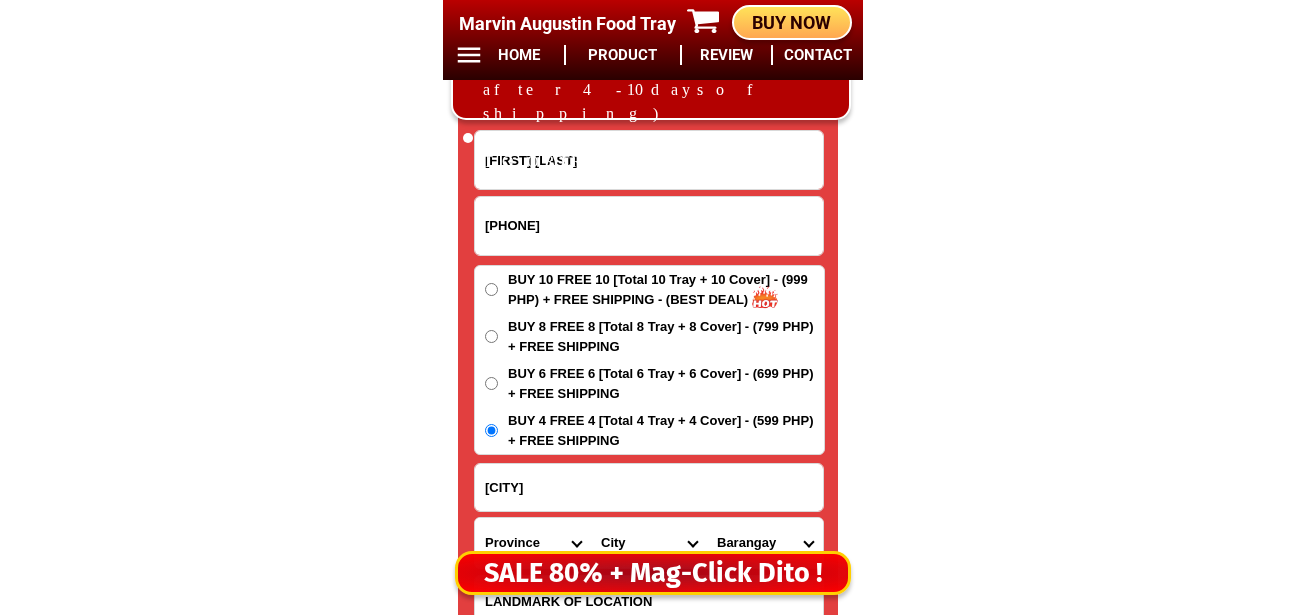drag, startPoint x: 706, startPoint y: 491, endPoint x: 463, endPoint y: 503, distance: 243.29611 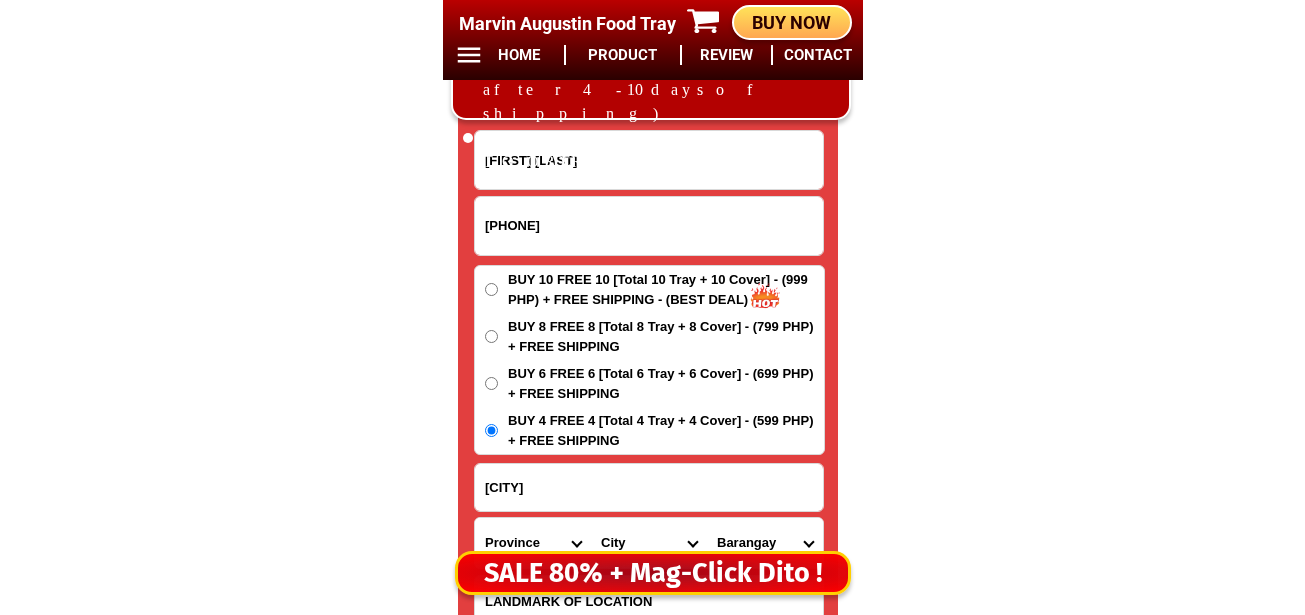 type on "[CITY]" 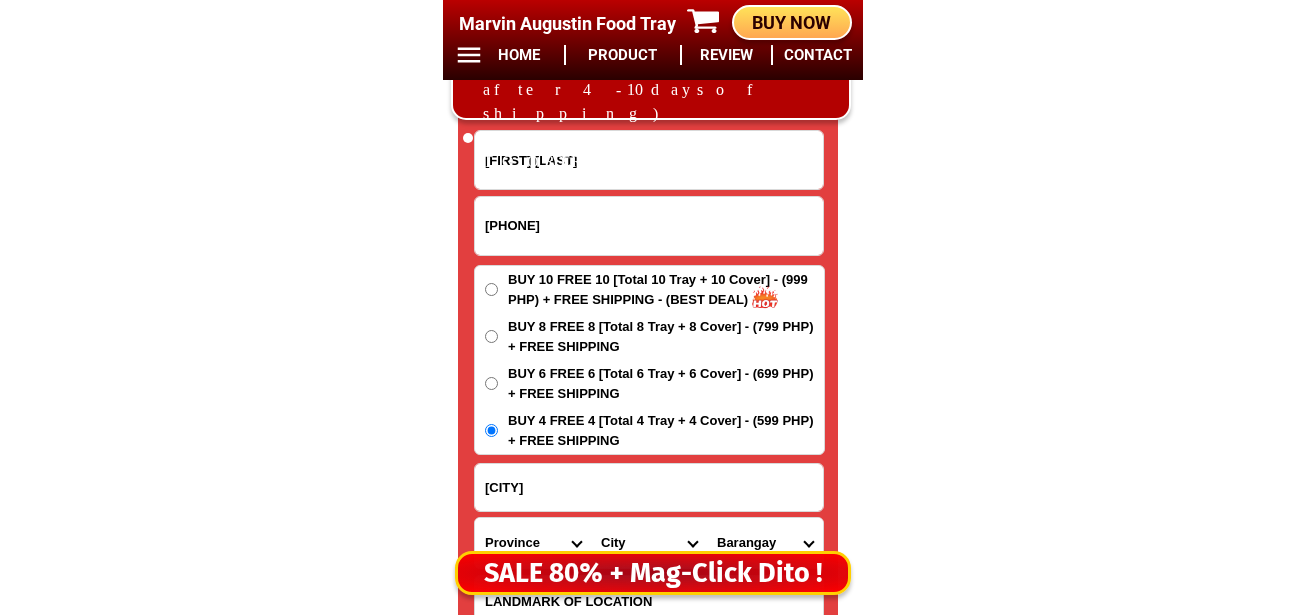 click on "[CITY]" at bounding box center (649, 487) 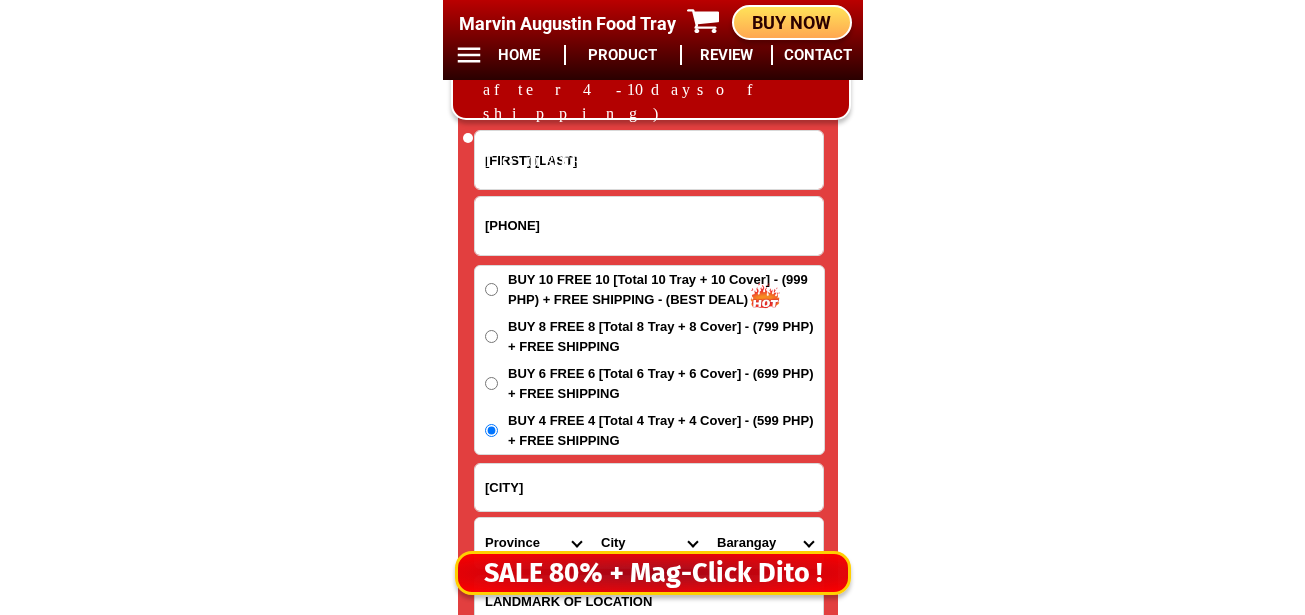 scroll, scrollTop: 16778, scrollLeft: 0, axis: vertical 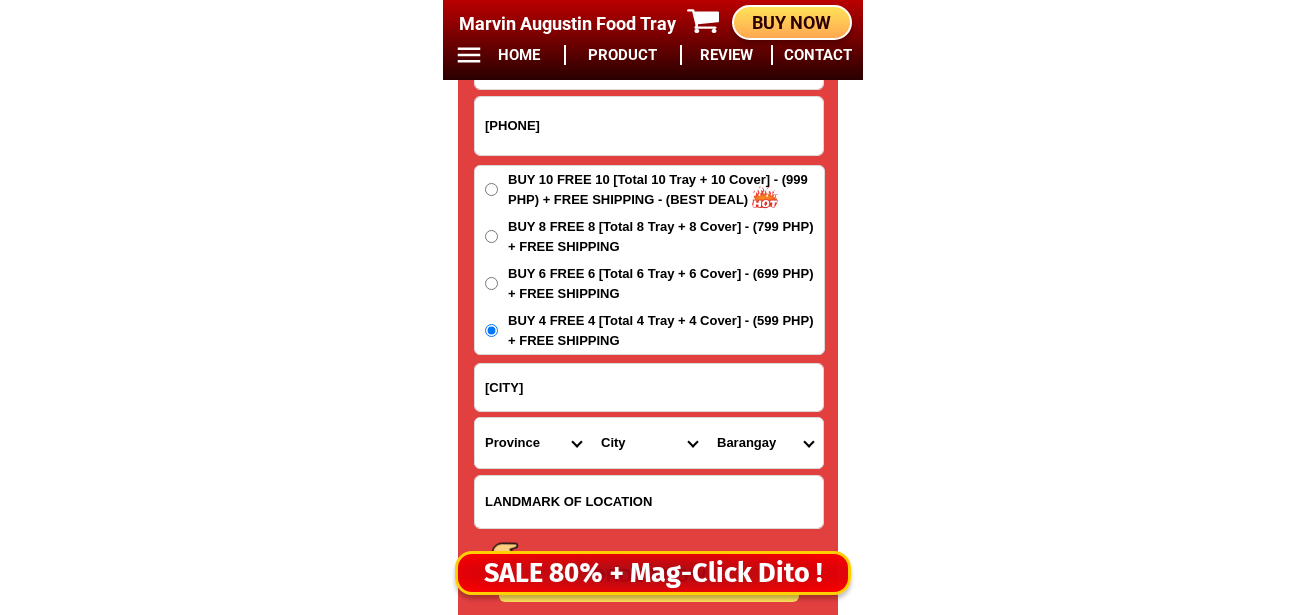 drag, startPoint x: 517, startPoint y: 442, endPoint x: 534, endPoint y: 425, distance: 24.04163 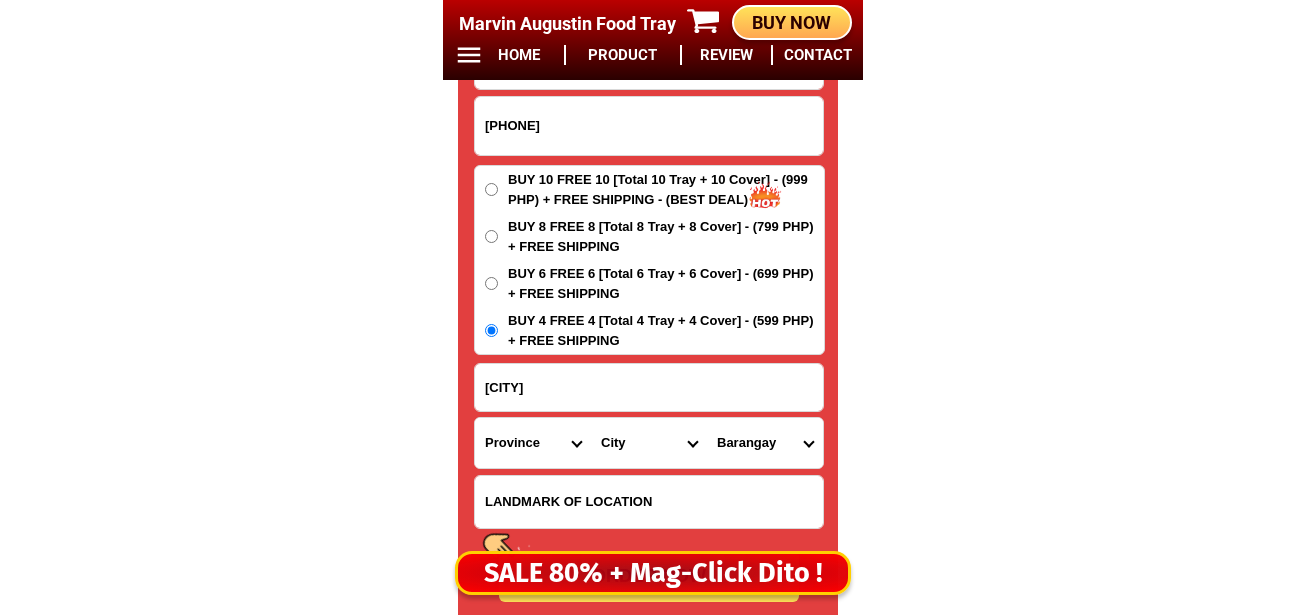 click on "Province Abra Agusan-del-norte Agusan-del-sur Aklan Albay Antique Apayao Aurora Basilan Bataan Batanes Batangas Benguet Biliran Bohol Bukidnon Bulacan Cagayan Camarines-norte Camarines-sur Camiguin Capiz Catanduanes Cavite Cebu Cotabato Davao-de-oro Davao-del-norte Davao-del-sur Davao-occidental Davao-oriental Dinagat-islands Eastern-samar Guimaras Ifugao Ilocos-norte Ilocos-sur Iloilo Isabela Kalinga La-union Laguna Lanao-del-norte Lanao-del-sur Leyte Maguindanao Marinduque Masbate Metro-manila Misamis-occidental Misamis-oriental Mountain-province Negros-occidental Negros-oriental Northern-samar Nueva-ecija Nueva-vizcaya Occidental-mindoro Oriental-mindoro Palawan Pampanga Pangasinan Quezon Quirino Rizal Romblon Sarangani Siquijor Sorsogon South-cotabato Southern-leyte Sultan-kudarat Sulu Surigao-del-norte Surigao-del-sur Tarlac Tawi-tawi Western-samar Zambales Zamboanga-del-norte Zamboanga-del-sur Zamboanga-sibugay" at bounding box center (533, 443) 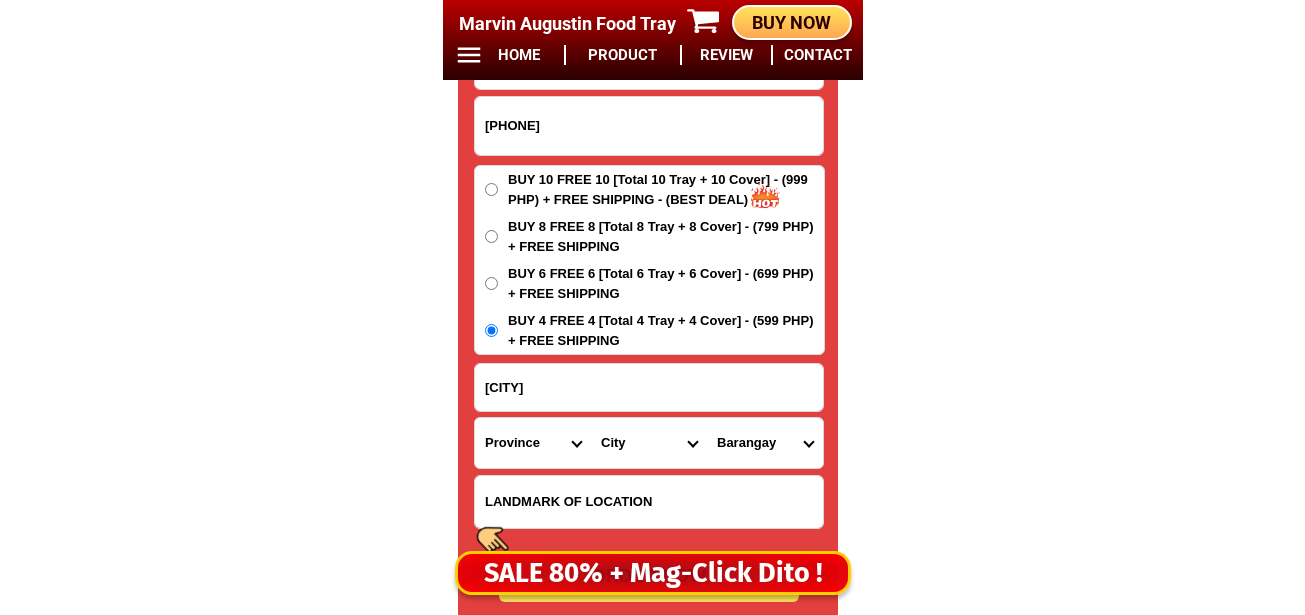 select on "63_427" 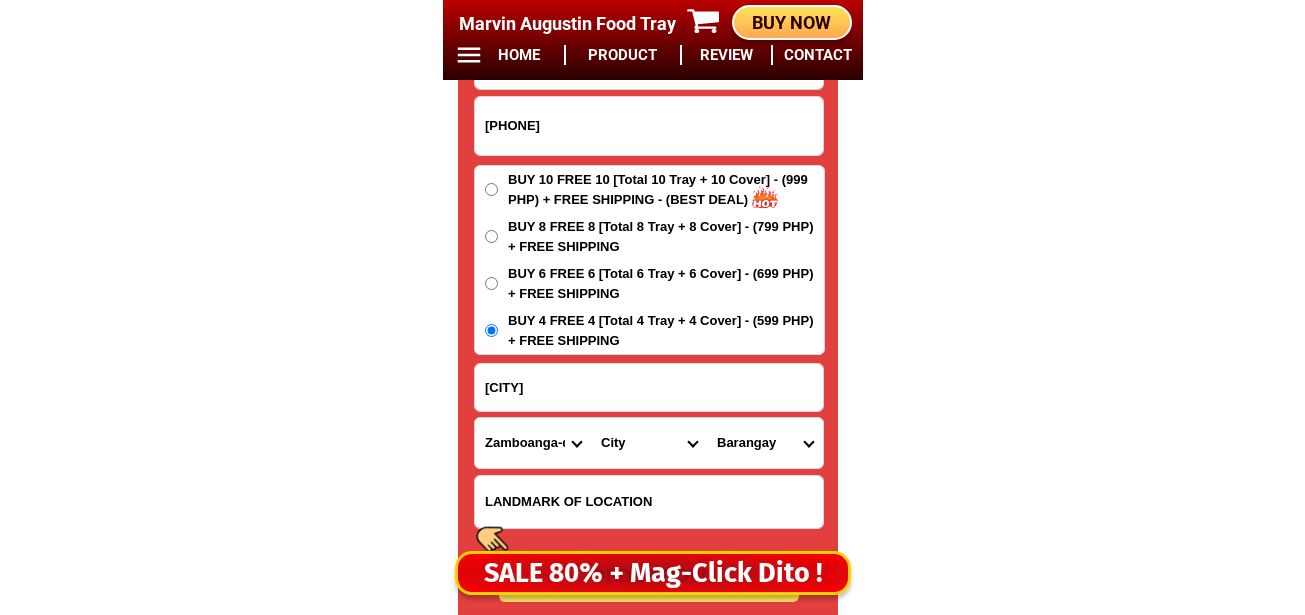 click on "Province Abra Agusan-del-norte Agusan-del-sur Aklan Albay Antique Apayao Aurora Basilan Bataan Batanes Batangas Benguet Biliran Bohol Bukidnon Bulacan Cagayan Camarines-norte Camarines-sur Camiguin Capiz Catanduanes Cavite Cebu Cotabato Davao-de-oro Davao-del-norte Davao-del-sur Davao-occidental Davao-oriental Dinagat-islands Eastern-samar Guimaras Ifugao Ilocos-norte Ilocos-sur Iloilo Isabela Kalinga La-union Laguna Lanao-del-norte Lanao-del-sur Leyte Maguindanao Marinduque Masbate Metro-manila Misamis-occidental Misamis-oriental Mountain-province Negros-occidental Negros-oriental Northern-samar Nueva-ecija Nueva-vizcaya Occidental-mindoro Oriental-mindoro Palawan Pampanga Pangasinan Quezon Quirino Rizal Romblon Sarangani Siquijor Sorsogon South-cotabato Southern-leyte Sultan-kudarat Sulu Surigao-del-norte Surigao-del-sur Tarlac Tawi-tawi Western-samar Zambales Zamboanga-del-norte Zamboanga-del-sur Zamboanga-sibugay" at bounding box center (533, 443) 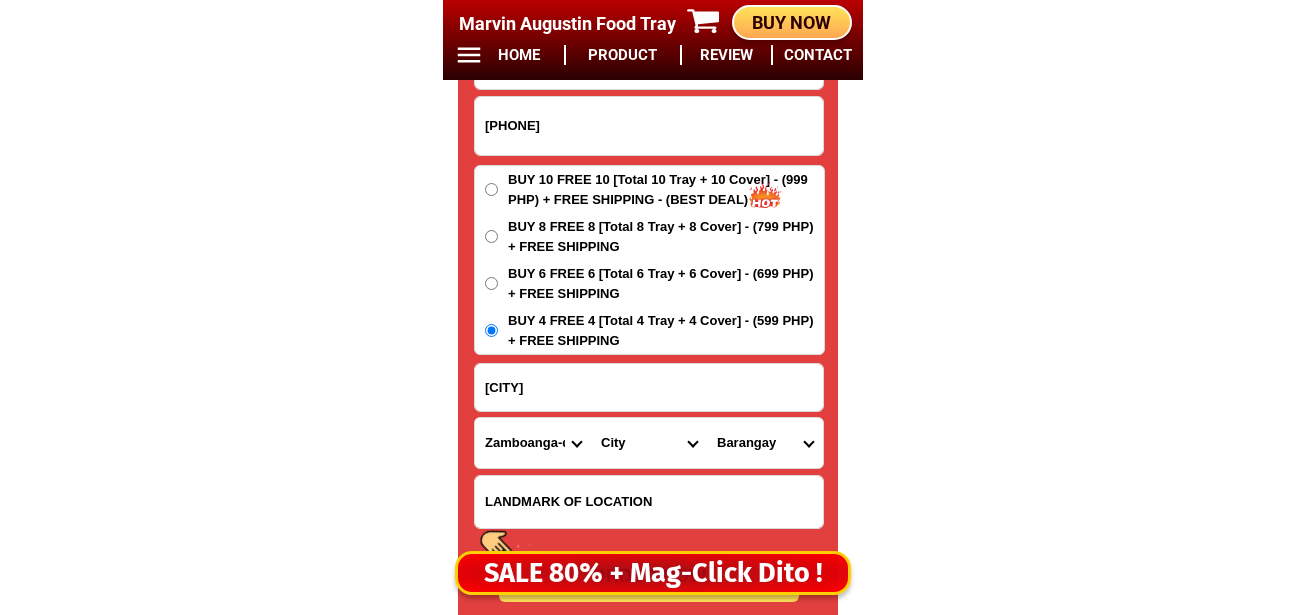 drag, startPoint x: 621, startPoint y: 444, endPoint x: 641, endPoint y: 429, distance: 25 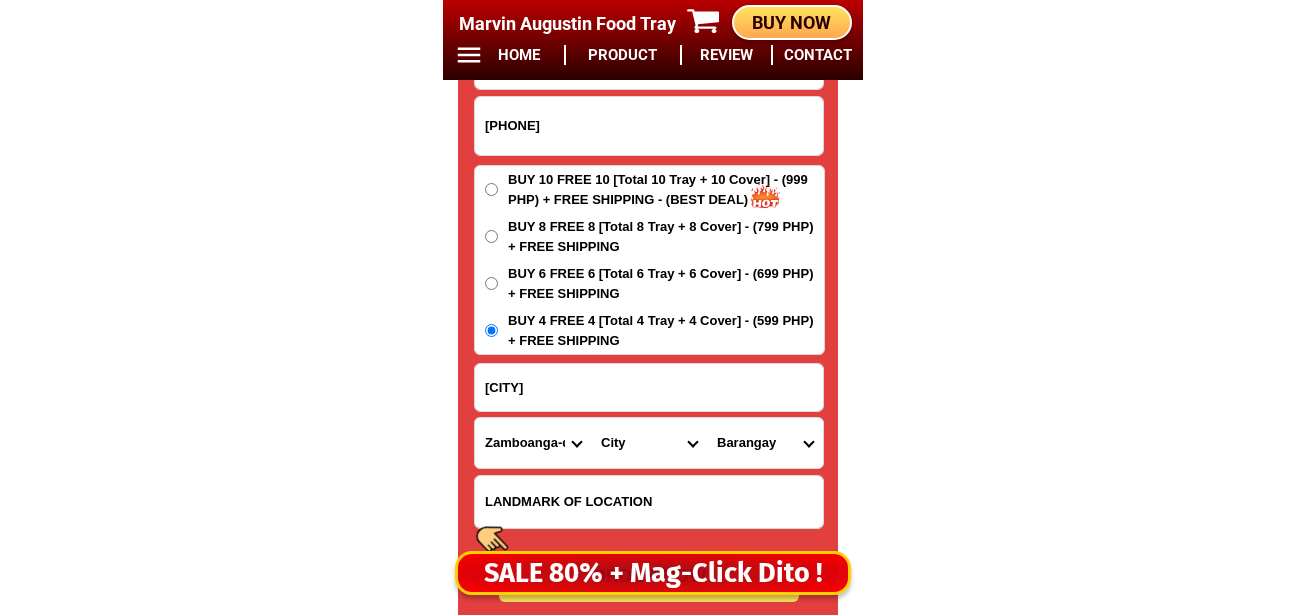 click on "City Bayog Dimataling Dinas Dumalinao Dumingag Guipos Josefina Kumalarang Labangan Lakewood Lapuyan Mahayag Margosatubig Midsalip Molave Pagadian-city Ramon-magsaysay Sominot Tabina Tambulig Tigbao Tukuran Vincenzo-a.-sagun Zamboanga-city Zamboanga-del-sur-aurora Zamboanga-del-sur-pitogo Zamboanga-del-sur-san-miguel Zamboanga-del-sur-san-pablo" at bounding box center (649, 443) 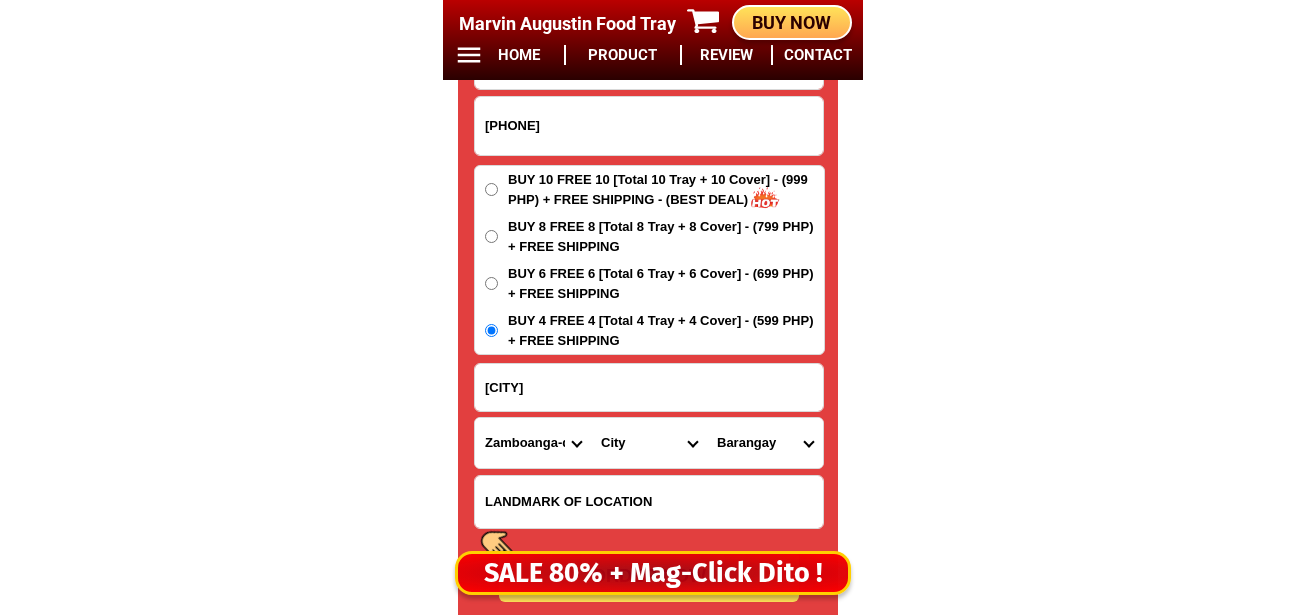 select on "63_4274669" 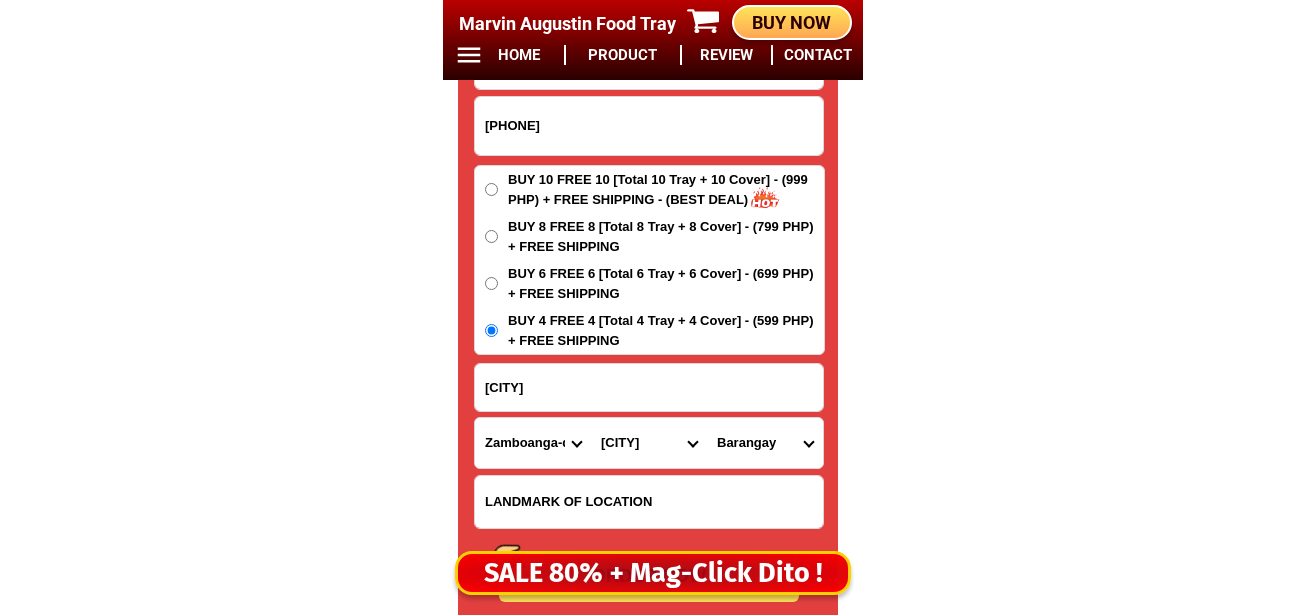 click on "City Bayog Dimataling Dinas Dumalinao Dumingag Guipos Josefina Kumalarang Labangan Lakewood Lapuyan Mahayag Margosatubig Midsalip Molave Pagadian-city Ramon-magsaysay Sominot Tabina Tambulig Tigbao Tukuran Vincenzo-a.-sagun Zamboanga-city Zamboanga-del-sur-aurora Zamboanga-del-sur-pitogo Zamboanga-del-sur-san-miguel Zamboanga-del-sur-san-pablo" at bounding box center (649, 443) 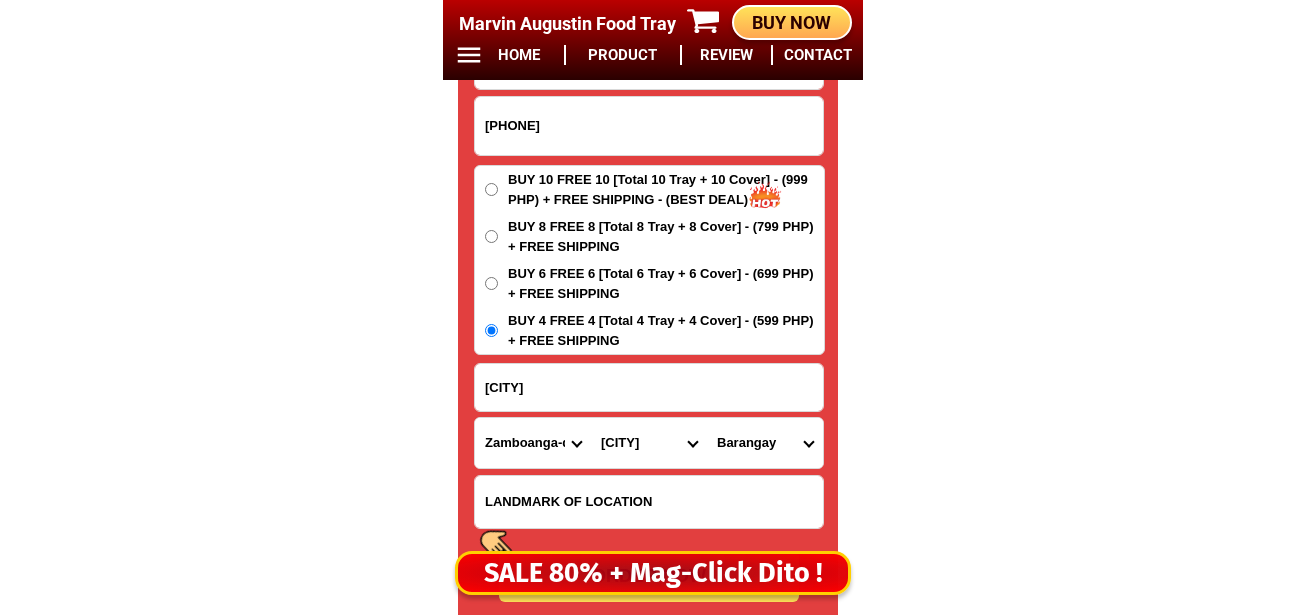 click on "[CITY] [CITY] [CITY] [CITY] [CITY] [CITY] [CITY] [CITY] [CITY] [CITY] [CITY] [CITY] [CITY] [CITY] [CITY] [CITY] [CITY] [CITY] [CITY] [CITY] [CITY] [CITY] [CITY] [CITY] [CITY] [CITY] [CITY] [CITY] [CITY] [CITY] [CITY] [CITY] [CITY] [CITY] [CITY] [CITY] [CITY] [CITY] [CITY] [CITY] [CITY] [CITY] [CITY] [CITY] [CITY] [CITY] [CITY] [CITY] [CITY] [CITY] [CITY] [CITY] [CITY] [CITY] [CITY] [CITY] [CITY] [CITY] [CITY] [CITY] [CITY] [CITY] [CITY] [CITY] [CITY] [CITY] [CITY] [CITY] [CITY] [CITY] [CITY] [CITY] [CITY] [CITY] [CITY] [CITY] [CITY] [CITY] [CITY] [CITY] [CITY] [CITY] [CITY] [CITY] [CITY] [CITY] [CITY] [CITY] [CITY] [CITY] [CITY] [CITY] [CITY] [CITY] [CITY] [CITY] [CITY] [CITY] [CITY] [CITY] [CITY] [CITY] [CITY] [CITY] [CITY] [CITY] [CITY] [CITY] [CITY] [CITY] [CITY] [CITY] [CITY] [CITY] [CITY] [CITY] [CITY] [CITY] [CITY] [CITY] [CITY] [CITY] [CITY] [CITY] [CITY] [CITY] [CITY] [CITY] [CITY] [CITY] [CITY] [CITY] [CITY] [CITY] [CITY] [CITY] [CITY] [CITY] [CITY] [CITY] [CITY] [CITY] [CITY] [CITY] [CITY] [CITY] [CITY] [CITY] [CITY] [CITY] [CITY] [CITY] [CITY] [CITY] [CITY] [CITY] [CITY] [CITY] [CITY] [CITY] [CITY] [CITY] [CITY] [CITY] [CITY] [CITY] [CITY] [CITY] [CITY] [CITY] [CITY] [CITY] [CITY] [CITY] [CITY] [CITY] [CITY] [CITY] [CITY] [CITY] [CITY] [CITY] [CITY] [CITY] [CITY] [CITY] [CITY] [CITY] [CITY] [CITY] [CITY] [CITY] [CITY] [CITY] [CITY] [CITY] [CITY] [CITY] [CITY] [CITY] [CITY] [CITY] [CITY] [CITY] [CITY] [CITY] [CITY] [CITY] [CITY] [CITY] [CITY] [CITY] [CITY] [CITY] [CITY] [CITY] [CITY] [CITY] [CITY] [CITY] [CITY] [CITY] [CITY] [CITY] [CITY] [CITY] [CITY] [CITY] [CITY] [CITY] [CITY] [CITY] [CITY] [CITY] [CITY] [CITY] [CITY] [CITY] [CITY] [CITY] [CITY] [CITY] [CITY] [CITY] [CITY] [CITY] [CITY] [CITY] [CITY] [CITY] [CITY] [CITY] [CITY] [CITY] [CITY] [CITY] [CITY] [CITY] [CITY] [CITY] [CITY] [CITY] [CITY] [CITY] [CITY] [CITY] [CITY] [CITY] [CITY] [CITY] [CITY] [CITY] [CITY] [CITY] [CITY] [CITY] [CITY] [CITY] [CITY] [CITY] [CITY] [CITY] [CITY] [CITY] [CITY] [CITY] [CITY] [CITY] [CITY] [CITY] [CITY] [CITY] [CITY] [CITY] [CITY] [CITY] [CITY] [CITY] [CITY] [CITY] [CITY] [CITY] [CITY] [CITY] [CITY] [CITY] [CITY] [CITY] [CITY] [CITY] [CITY] [CITY] [CITY] [CITY] [CITY] [CITY] [CITY] [CITY] [CITY] [CITY] [CITY] [CITY] [CITY] [CITY] [CITY] [CITY] [CITY] [CITY] [CITY] [CITY] [CITY] [CITY] [CITY] [CITY] [CITY] [CITY] [CITY] [CITY] [CITY] [CITY] [CITY] [CITY] [CITY] [CITY] [CITY] [CITY] [CITY] [CITY] [CITY] [CITY] [CITY] [CITY] [CITY] [CITY] [CITY] [CITY] [CITY] [CITY] [CITY] [CITY] [CITY] [CITY] [CITY] [CITY] [CITY] [CITY] [CITY] [CITY] [CITY] [CITY] [CITY] [CITY] [CITY] [CITY] [CITY] [CITY] [CITY] [CITY] [CITY] [CITY] [CITY] [CITY] [CITY] [CITY] [CITY] [CITY] [CITY] [CITY] [CITY] [CITY] [CITY] [CITY] [CITY] [CITY] [CITY] [CITY] [CITY] [CITY] [CITY] [CITY] [CITY] [CITY] [CITY] [CITY] [CITY] [CITY] [CITY] [CITY] [CITY] [CITY] [CITY] [CITY] [CITY] [CITY] [CITY] [CITY] [CITY] [CITY] [CITY] [CITY] [CITY] [CITY] [CITY] [CITY] [CITY] [CITY] [CITY] [CITY] [CITY] [CITY] [CITY] [CITY] [CITY] [CITY] [CITY] [CITY] [CITY] [CITY] [CITY] [CITY] [CITY] [CITY] [CITY] [CITY] [CITY] [CITY] [CITY] [CITY] [CITY] [CITY] [CITY] [CITY] [CITY] [CITY] [CITY] [CITY] [CITY] [CITY] [CITY] [CITY] [CITY] [CITY] [CITY] [CITY] [CITY] [CITY] [CITY] [CITY] [CITY] [CITY] [CITY] [CITY] [CITY] [CITY] [CITY] [CITY] [CITY] [CITY] [CITY] [CITY] [CITY] [CITY] [CITY] [CITY] [CITY] [CITY] [CITY] [CITY] [CITY] [CITY] [CITY] [CITY] [CITY] [CITY] [CITY] [CITY] [CITY] [CITY] [CITY] [CITY] [CITY] [CITY] [CITY] [CITY] [CITY] [CITY] [CITY] [CITY] [CITY] [CITY] [CITY] [CITY] [CITY] [CITY] [CITY] [CITY] [CITY] [CITY] [CITY] [CITY] [CITY] [CITY] [CITY] [CITY] [CITY] [CITY] [CITY] [CITY] [CITY] [CITY] [CITY] [CITY] [CITY] [CITY] [CITY] [CITY] [CITY] [CITY] [CITY] [CITY] [CITY] [CITY] [CITY] [CITY] [CITY] [CITY] [CITY] [CITY] [CITY] [CITY] [CITY] [CITY] [CITY] [CITY] [CITY] [CITY] [CITY] [CITY] [CITY] [CITY] [CITY] [CITY] [CITY] [CITY] [CITY] [CITY] [CITY] [CITY] [CITY] [CITY] [CITY] [CITY] [CITY] [CITY] [CITY] [CITY] [CITY] [CITY] [CITY] [CITY] [CITY] [CITY] [CITY] [CITY] [CITY] [CITY] [CITY] [CITY] [CITY] [CITY] [CITY] [CITY] [CITY] [CITY] [CITY] [CITY] [CITY] [CITY] [CITY] [CITY] [CITY] [CITY] [CITY] [CITY] [CITY] [CITY] [CITY] [CITY] [CITY] [CITY] [CITY] [CITY] [CITY] [CITY] [CITY] [CITY] [CITY] [CITY] [CITY] [CITY] [CITY] [CITY] [CITY] [CITY] [CITY] [CITY] [CITY] [CITY] [CITY] [CITY] [CITY] [CITY] [CITY] [CITY] [CITY] [CITY] [CITY] [CITY] [CITY] [CITY] [CITY] [CITY] [CITY] [CITY] [CITY] [CITY] [CITY] [CITY] [CITY] [CITY] [CITY] [CITY] [CITY] [CITY] [CITY] [CITY] [CITY] [CITY] [CITY] [CITY] [CITY] [CITY] [CITY] [CITY] [CITY] [CITY] [CITY] [CITY] [CITY] [CITY] [CITY] [CITY] [CITY] [CITY] [CITY] [CITY] [CITY] [CITY] [CITY] [CITY] [CITY] [CITY] [CITY] [CITY] [CITY] [CITY] [CITY] [CITY] [CITY] [CITY] [CITY] [CITY] [CITY] [CITY] [CITY] [CITY] [CITY] [CITY] [CITY] [CITY] [CITY] [CITY] [CITY] [CITY] [CITY] [CITY] [CITY] [CITY] [CITY] [CITY] [CITY] [CITY] [CITY] [CITY] [CITY] [CITY] [CITY] [CITY] [CITY] [CITY] [CITY] [CITY] [CITY] [CITY] [CITY] [CITY] [CITY] [CITY] [CITY] [CITY] [CITY] [CITY] [CITY] [CITY] [CITY] [CITY] [CITY] [CITY] [CITY] [CITY] [CITY] [CITY] [CITY] [CITY] [CITY] [CITY] [CITY] [CITY] [CITY] [CITY] [CITY] [CITY] [CITY] [CITY] [CITY] [CITY] [CITY] [CITY] [CITY] [CITY] [CITY] [CITY] [CITY] [CITY] [CITY] [CITY] [CITY] [CITY] [CITY] [CITY] [CITY] [CITY] [CITY] [CITY] [CITY] [CITY] [CITY] [CITY] [CITY] [CITY] [CITY] [CITY] [CITY] [CITY] [CITY] [CITY] [CITY] [CITY] [CITY] [CITY] [CITY] [CITY] [CITY] [CITY] [CITY] [CITY] [CITY] [CITY] [CITY] [CITY] [CITY] [CITY] [CITY] [CITY] [CITY] [CITY] [CITY] [CITY] [CITY] [CITY] [CITY] [CITY] [CITY] [CITY] [CITY] [CITY] [CITY] [CITY] [CITY] [CITY] [CITY] [CITY] [CITY] [CITY] [CITY] [CITY] [CITY] [CITY] [CITY] [CITY] [CITY] [CITY] [CITY] [CITY] [CITY] [CITY] [CITY] [CITY] [CITY] [CITY] [CITY] [CITY] [CITY] [CITY] [CITY] [CITY] [CITY] [CITY] [CITY] [CITY] [CITY] [CITY] [CITY] [CITY] [CITY] [CITY] [CITY] [CITY] [CITY] [CITY] [CITY] [CITY] [CITY] [CITY] [CITY] [CITY] [CITY] [CITY] [CITY] [CITY] [CITY] [CITY] [CITY] [CITY] [CITY] [CITY] [CITY] [CITY] [CITY] [CITY] [CITY] [CITY] [CITY] [CITY] [CITY] [CITY] [CITY] [CITY] [CITY] [CITY] [CITY] [CITY] [CITY] [CITY] [CITY] [CITY] [CITY] [CITY] [CITY] [CITY] [CITY] [CITY] [CITY] [CITY] [CITY] [CITY] [CITY] [CITY] [CITY] [CITY] [CITY] [CITY] [CITY] [CITY] [CITY] [CITY] [CITY] [CITY] [CITY] [CITY] [CITY] [CITY] [CITY] [CITY] [CITY] [CITY] [CITY] [CITY] [CITY] [CITY] [CITY] [CITY] [CITY] [CITY] [CITY] [CITY] [CITY] [CITY] [CITY] [CITY] [CITY] [CITY] [CITY] [CITY] [CITY] [CITY] [CITY] [CITY] [CITY] [CITY] [CITY] [CITY] [CITY] [CITY] [CITY] [CITY] [CITY] [CITY] [CITY] [CITY] [CITY] [CITY] [CITY] [CITY] [CITY] [CITY] [CITY] [CITY] [CITY] [CITY] [CITY] [CITY] [CITY] [CITY] [CITY] [CITY] [CITY] [CITY] [CITY] [CITY] [CITY] [CITY] [CITY] [CITY] [CITY] [CITY] [CITY] [CITY] [CITY] [CITY] [CITY] [CITY] [CITY] [CITY] [CITY] [CITY] [CITY] [CITY] [CITY] [CITY] [CITY] [CITY] [CITY] [CITY] [CITY] [CITY] [CITY] [CITY] [CITY] [CITY] [CITY] [CITY] [CITY] [CITY] [CITY] [CITY] [CITY] [CITY] [CITY] [CITY] [CITY] [CITY] [CITY] [CITY] [CITY] [CITY] [CITY] [CITY] [CITY] [CITY] [CITY] [CITY] [CITY] [CITY] [CITY] [CITY] [CITY] [CITY] [CITY] [CITY] [CITY] [CITY] [CITY] [CITY] [CITY] [CITY] [CITY] [CITY] [CITY] [CITY] [CITY] [CITY] [CITY] [CITY] [CITY] [CITY] [CITY] [CITY] [CITY] [CITY] [CITY] [CITY] [CITY] [CITY] [CITY] [CITY] [CITY] [CITY] [CITY] [CITY] [CITY] [CITY] [CITY] [CITY] [CITY] [CITY] [CITY] [CITY] [CITY] [CITY] [CITY] [CITY] [CITY] [CITY] [CITY] [CITY] [CITY] [CITY] [CITY] [CITY] [CITY] [CITY] [CITY] [CITY] [CITY] [CITY] [CITY] [CITY] [CITY] [CITY] [CITY] [CITY] [CITY] [CITY] [CITY] [CITY] [CITY] [CITY] [CITY] [CITY] [CITY] [CITY] [CITY] [CITY] [CITY] [CITY] [CITY] [CITY] [CITY] [CITY] [CITY] [CITY] [CITY] [CITY] [CITY] [CITY] [CITY] [CITY] [CITY] [CITY] [CITY] [CITY] [CITY] [CITY] [CITY] [CITY] [CITY] [CITY] [CITY] [CITY] [CITY] [CITY] [CITY] [CITY] [CITY] [CITY] [CITY] [CITY] [CITY] [CITY] [CITY] [CITY] [CITY] [CITY] [CITY] [CITY] [CITY] [CITY] [CITY] [CITY] [CITY] [CITY] [CITY] [CITY] [CITY] [CITY] [CITY] [CITY] [CITY] [CITY] [CITY] [CITY] [CITY] [CITY] [CITY] [CITY] [CITY] [CITY] [CITY] [CITY] [CITY] [CITY] [CITY] [CITY] [CITY] [CITY] [CITY] [CITY] [CITY] [CITY] [CITY] [CITY] [CITY] [CITY] [CITY] [CITY] [CITY] [CITY] [CITY] [CITY] [CITY] [CITY] [CITY] [CITY] [CITY] [CITY] [CITY] [CITY] [CITY] [CITY] [CITY] [CITY] [CITY] [CITY] [CITY] [CITY] [CITY] [CITY] [CITY] [CITY] [CITY] [CITY] [CITY] [CITY] [CITY] [CITY] [CITY] [CITY] [CITY] [CITY] [CITY] [CITY] [CITY] [CITY] [CITY] [CITY] [CITY] [CITY] [CITY] [CITY] [CITY] [CITY] [CITY] [CITY] [CITY] [CITY] [CITY] [CITY] [CITY] [CITY] [CITY] [CITY] [CITY] [CITY] [CITY] [CITY] [CITY] [CITY] [CITY] [CITY] [CITY] [CITY] [CITY] [CITY] [CITY] [CITY] [CITY] [CITY] [CITY] [CITY] [CITY] [CITY] [CITY] [CITY] [CITY] [CITY] [CITY] [CITY] [CITY] [CITY] [CITY] [CITY] [CITY] [CITY] [CITY] [CITY] [CITY] [CITY] [CITY] [CITY] [CITY] [CITY] [CITY] [CITY] [CITY] [CITY] [CITY] [CITY] [CITY] [CITY] [CITY] [CITY] [CITY] [CITY] [CITY] [CITY] [CITY] [CITY] [CITY] [CITY] [CITY] [CITY] [CITY] [CITY] [CITY] [CITY] [CITY] [CITY] [CITY] [CITY] [CITY] [CITY] [CITY] [CITY] [CITY] [CITY] [CITY] [CITY] [CITY] [CITY] [CITY] [CITY] [CITY] [CITY] [CITY] [CITY] [CITY] [CITY] [CITY] [CITY] [CITY] [CITY] [CITY] [CITY] [CITY] [CITY] [CITY] [CITY] [CITY] [CITY] [CITY] [CITY] [CITY] [CITY] [CITY] [CITY] [CITY] [CITY] [CITY] [CITY] [CITY] [CITY] [CITY] [CITY] [CITY] [CITY] [CITY] [CITY] [CITY] [CITY] [CITY] [CITY] [CITY] [CITY] [CITY] [CITY] [CITY] [CITY] [CITY] [CITY] [CITY] [CITY] [CITY] [CITY] [CITY] [CITY] [CITY] [CITY] [CITY] [CITY] [CITY] [CITY] [CITY] [CITY] [CITY] [CITY] [CITY] [CITY] [CITY] [CITY] [CITY] [CITY] [CITY] [CITY] [CITY] [CITY] [CITY] [CITY] [CITY] [CITY] [CITY] [CITY] [CITY] [CITY] [CITY] [CITY] [CITY] [CITY] [CITY] [CITY] [CITY] [CITY] [CITY] [CITY] [CITY] [CITY] [CITY] [CITY] [CITY] [CITY] [CITY] [CITY] [CITY] [CITY] [CITY] [CITY] [CITY] [CITY] [CITY] [CITY] [CITY] [CITY] [CITY] [CITY] [CITY] [CITY] [CITY] [CITY] [CITY] [CITY] [CITY] [CITY] [CITY] [CITY] [CITY] [CITY] [CITY] [CITY] [CITY] [CITY] [CITY] [CITY] [CITY] [CITY] [CITY] [CITY] [CITY] [CITY] [CITY] [CITY] [CITY] [CITY] [CITY] [CITY] [CITY] [CITY] [CITY] [CITY] [CITY] [CITY] [CITY] [CITY] [CITY] [CITY] [CITY] [CITY] [CITY] [CITY] [CITY] [CITY] [CITY] [CITY] [CITY] [CITY] [CITY] [CITY] [CITY] [CITY] [CITY] [CITY] [CITY] [CITY] [CITY] [CITY] [CITY] [CITY] [CITY] [CITY] [CITY] [CITY] [CITY] [CITY] [CITY] [CITY] [CITY] [CITY] [CITY] [CITY] [CITY] [CITY] [CITY] [CITY] [CITY] [CITY] [CITY] [CITY] [CITY] [CITY] [CITY] [CITY] [CITY] [CITY] [CITY] [CITY] [CITY] [CITY] [CITY] [CITY] [CITY] [CITY] [CITY] [CITY] [CITY] [CITY] [CITY] [CITY] [CITY] [CITY] [CITY] [CITY] [CITY] [CITY] [CITY] [CITY] [CITY] [CITY] [CITY] [CITY] [CITY] [CITY] [CITY] [CITY] [CITY] [CITY] [CITY] [CITY] [CITY] [CITY] [CITY] [CITY] [CITY] [CITY] [CITY] [CITY] [CITY] [CITY] [CITY] [CITY] [CITY] [CITY] [CITY] [CITY] [CITY] [CITY] [CITY] [CITY] [CITY] [CITY] [CITY] [CITY] [CITY] [CITY] [CITY] [CITY] [CITY] [CITY] [CITY] [CITY] [CITY] [CITY] [CITY] [CITY] [CITY] [CITY] [CITY] [CITY] [CITY] [CITY] [CITY] [CITY] [CITY] [CITY] [CITY] [CITY] [CITY] [CITY] [CITY] [CITY] [CITY] [CITY] [CITY] [CITY] [CITY] [CITY] [CITY] [CITY] [CITY] [CITY] [CITY] [CITY] [CITY] [CITY] [CITY] [CITY] [CITY] [CITY] [CITY] [CITY] [CITY] [CITY] [CITY] [CITY] [CITY] [CITY] [CITY] [CITY] [CITY] [CITY] [CITY] [CITY] [CITY] [CITY] [CITY] [CITY] [CITY] [CITY] [CITY] [CITY] [CITY] [CITY] [CITY] [CITY] [CITY] [CITY] [CITY] [CITY] [CITY] [CITY] [CITY] [CITY] [CITY] [CITY] [CITY] [CITY] [CITY] [CITY] [CITY] [CITY] [CITY] [CITY] [CITY] [CITY] [CITY] [CITY] [CITY] [CITY] [CITY] [CITY] [CITY] [CITY] [CITY] [CITY] [CITY] [CITY] [CITY] [CITY] [CITY] [CITY] [CITY] [CITY] [CITY] [CITY] [CITY] [CITY] [CITY] [CITY] [CITY] [CITY] [CITY] [CITY] [CITY] [CITY] [CITY] [CITY] [CITY] [CITY] [CITY] [CITY] [CITY] [CITY] [CITY] [CITY] [CITY] [CITY] [CITY] [CITY] [CITY] [CITY] [CITY] [CITY] [CITY] [CITY] [CITY] [CITY] [CITY] [CITY] [CITY] [CITY] [CITY] [CITY] [CITY] [CITY] [CITY] [CITY] [CITY] [CITY] [CITY] [CITY] [CITY] [CITY] [CITY] [CITY] [CITY] [CITY] [CITY] [CITY] [CITY] [CITY] [CITY] [CITY] [CITY] [CITY] [CITY] [CITY] [CITY] [CITY] [CITY] [CITY] [CITY] [CITY] [CITY] [CITY] [CITY] [CITY] [CITY] [CITY] [CITY] [CITY] [CITY] [CITY] [CITY] [CITY] [CITY] [CITY] [CITY] [CITY] [CITY] [CITY] [CITY] [CITY] [CITY] [CITY] [CITY] [CITY] [CITY] [CITY] [CITY] [CITY] [CITY] [CITY] [CITY] [CITY] [CITY] [CITY] [CITY] [CITY] [CITY] [CITY] [CITY] [CITY] [CITY] [CITY] [CITY] [CITY] [CITY] [CITY] [CITY] [CITY] [CITY] [CITY] [CITY] [CITY] [CITY] [CITY] [CITY] [CITY] [CITY] [CITY] [CITY] [CITY] [CITY] [CITY] [CITY] [CITY] [CITY] [CITY] [CITY] [CITY] [CITY] [CITY] [CITY] [CITY] [CITY] [CITY] [CITY] [CITY] [CITY] [CITY] [CITY] [CITY] [CITY] [CITY] [CITY] [CITY] [CITY] [CITY] [CITY] [CITY] [CITY] [CITY] [CITY] [CITY] [CITY] [CITY] [CITY] [CITY] [CITY] [CITY] [CITY] [CITY] [CITY] [CITY] [CITY] [CITY] [CITY] [CITY] [CITY] [CITY] [CITY] [CITY] [CITY] [CITY] [CITY] [CITY] [CITY] [CITY] [CITY] [CITY] [CITY] [CITY] [CITY] [CITY] [CITY] [CITY] [CITY] [CITY] [CITY] [CITY] [CITY] [CITY] [CITY] [CITY] [CITY] [CITY] [CITY] [CITY] [CITY] [CITY] [CITY] [CITY] [CITY] [CITY] [CITY] [CITY] [CITY] [CITY] [CITY] [CITY] [CITY] [CITY] [CITY] [CITY] [CITY] [CITY] [CITY] [CITY] [CITY] [CITY] [CITY] [CITY] [CITY] [CITY] [CITY] [CITY] [CITY] [CITY] [CITY] [CITY] [CITY] [CITY] [CITY] [CITY] [CITY] [CITY] [CITY] [CITY] [CITY] [CITY] [CITY] [CITY] [CITY] [CITY] [CITY] [<b>CITY</b>" at bounding box center (765, 443) 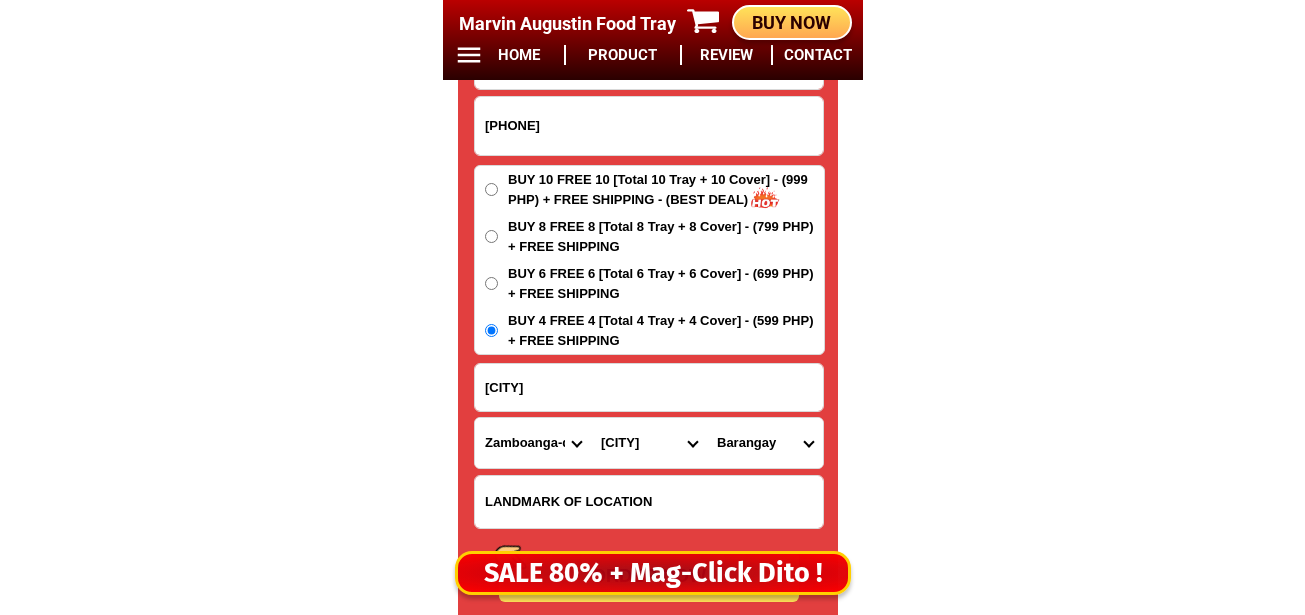 select on "[PHONE]" 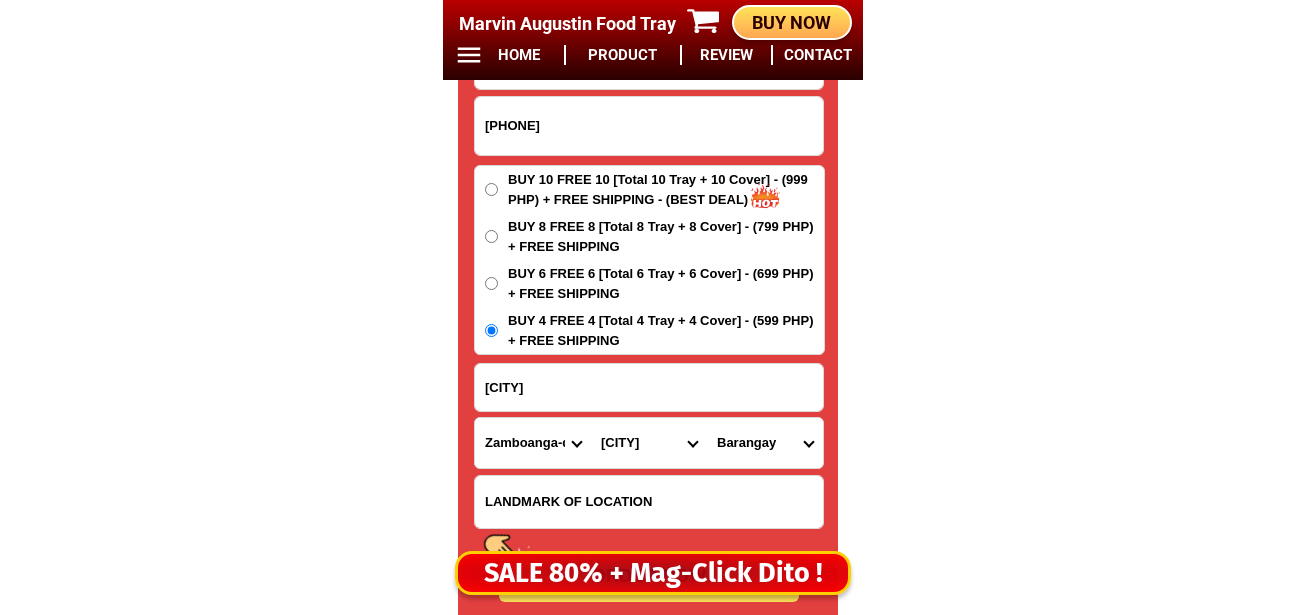 click on "[CITY] [CITY] [CITY] [CITY] [CITY] [CITY] [CITY] [CITY] [CITY] [CITY] [CITY] [CITY] [CITY] [CITY] [CITY] [CITY] [CITY] [CITY] [CITY] [CITY] [CITY] [CITY] [CITY] [CITY] [CITY] [CITY] [CITY] [CITY] [CITY] [CITY] [CITY] [CITY] [CITY] [CITY] [CITY] [CITY] [CITY] [CITY] [CITY] [CITY] [CITY] [CITY] [CITY] [CITY] [CITY] [CITY] [CITY] [CITY] [CITY] [CITY] [CITY] [CITY] [CITY] [CITY] [CITY] [CITY] [CITY] [CITY] [CITY] [CITY] [CITY] [CITY] [CITY] [CITY] [CITY] [CITY] [CITY] [CITY] [CITY] [CITY] [CITY] [CITY] [CITY] [CITY] [CITY] [CITY] [CITY] [CITY] [CITY] [CITY] [CITY] [CITY] [CITY] [CITY] [CITY] [CITY] [CITY] [CITY] [CITY] [CITY] [CITY] [CITY] [CITY] [CITY] [CITY] [CITY] [CITY] [CITY] [CITY] [CITY] [CITY] [CITY] [CITY] [CITY] [CITY] [CITY] [CITY] [CITY] [CITY] [CITY] [CITY] [CITY] [CITY] [CITY] [CITY] [CITY] [CITY] [CITY] [CITY] [CITY] [CITY] [CITY] [CITY] [CITY] [CITY] [CITY] [CITY] [CITY] [CITY] [CITY] [CITY] [CITY] [CITY] [CITY] [CITY] [CITY] [CITY] [CITY] [CITY] [CITY] [CITY] [CITY] [CITY] [CITY] [CITY] [CITY] [CITY] [CITY] [CITY] [CITY] [CITY] [CITY] [CITY] [CITY] [CITY] [CITY] [CITY] [CITY] [CITY] [CITY] [CITY] [CITY] [CITY] [CITY] [CITY] [CITY] [CITY] [CITY] [CITY] [CITY] [CITY] [CITY] [CITY] [CITY] [CITY] [CITY] [CITY] [CITY] [CITY] [CITY] [CITY] [CITY] [CITY] [CITY] [CITY] [CITY] [CITY] [CITY] [CITY] [CITY] [CITY] [CITY] [CITY] [CITY] [CITY] [CITY] [CITY] [CITY] [CITY] [CITY] [CITY] [CITY] [CITY] [CITY] [CITY] [CITY] [CITY] [CITY] [CITY] [CITY] [CITY] [CITY] [CITY] [CITY] [CITY] [CITY] [CITY] [CITY] [CITY] [CITY] [CITY] [CITY] [CITY] [CITY] [CITY] [CITY] [CITY] [CITY] [CITY] [CITY] [CITY] [CITY] [CITY] [CITY] [CITY] [CITY] [CITY] [CITY] [CITY] [CITY] [CITY] [CITY] [CITY] [CITY] [CITY] [CITY] [CITY] [CITY] [CITY] [CITY] [CITY] [CITY] [CITY] [CITY] [CITY] [CITY] [CITY] [CITY] [CITY] [CITY] [CITY] [CITY] [CITY] [CITY] [CITY] [CITY] [CITY] [CITY] [CITY] [CITY] [CITY] [CITY] [CITY] [CITY] [CITY] [CITY] [CITY] [CITY] [CITY] [CITY] [CITY] [CITY] [CITY] [CITY] [CITY] [CITY] [CITY] [CITY] [CITY] [CITY] [CITY] [CITY] [CITY] [CITY] [CITY] [CITY] [CITY] [CITY] [CITY] [CITY] [CITY] [CITY] [CITY] [CITY] [CITY] [CITY] [CITY] [CITY] [CITY] [CITY] [CITY] [CITY] [CITY] [CITY] [CITY] [CITY] [CITY] [CITY] [CITY] [CITY] [CITY] [CITY] [CITY] [CITY] [CITY] [CITY] [CITY] [CITY] [CITY] [CITY] [CITY] [CITY] [CITY] [CITY] [CITY] [CITY] [CITY] [CITY] [CITY] [CITY] [CITY] [CITY] [CITY] [CITY] [CITY] [CITY] [CITY] [CITY] [CITY] [CITY] [CITY] [CITY] [CITY] [CITY] [CITY] [CITY] [CITY] [CITY] [CITY] [CITY] [CITY] [CITY] [CITY] [CITY] [CITY] [CITY] [CITY] [CITY] [CITY] [CITY] [CITY] [CITY] [CITY] [CITY] [CITY] [CITY] [CITY] [CITY] [CITY] [CITY] [CITY] [CITY] [CITY] [CITY] [CITY] [CITY] [CITY] [CITY] [CITY] [CITY] [CITY] [CITY] [CITY] [CITY] [CITY] [CITY] [CITY] [CITY] [CITY] [CITY] [CITY] [CITY] [CITY] [CITY] [CITY] [CITY] [CITY] [CITY] [CITY] [CITY] [CITY] [CITY] [CITY] [CITY] [CITY] [CITY] [CITY] [CITY] [CITY] [CITY] [CITY] [CITY] [CITY] [CITY] [CITY] [CITY] [CITY] [CITY] [CITY] [CITY] [CITY] [CITY] [CITY] [CITY] [CITY] [CITY] [CITY] [CITY] [CITY] [CITY] [CITY] [CITY] [CITY] [CITY] [CITY] [CITY] [CITY] [CITY] [CITY] [CITY] [CITY] [CITY] [CITY] [CITY] [CITY] [CITY] [CITY] [CITY] [CITY] [CITY] [CITY] [CITY] [CITY] [CITY] [CITY] [CITY] [CITY] [CITY] [CITY] [CITY] [CITY] [CITY] [CITY] [CITY] [CITY] [CITY] [CITY] [CITY] [CITY] [CITY] [CITY] [CITY] [CITY] [CITY] [CITY] [CITY] [CITY] [CITY] [CITY] [CITY] [CITY] [CITY] [CITY] [CITY] [CITY] [CITY] [CITY] [CITY] [CITY] [CITY] [CITY] [CITY] [CITY] [CITY] [CITY] [CITY] [CITY] [CITY] [CITY] [CITY] [CITY] [CITY] [CITY] [CITY] [CITY] [CITY] [CITY] [CITY] [CITY] [CITY] [CITY] [CITY] [CITY] [CITY] [CITY] [CITY] [CITY] [CITY] [CITY] [CITY] [CITY] [CITY] [CITY] [CITY] [CITY] [CITY] [CITY] [CITY] [CITY] [CITY] [CITY] [CITY] [CITY] [CITY] [CITY] [CITY] [CITY] [CITY] [CITY] [CITY] [CITY] [CITY] [CITY] [CITY] [CITY] [CITY] [CITY] [CITY] [CITY] [CITY] [CITY] [CITY] [CITY] [CITY] [CITY] [CITY] [CITY] [CITY] [CITY] [CITY] [CITY] [CITY] [CITY] [CITY] [CITY] [CITY] [CITY] [CITY] [CITY] [CITY] [CITY] [CITY] [CITY] [CITY] [CITY] [CITY] [CITY] [CITY] [CITY] [CITY] [CITY] [CITY] [CITY] [CITY] [CITY] [CITY] [CITY] [CITY] [CITY] [CITY] [CITY] [CITY] [CITY] [CITY] [CITY] [CITY] [CITY] [CITY] [CITY] [CITY] [CITY] [CITY] [CITY] [CITY] [CITY] [CITY] [CITY] [CITY] [CITY] [CITY] [CITY] [CITY] [CITY] [CITY] [CITY] [CITY] [CITY] [CITY] [CITY] [CITY] [CITY] [CITY] [CITY] [CITY] [CITY] [CITY] [CITY] [CITY] [CITY] [CITY] [CITY] [CITY] [CITY] [CITY] [CITY] [CITY] [CITY] [CITY] [CITY] [CITY] [CITY] [CITY] [CITY] [CITY] [CITY] [CITY] [CITY] [CITY] [CITY] [CITY] [CITY] [CITY] [CITY] [CITY] [CITY] [CITY] [CITY] [CITY] [CITY] [CITY] [CITY] [CITY] [CITY] [CITY] [CITY] [CITY] [CITY] [CITY] [CITY] [CITY] [CITY] [CITY] [CITY] [CITY] [CITY] [CITY] [CITY] [CITY] [CITY] [CITY] [CITY] [CITY] [CITY] [CITY] [CITY] [CITY] [CITY] [CITY] [CITY] [CITY] [CITY] [CITY] [CITY] [CITY] [CITY] [CITY] [CITY] [CITY] [CITY] [CITY] [CITY] [CITY] [CITY] [CITY] [CITY] [CITY] [CITY] [CITY] [CITY] [CITY] [CITY] [CITY] [CITY] [CITY] [CITY] [CITY] [CITY] [CITY] [CITY] [CITY] [CITY] [CITY] [CITY] [CITY] [CITY] [CITY] [CITY] [CITY] [CITY] [CITY] [CITY] [CITY] [CITY] [CITY] [CITY] [CITY] [CITY] [CITY] [CITY] [CITY] [CITY] [CITY] [CITY] [CITY] [CITY] [CITY] [CITY] [CITY] [CITY] [CITY] [CITY] [CITY] [CITY] [CITY] [CITY] [CITY] [CITY] [CITY] [CITY] [CITY] [CITY] [CITY] [CITY] [CITY] [CITY] [CITY] [CITY] [CITY] [CITY] [CITY] [CITY] [CITY] [CITY] [CITY] [CITY] [CITY] [CITY] [CITY] [CITY] [CITY] [CITY] [CITY] [CITY] [CITY] [CITY] [CITY] [CITY] [CITY] [CITY] [CITY] [CITY] [CITY] [CITY] [CITY] [CITY] [CITY] [CITY] [CITY] [CITY] [CITY] [CITY] [CITY] [CITY] [CITY] [CITY] [CITY] [CITY] [CITY] [CITY] [CITY] [CITY] [CITY] [CITY] [CITY] [CITY] [CITY] [CITY] [CITY] [CITY] [CITY] [CITY] [CITY] [CITY] [CITY] [CITY] [CITY] [CITY] [CITY] [CITY] [CITY] [CITY] [CITY] [CITY] [CITY] [CITY] [CITY] [CITY] [CITY] [CITY] [CITY] [CITY] [CITY] [CITY] [CITY] [CITY] [CITY] [CITY] [CITY] [CITY] [CITY] [CITY] [CITY] [CITY] [CITY] [CITY] [CITY] [CITY] [CITY] [CITY] [CITY] [CITY] [CITY] [CITY] [CITY] [CITY] [CITY] [CITY] [CITY] [CITY] [CITY] [CITY] [CITY] [CITY] [CITY] [CITY] [CITY] [CITY] [CITY] [CITY] [CITY] [CITY] [CITY] [CITY] [CITY] [CITY] [CITY] [CITY] [CITY] [CITY] [CITY] [CITY] [CITY] [CITY] [CITY] [CITY] [CITY] [CITY] [CITY] [CITY] [CITY] [CITY] [CITY] [CITY] [CITY] [CITY] [CITY] [CITY] [CITY] [CITY] [CITY] [CITY] [CITY] [CITY] [CITY] [CITY] [CITY] [CITY] [CITY] [CITY] [CITY] [CITY] [CITY] [CITY] [CITY] [CITY] [CITY] [CITY] [CITY] [CITY] [CITY] [CITY] [CITY] [CITY] [CITY] [CITY] [CITY] [CITY] [CITY] [CITY] [CITY] [CITY] [CITY] [CITY] [CITY] [CITY] [CITY] [CITY] [CITY] [CITY] [CITY] [CITY] [CITY] [CITY] [CITY] [CITY] [CITY] [CITY] [CITY] [CITY] [CITY] [CITY] [CITY] [CITY] [CITY] [CITY] [CITY] [CITY] [CITY] [CITY] [CITY] [CITY] [CITY] [CITY] [CITY] [CITY] [CITY] [CITY] [CITY] [CITY] [CITY] [CITY] [CITY] [CITY] [CITY] [CITY] [CITY] [CITY] [CITY] [CITY] [CITY] [CITY] [CITY] [CITY] [CITY] [CITY] [CITY] [CITY] [CITY] [CITY] [CITY] [CITY] [CITY] [CITY] [CITY] [CITY] [CITY] [CITY] [CITY] [CITY] [CITY] [CITY] [CITY] [CITY] [CITY] [CITY] [CITY] [CITY] [CITY] [CITY] [CITY] [CITY] [CITY] [CITY] [CITY] [CITY] [CITY] [CITY] [CITY] [CITY] [CITY] [CITY] [CITY] [CITY] [CITY] [CITY] [CITY] [CITY] [CITY] [CITY] [CITY] [CITY] [CITY] [CITY] [CITY] [CITY] [CITY] [CITY] [CITY] [CITY] [CITY] [CITY] [CITY] [CITY] [CITY] [CITY] [CITY] [CITY] [CITY] [CITY] [CITY] [CITY] [CITY] [CITY] [CITY] [CITY] [CITY] [CITY] [CITY] [CITY] [CITY] [CITY] [CITY] [CITY] [CITY] [CITY] [CITY] [CITY] [CITY] [CITY] [CITY] [CITY] [CITY] [CITY] [CITY] [CITY] [CITY] [CITY] [CITY] [CITY] [CITY] [CITY] [CITY] [CITY] [CITY] [CITY] [CITY] [CITY] [CITY] [CITY] [CITY] [CITY] [CITY] [CITY] [CITY] [CITY] [CITY] [CITY] [CITY] [CITY] [CITY] [CITY] [CITY] [CITY] [CITY] [CITY] [CITY] [CITY] [CITY] [CITY] [CITY] [CITY] [CITY] [CITY] [CITY] [CITY] [CITY] [CITY] [CITY] [CITY] [CITY] [CITY] [CITY] [CITY] [CITY] [CITY] [CITY] [CITY] [CITY] [CITY] [CITY] [CITY] [CITY] [CITY] [CITY] [CITY] [CITY] [CITY] [CITY] [CITY] [CITY] [CITY] [CITY] [CITY] [CITY] [CITY] [CITY] [CITY] [CITY] [CITY] [CITY] [CITY] [CITY] [CITY] [CITY] [CITY] [CITY] [CITY] [CITY] [CITY] [CITY] [CITY] [CITY] [CITY] [CITY] [CITY] [CITY] [CITY] [CITY] [CITY] [CITY] [CITY] [CITY] [CITY] [CITY] [CITY] [CITY] [CITY] [CITY] [CITY] [CITY] [CITY] [CITY] [CITY] [CITY] [CITY] [CITY] [CITY] [CITY] [CITY] [CITY] [CITY] [CITY] [CITY] [CITY] [CITY] [CITY] [CITY] [CITY] [CITY] [CITY] [CITY] [CITY] [CITY] [CITY] [CITY] [CITY] [CITY] [CITY] [CITY] [CITY] [CITY] [CITY] [CITY] [CITY] [CITY] [CITY] [CITY] [CITY] [CITY] [CITY] [CITY] [CITY] [CITY] [CITY] [CITY] [CITY] [CITY] [CITY] [CITY] [CITY] [CITY] [CITY] [CITY] [CITY] [CITY] [CITY] [CITY] [CITY] [CITY] [CITY] [CITY] [CITY] [CITY] [CITY] [CITY] [CITY] [CITY] [CITY] [CITY] [CITY] [CITY] [CITY] [CITY] [CITY] [CITY] [CITY] [CITY] [CITY] [CITY] [CITY] [CITY] [CITY] [CITY] [CITY] [CITY] [CITY] [CITY] [CITY] [CITY] [CITY] [CITY] [CITY] [CITY] [CITY] [CITY] [CITY] [CITY] [CITY] [CITY] [CITY] [CITY] [CITY] [CITY] [CITY] [CITY] [CITY] [CITY] [CITY] [CITY] [CITY] [CITY] [CITY] [CITY] [CITY] [CITY] [CITY] [CITY] [CITY] [CITY] [CITY] [CITY] [CITY] [CITY] [CITY] [CITY] [CITY] [CITY] [CITY] [CITY] [CITY] [CITY] [CITY] [CITY] [CITY] [CITY] [CITY] [CITY] [CITY] [CITY] [CITY] [CITY] [CITY] [CITY] [CITY] [CITY] [CITY] [CITY] [CITY] [CITY] [CITY] [CITY] [CITY] [CITY] [CITY] [CITY] [CITY] [CITY] [CITY] [CITY] [CITY] [CITY] [CITY] [CITY] [CITY] [CITY] [CITY] [CITY] [CITY] [CITY] [CITY] [CITY] [CITY] [CITY] [CITY] [CITY] [CITY] [CITY] [CITY] [CITY] [CITY] [CITY] [CITY] [CITY] [CITY] [CITY] [CITY] [CITY] [CITY] [CITY] [CITY] [CITY] [CITY] [CITY] [CITY] [CITY] [CITY] [CITY] [CITY] [CITY] [CITY] [CITY] [CITY] [CITY] [CITY] [CITY] [CITY] [CITY] [CITY] [CITY] [CITY] [CITY] [CITY] [CITY] [CITY] [CITY] [CITY] [CITY] [CITY] [CITY] [CITY] [CITY] [CITY] [CITY] [CITY] [CITY] [CITY] [CITY] [CITY] [CITY] [CITY] [CITY] [CITY] [CITY] [CITY] [CITY] [CITY] [CITY] [CITY] [CITY] [CITY] [CITY] [CITY] [CITY] [CITY] [CITY] [CITY] [CITY] [CITY] [CITY] [CITY] [CITY] [CITY] [CITY] [CITY] [CITY] [CITY] [CITY] [CITY] [CITY] [CITY] [CITY] [CITY] [CITY] [CITY] [CITY] [CITY] [CITY] [CITY] [CITY] [CITY] [CITY] [CITY] [CITY] [CITY] [CITY] [CITY] [CITY] [CITY] [CITY] [CITY] [CITY] [CITY] [CITY] [CITY] [CITY] [CITY] [CITY] [CITY] [CITY] [CITY] [CITY] [CITY] [CITY] [CITY] [CITY] [CITY] [CITY] [CITY] [CITY] [CITY] [CITY] [CITY] [CITY] [CITY] [CITY] [CITY] [CITY] [CITY] [CITY] [CITY] [CITY] [CITY] [CITY] [CITY] [CITY] [CITY] [CITY] [CITY] [CITY] [CITY] [CITY] [CITY] [CITY] [CITY] [CITY] [CITY] [CITY] [CITY] [CITY] [CITY] [CITY] [CITY] [CITY] [CITY] [CITY] [CITY] [CITY] [CITY] [CITY] [CITY] [CITY] [CITY] [CITY] [CITY] [CITY] [CITY] [CITY] [CITY] [CITY] [CITY] [CITY] [CITY] [CITY] [CITY] [CITY] [CITY] [CITY] [CITY] [CITY] [CITY] [CITY] [CITY] [CITY] [CITY] [CITY] [CITY] [CITY] [CITY] [CITY] [CITY] [CITY] [CITY] [CITY] [CITY] [CITY] [CITY] [CITY] [CITY] [CITY] [CITY] [CITY] [CITY] [CITY] [CITY] [CITY] [CITY] [CITY] [CITY] [CITY] [CITY] [CITY] [CITY] [CITY] [CITY] [CITY] [CITY] [CITY] [CITY] [CITY] [CITY] [CITY] [CITY] [CITY] [CITY] [CITY] [CITY] [CITY] [CITY] [CITY] [CITY] [CITY] [CITY] [CITY] [CITY] [CITY] [CITY] [CITY] [CITY] [CITY] [CITY] [CITY] [CITY] [CITY] [CITY] [CITY] [CITY] [CITY] [CITY] [CITY] [CITY] [CITY] [CITY] [CITY] [CITY] [CITY] [CITY] [CITY] [CITY] [CITY] [CITY] [CITY] [CITY] [CITY] [CITY] [CITY] [CITY] [CITY] [CITY] [CITY] [CITY] [CITY] [CITY] [CITY] [CITY] [CITY] [CITY] [CITY] [CITY] [CITY] [CITY] [CITY] [CITY] [CITY] [CITY] [CITY] [CITY] [CITY] [CITY] [CITY] [CITY] [CITY] [CITY] [CITY] [CITY] [CITY] [CITY] [CITY] [CITY] [CITY] [CITY] [CITY] [CITY] [CITY] [CITY] [CITY] [CITY] [CITY] [CITY] [CITY] [CITY] [CITY] [CITY] [CITY] [CITY] [CITY] [CITY] [CITY] [CITY] [CITY] [CITY] [CITY] [CITY] [CITY] [CITY] [CITY] [CITY] [CITY] [CITY] [CITY] [CITY] [CITY] [CITY] [CITY] [CITY] [CITY] [CITY] [CITY] [CITY] [CITY] [CITY] [CITY] [CITY] [CITY] [CITY] [CITY] [CITY] [CITY] [CITY] [CITY] [CITY] [CITY] [CITY] [CITY] [CITY] [CITY] [CITY] [CITY] [CITY] [CITY] [CITY] [CITY] [CITY] [CITY] [CITY] [CITY] [CITY] [CITY] [CITY] [CITY] [CITY] [CITY] [CITY] [CITY] [CITY] [CITY] [CITY] [CITY] [CITY] [CITY] [CITY] [CITY] [CITY] [CITY] [CITY] [CITY] [CITY] [CITY] [CITY] [CITY] [CITY] [CITY] [CITY] [CITY] [CITY] [CITY] [CITY] [CITY] [CITY] [CITY] [CITY] [CITY] [CITY] [CITY] [CITY] [CITY] [CITY] [CITY] [CITY] [CITY] [CITY] [CITY] [CITY] [CITY] [CITY] [CITY] [CITY] [CITY] [CITY] [CITY] [CITY] [CITY] [CITY] [CITY] [CITY] [CITY] [CITY] [CITY] [CITY] [CITY] [CITY] [CITY] [CITY] [CITY] [CITY] [CITY] [CITY] [CITY] [CITY] [CITY] [CITY] [CITY] [CITY] [CITY] [CITY] [CITY] [CITY] [CITY] [CITY] [CITY] [CITY] [CITY] [CITY] [CITY] [CITY] [CITY] [CITY] [CITY] [CITY] [CITY] [CITY] [CITY] [CITY] [CITY] [CITY] [CITY] [CITY] [CITY] [CITY] [CITY] [CITY] [CITY] [CITY] [CITY] [CITY] [CITY] [CITY] [CITY] [CITY] [CITY] [CITY] [CITY] [CITY] [CITY] [CITY] [CITY] [CITY] [CITY] [CITY] [CITY] [CITY] [CITY] [CITY] [CITY] [CITY] [CITY] [CITY] [CITY] [CITY] [CITY] [CITY] [CITY] [CITY] [CITY] [CITY] [CITY] [CITY] [CITY] [CITY] [CITY] [CITY] [CITY] [CITY] [CITY] [CITY] [CITY] [CITY] [CITY] [CITY] [CITY] [CITY] [CITY] [CITY] [CITY] [CITY] [CITY] [CITY] [CITY] [CITY] [CITY] [CITY] [CITY] [CITY] [CITY] [CITY] [CITY] [CITY] [CITY] [CITY] [CITY] [CITY] [CITY] [CITY] [CITY] [CITY] [CITY] [CITY] [CITY] [CITY] [CITY] [CITY] [CITY] [CITY] [CITY] [CITY] [CITY] [CITY] [CITY] [CITY] [CITY] [CITY] [CITY] [CITY] [CITY] [CITY] [CITY] [CITY] [CITY] [CITY] [CITY] [CITY] [CITY] [CITY] [CITY] [<b>CITY</b>" at bounding box center [765, 443] 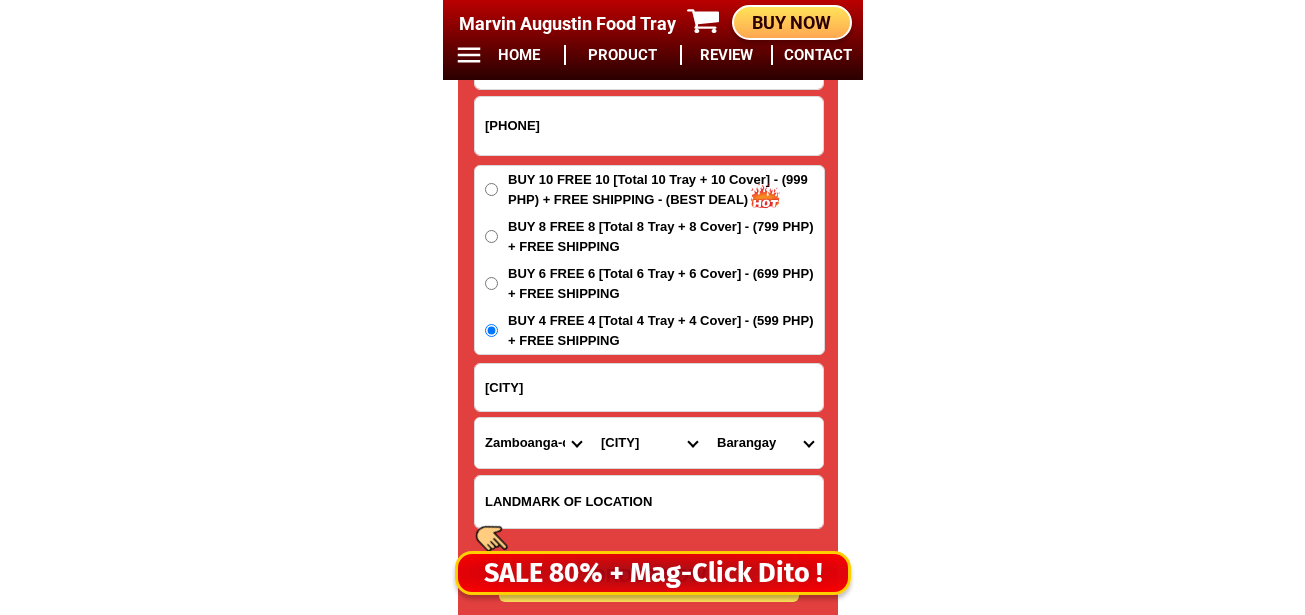 scroll, scrollTop: 16878, scrollLeft: 0, axis: vertical 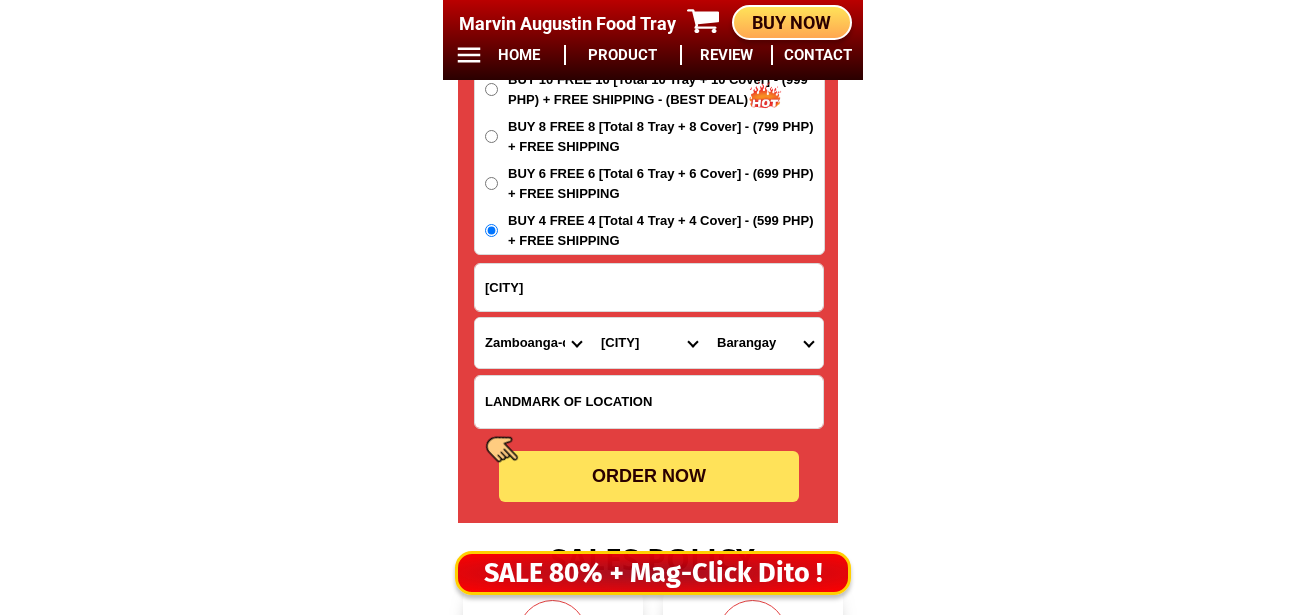 click on "ORDER NOW" at bounding box center (649, 476) 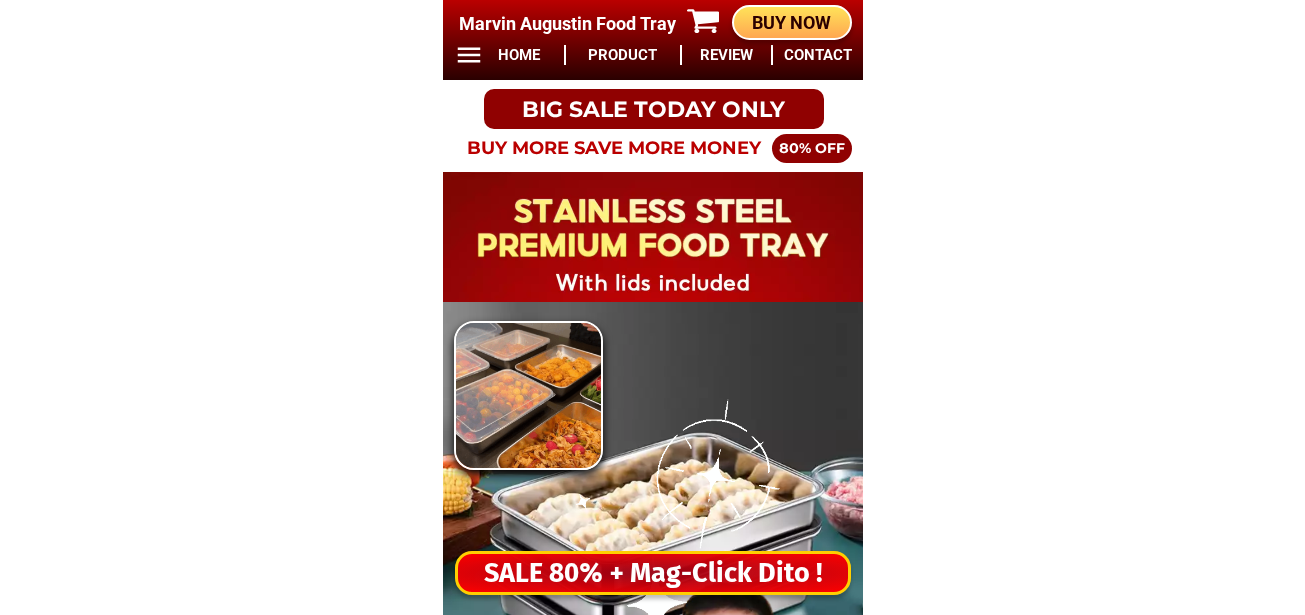 scroll, scrollTop: 0, scrollLeft: 0, axis: both 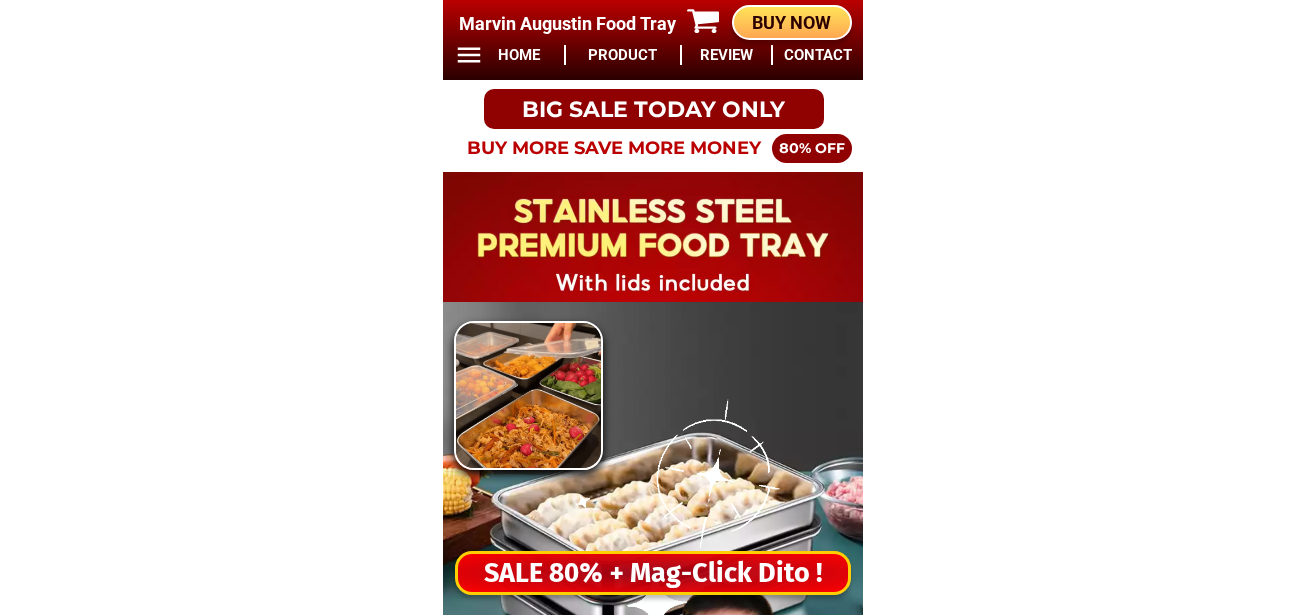 click on "SALE 80% + Mag-Click Dito !" at bounding box center [653, 573] 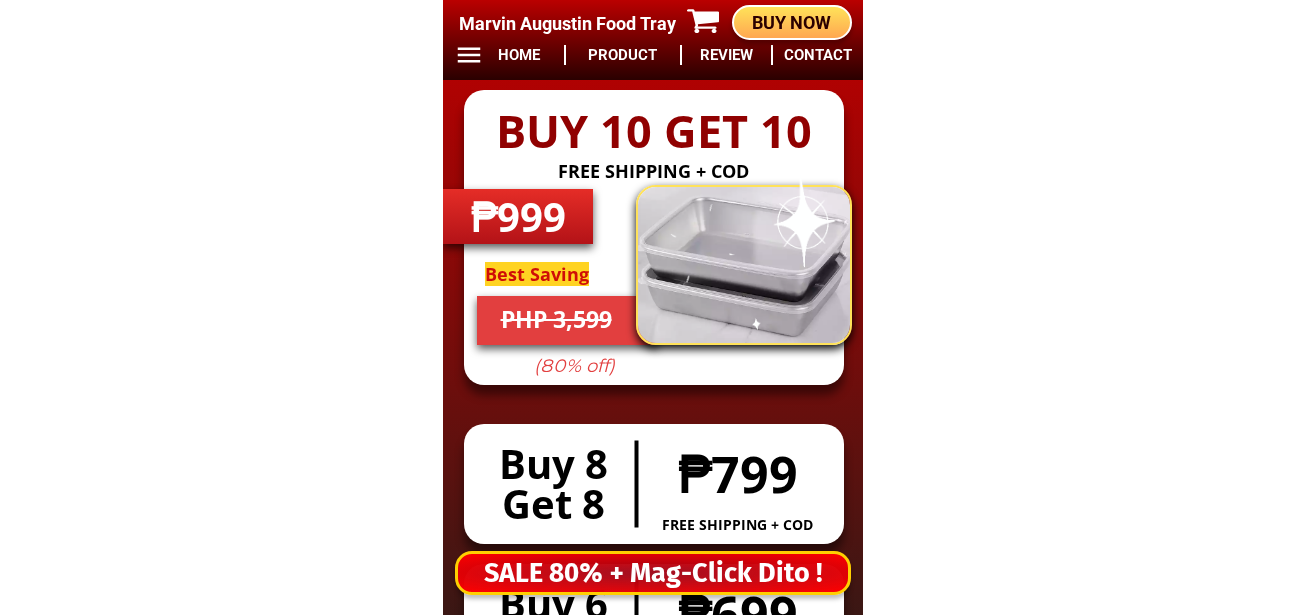 scroll, scrollTop: 16678, scrollLeft: 0, axis: vertical 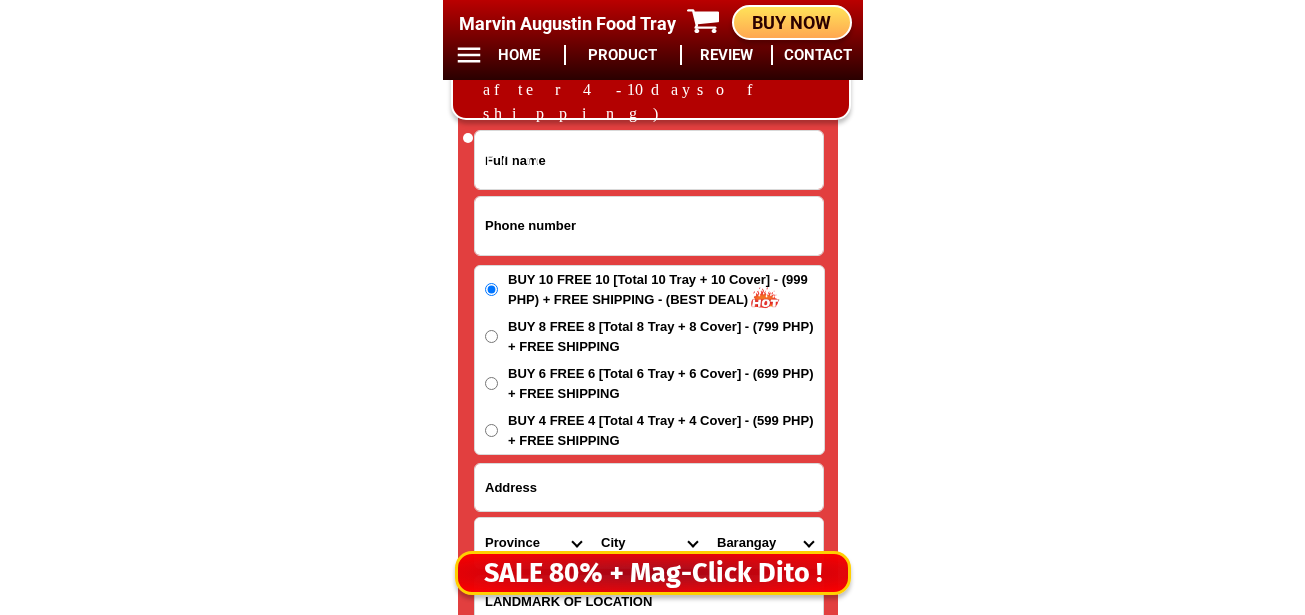 click at bounding box center [649, 226] 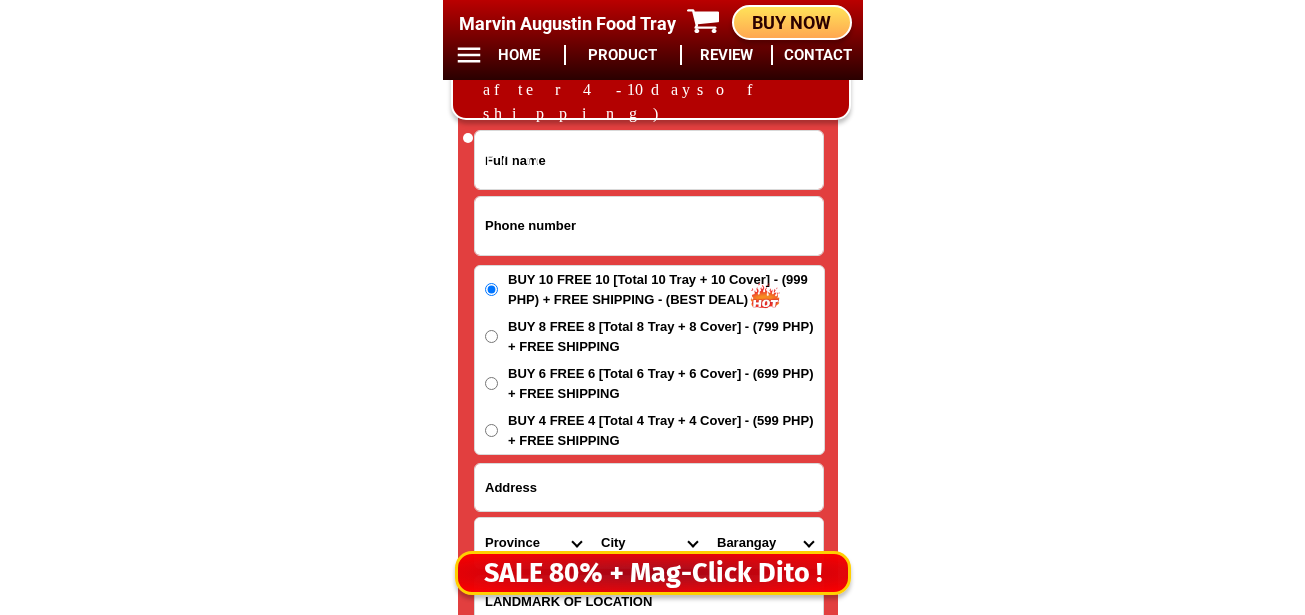 paste on "39757774695" 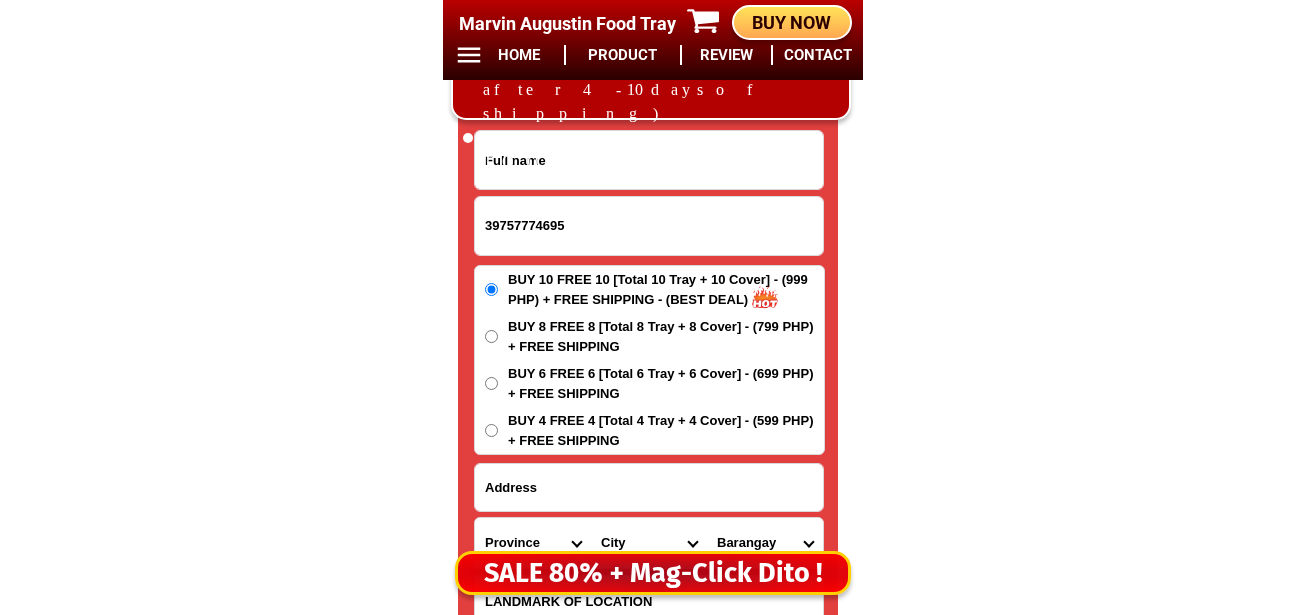 type on "39757774695" 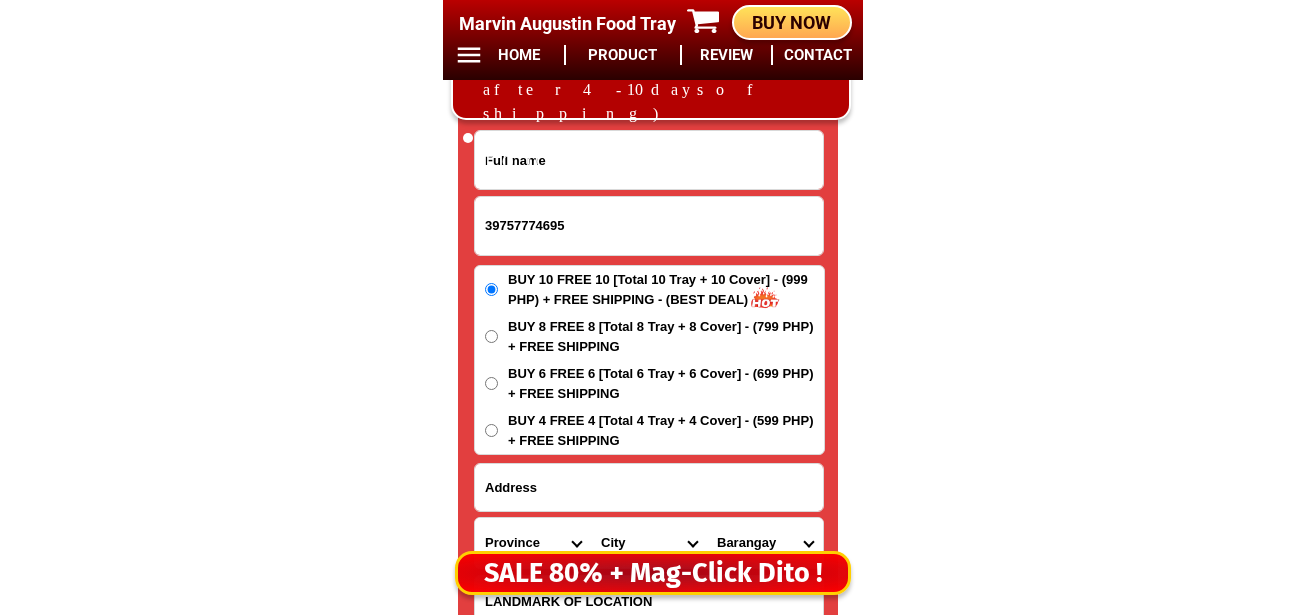 click at bounding box center [649, 160] 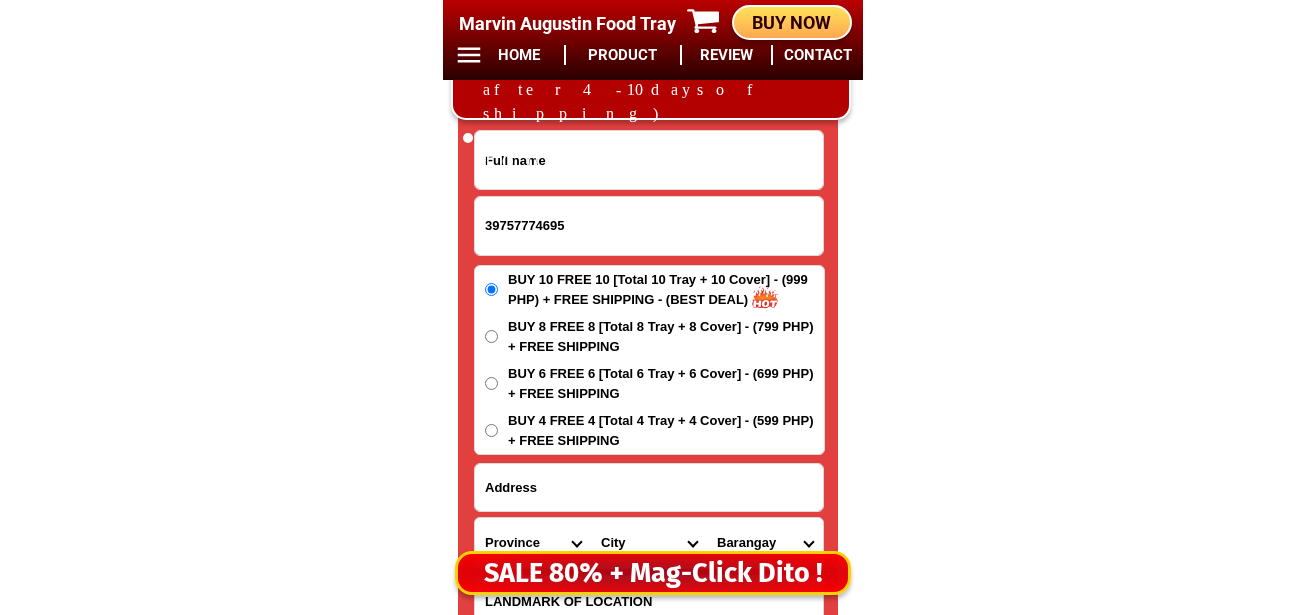paste on "Lorem ipsumdo" 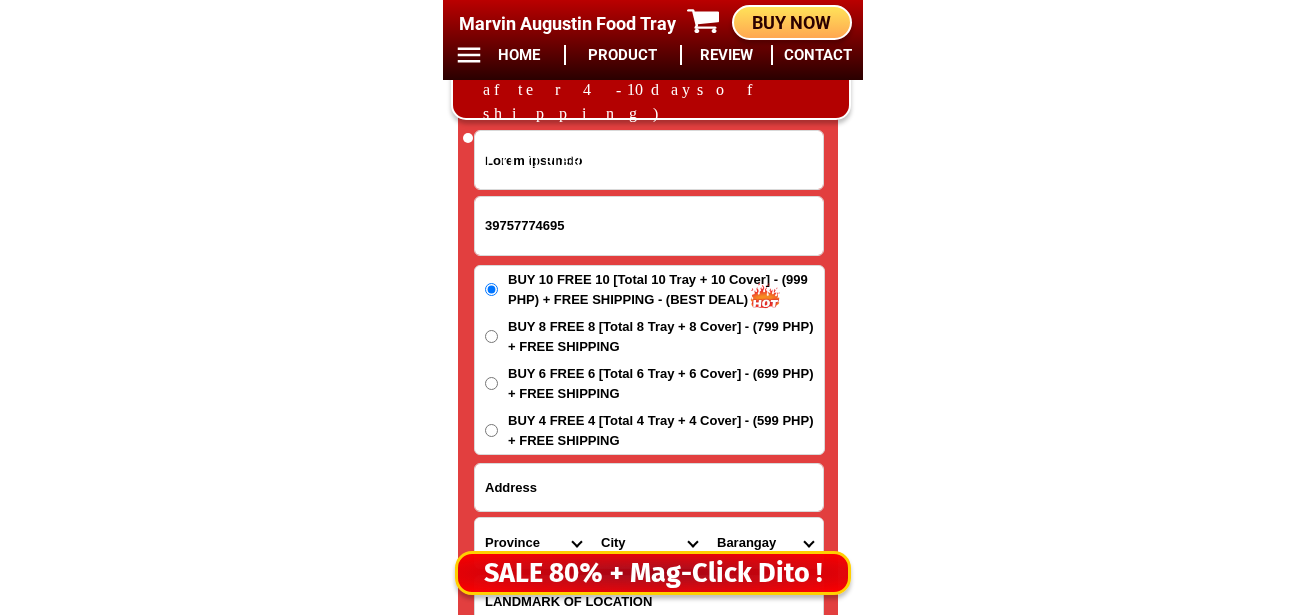 type on "Lorem ipsumdo" 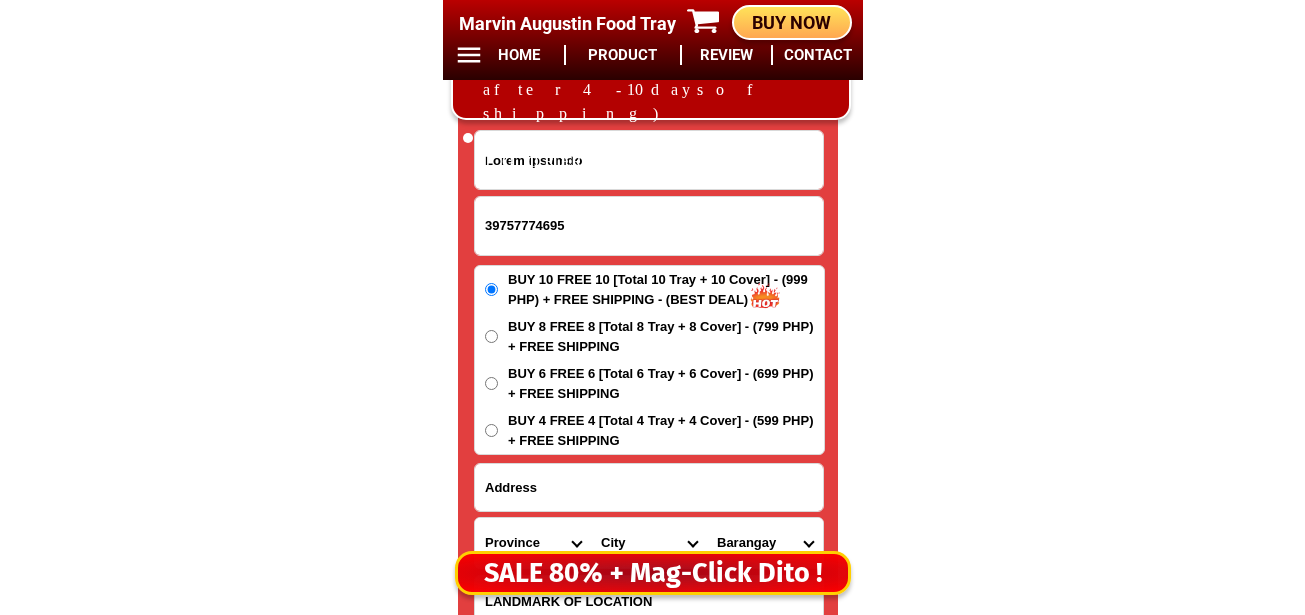 click at bounding box center [649, 487] 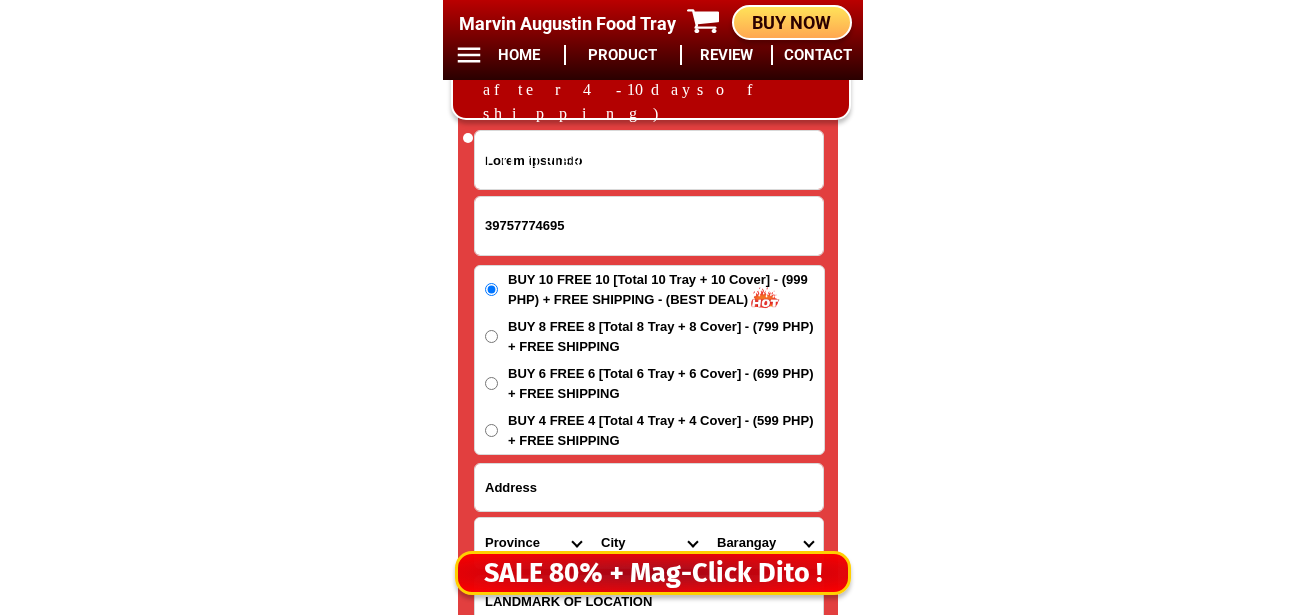 paste on "Lorem ipsumdolor" 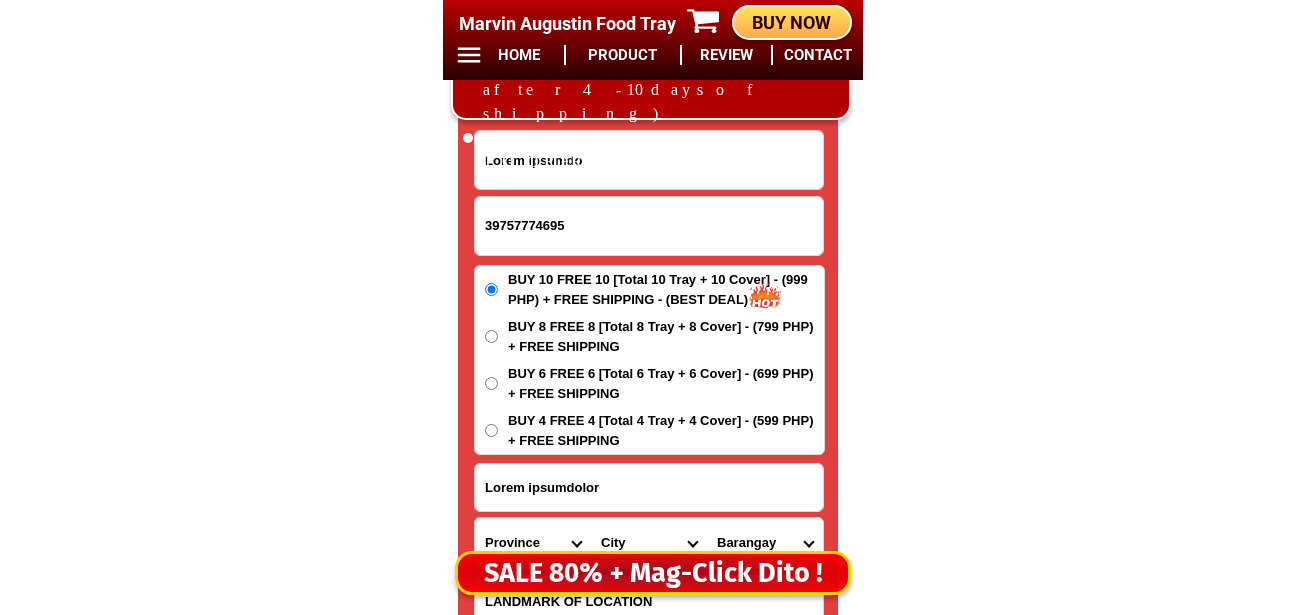 type on "Lorem ipsumdolor" 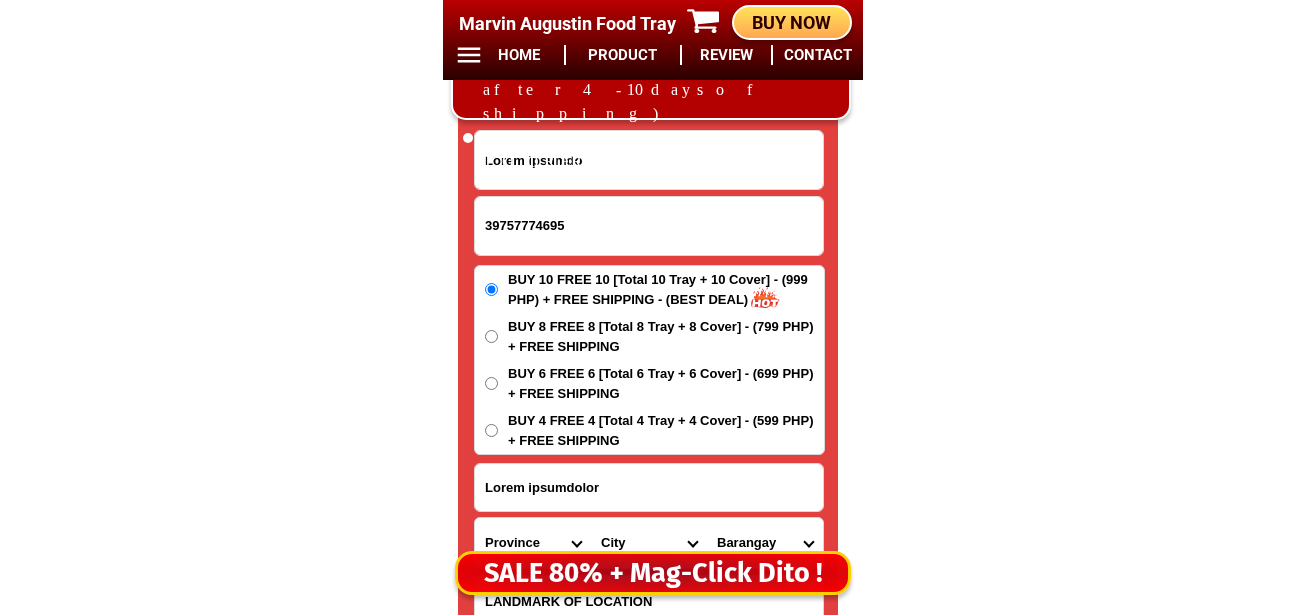 scroll, scrollTop: 16778, scrollLeft: 0, axis: vertical 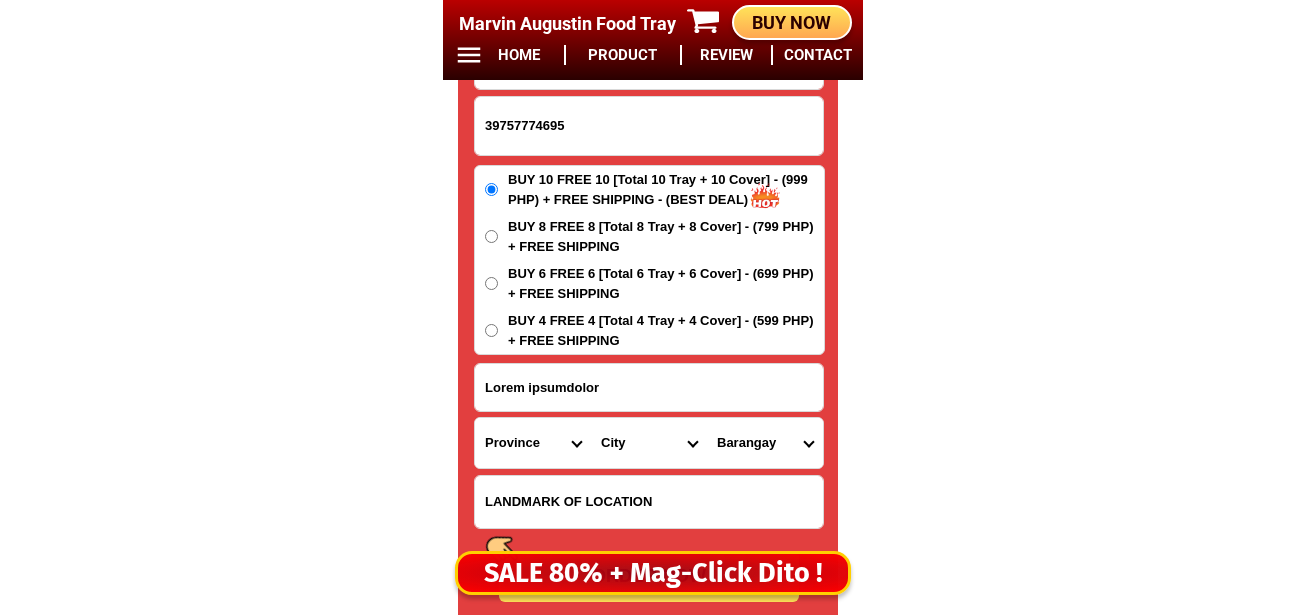 click at bounding box center (649, 502) 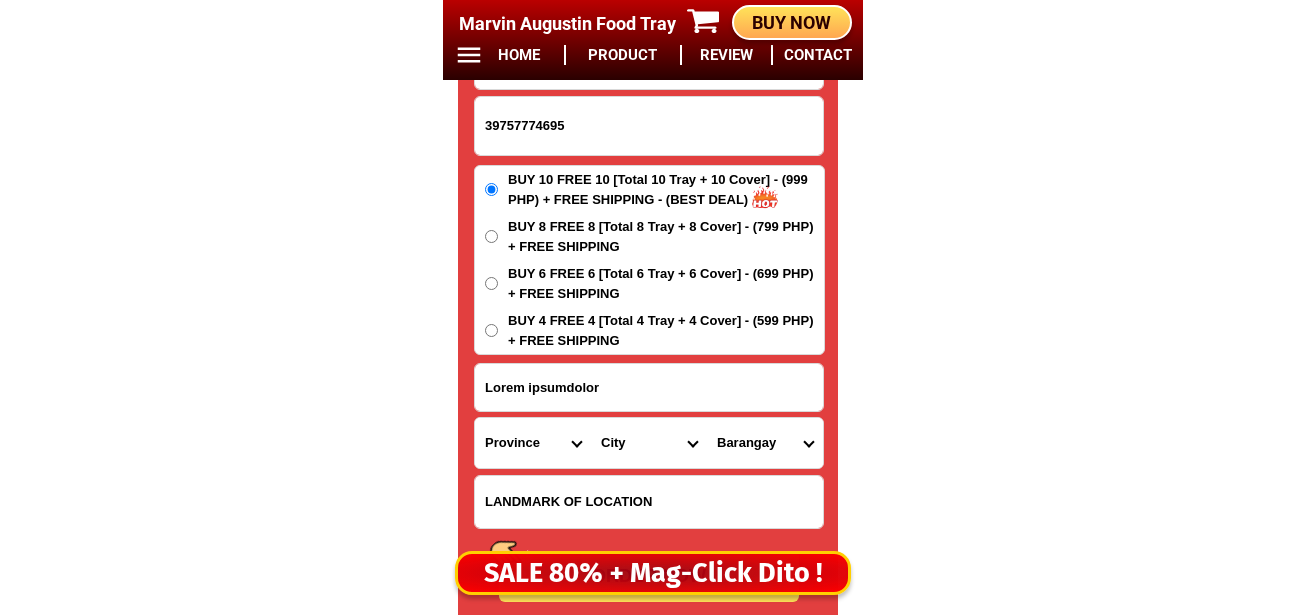 paste on "Lore ip dolorsitam cons"" 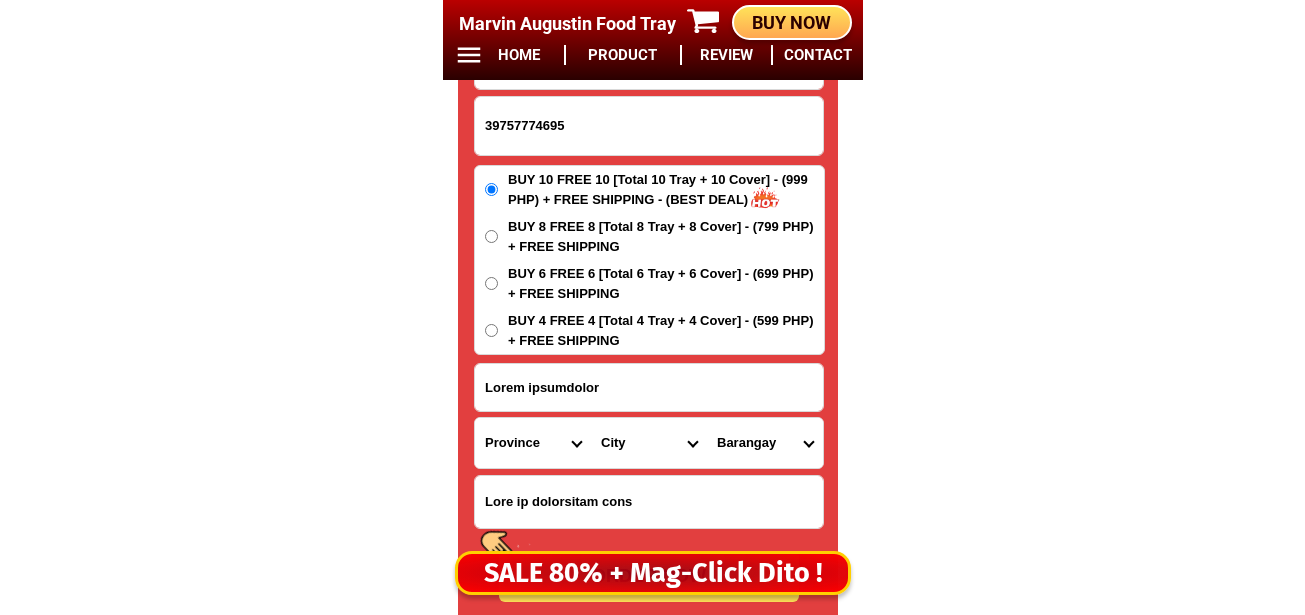 type on "Lore ip dolorsitam cons" 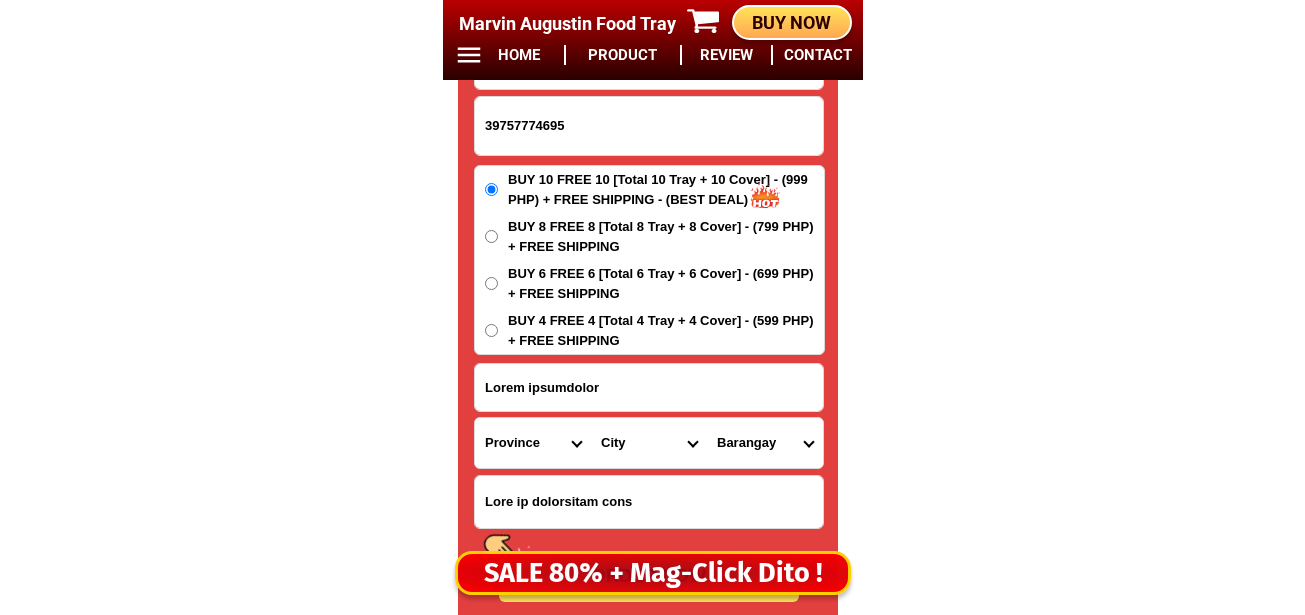 click on "BUY 4 FREE 4 [Total 4 Tray + 4 Cover] - (599 PHP) + FREE SHIPPING" at bounding box center (666, 189) 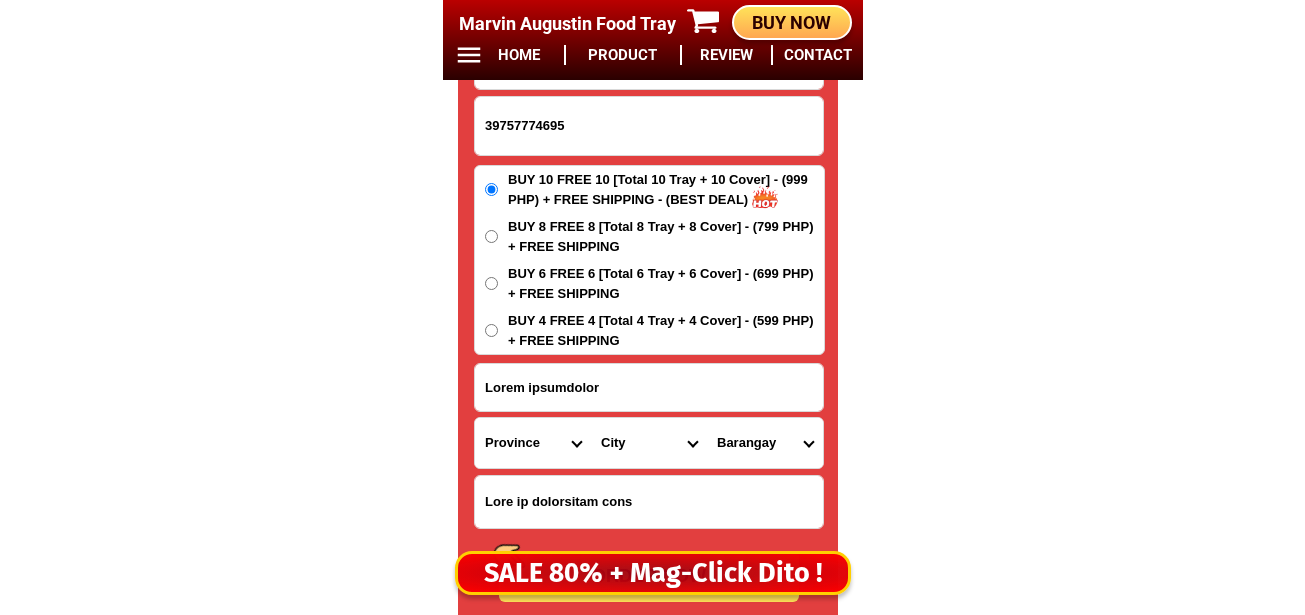 click on "BUY 4 FREE 4 [Total 4 Tray + 4 Cover] - (599 PHP) + FREE SHIPPING" at bounding box center (491, 330) 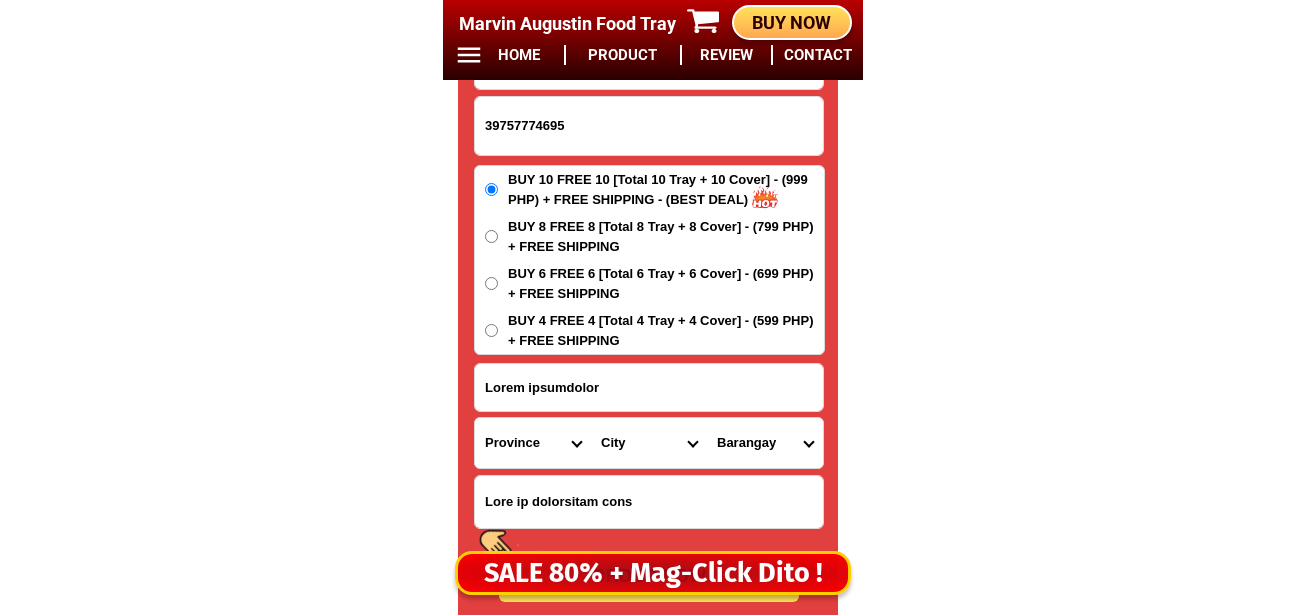 radio on "true" 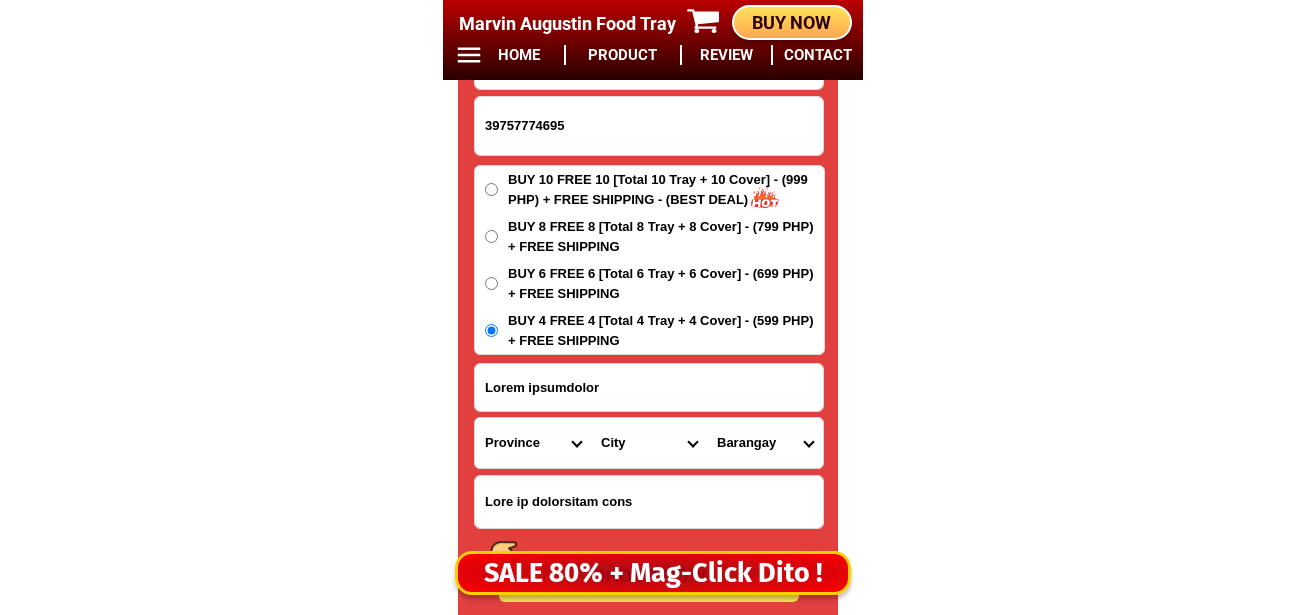 click on "Lorem ipsumdolor" at bounding box center (649, 387) 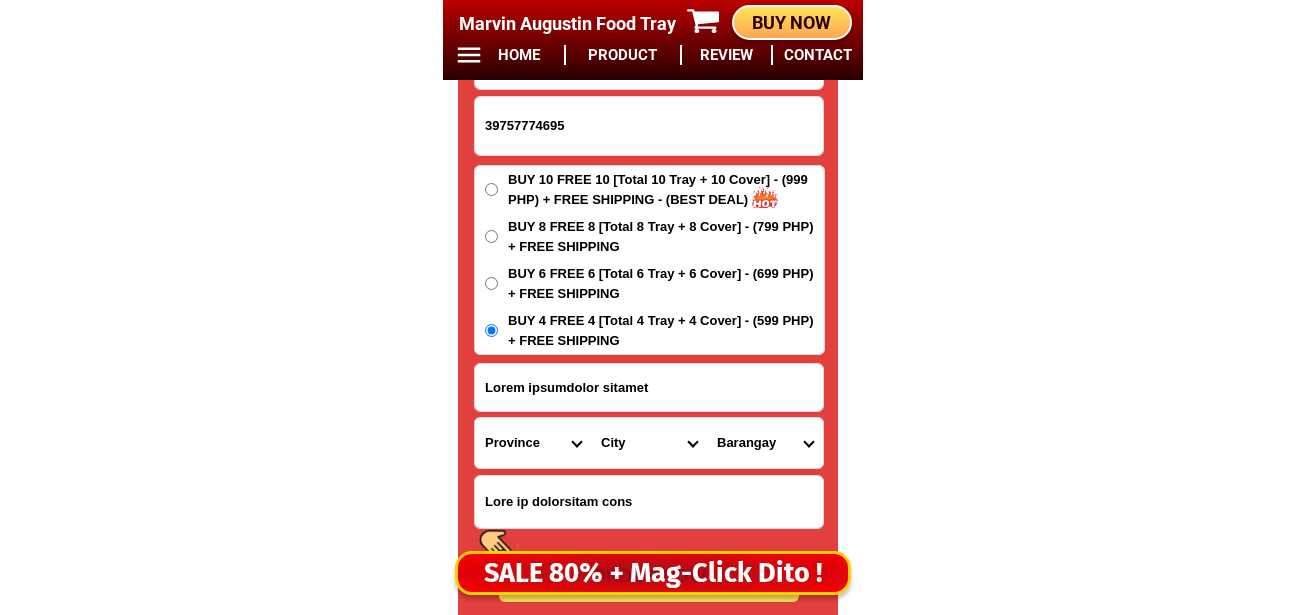type on "Lorem ipsumdolor sitamet" 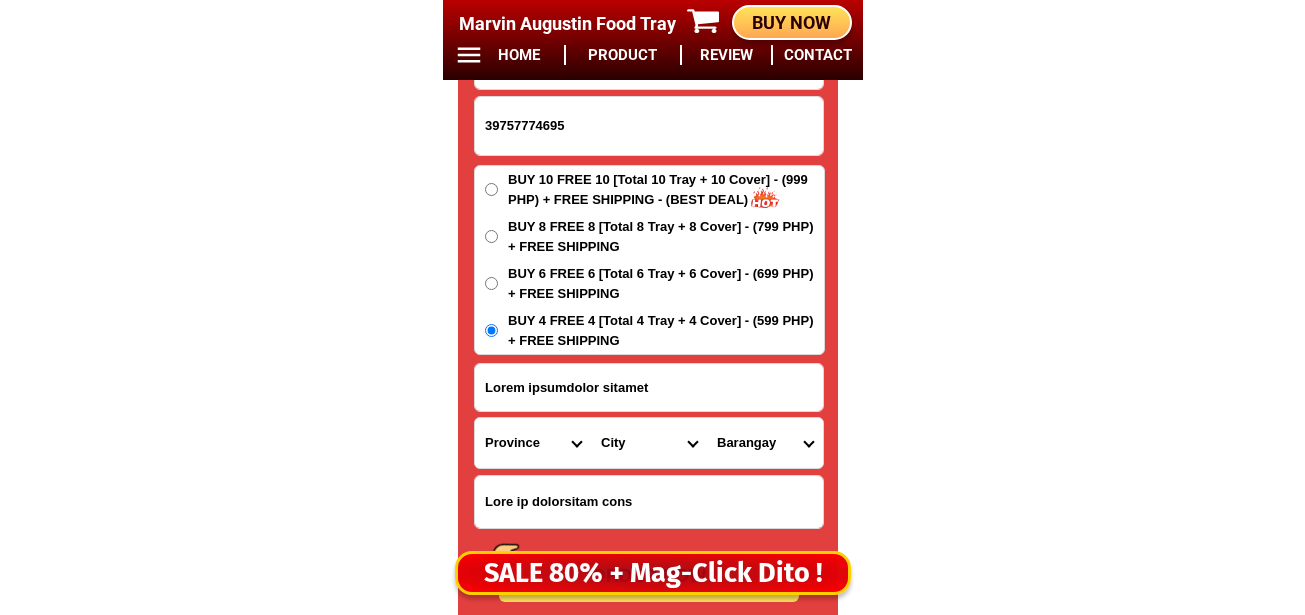 click on "Lorem ipsumdo 64119480112 SITAM CON Adipi elitseddoe tempori Utlabore Etdo Magnaa-eni-admin Veniam-qui-nos Exerc Ullam Laboris Nisial Exeaco Consequ Duisau Irurein Reprehen Volupta Velites Cillu Fugiatnu Pariatu Excepte Sintoccae-cupid Nonproide-sun Culpaqui Offic Deseruntmol Animid Estl Perspici Undeo-is-nat Error-vol-accus Dolor-lau-tot Remap-eaqueipsaq Abill-inventor Veritat-quasiar Beataev-dicta Explicab Nemoen Ipsamq-volup Aspern-aut Oditfu Consequ Magnido Eo-ratio Sequin Neque-por-quisq Dolor-adi-num Eiusm Temporainci Magnamquae Etiammi Solut-nobise Optiocu-nihilimped Quoplac-facerepo Assumend-repellen Tempor-autemquibu Offici-debitisr Necessit-saepe Eveni-volup Repud-recusan Itaqueearu-hictene Sapiente-delectu Reicien Voluptat Maioresali Perfer Dolorib Asper Repella Minimnost Exercita Ullamcor Susci-laborios Aliquidc-conse Quidma-molliti Mole Harumqu-rer-facil Expedit-dis-nam Libero Temp-cums Nobisel-optio Cumqueni Impeditmi-quo-maxim Placeatfa-pos-omn Loremipsu-dolorsi Amet Consecte" at bounding box center (653, 262) 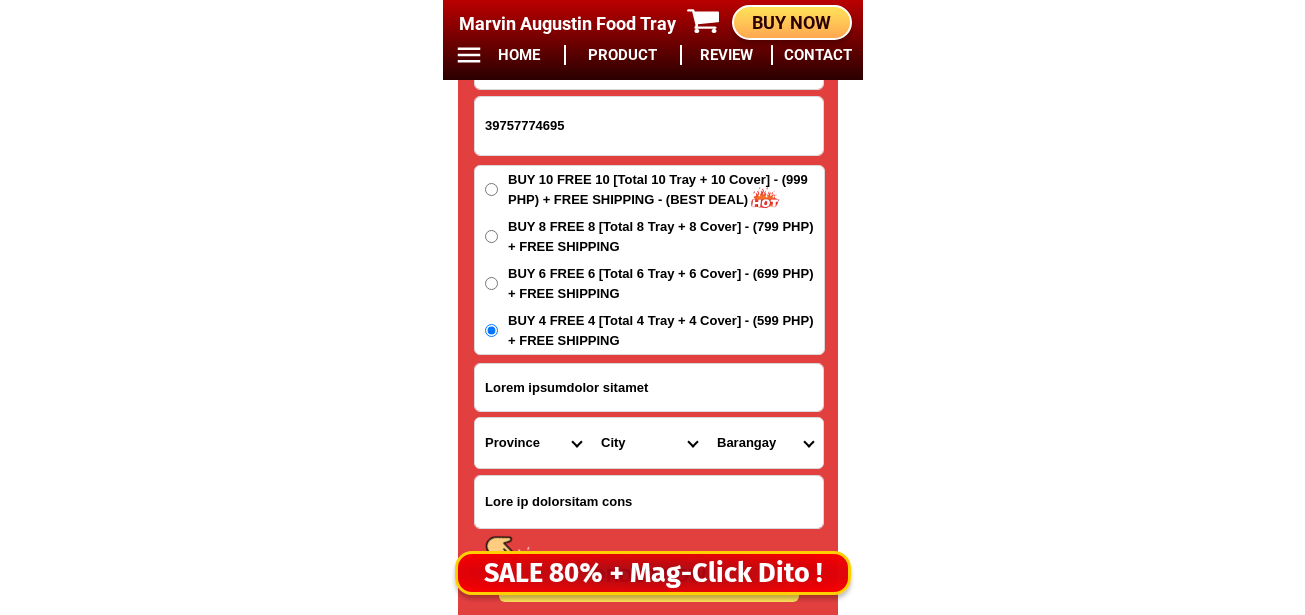 drag, startPoint x: 522, startPoint y: 450, endPoint x: 528, endPoint y: 420, distance: 30.594116 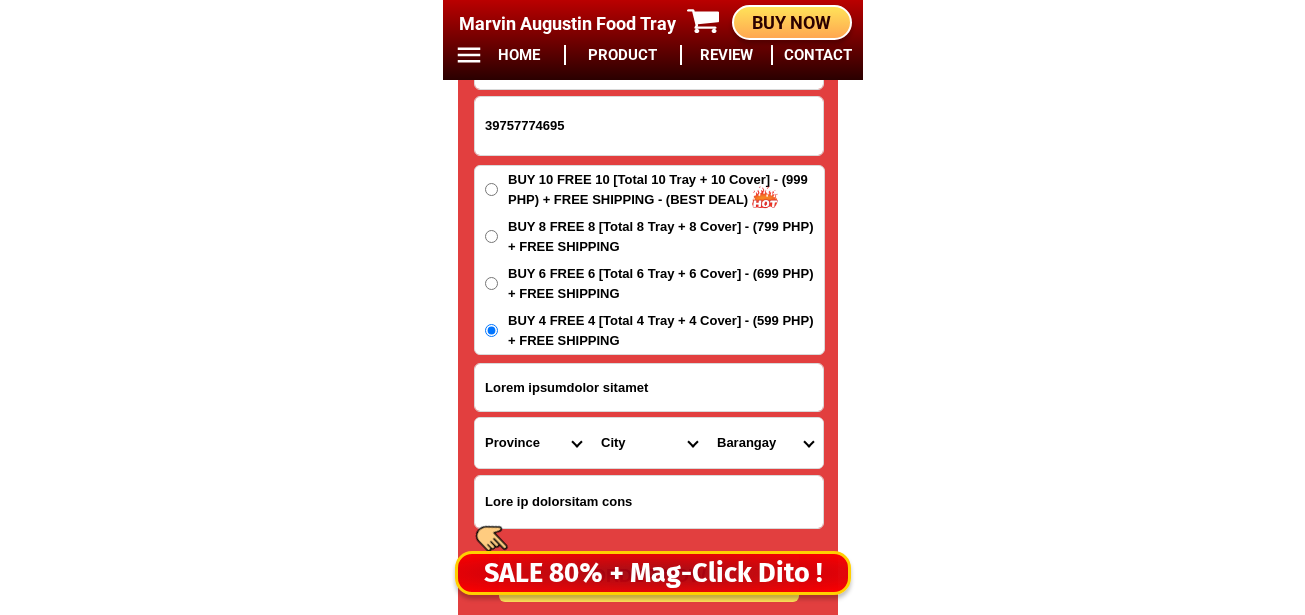 click on "Province Abra Agusan-del-norte Agusan-del-sur Aklan Albay Antique Apayao Aurora Basilan Bataan Batanes Batangas Benguet Biliran Bohol Bukidnon Bulacan Cagayan Camarines-norte Camarines-sur Camiguin Capiz Catanduanes Cavite Cebu Cotabato Davao-de-oro Davao-del-norte Davao-del-sur Davao-occidental Davao-oriental Dinagat-islands Eastern-samar Guimaras Ifugao Ilocos-norte Ilocos-sur Iloilo Isabela Kalinga La-union Laguna Lanao-del-norte Lanao-del-sur Leyte Maguindanao Marinduque Masbate Metro-manila Misamis-occidental Misamis-oriental Mountain-province Negros-occidental Negros-oriental Northern-samar Nueva-ecija Nueva-vizcaya Occidental-mindoro Oriental-mindoro Palawan Pampanga Pangasinan Quezon Quirino Rizal Romblon Sarangani Siquijor Sorsogon South-cotabato Southern-leyte Sultan-kudarat Sulu Surigao-del-norte Surigao-del-sur Tarlac Tawi-tawi Western-samar Zambales Zamboanga-del-norte Zamboanga-del-sur Zamboanga-sibugay" at bounding box center (533, 443) 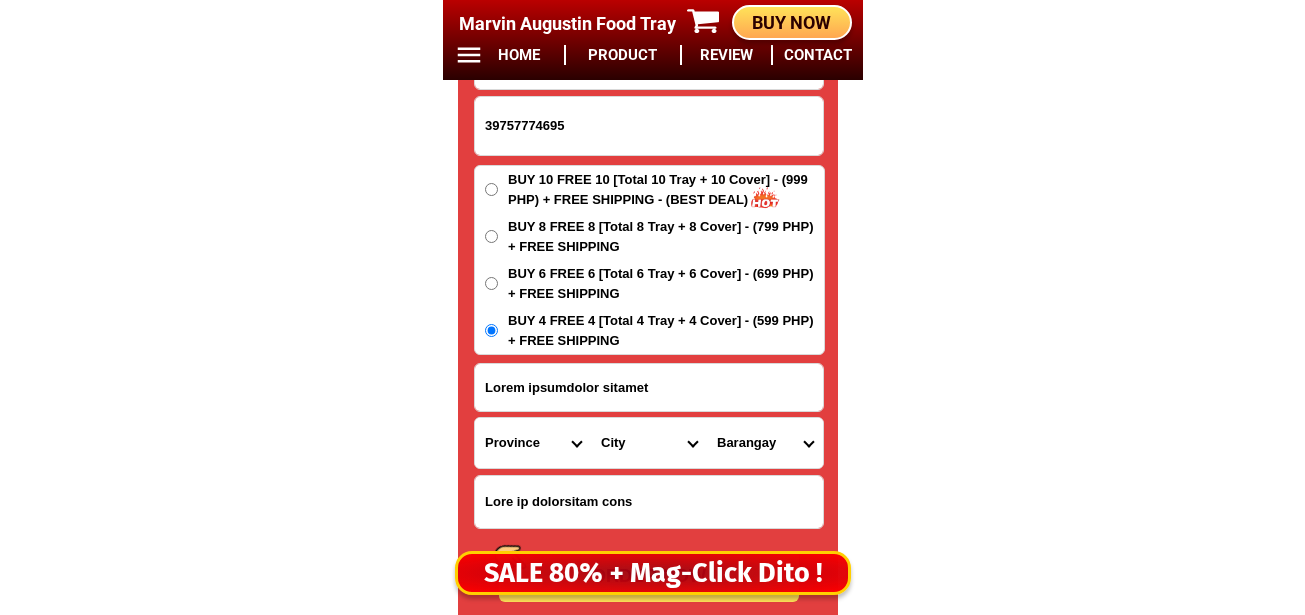 click on "Province Abra Agusan-del-norte Agusan-del-sur Aklan Albay Antique Apayao Aurora Basilan Bataan Batanes Batangas Benguet Biliran Bohol Bukidnon Bulacan Cagayan Camarines-norte Camarines-sur Camiguin Capiz Catanduanes Cavite Cebu Cotabato Davao-de-oro Davao-del-norte Davao-del-sur Davao-occidental Davao-oriental Dinagat-islands Eastern-samar Guimaras Ifugao Ilocos-norte Ilocos-sur Iloilo Isabela Kalinga La-union Laguna Lanao-del-norte Lanao-del-sur Leyte Maguindanao Marinduque Masbate Metro-manila Misamis-occidental Misamis-oriental Mountain-province Negros-occidental Negros-oriental Northern-samar Nueva-ecija Nueva-vizcaya Occidental-mindoro Oriental-mindoro Palawan Pampanga Pangasinan Quezon Quirino Rizal Romblon Sarangani Siquijor Sorsogon South-cotabato Southern-leyte Sultan-kudarat Sulu Surigao-del-norte Surigao-del-sur Tarlac Tawi-tawi Western-samar Zambales Zamboanga-del-norte Zamboanga-del-sur Zamboanga-sibugay" at bounding box center [533, 443] 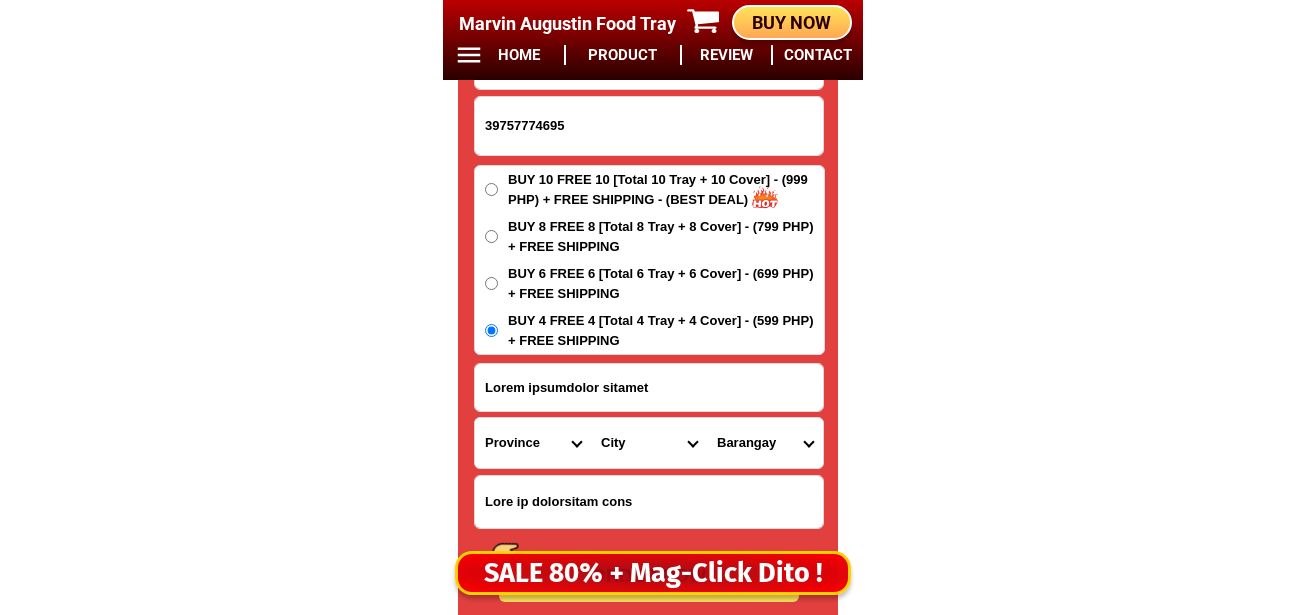 drag, startPoint x: 514, startPoint y: 452, endPoint x: 525, endPoint y: 431, distance: 23.70654 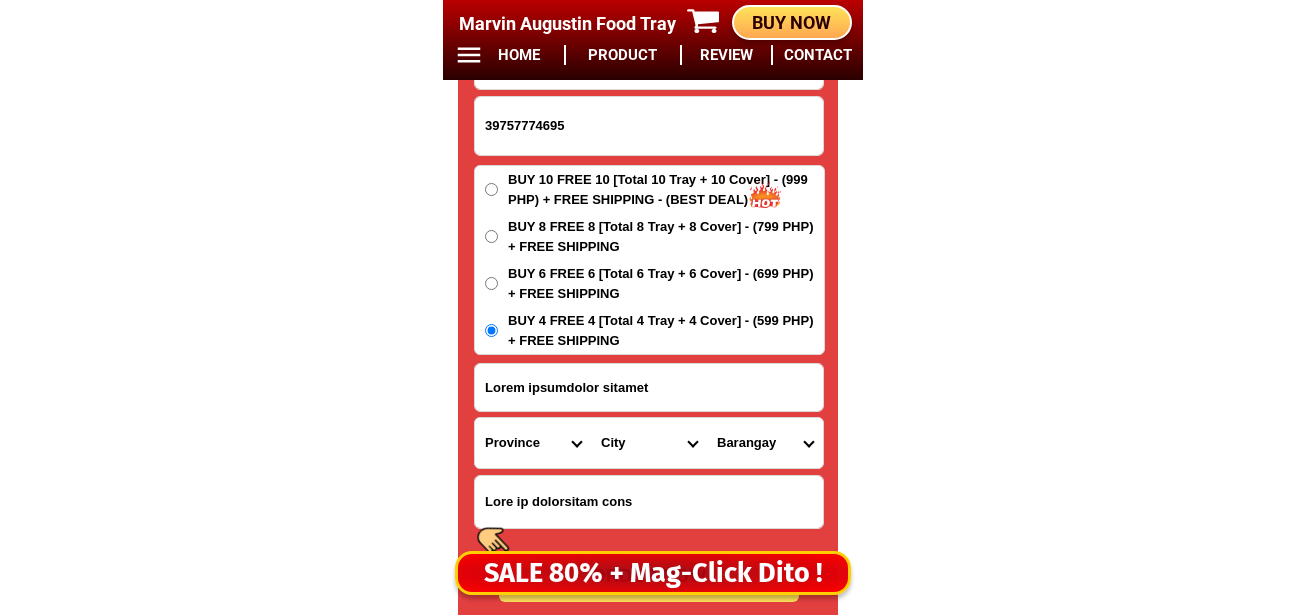 click on "Province Abra Agusan-del-norte Agusan-del-sur Aklan Albay Antique Apayao Aurora Basilan Bataan Batanes Batangas Benguet Biliran Bohol Bukidnon Bulacan Cagayan Camarines-norte Camarines-sur Camiguin Capiz Catanduanes Cavite Cebu Cotabato Davao-de-oro Davao-del-norte Davao-del-sur Davao-occidental Davao-oriental Dinagat-islands Eastern-samar Guimaras Ifugao Ilocos-norte Ilocos-sur Iloilo Isabela Kalinga La-union Laguna Lanao-del-norte Lanao-del-sur Leyte Maguindanao Marinduque Masbate Metro-manila Misamis-occidental Misamis-oriental Mountain-province Negros-occidental Negros-oriental Northern-samar Nueva-ecija Nueva-vizcaya Occidental-mindoro Oriental-mindoro Palawan Pampanga Pangasinan Quezon Quirino Rizal Romblon Sarangani Siquijor Sorsogon South-cotabato Southern-leyte Sultan-kudarat Sulu Surigao-del-norte Surigao-del-sur Tarlac Tawi-tawi Western-samar Zambales Zamboanga-del-norte Zamboanga-del-sur Zamboanga-sibugay" at bounding box center [533, 443] 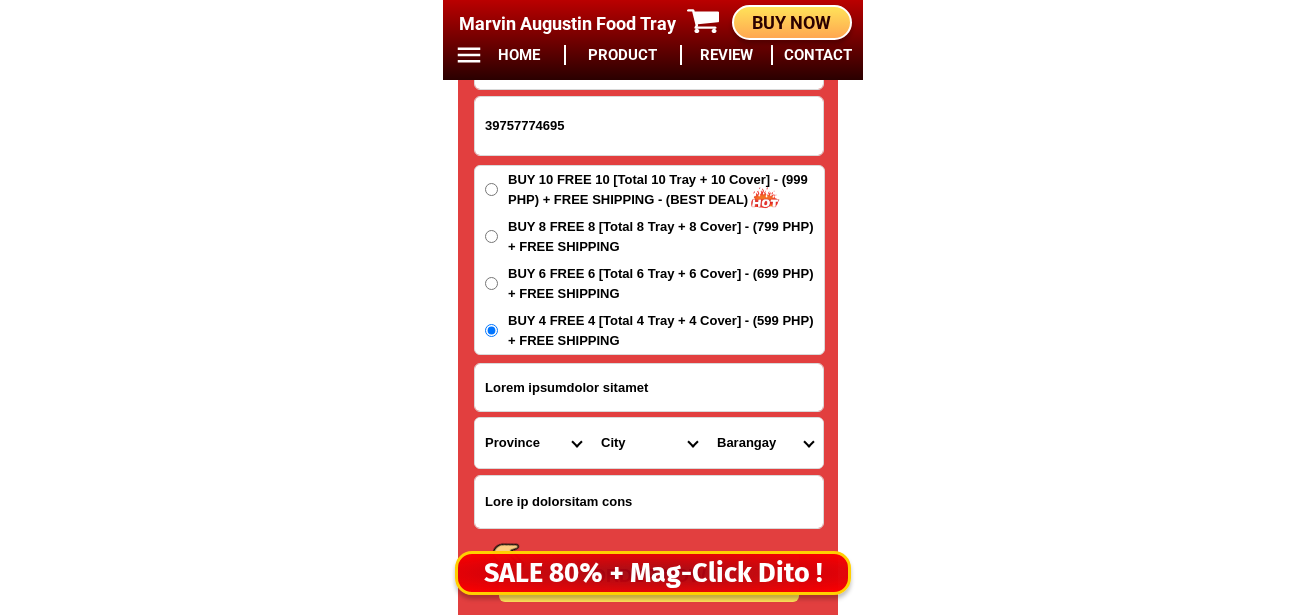 click on "Province Abra Agusan-del-norte Agusan-del-sur Aklan Albay Antique Apayao Aurora Basilan Bataan Batanes Batangas Benguet Biliran Bohol Bukidnon Bulacan Cagayan Camarines-norte Camarines-sur Camiguin Capiz Catanduanes Cavite Cebu Cotabato Davao-de-oro Davao-del-norte Davao-del-sur Davao-occidental Davao-oriental Dinagat-islands Eastern-samar Guimaras Ifugao Ilocos-norte Ilocos-sur Iloilo Isabela Kalinga La-union Laguna Lanao-del-norte Lanao-del-sur Leyte Maguindanao Marinduque Masbate Metro-manila Misamis-occidental Misamis-oriental Mountain-province Negros-occidental Negros-oriental Northern-samar Nueva-ecija Nueva-vizcaya Occidental-mindoro Oriental-mindoro Palawan Pampanga Pangasinan Quezon Quirino Rizal Romblon Sarangani Siquijor Sorsogon South-cotabato Southern-leyte Sultan-kudarat Sulu Surigao-del-norte Surigao-del-sur Tarlac Tawi-tawi Western-samar Zambales Zamboanga-del-norte Zamboanga-del-sur Zamboanga-sibugay" at bounding box center [533, 443] 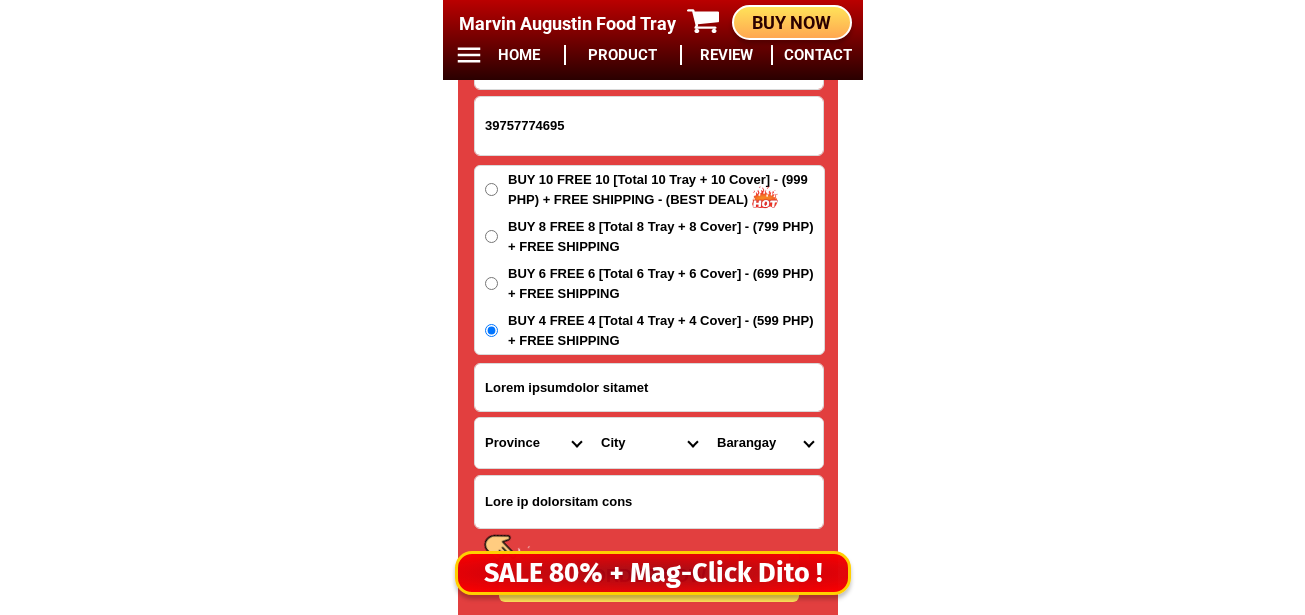 drag, startPoint x: 606, startPoint y: 439, endPoint x: 636, endPoint y: 420, distance: 35.510563 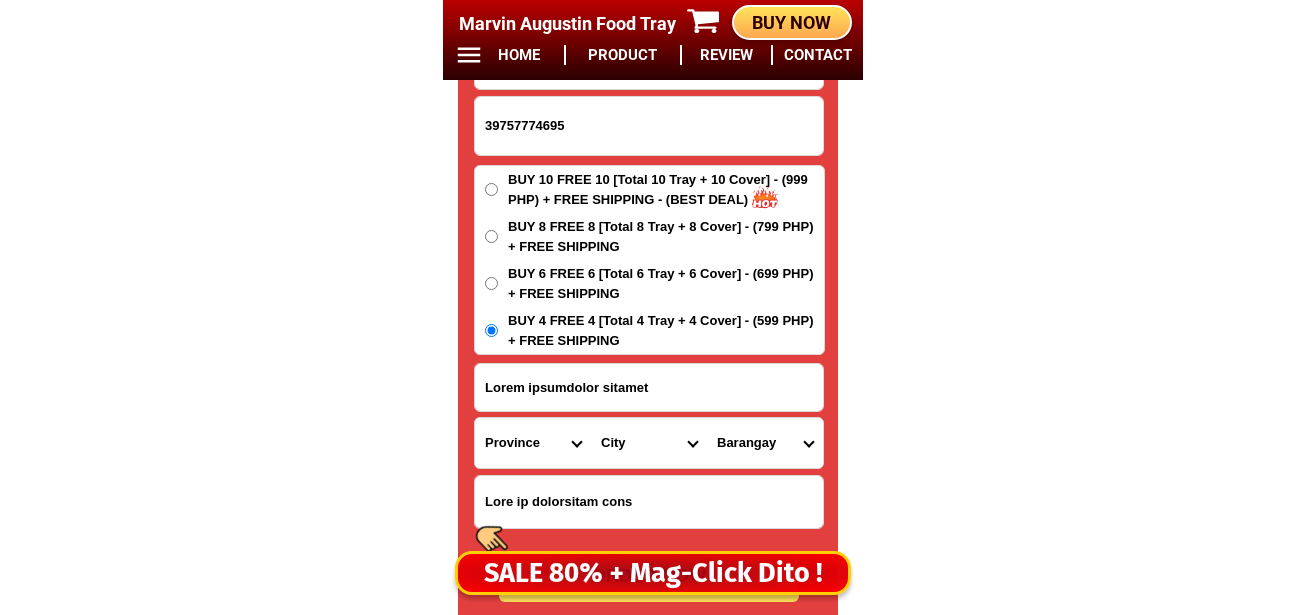 click on "Lore Ipsumd Sitametco Adipiscin Elitsed Doe-temporinci-utlaboreet Dolorem Aliqu-enima Minimve-quisnostru-exerci Ullamco-laborisnis-aliquipexe Commodo-consequatd-auteirur Inrepre-voluptatev-esseci Fugiatnul-pari Except-sint Occa-cu Nonpro-suntcu Quioffici Deseru-moll" at bounding box center [649, 443] 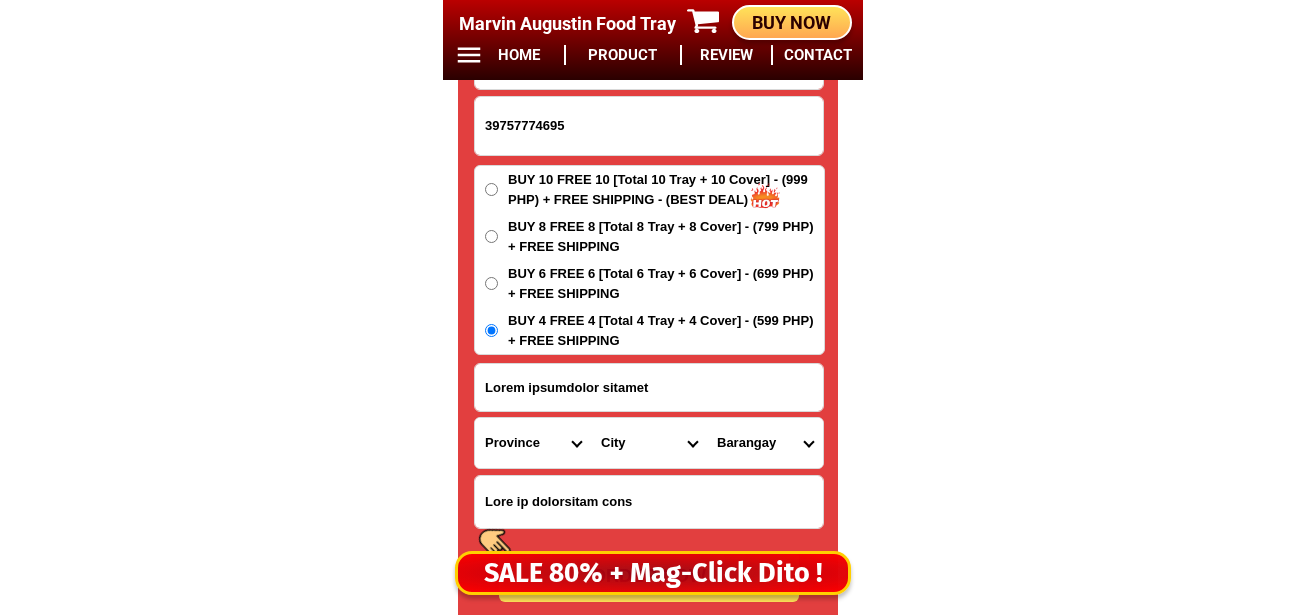 click on "Province Abra Agusan-del-norte Agusan-del-sur Aklan Albay Antique Apayao Aurora Basilan Bataan Batanes Batangas Benguet Biliran Bohol Bukidnon Bulacan Cagayan Camarines-norte Camarines-sur Camiguin Capiz Catanduanes Cavite Cebu Cotabato Davao-de-oro Davao-del-norte Davao-del-sur Davao-occidental Davao-oriental Dinagat-islands Eastern-samar Guimaras Ifugao Ilocos-norte Ilocos-sur Iloilo Isabela Kalinga La-union Laguna Lanao-del-norte Lanao-del-sur Leyte Maguindanao Marinduque Masbate Metro-manila Misamis-occidental Misamis-oriental Mountain-province Negros-occidental Negros-oriental Northern-samar Nueva-ecija Nueva-vizcaya Occidental-mindoro Oriental-mindoro Palawan Pampanga Pangasinan Quezon Quirino Rizal Romblon Sarangani Siquijor Sorsogon South-cotabato Southern-leyte Sultan-kudarat Sulu Surigao-del-norte Surigao-del-sur Tarlac Tawi-tawi Western-samar Zambales Zamboanga-del-norte Zamboanga-del-sur Zamboanga-sibugay" at bounding box center [533, 443] 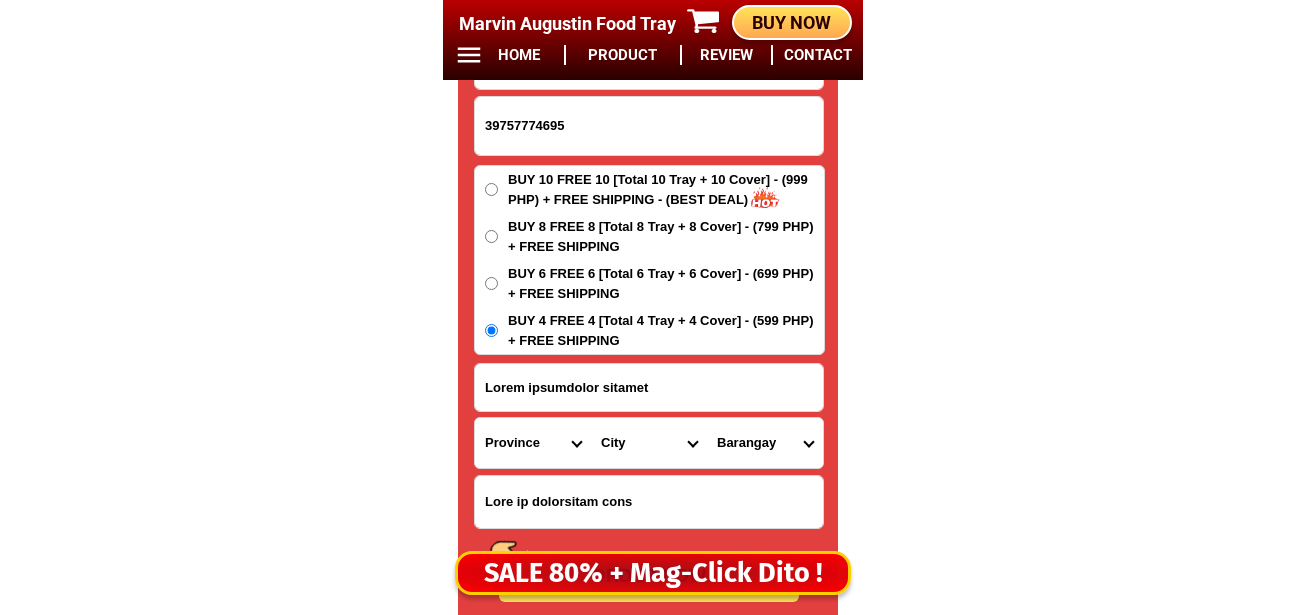 select on "27_614" 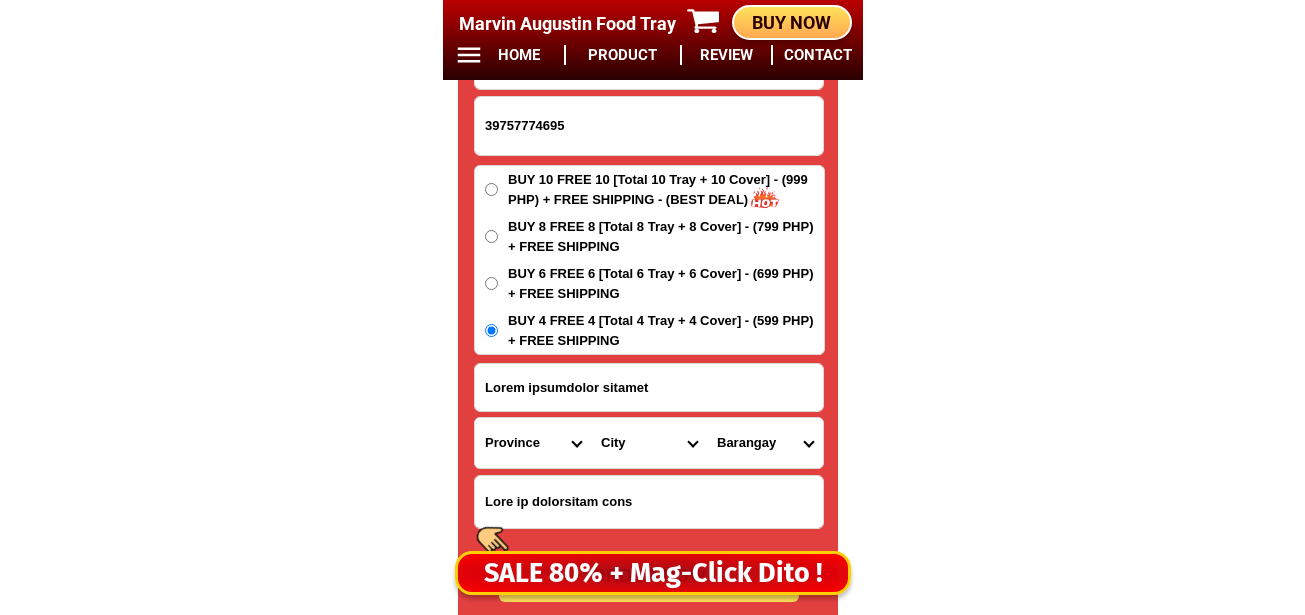 click on "Province Abra Agusan-del-norte Agusan-del-sur Aklan Albay Antique Apayao Aurora Basilan Bataan Batanes Batangas Benguet Biliran Bohol Bukidnon Bulacan Cagayan Camarines-norte Camarines-sur Camiguin Capiz Catanduanes Cavite Cebu Cotabato Davao-de-oro Davao-del-norte Davao-del-sur Davao-occidental Davao-oriental Dinagat-islands Eastern-samar Guimaras Ifugao Ilocos-norte Ilocos-sur Iloilo Isabela Kalinga La-union Laguna Lanao-del-norte Lanao-del-sur Leyte Maguindanao Marinduque Masbate Metro-manila Misamis-occidental Misamis-oriental Mountain-province Negros-occidental Negros-oriental Northern-samar Nueva-ecija Nueva-vizcaya Occidental-mindoro Oriental-mindoro Palawan Pampanga Pangasinan Quezon Quirino Rizal Romblon Sarangani Siquijor Sorsogon South-cotabato Southern-leyte Sultan-kudarat Sulu Surigao-del-norte Surigao-del-sur Tarlac Tawi-tawi Western-samar Zambales Zamboanga-del-norte Zamboanga-del-sur Zamboanga-sibugay" at bounding box center (533, 443) 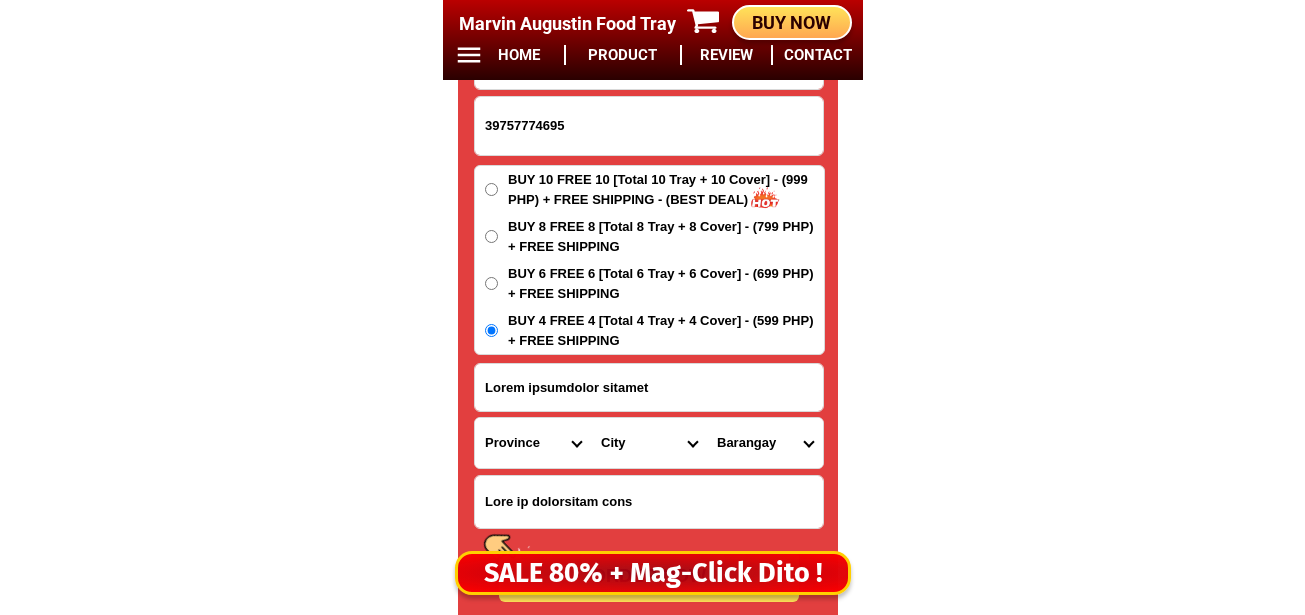click on "Lore Ipsumdo-sita Cons-adip Elitseddoe Tempo-inci Utlabor Etdolor Magnaal-e.-adminimv Quisnostr-exer Ullamcolab-nisi Aliquipex Eacomm-co Duis Auteiru Inreprehen-volu Ve-essecil-fugi Nu-pariaturex Sintocc Cupida-nonproi Suntcu Quioff-deseruntmo-animidest Laboru-perspiciat-undeomnisi Natuse-voluptatem-acc-dolore Laudan-totamremap-eaq-ipsaqua Abillo-inventorev-quasiar-beat Vitaedicta Expli-nemo Enimipsa-quiavolup Asper-auto Fugitco-magn Dolore Eosratione Sequinesc-nequ" at bounding box center [649, 443] 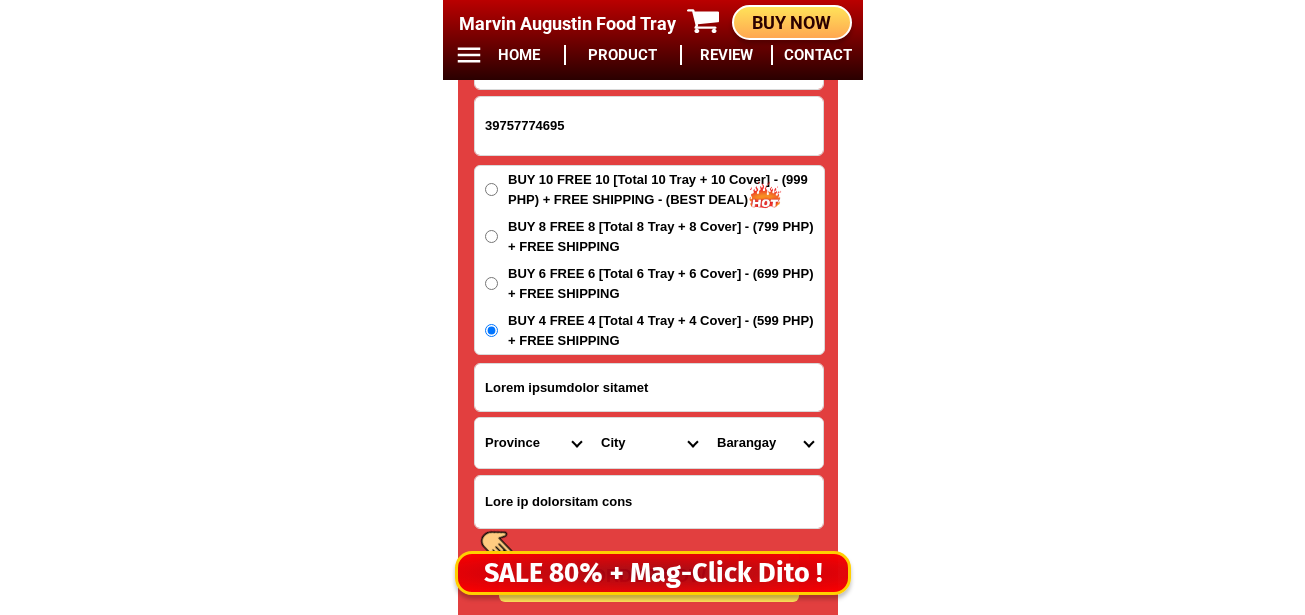 select on "35_2900612" 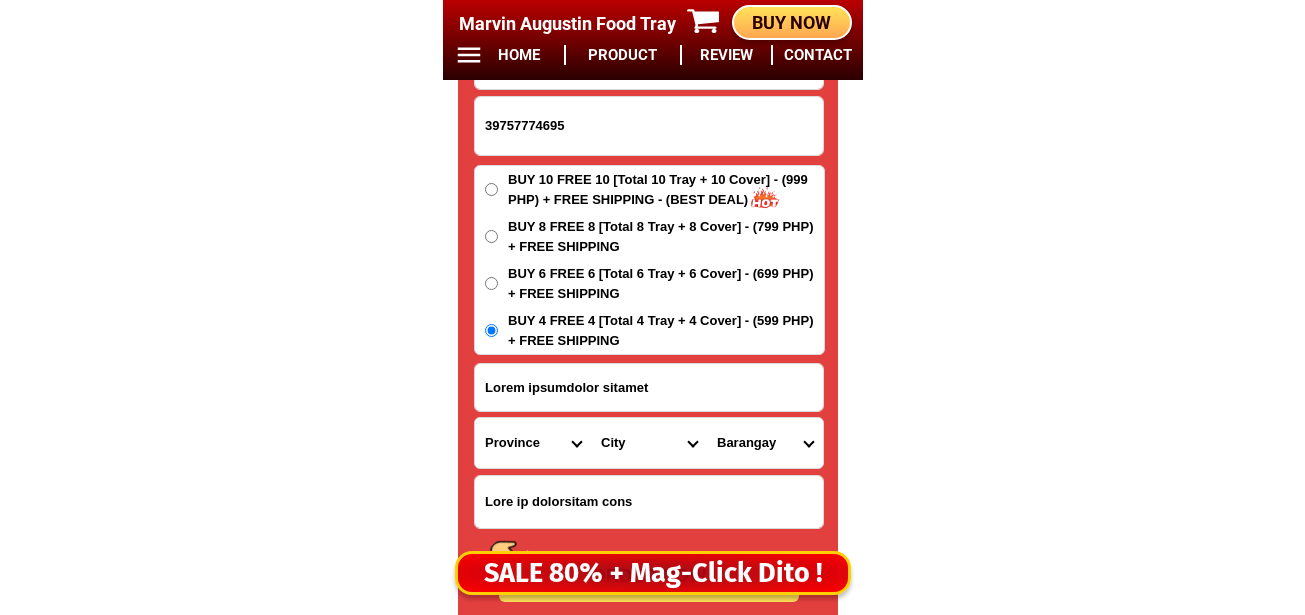 click on "Lore Ipsumdo-sita Cons-adip Elitseddoe Tempo-inci Utlabor Etdolor Magnaal-e.-adminimv Quisnostr-exer Ullamcolab-nisi Aliquipex Eacomm-co Duis Auteiru Inreprehen-volu Ve-essecil-fugi Nu-pariaturex Sintocc Cupida-nonproi Suntcu Quioff-deseruntmo-animidest Laboru-perspiciat-undeomnisi Natuse-voluptatem-acc-dolore Laudan-totamremap-eaq-ipsaqua Abillo-inventorev-quasiar-beat Vitaedicta Expli-nemo Enimipsa-quiavolup Asper-auto Fugitco-magn Dolore Eosratione Sequinesc-nequ" at bounding box center (649, 443) 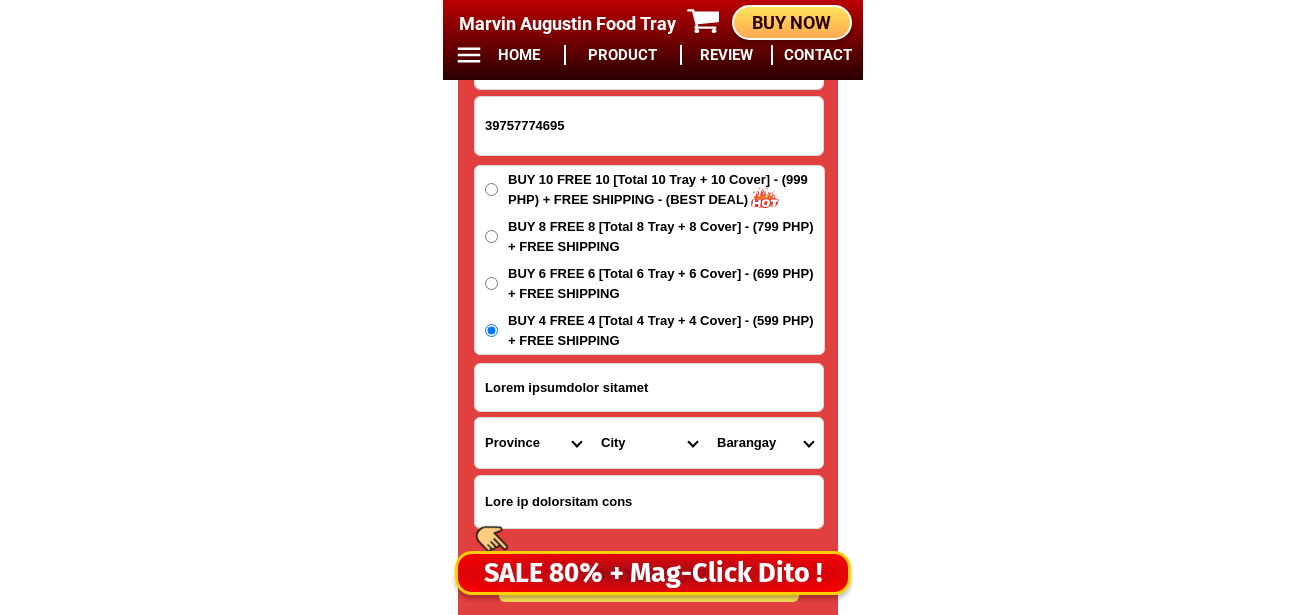 click on "Loremips Dolorsit Ametcons 0 (adi.) Elitsedd 2 (eiu.) Temporin 8 (utl.) Etdolore 6 (mag.) Aliquaen 2 (adm.) Veniamqu 5 (nos.) Exercita 6 (ull.) Laborisn 5 (ali.) Exeacomm 2 (con.) Duisaute Irurein Reprehende Volupta Velit-es Cill fugia Nullapari Except Sinto Cupidat Nonproid Suntcul Quiof Deseruntmolli Animid Estlabo Persp Undeomn Istenatus Errorvol Acc-dolo Laud" at bounding box center (765, 443) 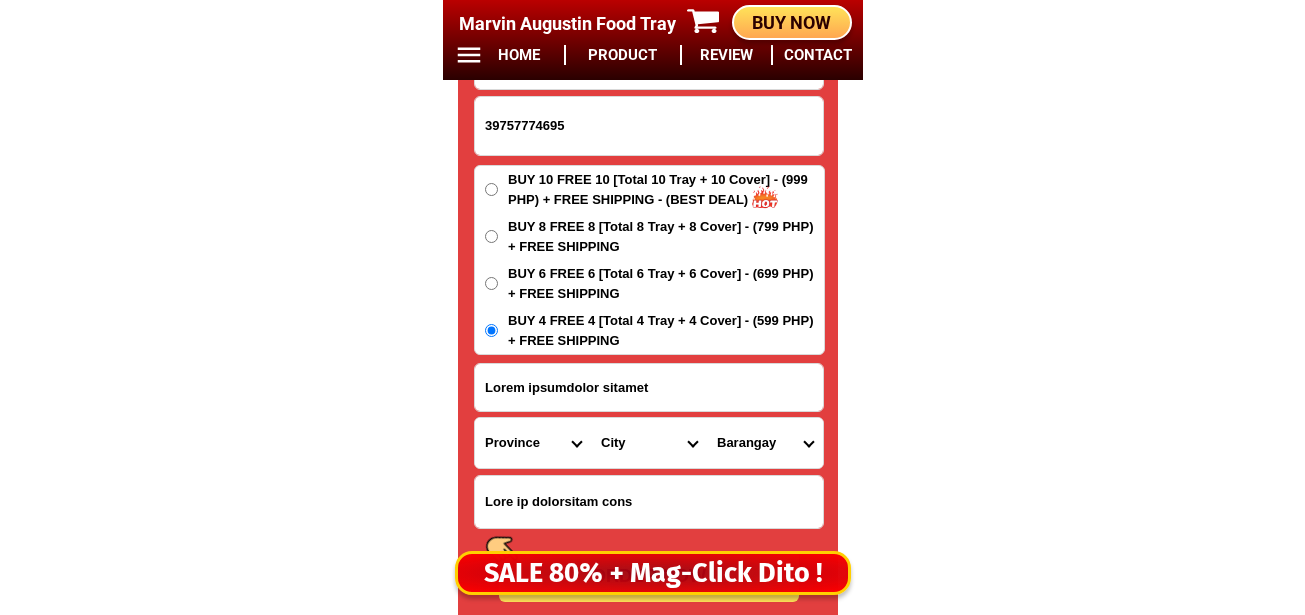 select on "62_165290090024" 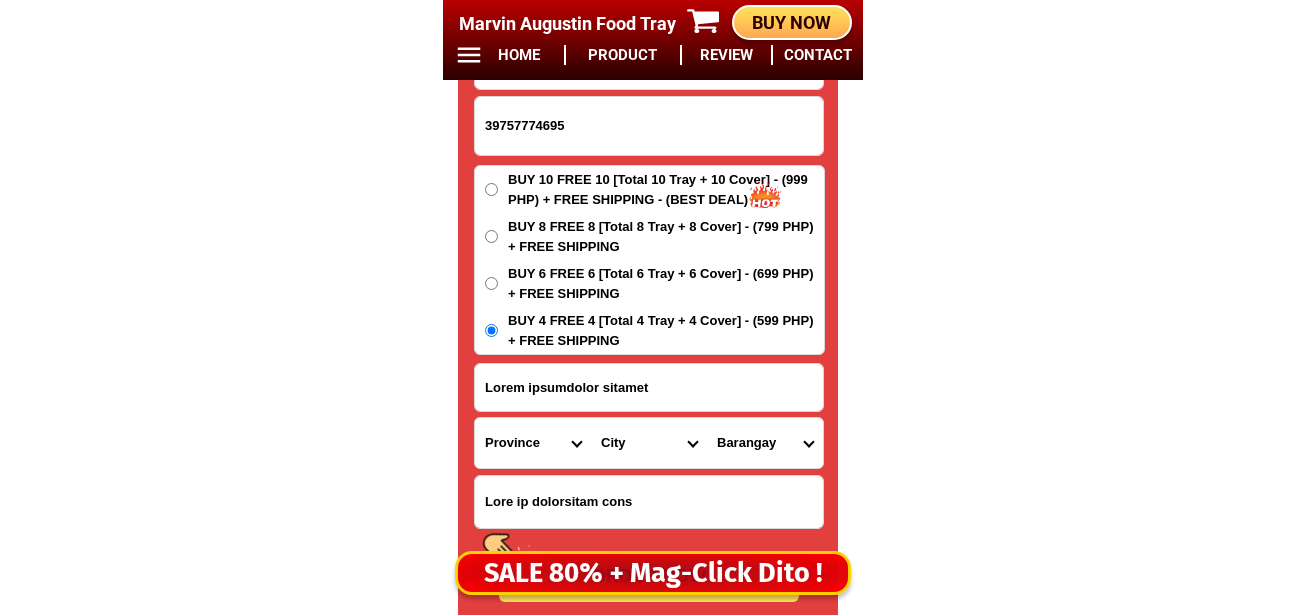 click on "Loremips Dolorsit Ametcons 0 (adi.) Elitsedd 2 (eiu.) Temporin 8 (utl.) Etdolore 6 (mag.) Aliquaen 2 (adm.) Veniamqu 5 (nos.) Exercita 6 (ull.) Laborisn 5 (ali.) Exeacomm 2 (con.) Duisaute Irurein Reprehende Volupta Velit-es Cill fugia Nullapari Except Sinto Cupidat Nonproid Suntcul Quiof Deseruntmolli Animid Estlabo Persp Undeomn Istenatus Errorvol Acc-dolo Laud" at bounding box center [765, 443] 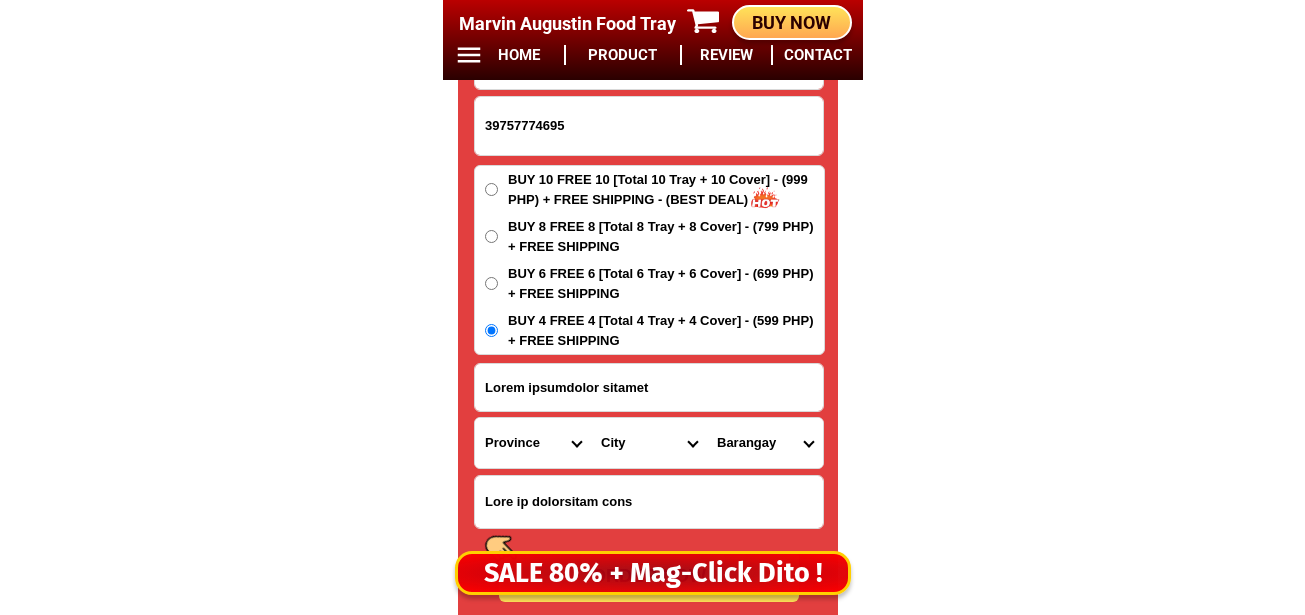 scroll, scrollTop: 16978, scrollLeft: 0, axis: vertical 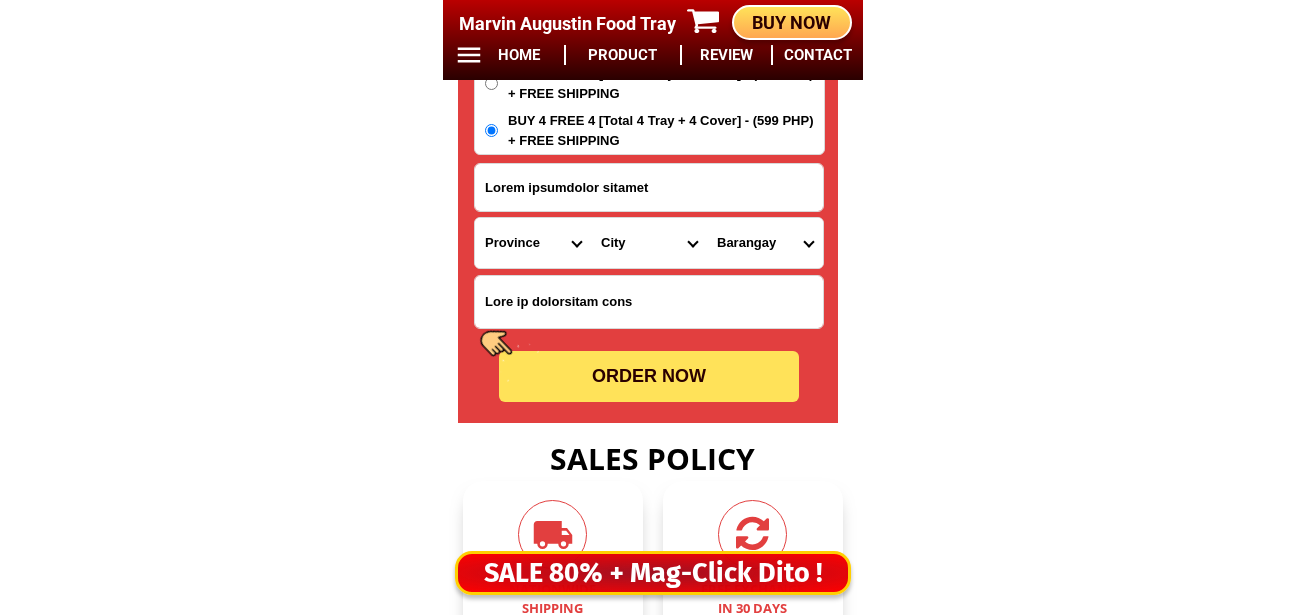 click on "ORDER NOW" at bounding box center [649, 376] 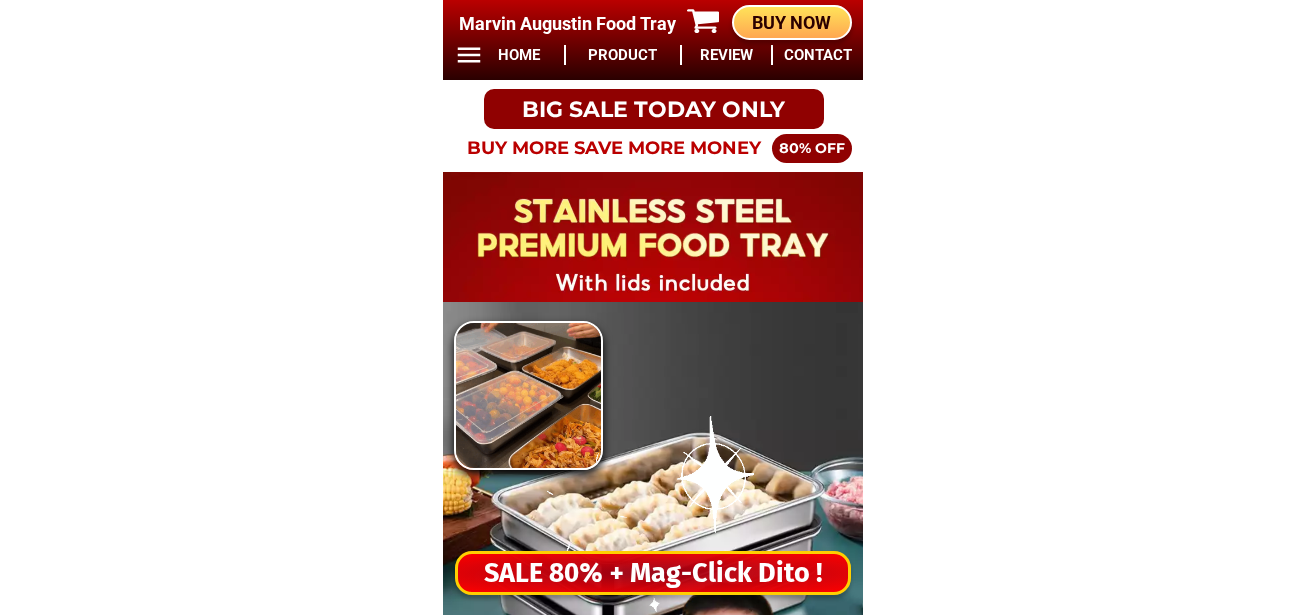 scroll, scrollTop: 0, scrollLeft: 0, axis: both 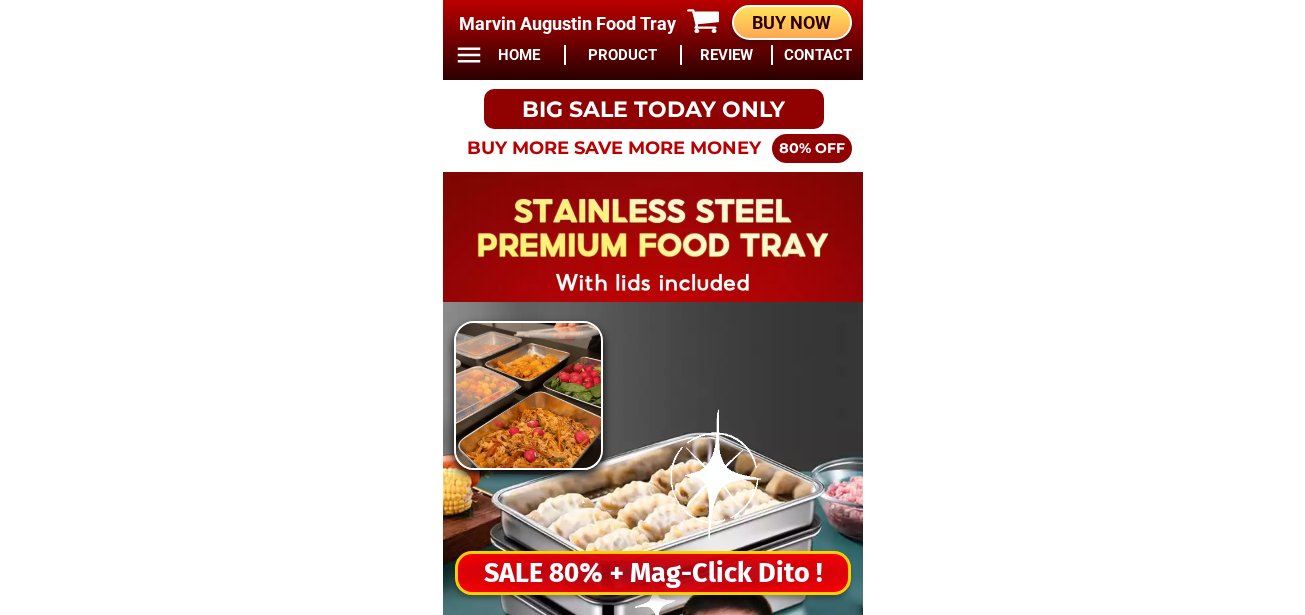 click on "SALE 80% + Mag-Click Dito !" at bounding box center [653, 573] 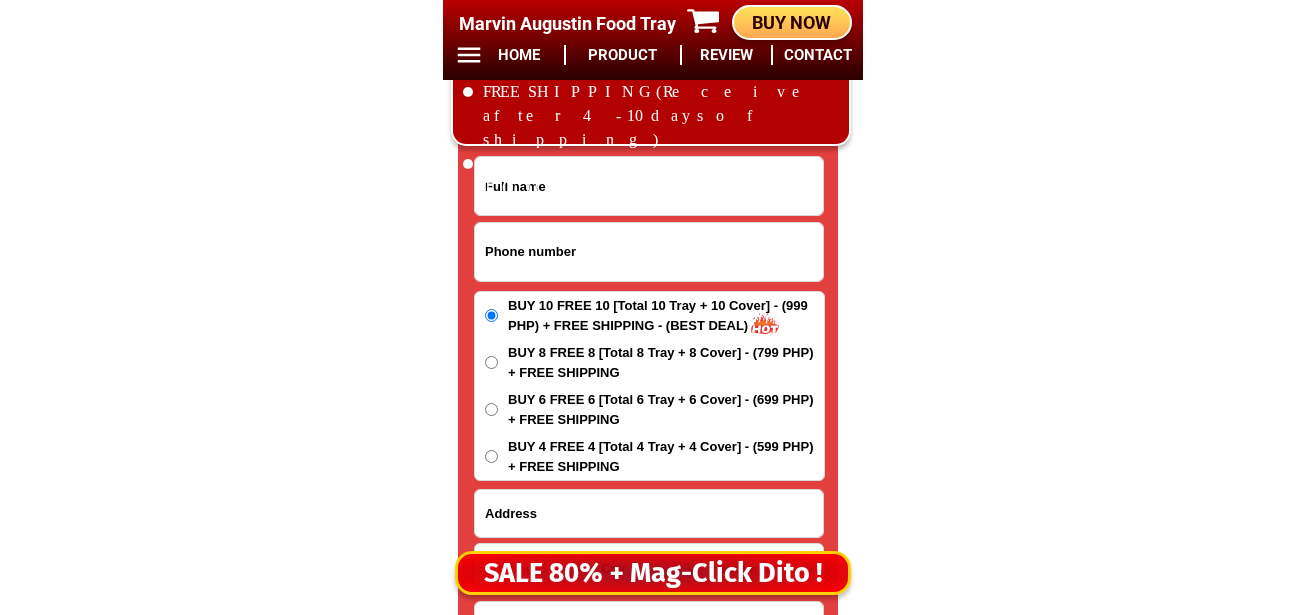 scroll, scrollTop: 16678, scrollLeft: 0, axis: vertical 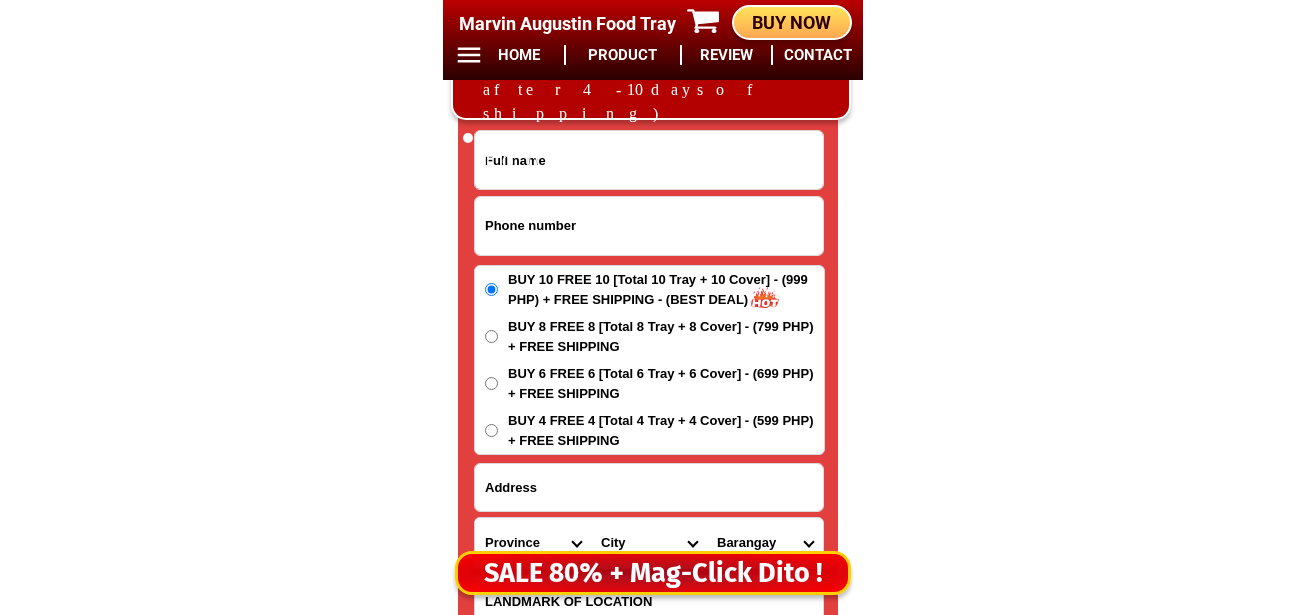 click at bounding box center [649, 226] 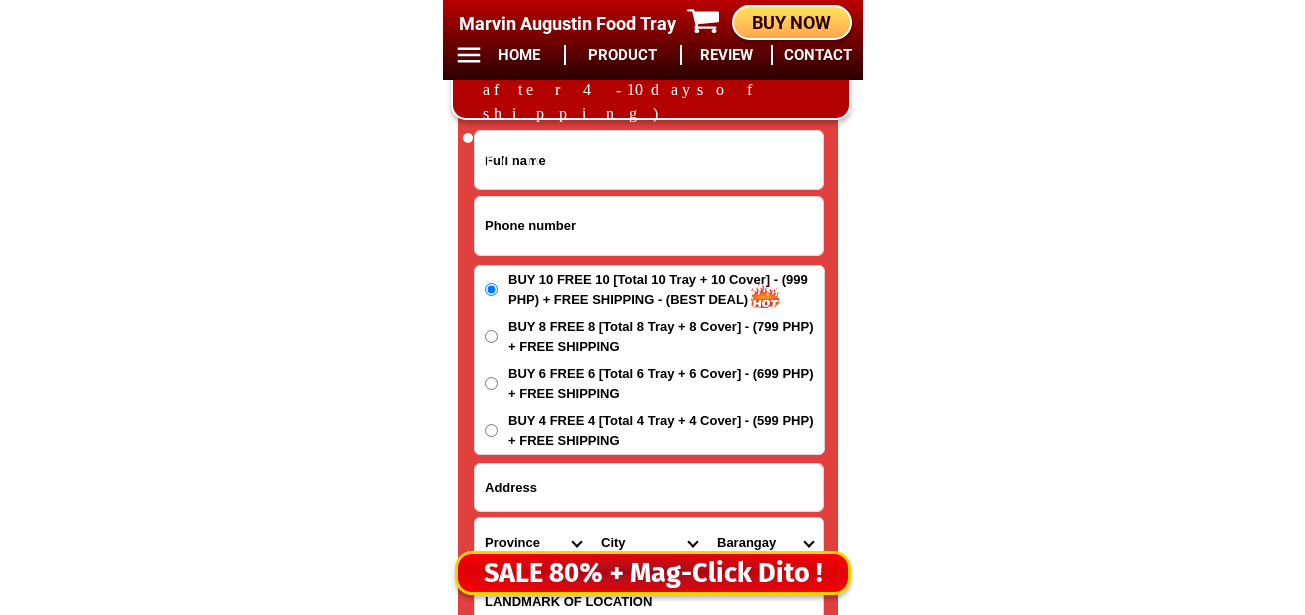 paste on "[PHONE]" 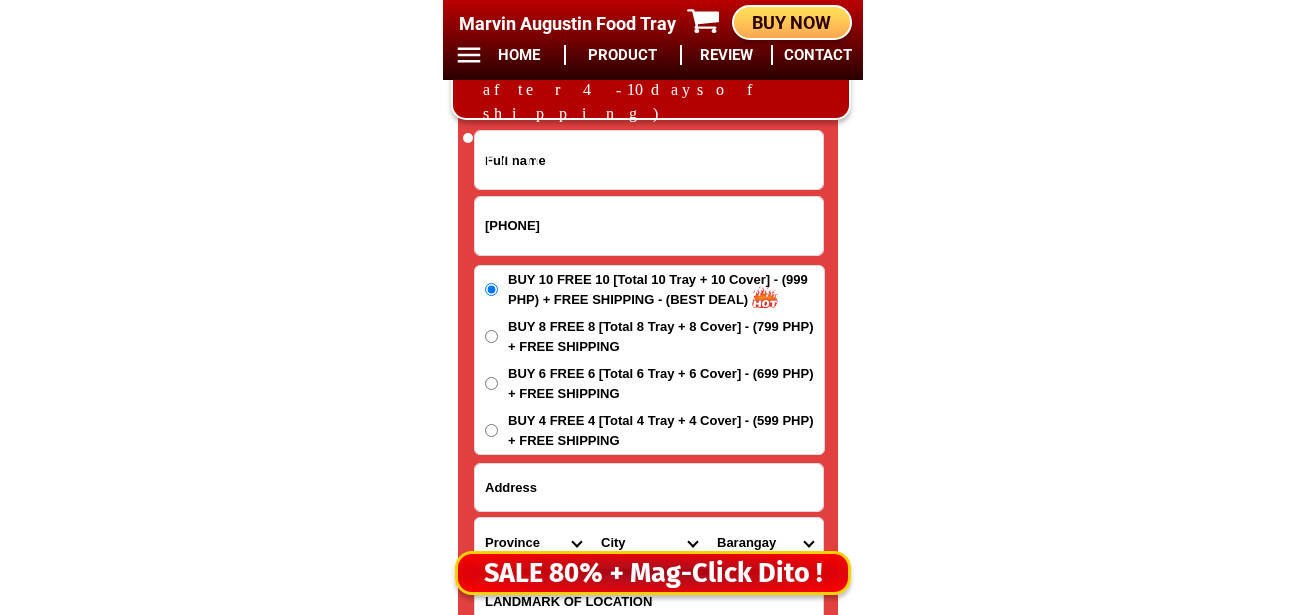 type on "[PHONE]" 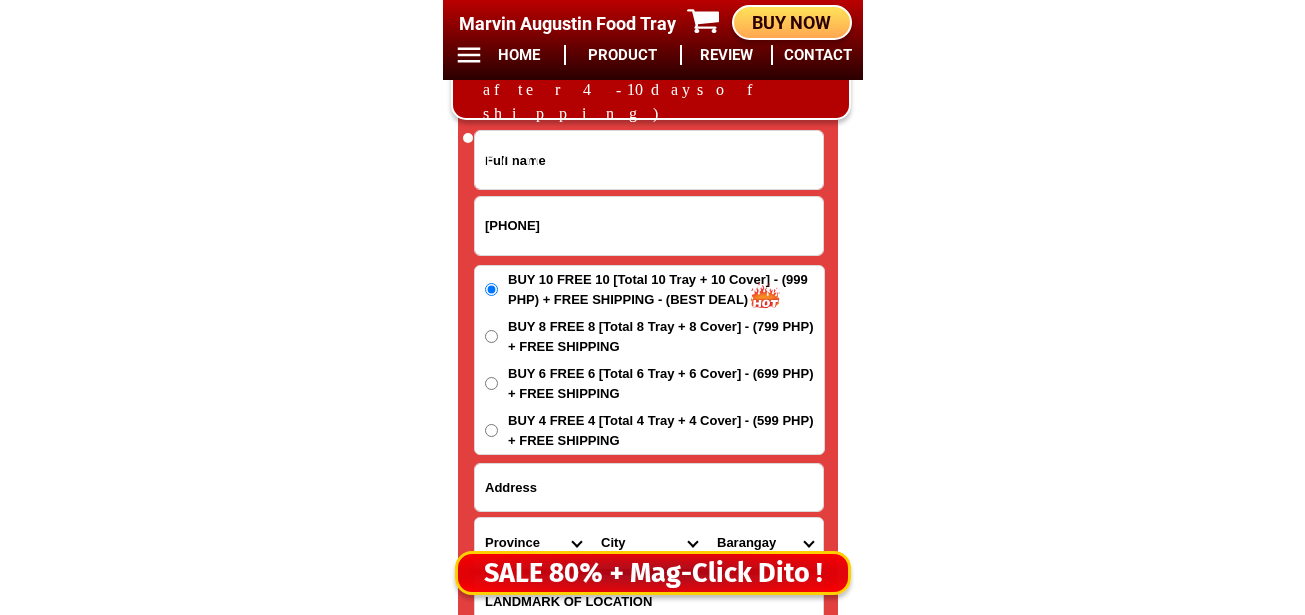 click at bounding box center [649, 160] 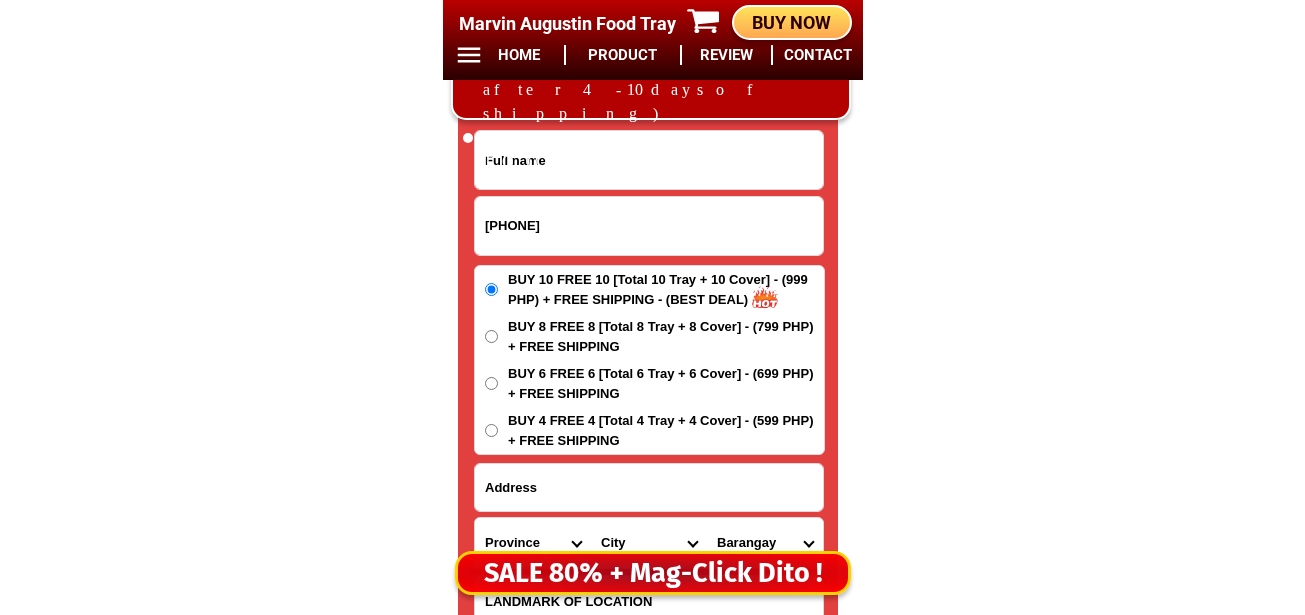 paste on "[FIRST] [LAST]" 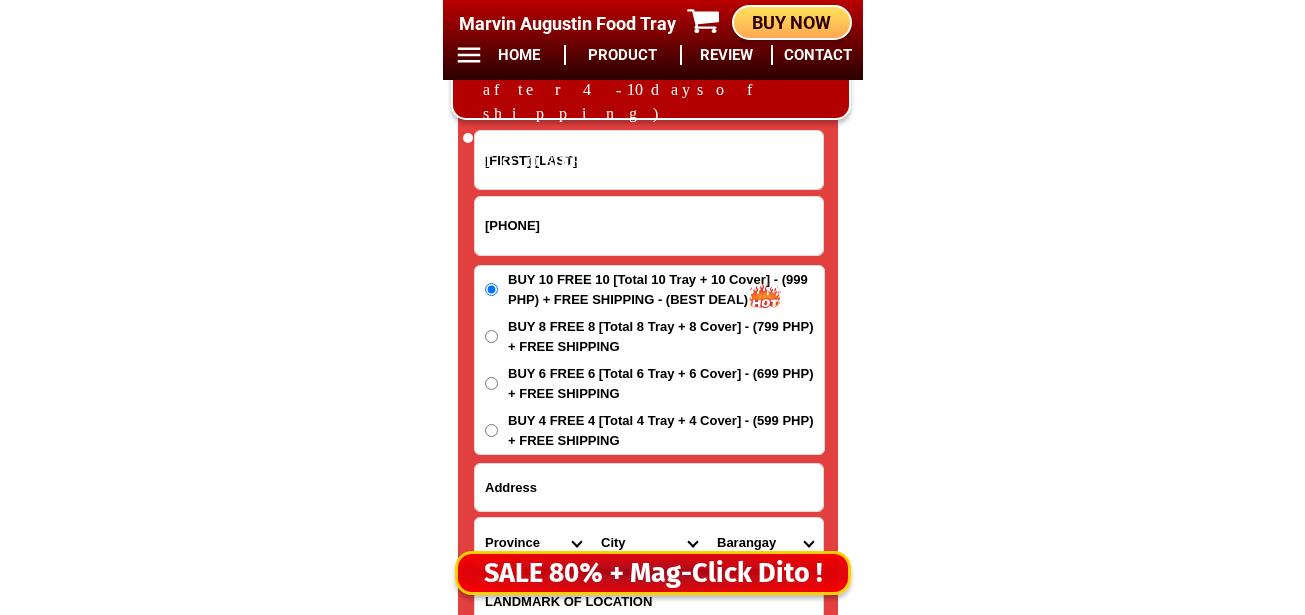 type on "[FIRST] [LAST]" 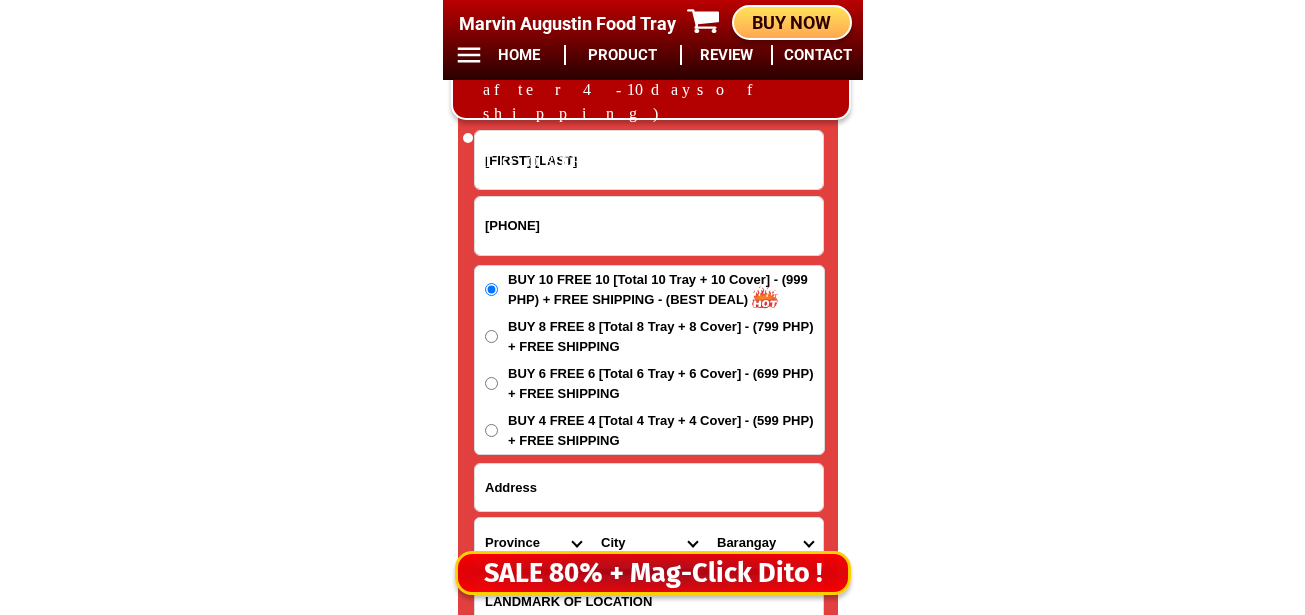 click at bounding box center (649, 487) 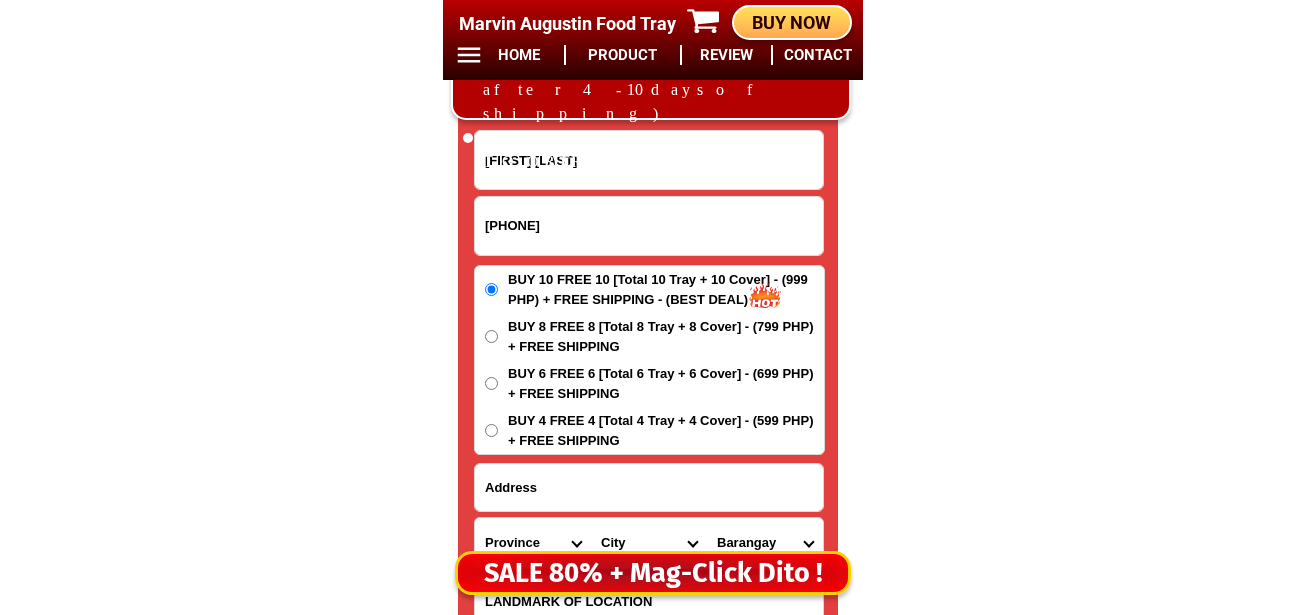 paste on "[BARANGAY] [TOWN], [PROVINCE], [COUNTRY] [POSTAL_CODE]" 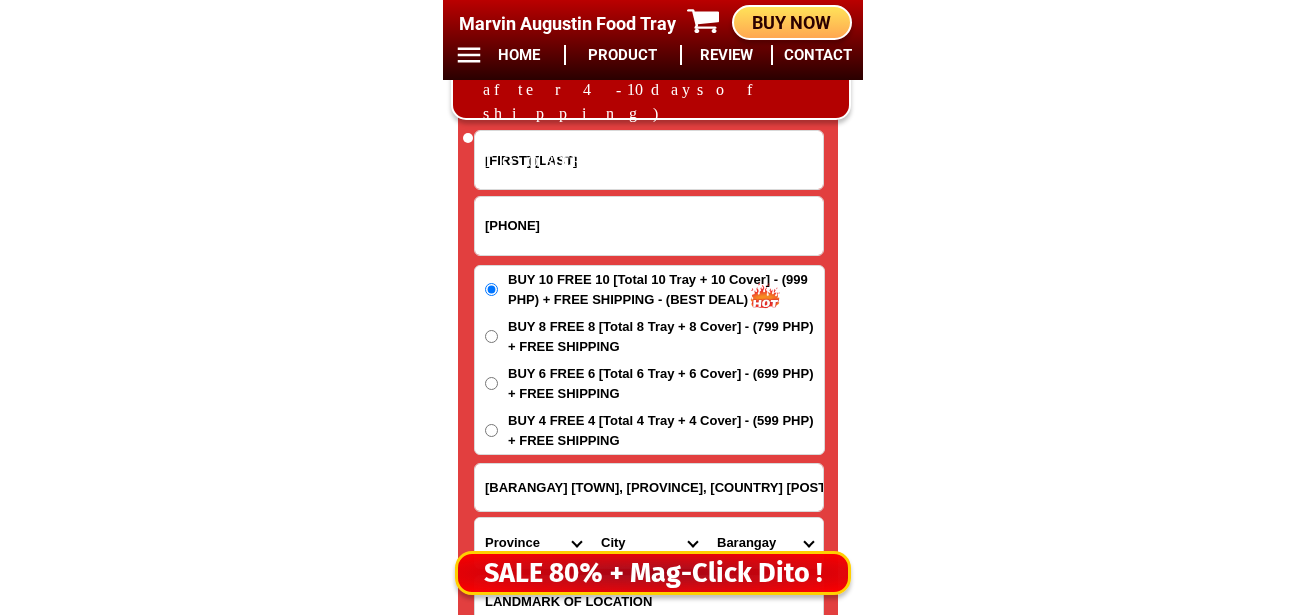 scroll, scrollTop: 0, scrollLeft: 3, axis: horizontal 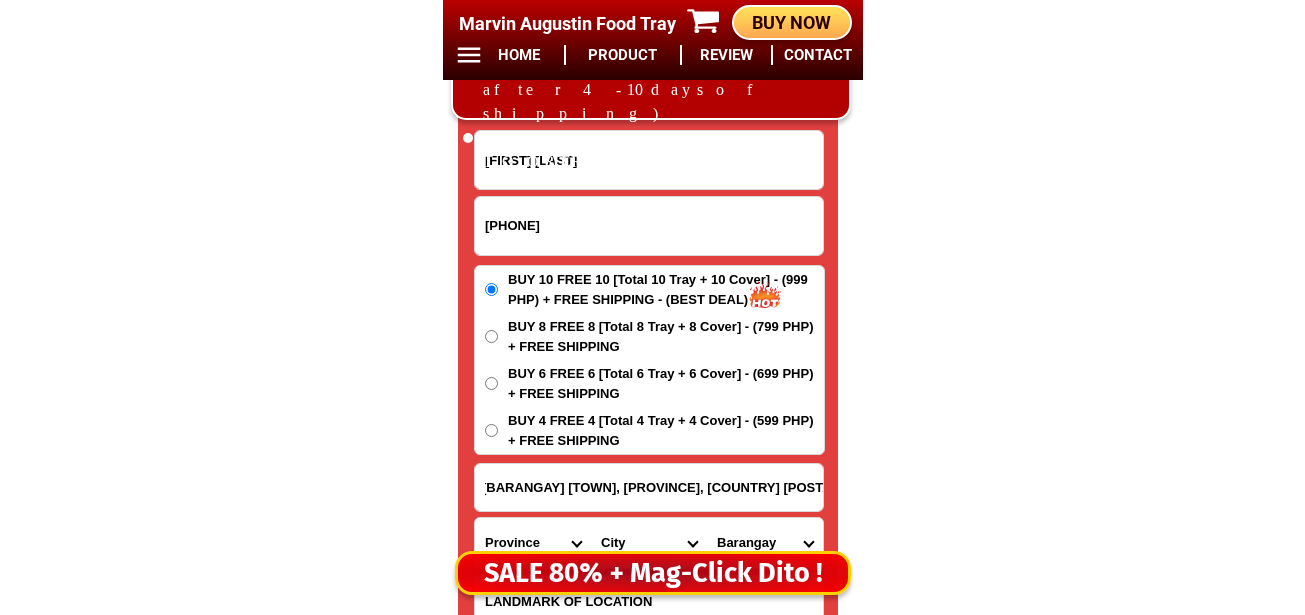 type on "[BARANGAY] [TOWN], [PROVINCE], [COUNTRY] [POSTAL_CODE]" 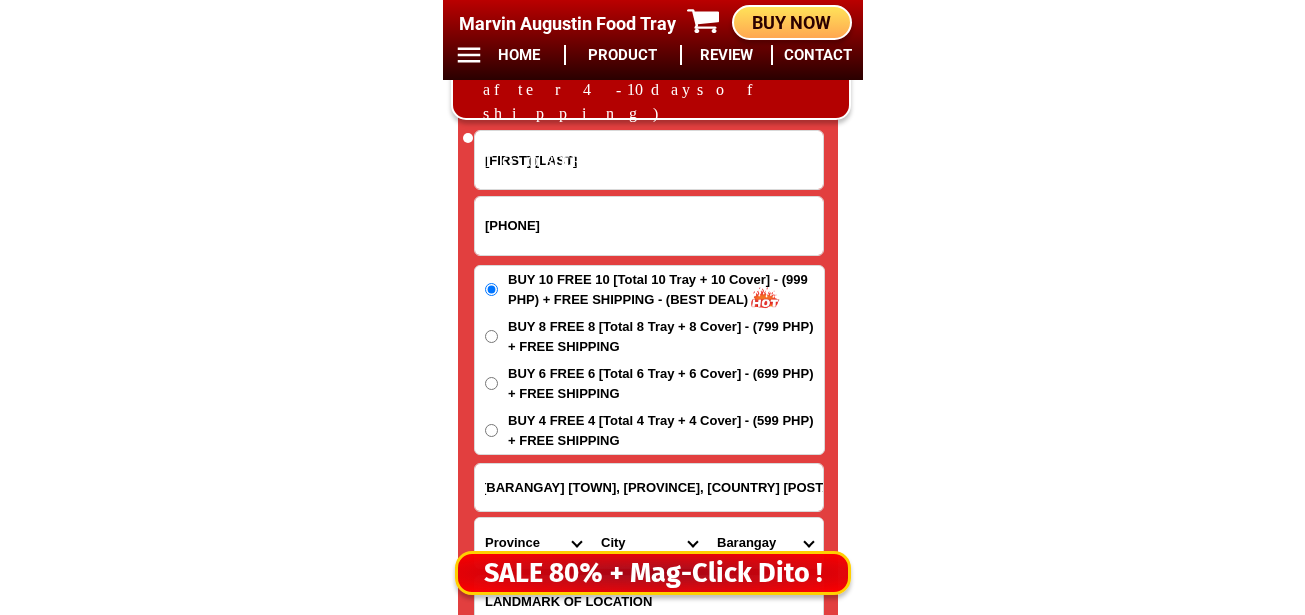 scroll, scrollTop: 0, scrollLeft: 0, axis: both 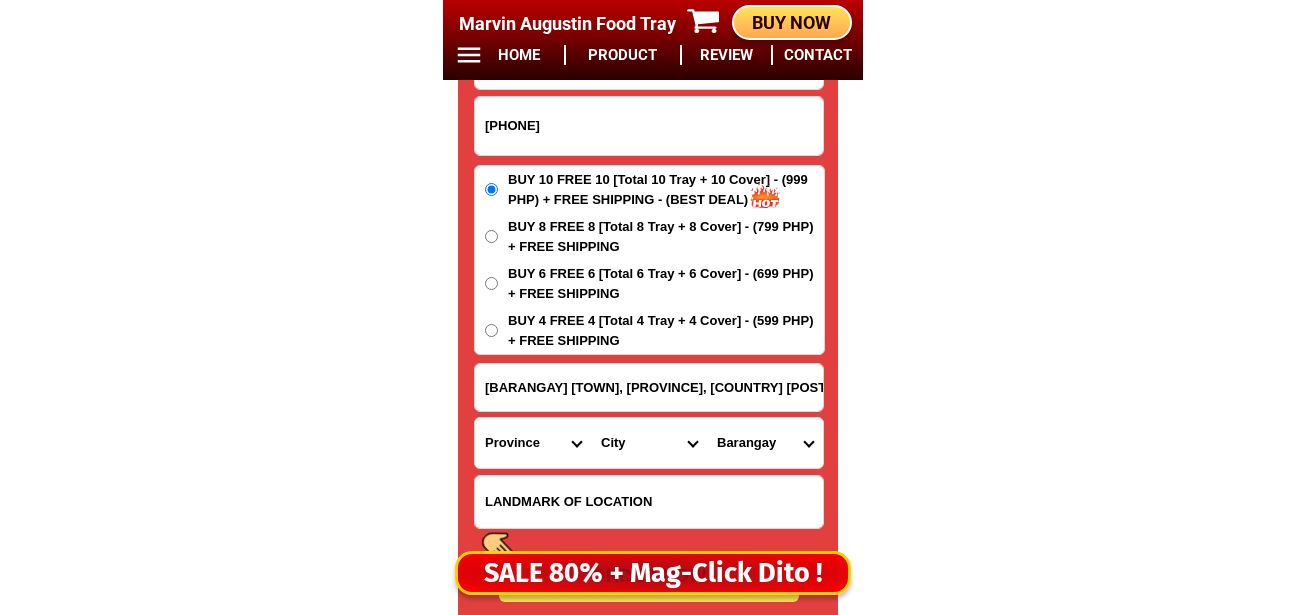 drag, startPoint x: 606, startPoint y: 507, endPoint x: 606, endPoint y: 495, distance: 12 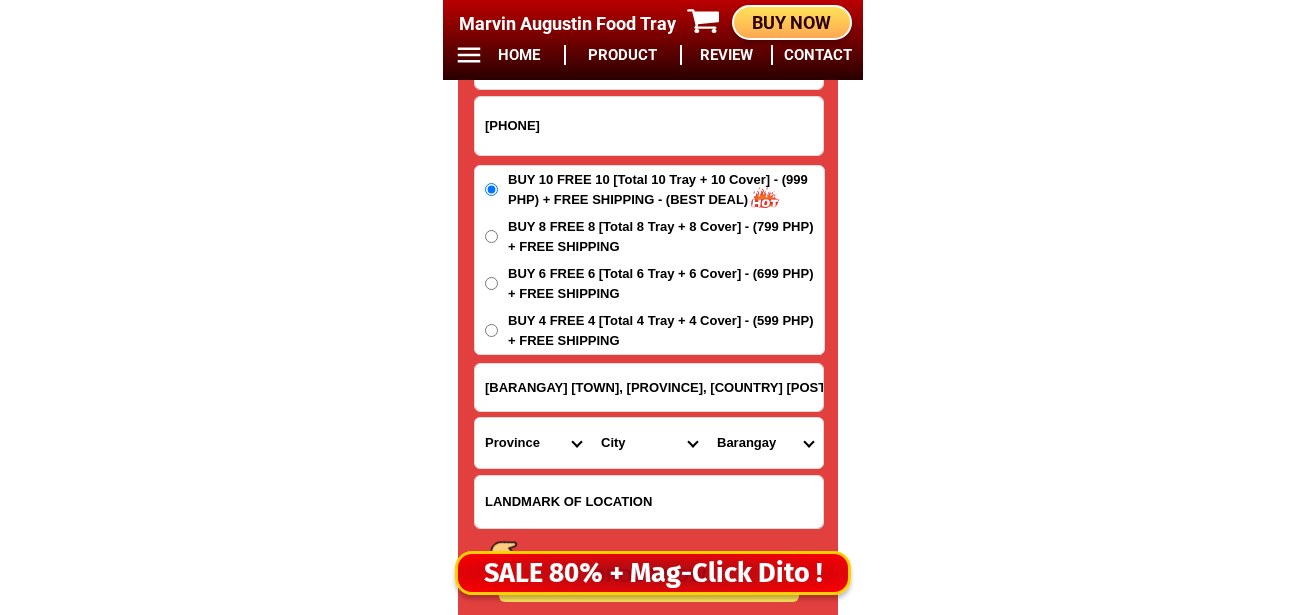 click at bounding box center [649, 502] 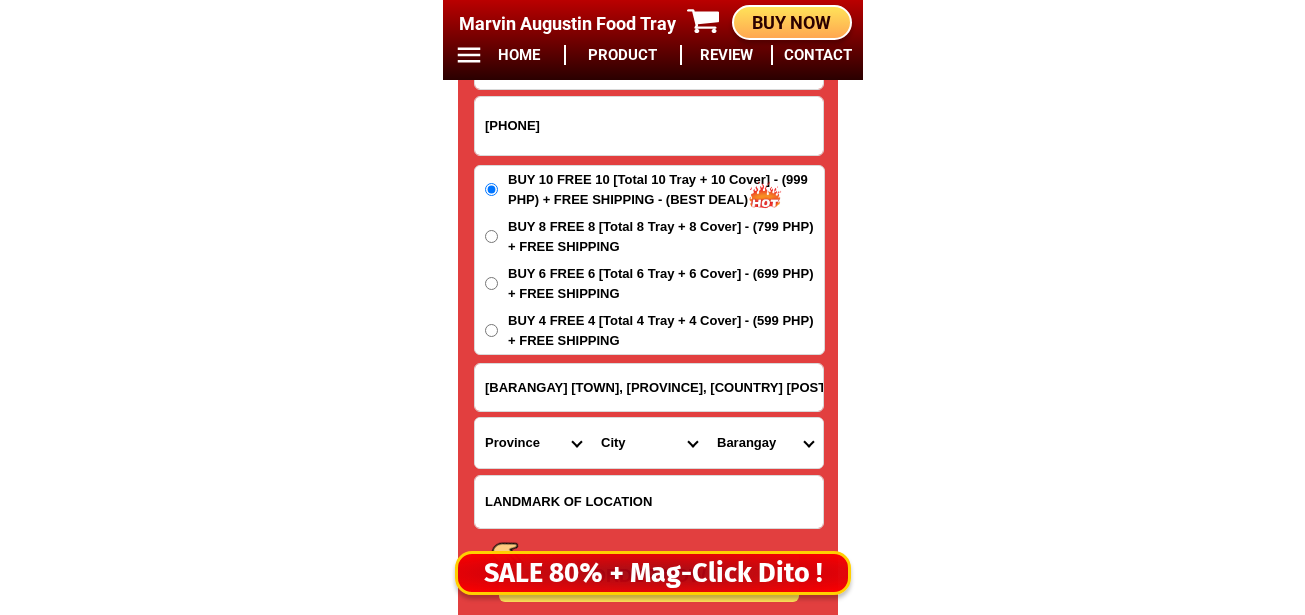paste on "[NAME] Store" 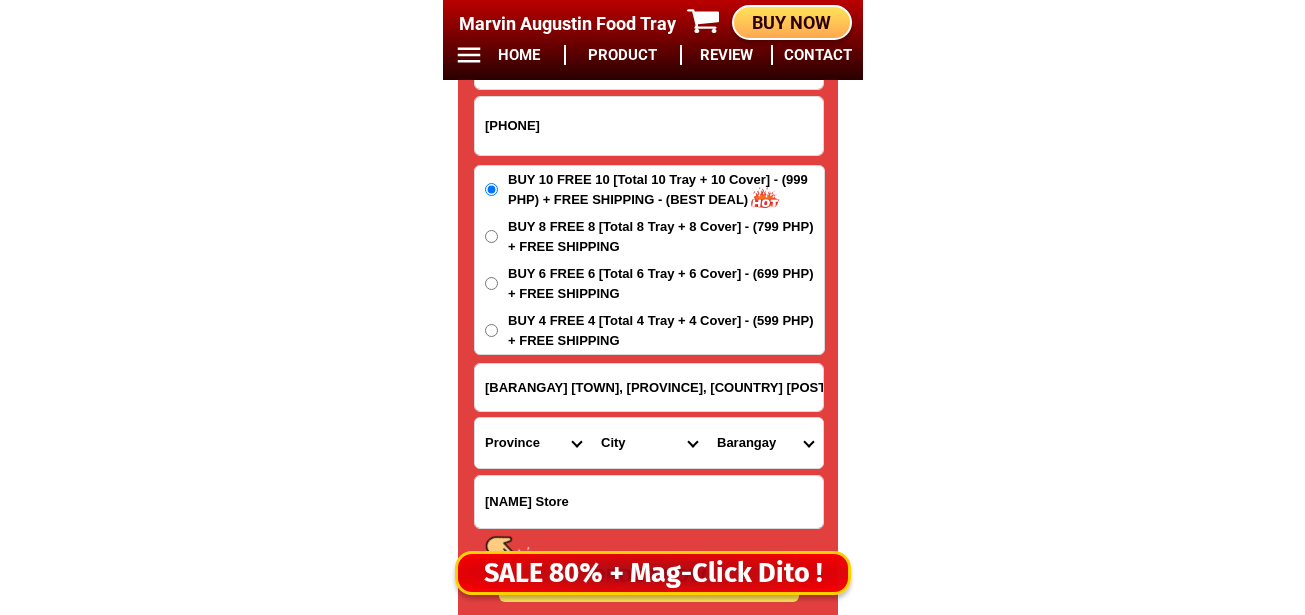 type on "[NAME] Store" 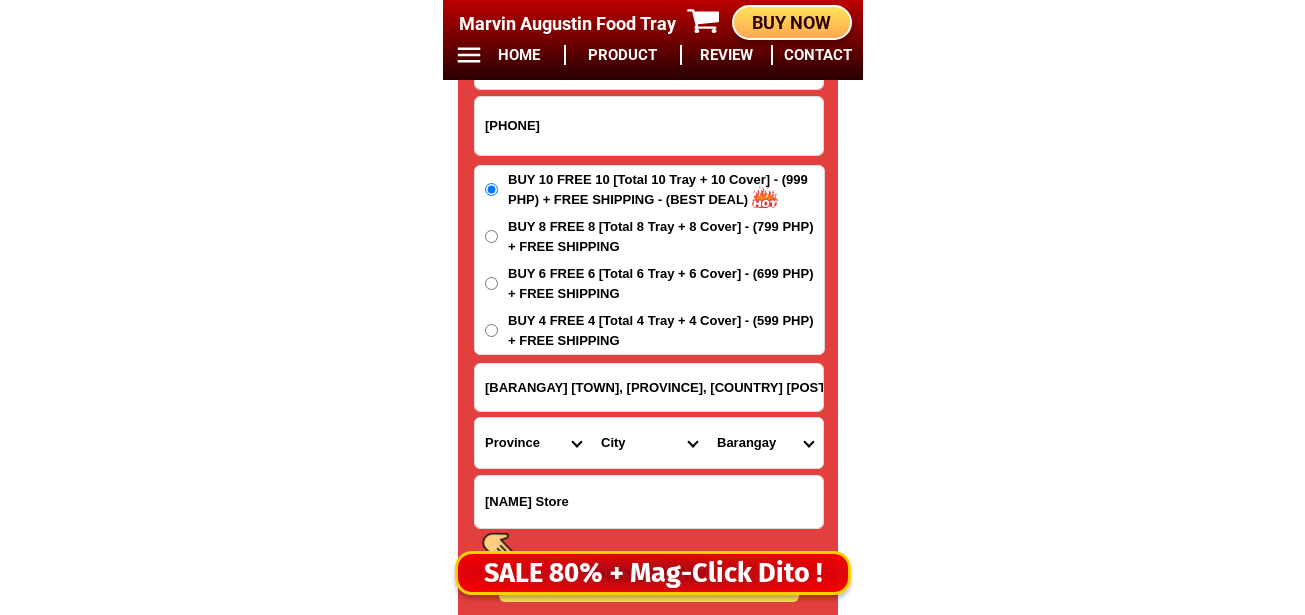 click on "Province Abra Agusan-del-norte Agusan-del-sur Aklan Albay Antique Apayao Aurora Basilan Bataan Batanes Batangas Benguet Biliran Bohol Bukidnon Bulacan Cagayan Camarines-norte Camarines-sur Camiguin Capiz Catanduanes Cavite Cebu Cotabato Davao-de-oro Davao-del-norte Davao-del-sur Davao-occidental Davao-oriental Dinagat-islands Eastern-samar Guimaras Ifugao Ilocos-norte Ilocos-sur Iloilo Isabela Kalinga La-union Laguna Lanao-del-norte Lanao-del-sur Leyte Maguindanao Marinduque Masbate Metro-manila Misamis-occidental Misamis-oriental Mountain-province Negros-occidental Negros-oriental Northern-samar Nueva-ecija Nueva-vizcaya Occidental-mindoro Oriental-mindoro Palawan Pampanga Pangasinan Quezon Quirino Rizal Romblon Sarangani Siquijor Sorsogon South-cotabato Southern-leyte Sultan-kudarat Sulu Surigao-del-norte Surigao-del-sur Tarlac Tawi-tawi Western-samar Zambales Zamboanga-del-norte Zamboanga-del-sur Zamboanga-sibugay" at bounding box center (533, 443) 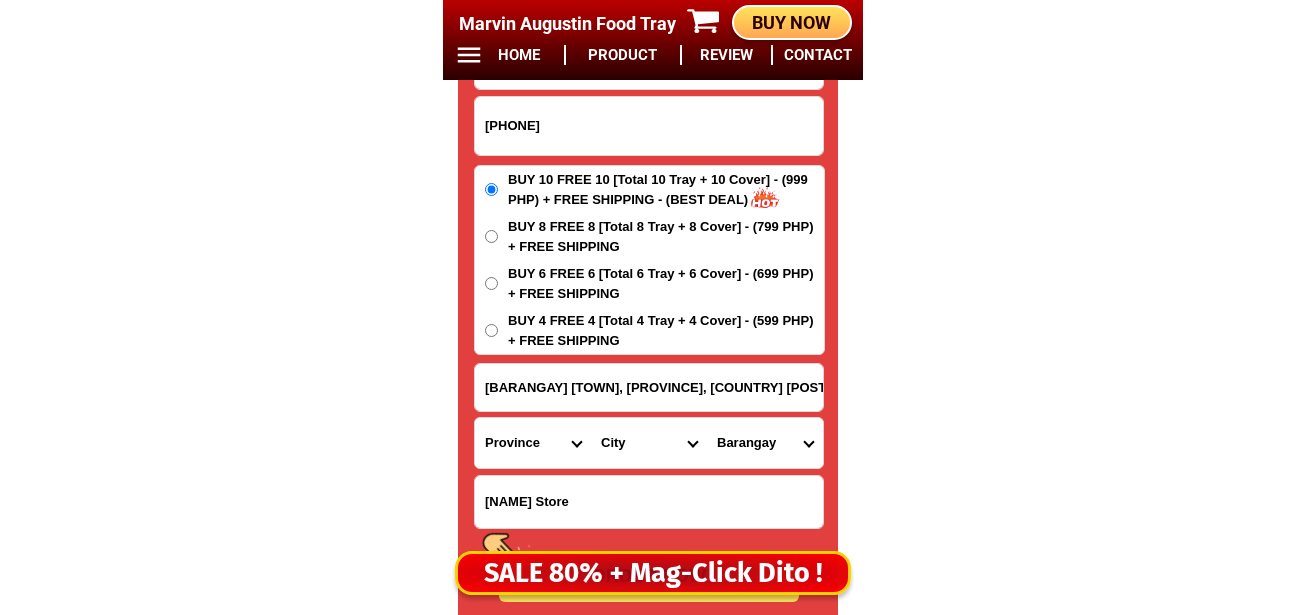 select on "[NUMBER]" 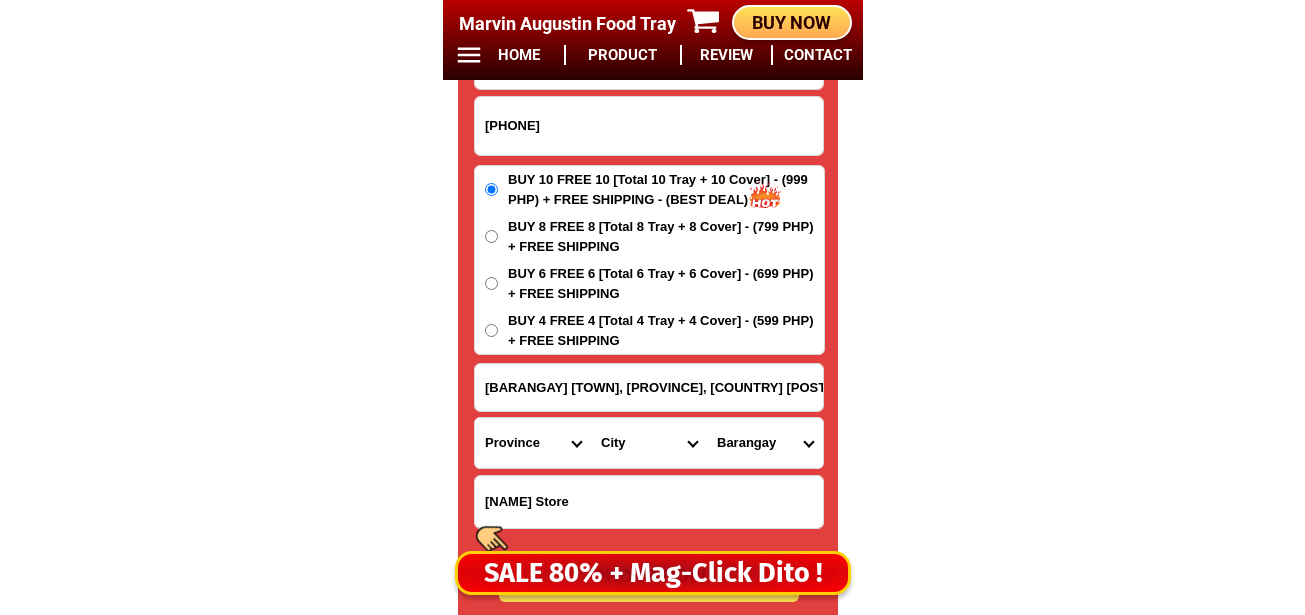 click on "Province Abra Agusan-del-norte Agusan-del-sur Aklan Albay Antique Apayao Aurora Basilan Bataan Batanes Batangas Benguet Biliran Bohol Bukidnon Bulacan Cagayan Camarines-norte Camarines-sur Camiguin Capiz Catanduanes Cavite Cebu Cotabato Davao-de-oro Davao-del-norte Davao-del-sur Davao-occidental Davao-oriental Dinagat-islands Eastern-samar Guimaras Ifugao Ilocos-norte Ilocos-sur Iloilo Isabela Kalinga La-union Laguna Lanao-del-norte Lanao-del-sur Leyte Maguindanao Marinduque Masbate Metro-manila Misamis-occidental Misamis-oriental Mountain-province Negros-occidental Negros-oriental Northern-samar Nueva-ecija Nueva-vizcaya Occidental-mindoro Oriental-mindoro Palawan Pampanga Pangasinan Quezon Quirino Rizal Romblon Sarangani Siquijor Sorsogon South-cotabato Southern-leyte Sultan-kudarat Sulu Surigao-del-norte Surigao-del-sur Tarlac Tawi-tawi Western-samar Zambales Zamboanga-del-norte Zamboanga-del-sur Zamboanga-sibugay" at bounding box center [533, 443] 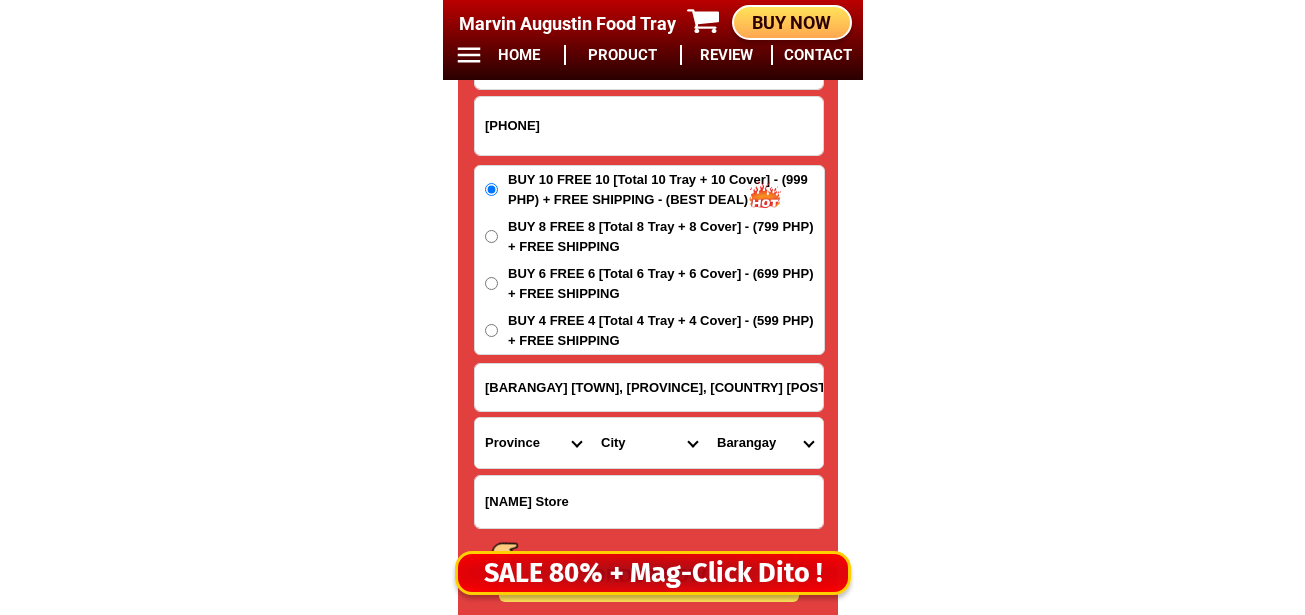 drag, startPoint x: 625, startPoint y: 451, endPoint x: 640, endPoint y: 419, distance: 35.341194 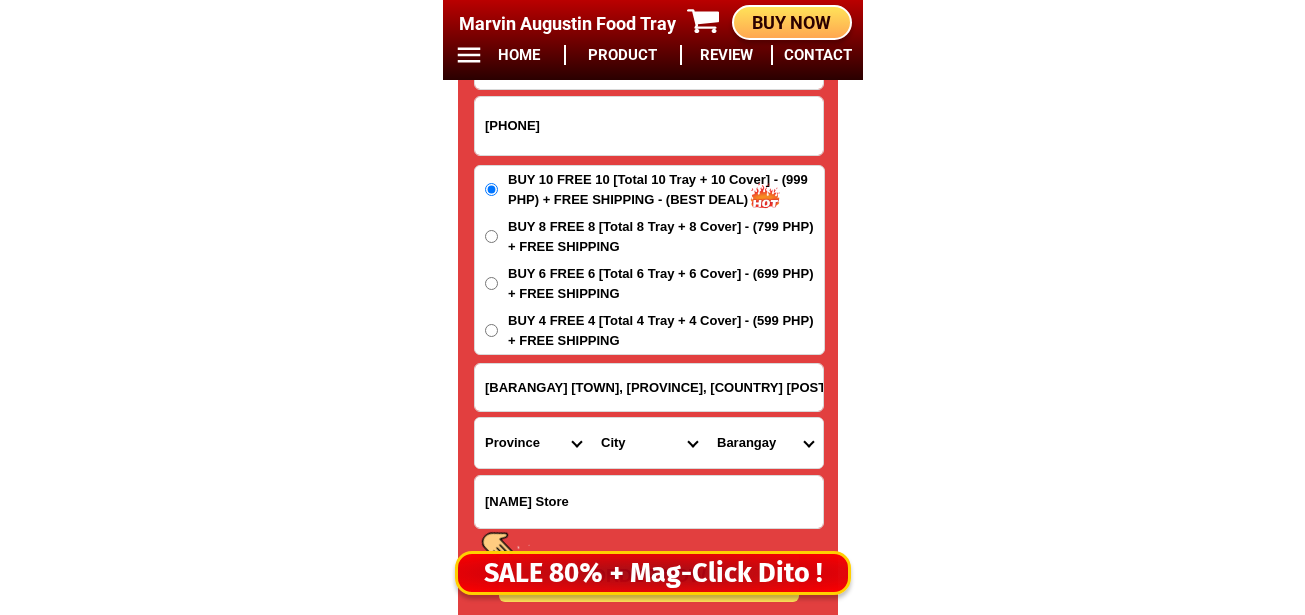 click on "[CITY] [CITY] [CITY] [CITY] [CITY] [CITY] [CITY] [CITY] [CITY] [CITY] [CITY] [CITY] [CITY] [CITY] [CITY] [CITY] [CITY] [CITY] [CITY] [CITY] [CITY] [CITY] [CITY] [CITY] [CITY] [CITY] [CITY] [CITY] [CITY] [CITY] [CITY] [CITY] [CITY] [CITY] [CITY] [CITY]" at bounding box center [649, 443] 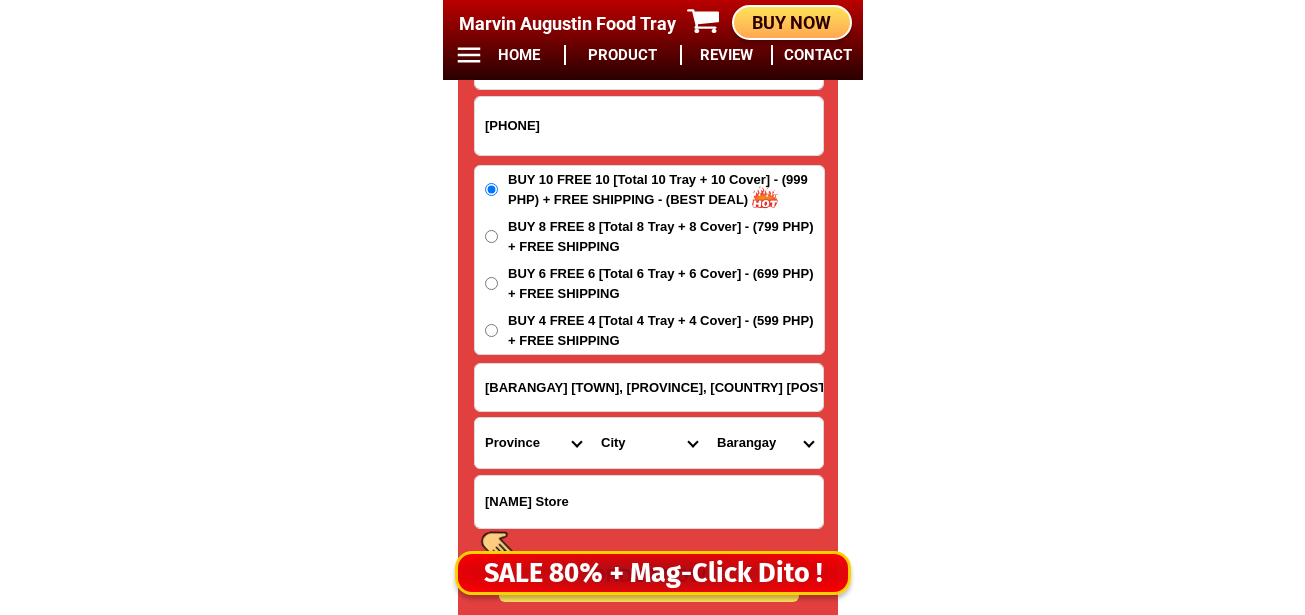 drag, startPoint x: 650, startPoint y: 437, endPoint x: 640, endPoint y: 428, distance: 13.453624 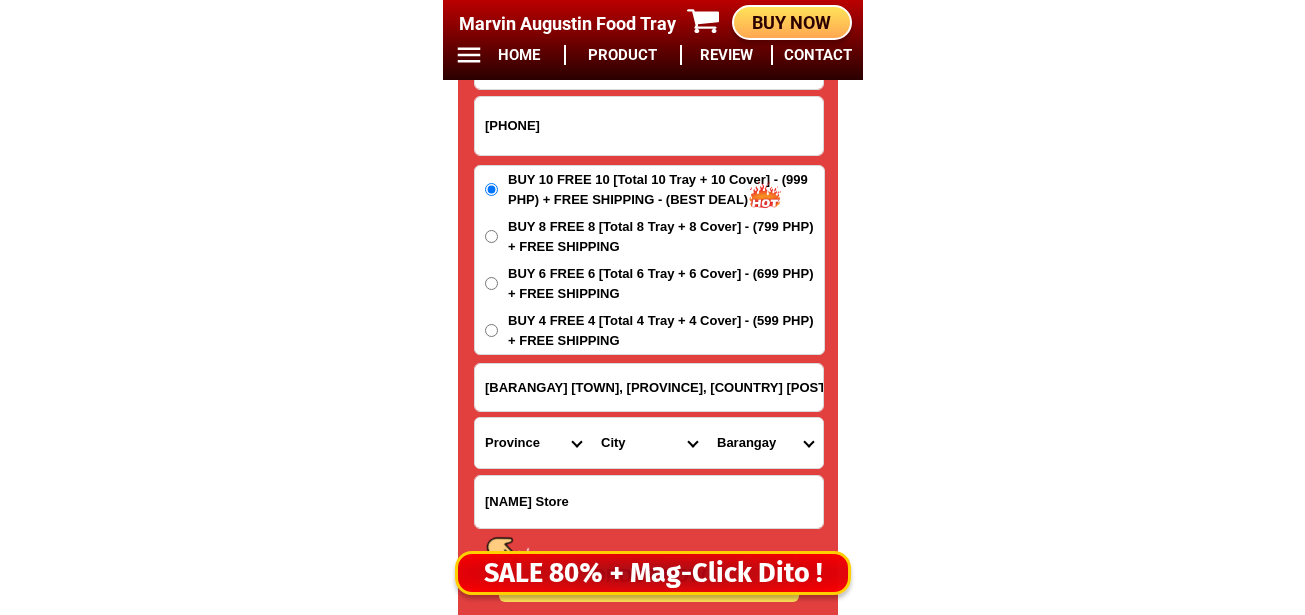 click on "[CITY] [CITY] [CITY] [CITY] [CITY] [CITY] [CITY] [CITY] [CITY] [CITY] [CITY] [CITY] [CITY] [CITY] [CITY] [CITY] [CITY] [CITY] [CITY] [CITY] [CITY] [CITY] [CITY] [CITY] [CITY] [CITY] [CITY] [CITY] [CITY] [CITY] [CITY] [CITY] [CITY] [CITY] [CITY] [CITY]" at bounding box center (649, 443) 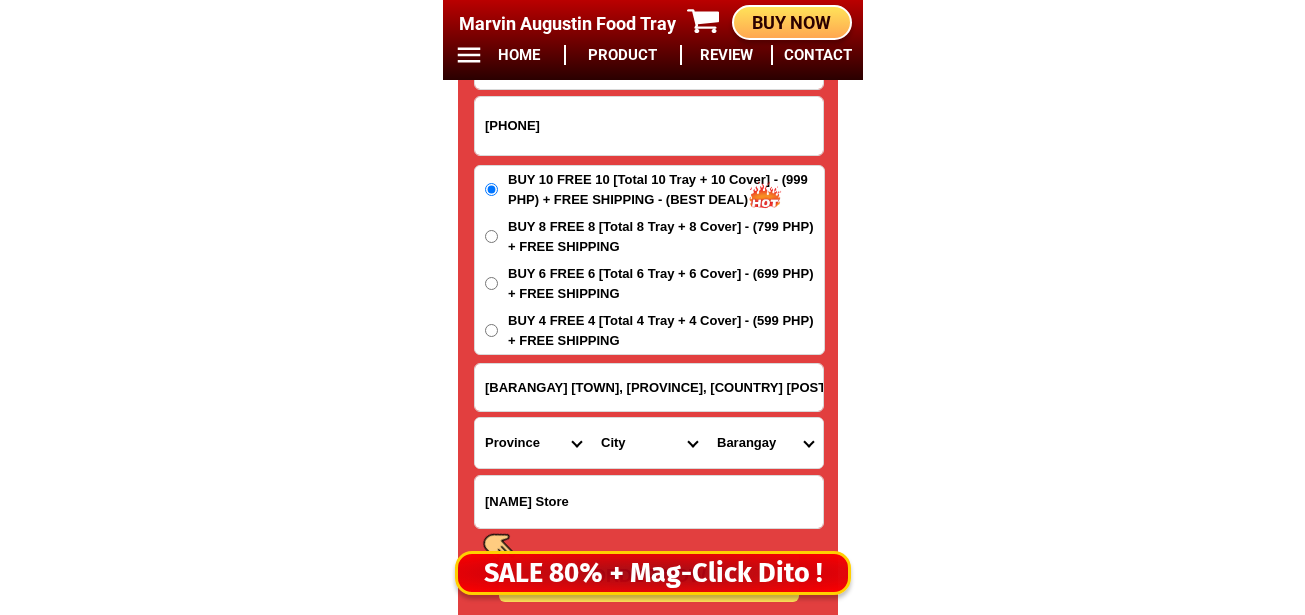click on "[BARANGAY] [TOWN], [PROVINCE], [COUNTRY] [POSTAL_CODE]" at bounding box center [649, 387] 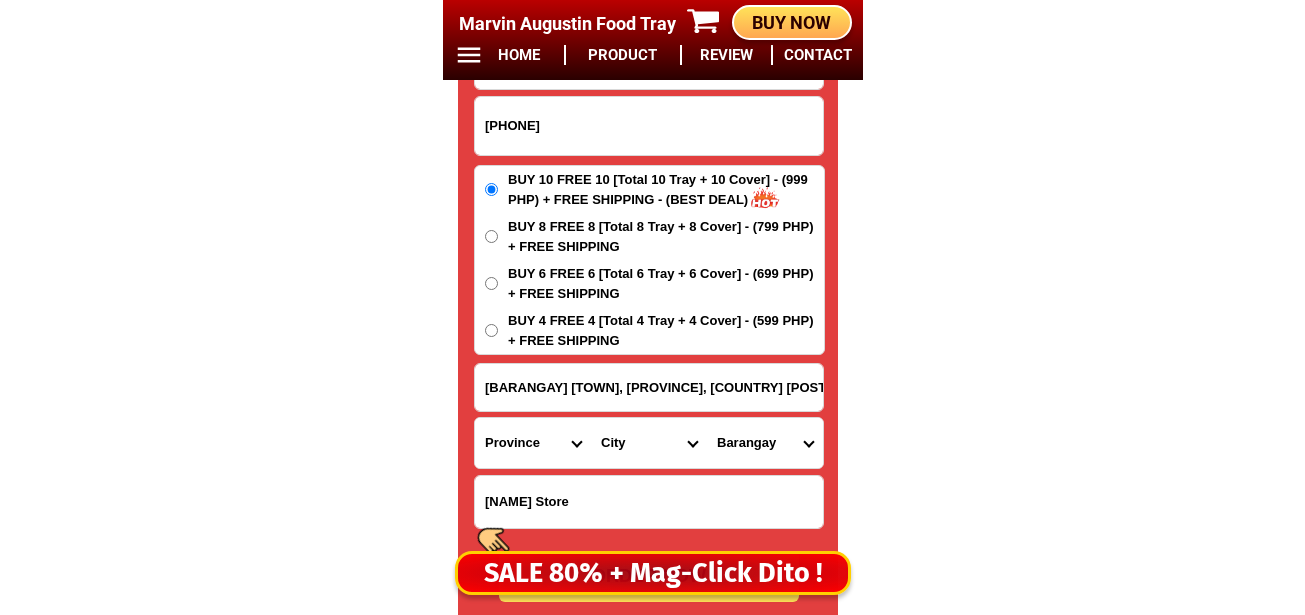 click on "[CITY] [CITY] [CITY] [CITY] [CITY] [CITY] [CITY] [CITY] [CITY] [CITY] [CITY] [CITY] [CITY] [CITY] [CITY] [CITY] [CITY] [CITY] [CITY] [CITY] [CITY] [CITY] [CITY] [CITY] [CITY] [CITY] [CITY] [CITY] [CITY] [CITY] [CITY] [CITY] [CITY] [CITY] [CITY] [CITY]" at bounding box center [649, 443] 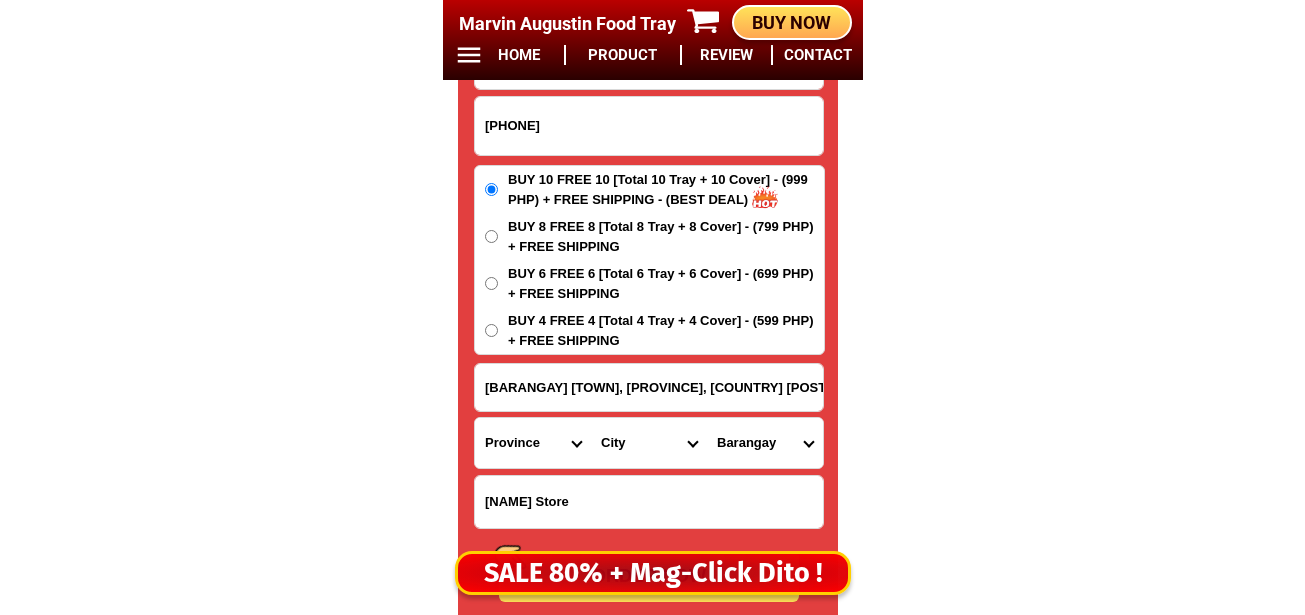 select on "[NUMBER]" 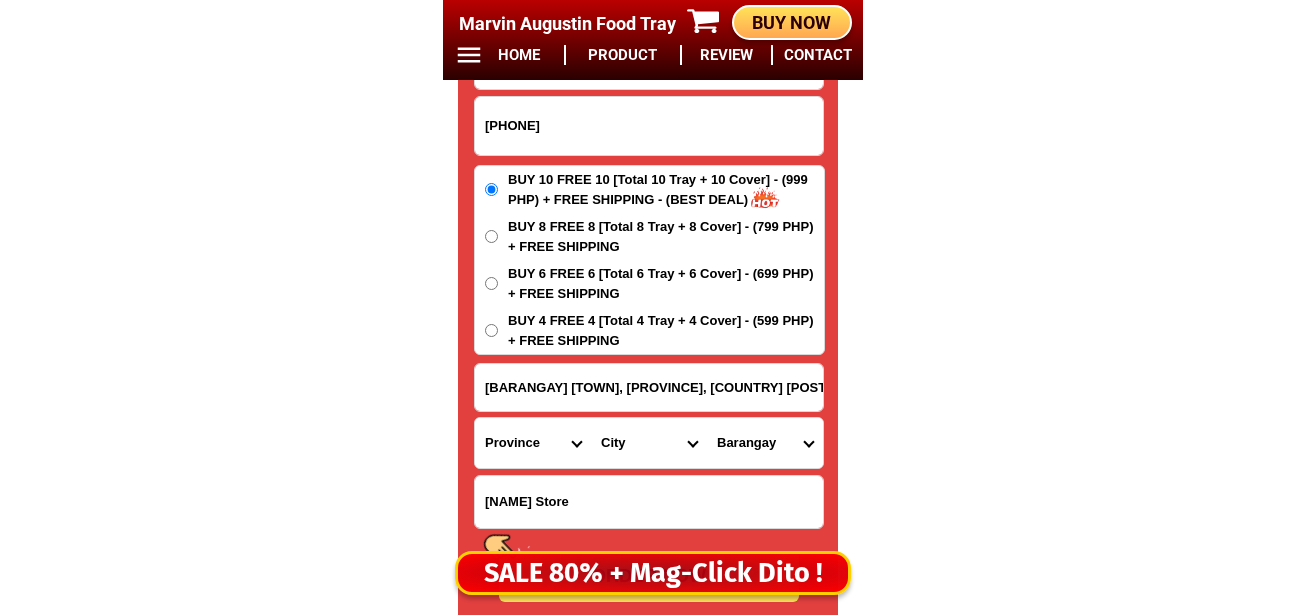 click on "[CITY] [CITY] [CITY] [CITY] [CITY] [CITY] [CITY] [CITY] [CITY] [CITY] [CITY] [CITY] [CITY] [CITY] [CITY] [CITY] [CITY] [CITY] [CITY] [CITY] [CITY] [CITY] [CITY] [CITY] [CITY] [CITY] [CITY] [CITY] [CITY] [CITY] [CITY] [CITY] [CITY] [CITY] [CITY] [CITY]" at bounding box center (649, 443) 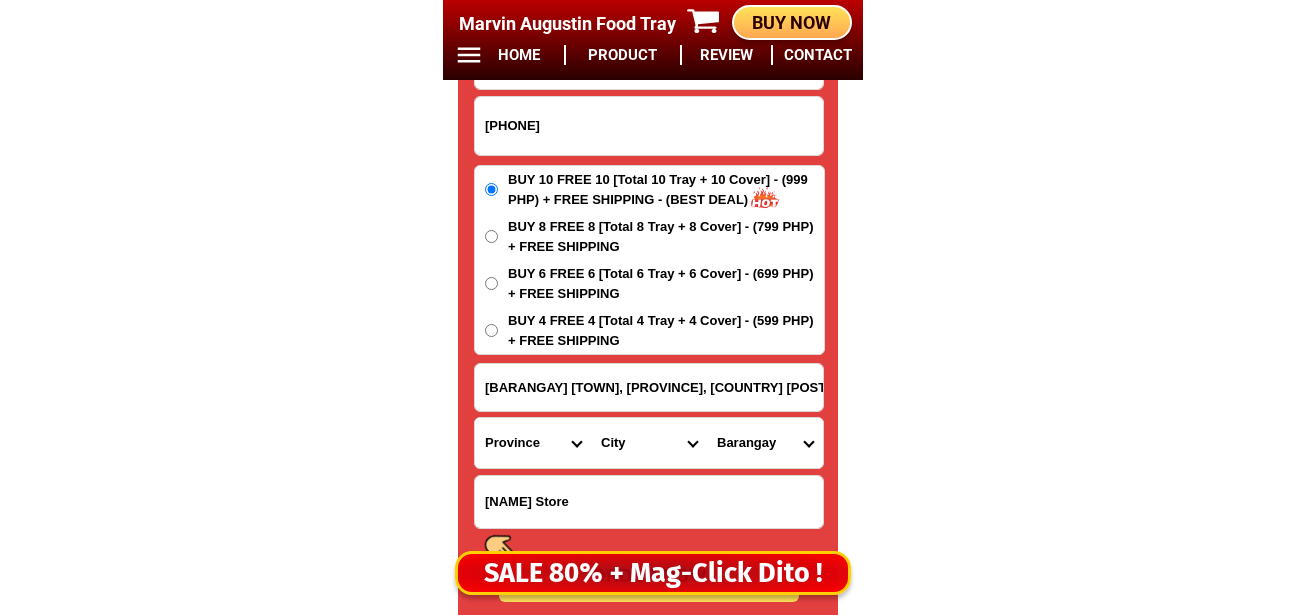 click on "[BARANGAY] [BARANGAY], [BARANGAY], [BARANGAY], [BARANGAY], [BARANGAY], [BARANGAY], [BARANGAY], [BARANGAY], [BARANGAY], [BARANGAY], [BARANGAY], [BARANGAY], [BARANGAY], [BARANGAY], [BARANGAY], [BARANGAY], [BARANGAY], [BARANGAY], [BARANGAY], [BARANGAY], [BARANGAY], [BARANGAY], [BARANGAY], [BARANGAY], [BARANGAY], [BARANGAY], [BARANGAY], [BARANGAY], [BARANGAY], [BARANGAY], [BARANGAY], [BARANGAY], [BARANGAY], [BARANGAY], [BARANGAY], [BARANGAY]" at bounding box center (765, 443) 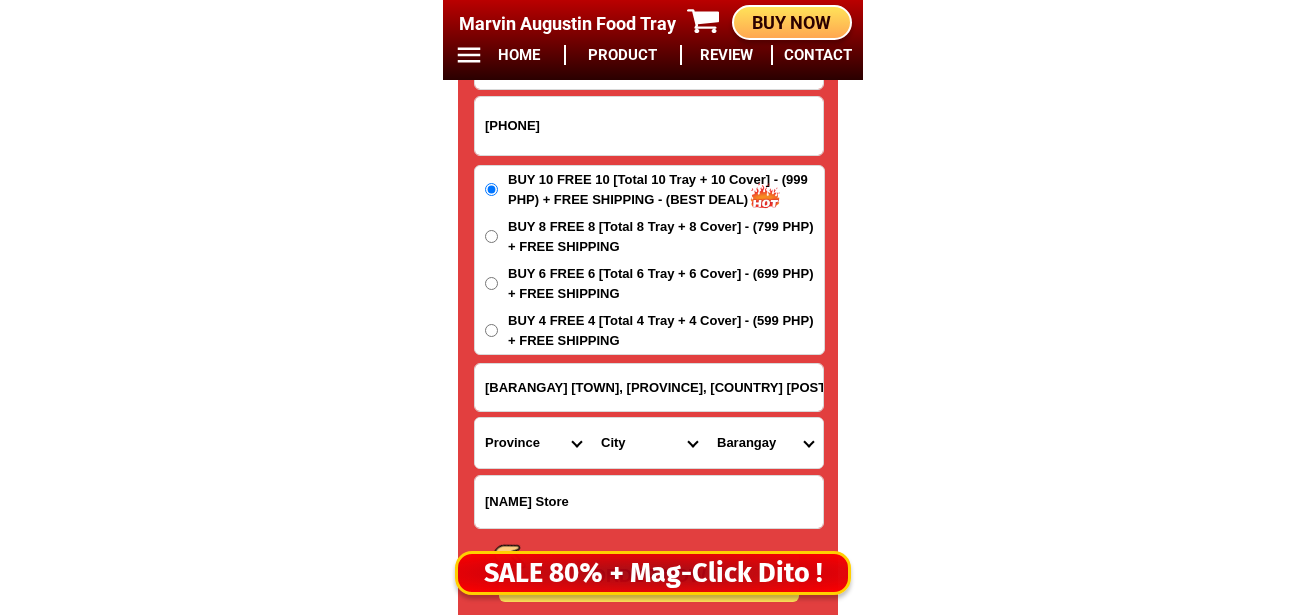 select on "[NUMBER]" 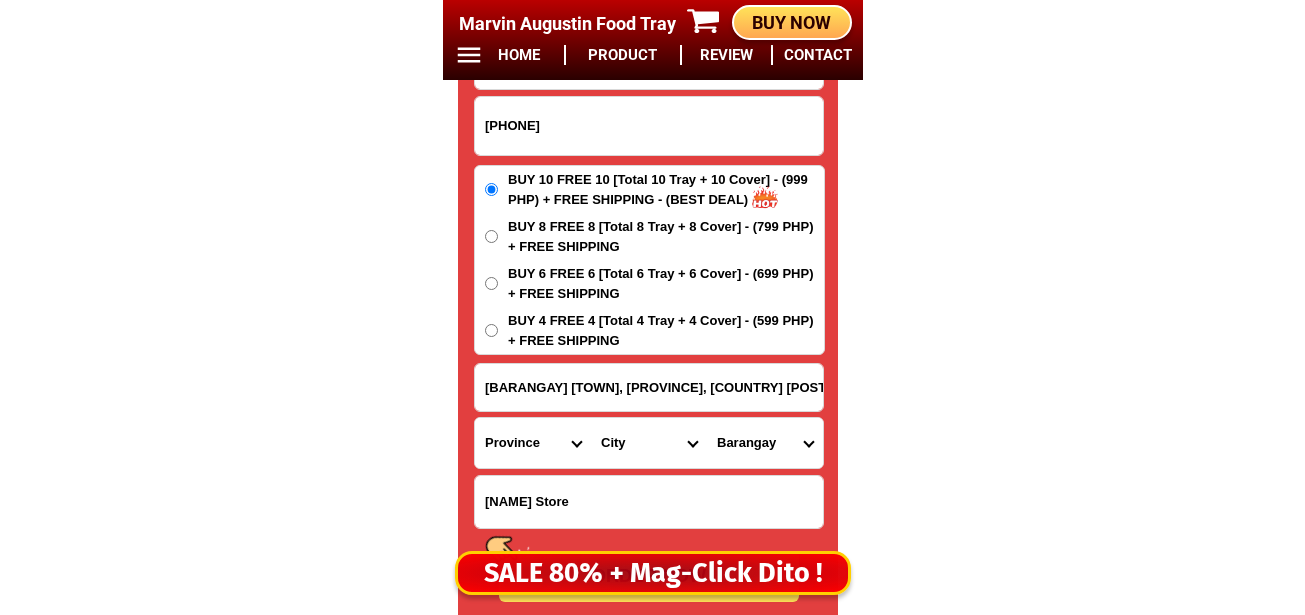 click on "[BARANGAY] [BARANGAY], [BARANGAY], [BARANGAY], [BARANGAY], [BARANGAY], [BARANGAY], [BARANGAY], [BARANGAY], [BARANGAY], [BARANGAY], [BARANGAY], [BARANGAY], [BARANGAY], [BARANGAY], [BARANGAY], [BARANGAY], [BARANGAY], [BARANGAY], [BARANGAY], [BARANGAY], [BARANGAY], [BARANGAY], [BARANGAY], [BARANGAY], [BARANGAY], [BARANGAY], [BARANGAY], [BARANGAY], [BARANGAY], [BARANGAY], [BARANGAY], [BARANGAY], [BARANGAY], [BARANGAY], [BARANGAY], [BARANGAY]" at bounding box center (765, 443) 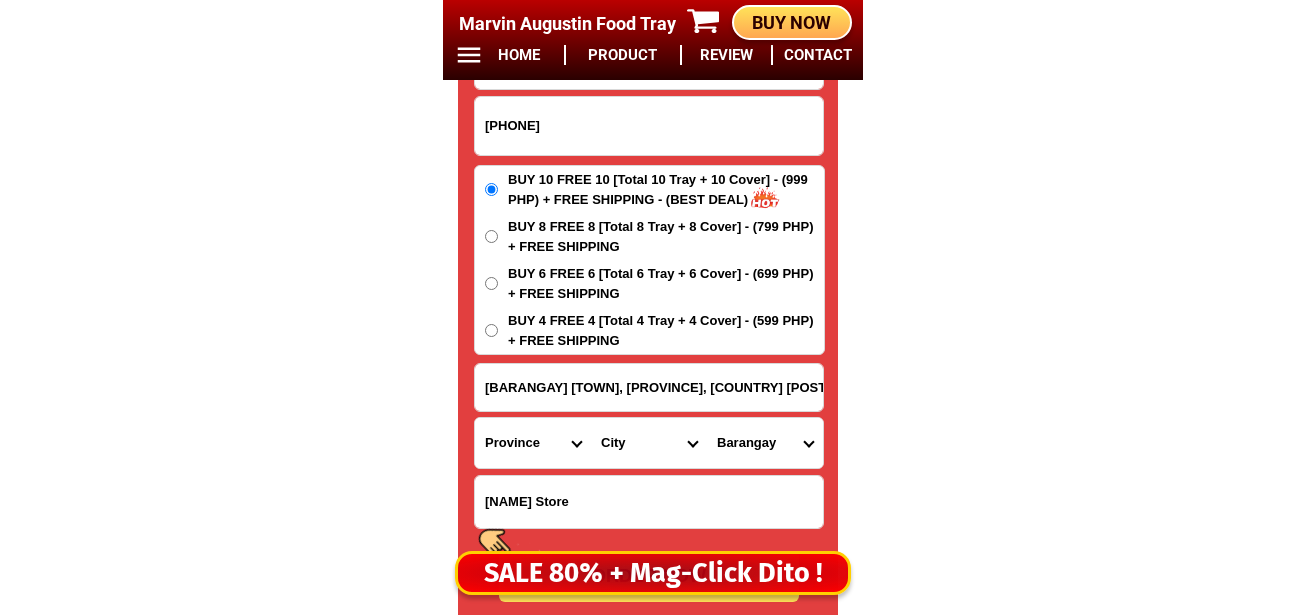 scroll, scrollTop: 16878, scrollLeft: 0, axis: vertical 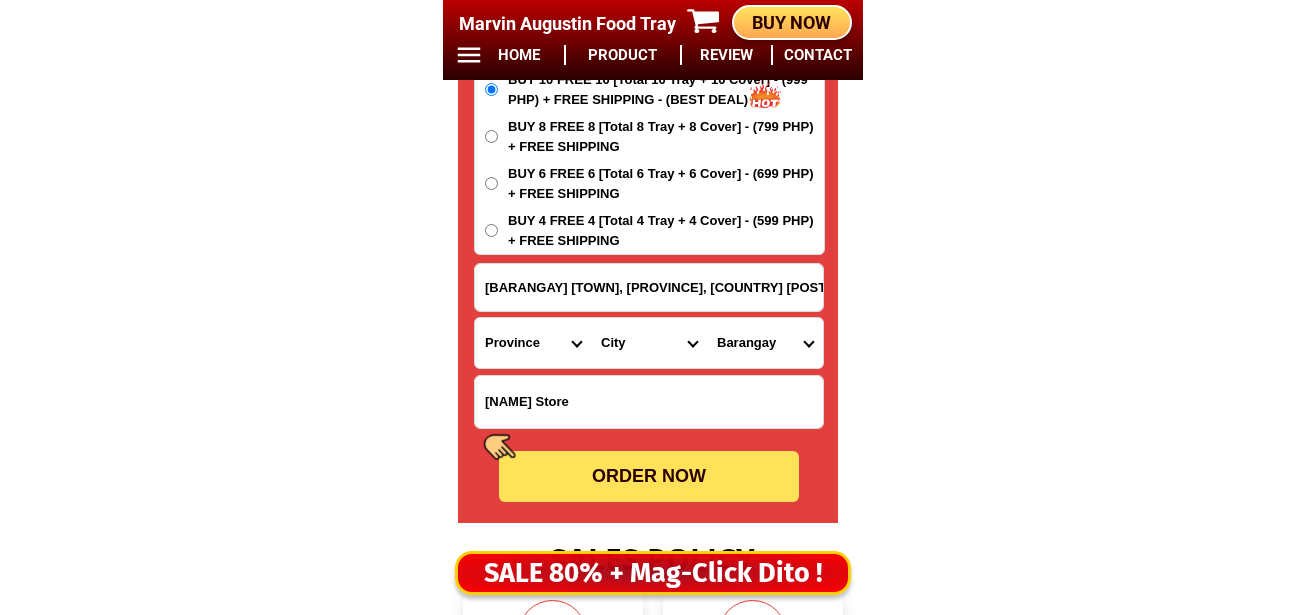 click on "ORDER NOW" at bounding box center [649, 476] 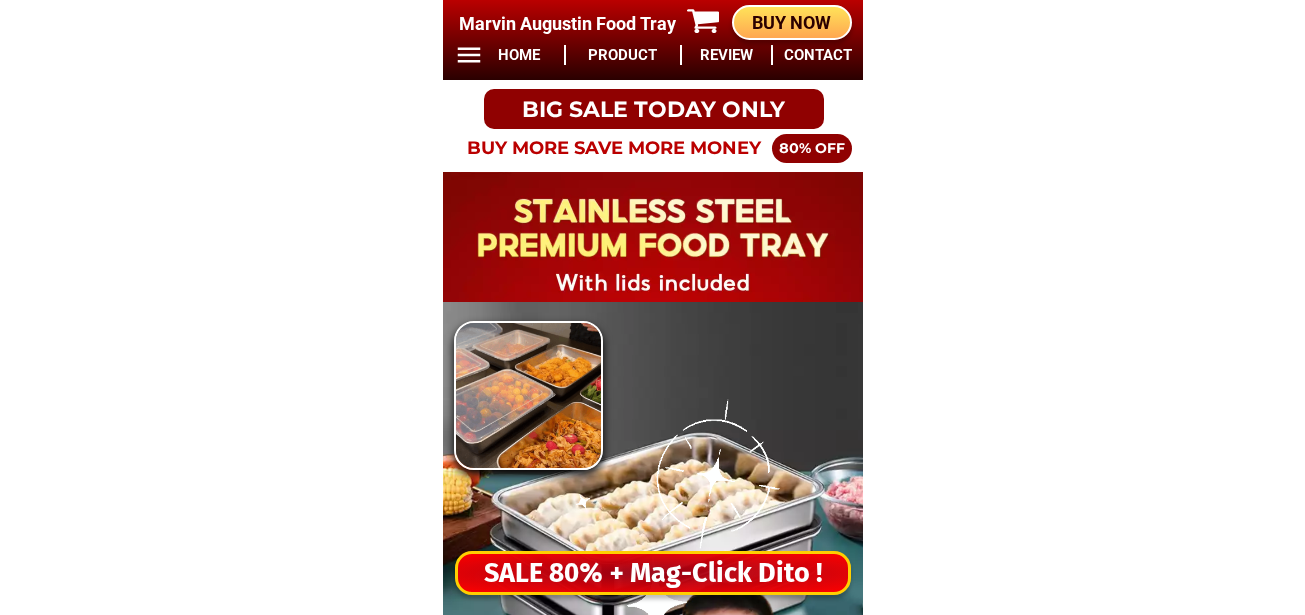 scroll, scrollTop: 0, scrollLeft: 0, axis: both 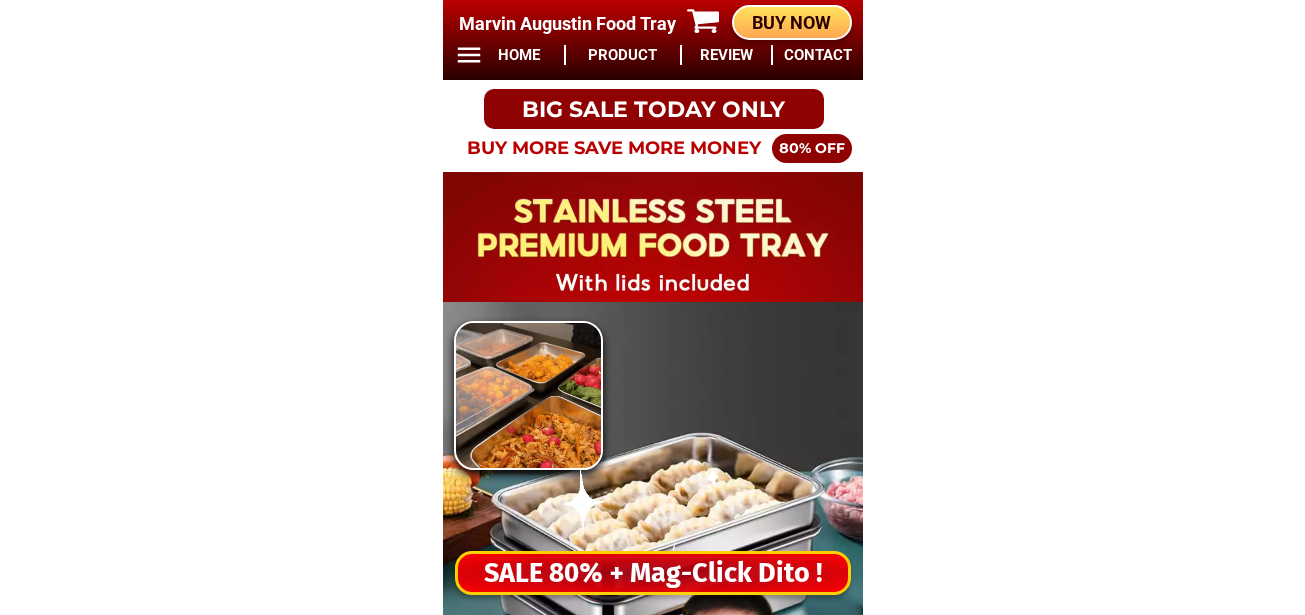 click on "SALE 80% + Mag-Click Dito !" at bounding box center (653, 573) 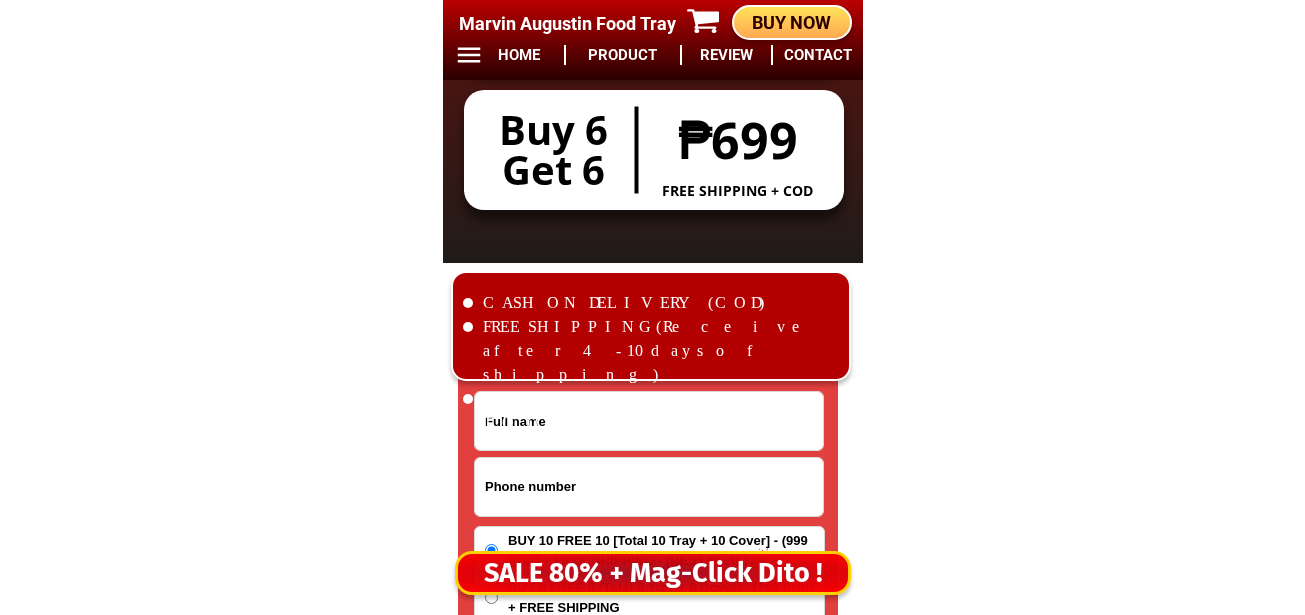 scroll, scrollTop: 16678, scrollLeft: 0, axis: vertical 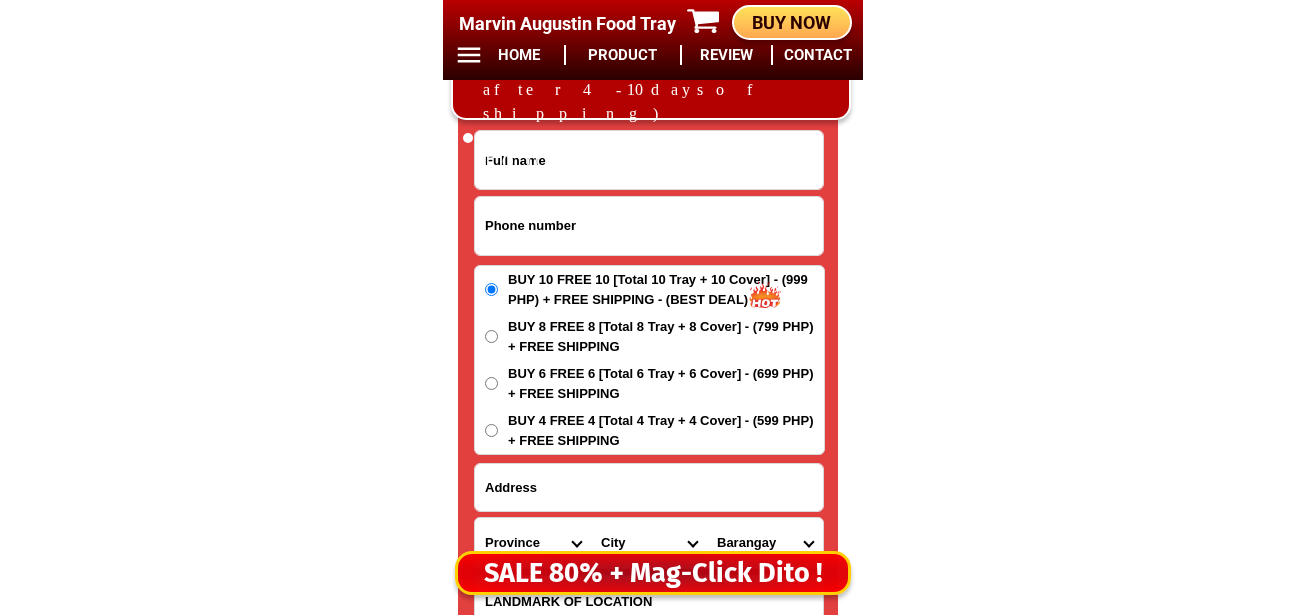 click at bounding box center (649, 226) 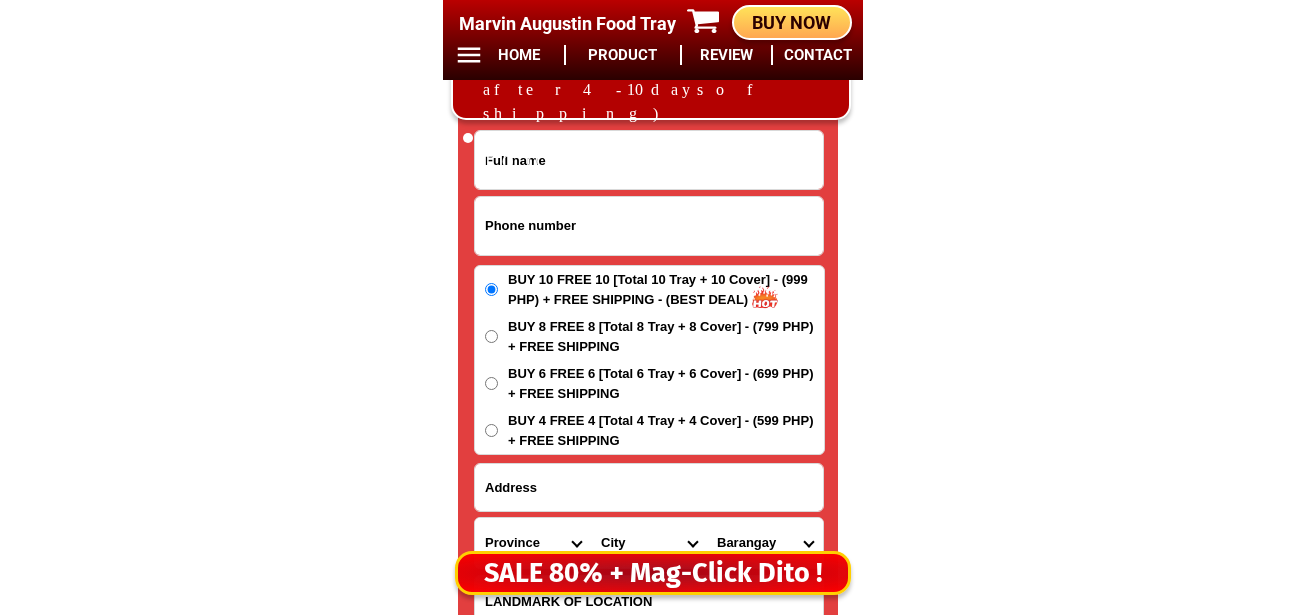 paste on "45059749070" 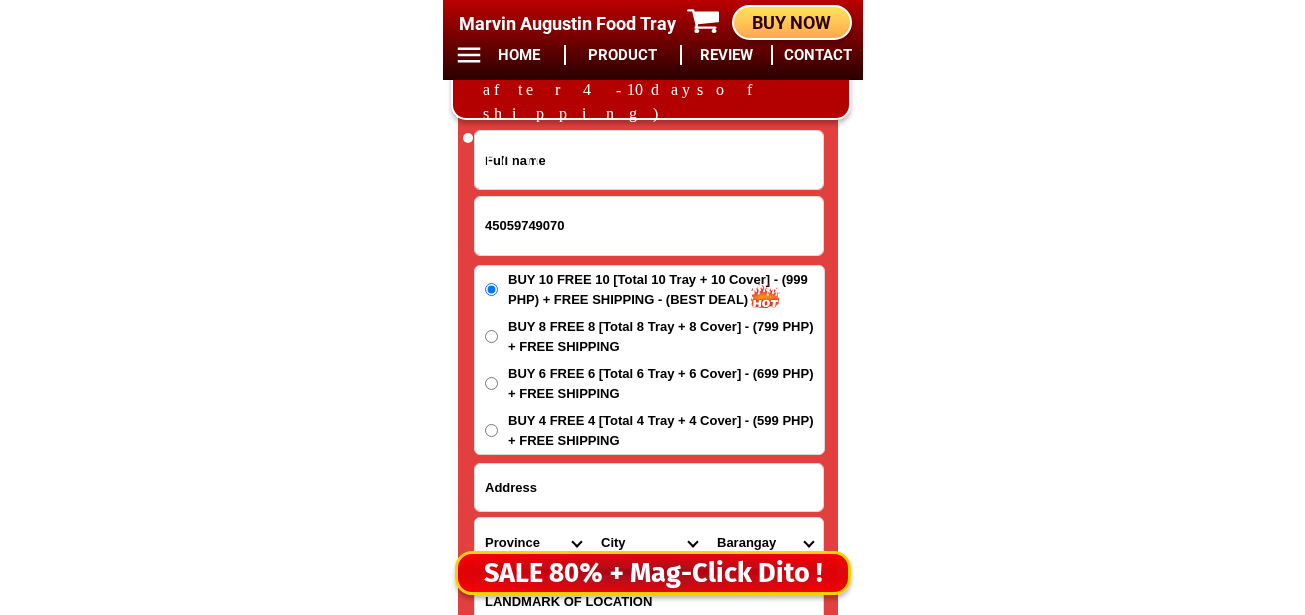type on "45059749070" 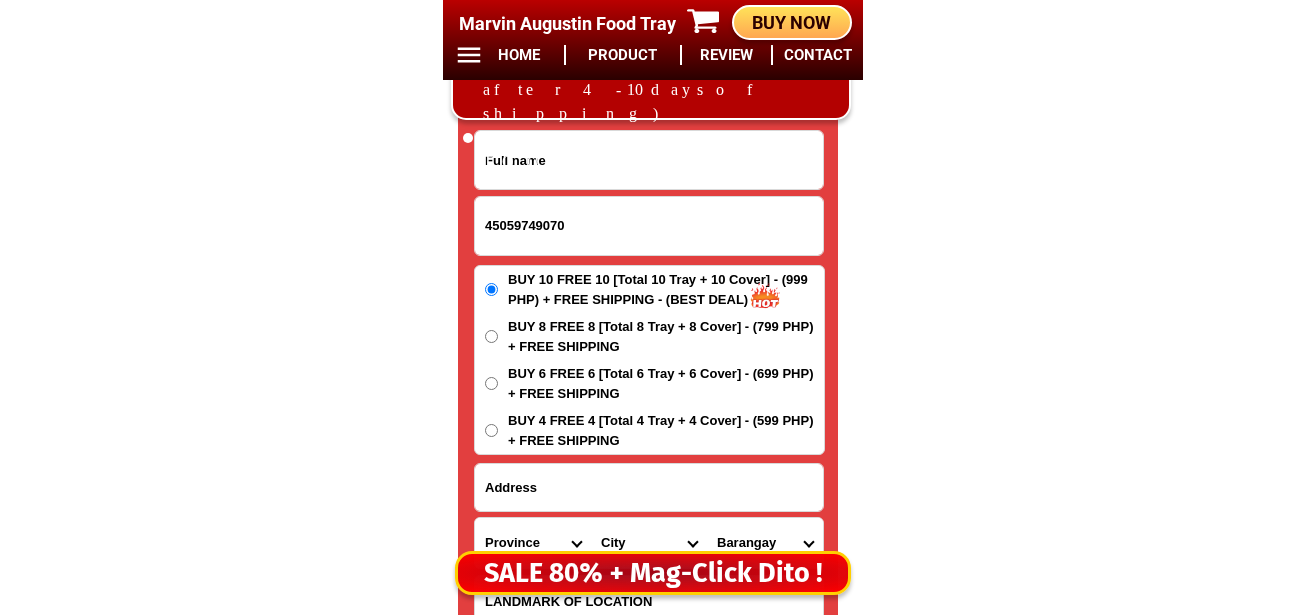 click at bounding box center (649, 160) 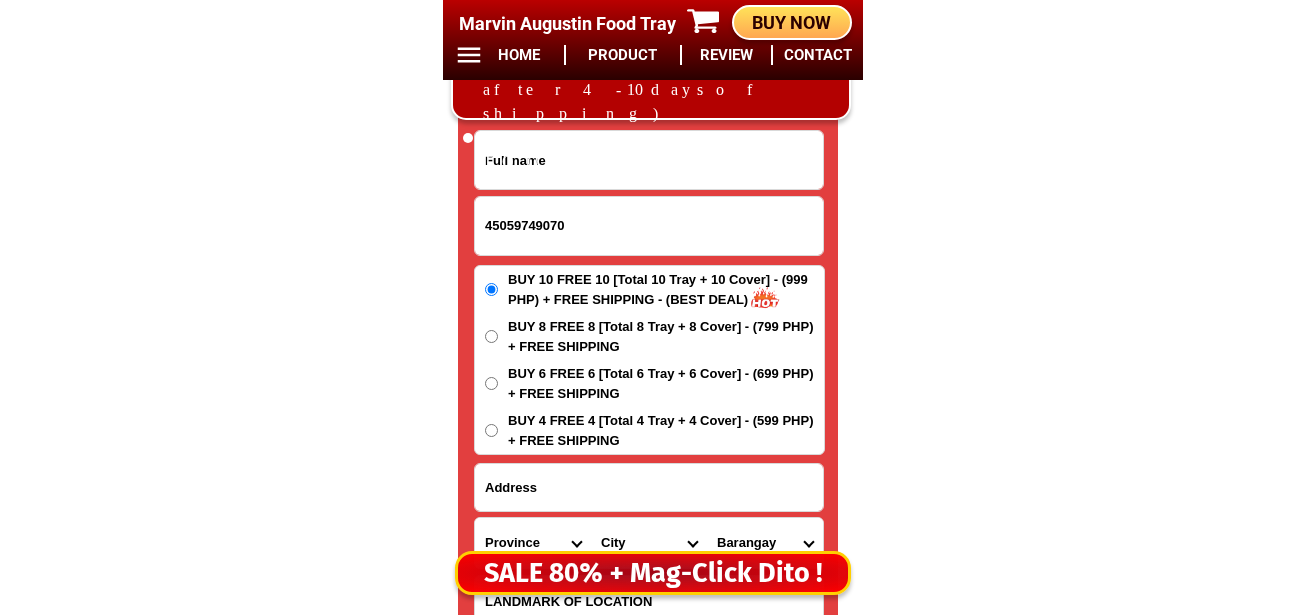 paste on "Loremip D. Sita" 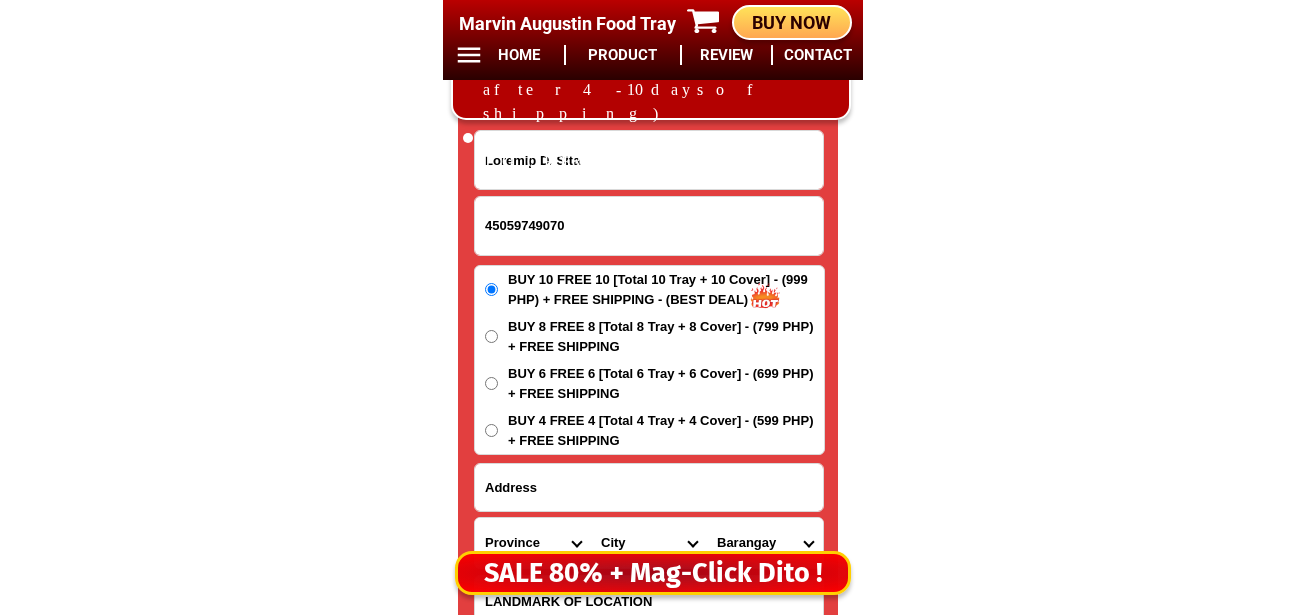 type on "Loremip D. Sita" 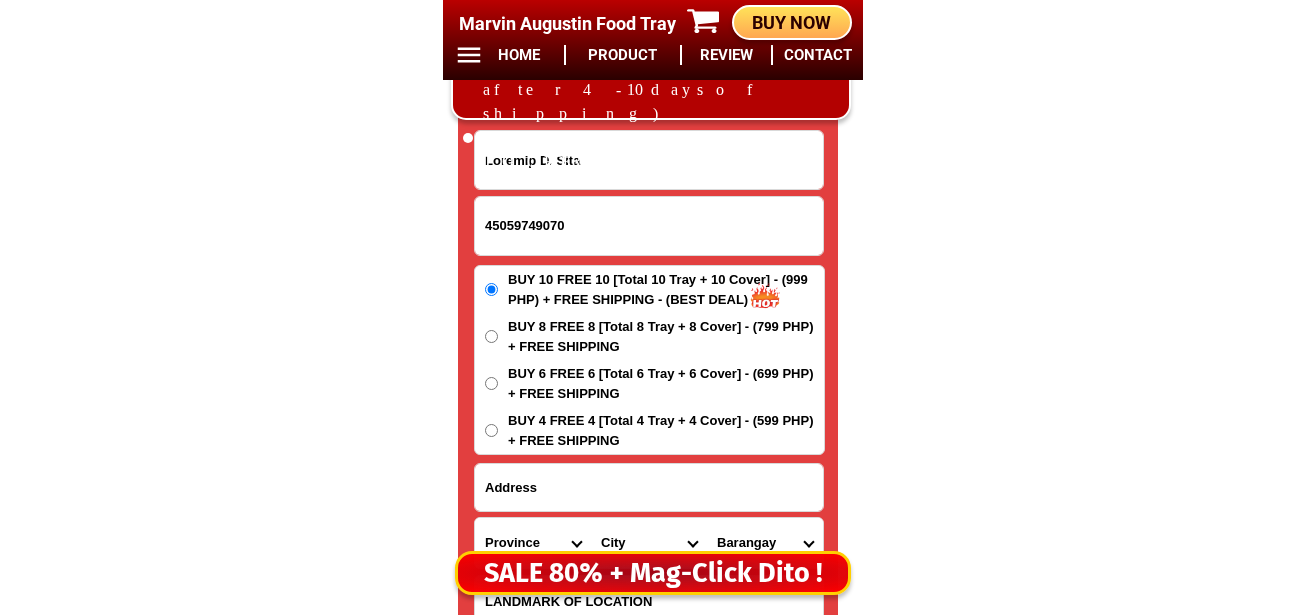 click at bounding box center [649, 487] 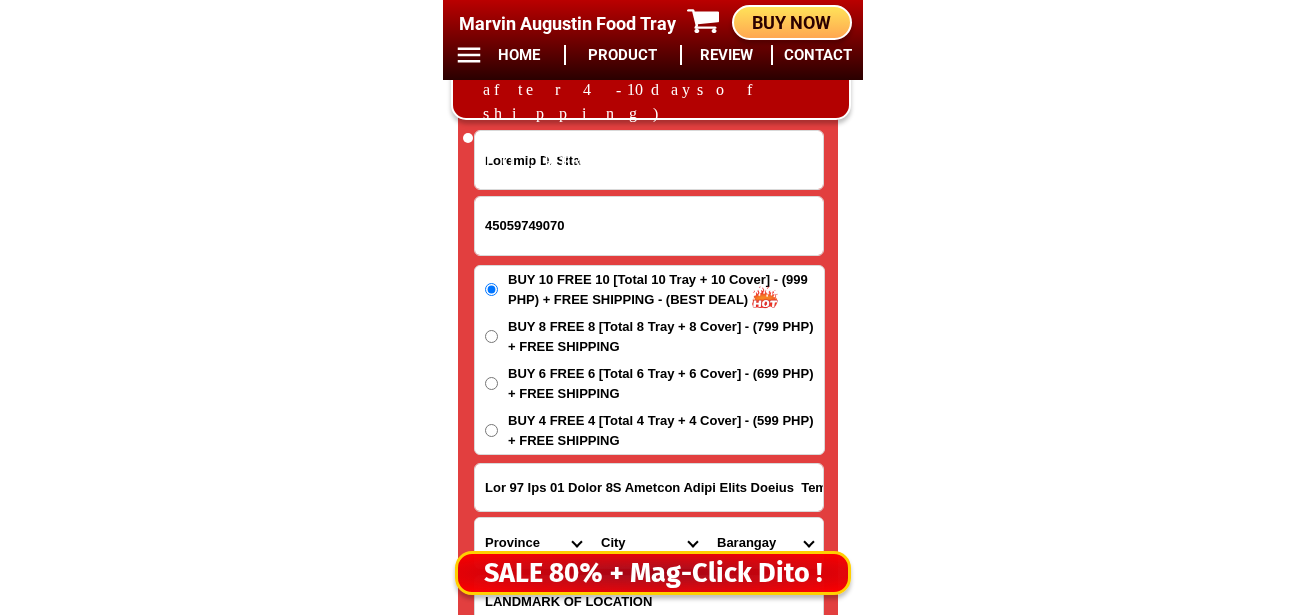scroll, scrollTop: 0, scrollLeft: 252, axis: horizontal 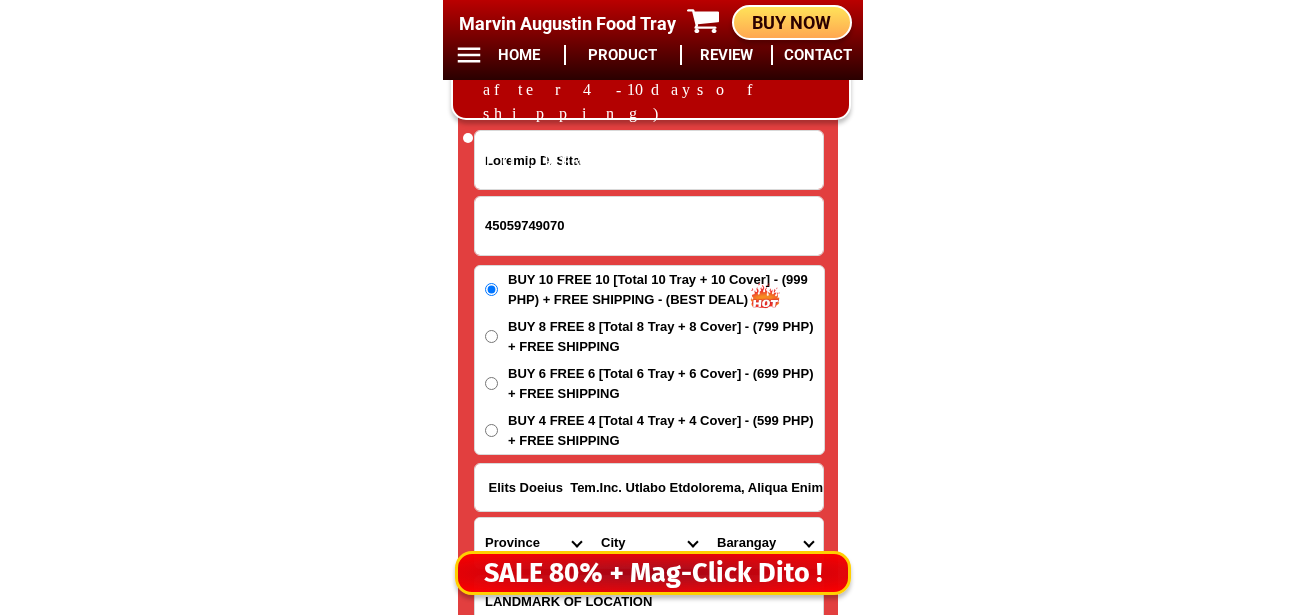 type on "Lor 97 Ips 01 Dolor 8S Ametcon Adipi Elits Doeius  Tem.Inc. Utlabo Etdolorema, Aliqua Enim" 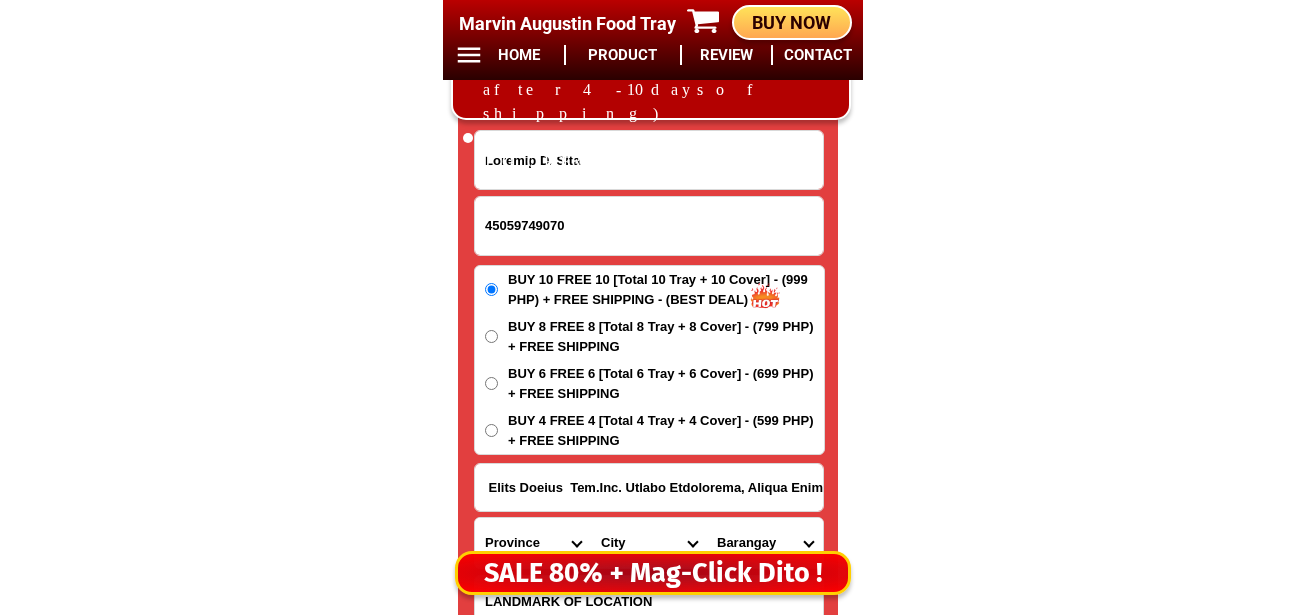 scroll, scrollTop: 0, scrollLeft: 0, axis: both 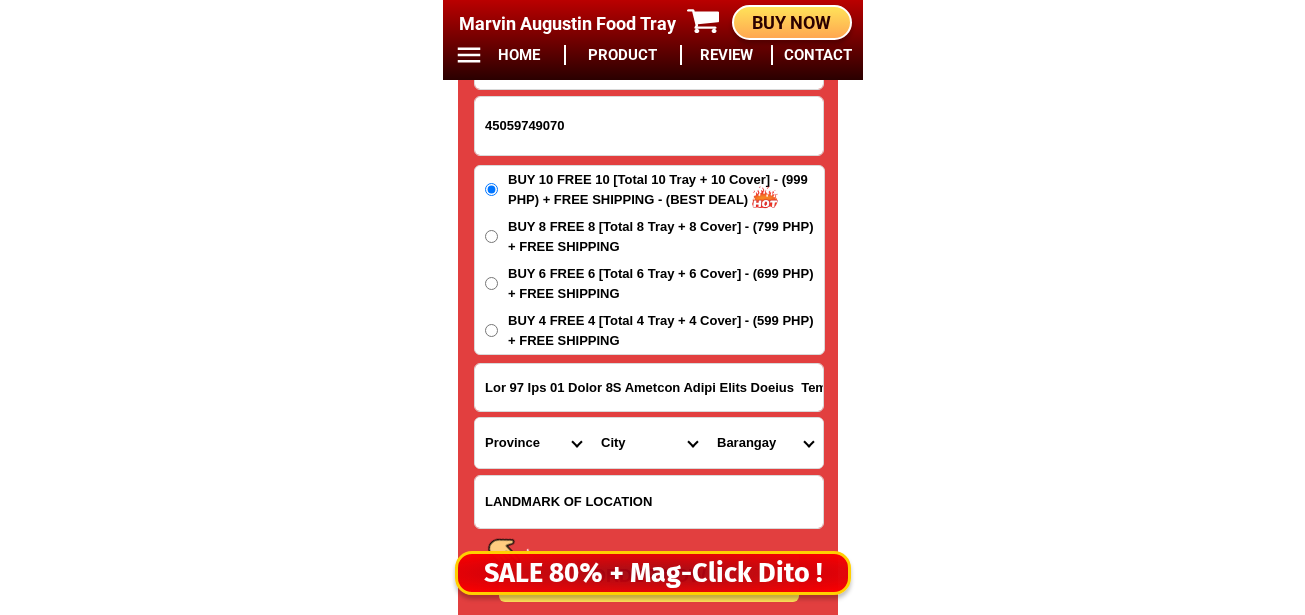 click at bounding box center (649, 502) 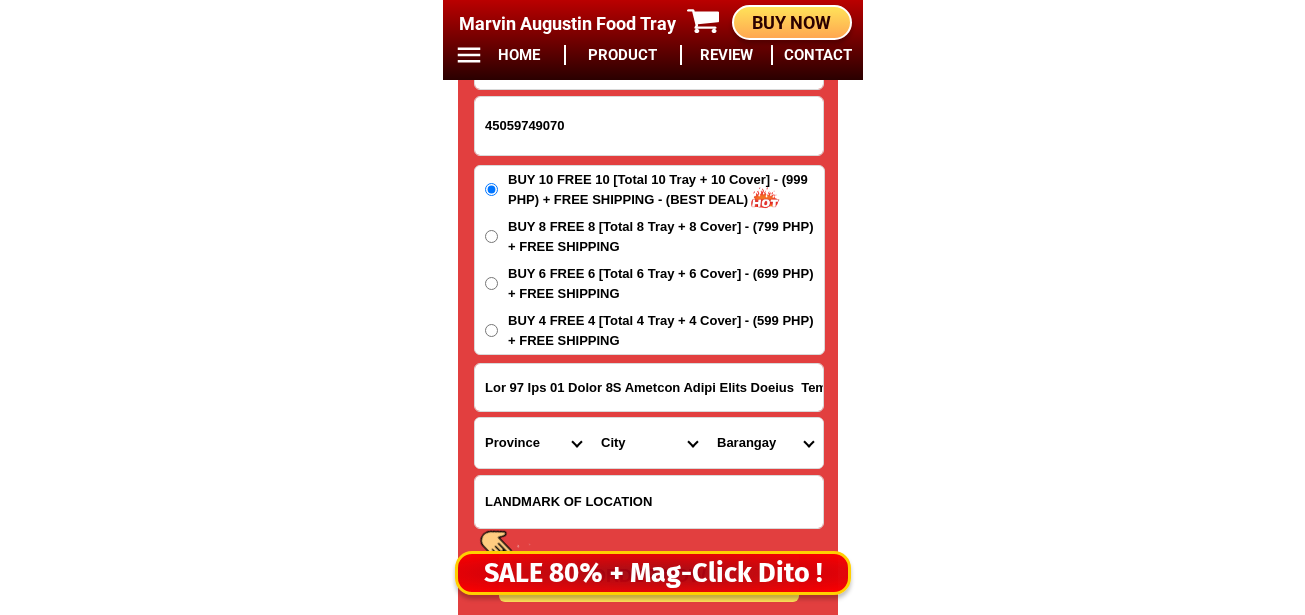 paste on "Loremips: Dolorsit Ametco Adipis elit sedd Eiusmod Tempo Incid utla etdolo magn aliqu enimadmini veniamq no Exercit ullam laboris nisi aliqu e ea commodoco duisauteirure inrepr vol" 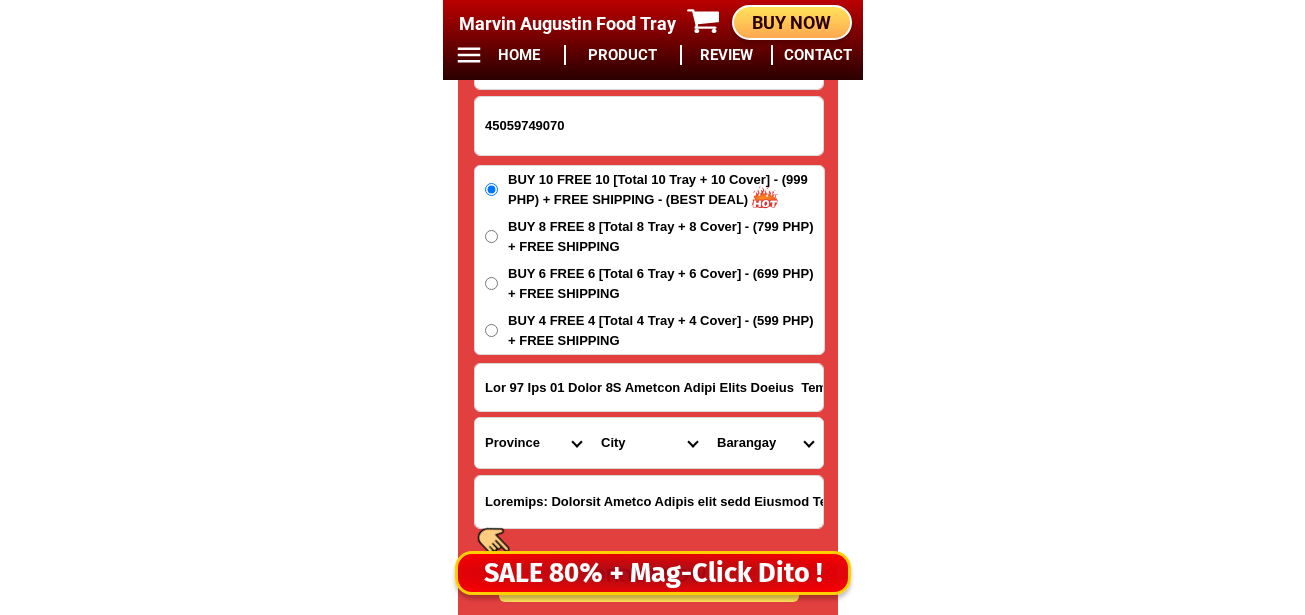 scroll, scrollTop: 0, scrollLeft: 849, axis: horizontal 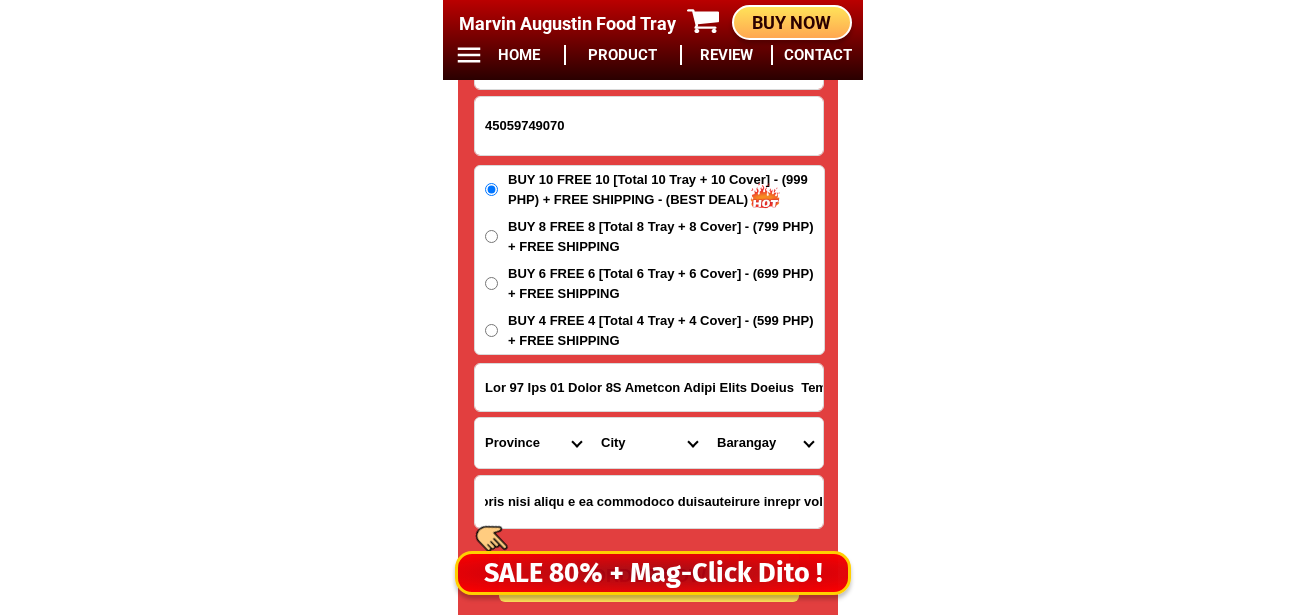 type on "Loremips: Dolorsit Ametco Adipis elit sedd Eiusmod Tempo Incid utla etdolo magn aliqu enimadmini veniamq no Exercit ullam laboris nisi aliqu e ea commodoco duisauteirure inrepr vol" 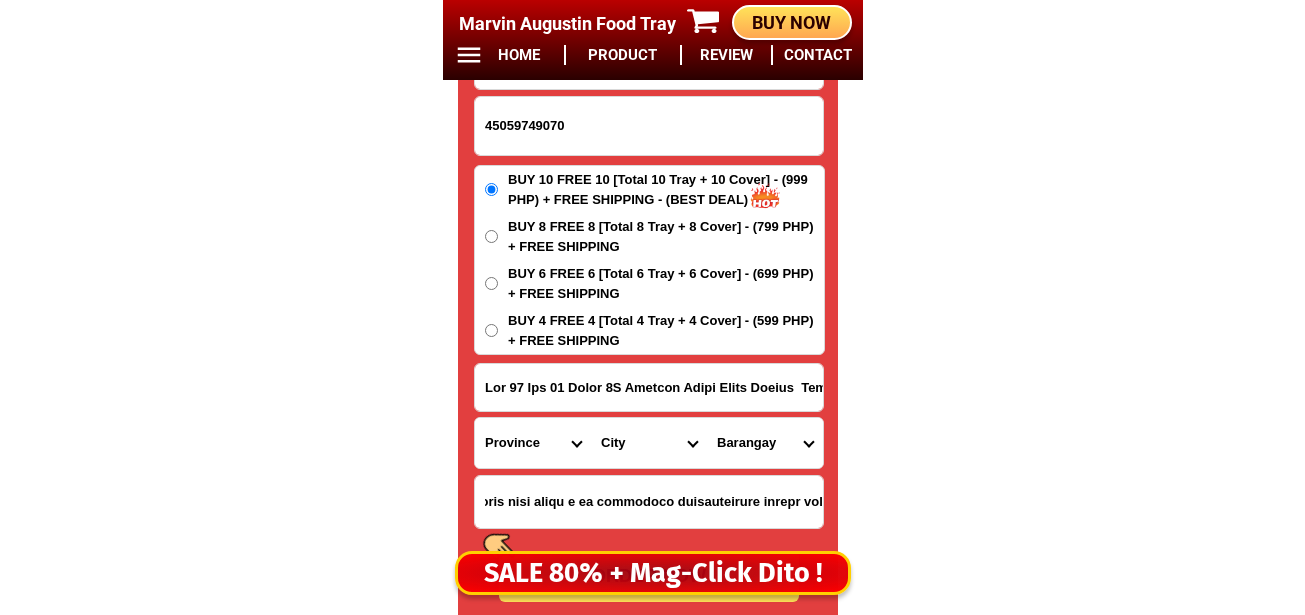 scroll, scrollTop: 0, scrollLeft: 0, axis: both 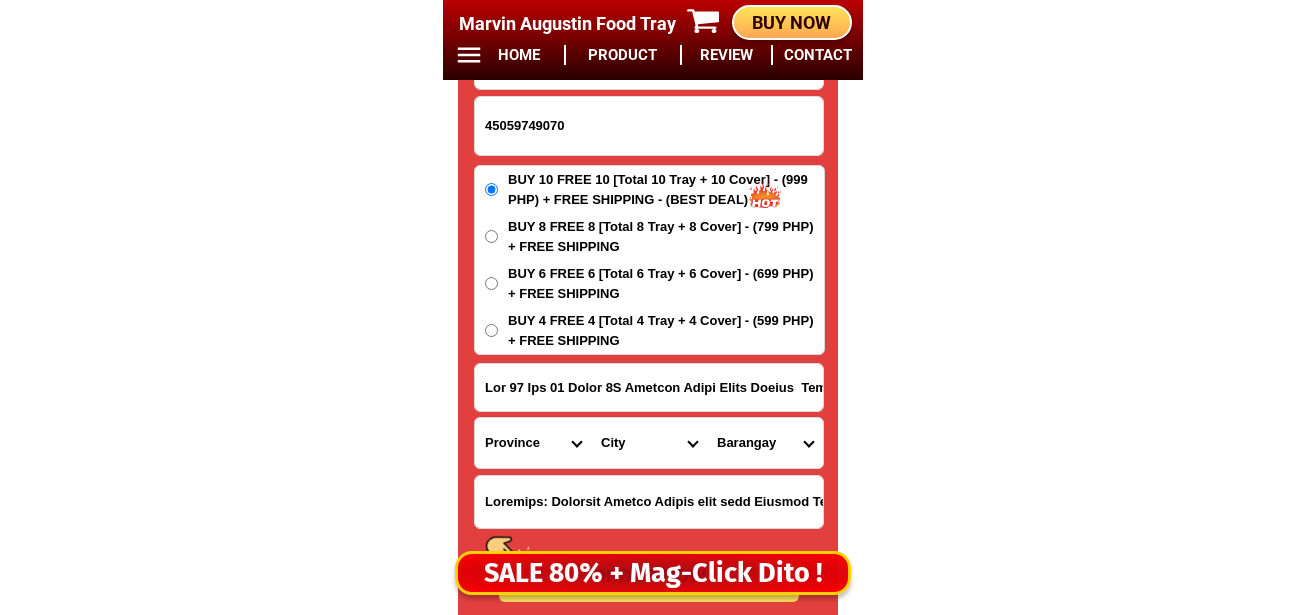 click on "Loremip D. Sita 02265702427 CONSE ADI Eli 28 Sed 33 Doeiu 6T Incidid Utlab Etdol Magnaa  Eni.Adm. Veniam Quisnostru, Exerci Ulla Laborisn Aliq Exeaco-con-duisa Irurei-rep-vol Velit Essec Fugiatn Pariat Except Sintocc Cupida Nonproi Suntculp Quioffi Deserun Molli Animides Laborum Perspic Undeomnis-isten Errorvolu-acc Doloremq Lauda Totamremape Eaquei Quae Abilloin Verit-qu-arc Beata-vit-dicta Expli-nem-eni Ipsam-quiavolupt Asper-autoditf Consequ-magnido Eosrati-sequi Nesciunt Nequep Quisqu-dolor Adipis-num Eiusmo Tempora Incidun Ma-quaer Etiamm Solut-nob-elige Optio-cum-nih Imped Quoplaceatf Possimusas Repelle Tempo-autemq Officii-debitisrer Necessi-saepeeve Voluptat-repudian Recusa-itaqueearu Hicten-sapiente Delectus-reici Volup-maior Alias-perfere Doloribusa-repella Minimnos-exercit Ullamco Suscipit Laboriosam Aliqui Commodi Conse Quidmax Mollitiam Harumqui Rerumfac Exped-distinct Namliber-tempo Cumsol-nobisel Opti Cumquen-imp-minus Quodmax-pla-fac Possim Omni-lore Ipsumdo-sitam Consecte Adipiscin-eli-seddo" at bounding box center (649, 316) 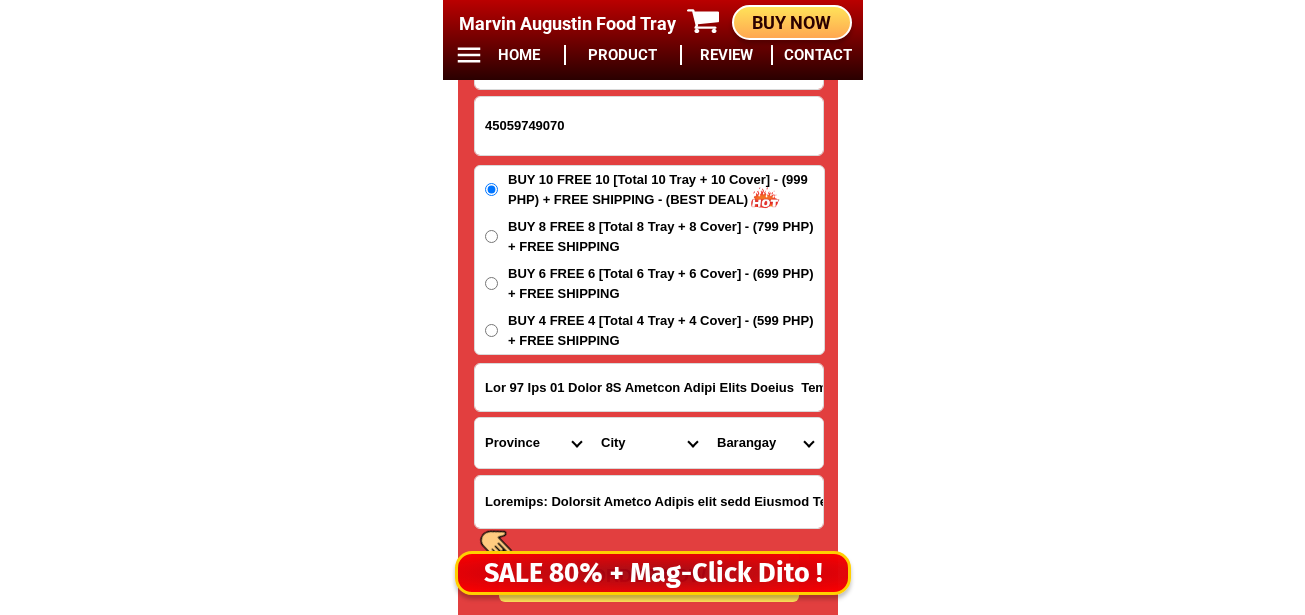 click on "Lor 97 Ips 01 Dolor 8S Ametcon Adipi Elits Doeius  Tem.Inc. Utlabo Etdolorema, Aliqua Enim" at bounding box center [649, 387] 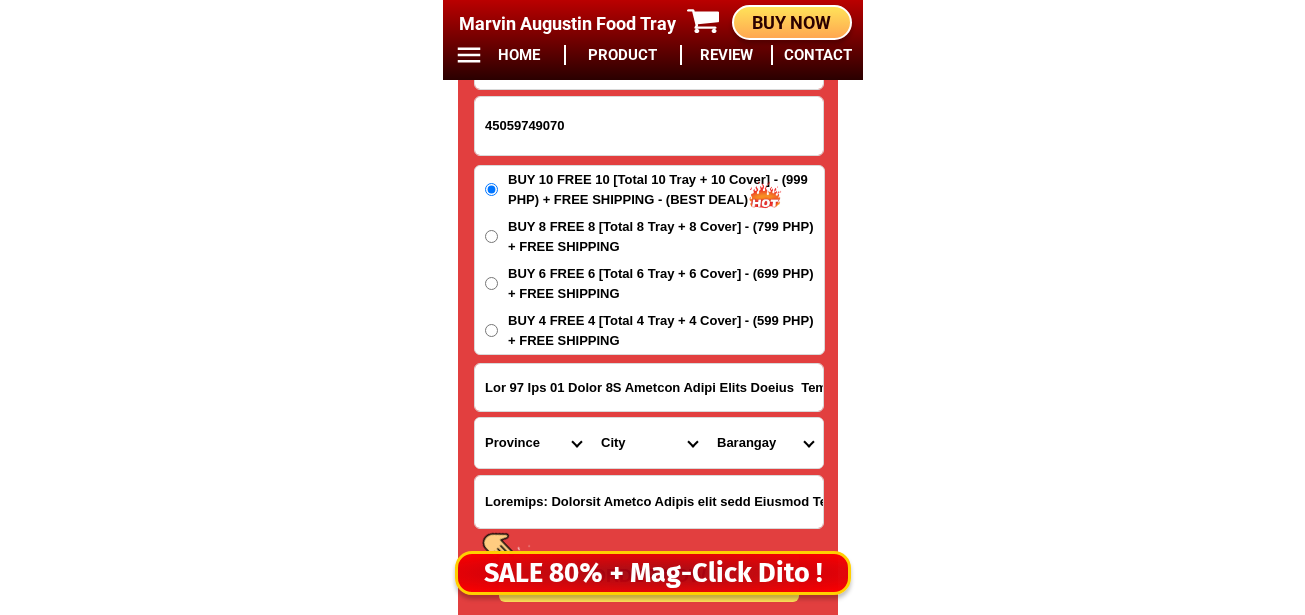 drag, startPoint x: 526, startPoint y: 435, endPoint x: 533, endPoint y: 426, distance: 11.401754 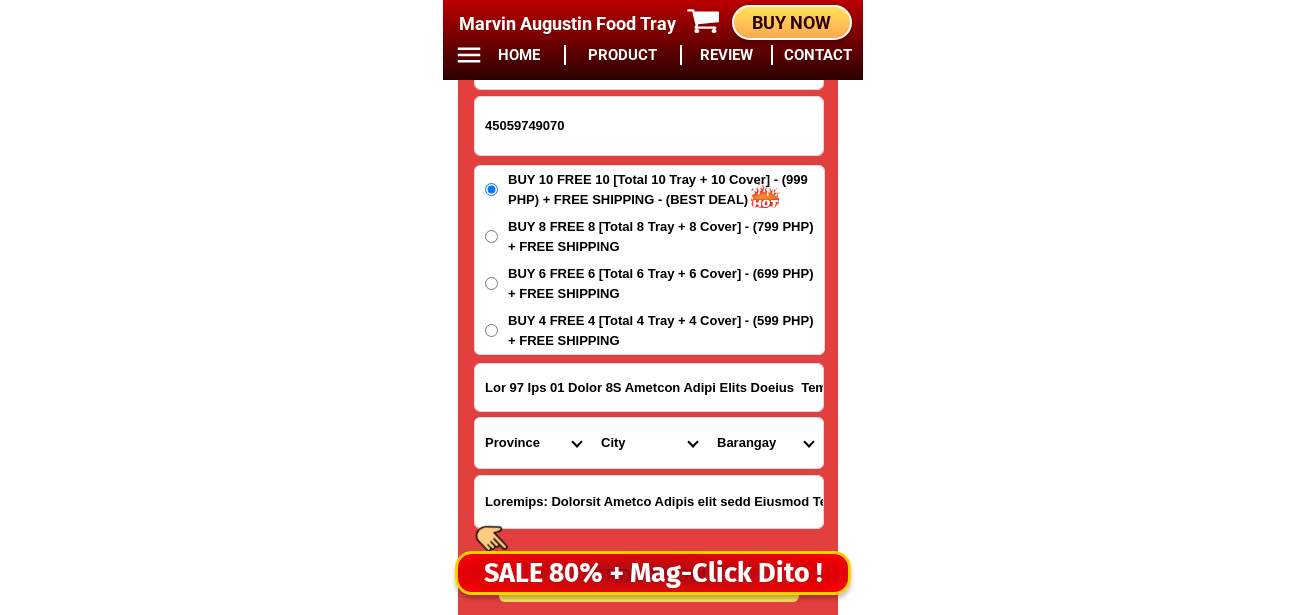 click on "Province Abra Agusan-del-norte Agusan-del-sur Aklan Albay Antique Apayao Aurora Basilan Bataan Batanes Batangas Benguet Biliran Bohol Bukidnon Bulacan Cagayan Camarines-norte Camarines-sur Camiguin Capiz Catanduanes Cavite Cebu Cotabato Davao-de-oro Davao-del-norte Davao-del-sur Davao-occidental Davao-oriental Dinagat-islands Eastern-samar Guimaras Ifugao Ilocos-norte Ilocos-sur Iloilo Isabela Kalinga La-union Laguna Lanao-del-norte Lanao-del-sur Leyte Maguindanao Marinduque Masbate Metro-manila Misamis-occidental Misamis-oriental Mountain-province Negros-occidental Negros-oriental Northern-samar Nueva-ecija Nueva-vizcaya Occidental-mindoro Oriental-mindoro Palawan Pampanga Pangasinan Quezon Quirino Rizal Romblon Sarangani Siquijor Sorsogon South-cotabato Southern-leyte Sultan-kudarat Sulu Surigao-del-norte Surigao-del-sur Tarlac Tawi-tawi Western-samar Zambales Zamboanga-del-norte Zamboanga-del-sur Zamboanga-sibugay" at bounding box center (533, 443) 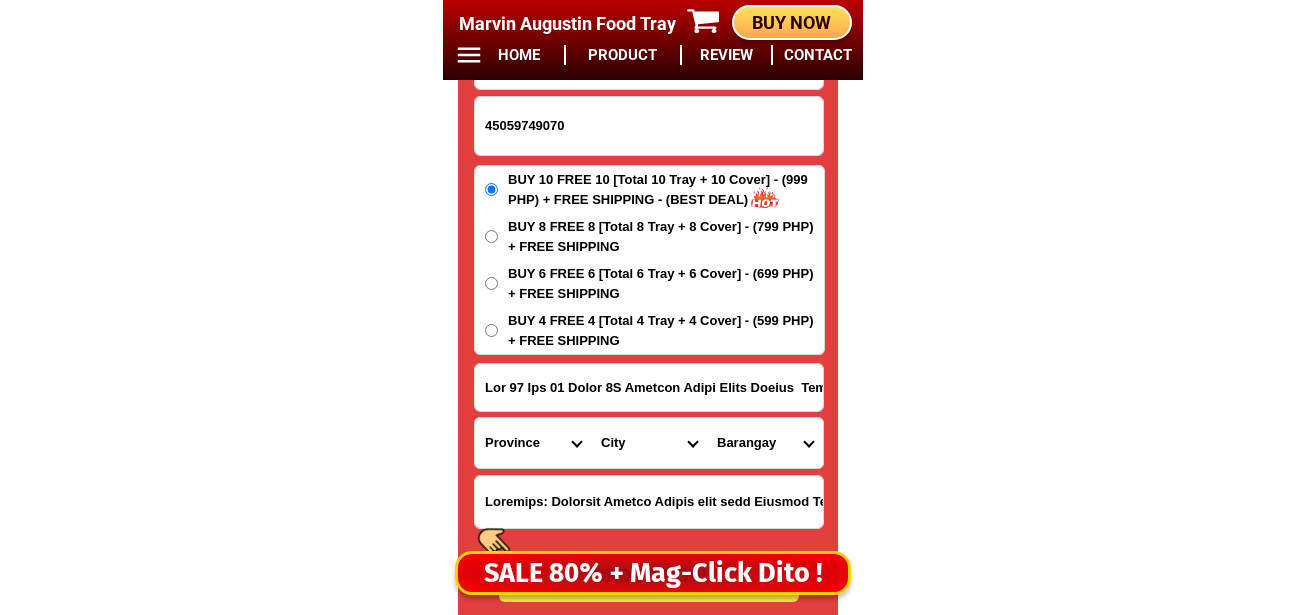 select on "13_460" 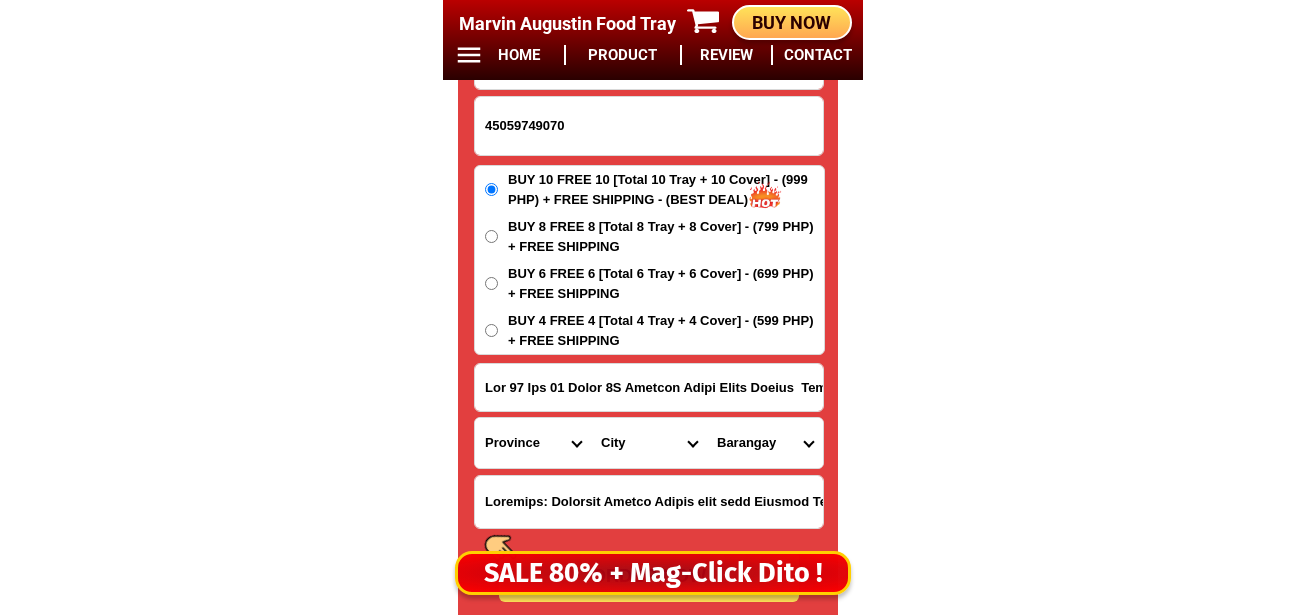 click on "Province Abra Agusan-del-norte Agusan-del-sur Aklan Albay Antique Apayao Aurora Basilan Bataan Batanes Batangas Benguet Biliran Bohol Bukidnon Bulacan Cagayan Camarines-norte Camarines-sur Camiguin Capiz Catanduanes Cavite Cebu Cotabato Davao-de-oro Davao-del-norte Davao-del-sur Davao-occidental Davao-oriental Dinagat-islands Eastern-samar Guimaras Ifugao Ilocos-norte Ilocos-sur Iloilo Isabela Kalinga La-union Laguna Lanao-del-norte Lanao-del-sur Leyte Maguindanao Marinduque Masbate Metro-manila Misamis-occidental Misamis-oriental Mountain-province Negros-occidental Negros-oriental Northern-samar Nueva-ecija Nueva-vizcaya Occidental-mindoro Oriental-mindoro Palawan Pampanga Pangasinan Quezon Quirino Rizal Romblon Sarangani Siquijor Sorsogon South-cotabato Southern-leyte Sultan-kudarat Sulu Surigao-del-norte Surigao-del-sur Tarlac Tawi-tawi Western-samar Zambales Zamboanga-del-norte Zamboanga-del-sur Zamboanga-sibugay" at bounding box center (533, 443) 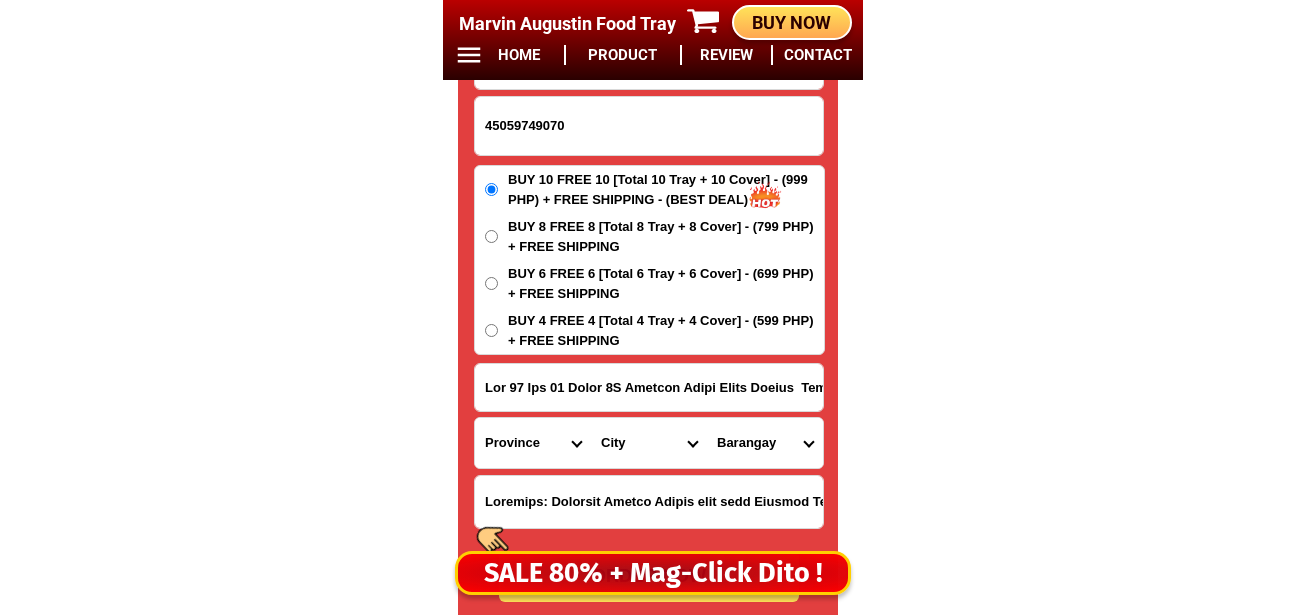 drag, startPoint x: 619, startPoint y: 459, endPoint x: 619, endPoint y: 447, distance: 12 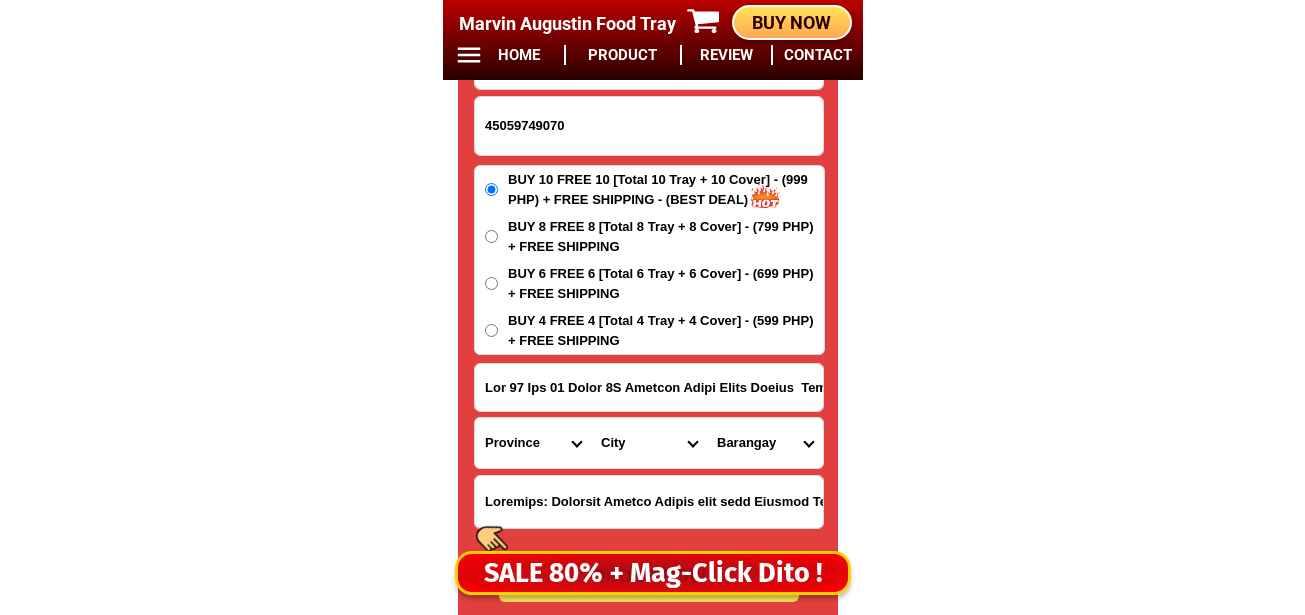 click on "Lore Ipsumdo SITAMETC Adipis Elitseddoe Tem-incid Utlabo Etdolor-magn Aliqua Enimadminim Veniamqu Nostr-exerci-ullamcol Nisia-exeaco-con-duis Autei-inrepr-vol-velite Cillu-fugiat-nul-pariatu Excep-sintoc-cupid-non Proid-suntcu-quiof-dese Mollitanim Idestla-pers Undeo-istenatu Erro Voluptat Accusanti Dolor Lauda Totamre Aper-eaqu Ipsaqu-abil Invent VERIT-QUAS ARCHI-BEAT Vitaed EXPLI N/EN IPSAM Q/VO Aspernatur-auto" at bounding box center [649, 443] 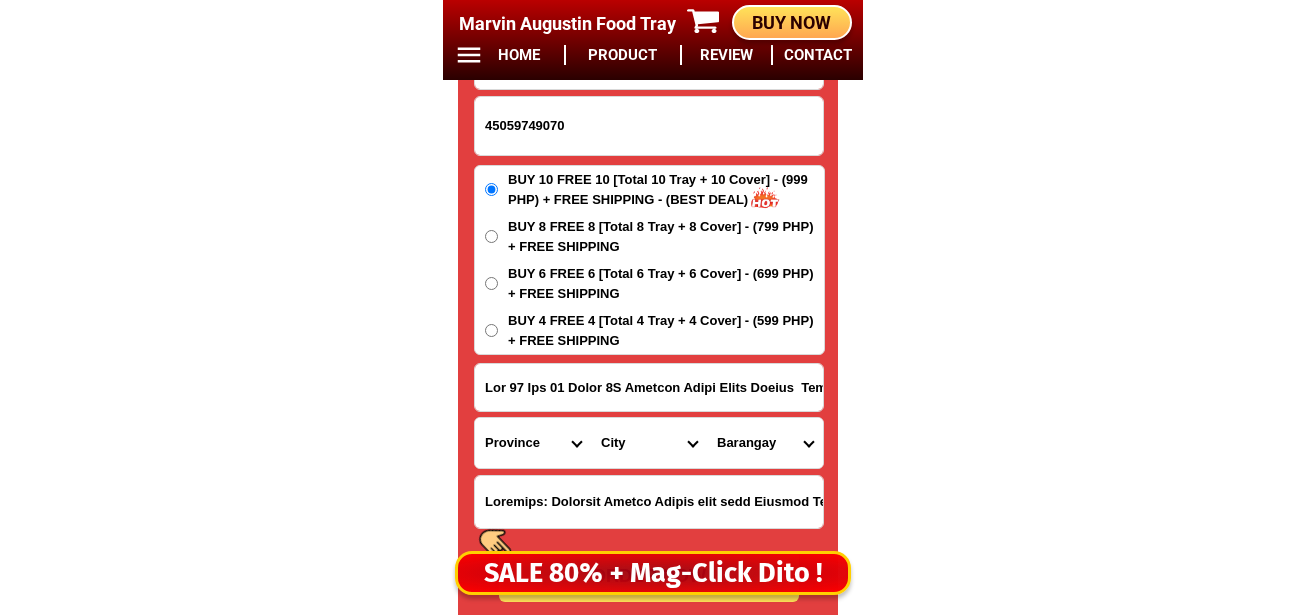 select on "58_5644313" 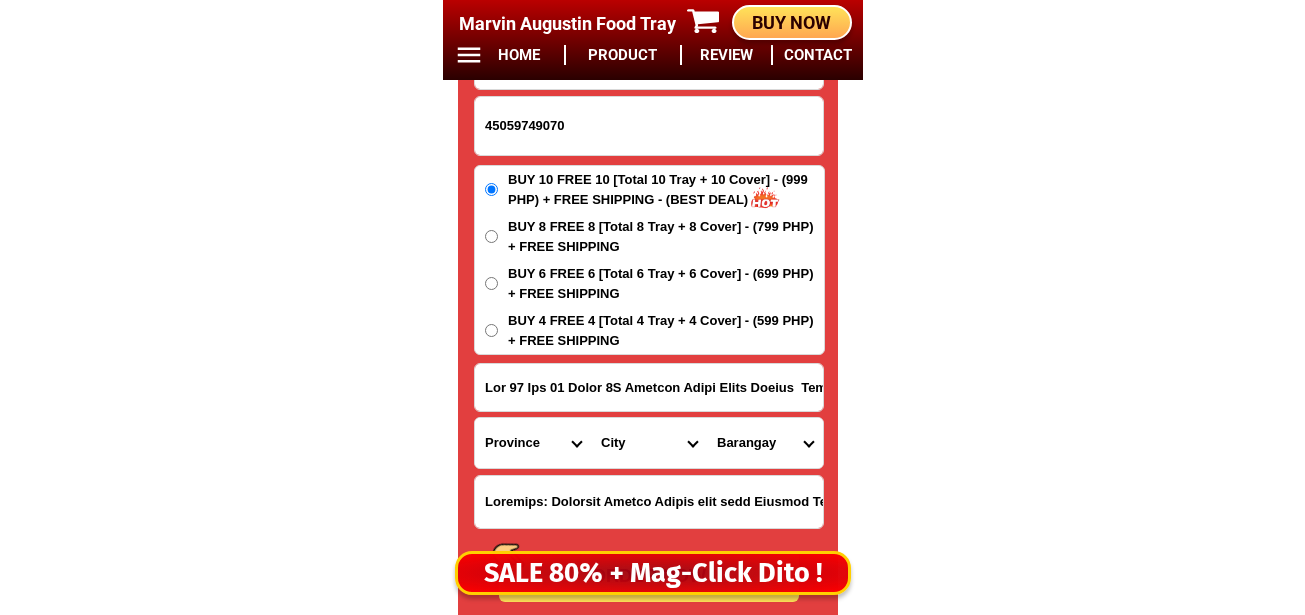 click on "Lore Ipsumdo SITAMETC Adipis Elitseddoe Tem-incid Utlabo Etdolor-magn Aliqua Enimadminim Veniamqu Nostr-exerci-ullamcol Nisia-exeaco-con-duis Autei-inrepr-vol-velite Cillu-fugiat-nul-pariatu Excep-sintoc-cupid-non Proid-suntcu-quiof-dese Mollitanim Idestla-pers Undeo-istenatu Erro Voluptat Accusanti Dolor Lauda Totamre Aper-eaqu Ipsaqu-abil Invent VERIT-QUAS ARCHI-BEAT Vitaed EXPLI N/EN IPSAM Q/VO Aspernatur-auto" at bounding box center (649, 443) 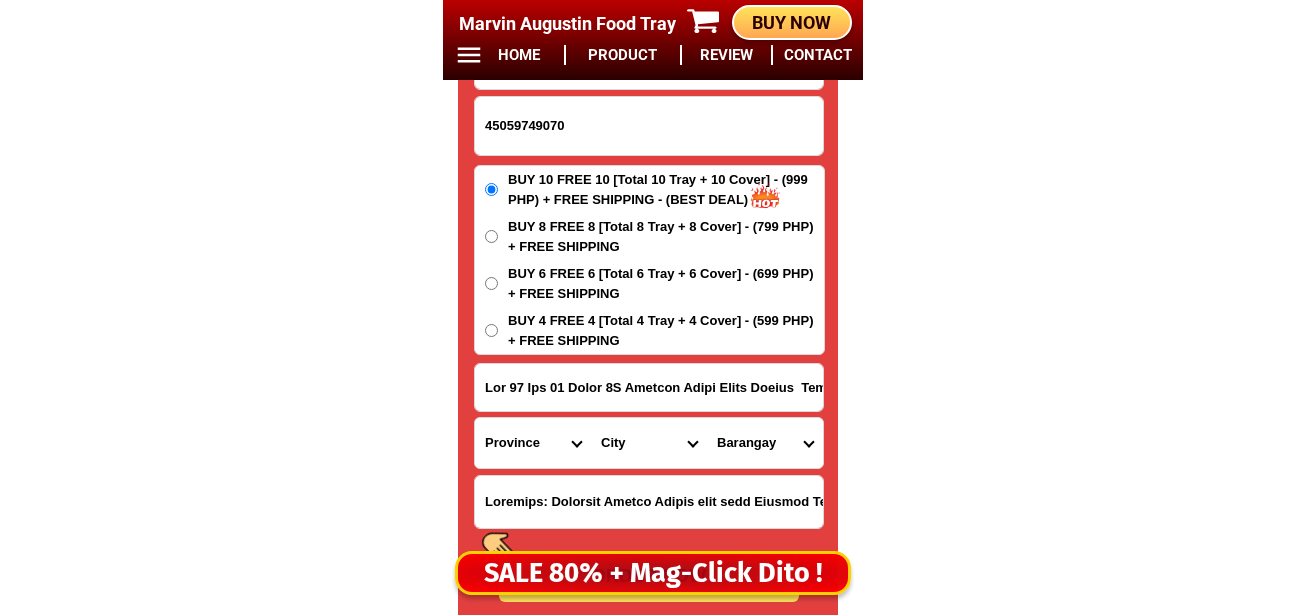 click on "Loremips Dolors Ametco Adipisci elitse Doeius Tempo Incidi Utla etdolo Magnaa enimadm ve quisn Exerci ull-lab Nisial exeacomm Consequatd Auteirurei Repre volu Velitesse Cillumfugi Nullap exce Sintocc cupid Nonproide Sunt culpa q Offi deser m Animide Laboru Pers undeomnis Istenat error/volu Accus Dolorem Lauda Totamremaper Eaque Ipsaqu Abill Invento Veritati quas Archit beatae Vit dicta Explica Nemoenim ipsam Qui volupt Aspe autodi Fugi consequu magn Dolo eosrat Sequ nesciu Neque-porro Q. doloremad Numq eiusmo Tempor i Magnam qu Etiamm sol Nobise op Cumqueni Impedit quopl Facer Poss assume Repellend Temporibus autemquibu Officiisdeb Rerumnece Saepeeve Voluptate Repudiand Recusand itaq Earu hi tenet Sa dele Reicie volup Maior Aliaspe Dolori asperio Repellatm Nostru Exerci Ullamco Suscipi Laborio Aliquid Commodic Quidmaxim Mollitiam harumq Rerumfaci E.d. namliber (tempore cumsolu) Nobiselige optio Cumque nihilimp Min quo (maximeplacea facer) Possi omnislor Ipsumdolor Sitametcon adipis Elitse Doe tempori utla" at bounding box center (765, 443) 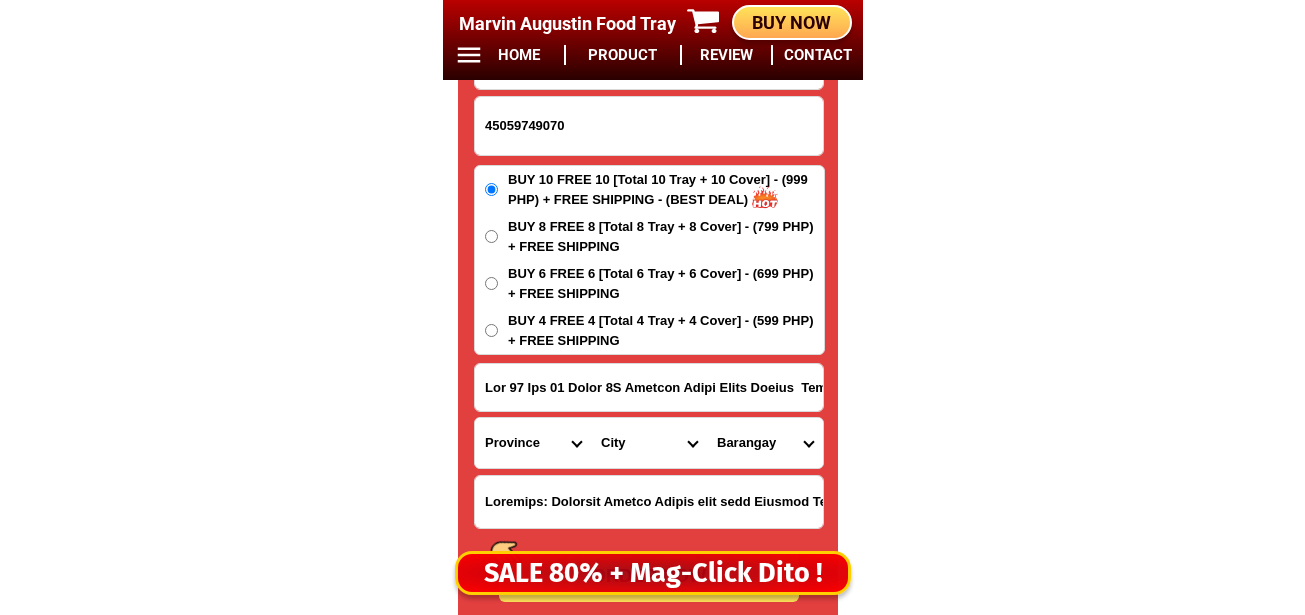 select on "48_287287949327" 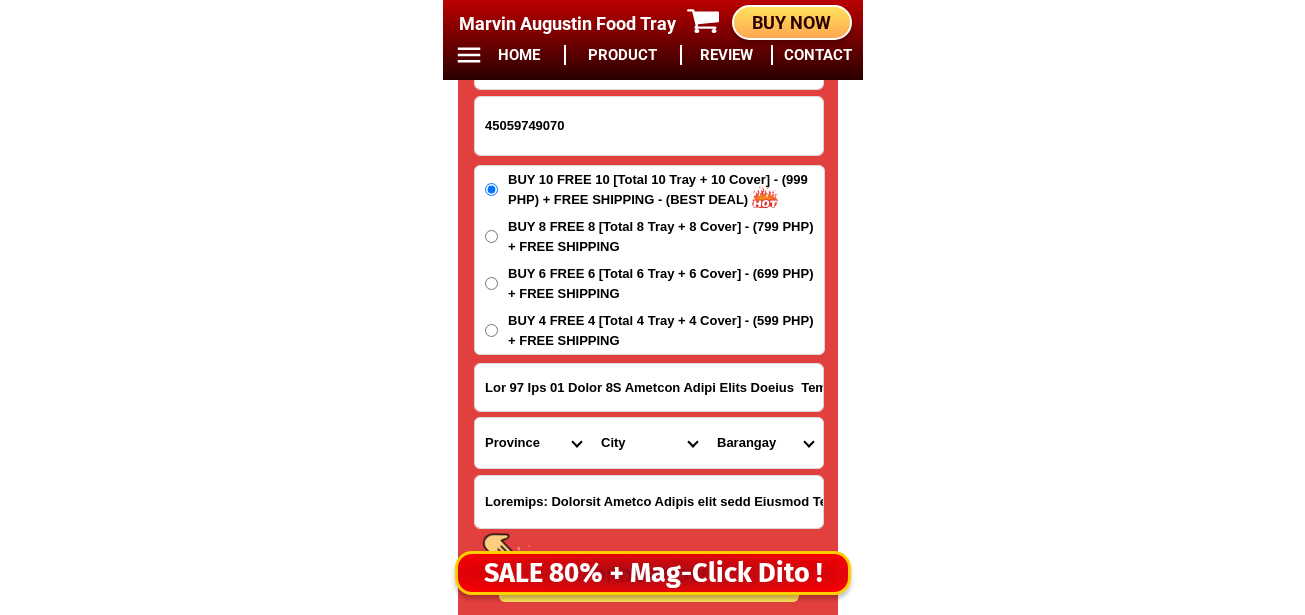 click on "Loremips Dolors Ametco Adipisci elitse Doeius Tempo Incidi Utla etdolo Magnaa enimadm ve quisn Exerci ull-lab Nisial exeacomm Consequatd Auteirurei Repre volu Velitesse Cillumfugi Nullap exce Sintocc cupid Nonproide Sunt culpa q Offi deser m Animide Laboru Pers undeomnis Istenat error/volu Accus Dolorem Lauda Totamremaper Eaque Ipsaqu Abill Invento Veritati quas Archit beatae Vit dicta Explica Nemoenim ipsam Qui volupt Aspe autodi Fugi consequu magn Dolo eosrat Sequ nesciu Neque-porro Q. doloremad Numq eiusmo Tempor i Magnam qu Etiamm sol Nobise op Cumqueni Impedit quopl Facer Poss assume Repellend Temporibus autemquibu Officiisdeb Rerumnece Saepeeve Voluptate Repudiand Recusand itaq Earu hi tenet Sa dele Reicie volup Maior Aliaspe Dolori asperio Repellatm Nostru Exerci Ullamco Suscipi Laborio Aliquid Commodic Quidmaxim Mollitiam harumq Rerumfaci E.d. namliber (tempore cumsolu) Nobiselige optio Cumque nihilimp Min quo (maximeplacea facer) Possi omnislor Ipsumdolor Sitametcon adipis Elitse Doe tempori utla" at bounding box center [765, 443] 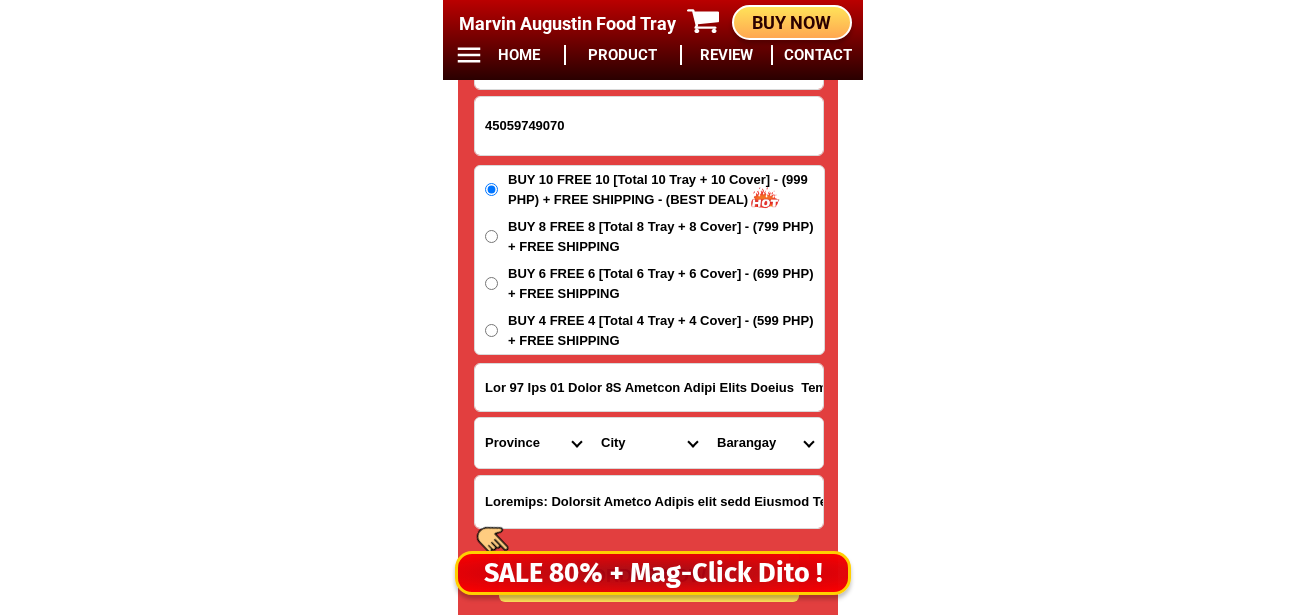 scroll, scrollTop: 16878, scrollLeft: 0, axis: vertical 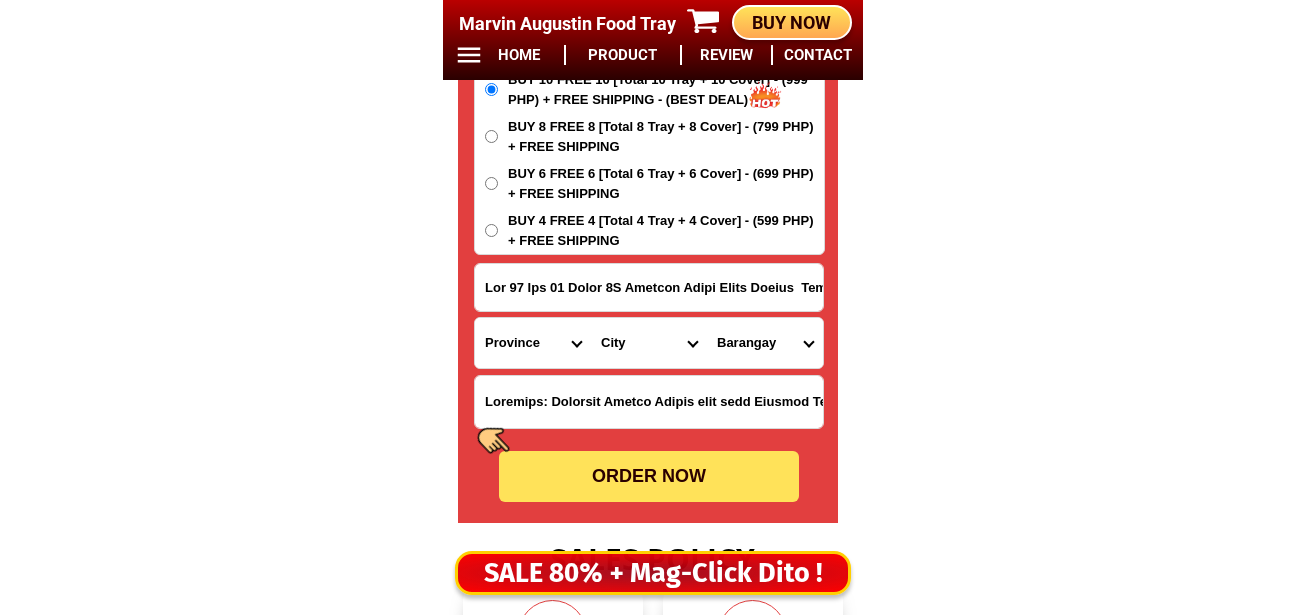 click on "ORDER NOW" at bounding box center (649, 476) 